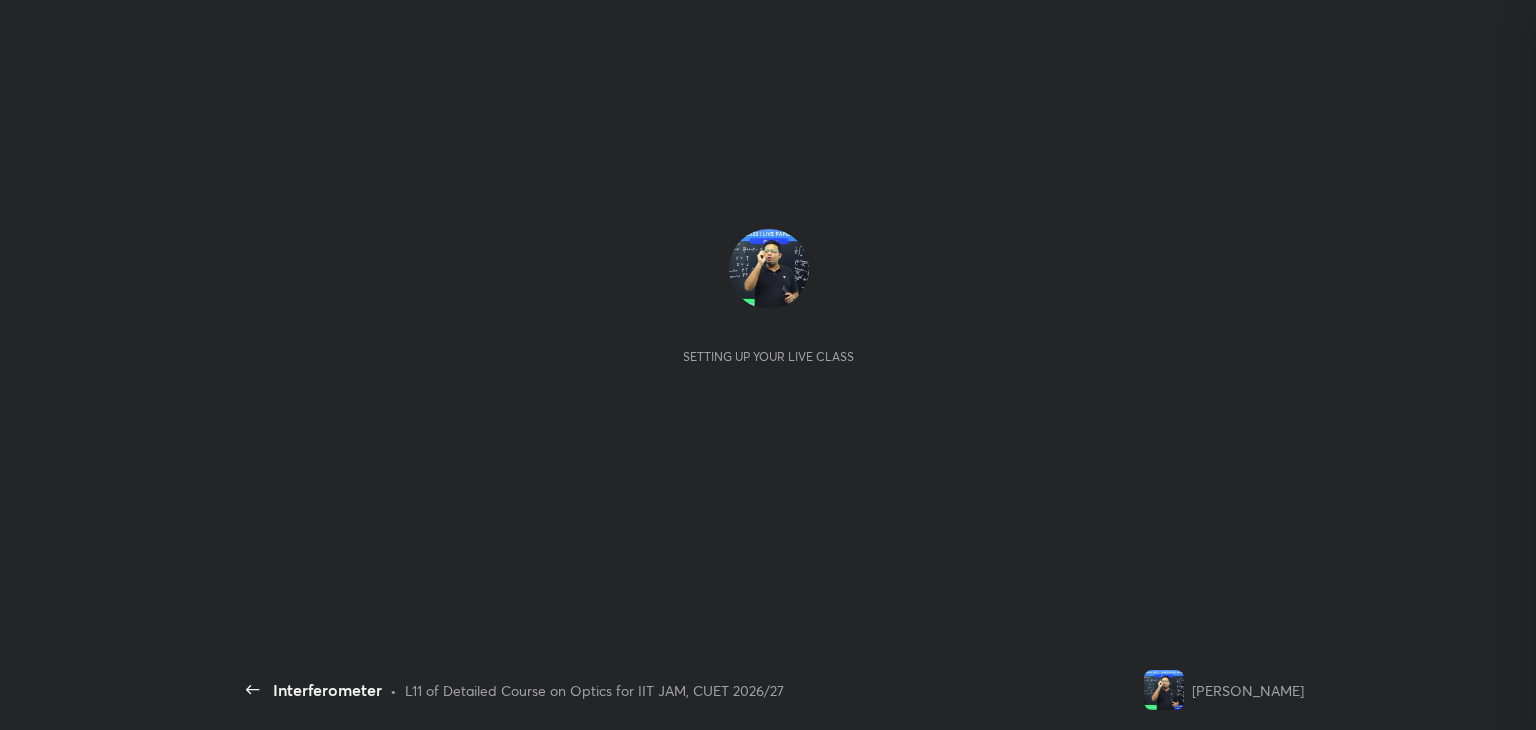 scroll, scrollTop: 0, scrollLeft: 0, axis: both 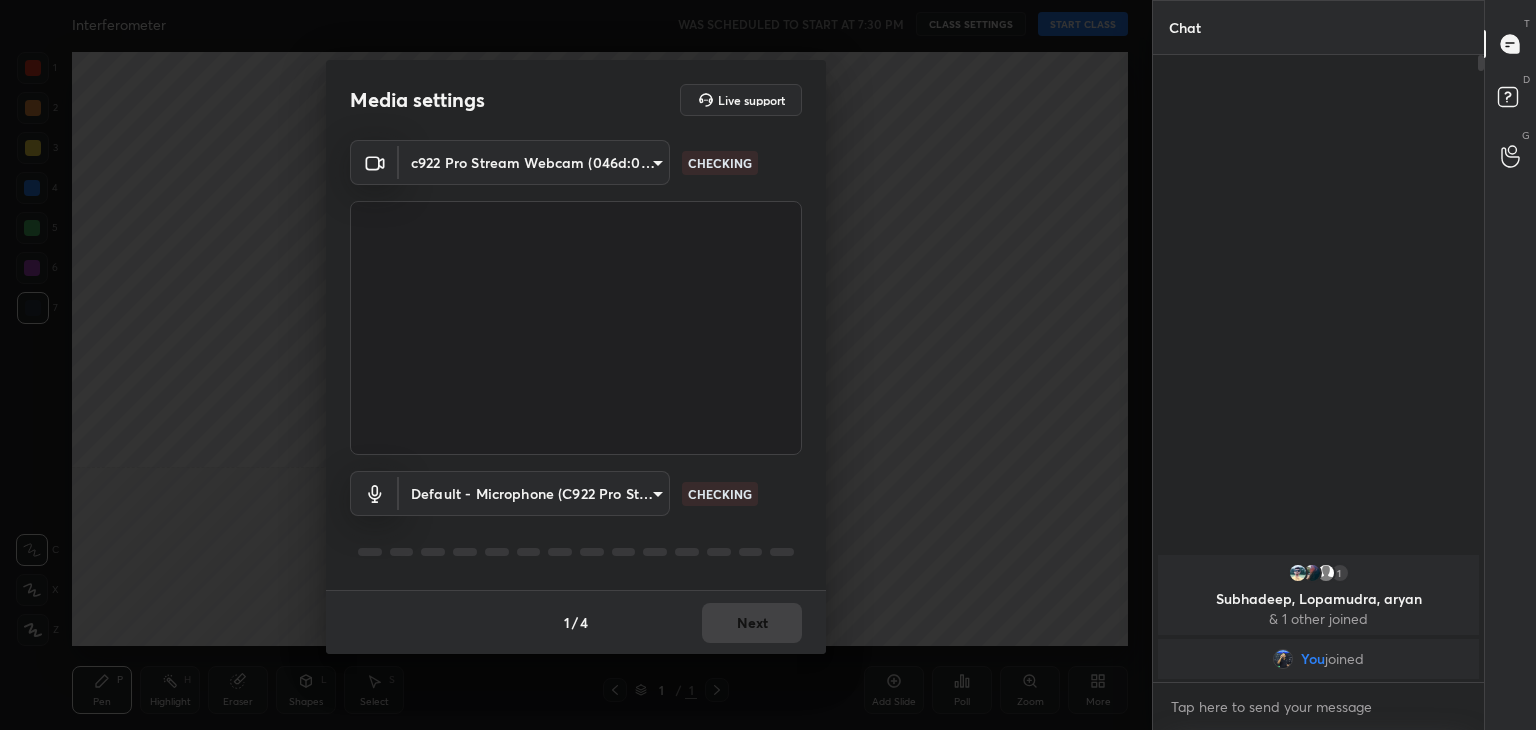 type on "a9fd4f38f379304b0caa4a79f2b732e989e7111bbf315c9f921f4749fc2d4ba3" 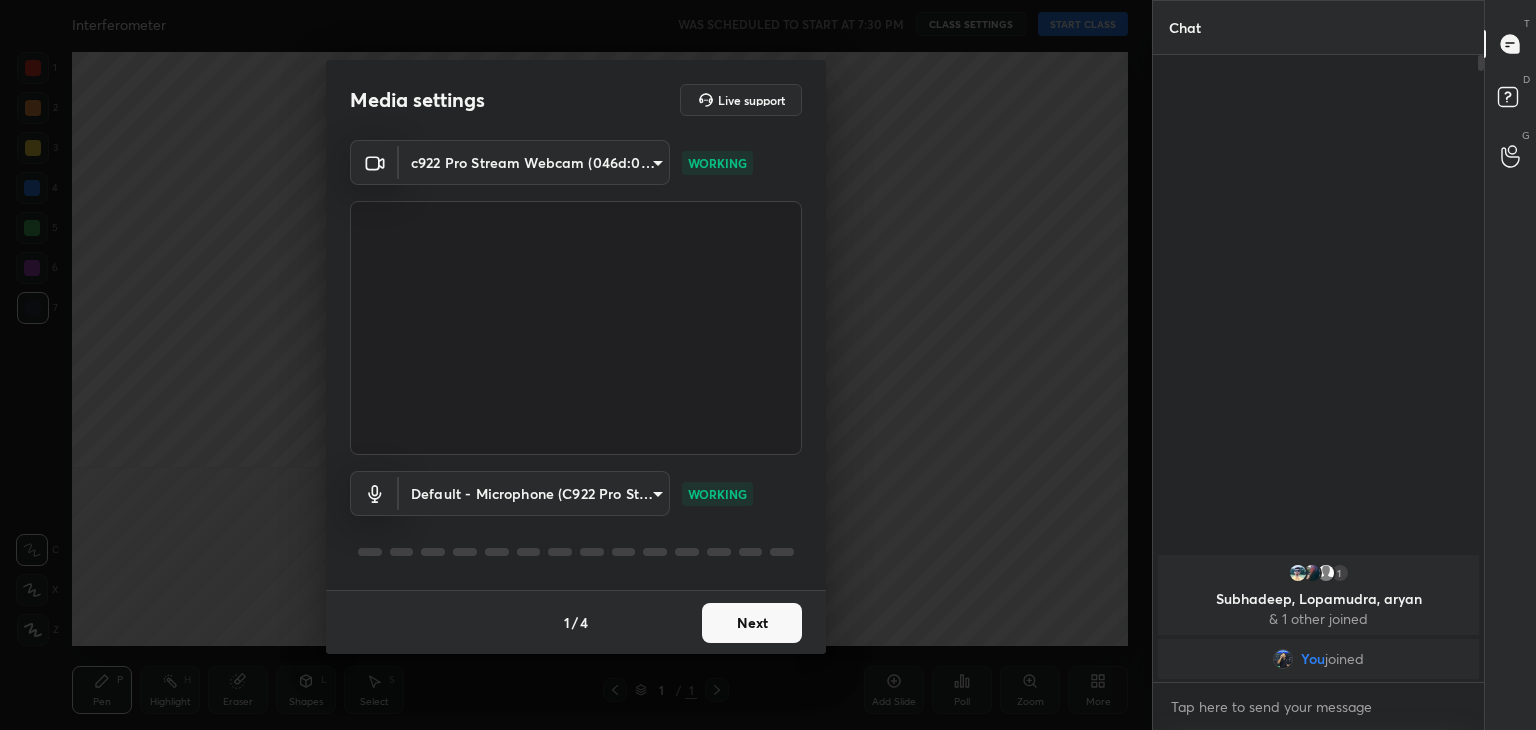 click on "Next" at bounding box center (752, 623) 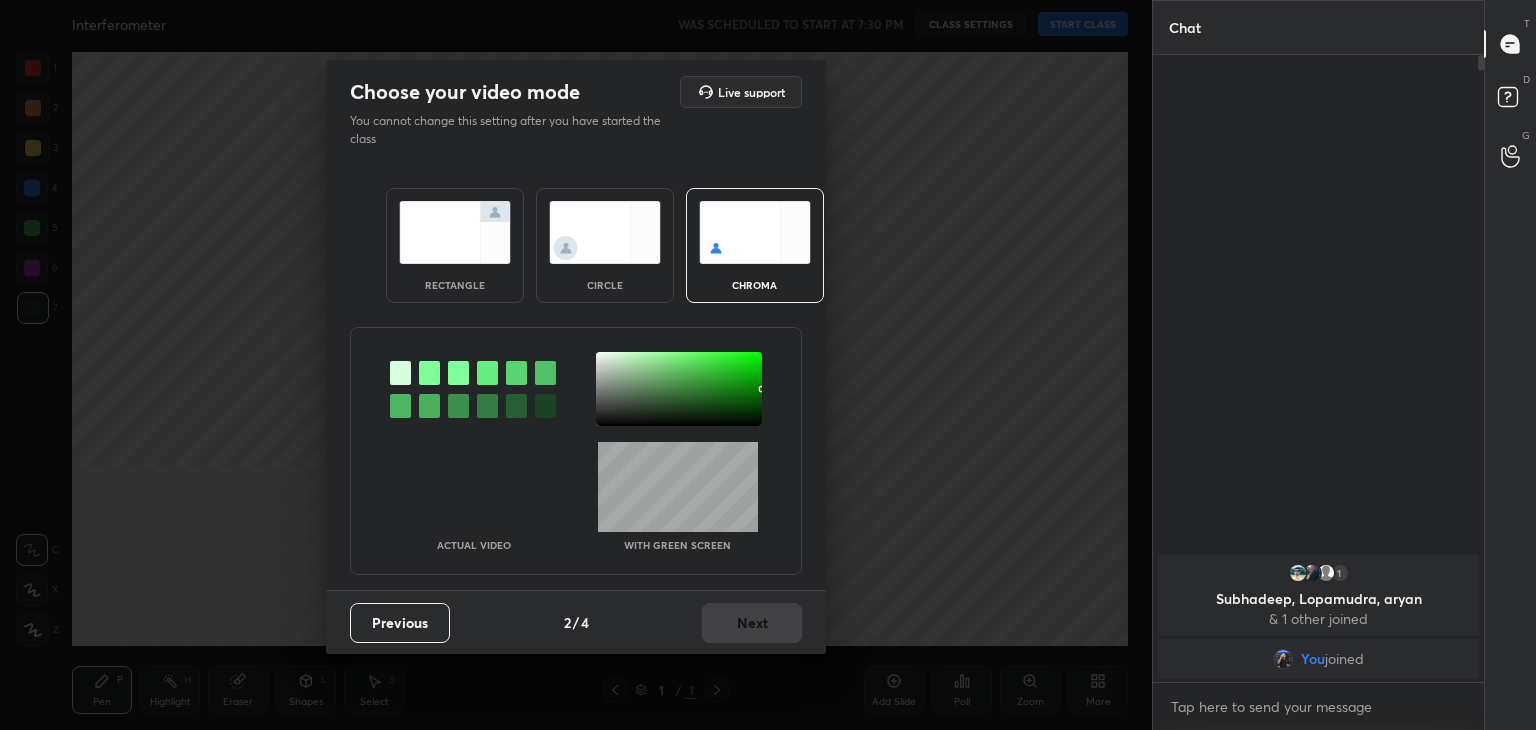 click on "circle" at bounding box center [605, 245] 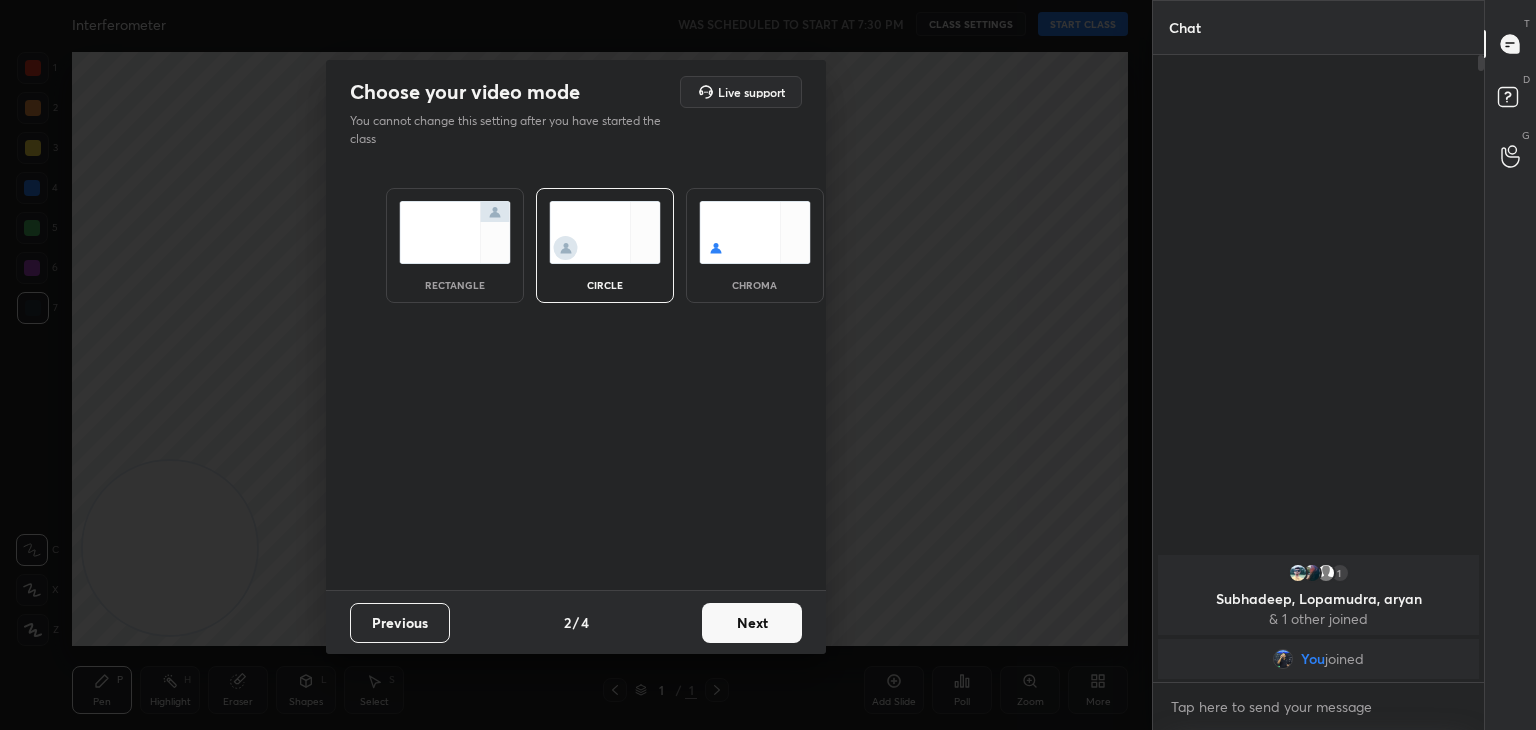 click on "Next" at bounding box center [752, 623] 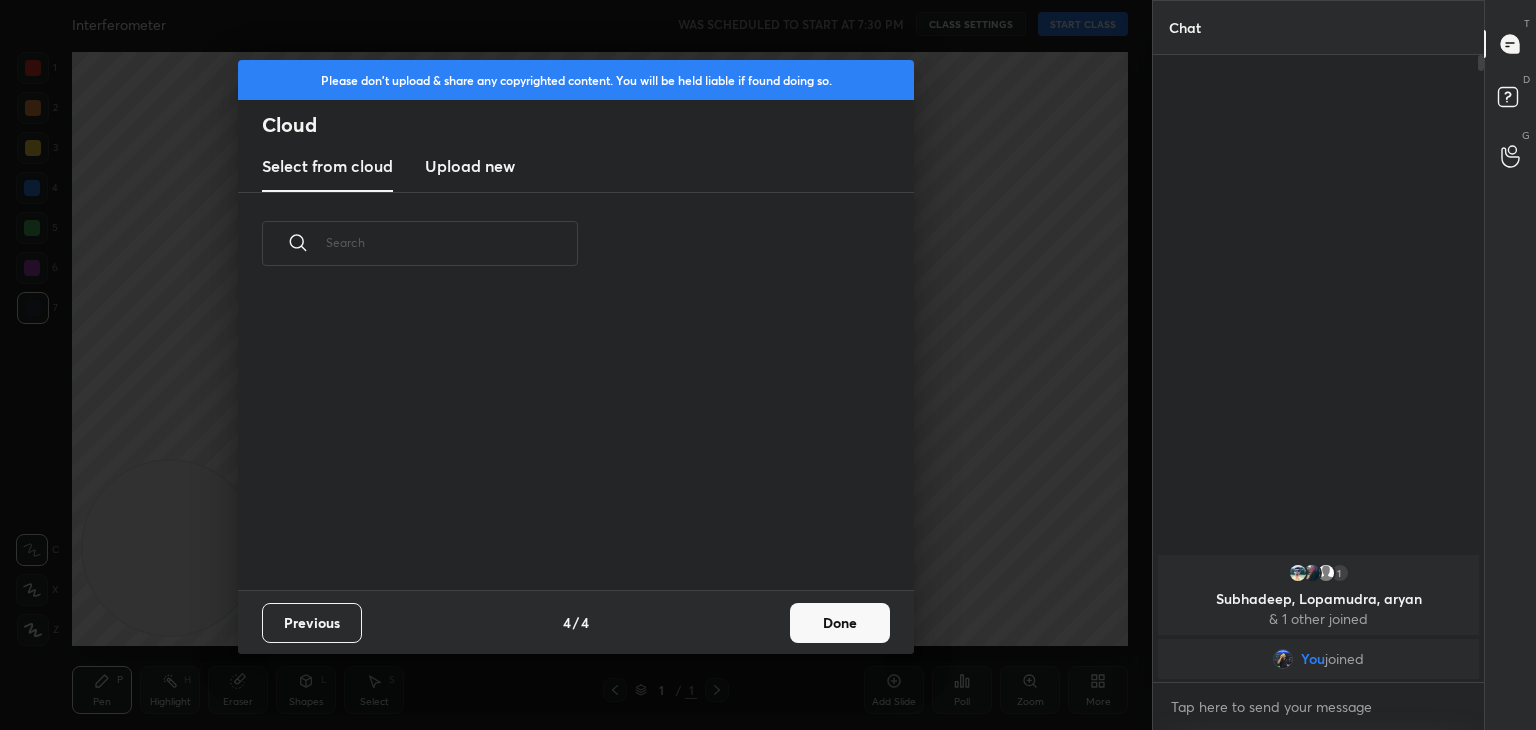 click on "Done" at bounding box center (840, 623) 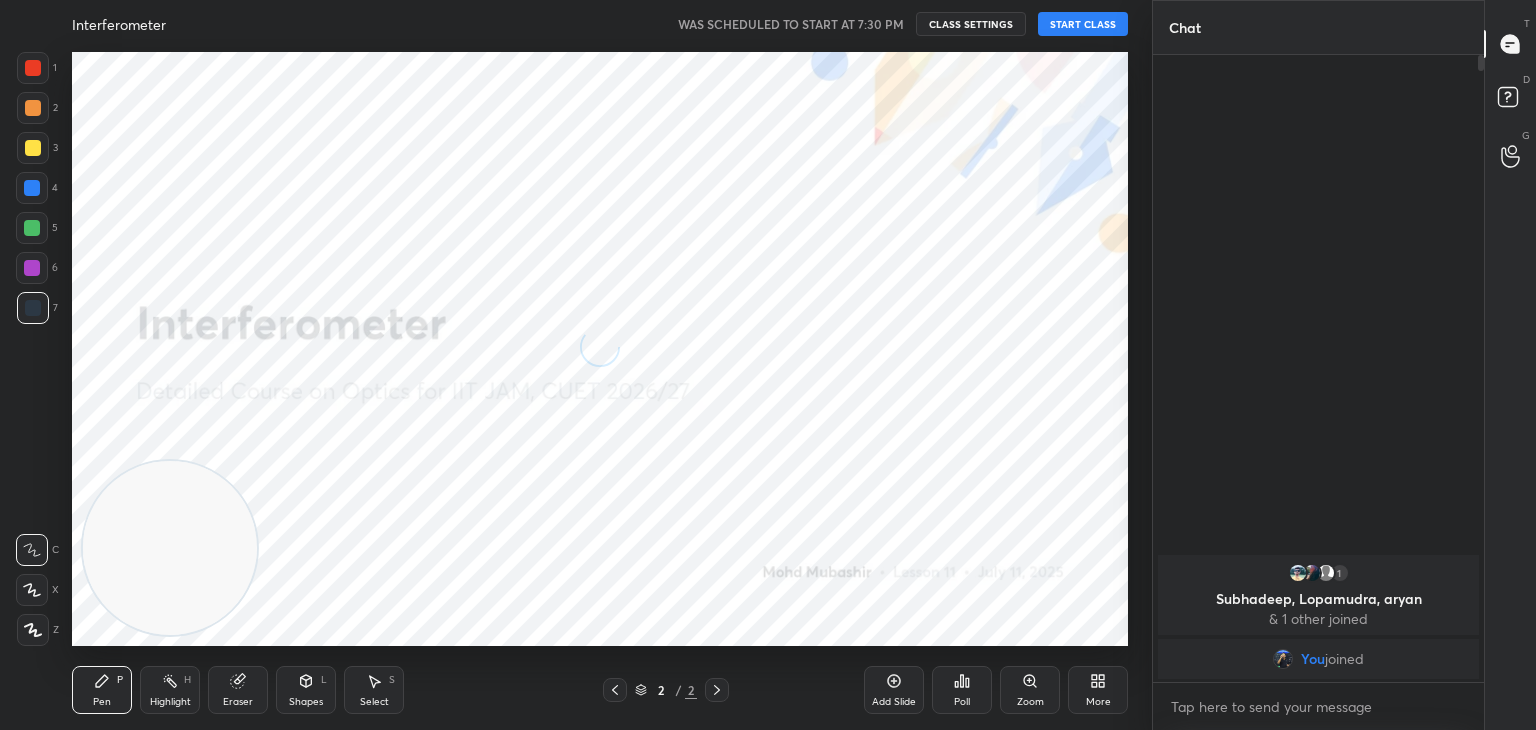 drag, startPoint x: 44, startPoint y: 595, endPoint x: 63, endPoint y: 589, distance: 19.924858 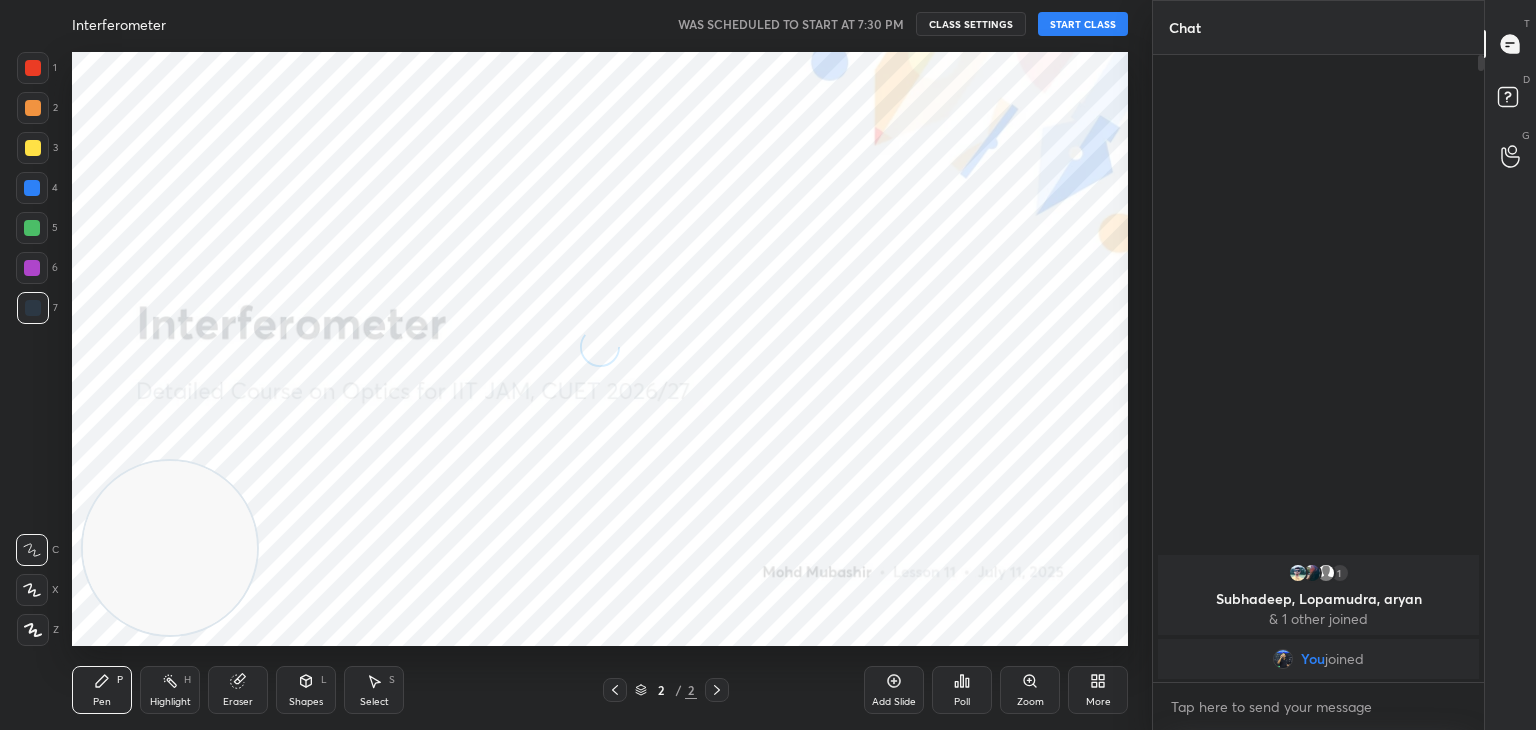 click at bounding box center (32, 590) 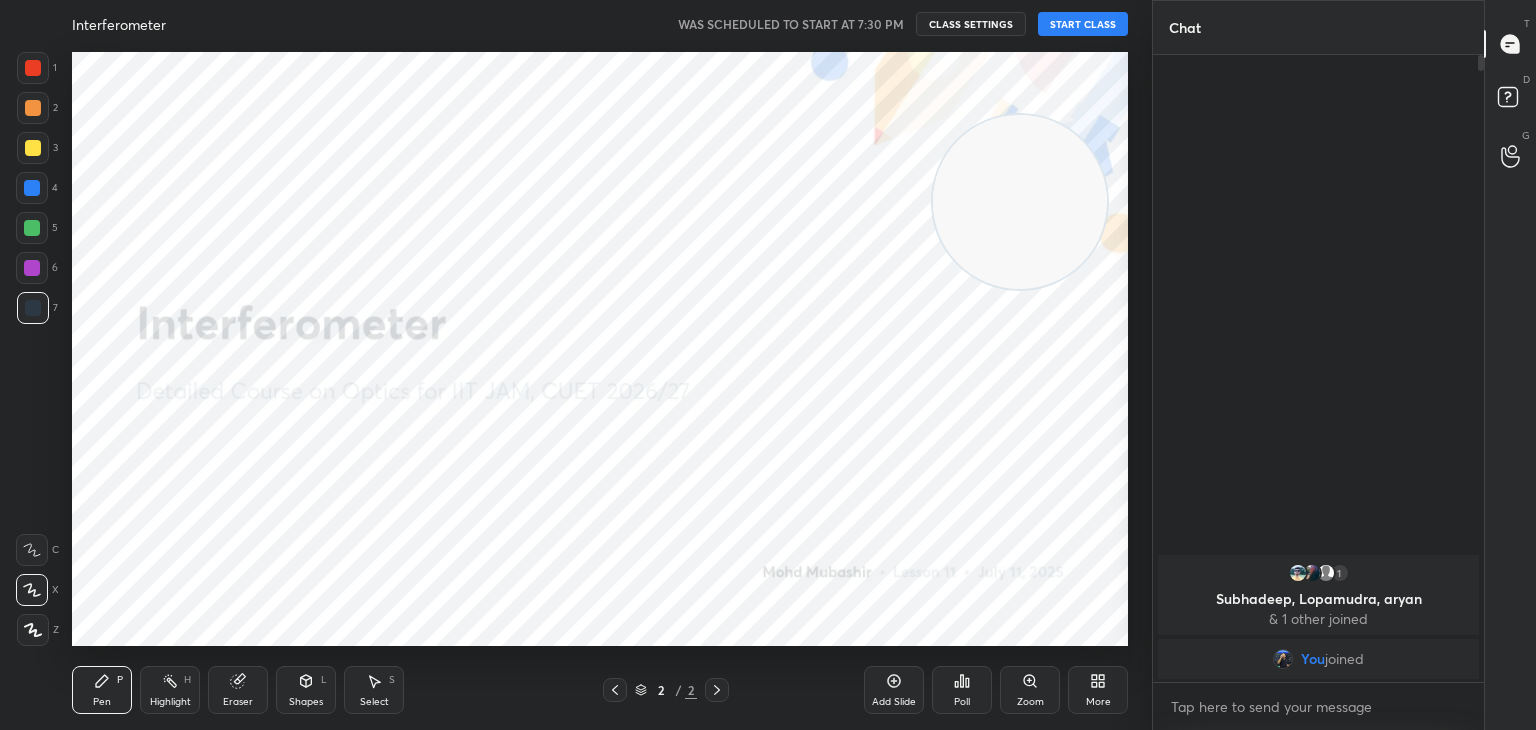 drag, startPoint x: 139, startPoint y: 567, endPoint x: 1013, endPoint y: 131, distance: 976.7149 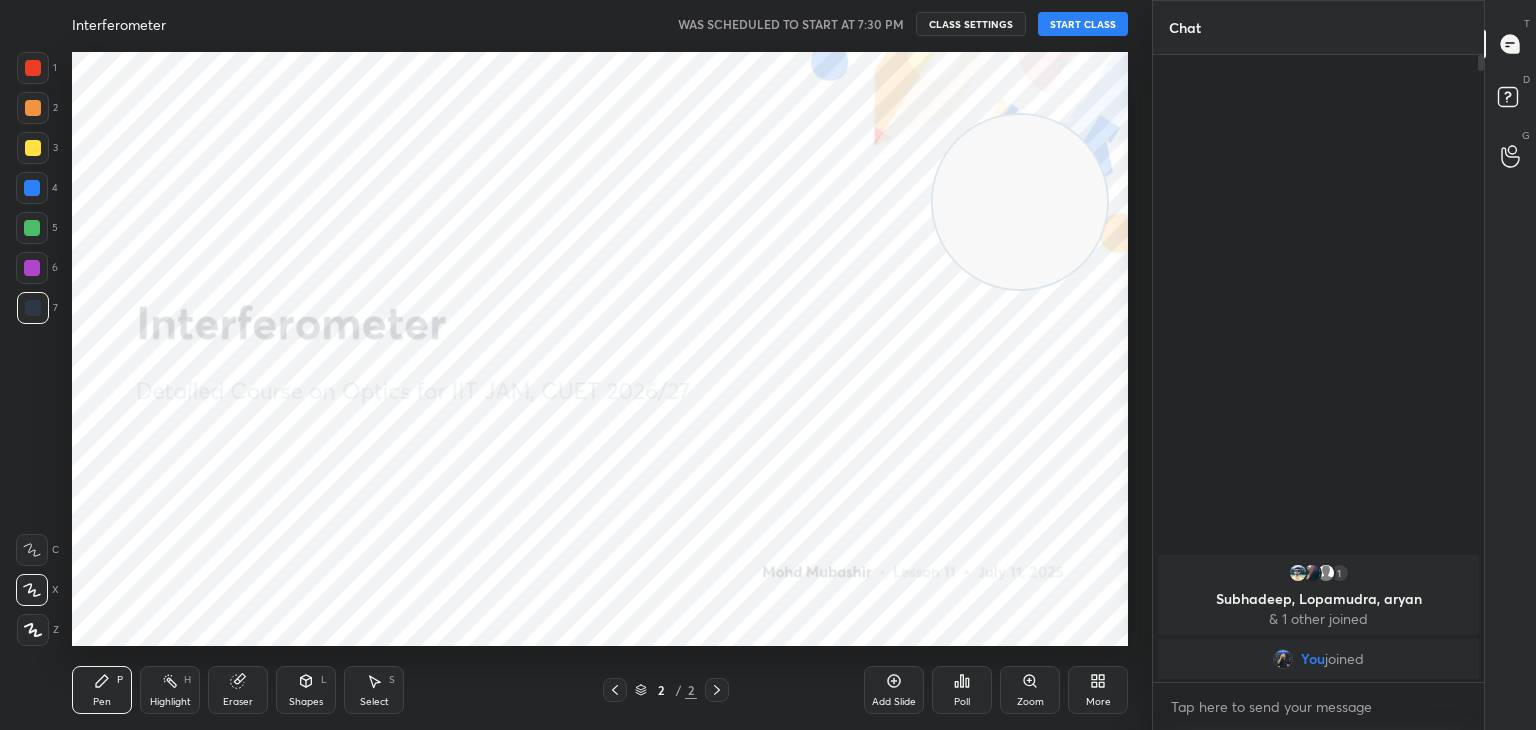 click at bounding box center [1020, 202] 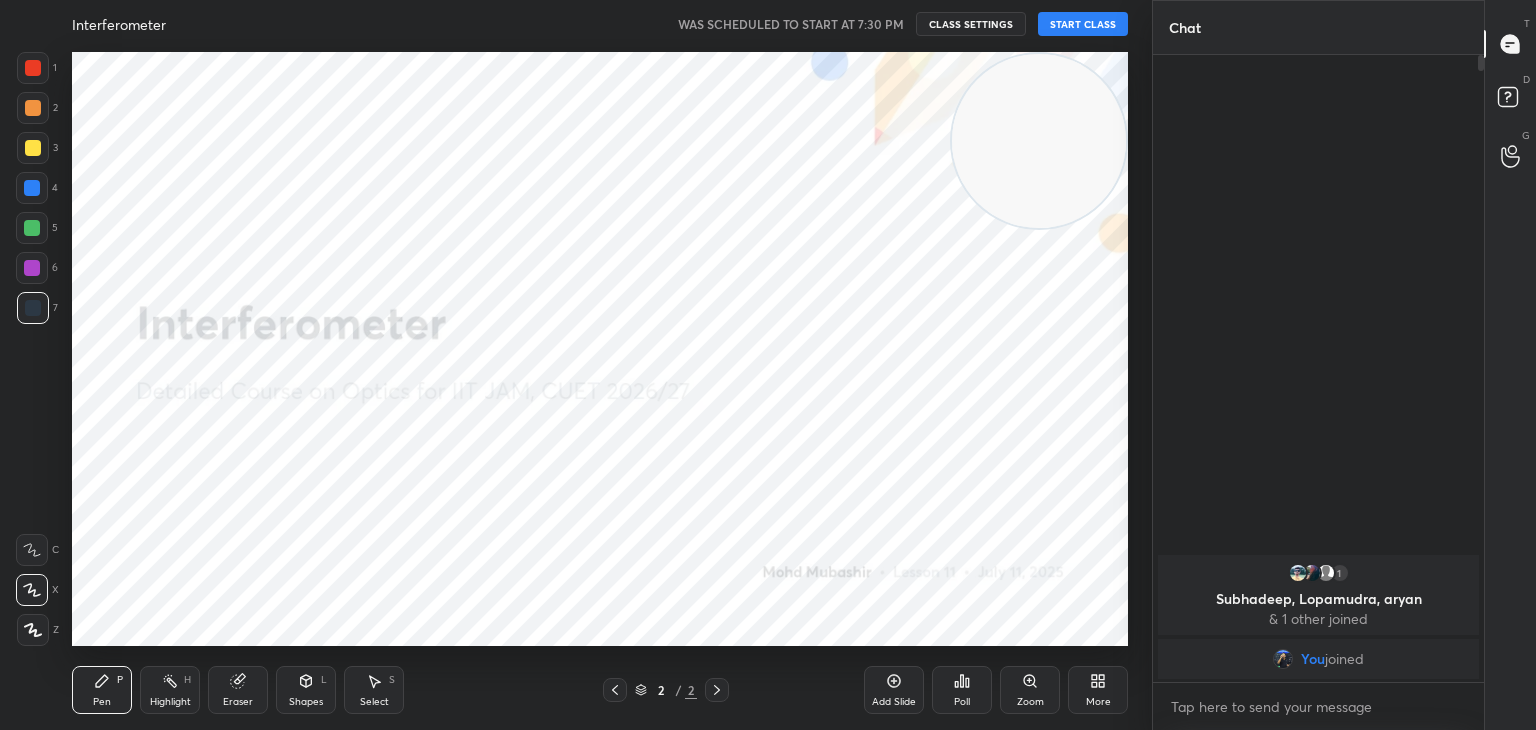 click on "Setting up your live class" at bounding box center (600, 349) 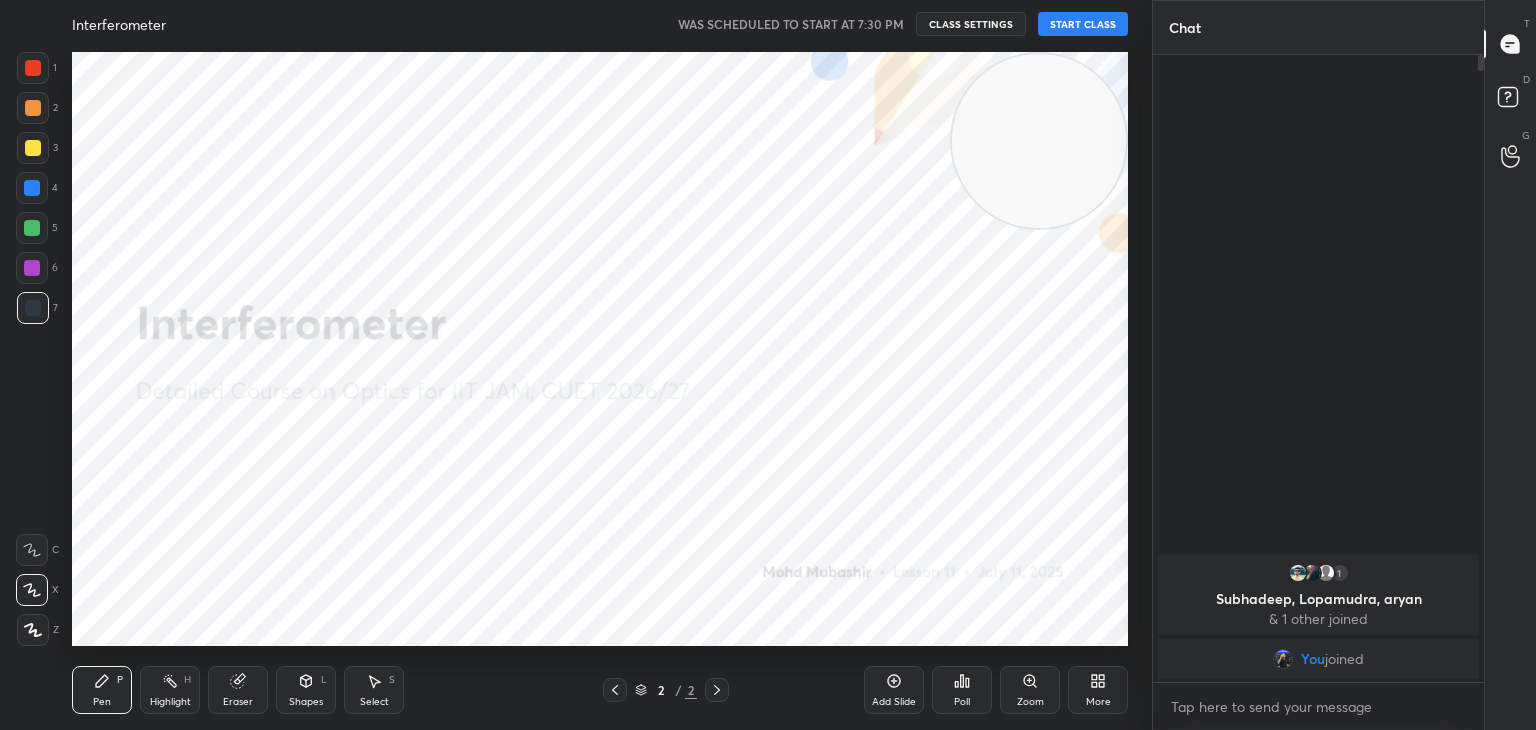 click on "START CLASS" at bounding box center (1083, 24) 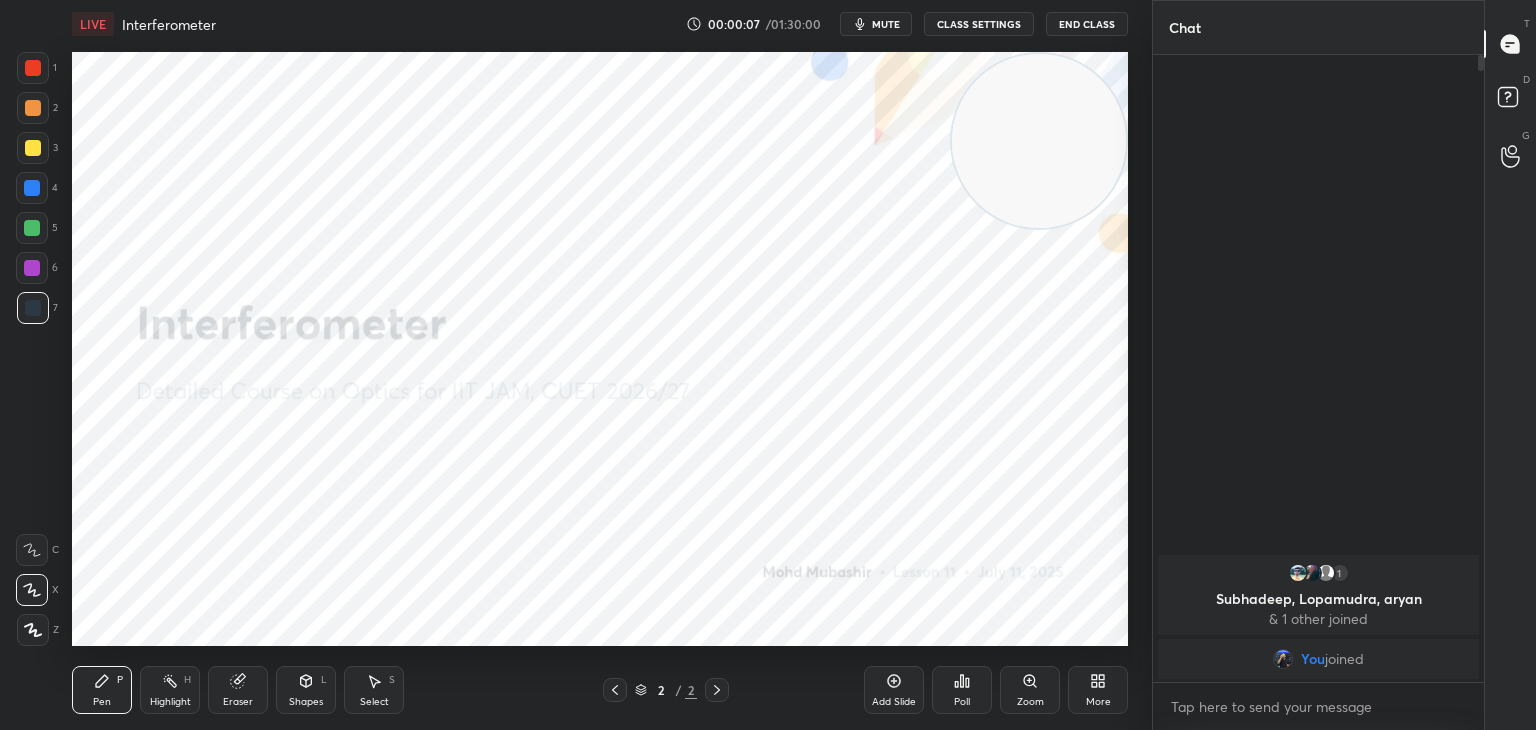 click on "D Doubts (D)" at bounding box center [1510, 100] 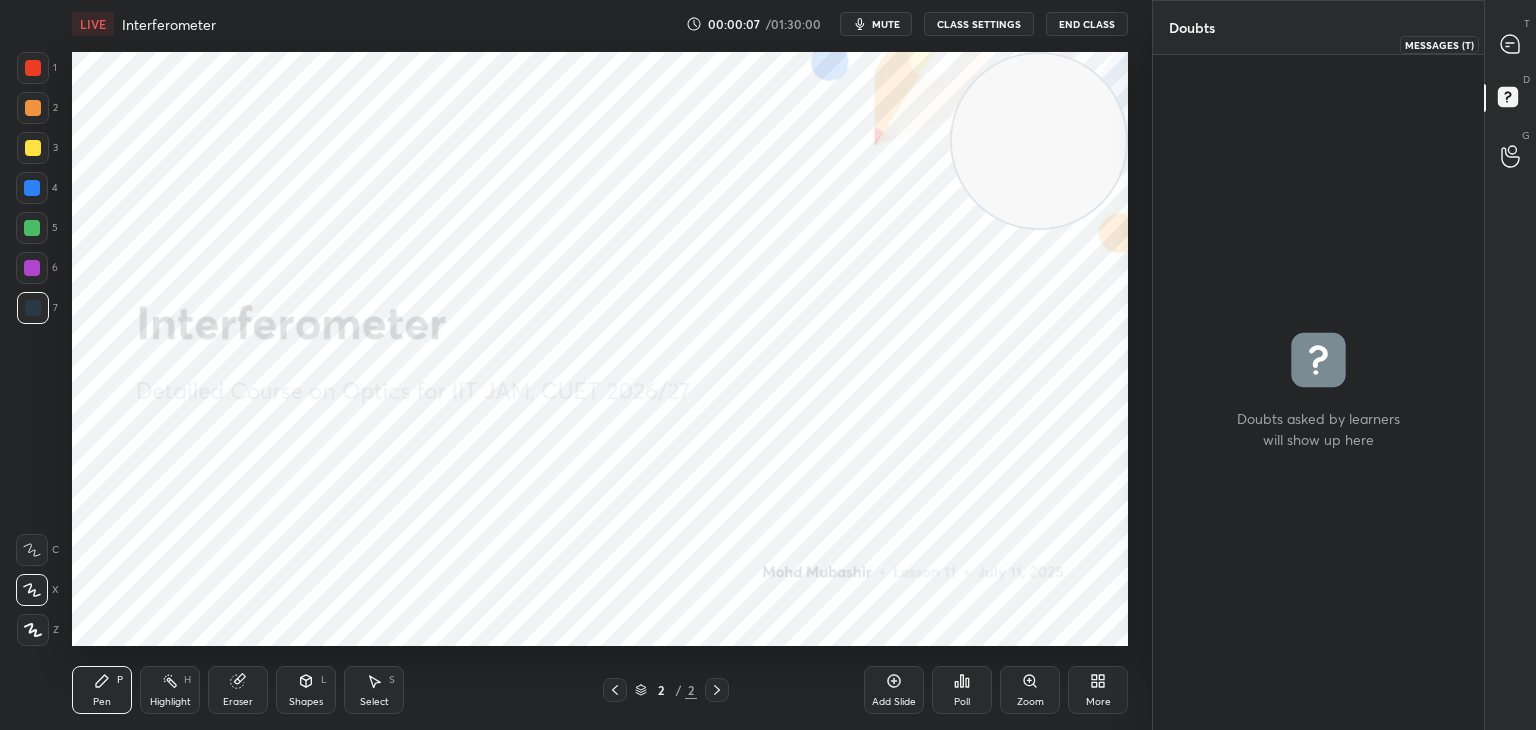 click 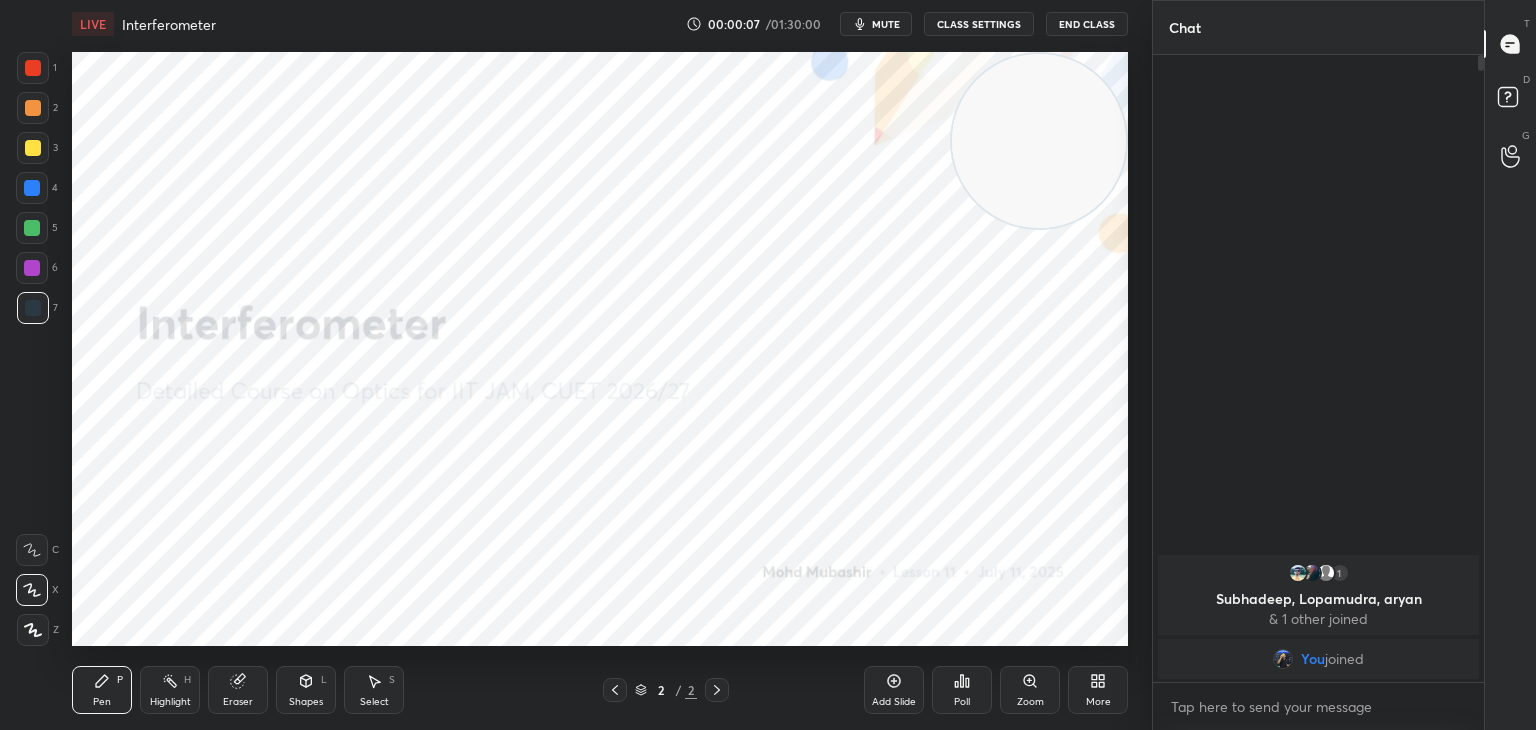 scroll, scrollTop: 6, scrollLeft: 6, axis: both 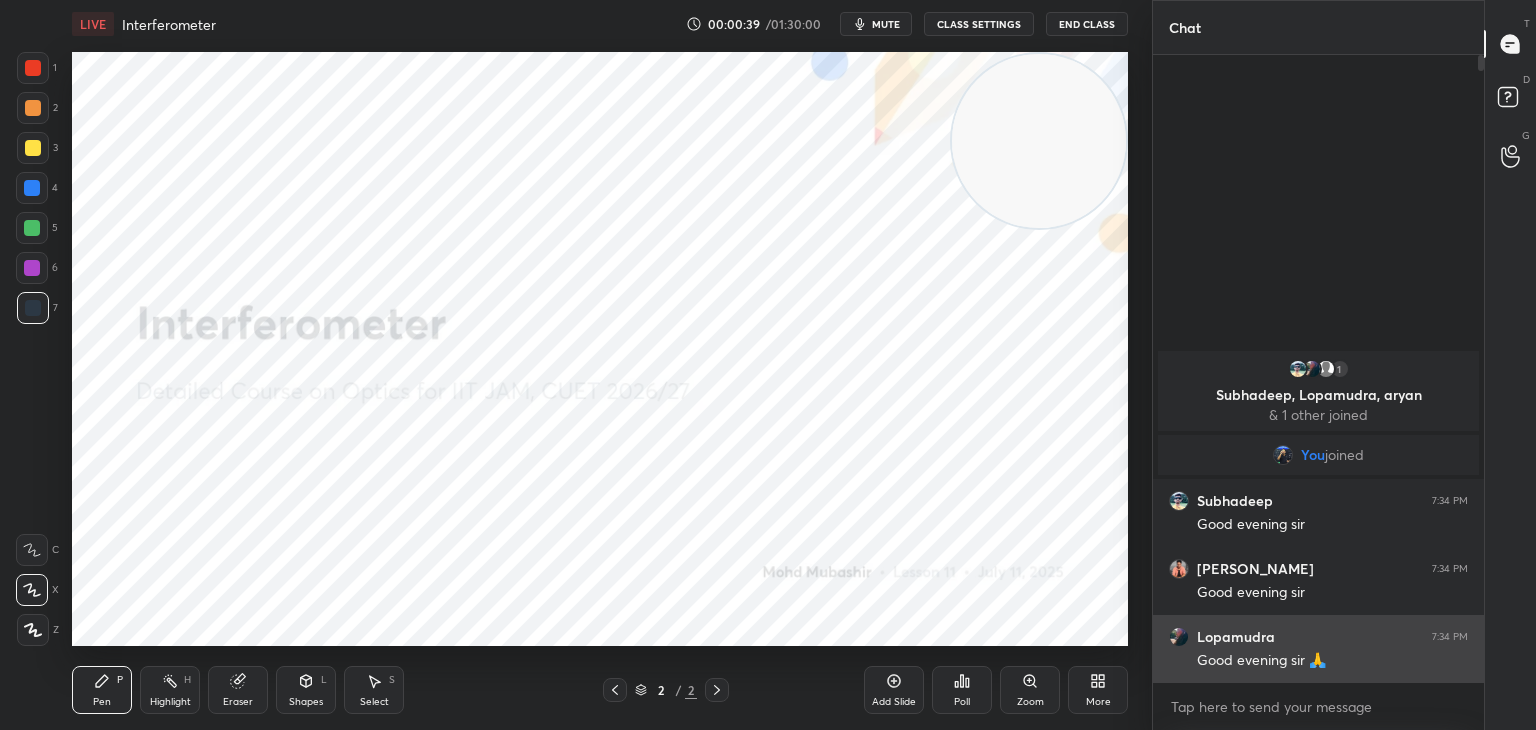 click on "Lopamudra" at bounding box center (1236, 637) 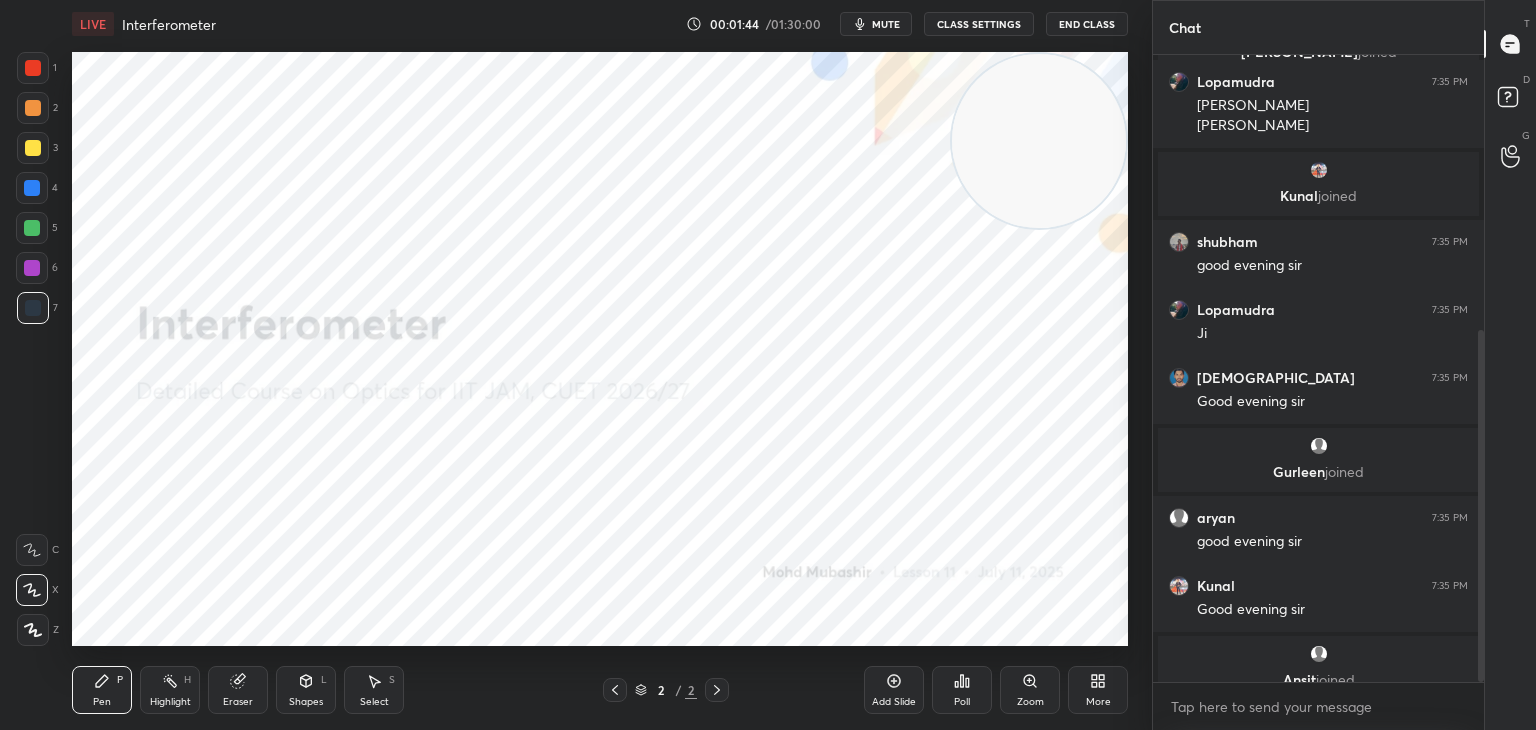 scroll, scrollTop: 492, scrollLeft: 0, axis: vertical 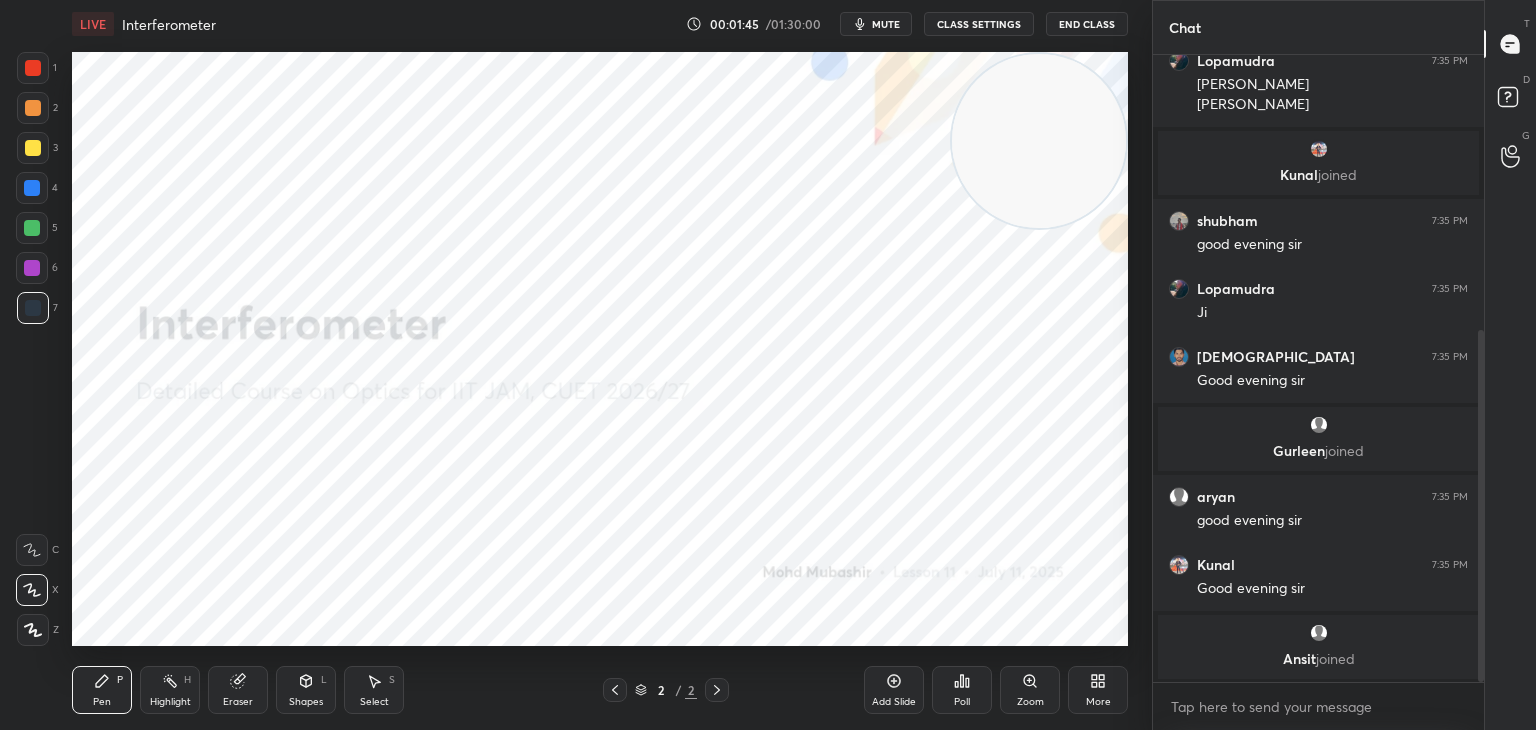 drag, startPoint x: 1480, startPoint y: 190, endPoint x: 1459, endPoint y: 434, distance: 244.90202 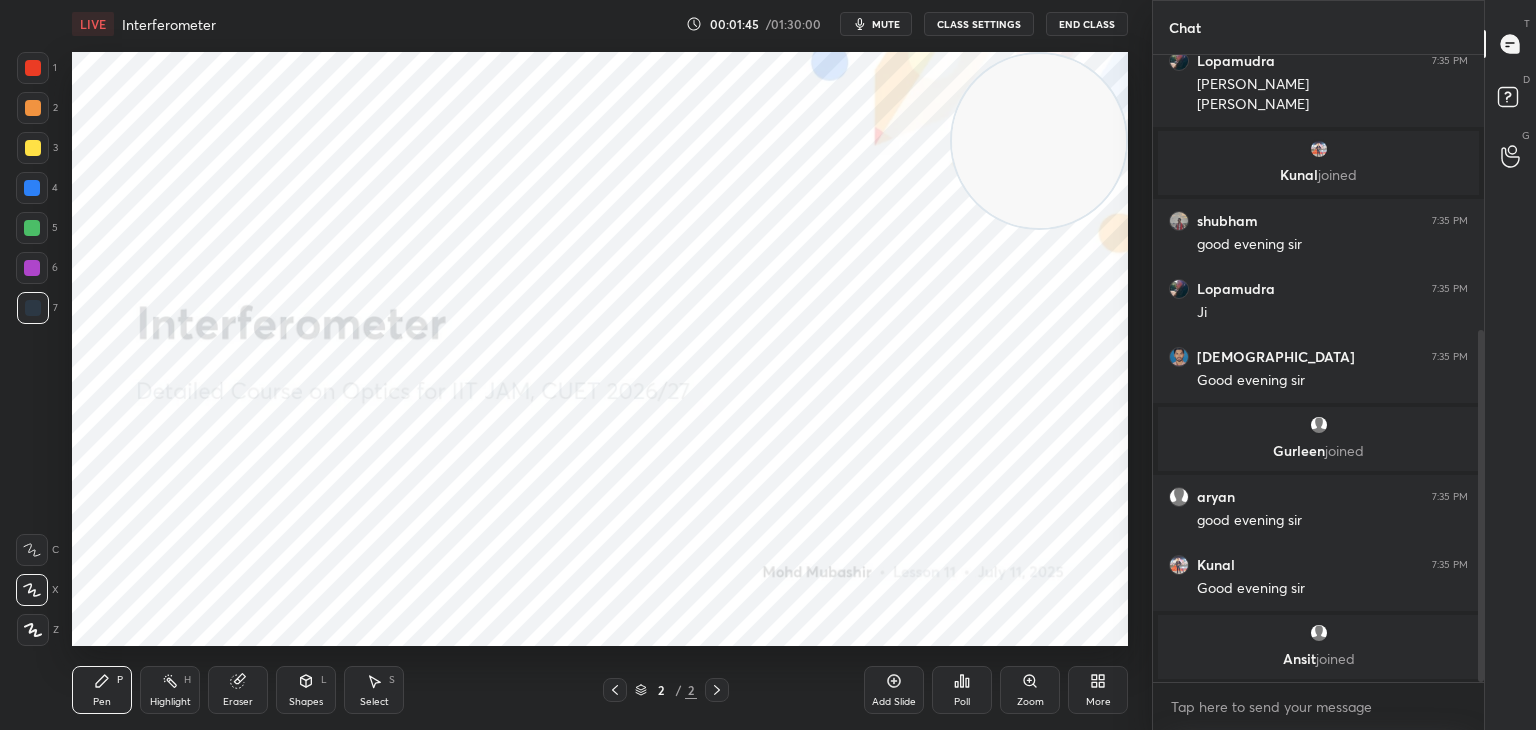 click at bounding box center (1478, 368) 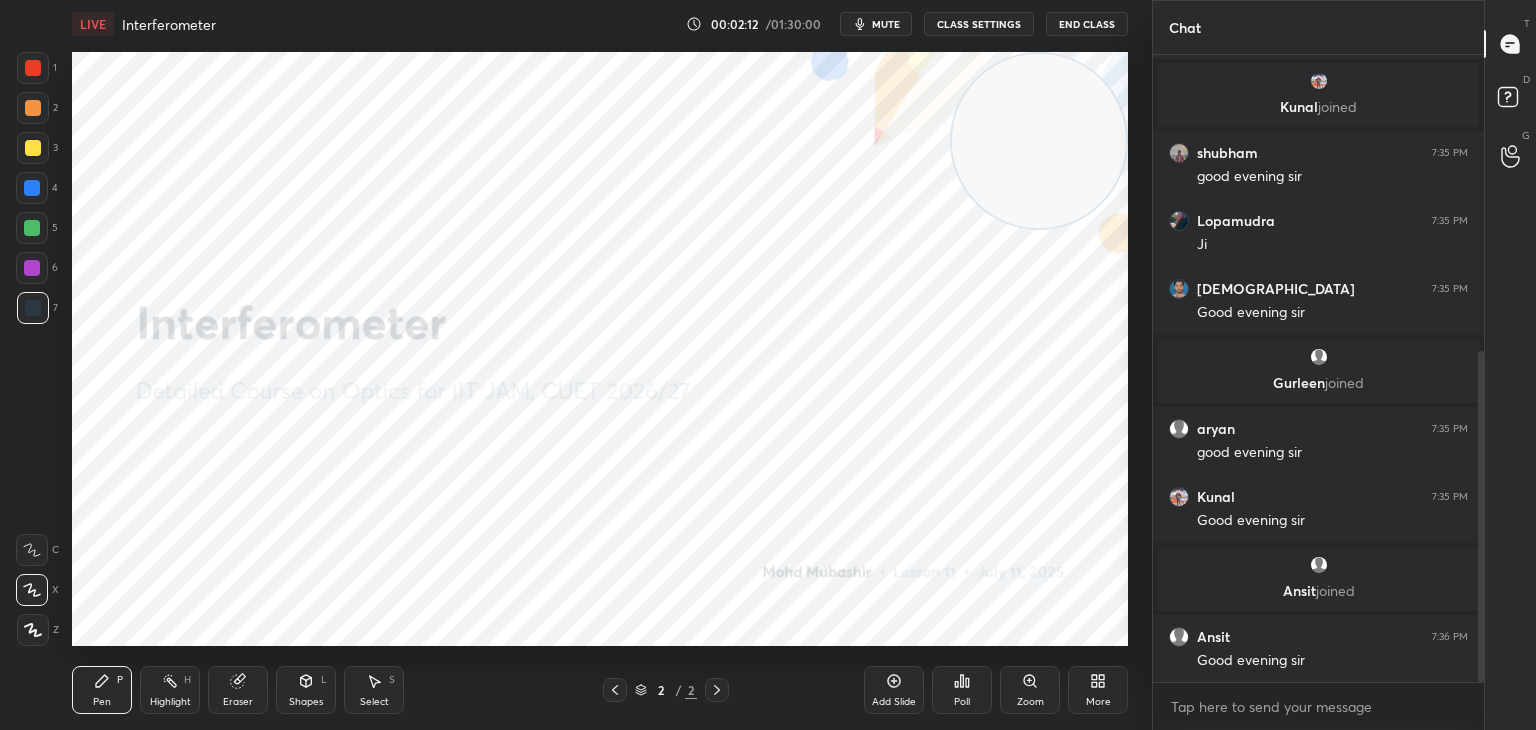 scroll, scrollTop: 646, scrollLeft: 0, axis: vertical 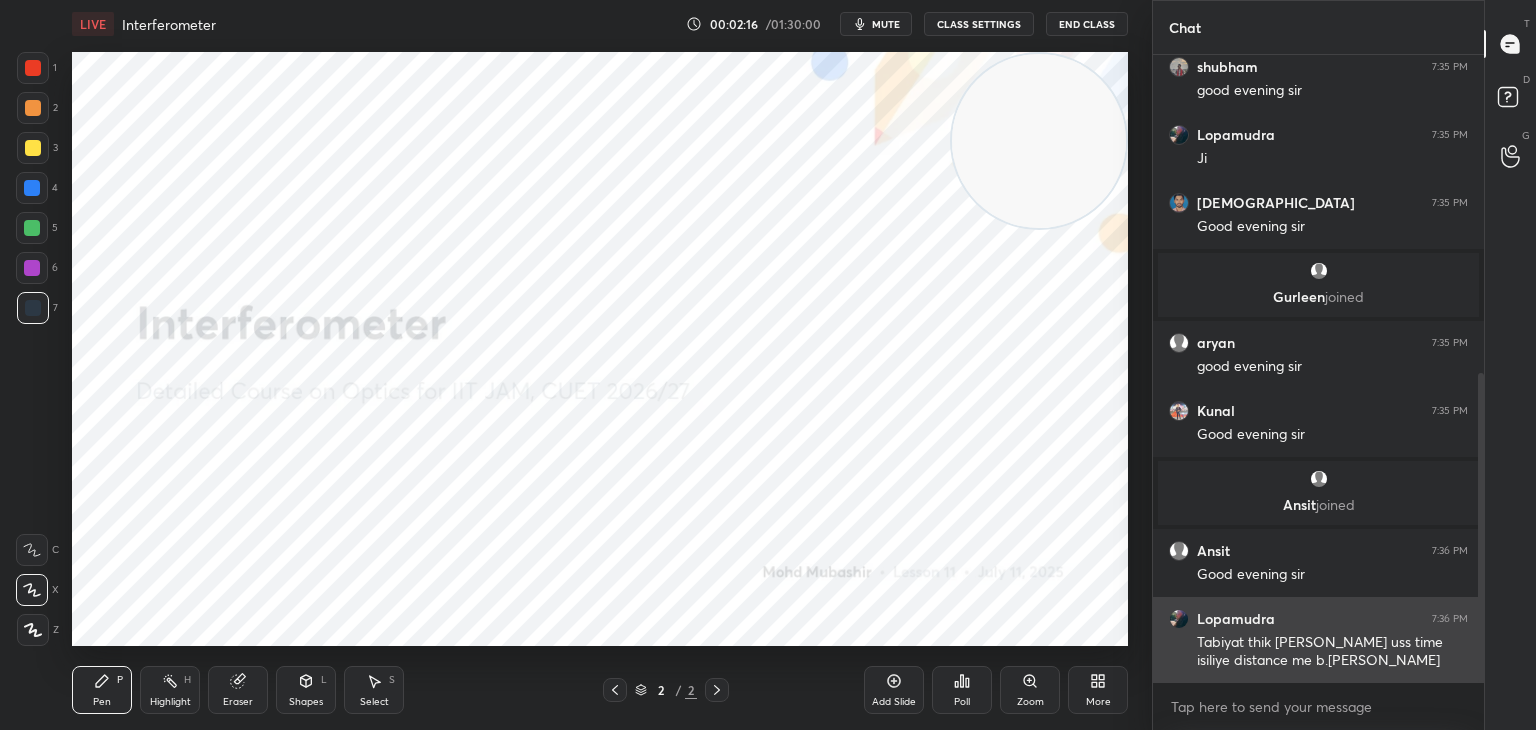 click on "Tabiyat thik [PERSON_NAME] uss time isiliye distance me b.[PERSON_NAME]" at bounding box center (1332, 652) 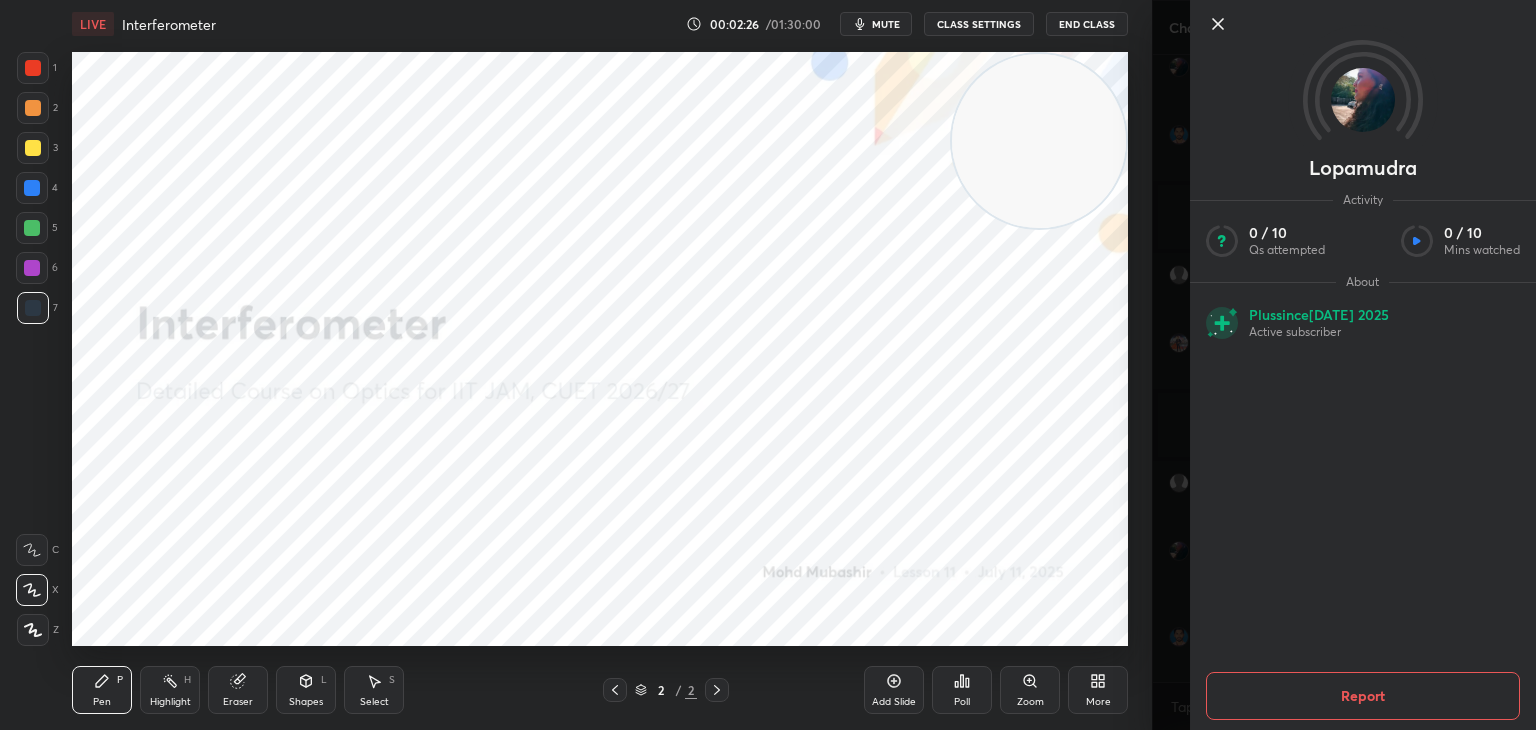 scroll, scrollTop: 782, scrollLeft: 0, axis: vertical 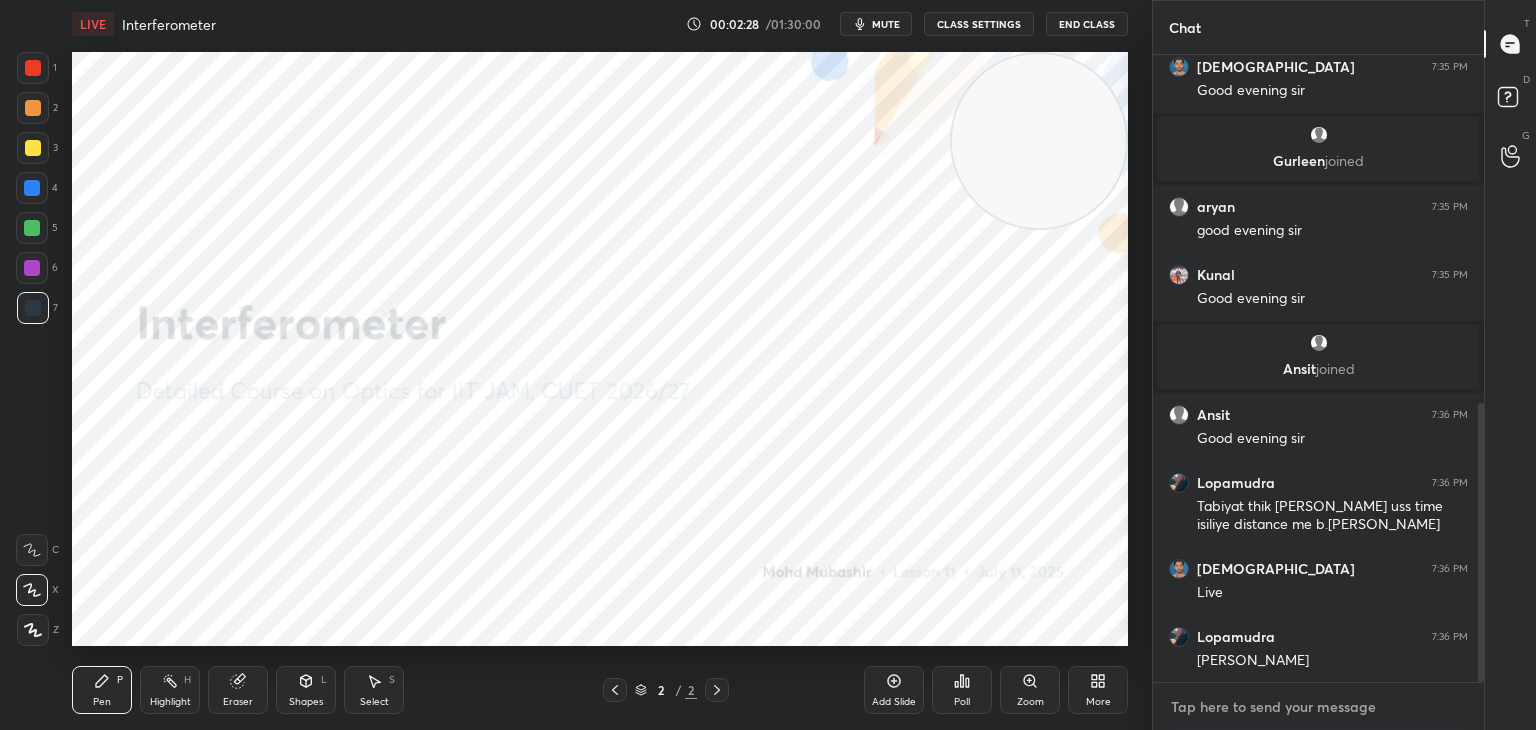 click at bounding box center (1318, 707) 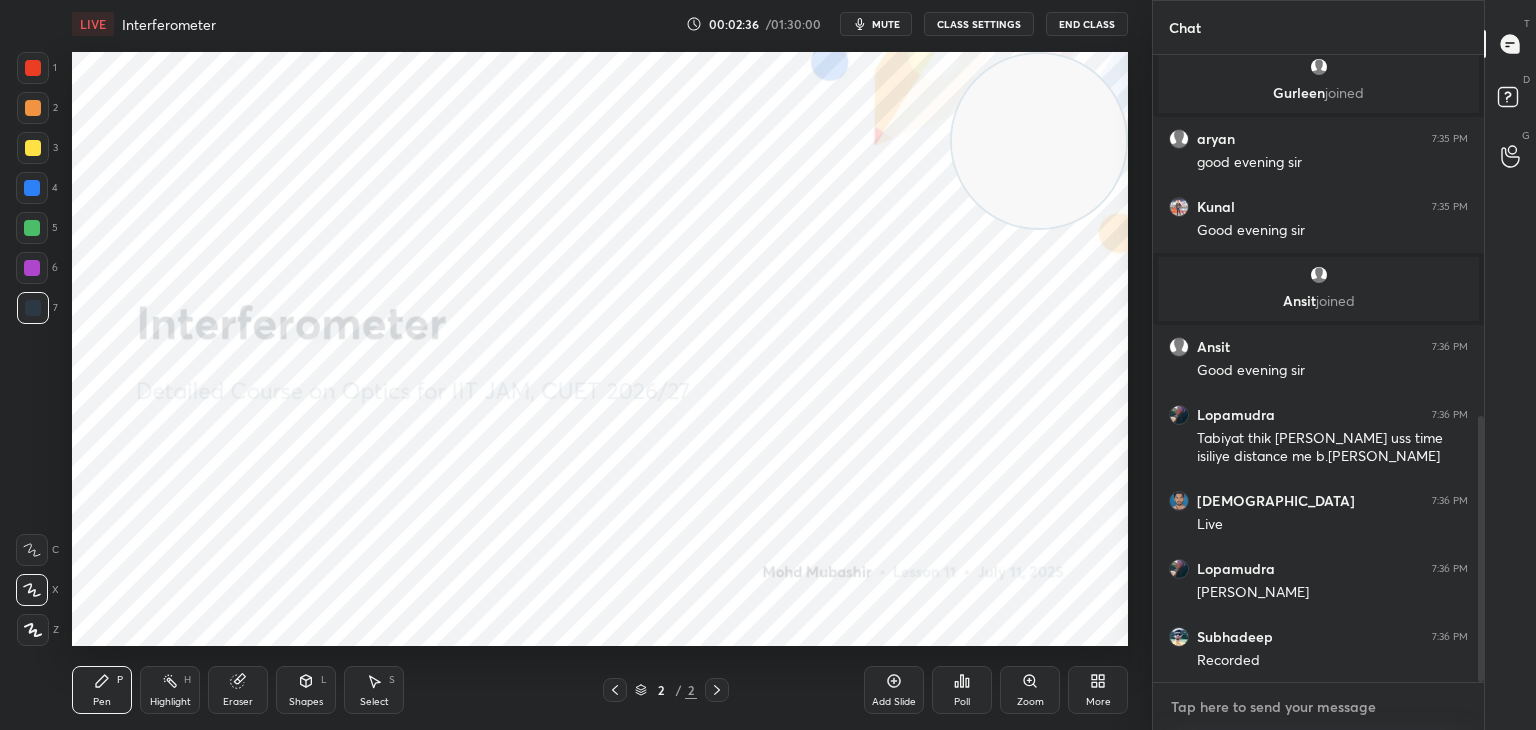 scroll, scrollTop: 922, scrollLeft: 0, axis: vertical 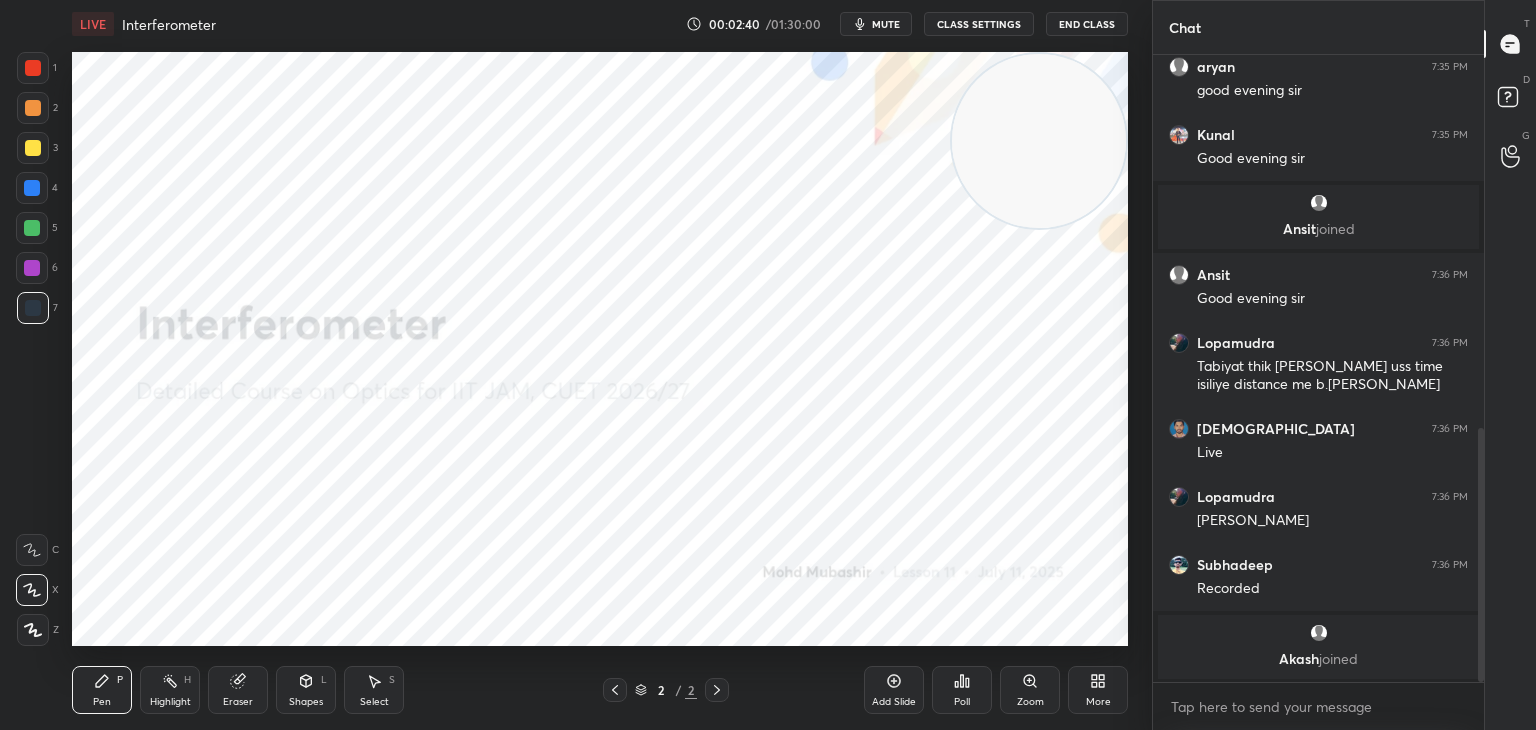 click on "Eraser" at bounding box center [238, 690] 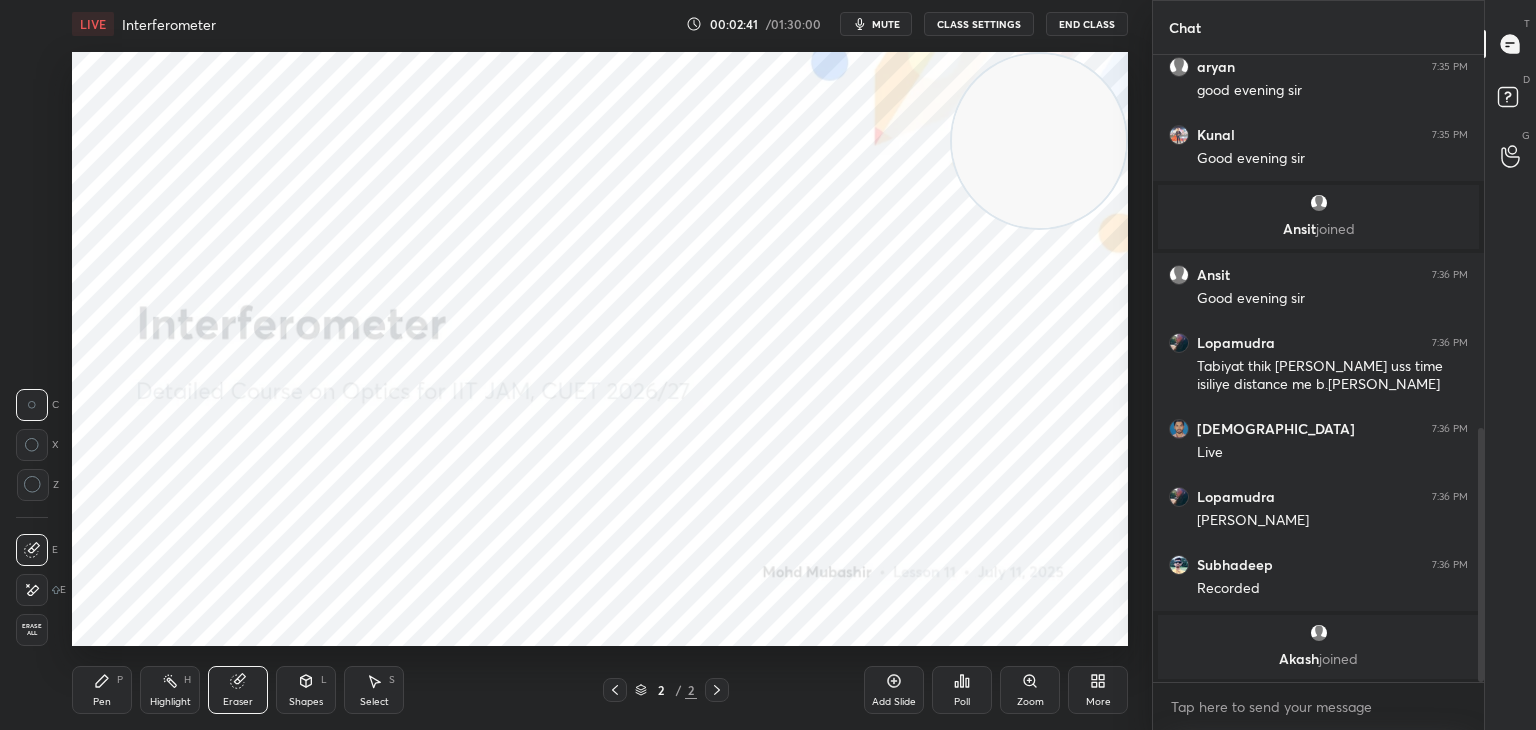 click on "Erase all" at bounding box center (32, 630) 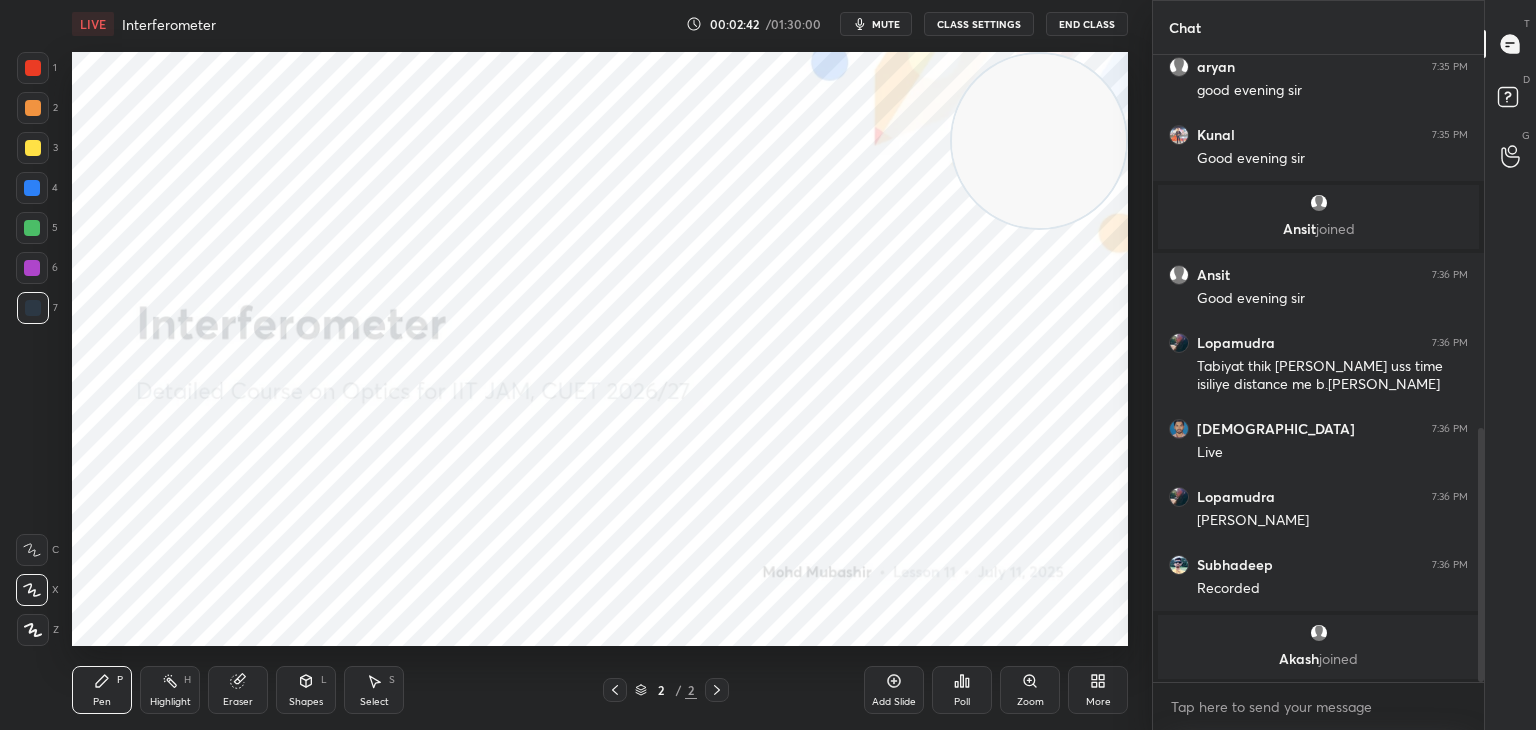 click on "Highlight H" at bounding box center [170, 690] 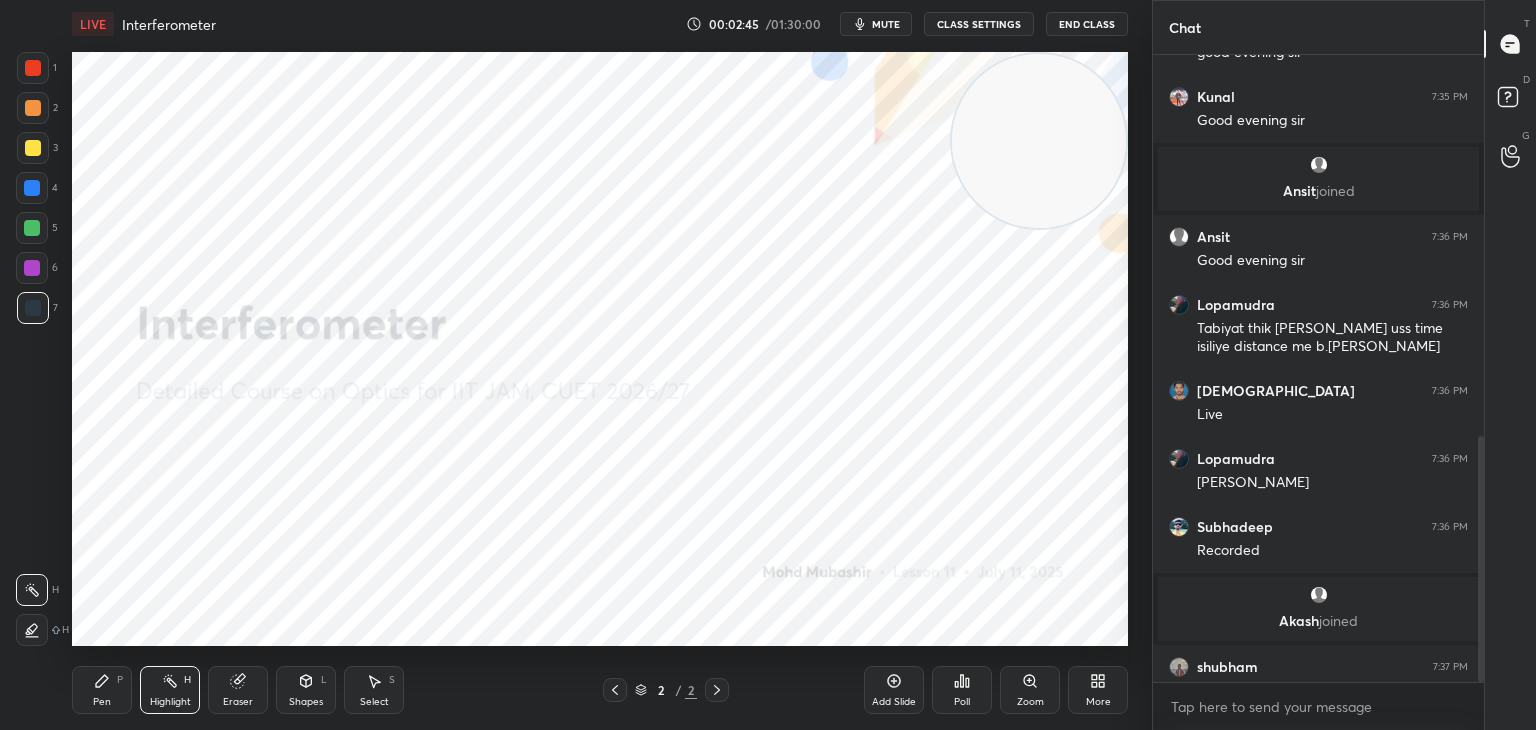 scroll, scrollTop: 970, scrollLeft: 0, axis: vertical 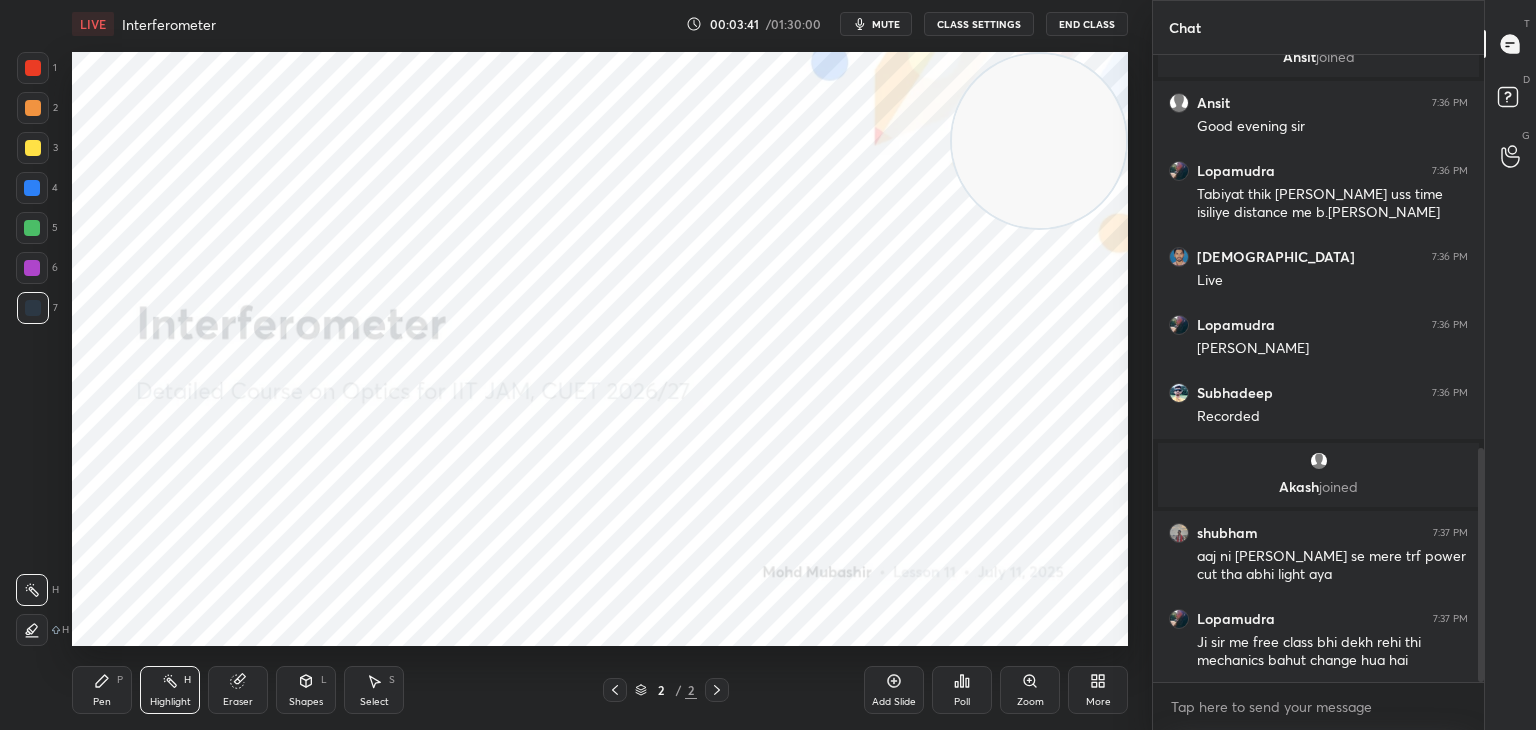 click on "More" at bounding box center (1098, 690) 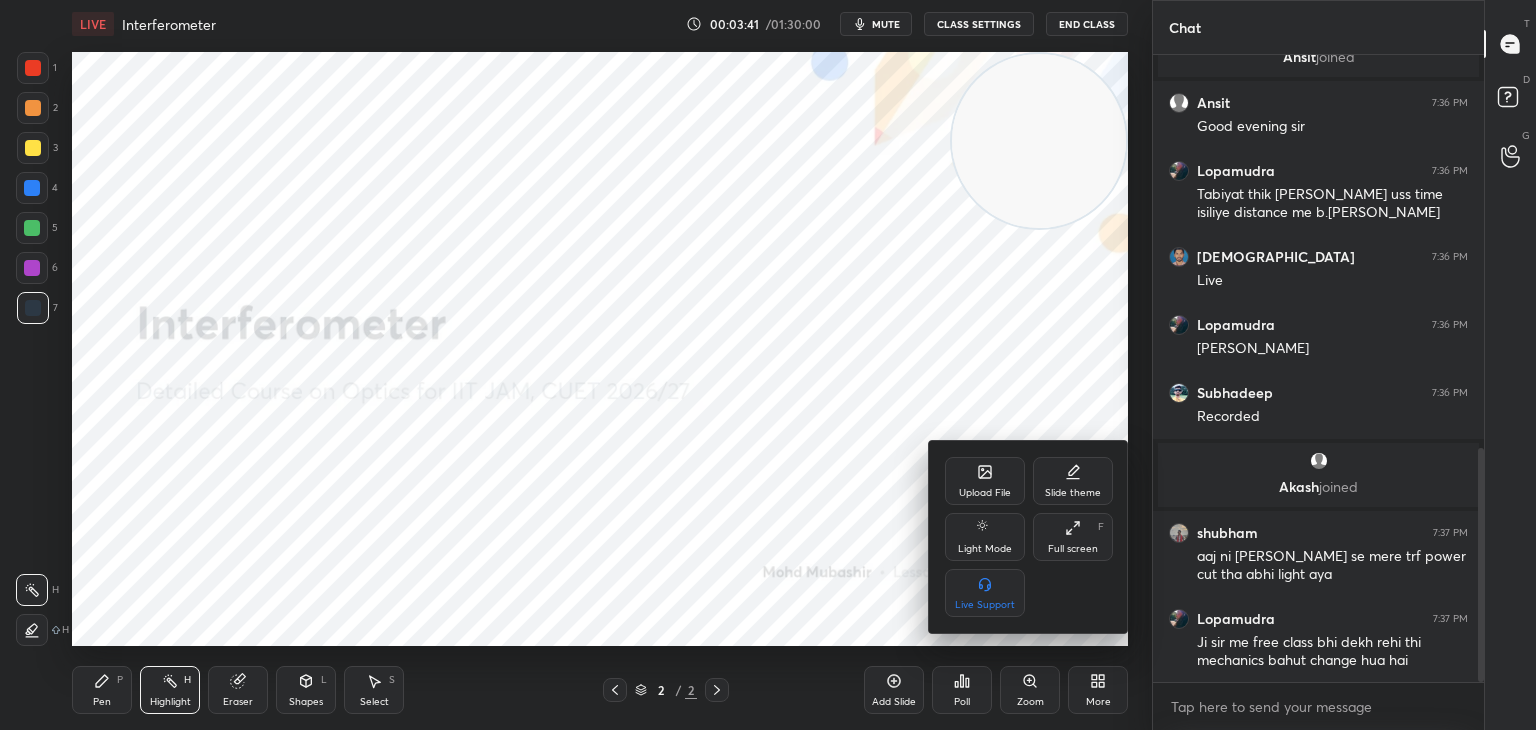 click on "Upload File" at bounding box center (985, 481) 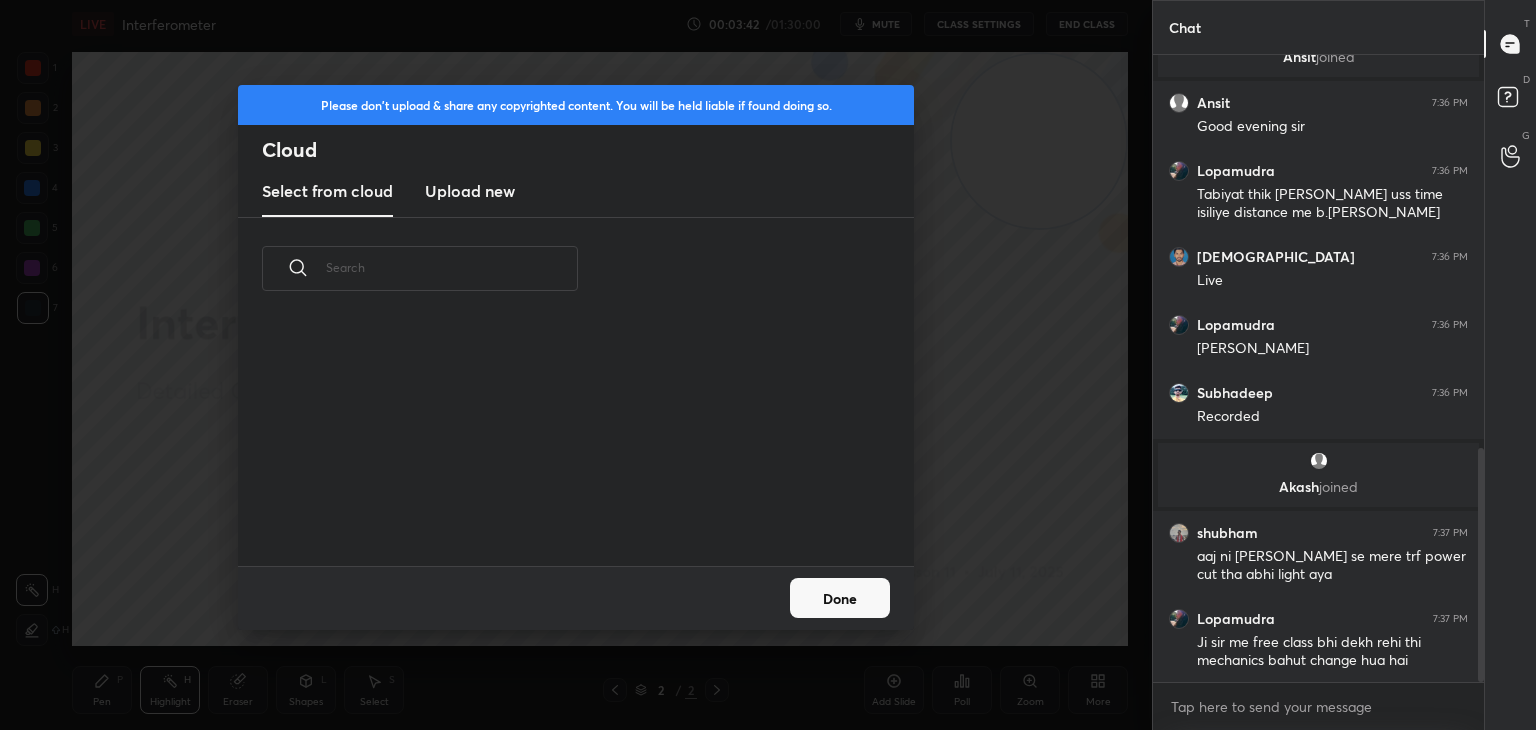 scroll, scrollTop: 5, scrollLeft: 10, axis: both 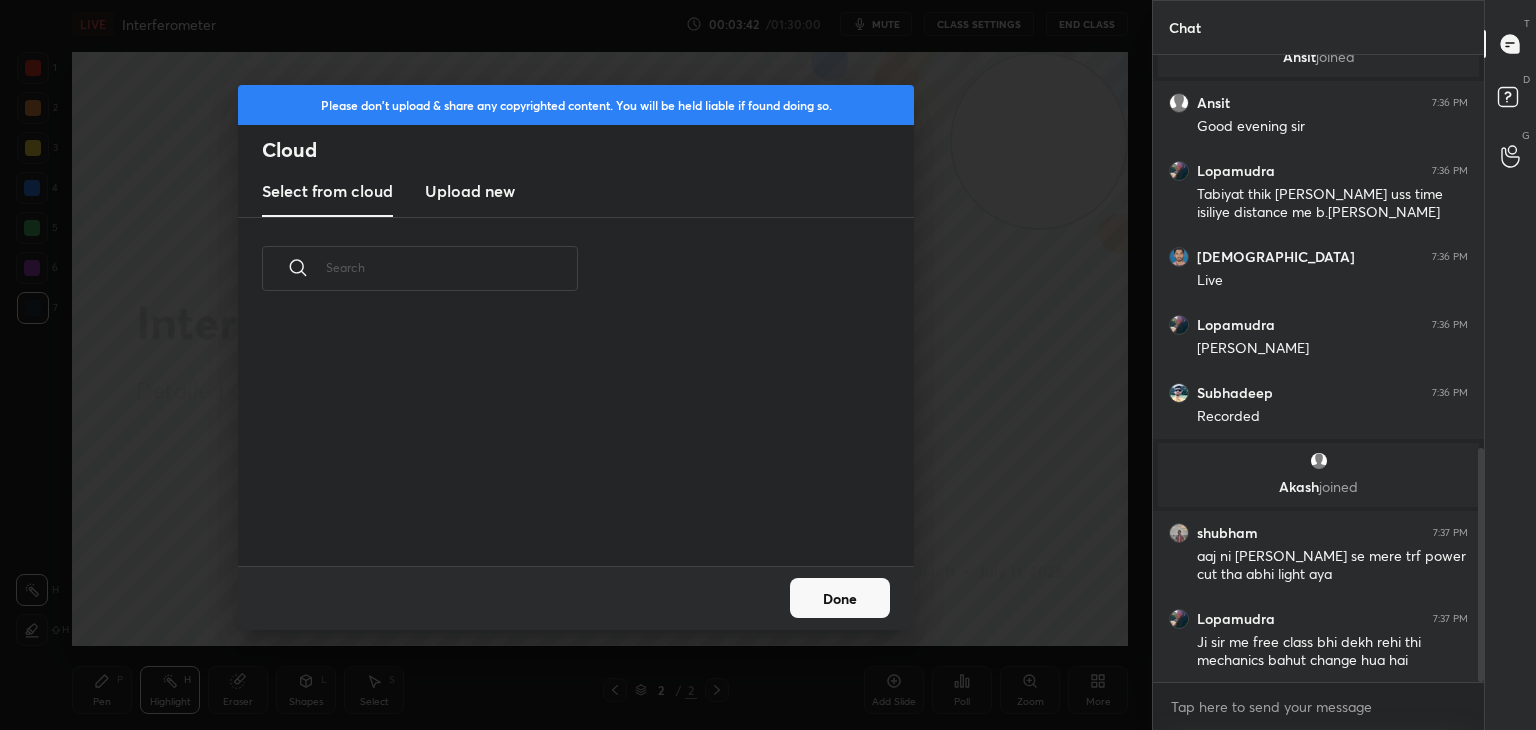 click on "Upload new" at bounding box center [470, 192] 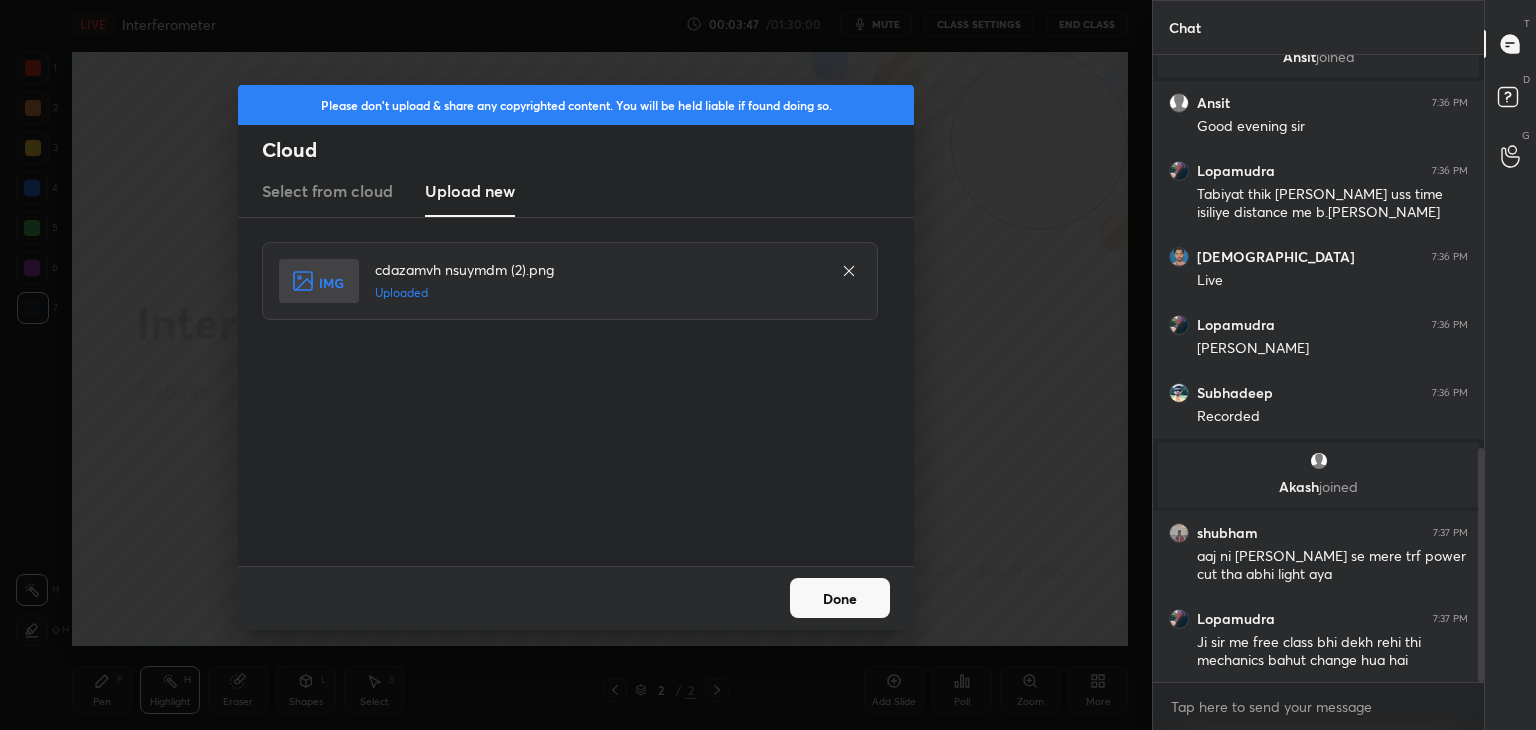 click on "Done" at bounding box center (840, 598) 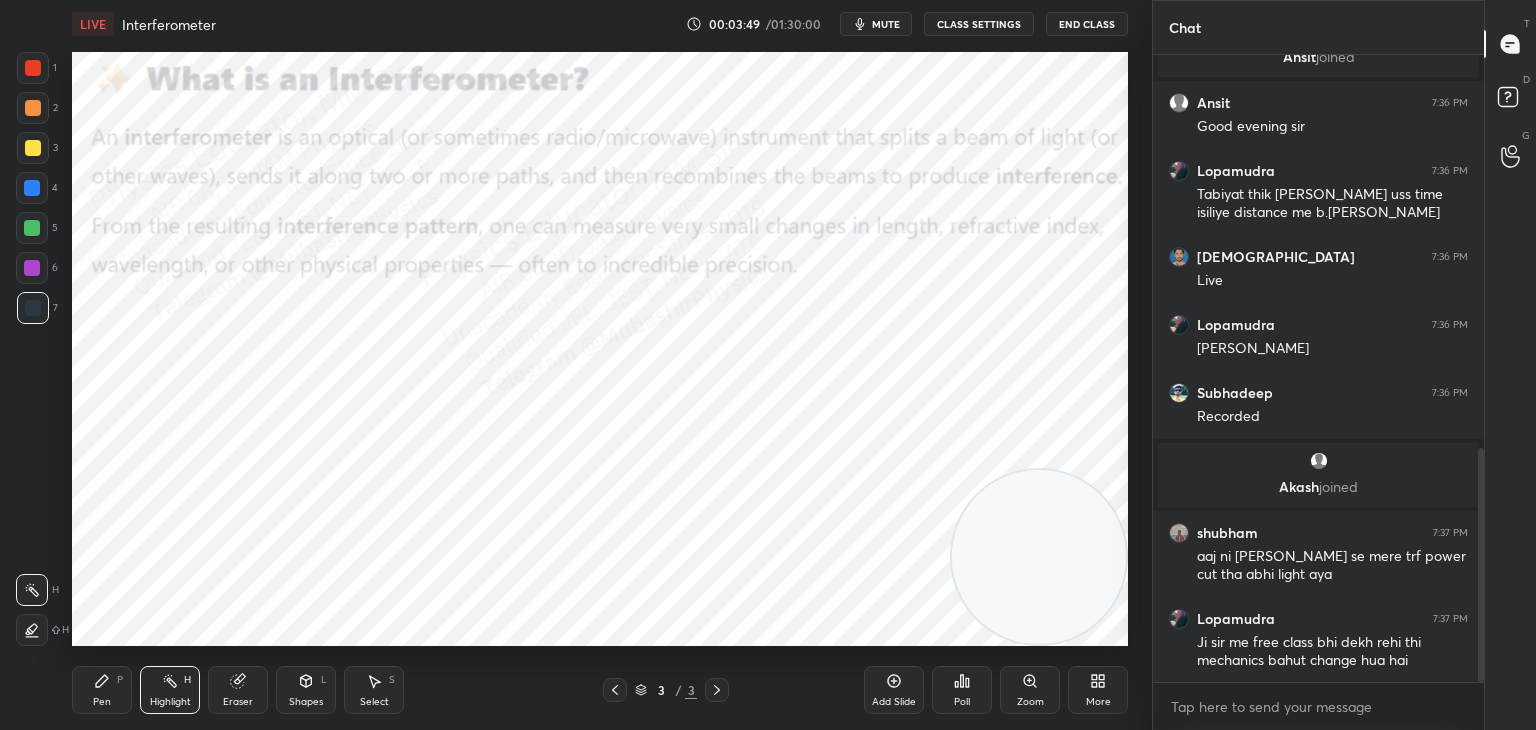 drag, startPoint x: 1059, startPoint y: 262, endPoint x: 1100, endPoint y: 599, distance: 339.4849 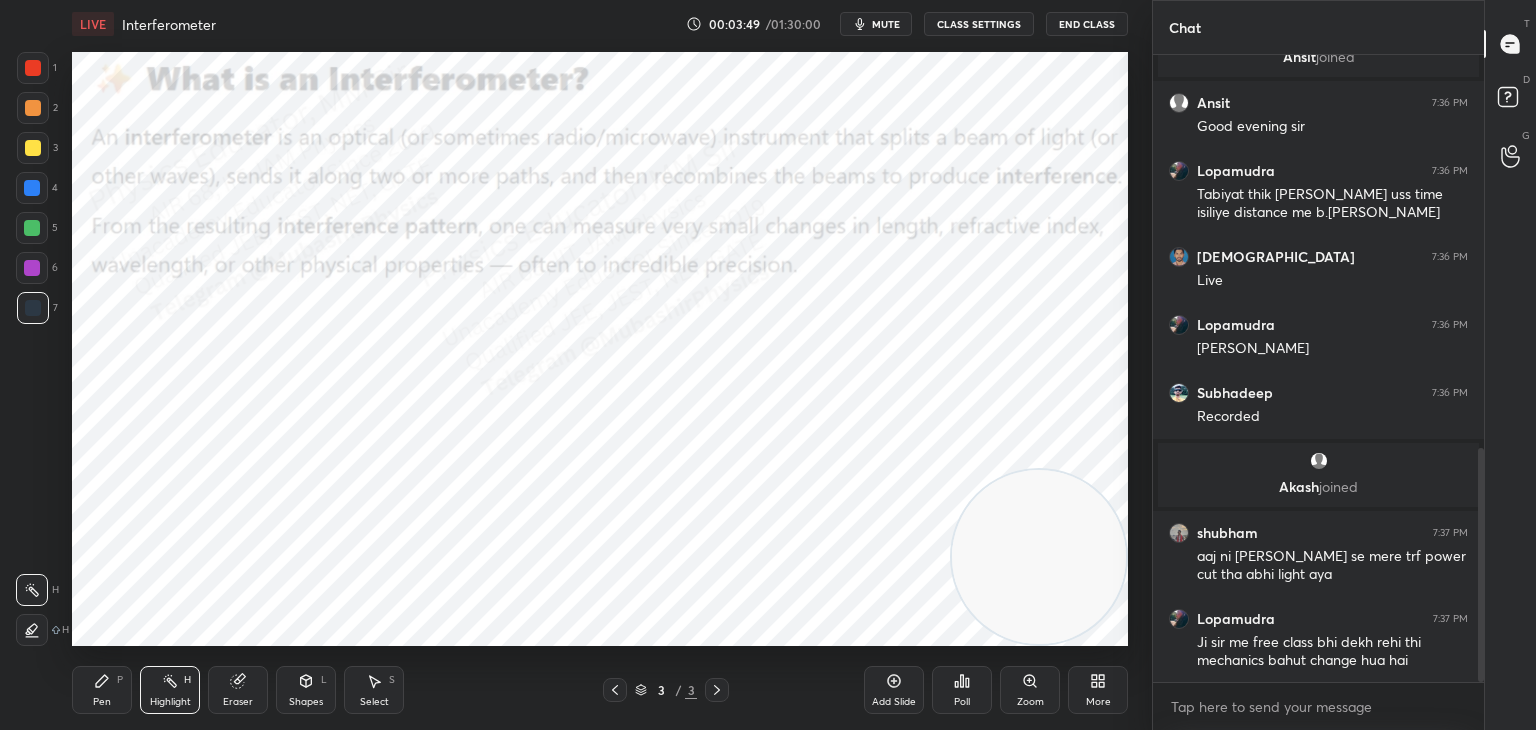 click at bounding box center [1039, 557] 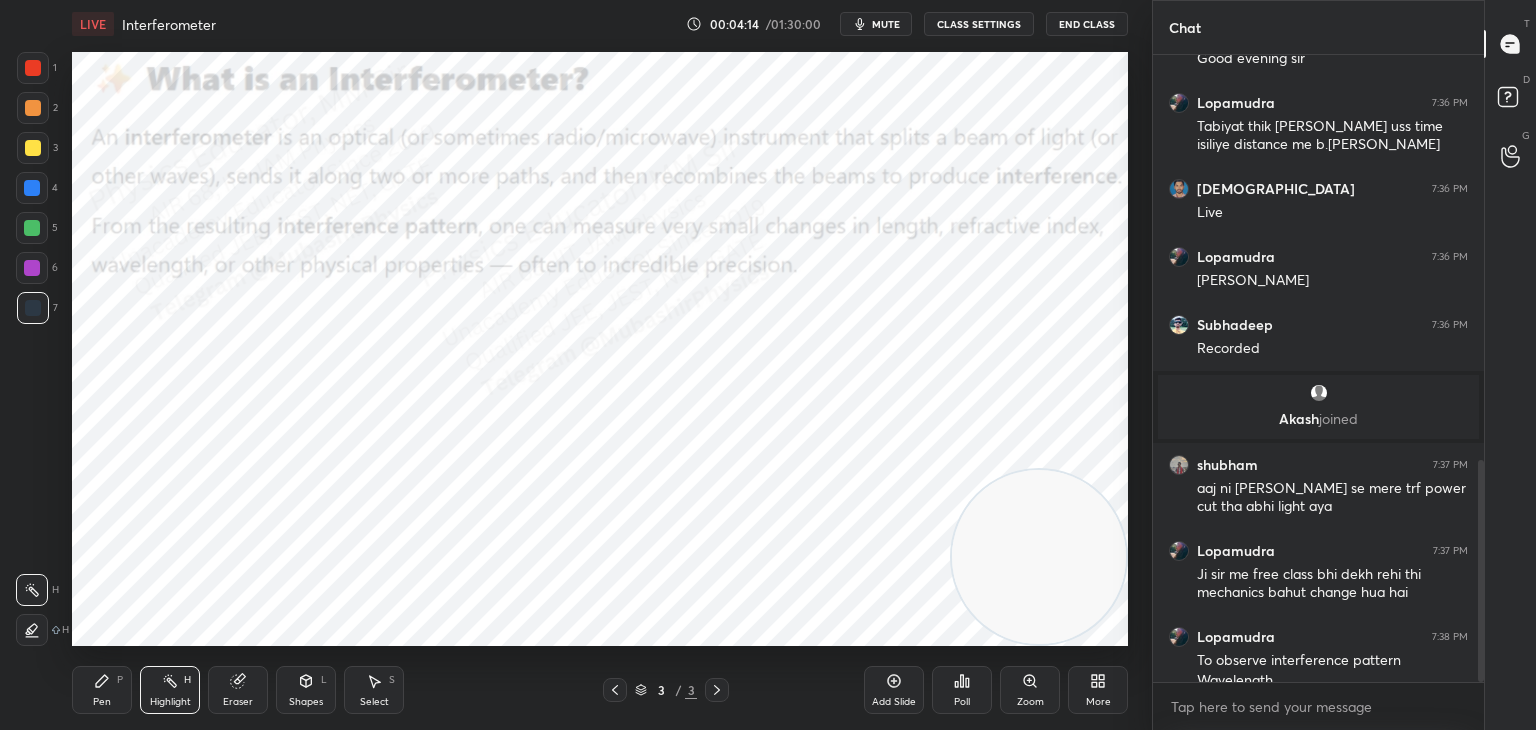 scroll, scrollTop: 1144, scrollLeft: 0, axis: vertical 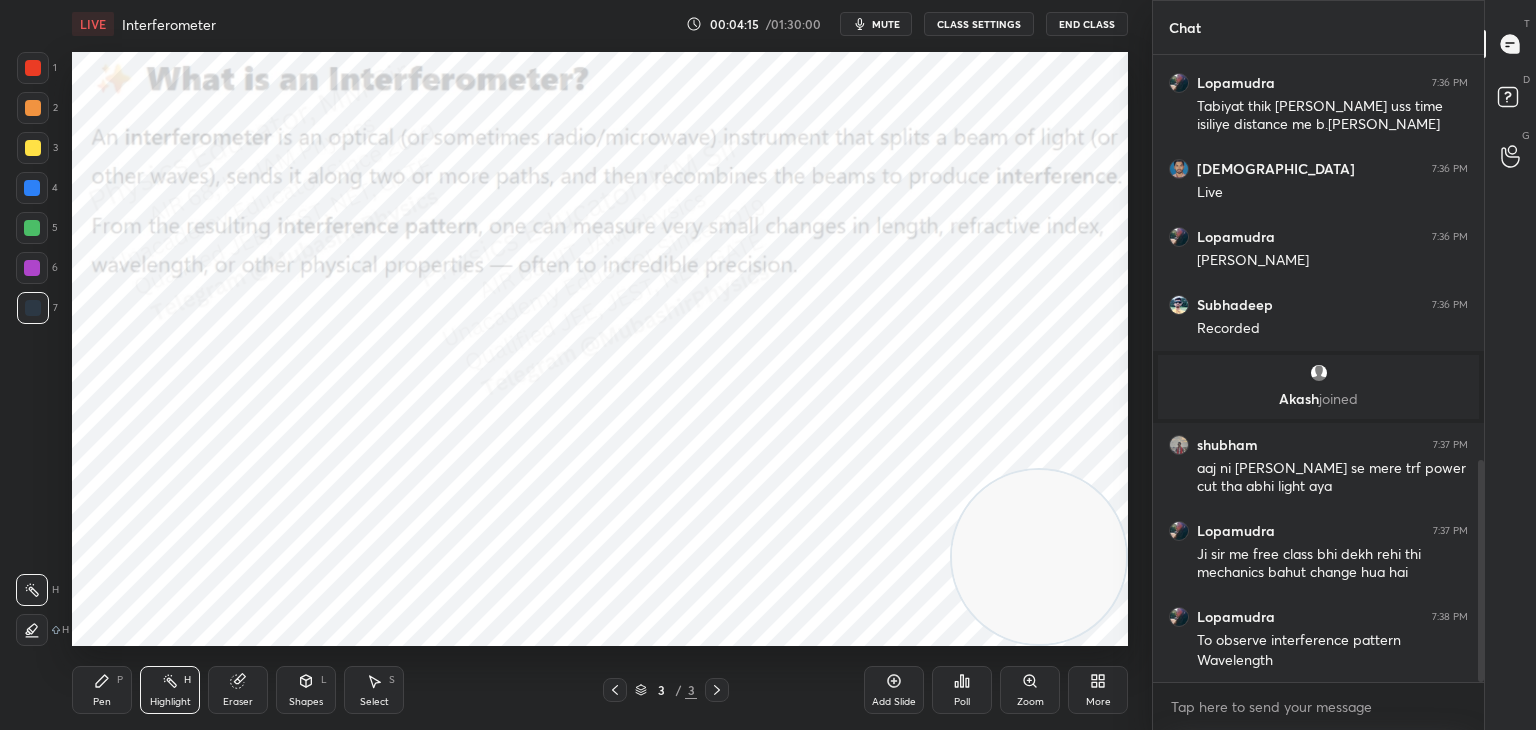 click on "mute" at bounding box center (886, 24) 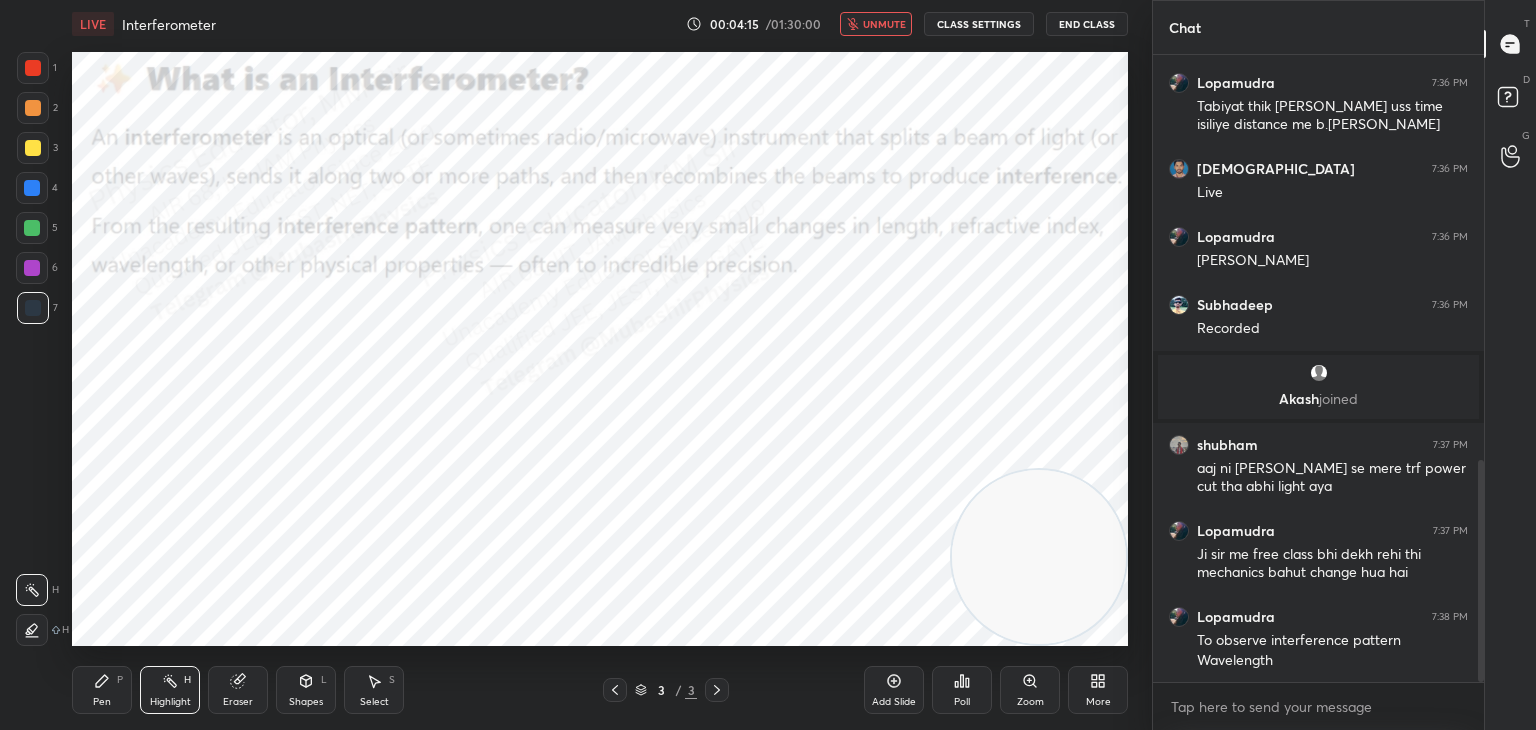 click on "LIVE Interferometer 00:04:15 /  01:30:00 unmute CLASS SETTINGS End Class" at bounding box center [600, 24] 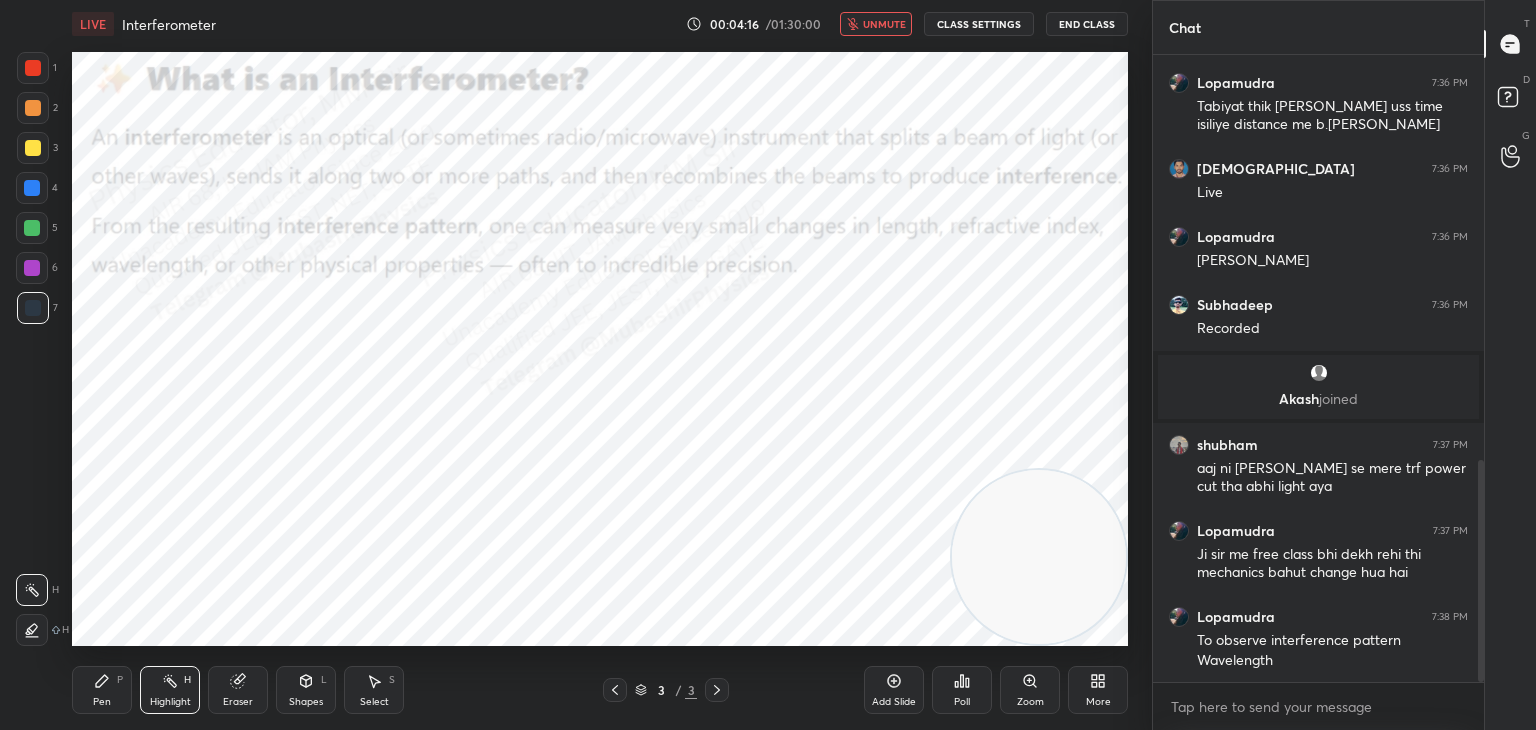 click on "unmute" at bounding box center [884, 24] 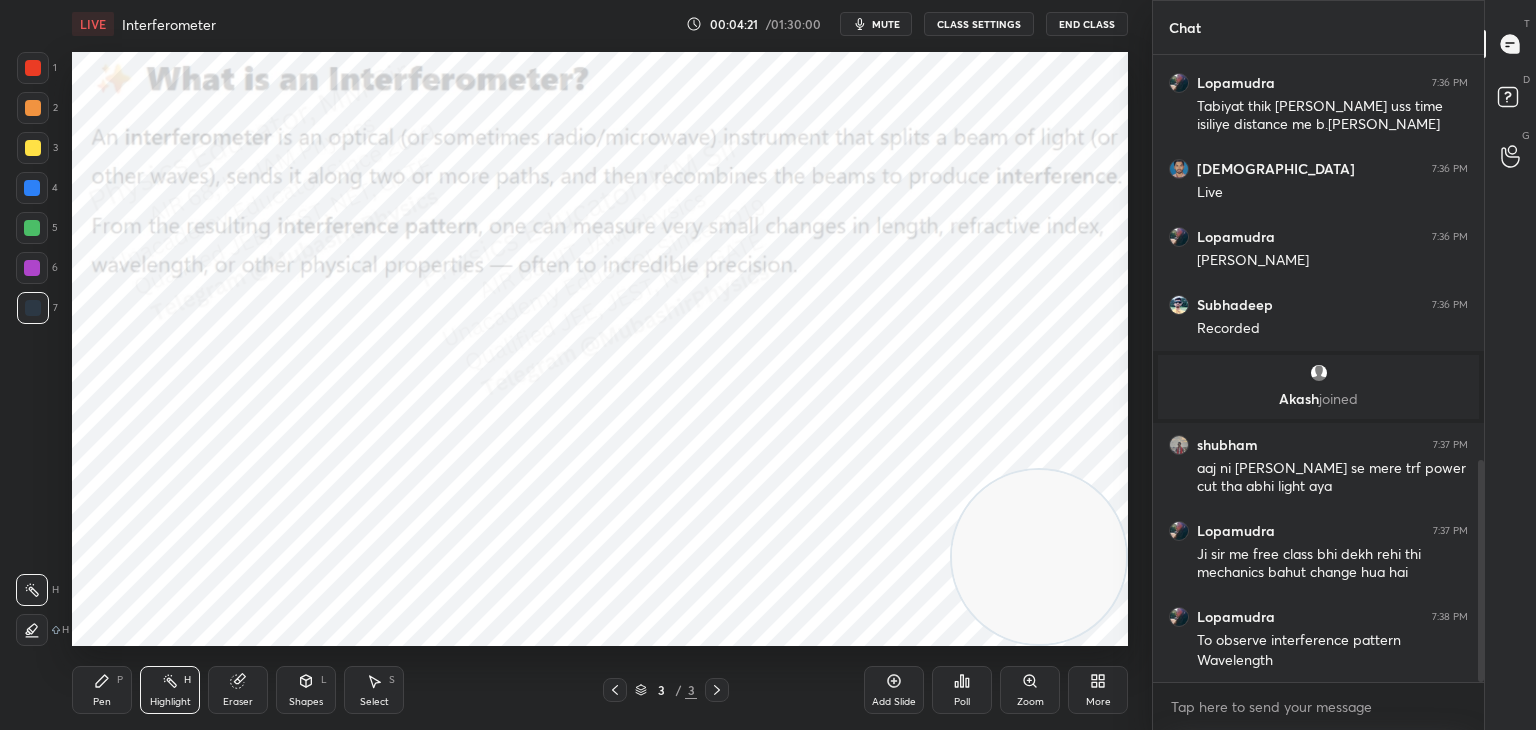 click 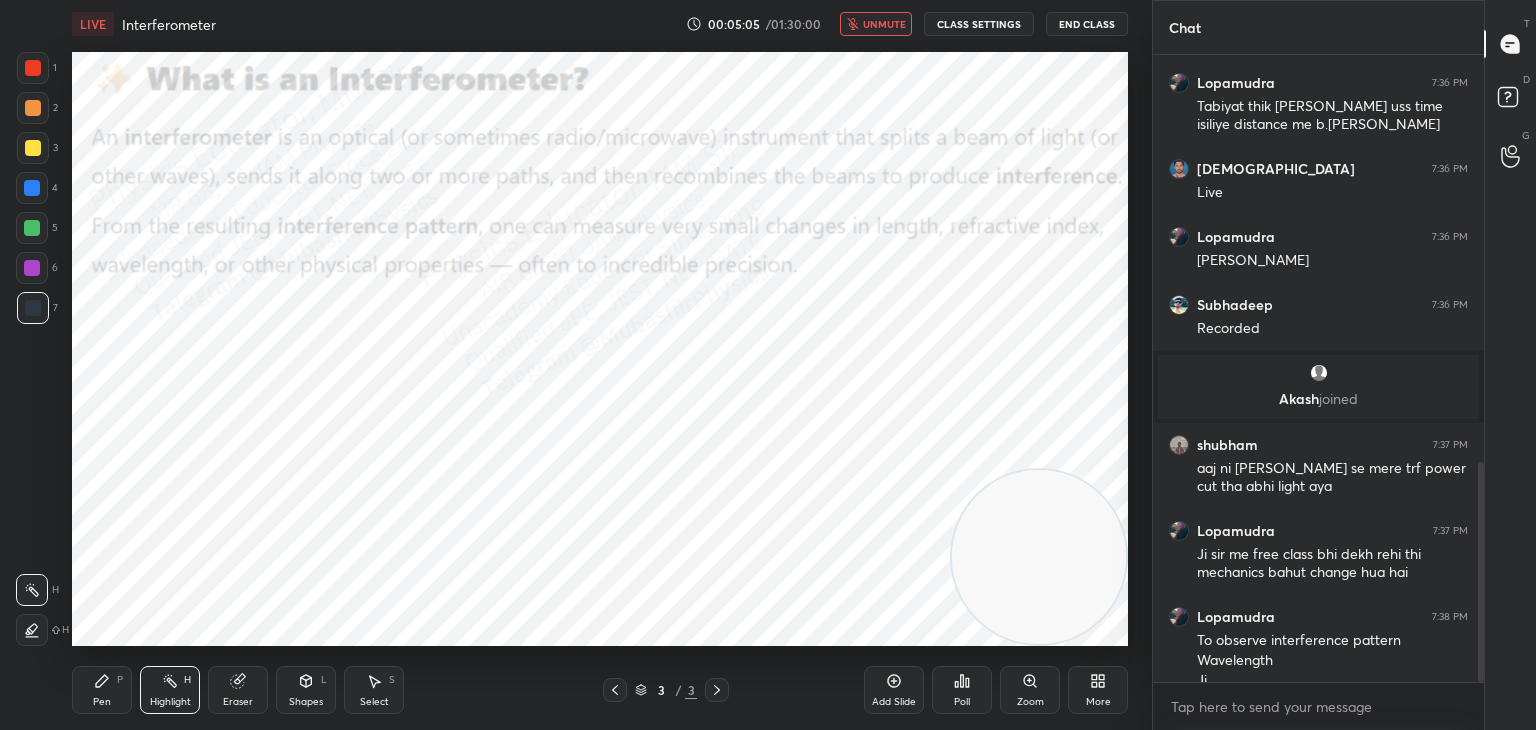 scroll, scrollTop: 1164, scrollLeft: 0, axis: vertical 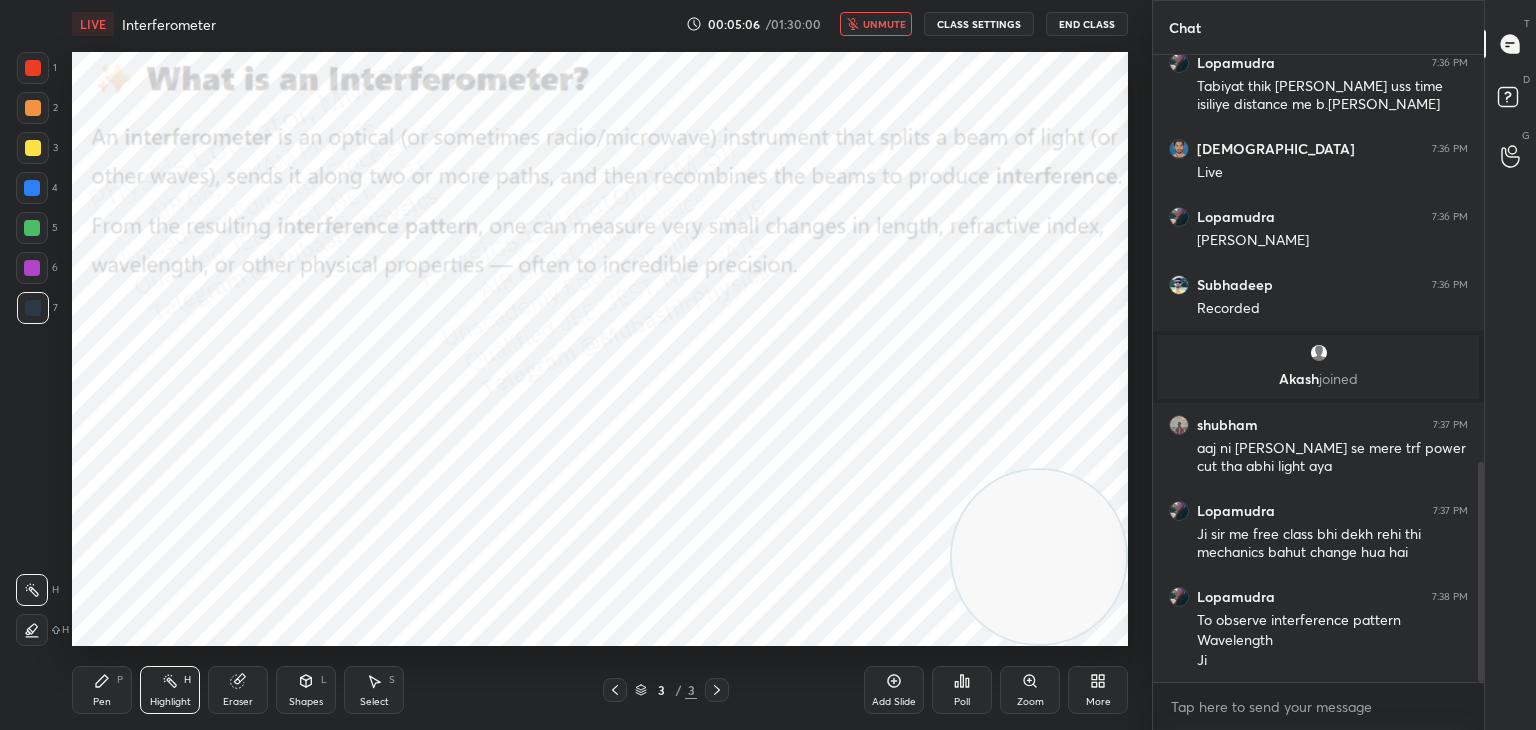 drag, startPoint x: 883, startPoint y: 25, endPoint x: 899, endPoint y: 37, distance: 20 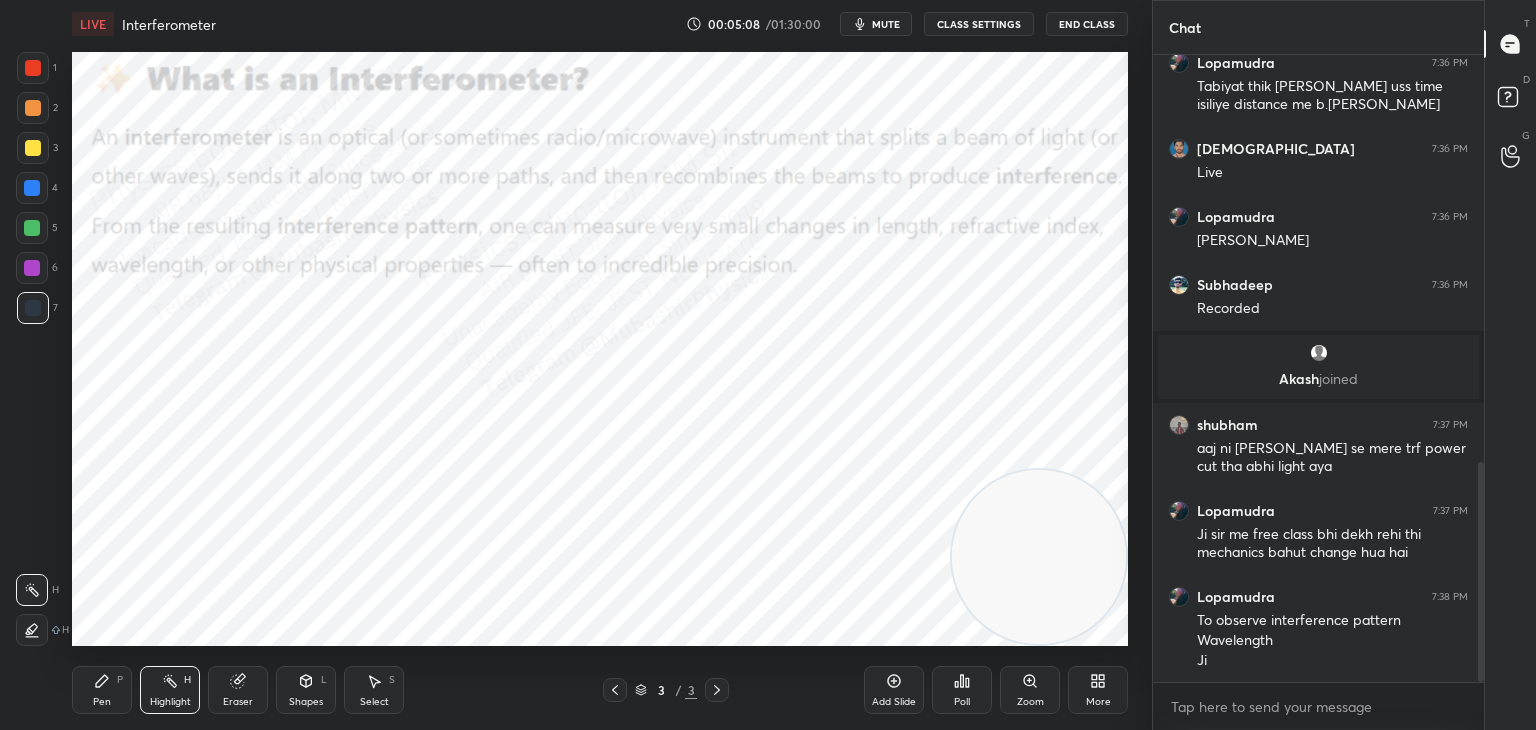 click on "Pen P" at bounding box center (102, 690) 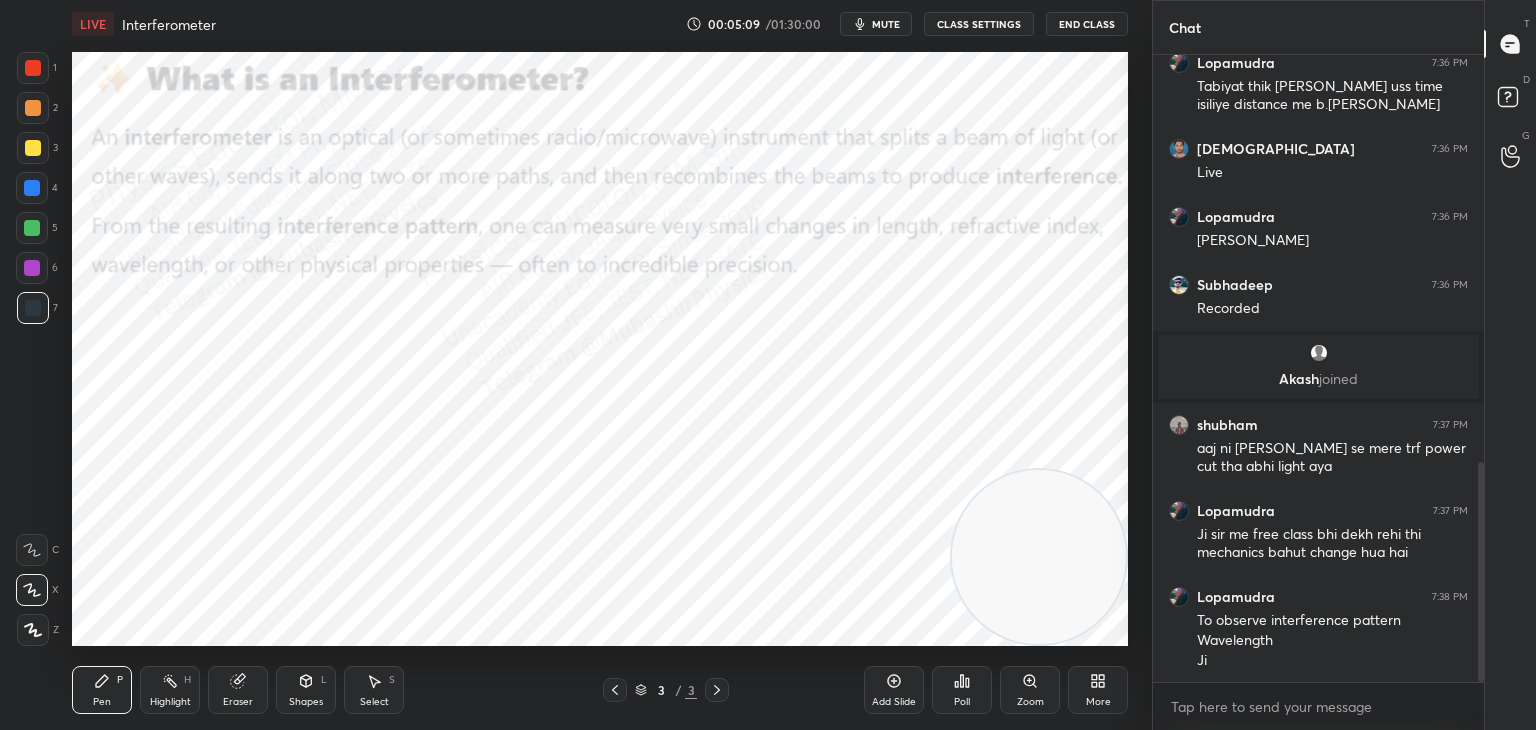 drag, startPoint x: 35, startPoint y: 194, endPoint x: 53, endPoint y: 202, distance: 19.697716 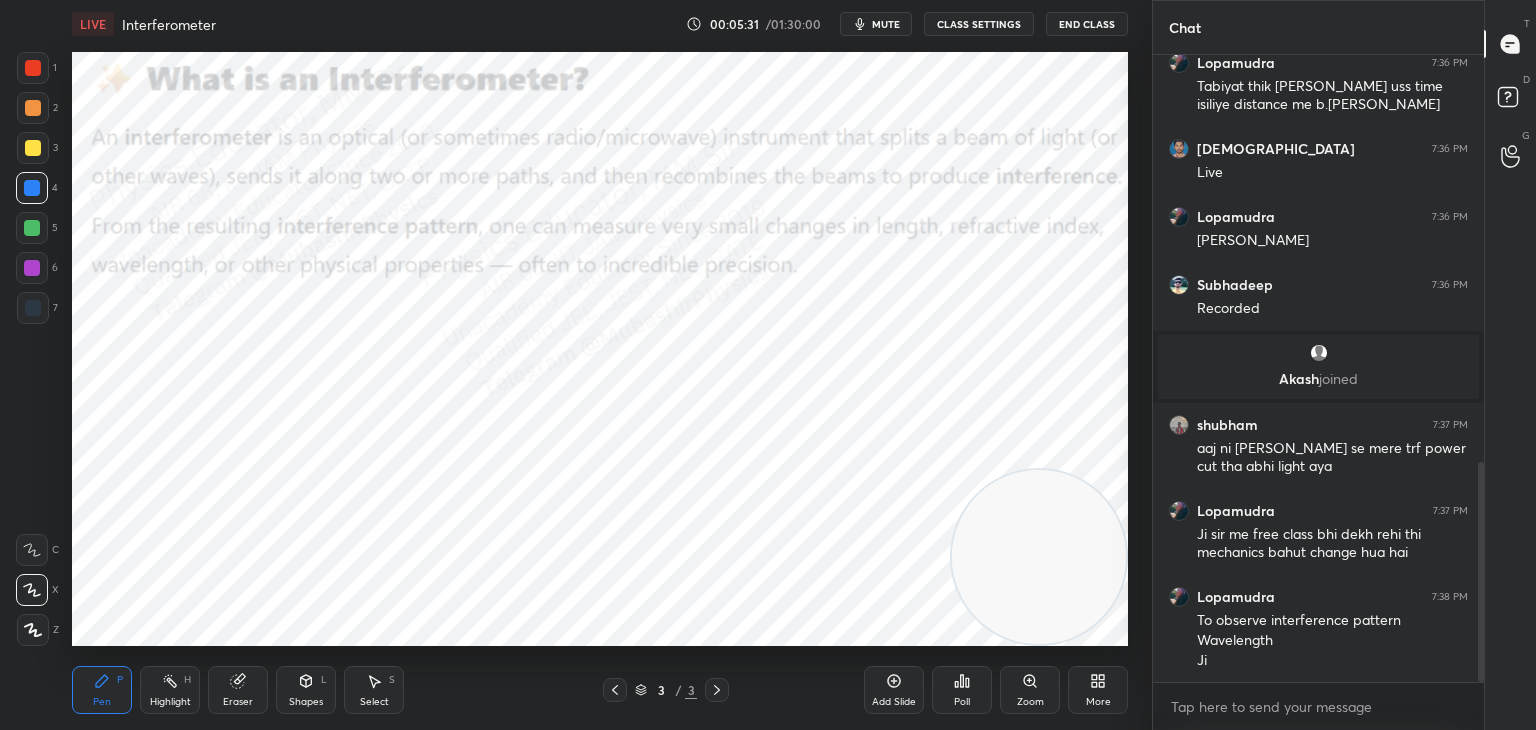 drag, startPoint x: 1017, startPoint y: 569, endPoint x: 1077, endPoint y: 75, distance: 497.63037 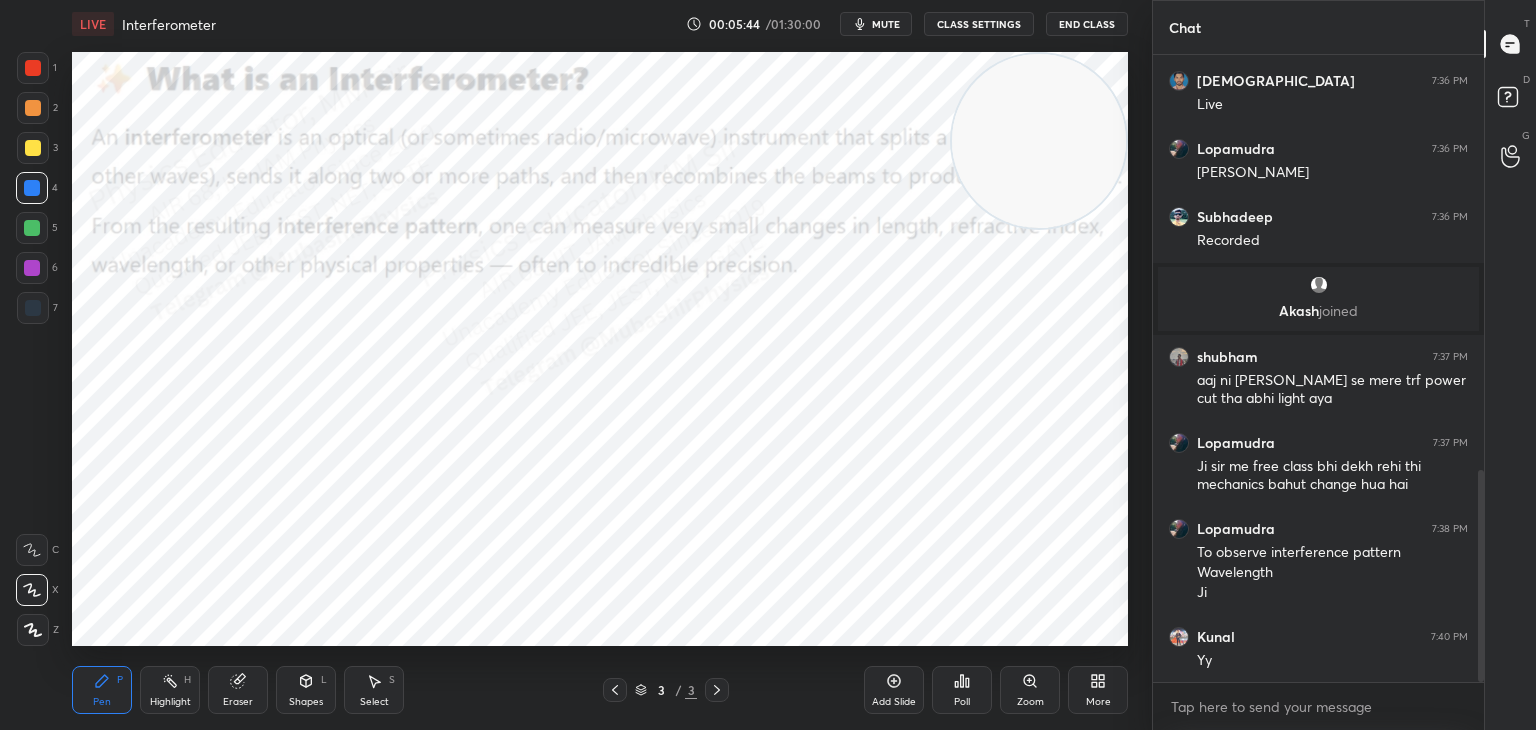 scroll, scrollTop: 1300, scrollLeft: 0, axis: vertical 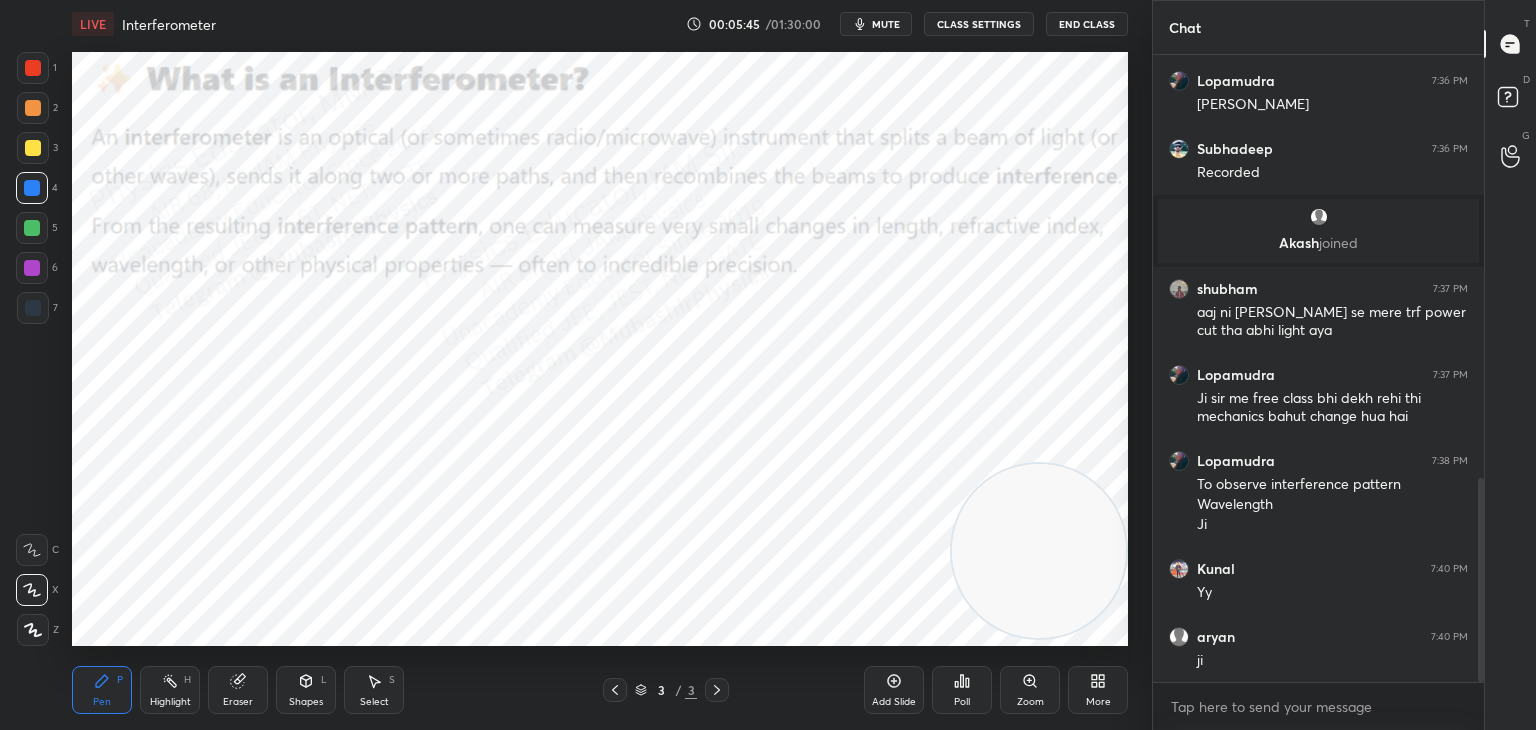 drag, startPoint x: 1031, startPoint y: 229, endPoint x: 1085, endPoint y: 634, distance: 408.58414 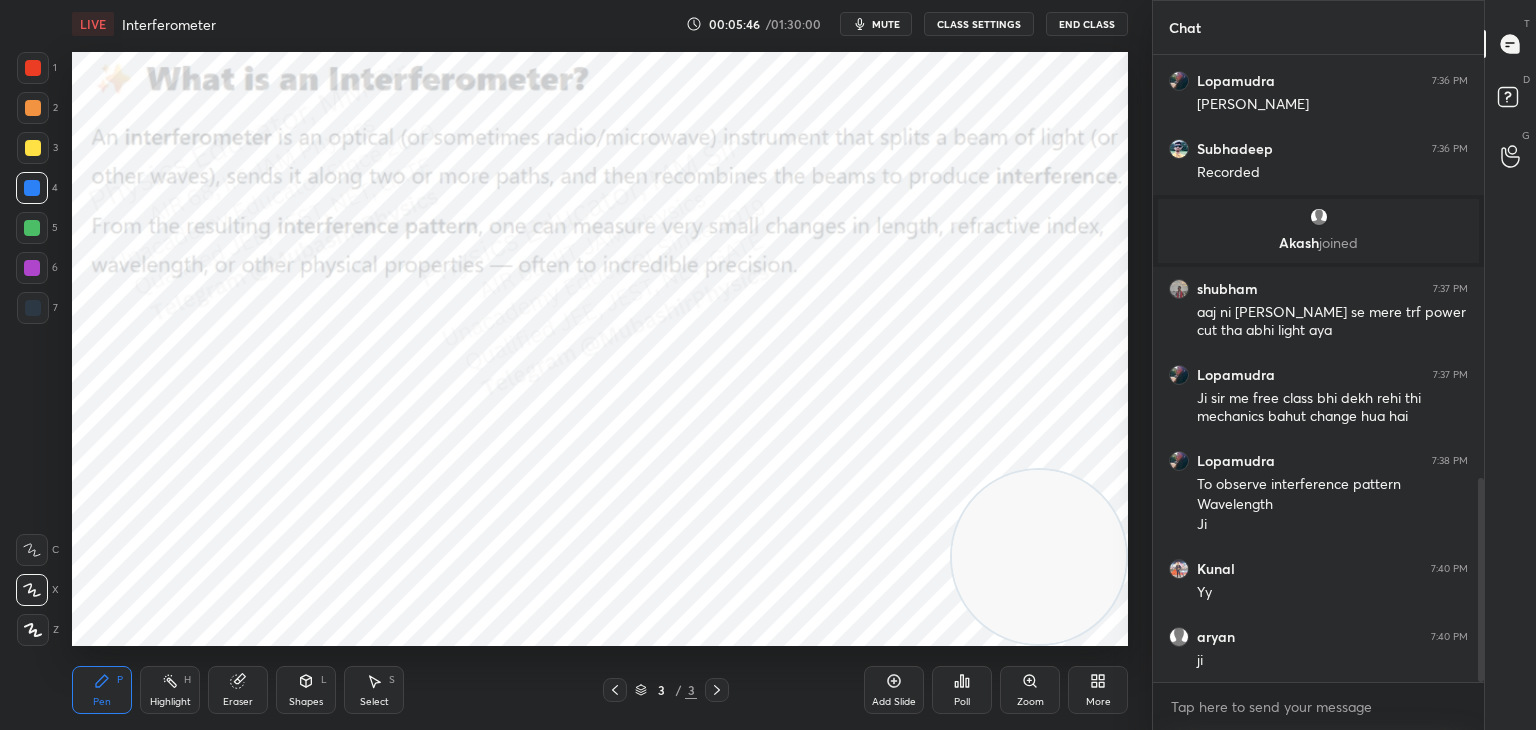 click at bounding box center (32, 188) 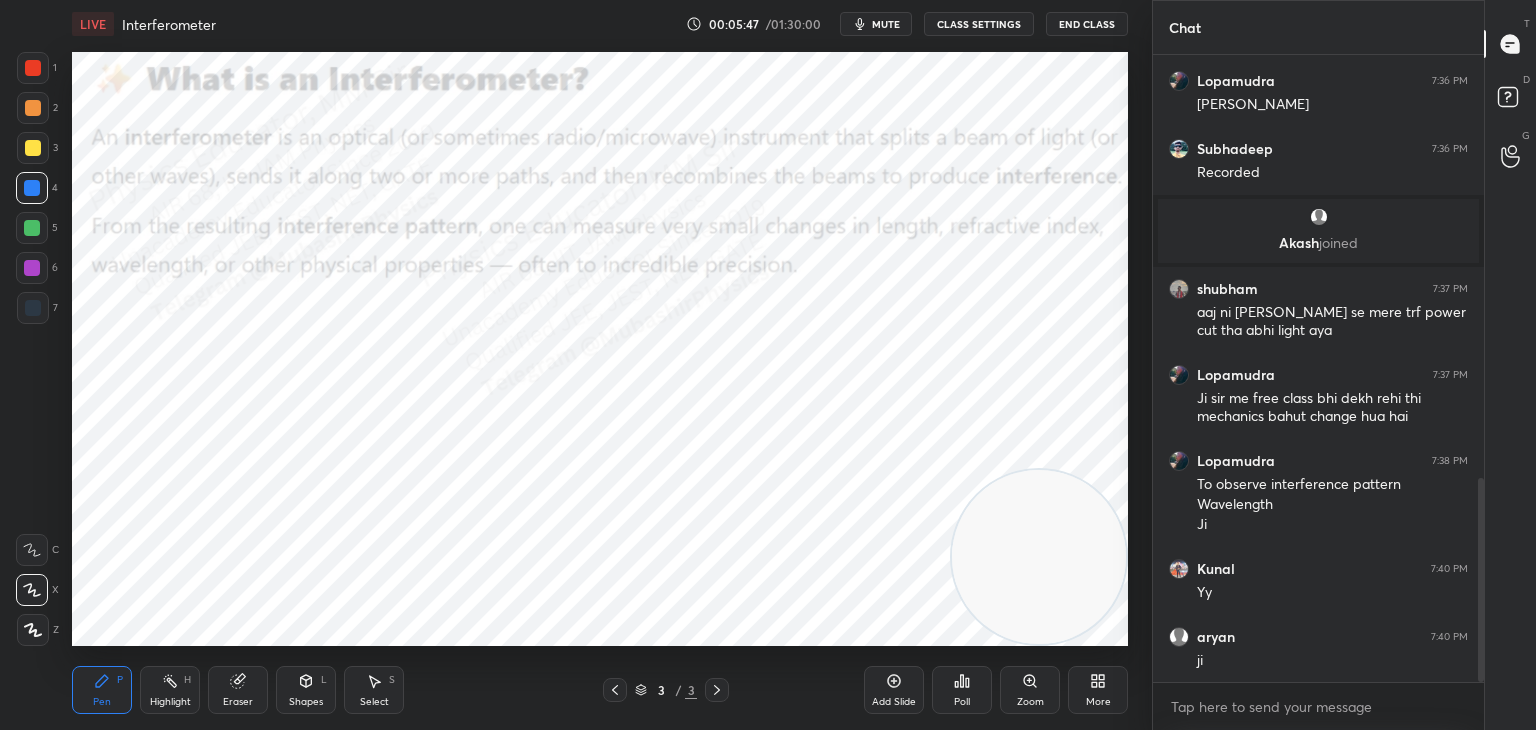 scroll, scrollTop: 1368, scrollLeft: 0, axis: vertical 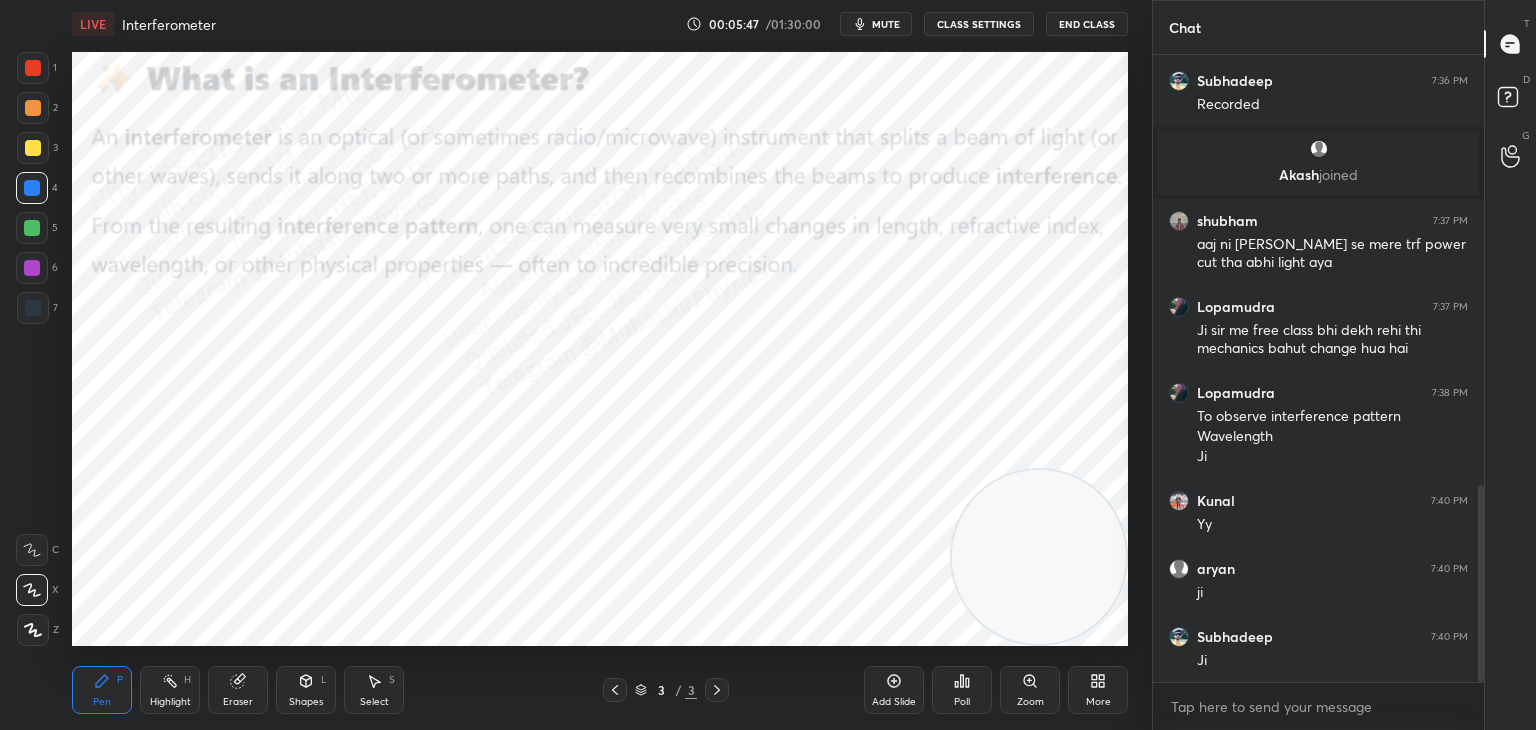 click at bounding box center [33, 148] 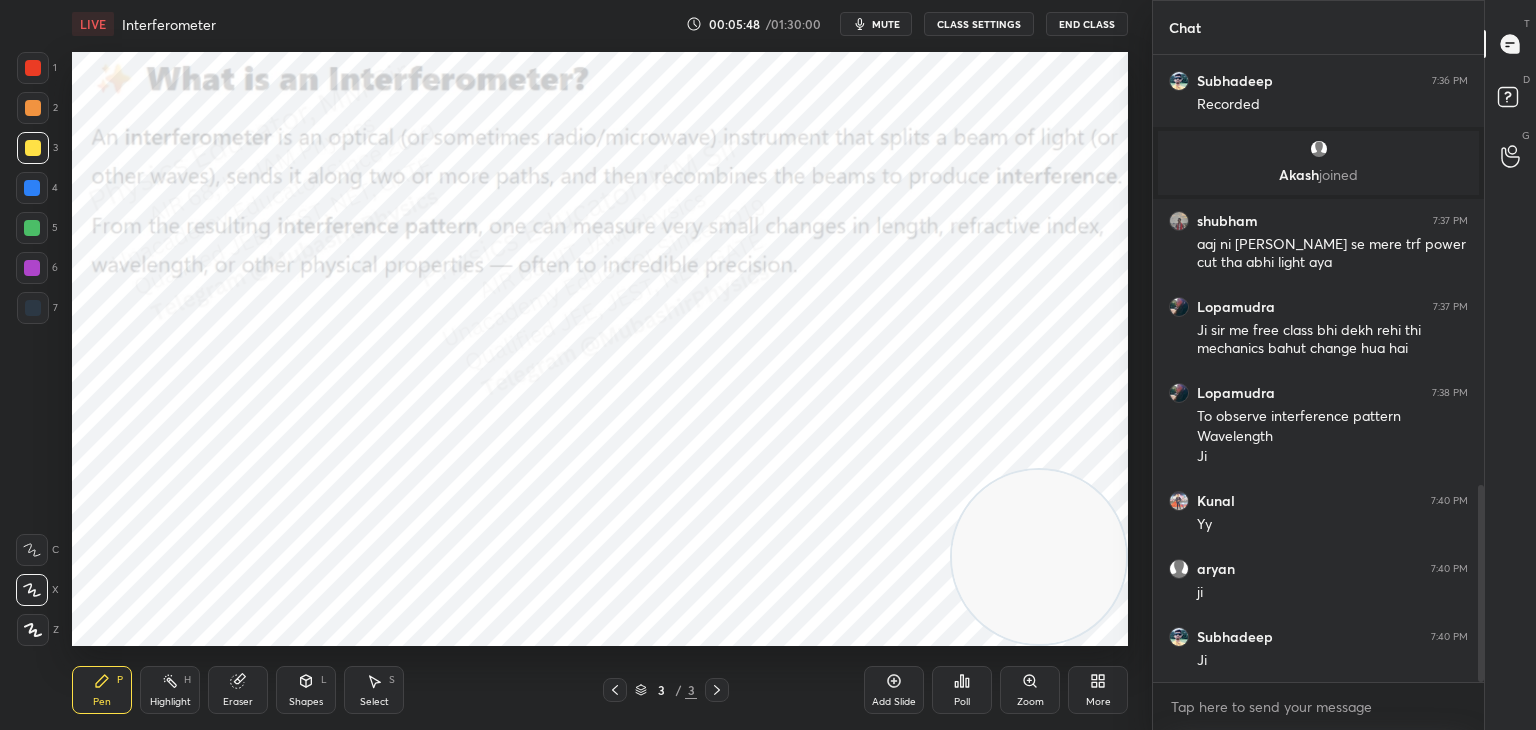 scroll, scrollTop: 1436, scrollLeft: 0, axis: vertical 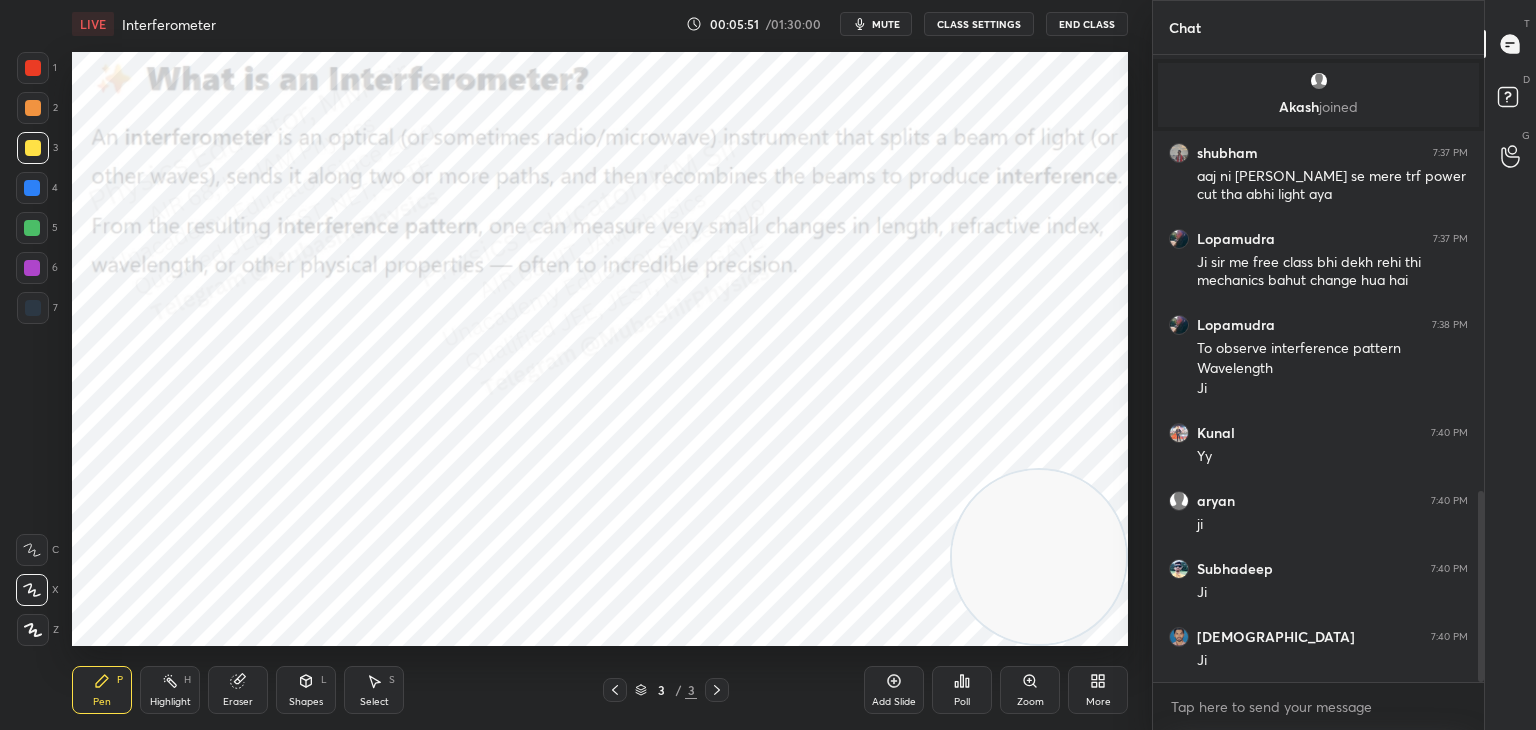 click on "More" at bounding box center (1098, 690) 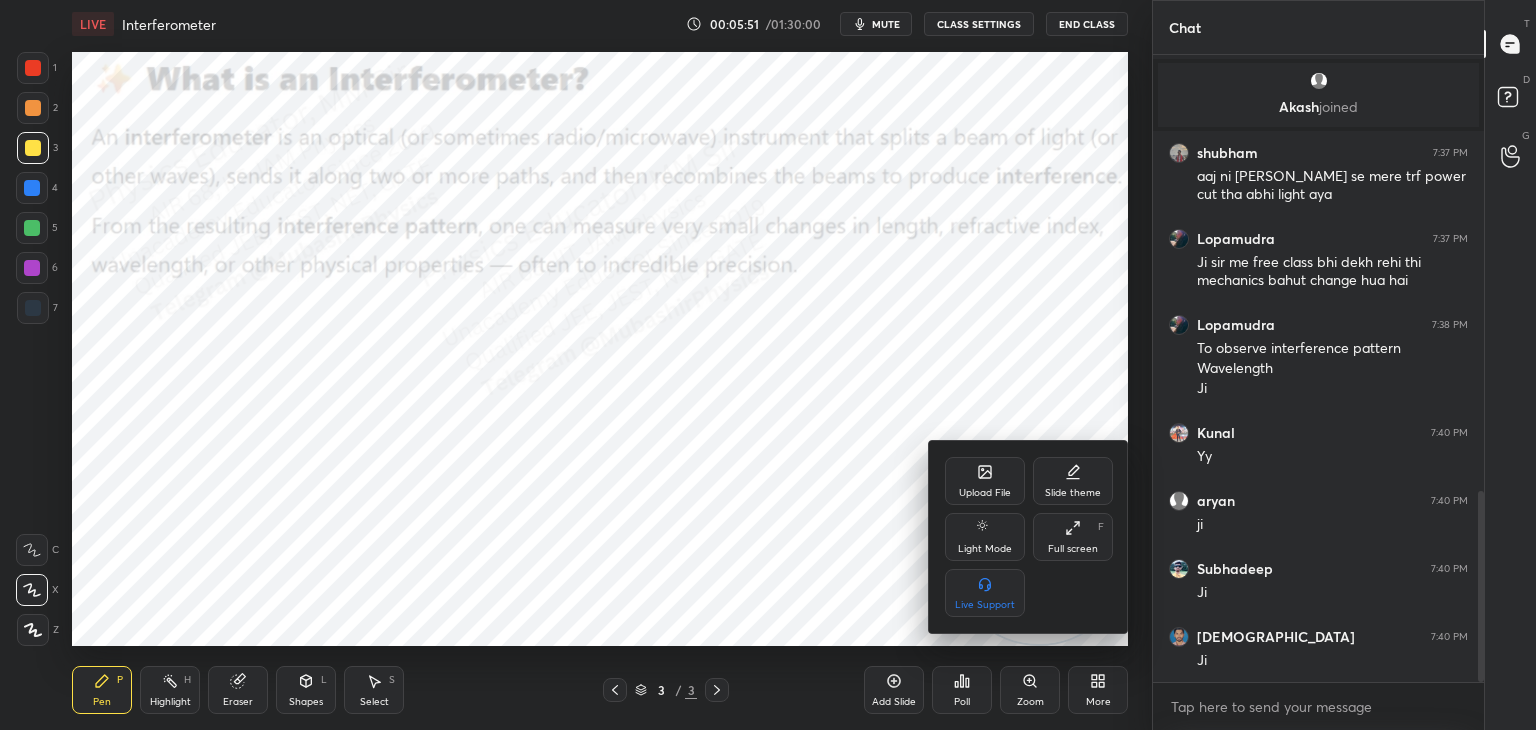 click on "Upload File" at bounding box center [985, 493] 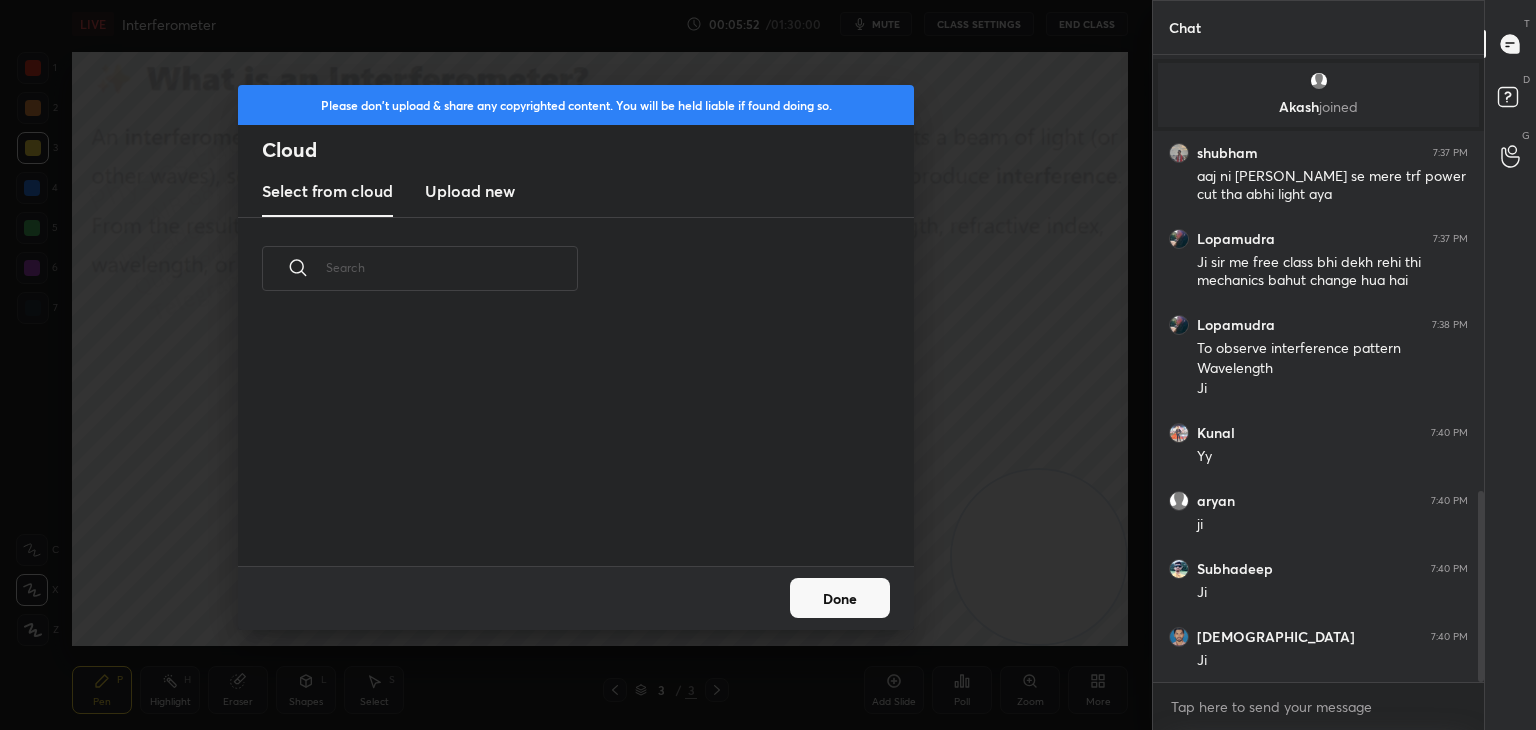 scroll, scrollTop: 5, scrollLeft: 10, axis: both 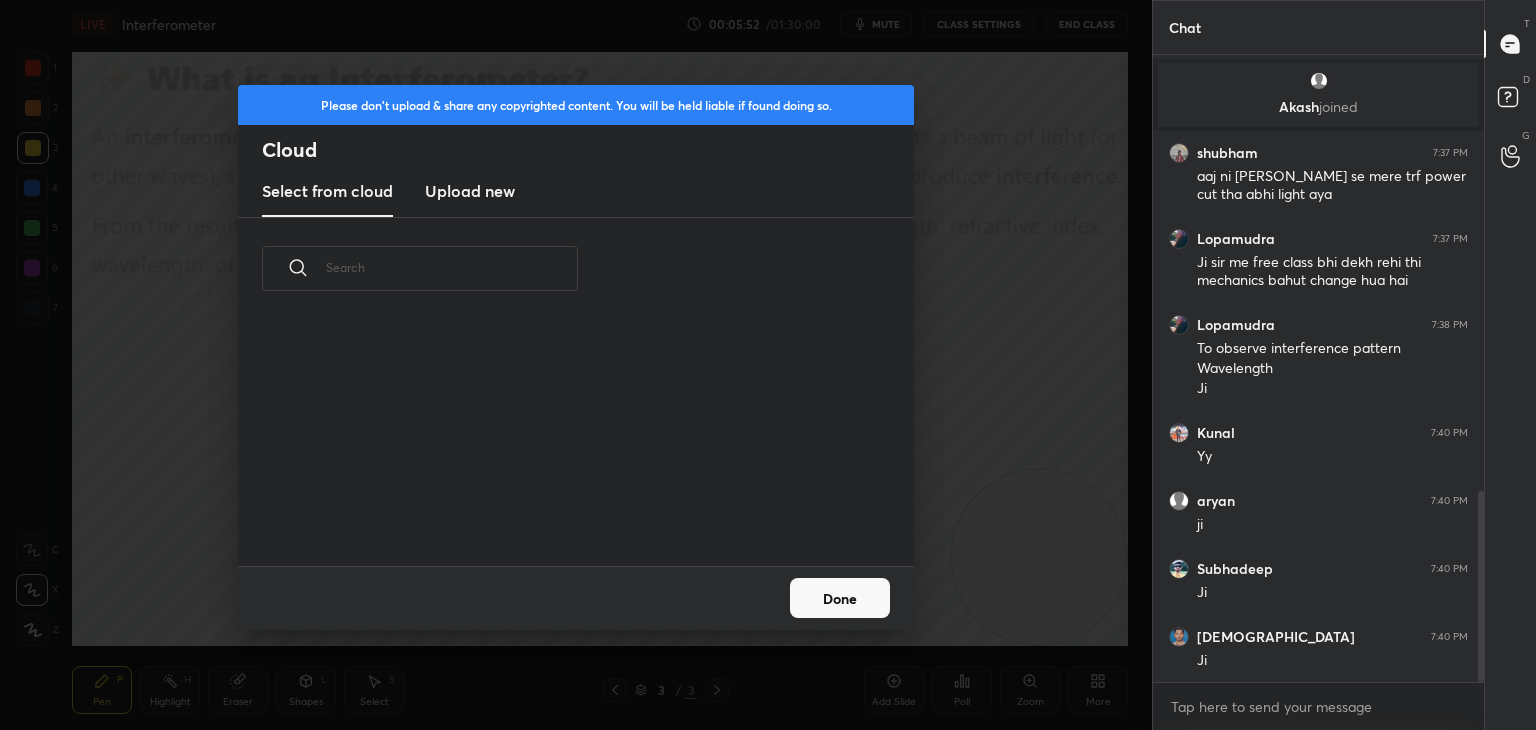 click on "Upload new" at bounding box center [470, 191] 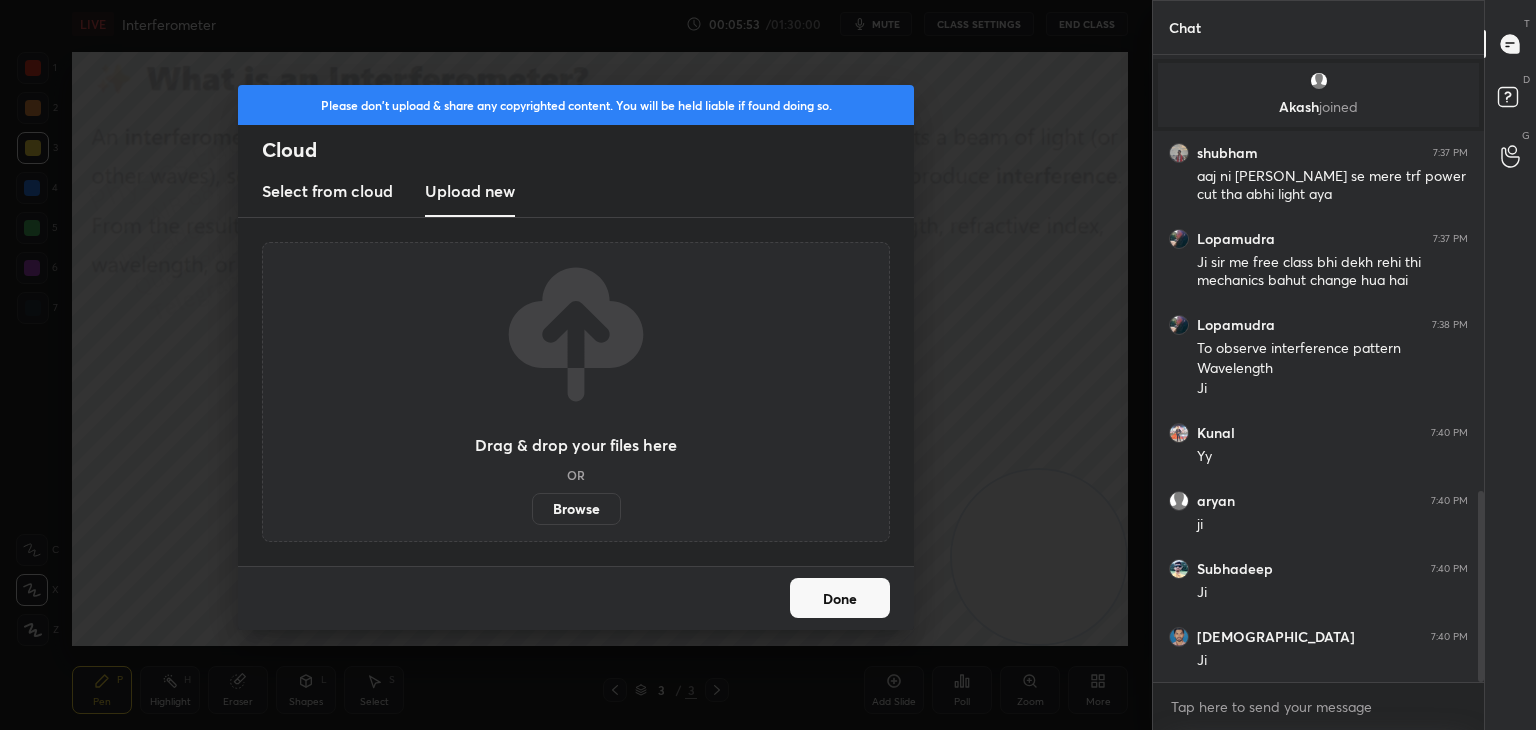 click on "Browse" at bounding box center [576, 509] 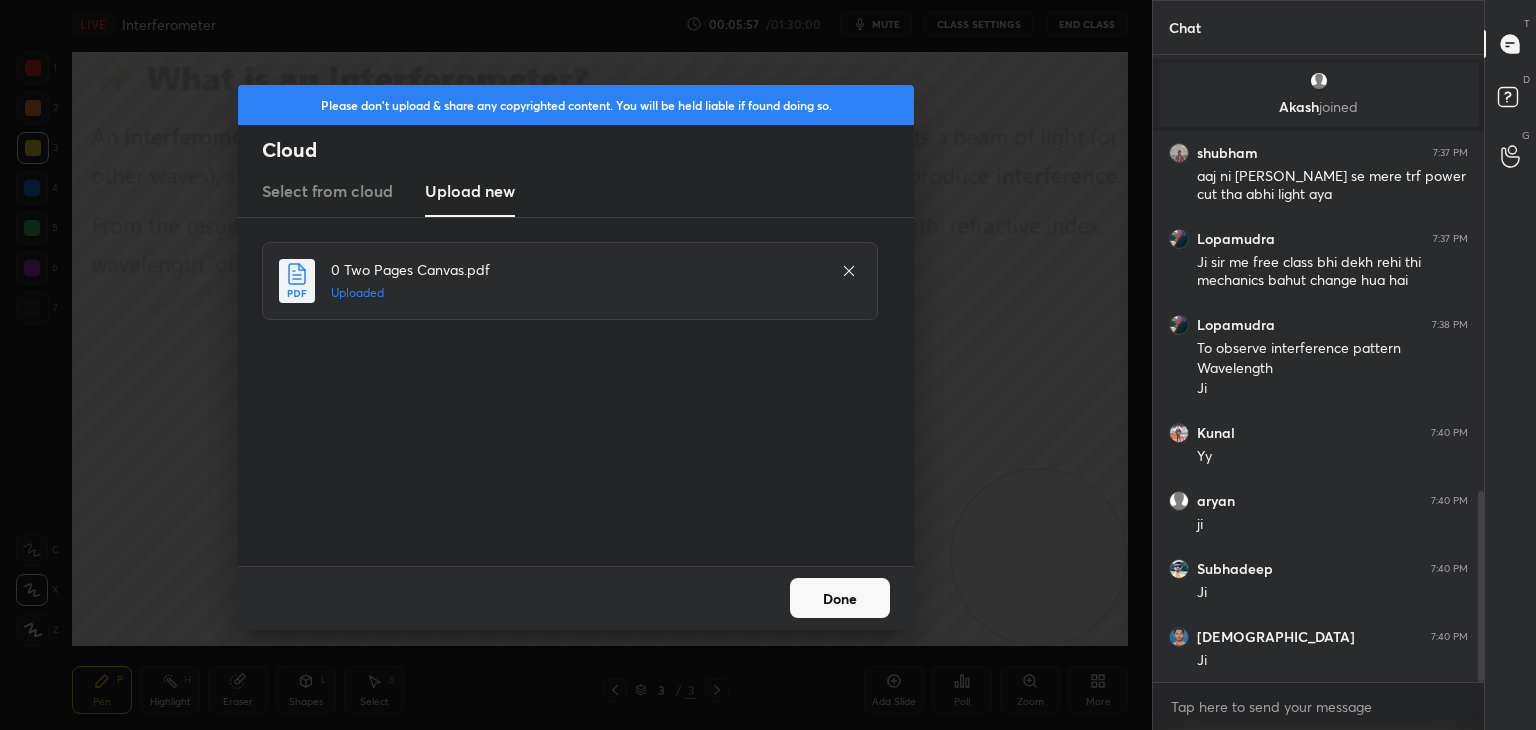 click on "Done" at bounding box center [840, 598] 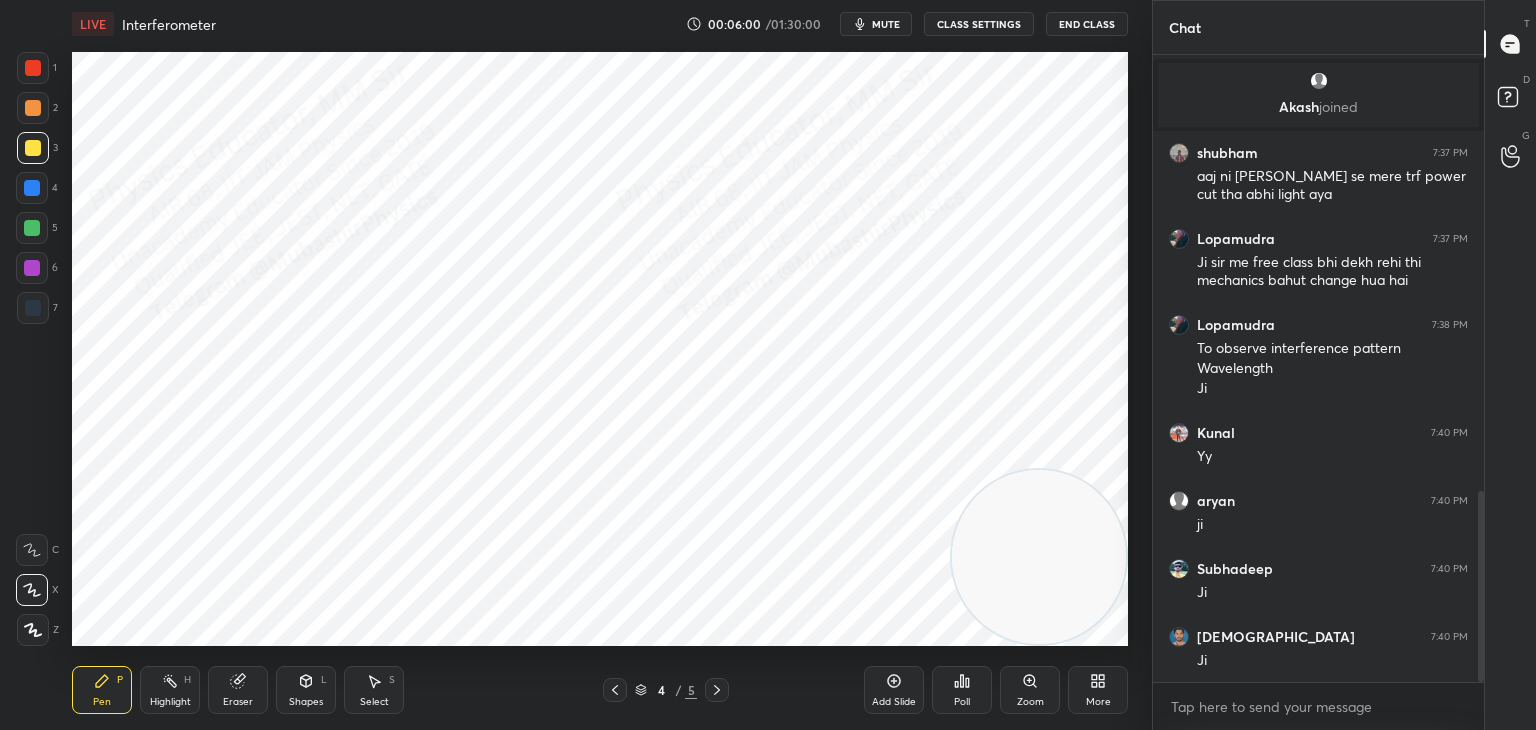 click 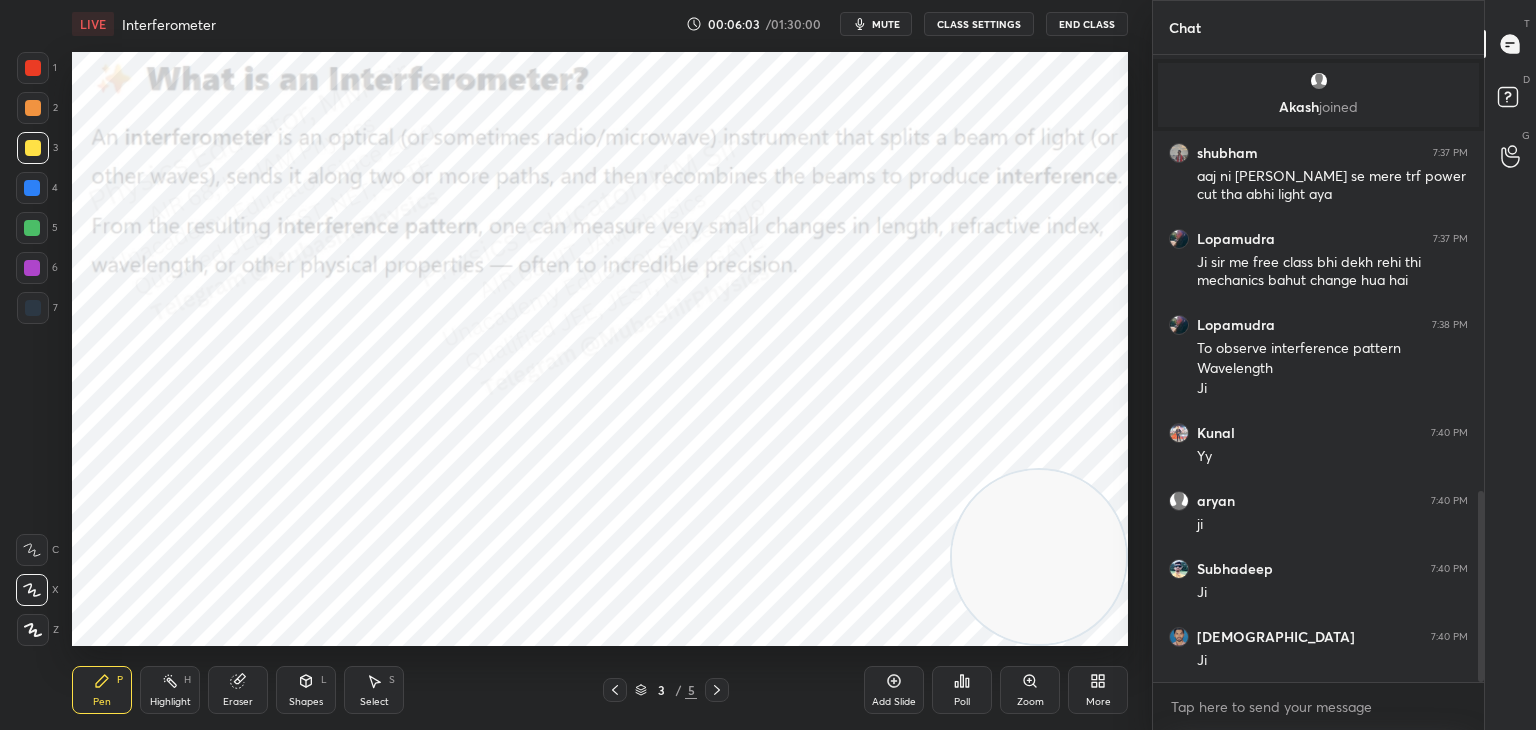 click 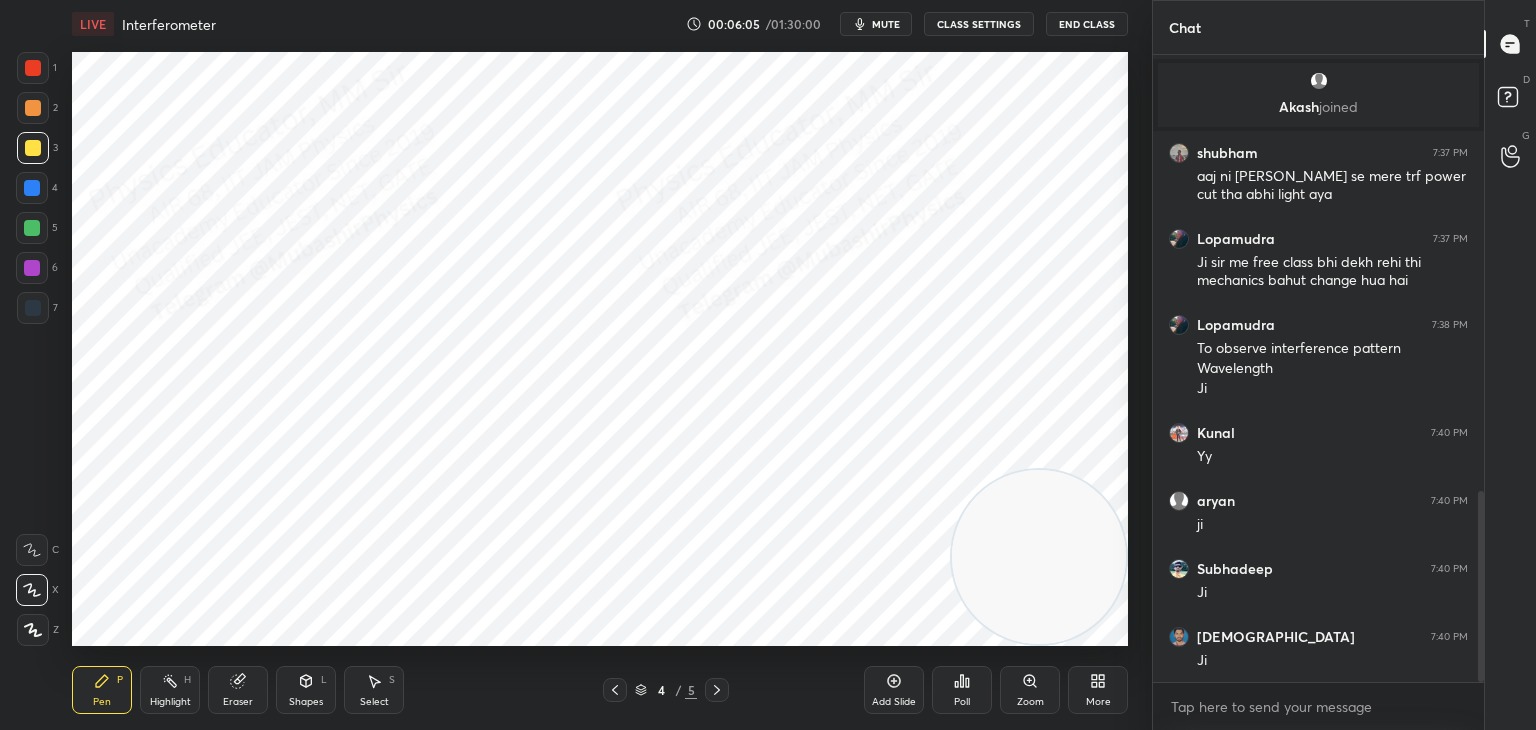click at bounding box center [32, 188] 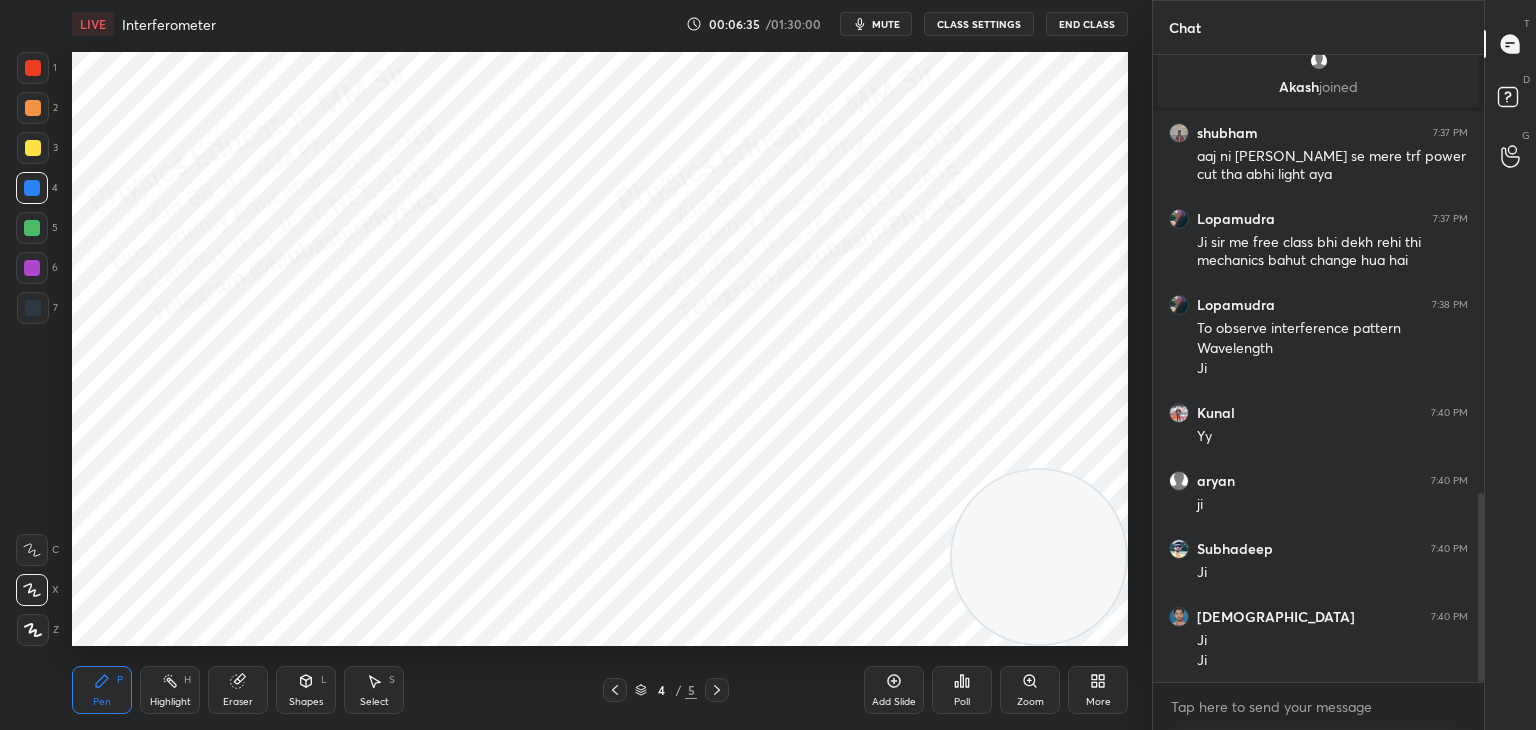 scroll, scrollTop: 1524, scrollLeft: 0, axis: vertical 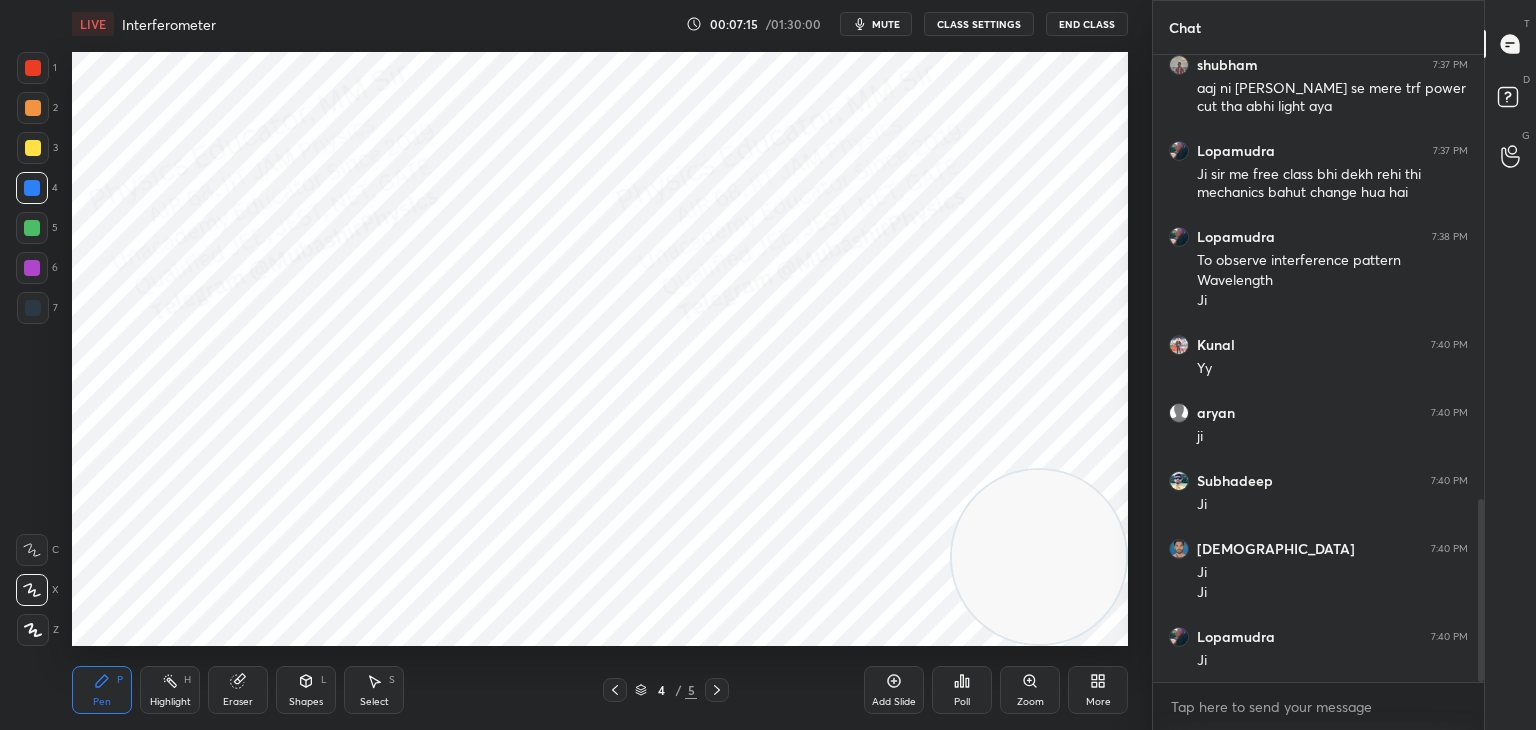 drag, startPoint x: 25, startPoint y: 266, endPoint x: 68, endPoint y: 263, distance: 43.104523 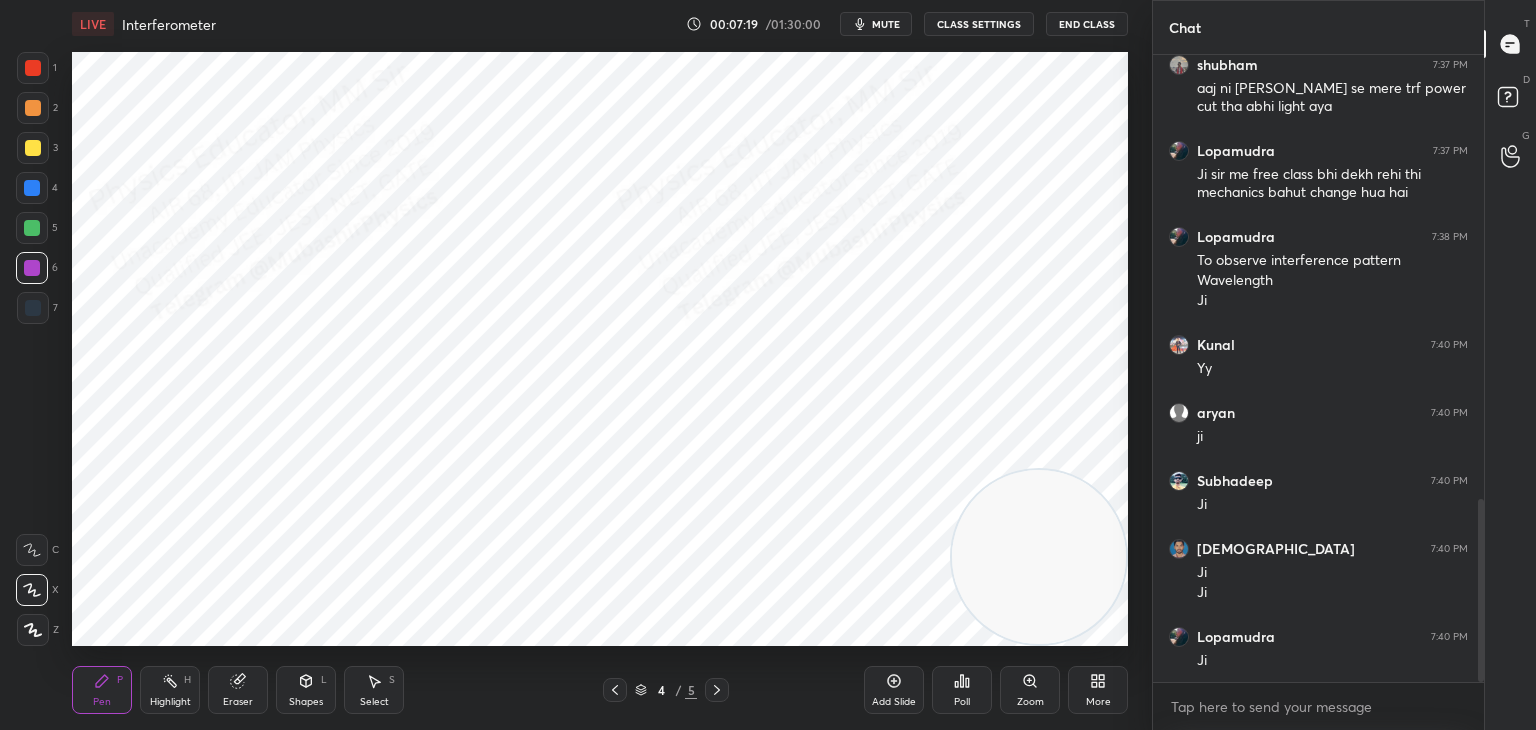click at bounding box center (33, 68) 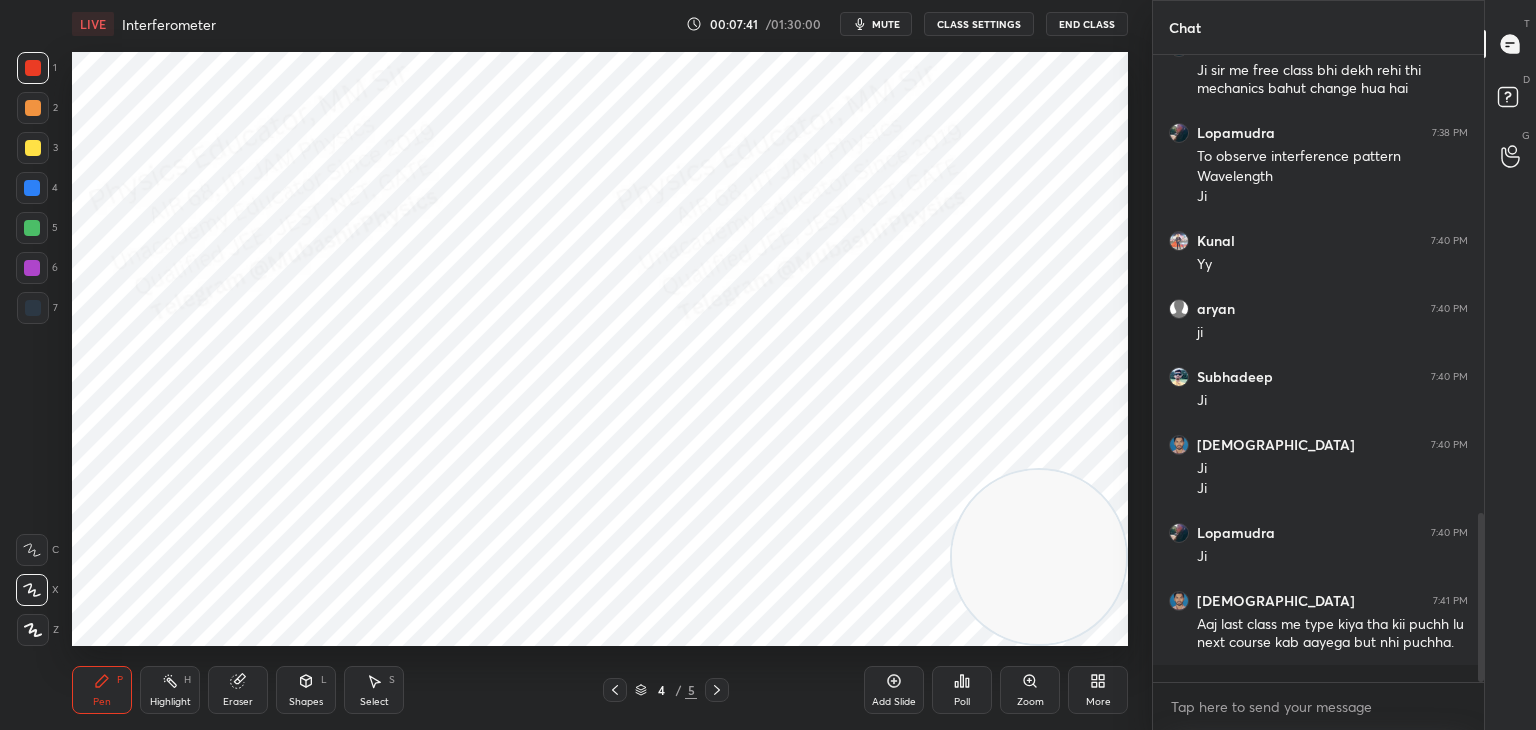 scroll, scrollTop: 1696, scrollLeft: 0, axis: vertical 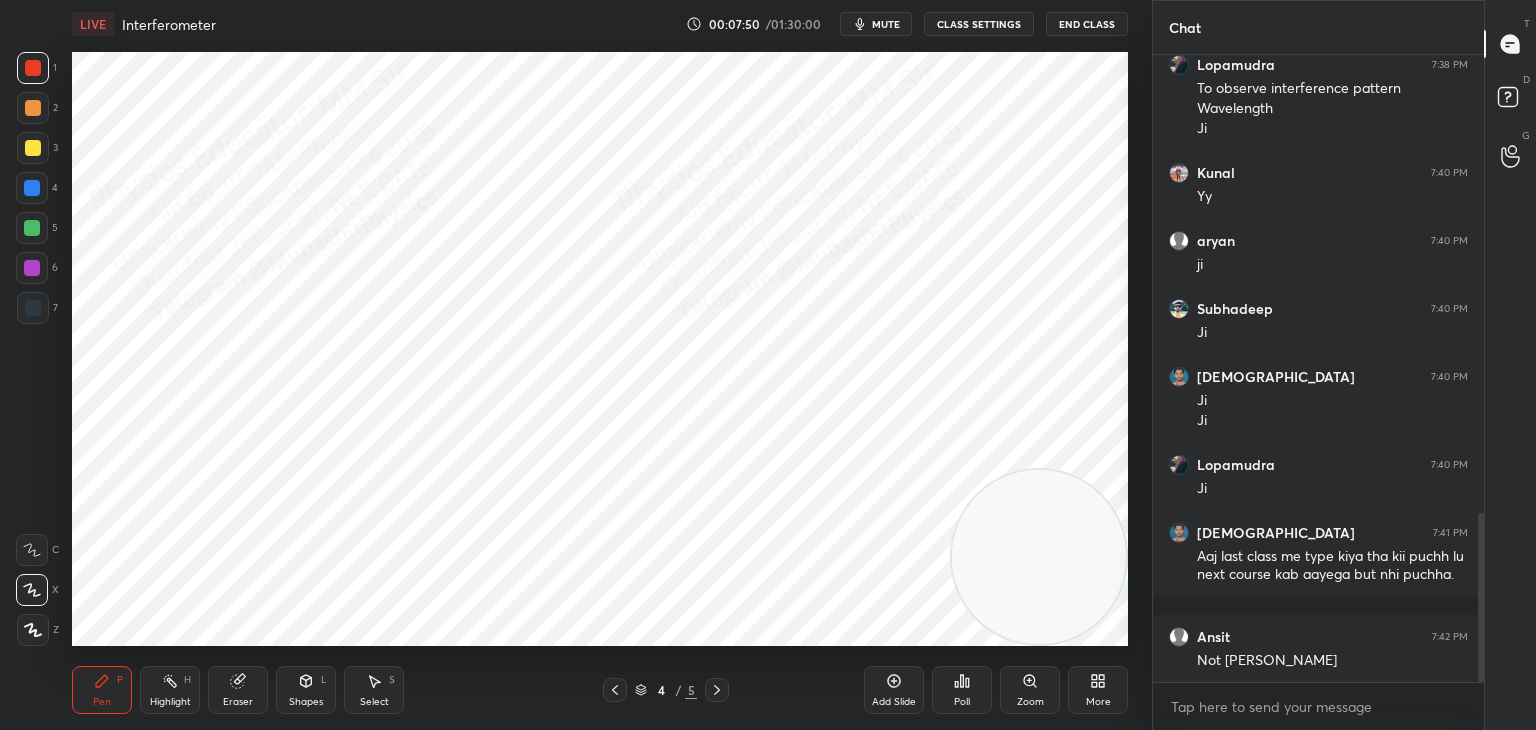 drag, startPoint x: 34, startPoint y: 306, endPoint x: 45, endPoint y: 305, distance: 11.045361 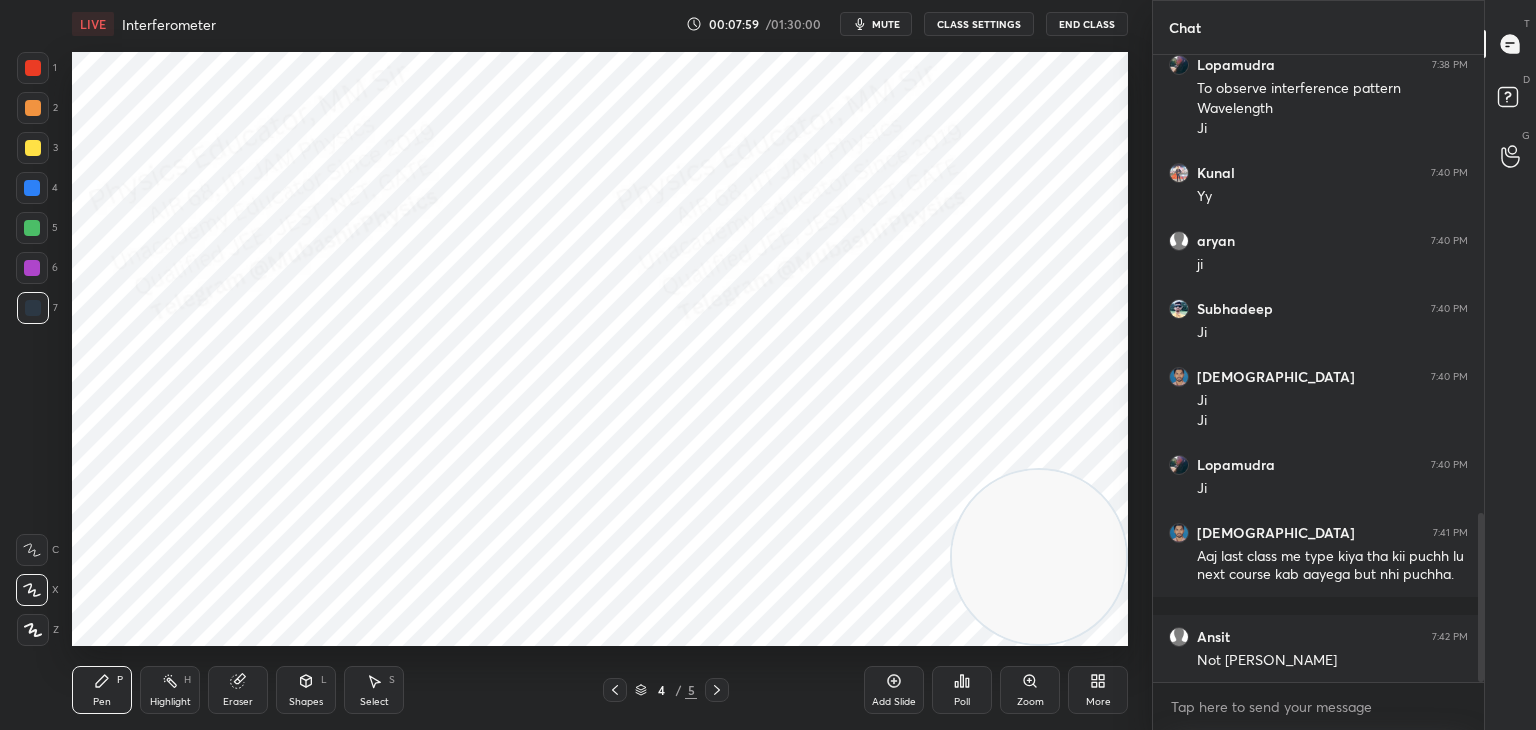 click on "Highlight" at bounding box center [170, 702] 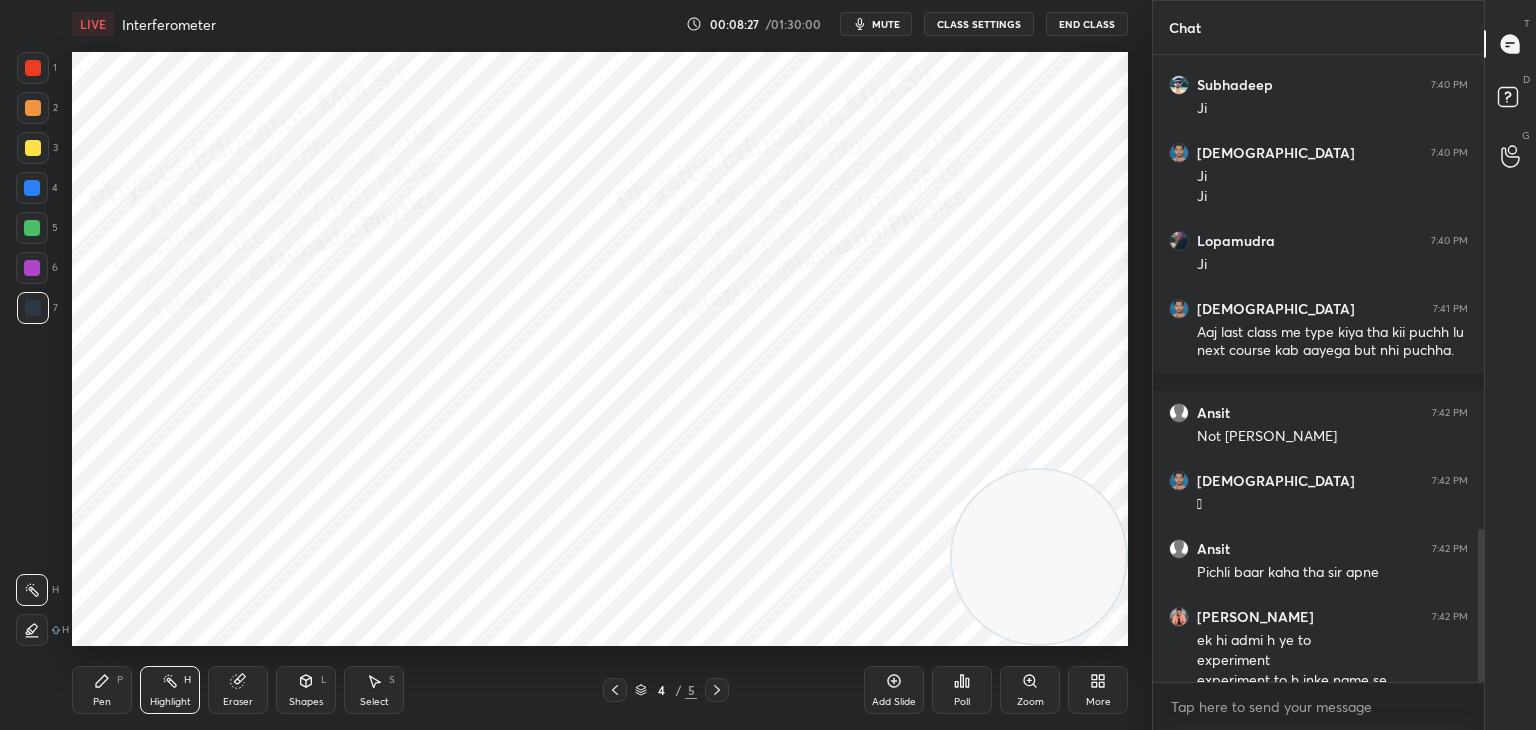 scroll, scrollTop: 1940, scrollLeft: 0, axis: vertical 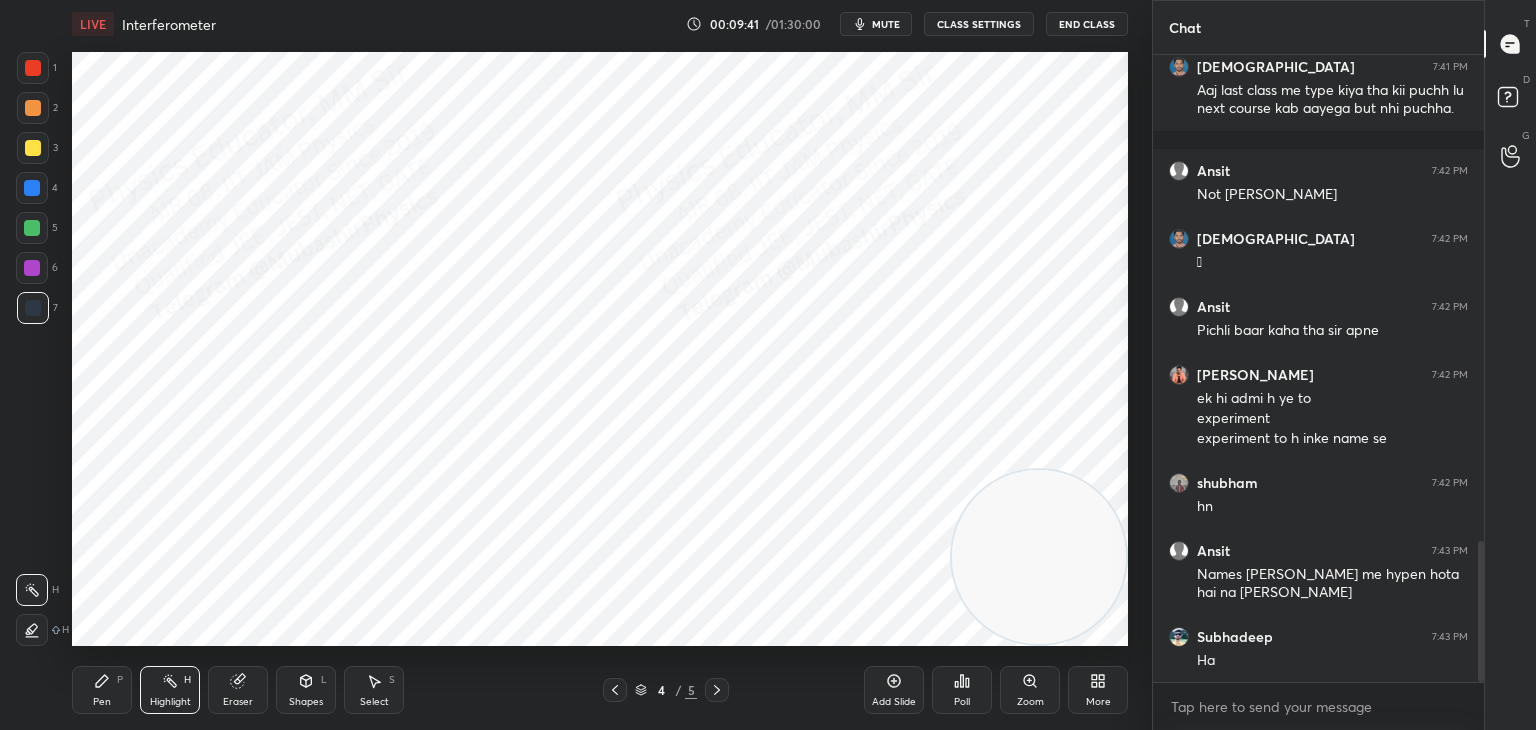 drag, startPoint x: 92, startPoint y: 681, endPoint x: 60, endPoint y: 407, distance: 275.86227 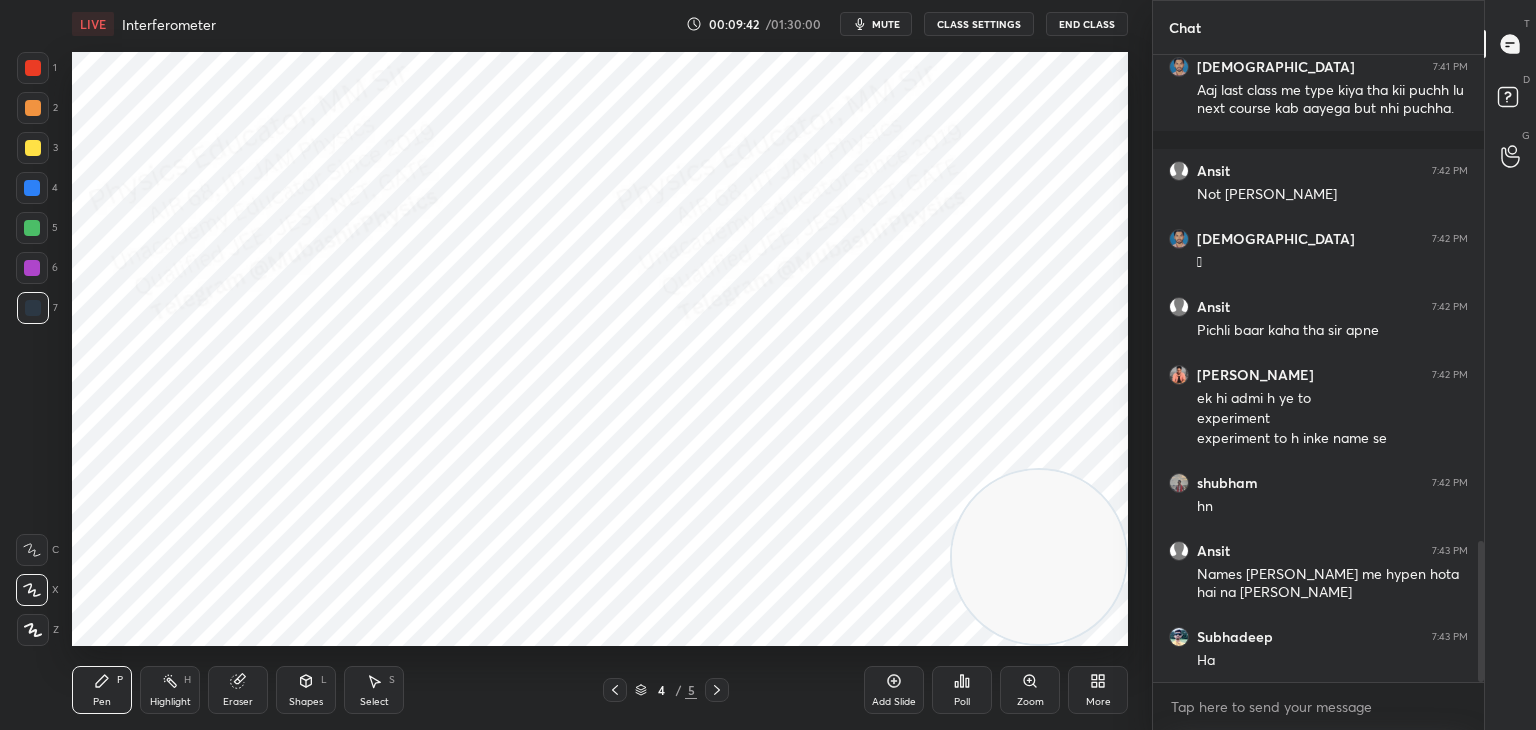 drag, startPoint x: 33, startPoint y: 267, endPoint x: 57, endPoint y: 277, distance: 26 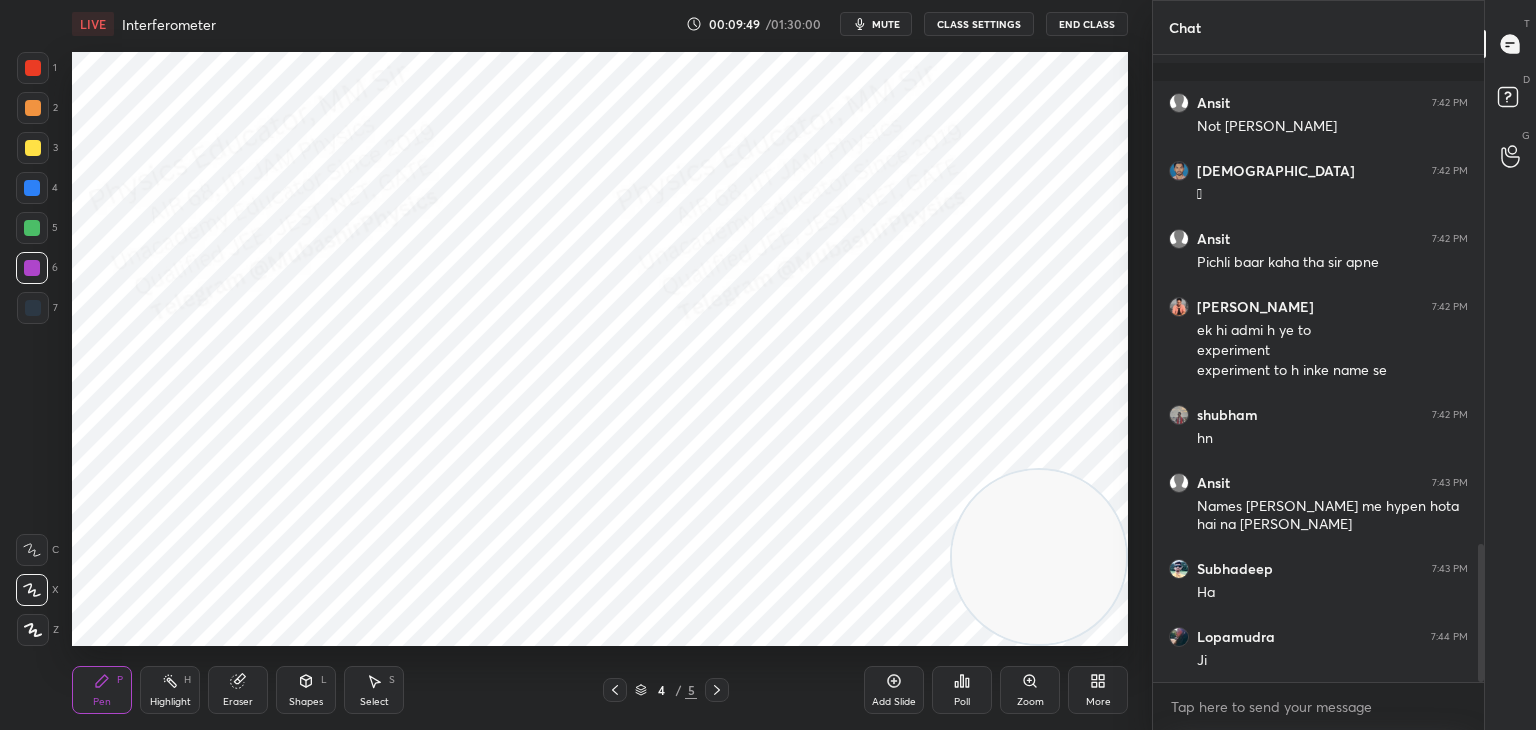 scroll, scrollTop: 2298, scrollLeft: 0, axis: vertical 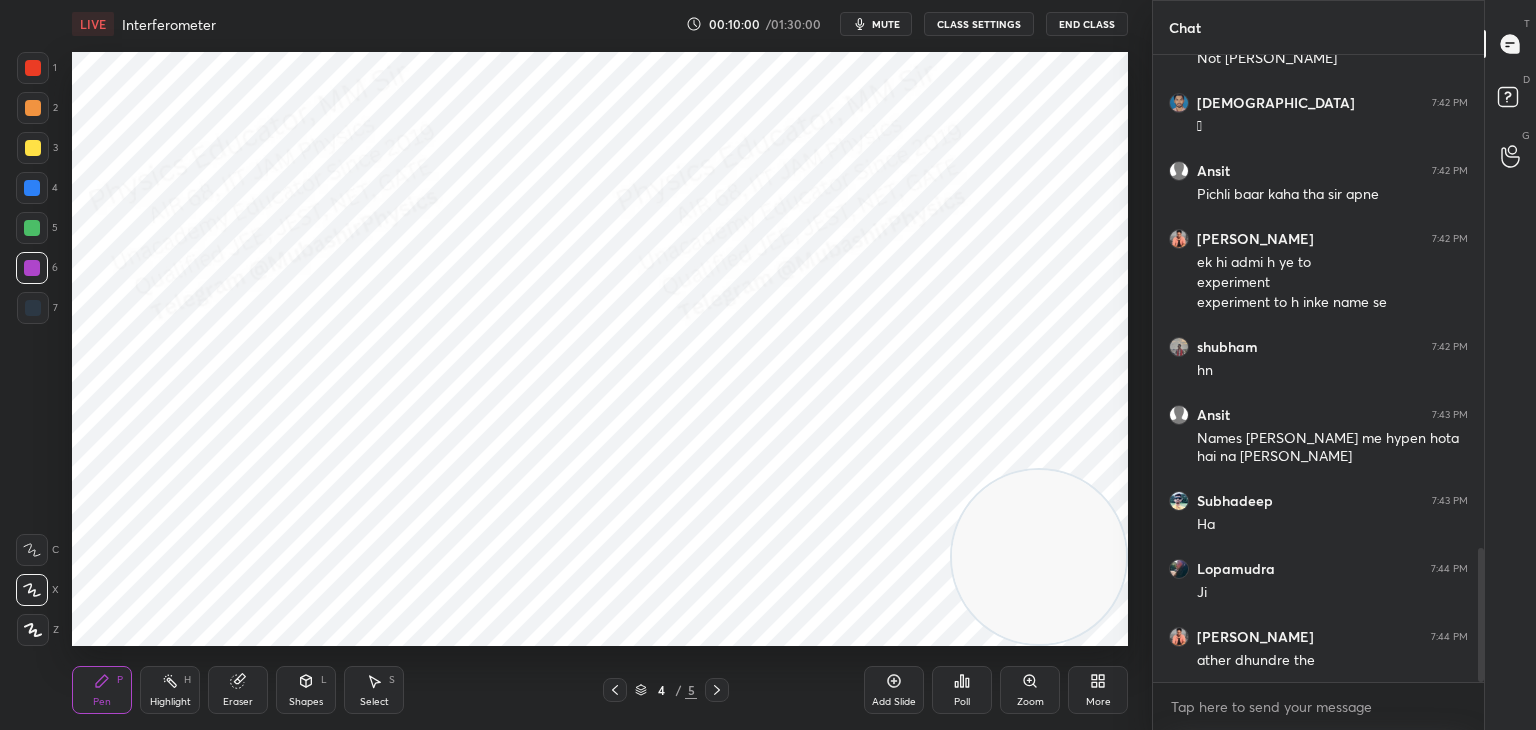 drag, startPoint x: 29, startPoint y: 237, endPoint x: 69, endPoint y: 261, distance: 46.647614 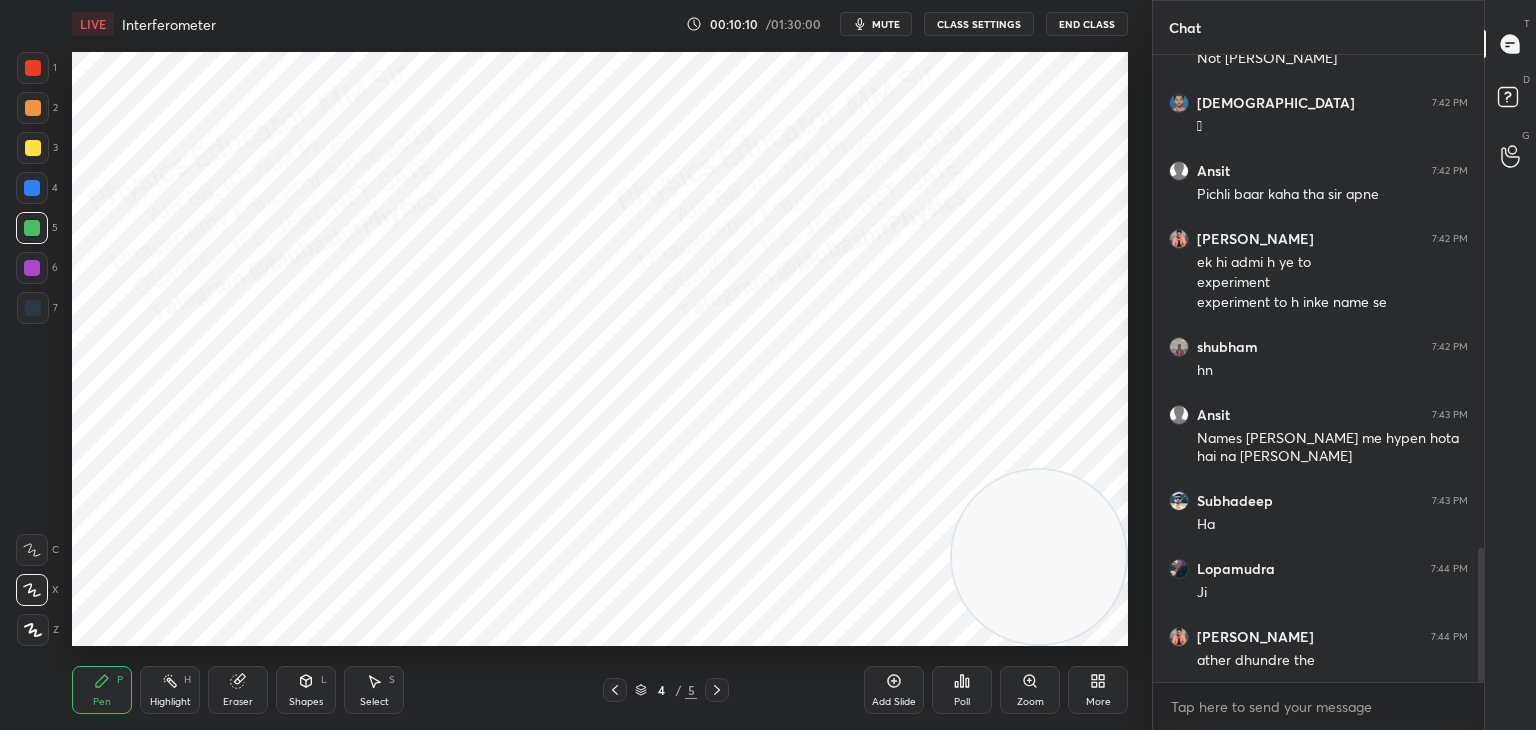 click on "2" at bounding box center [37, 112] 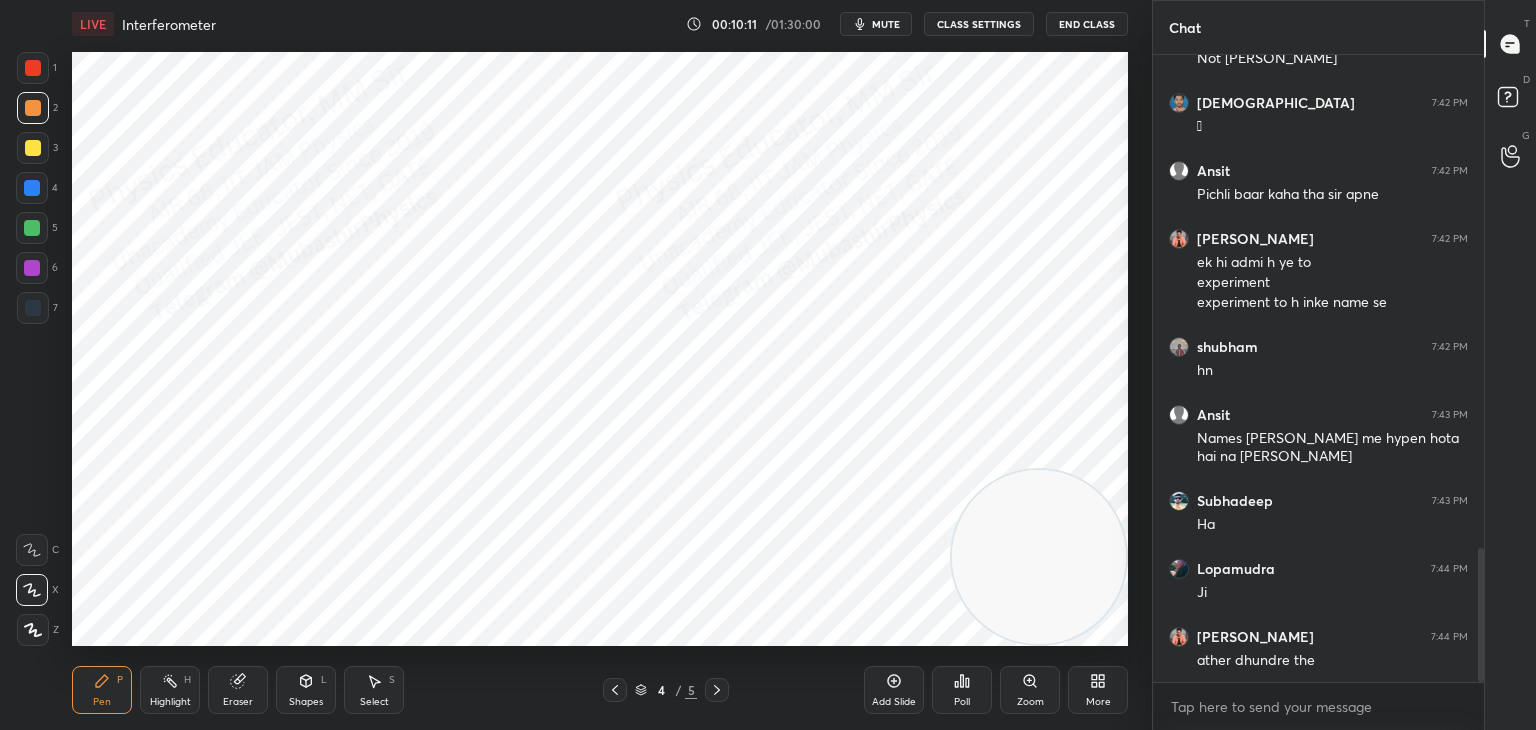 click at bounding box center [33, 148] 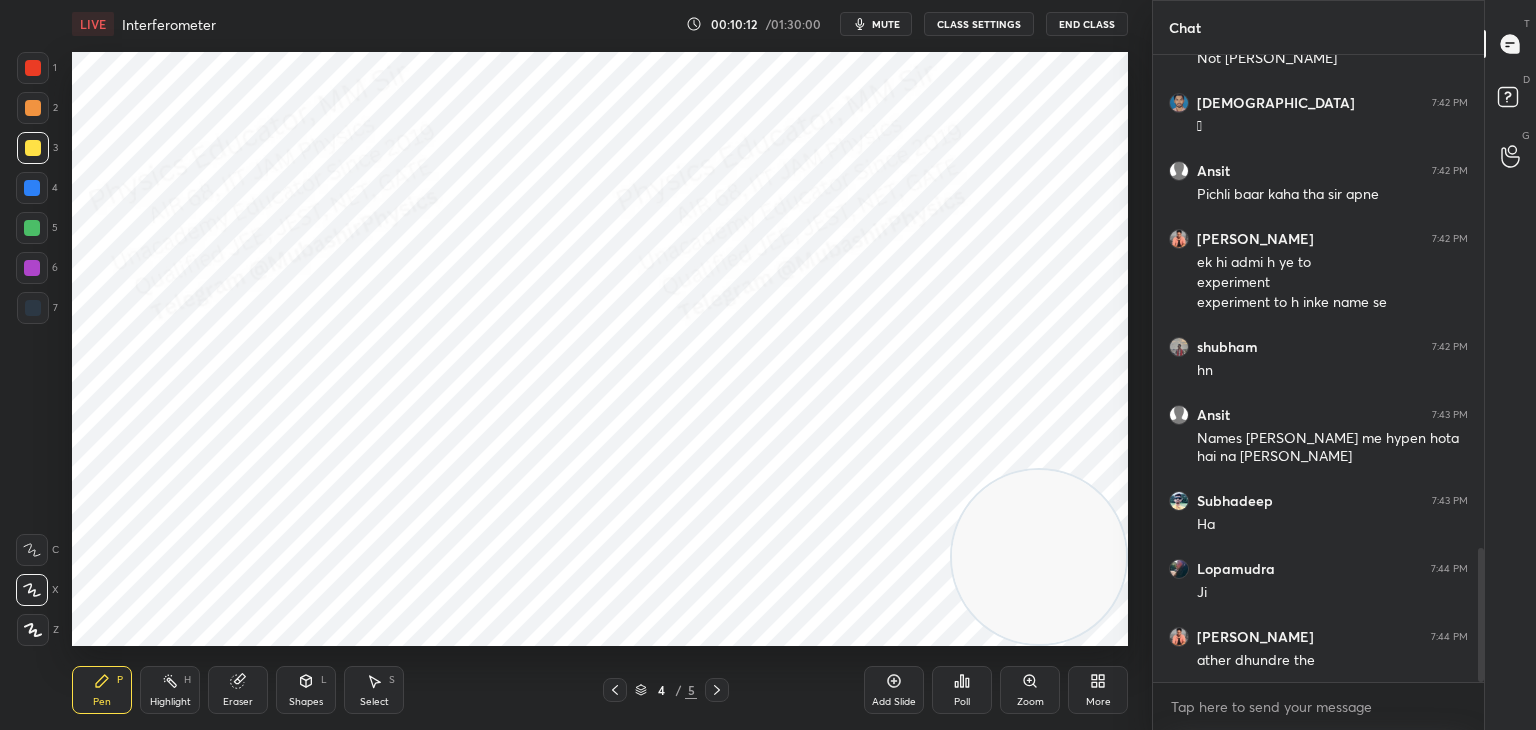 drag, startPoint x: 1055, startPoint y: 243, endPoint x: 997, endPoint y: 222, distance: 61.68468 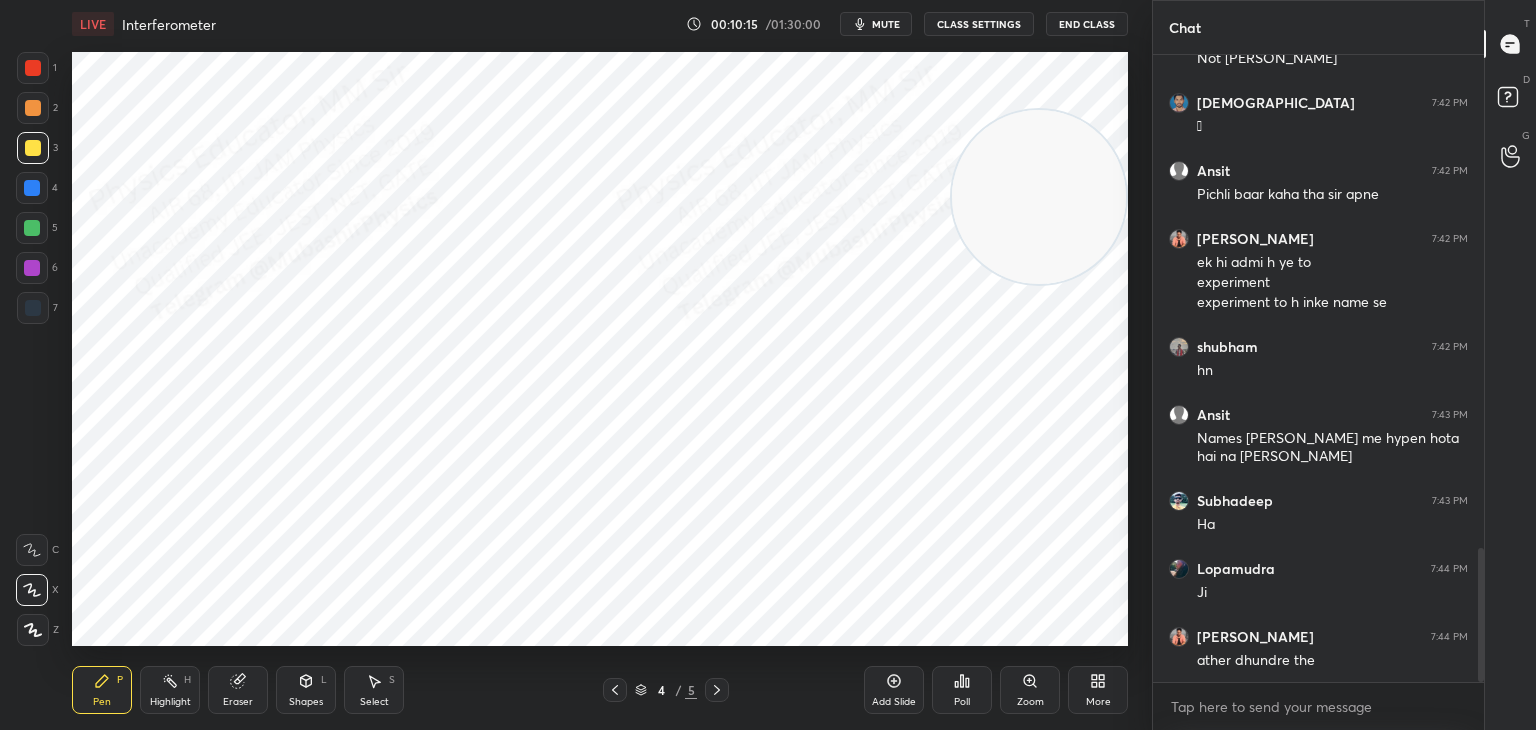 click at bounding box center [32, 188] 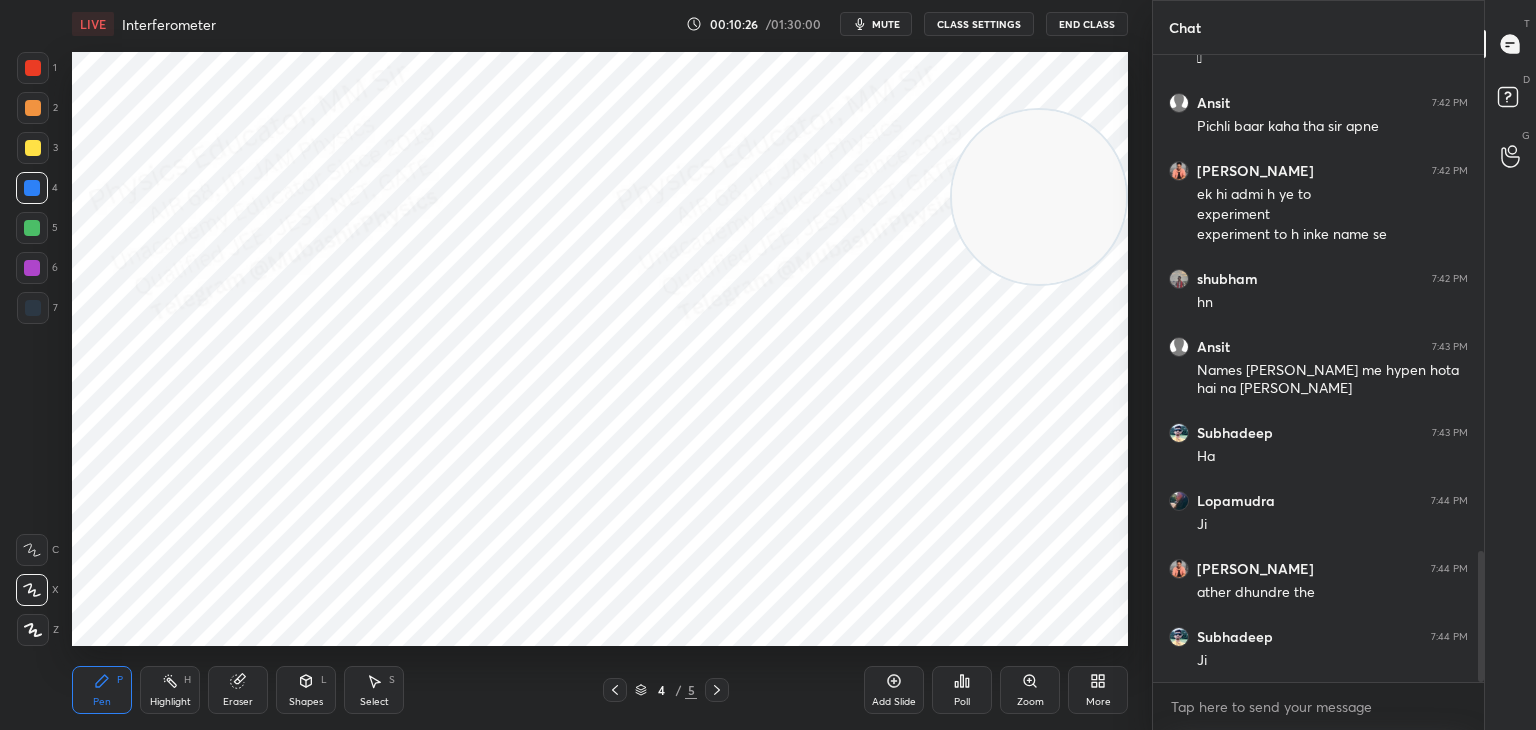 scroll, scrollTop: 2434, scrollLeft: 0, axis: vertical 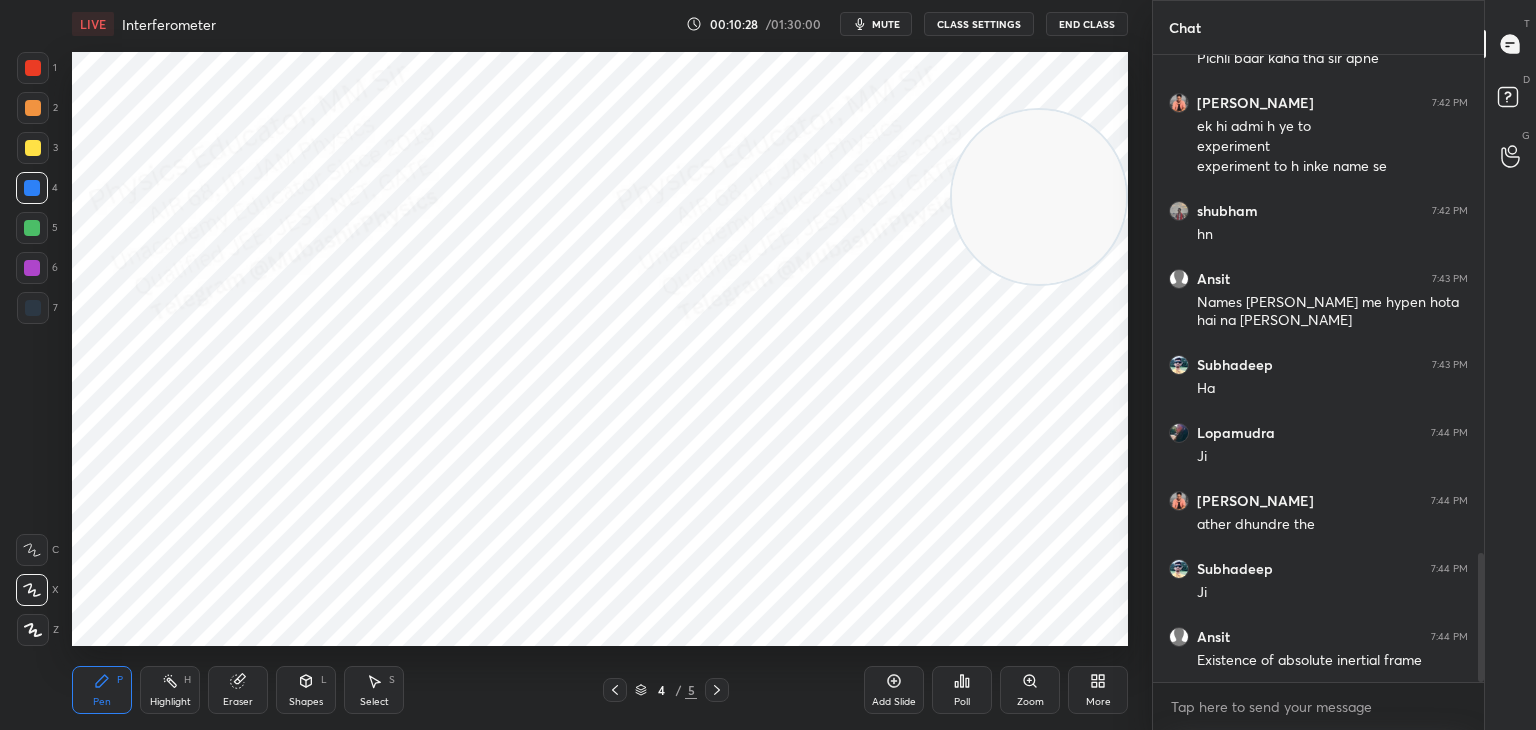 drag, startPoint x: 177, startPoint y: 694, endPoint x: 427, endPoint y: 649, distance: 254.01772 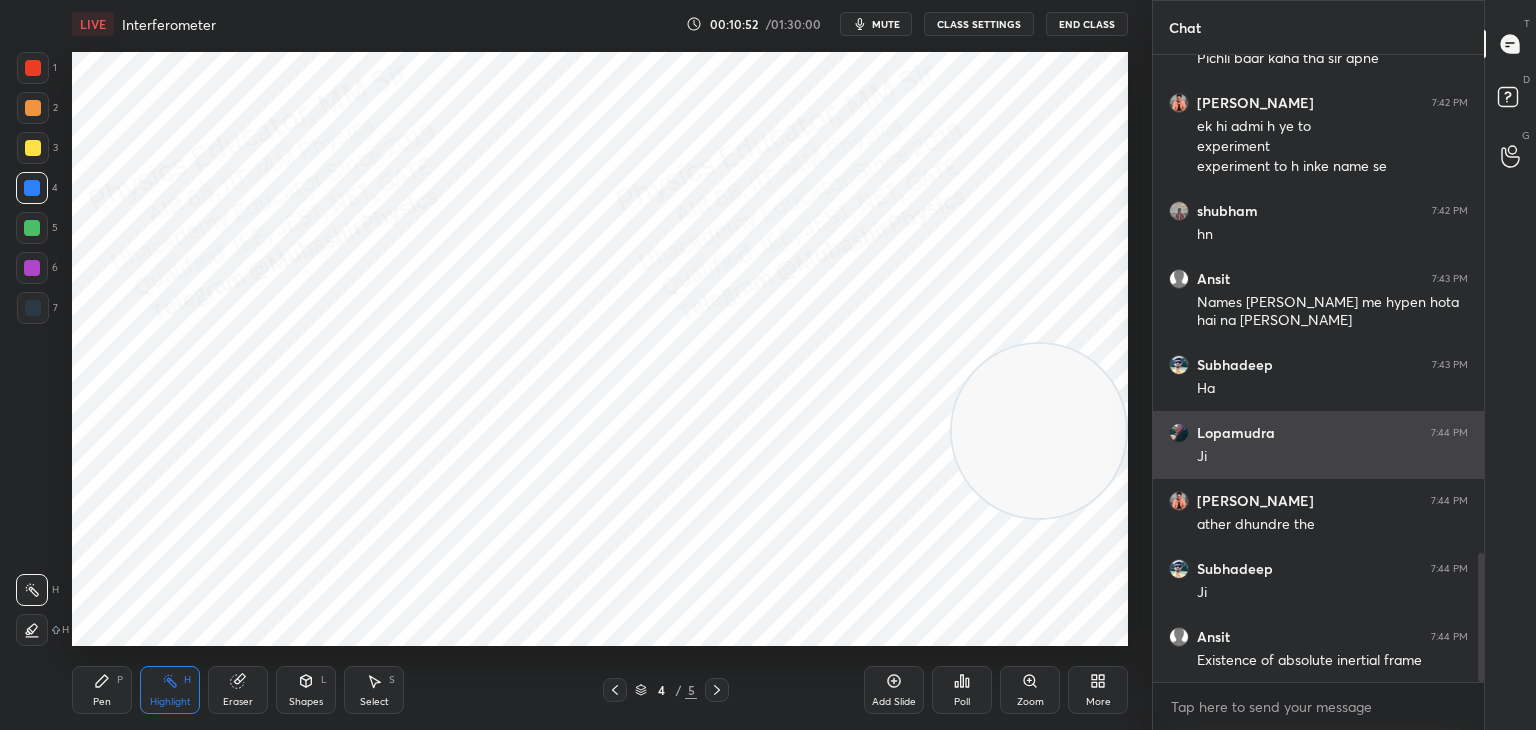 drag, startPoint x: 1101, startPoint y: 529, endPoint x: 1179, endPoint y: 431, distance: 125.25175 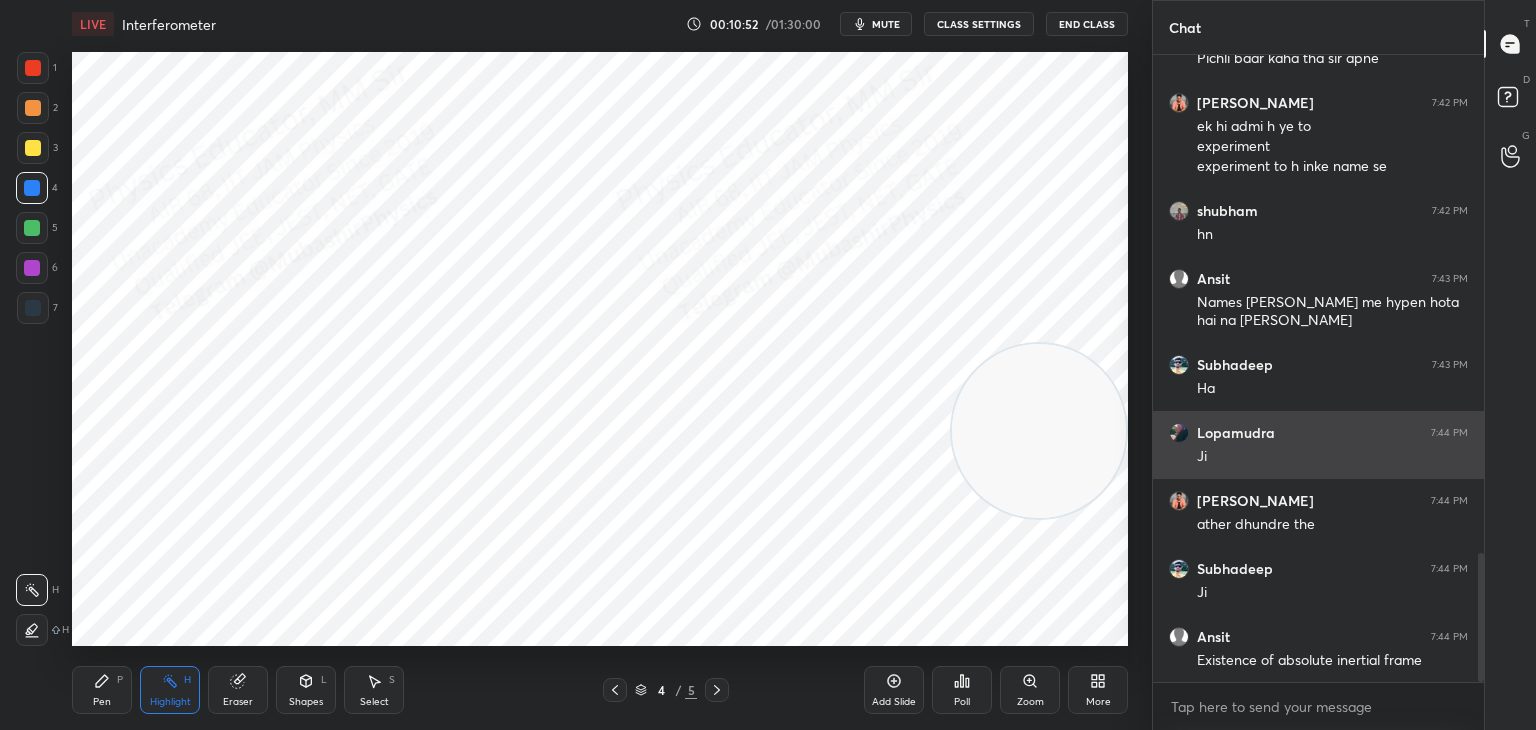 click on "1 2 3 4 5 6 7 C X Z C X Z E E Erase all   H H LIVE Interferometer 00:10:52 /  01:30:00 mute CLASS SETTINGS End Class Setting up your live class Poll for   secs No correct answer Start poll Back Interferometer • L11 of Detailed Course on Optics for IIT JAM, CUET 2026/27 [PERSON_NAME] Pen P Highlight H Eraser Shapes L Select S 4 / 5 Add Slide Poll Zoom More Chat Krishna 7:42 PM 🫡 Ansit 7:42 PM Pichli baar kaha tha sir apne [PERSON_NAME] 7:42 PM ek hi admi h ye to experiment experiment to h inke name se [PERSON_NAME] 7:42 PM hn Ansit 7:43 PM Names [PERSON_NAME] me hypen hota hai na [PERSON_NAME] 7:43 PM [PERSON_NAME] 7:44 PM [PERSON_NAME] 7:44 PM ather dhundre the [PERSON_NAME] 7:44 PM Ji Ansit 7:44 PM Existence of absolute inertial frame JUMP TO LATEST Enable hand raising Enable raise hand to speak to learners. Once enabled, chat will be turned off temporarily. Enable x   Doubts asked by learners will show up here NEW DOUBTS ASKED No one has raised a hand yet Can't raise hand Got it T Messages (T) D Doubts (D) G ​" at bounding box center [768, 365] 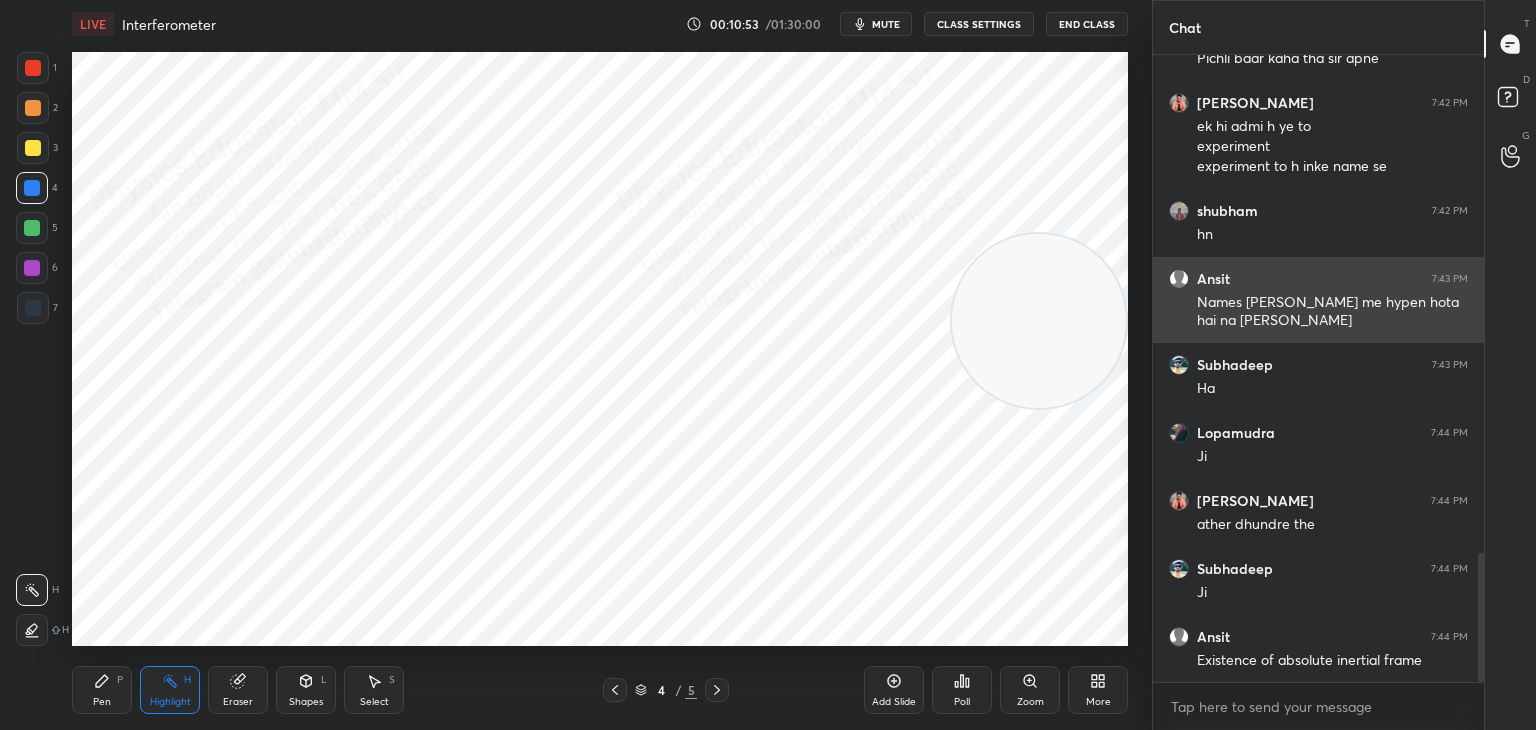 drag, startPoint x: 1101, startPoint y: 365, endPoint x: 1165, endPoint y: 301, distance: 90.50967 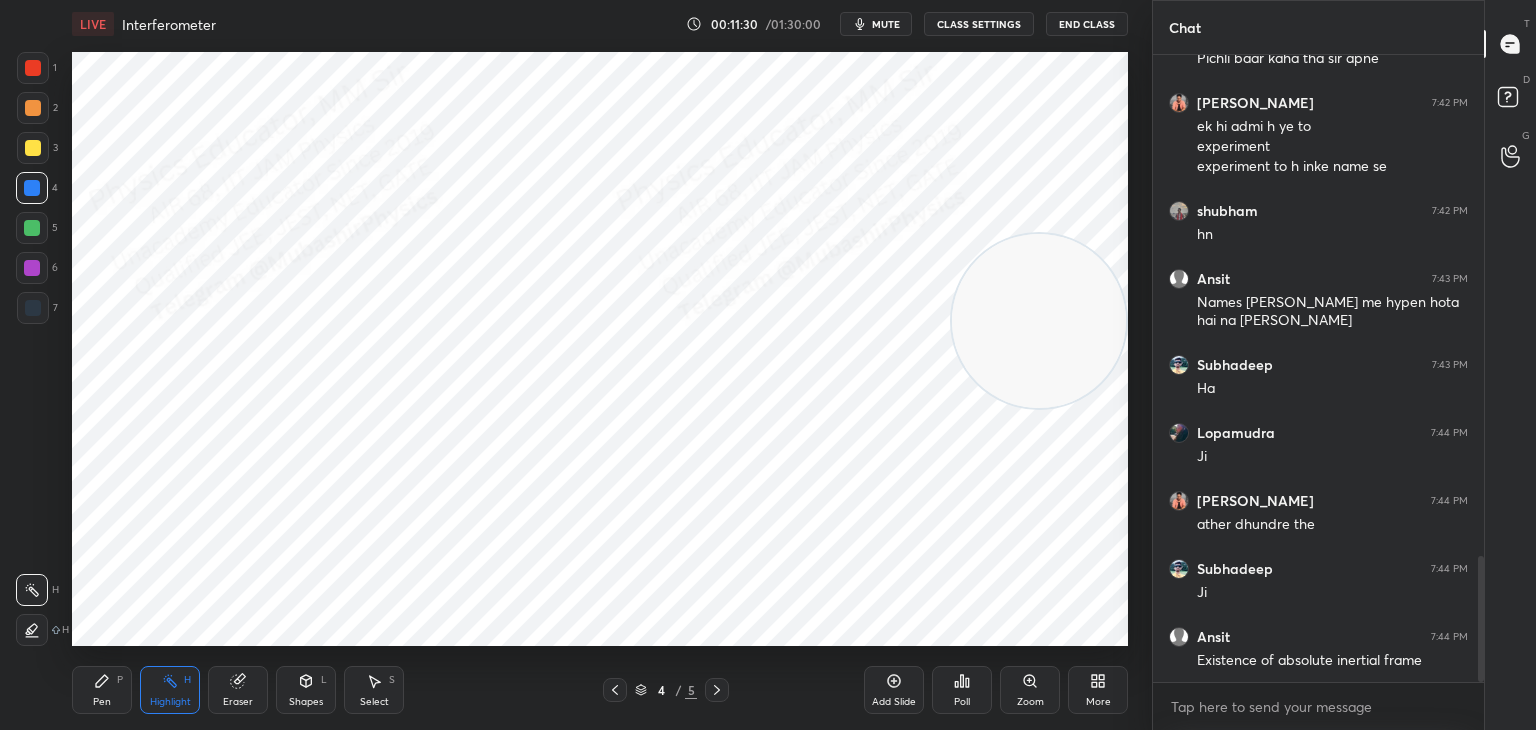 scroll, scrollTop: 2502, scrollLeft: 0, axis: vertical 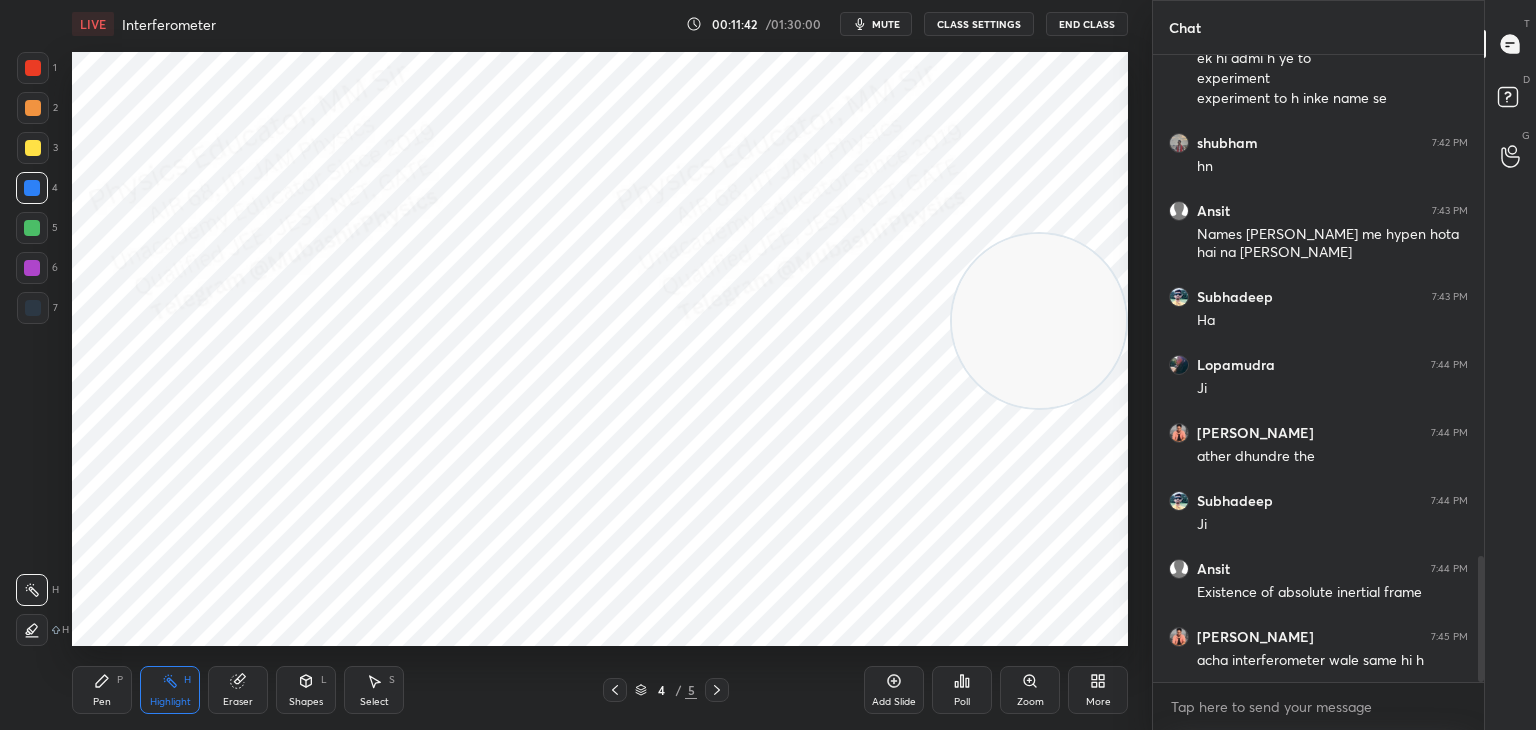 drag, startPoint x: 100, startPoint y: 693, endPoint x: 115, endPoint y: 663, distance: 33.54102 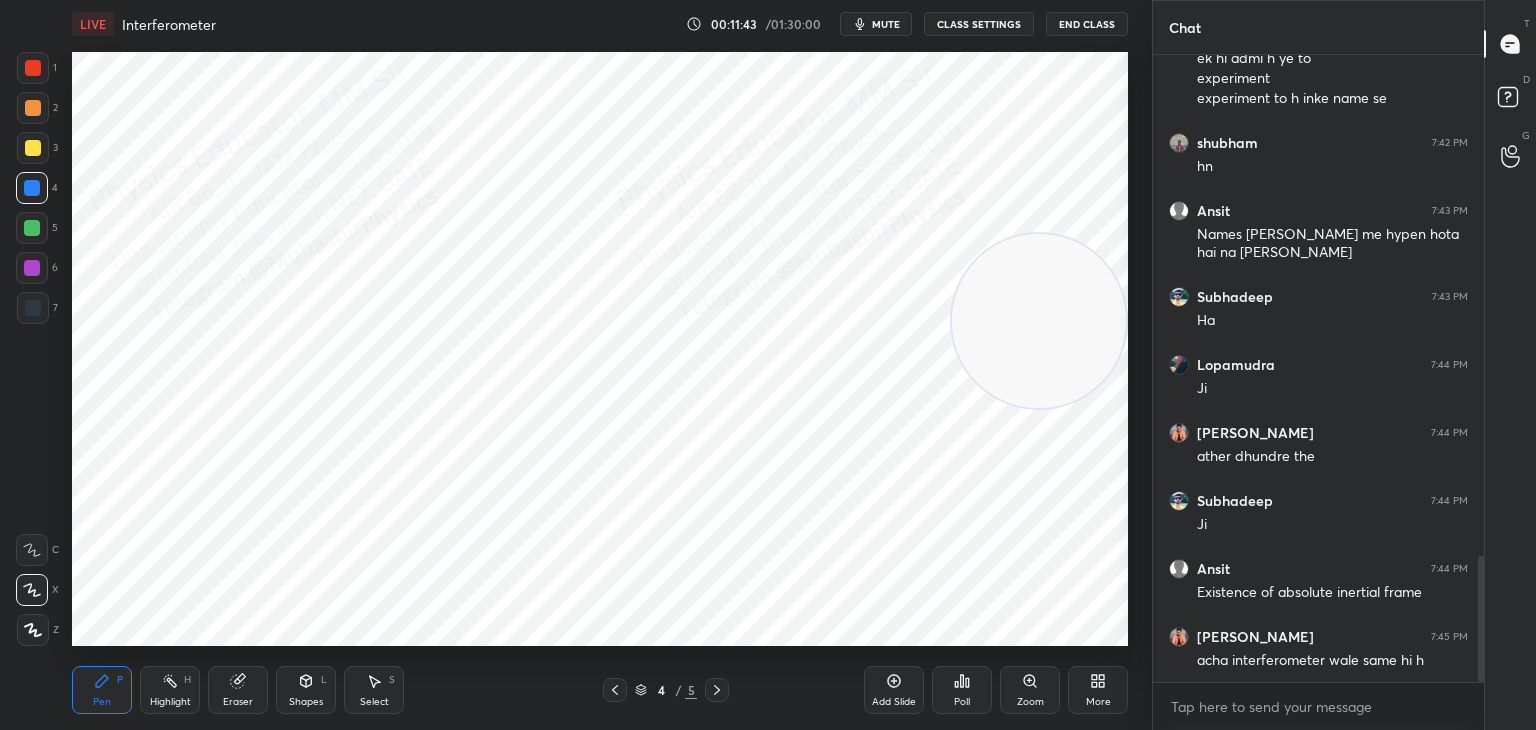 drag, startPoint x: 41, startPoint y: 301, endPoint x: 43, endPoint y: 314, distance: 13.152946 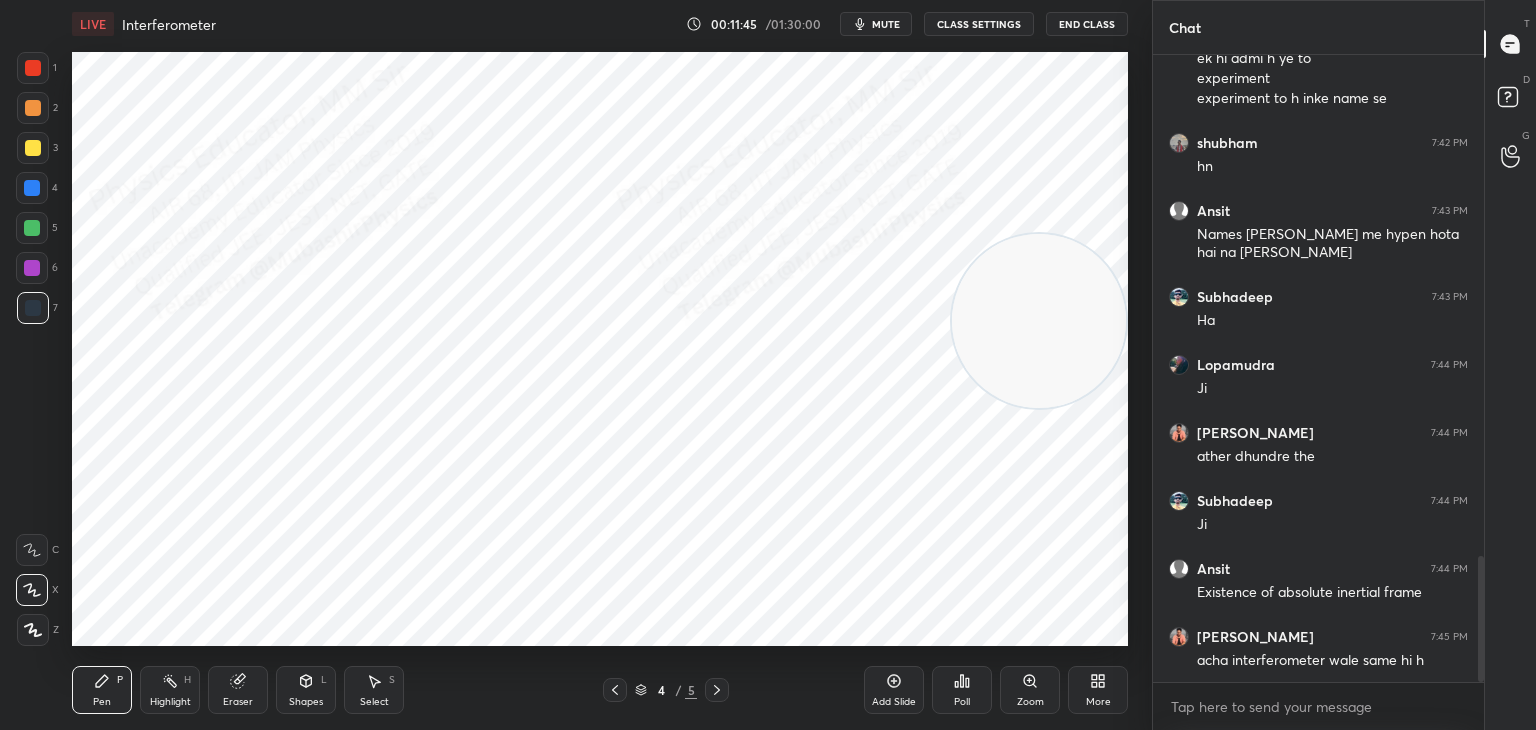 drag, startPoint x: 17, startPoint y: 119, endPoint x: 37, endPoint y: 125, distance: 20.880613 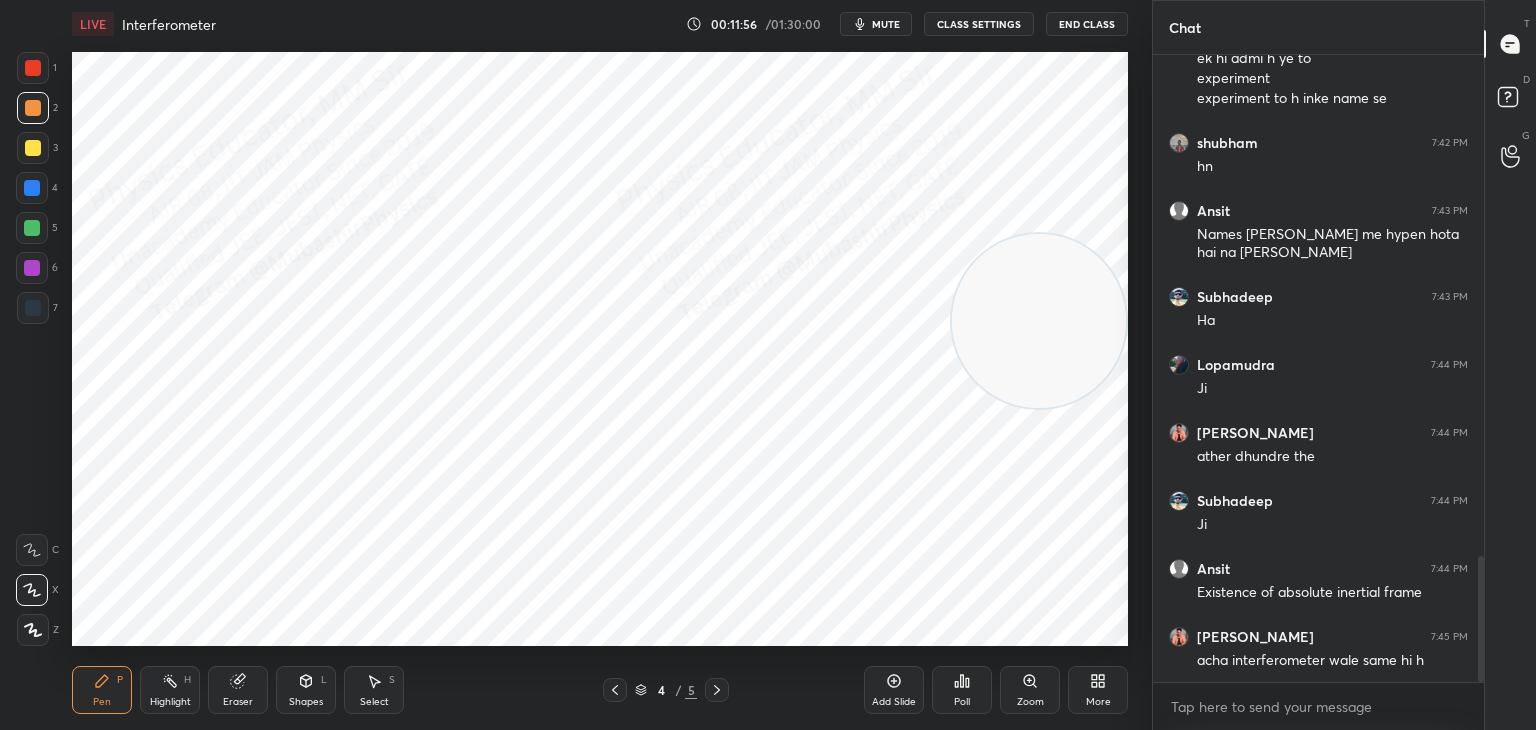 click on "Highlight H" at bounding box center (170, 690) 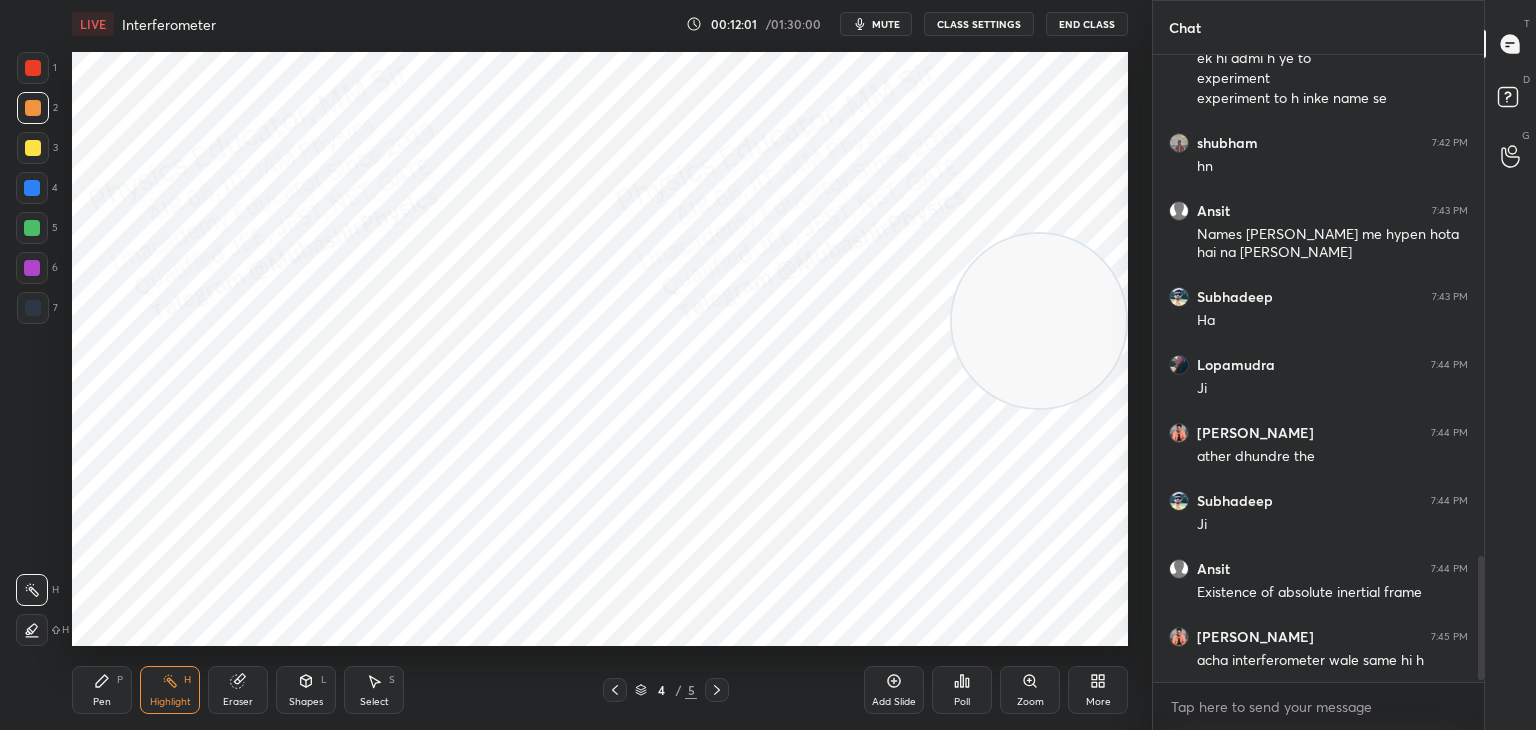 scroll, scrollTop: 2570, scrollLeft: 0, axis: vertical 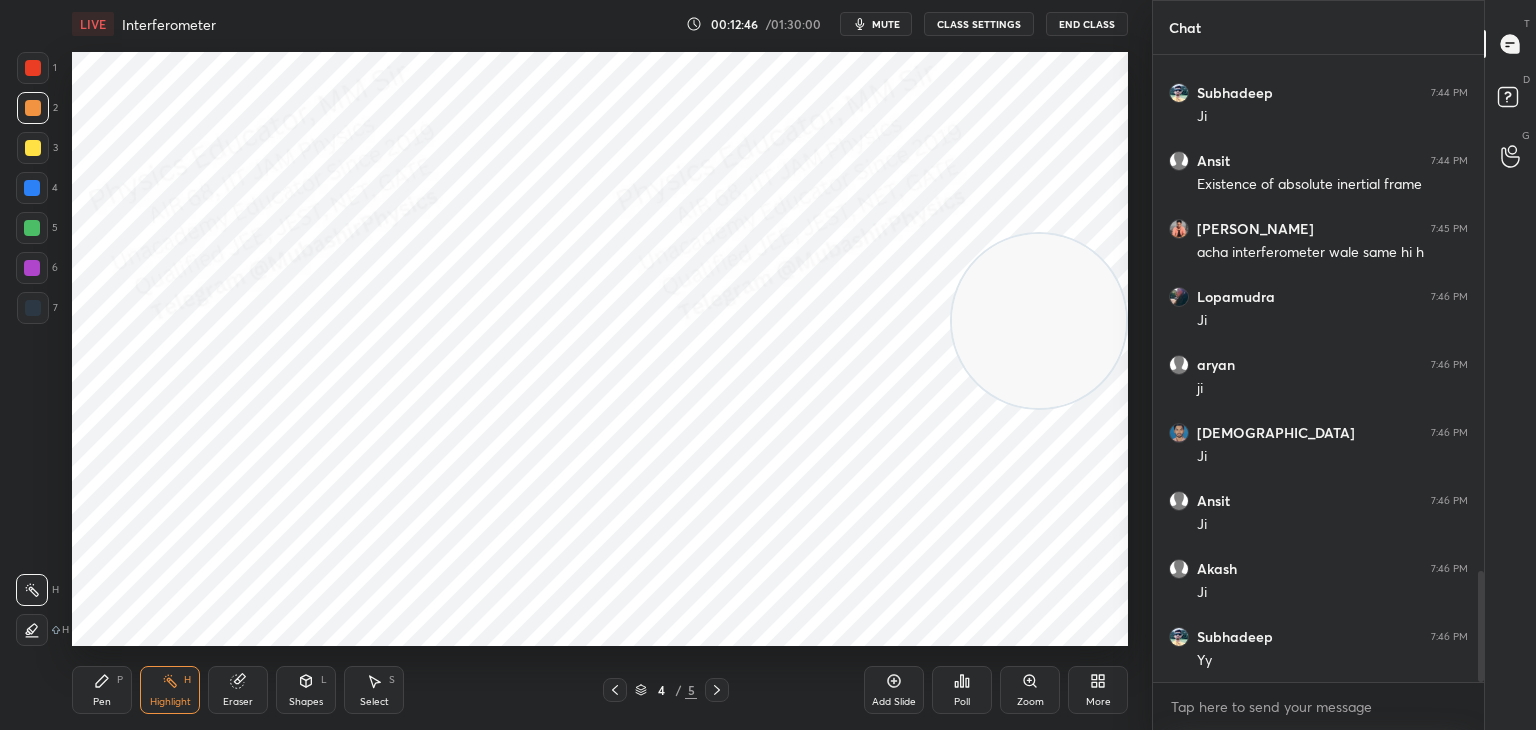 click on "More" at bounding box center (1098, 690) 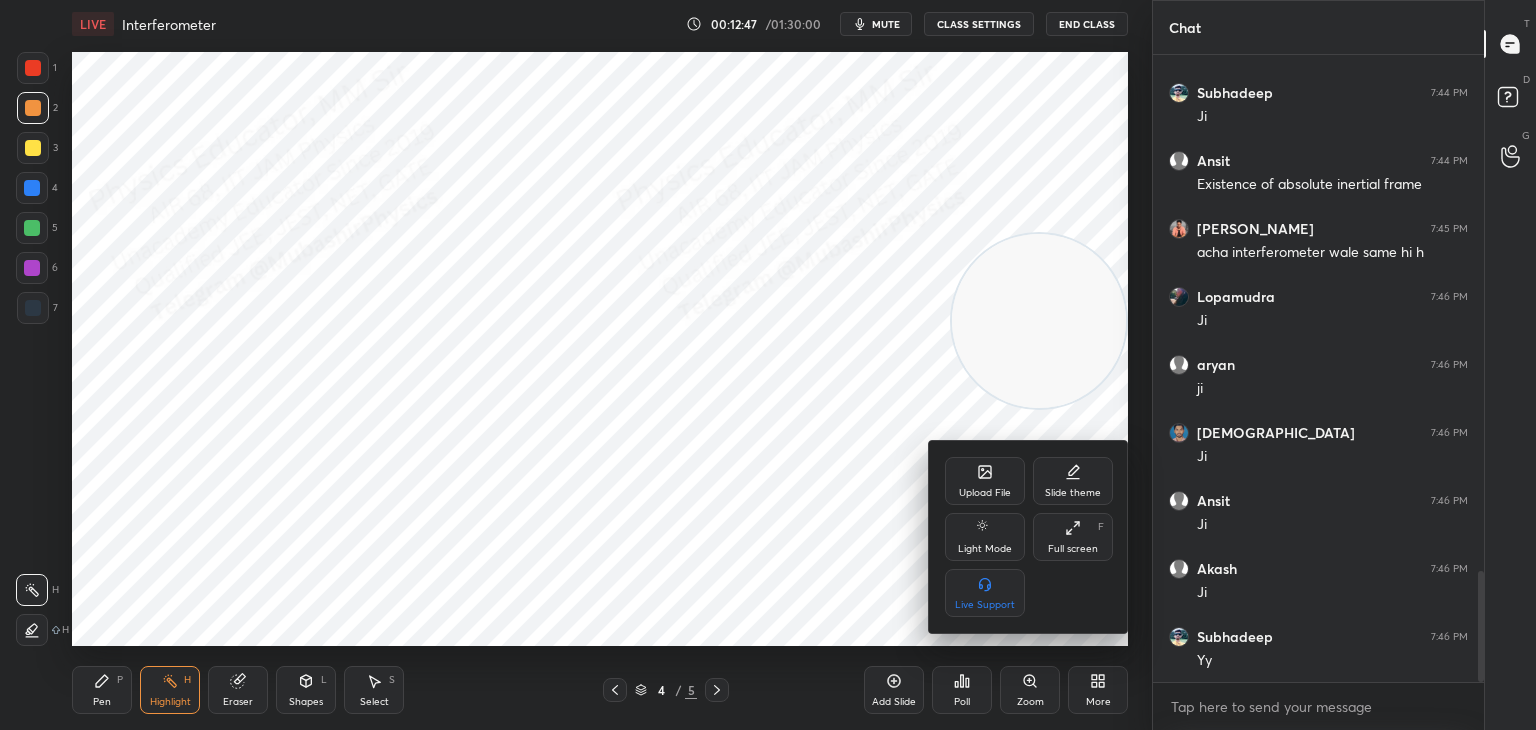 click 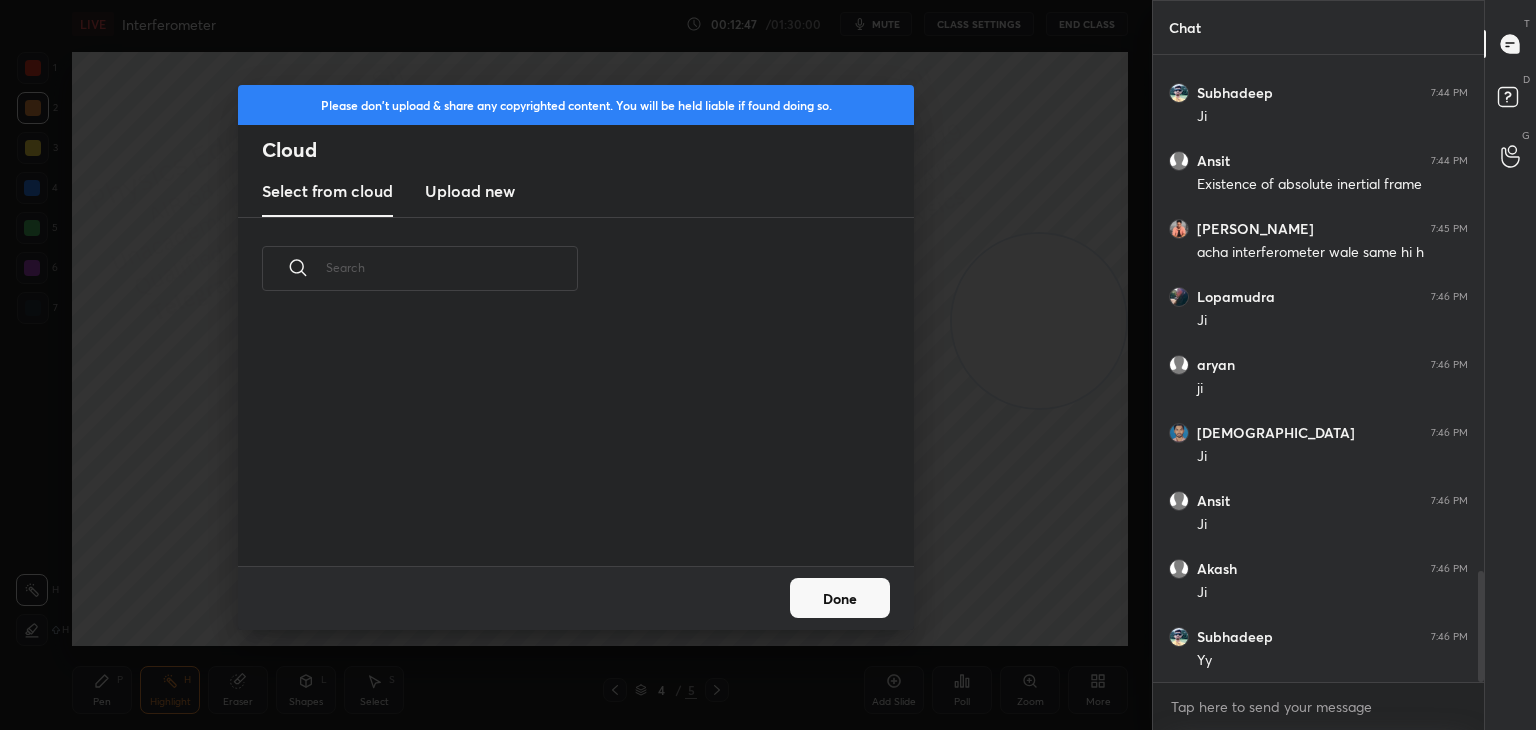 scroll, scrollTop: 5, scrollLeft: 10, axis: both 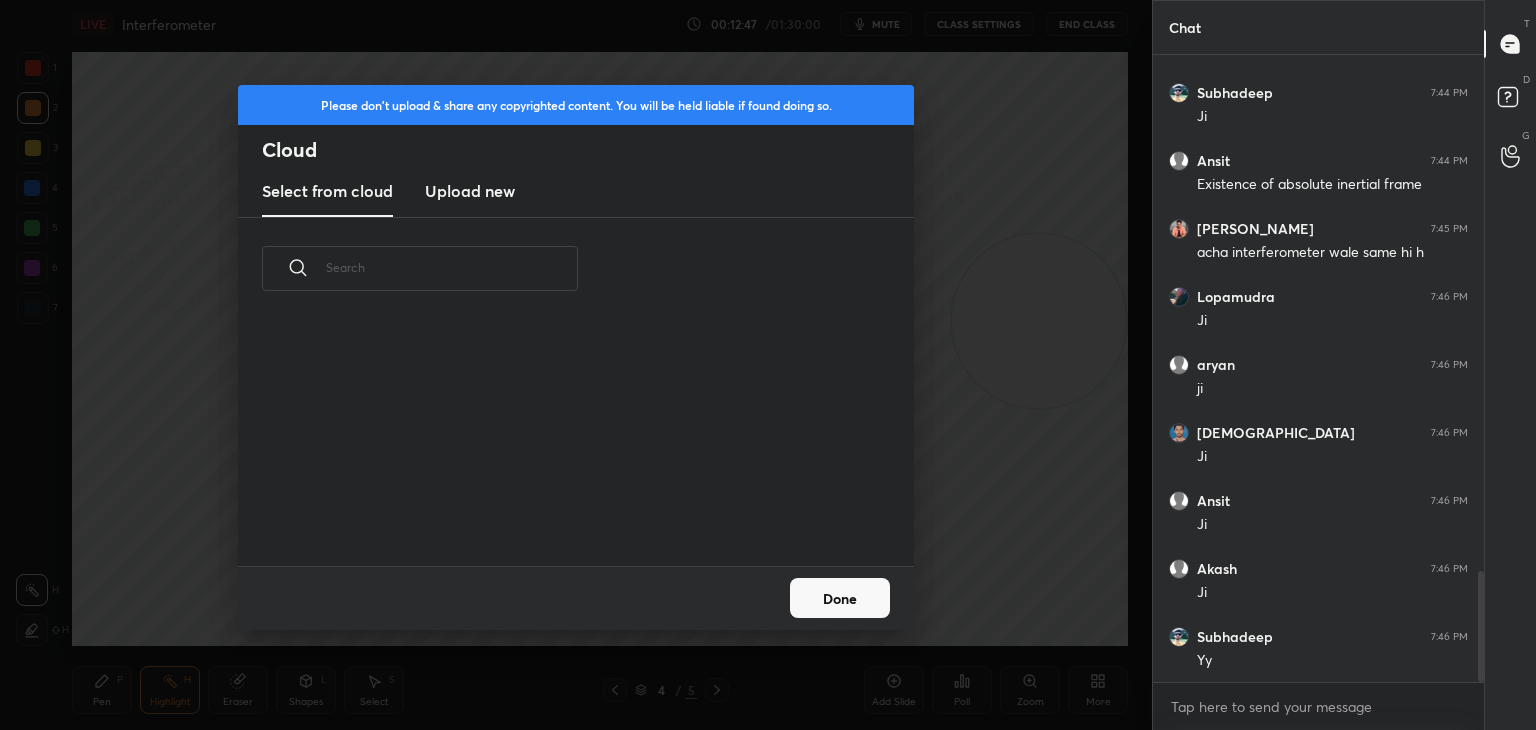 click on "Upload new" at bounding box center (470, 191) 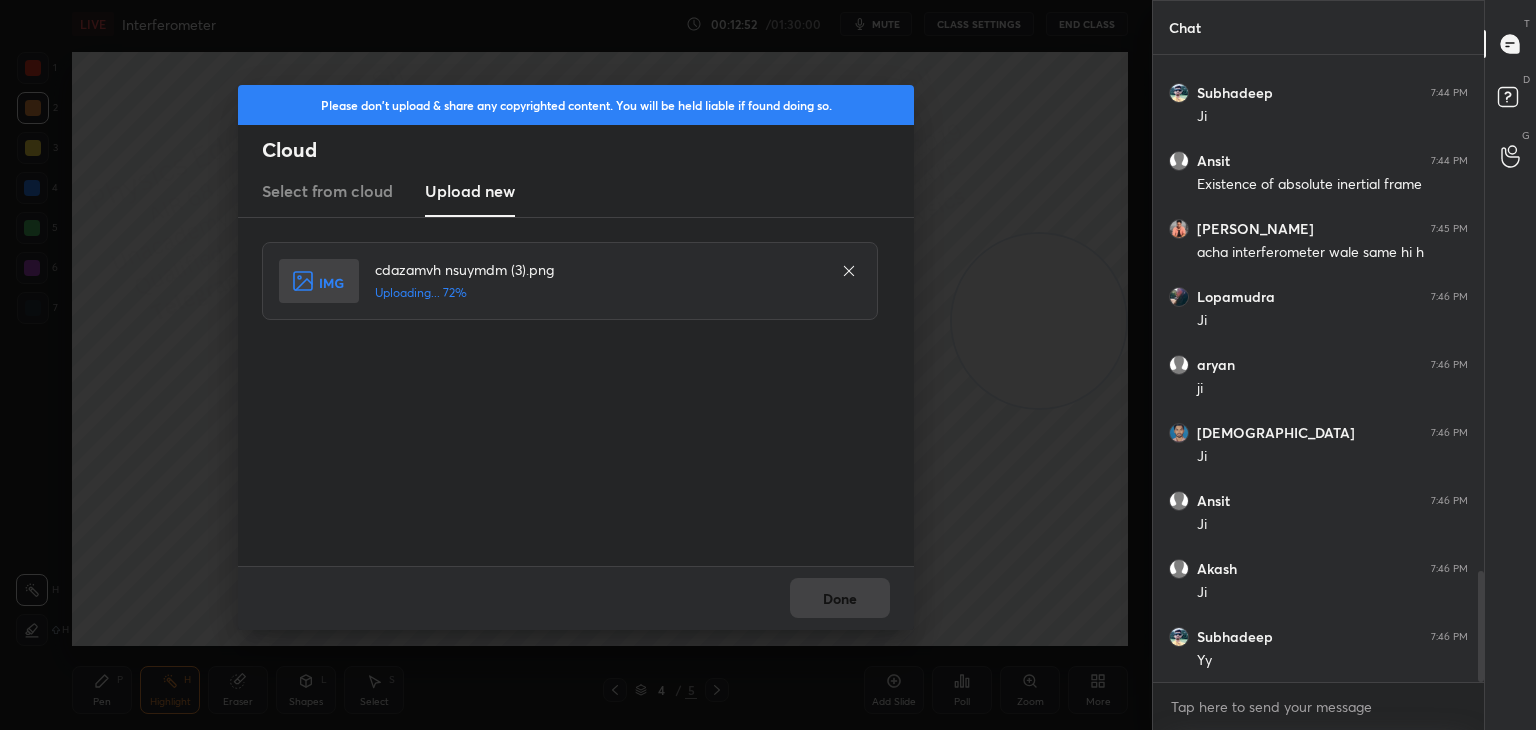 click on "Done" at bounding box center [576, 598] 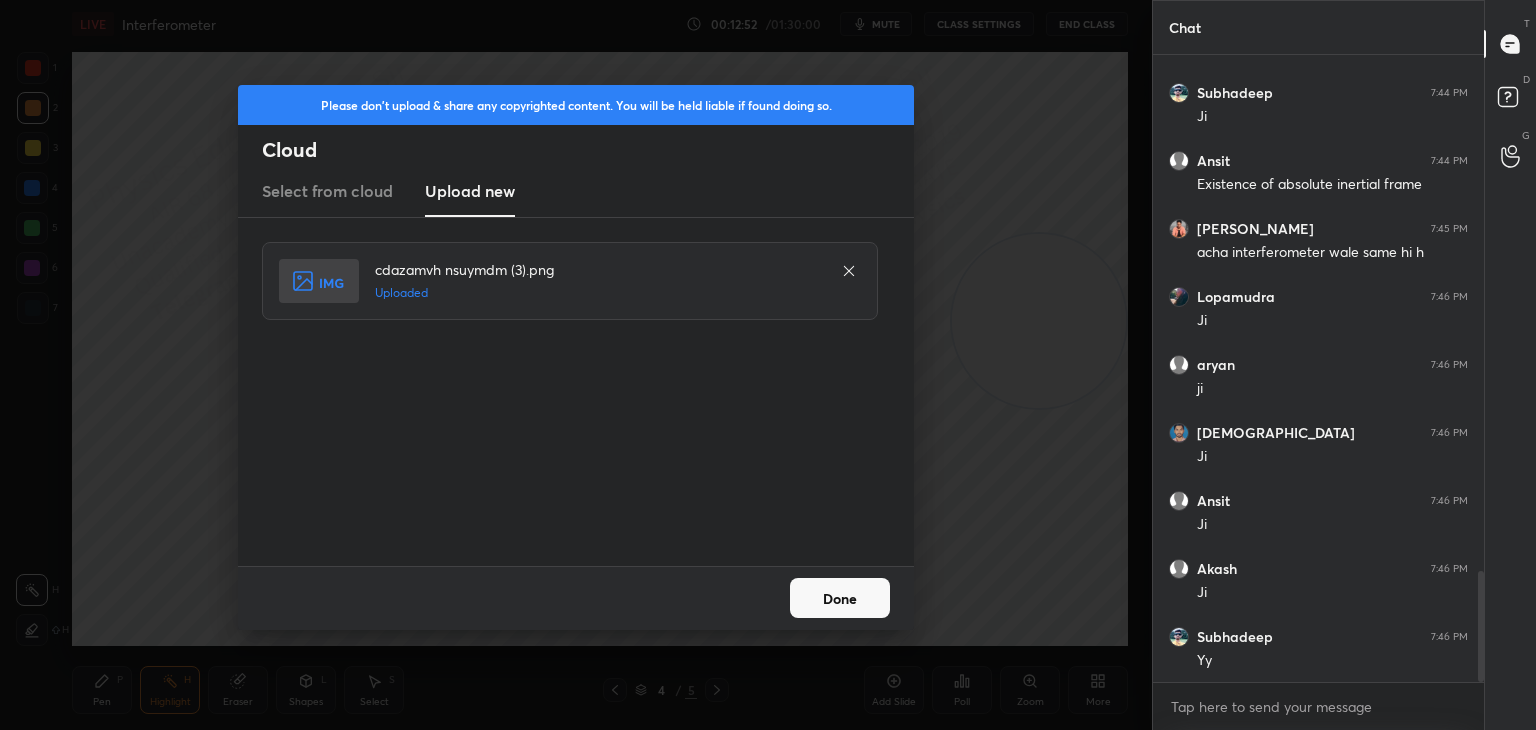 click on "Done" at bounding box center [840, 598] 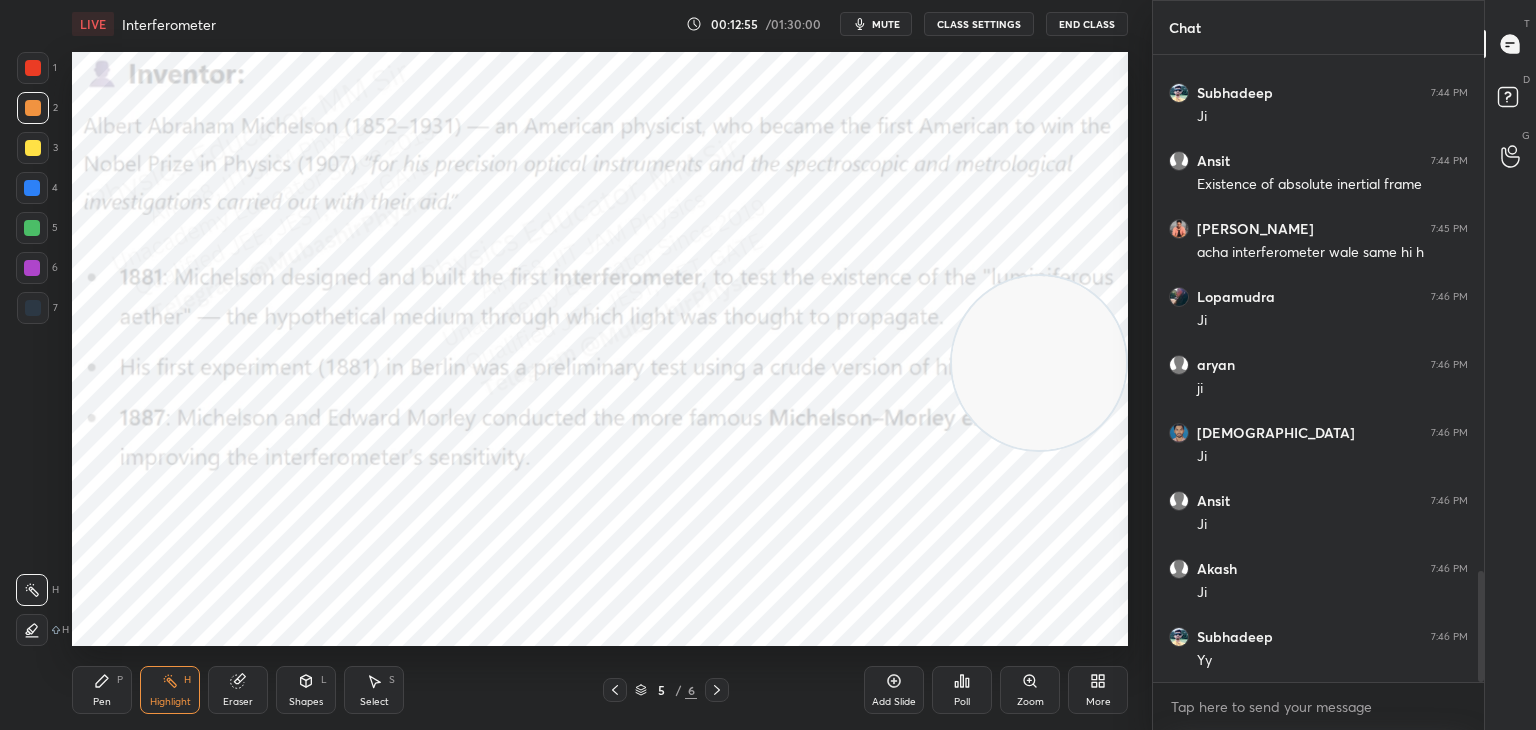 drag, startPoint x: 1061, startPoint y: 360, endPoint x: 865, endPoint y: 641, distance: 342.60327 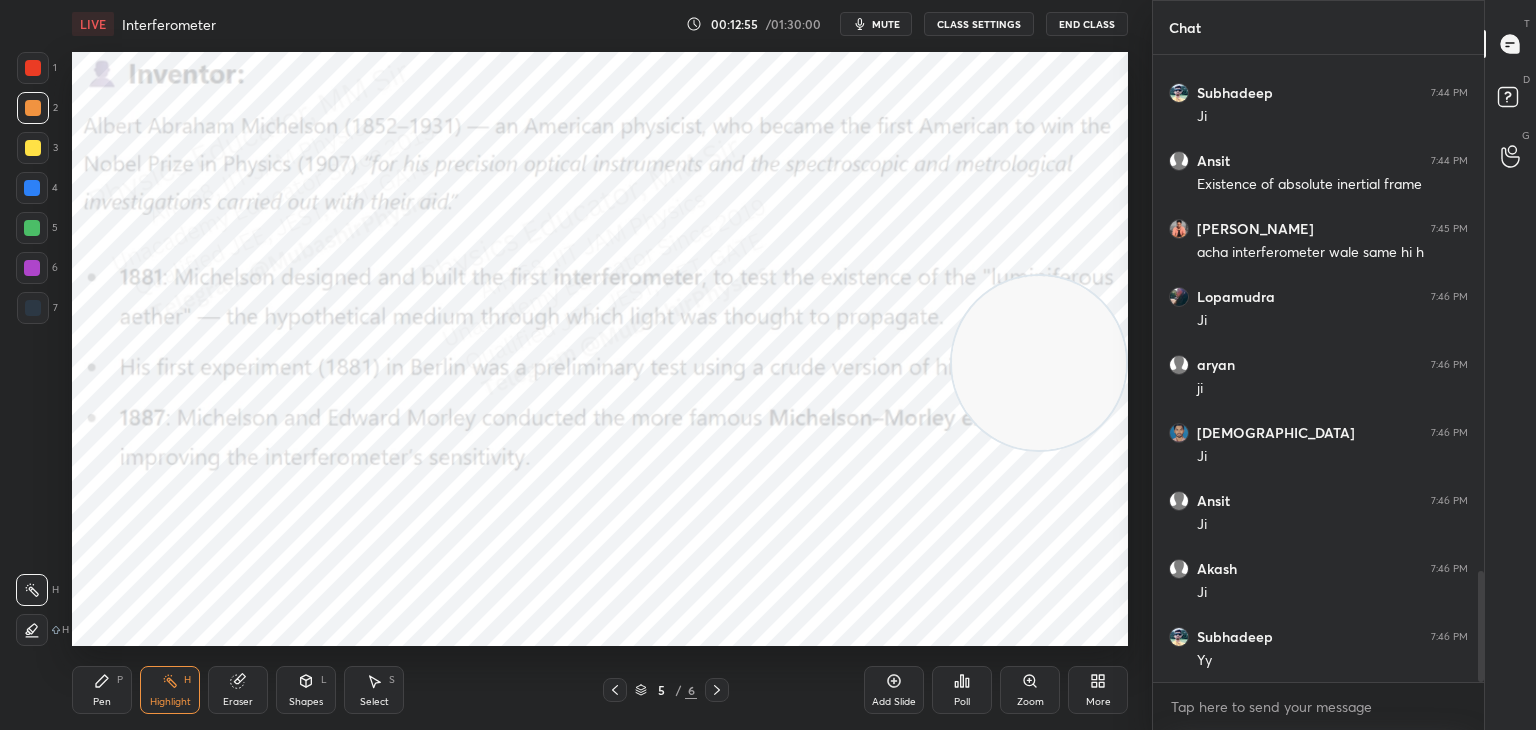 click on "LIVE Interferometer 00:12:55 /  01:30:00 mute CLASS SETTINGS End Class Setting up your live class Poll for   secs No correct answer Start poll Back Interferometer • L11 of Detailed Course on Optics for IIT JAM, CUET 2026/27 [PERSON_NAME] Pen P Highlight H Eraser Shapes L Select S 5 / 6 Add Slide Poll Zoom More" at bounding box center (600, 365) 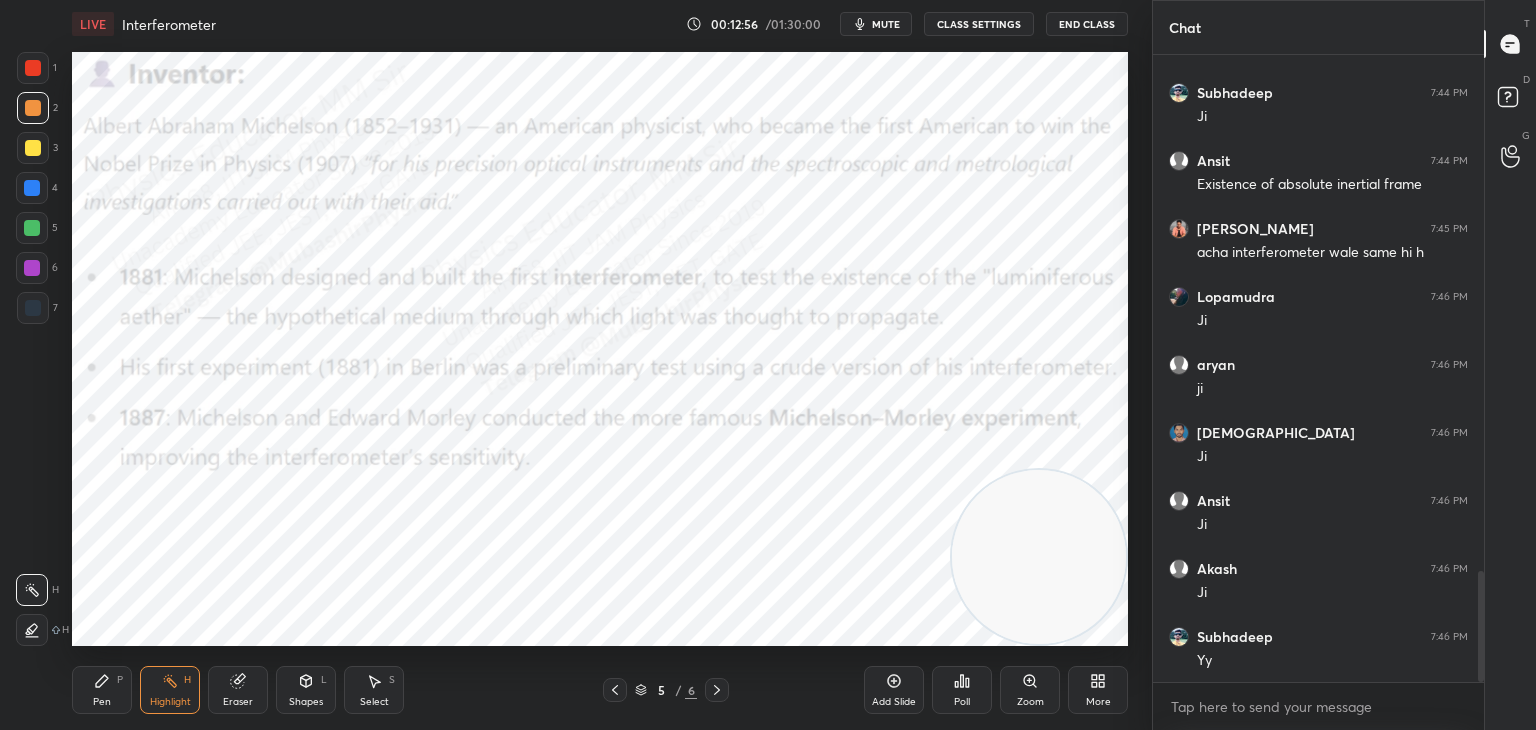 click 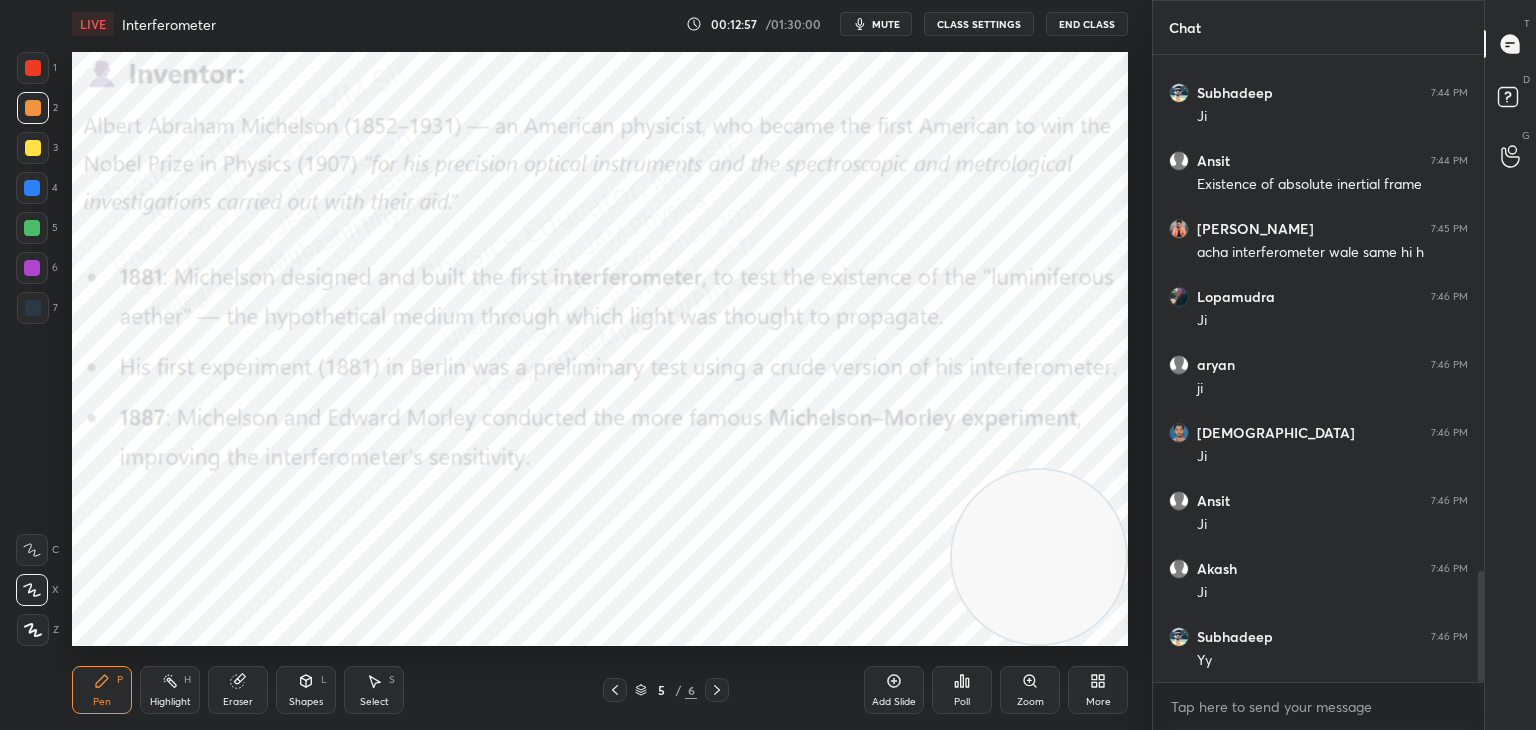 drag, startPoint x: 33, startPoint y: 157, endPoint x: 59, endPoint y: 156, distance: 26.019224 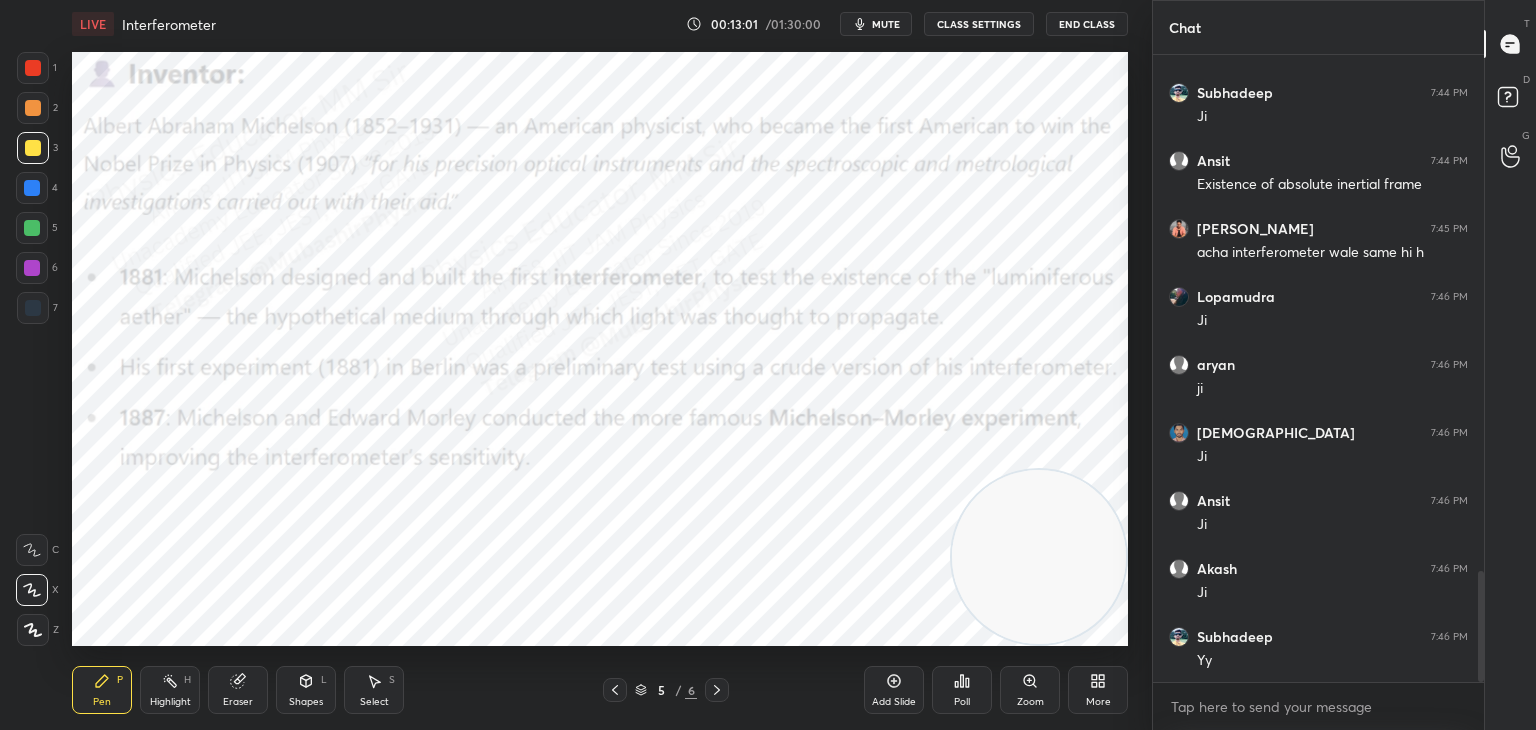 drag, startPoint x: 37, startPoint y: 226, endPoint x: 56, endPoint y: 226, distance: 19 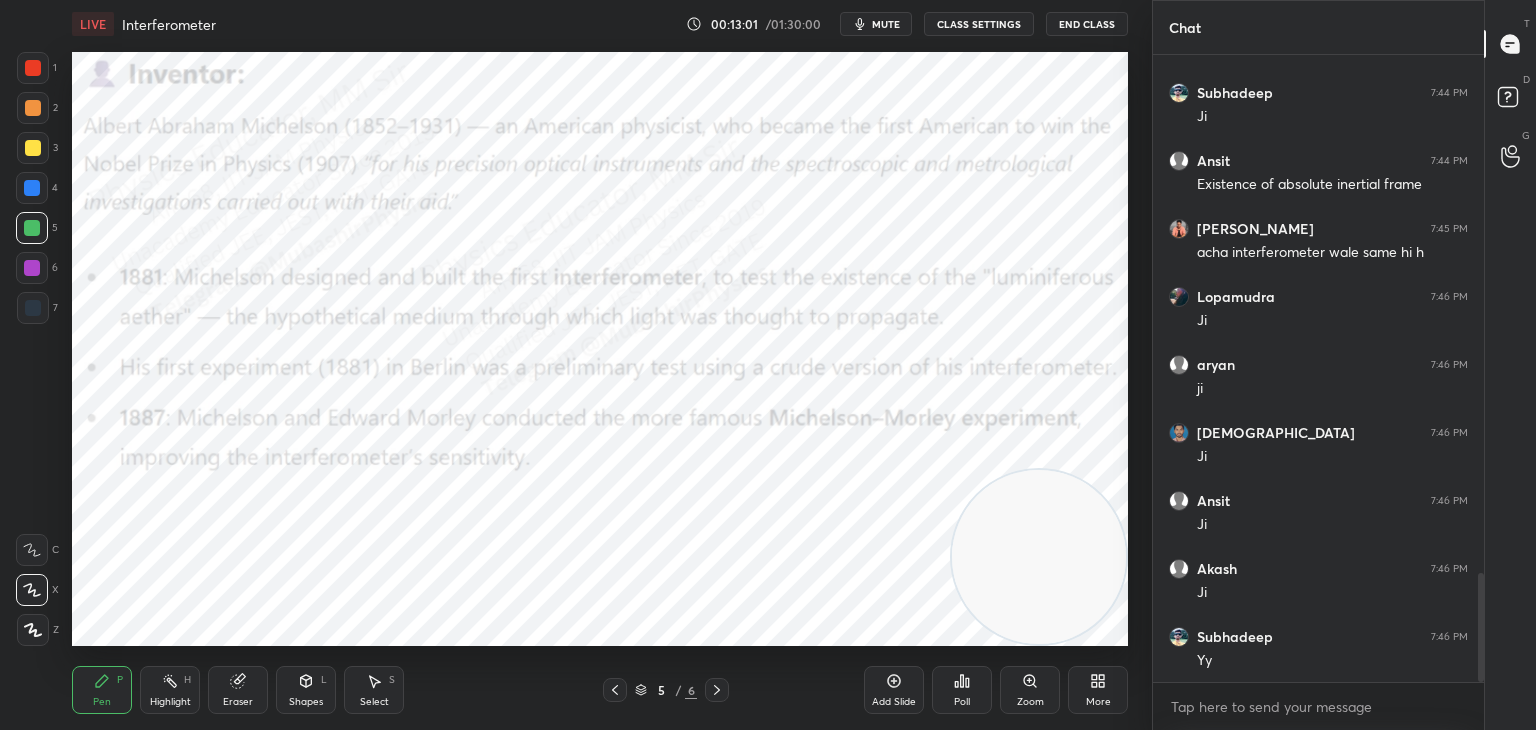 scroll, scrollTop: 2982, scrollLeft: 0, axis: vertical 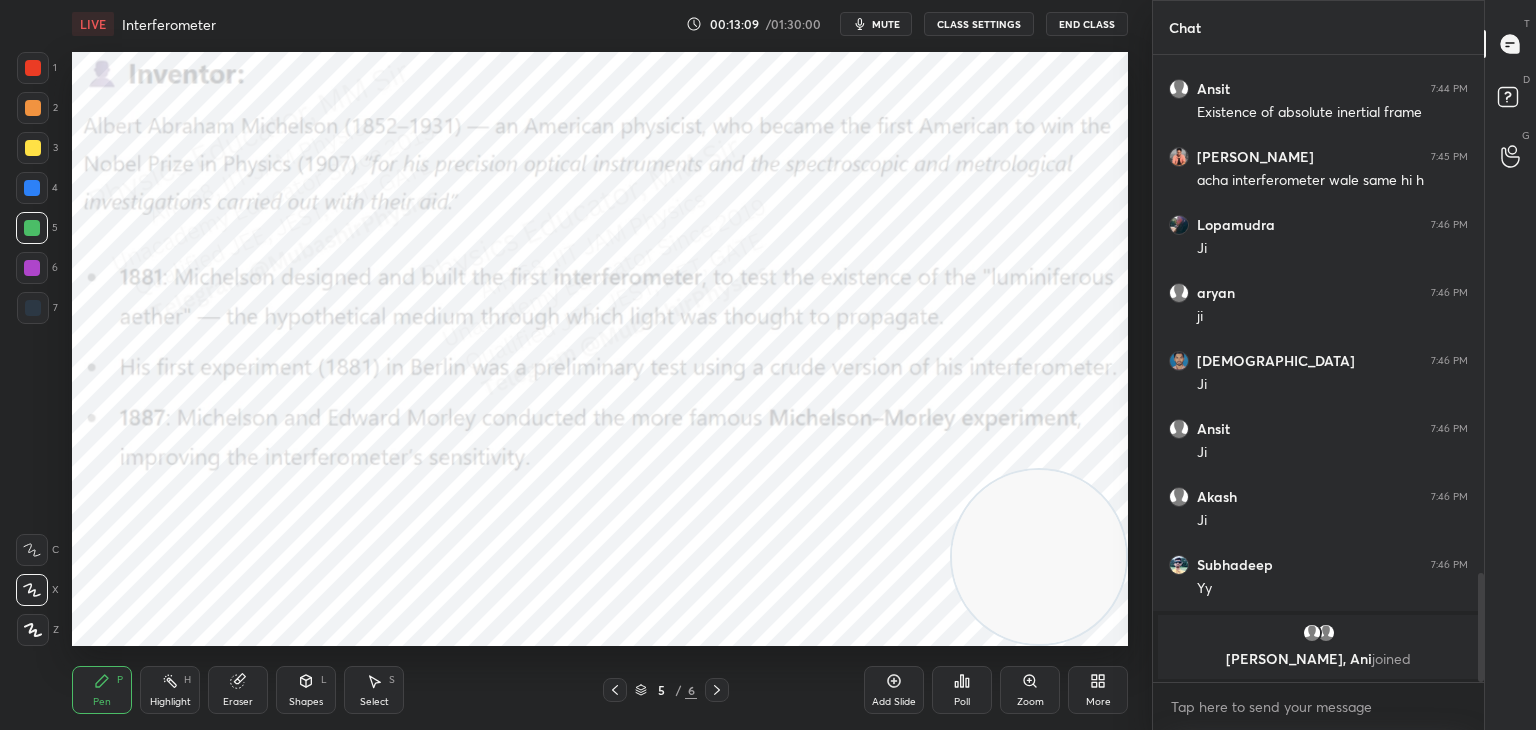 drag, startPoint x: 26, startPoint y: 273, endPoint x: 61, endPoint y: 278, distance: 35.35534 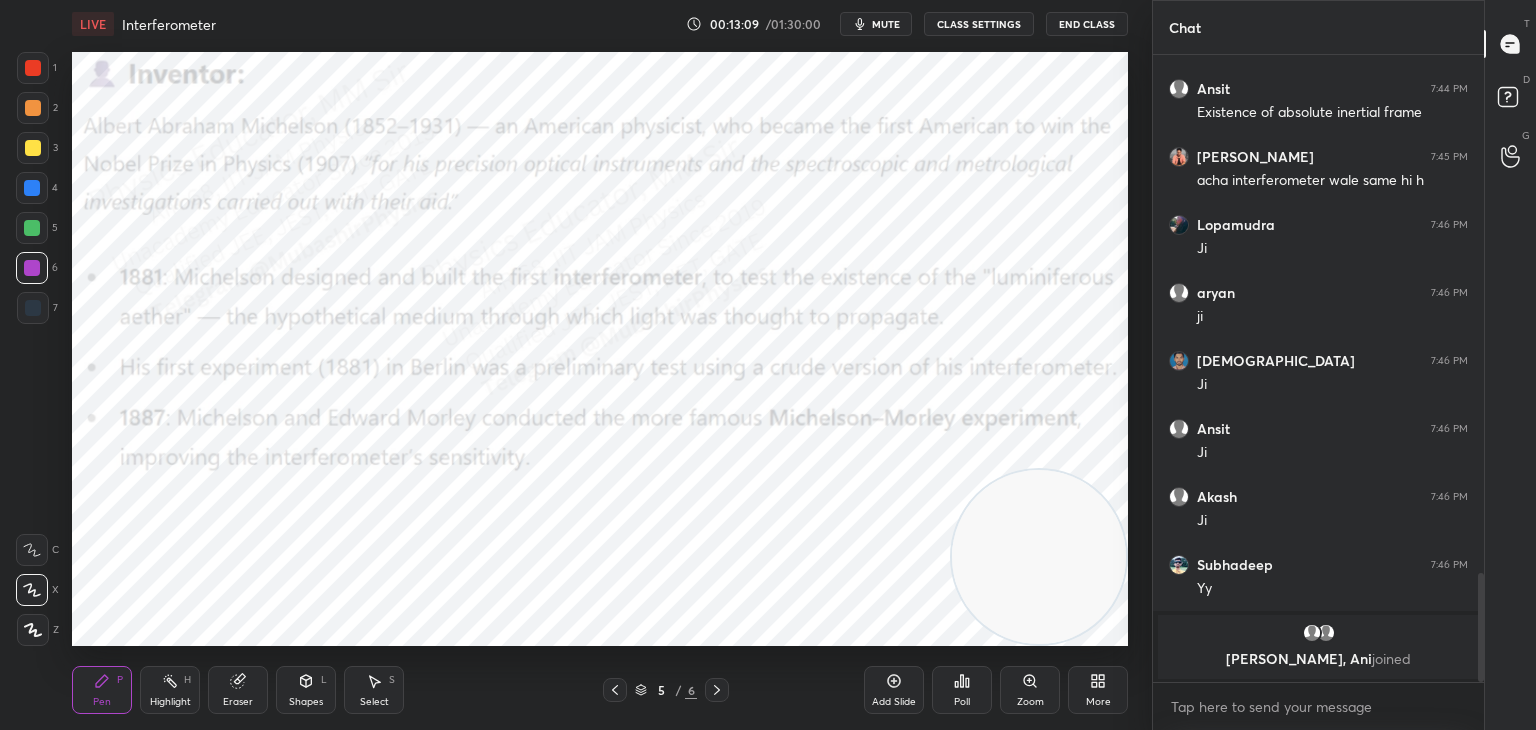 scroll, scrollTop: 2490, scrollLeft: 0, axis: vertical 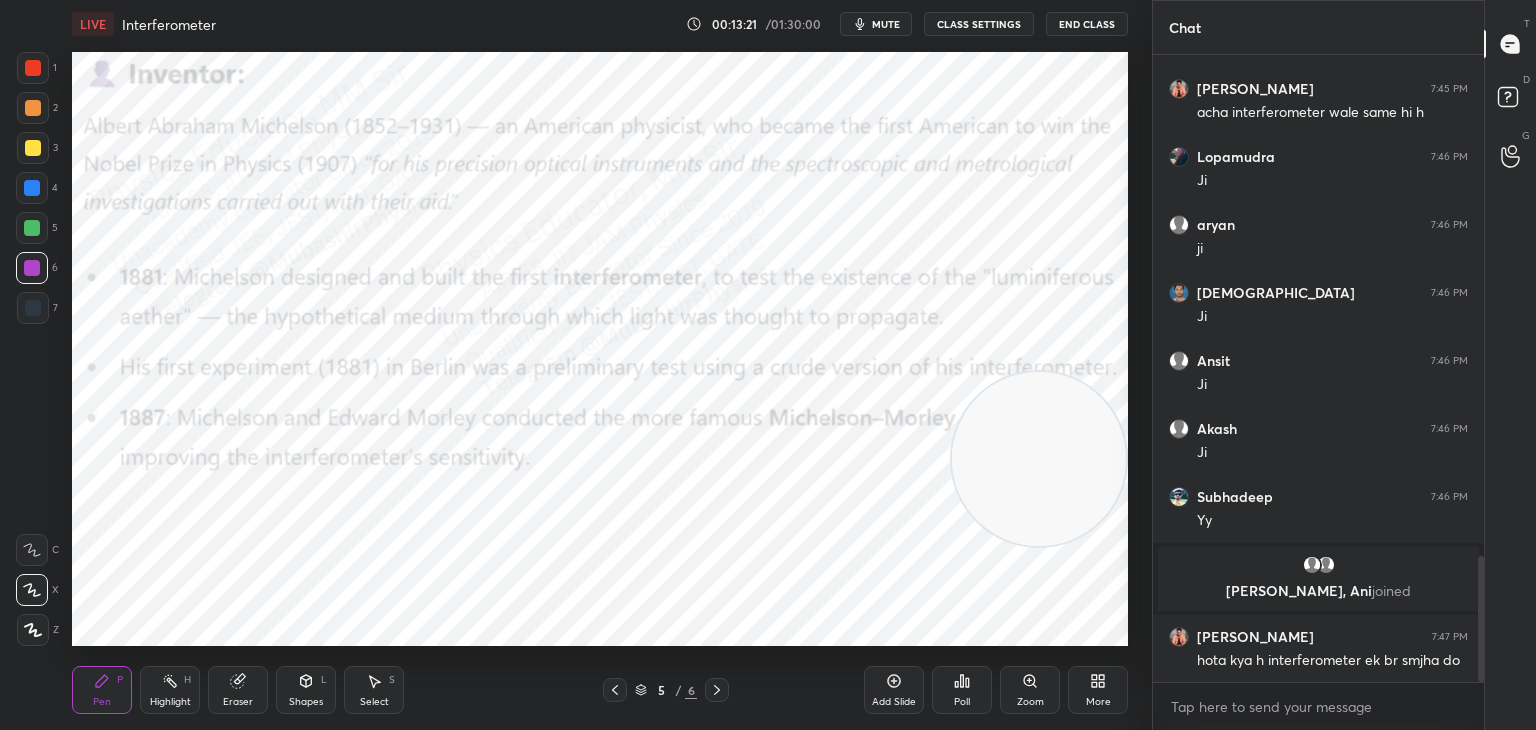 drag, startPoint x: 1025, startPoint y: 564, endPoint x: 1004, endPoint y: 121, distance: 443.49747 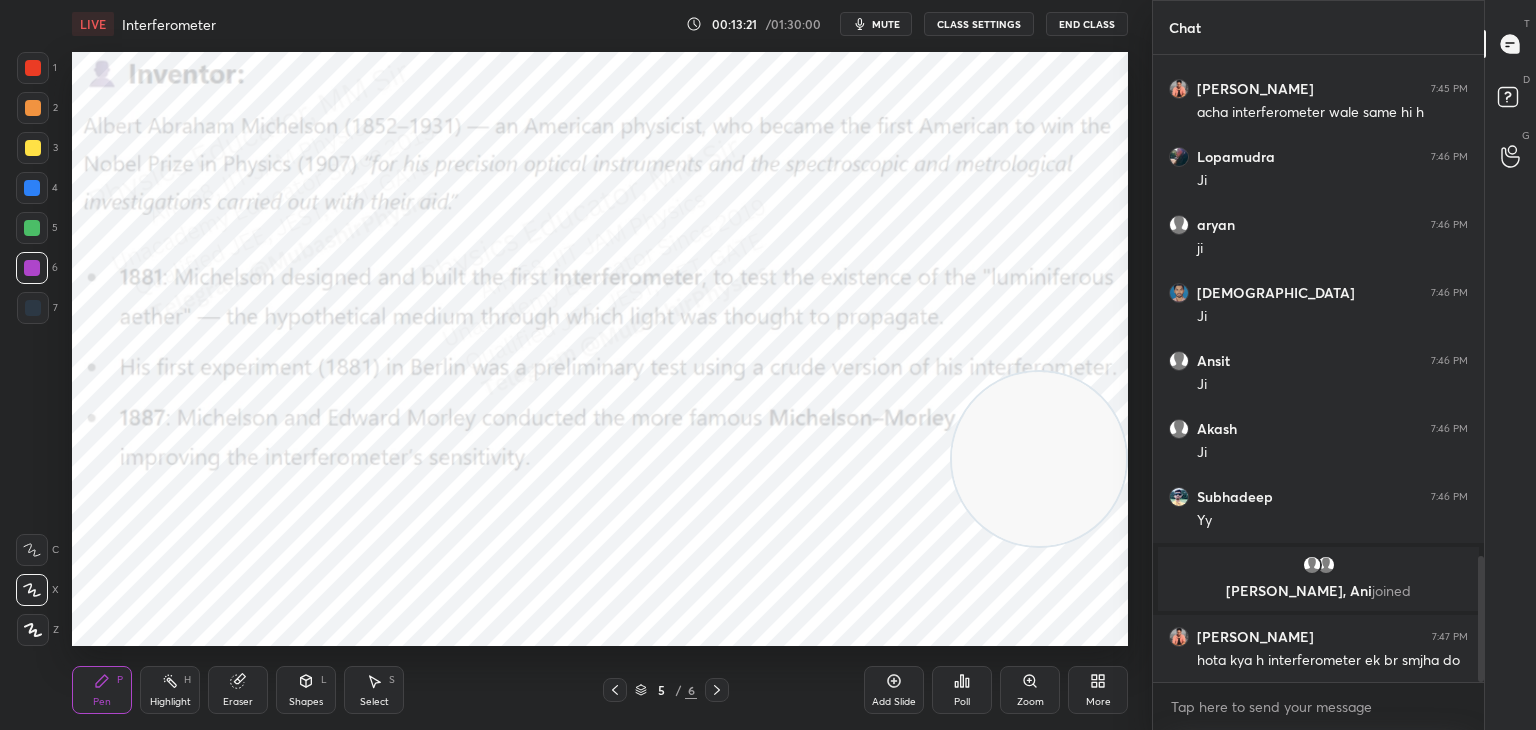 click at bounding box center [1039, 459] 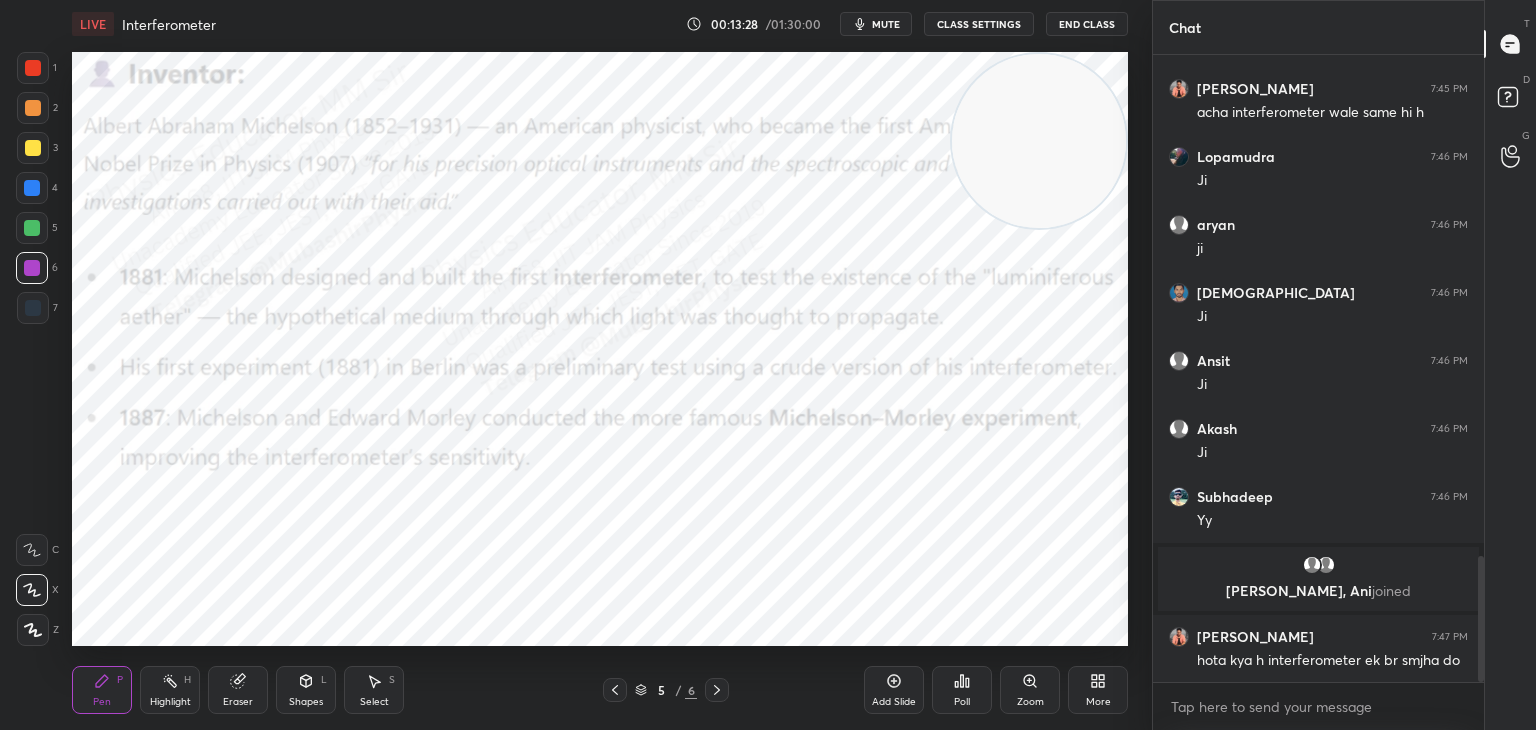click at bounding box center [32, 228] 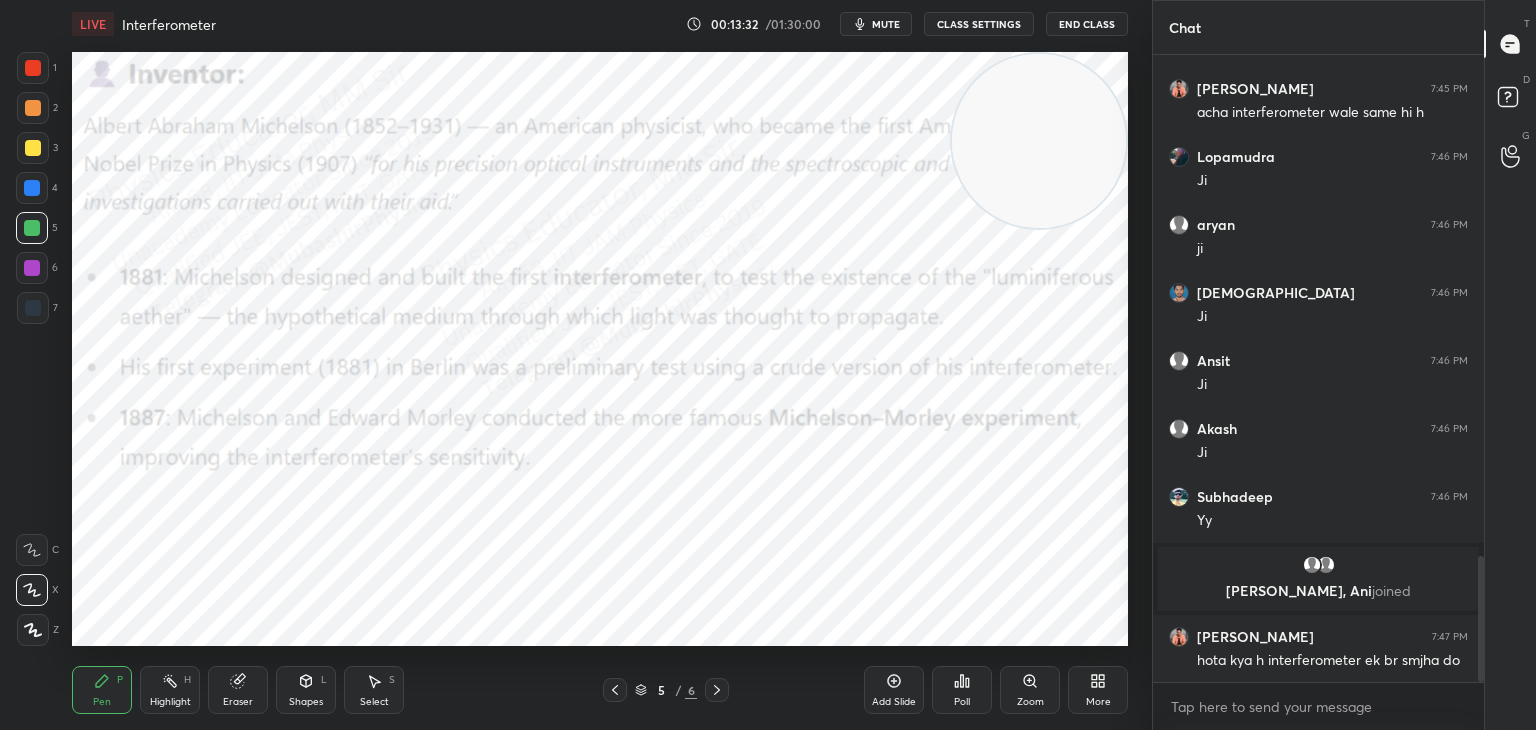 click at bounding box center [33, 108] 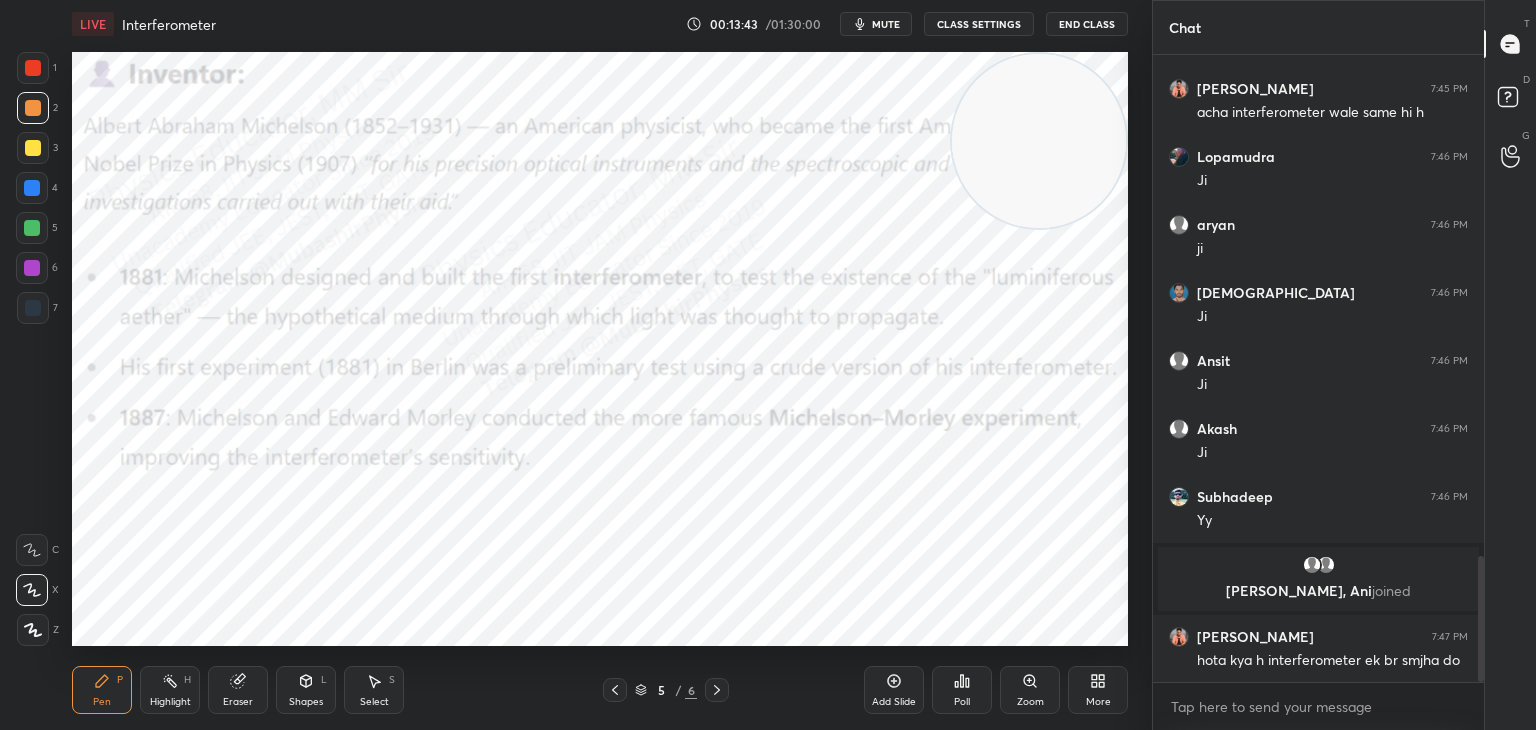 click on "Highlight H" at bounding box center [170, 690] 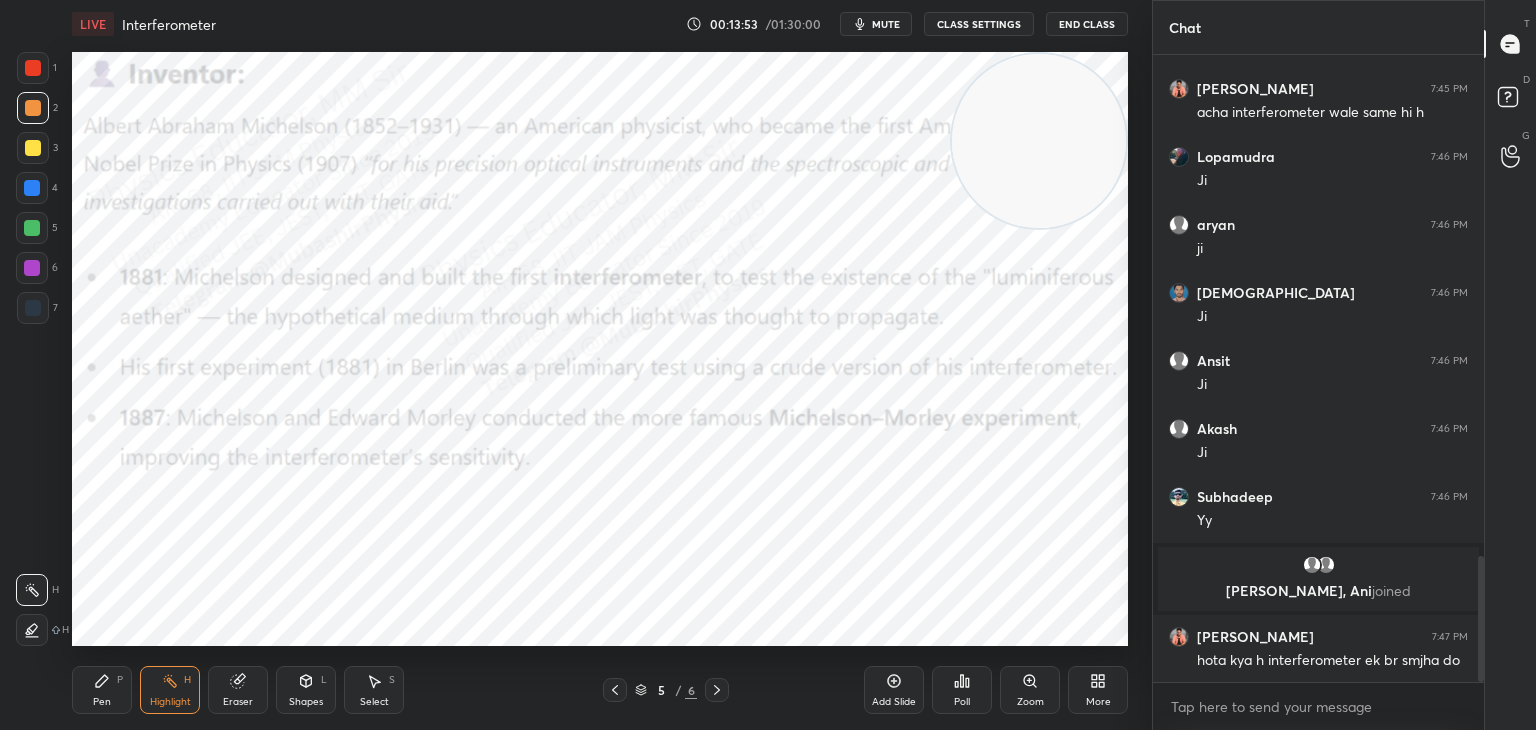 drag, startPoint x: 617, startPoint y: 684, endPoint x: 612, endPoint y: 666, distance: 18.681541 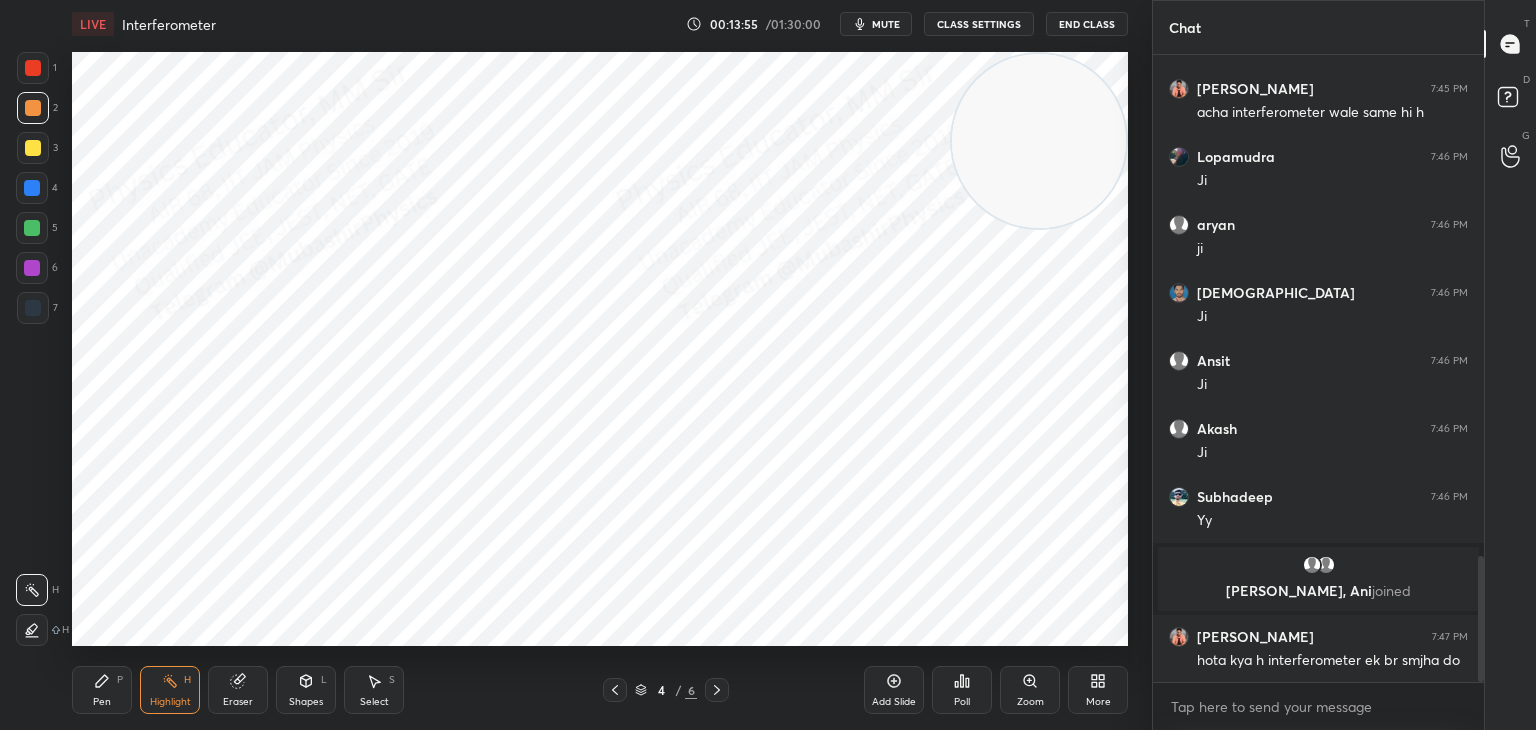 click at bounding box center [1039, 141] 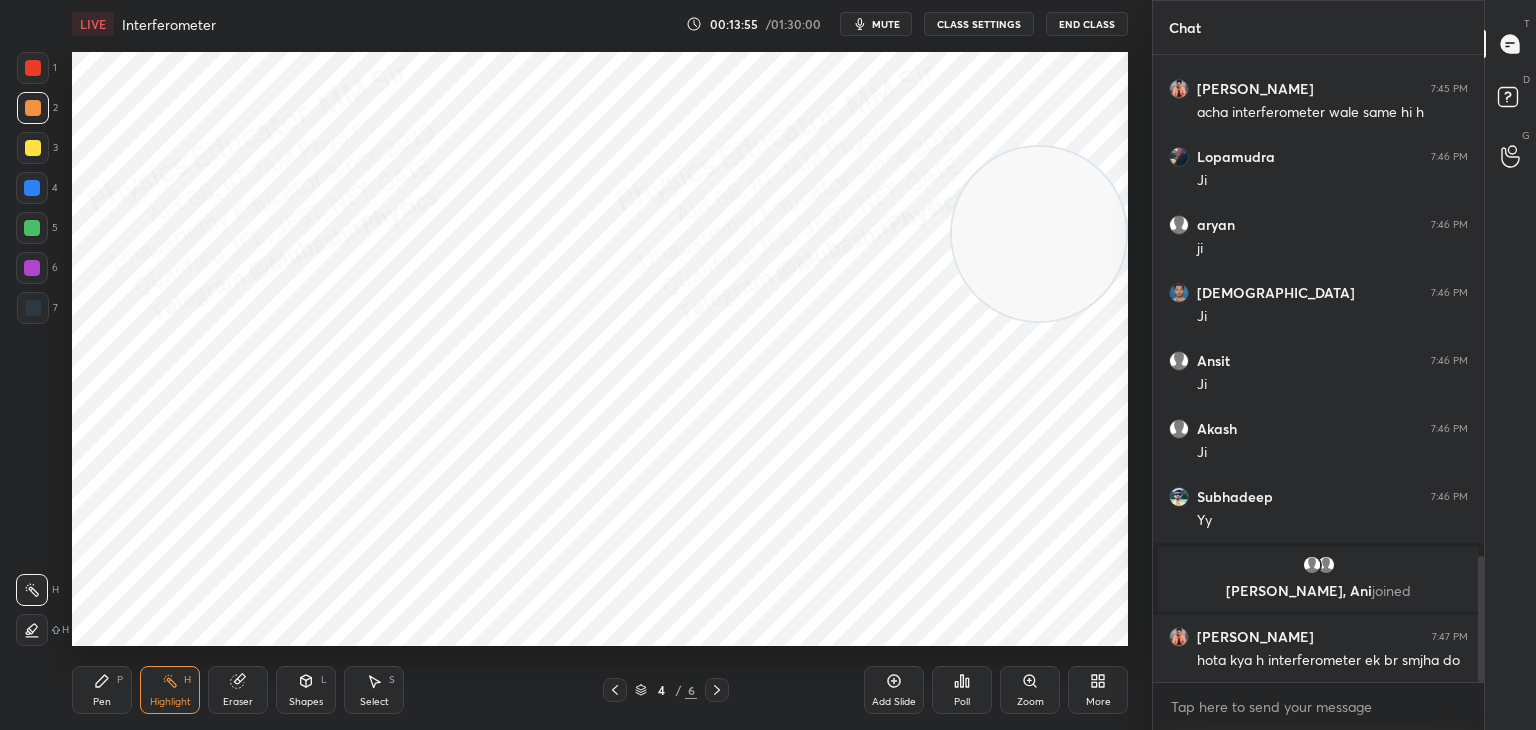drag, startPoint x: 1026, startPoint y: 224, endPoint x: 1004, endPoint y: 312, distance: 90.70832 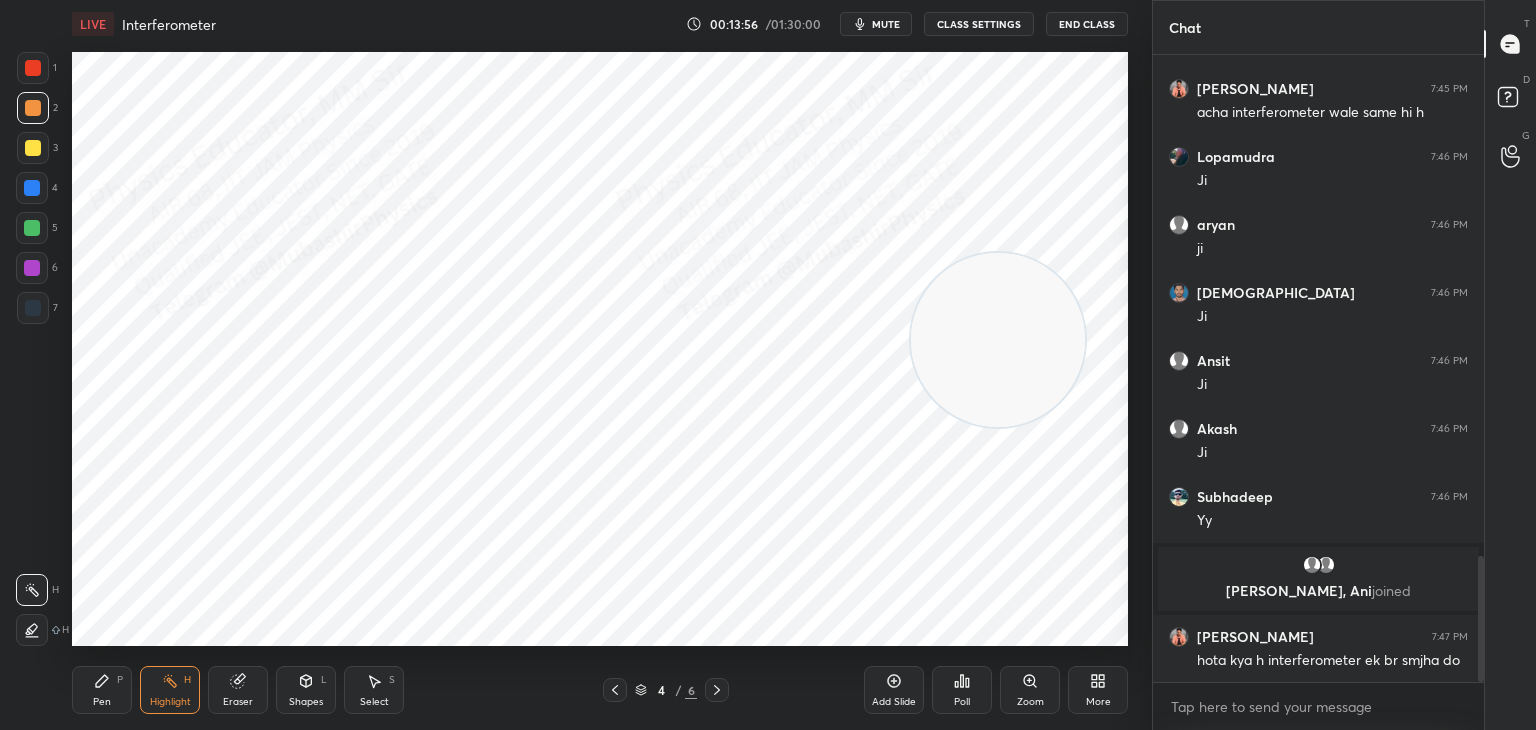 click at bounding box center (717, 690) 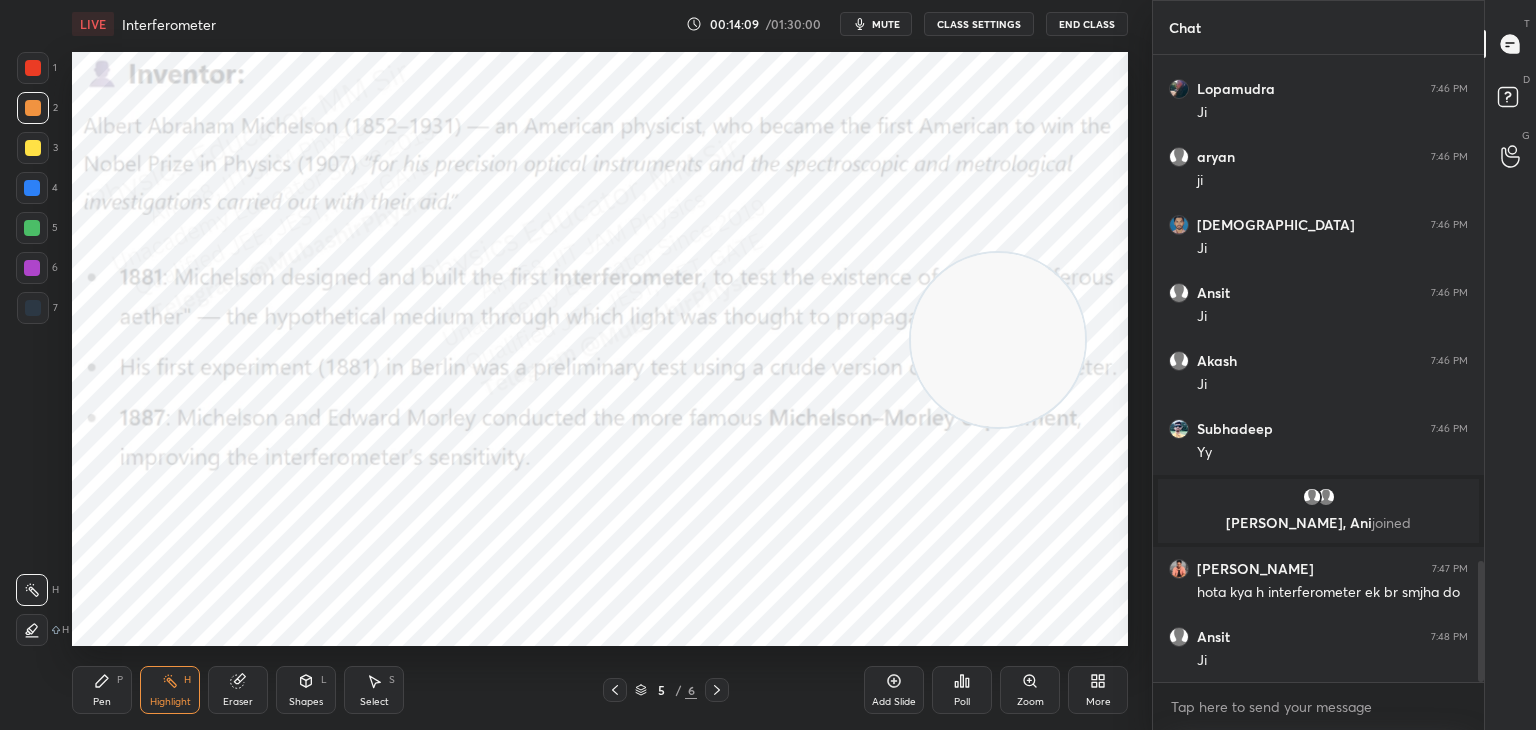 scroll, scrollTop: 2626, scrollLeft: 0, axis: vertical 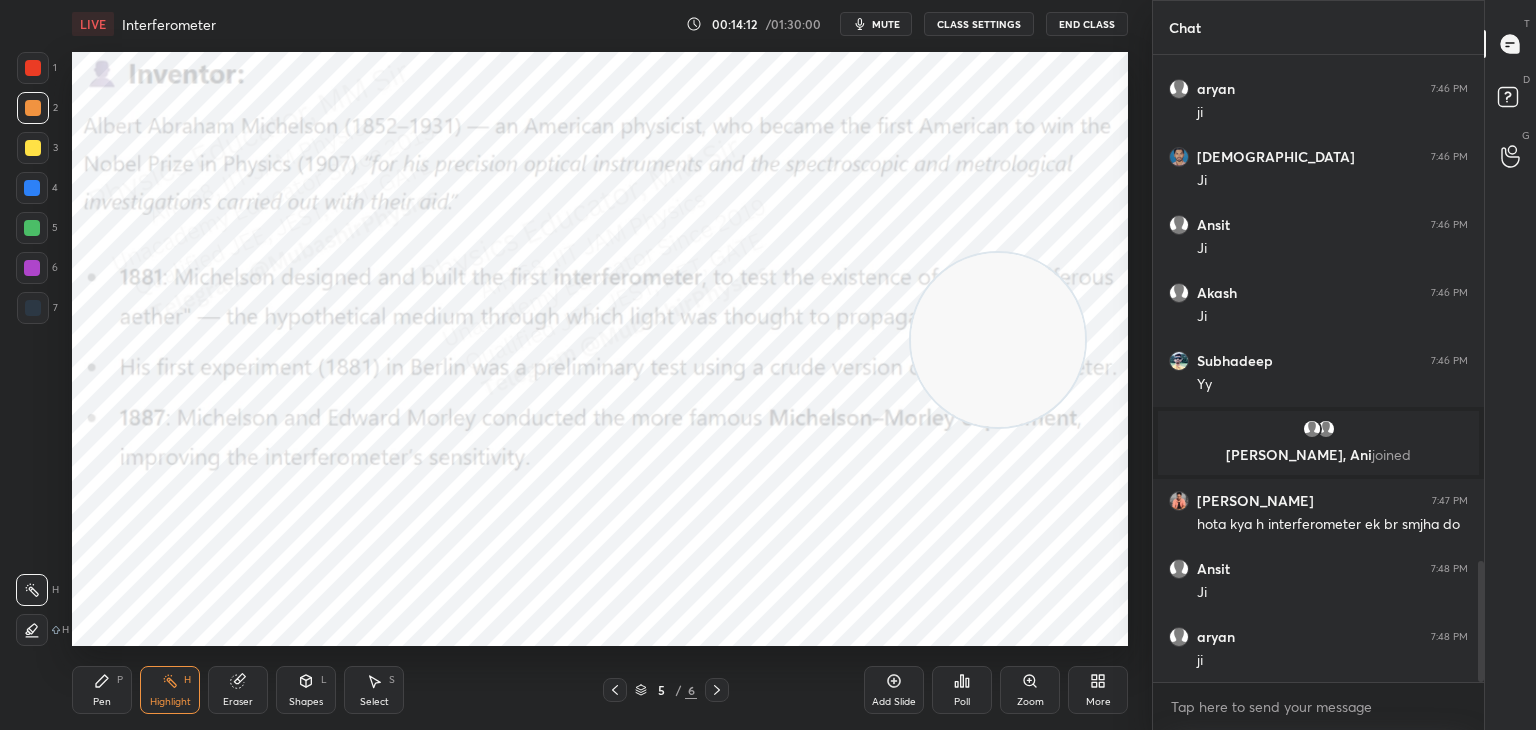 click on "Pen P" at bounding box center (102, 690) 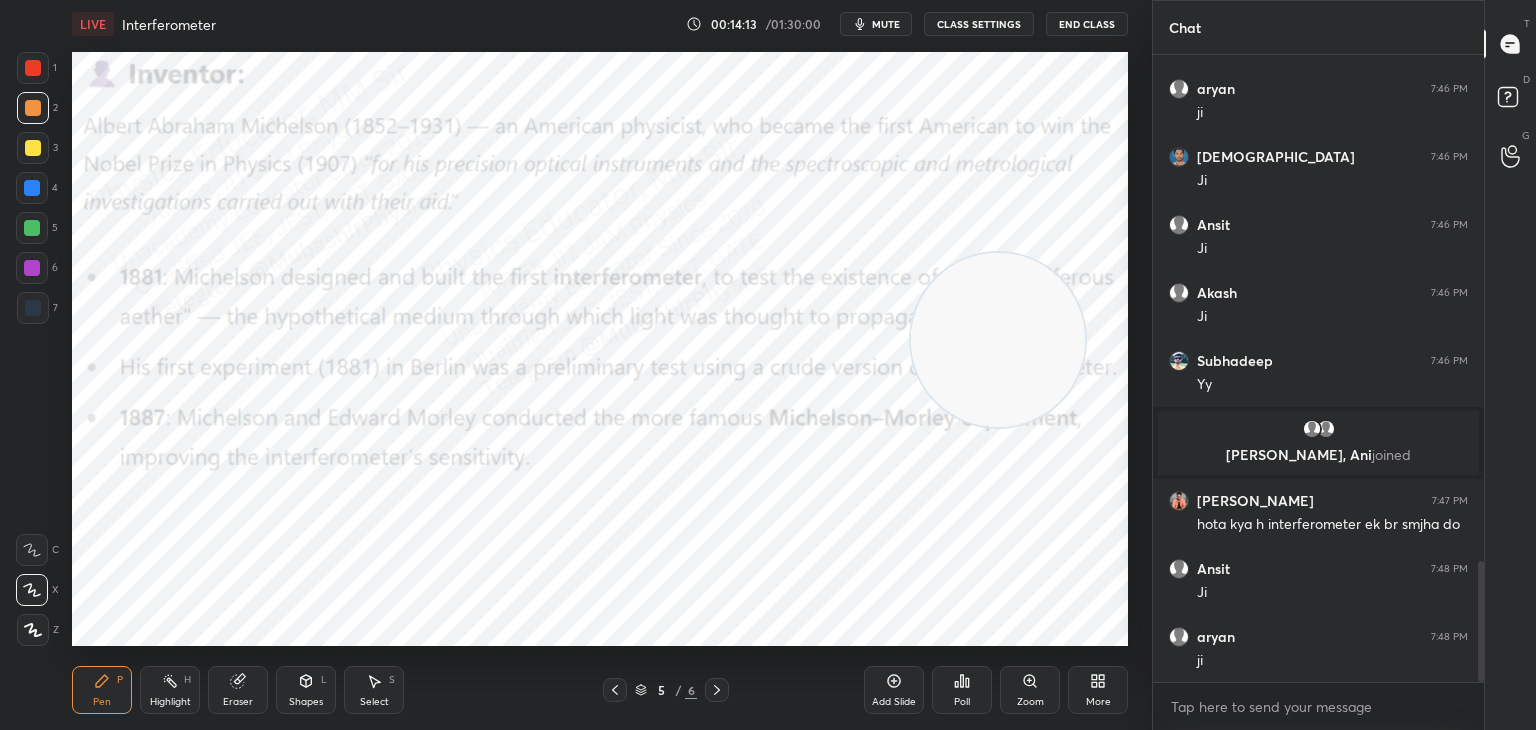 drag, startPoint x: 41, startPoint y: 61, endPoint x: 48, endPoint y: 90, distance: 29.832869 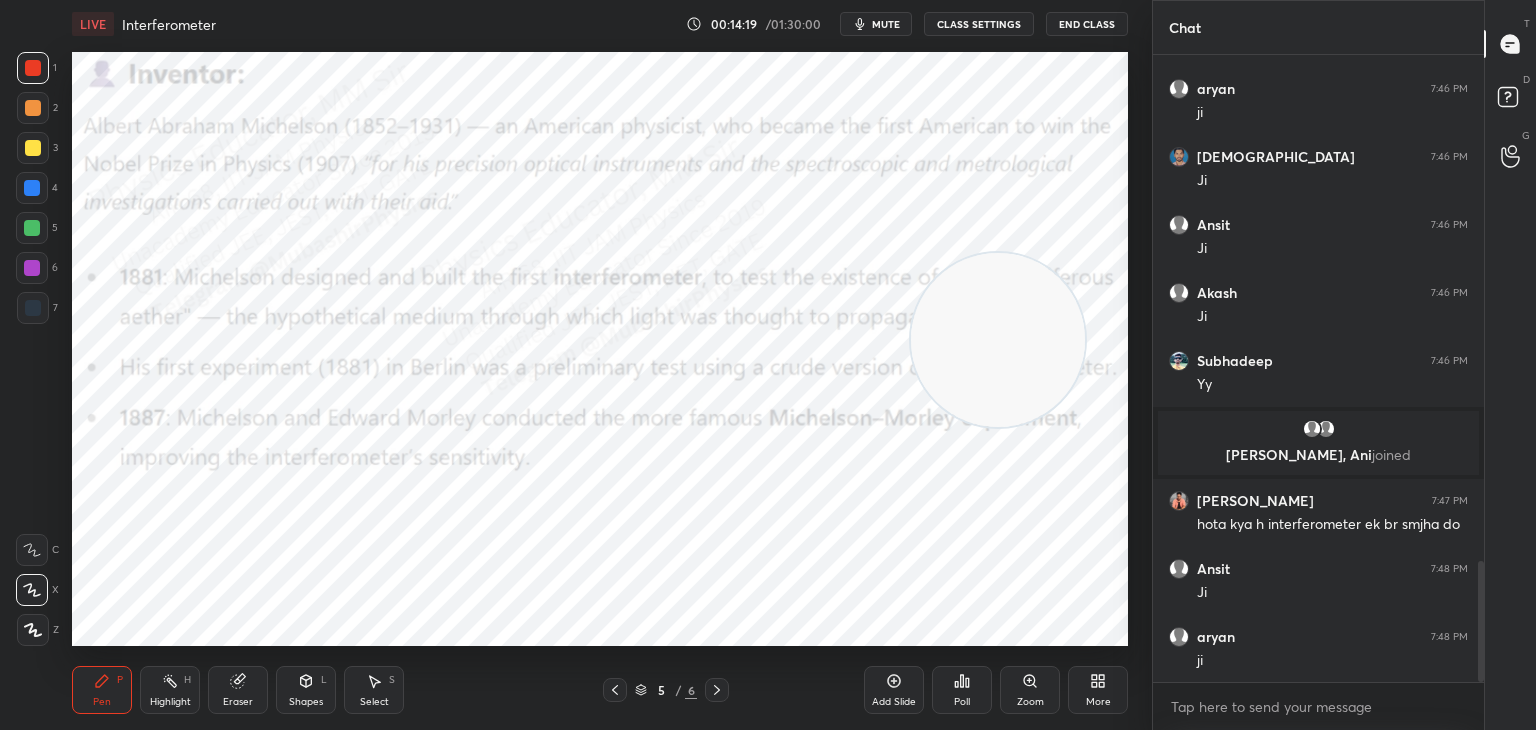 drag, startPoint x: 34, startPoint y: 275, endPoint x: 61, endPoint y: 282, distance: 27.89265 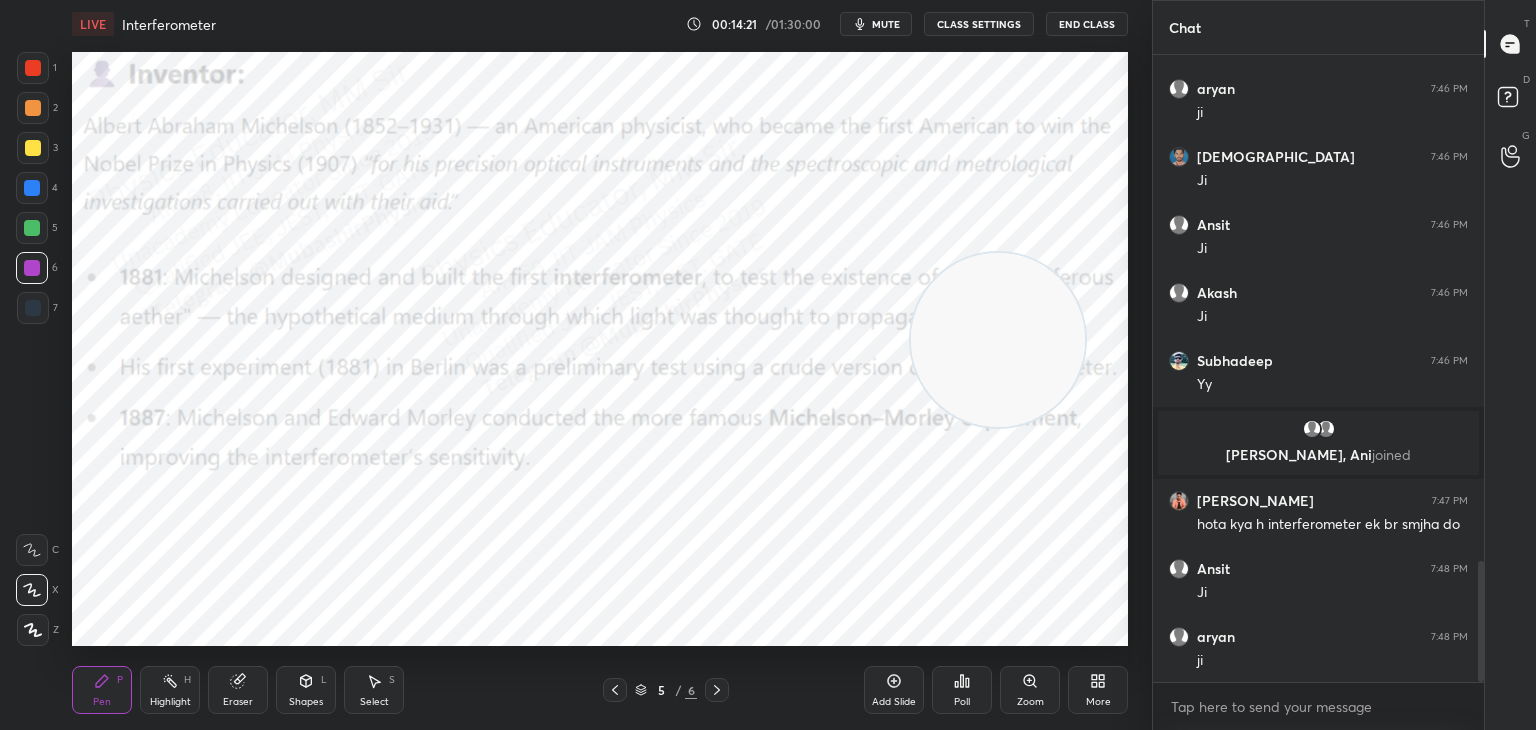 click at bounding box center [32, 188] 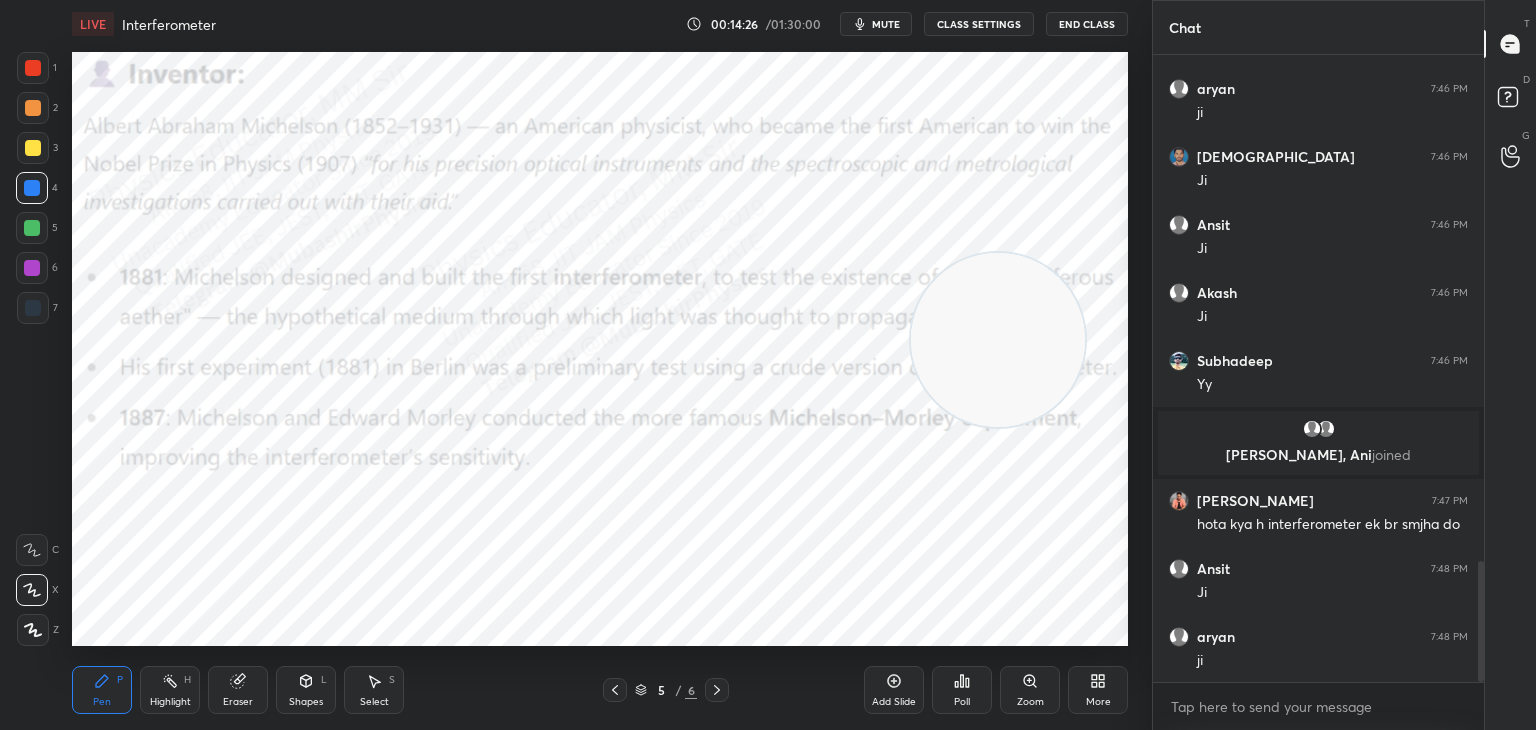 click 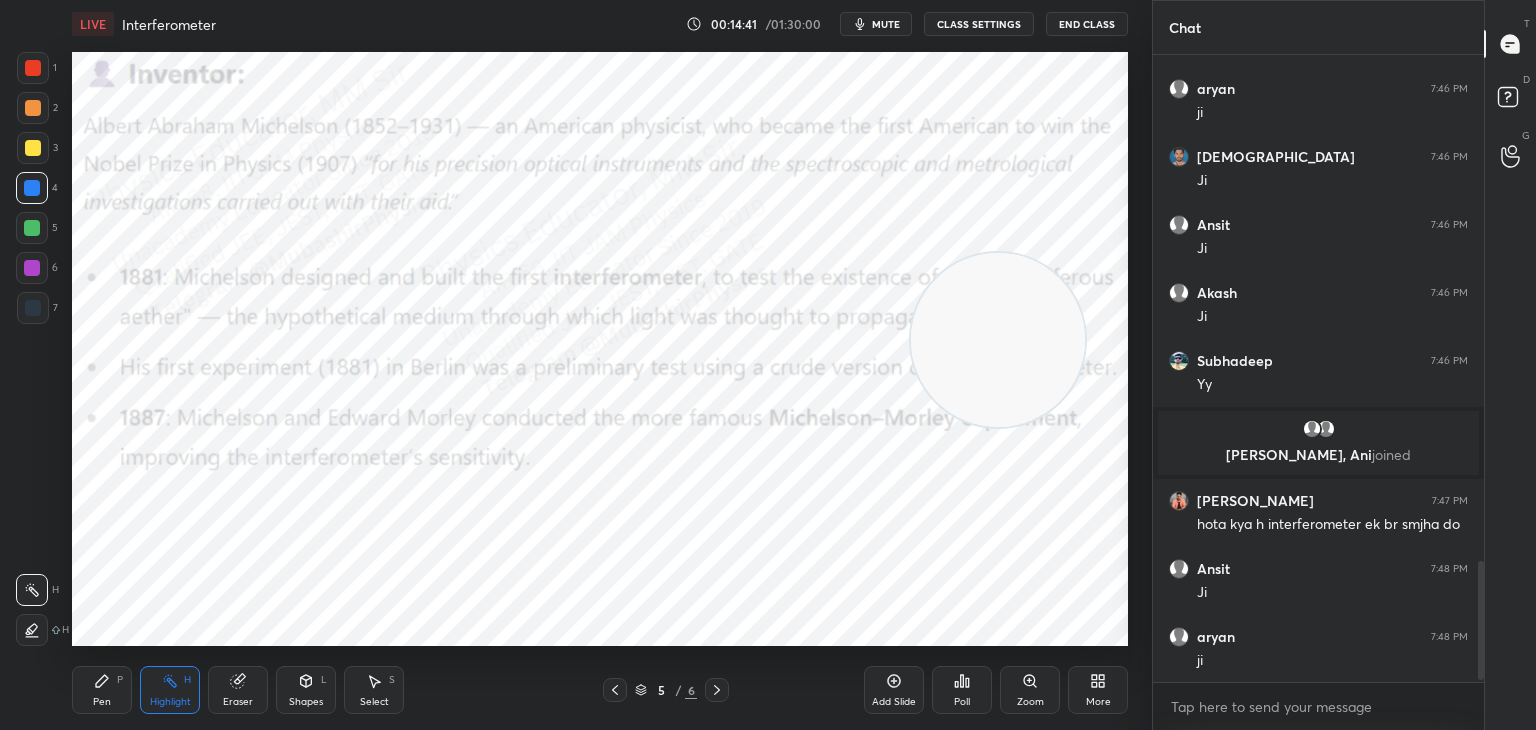 scroll, scrollTop: 2694, scrollLeft: 0, axis: vertical 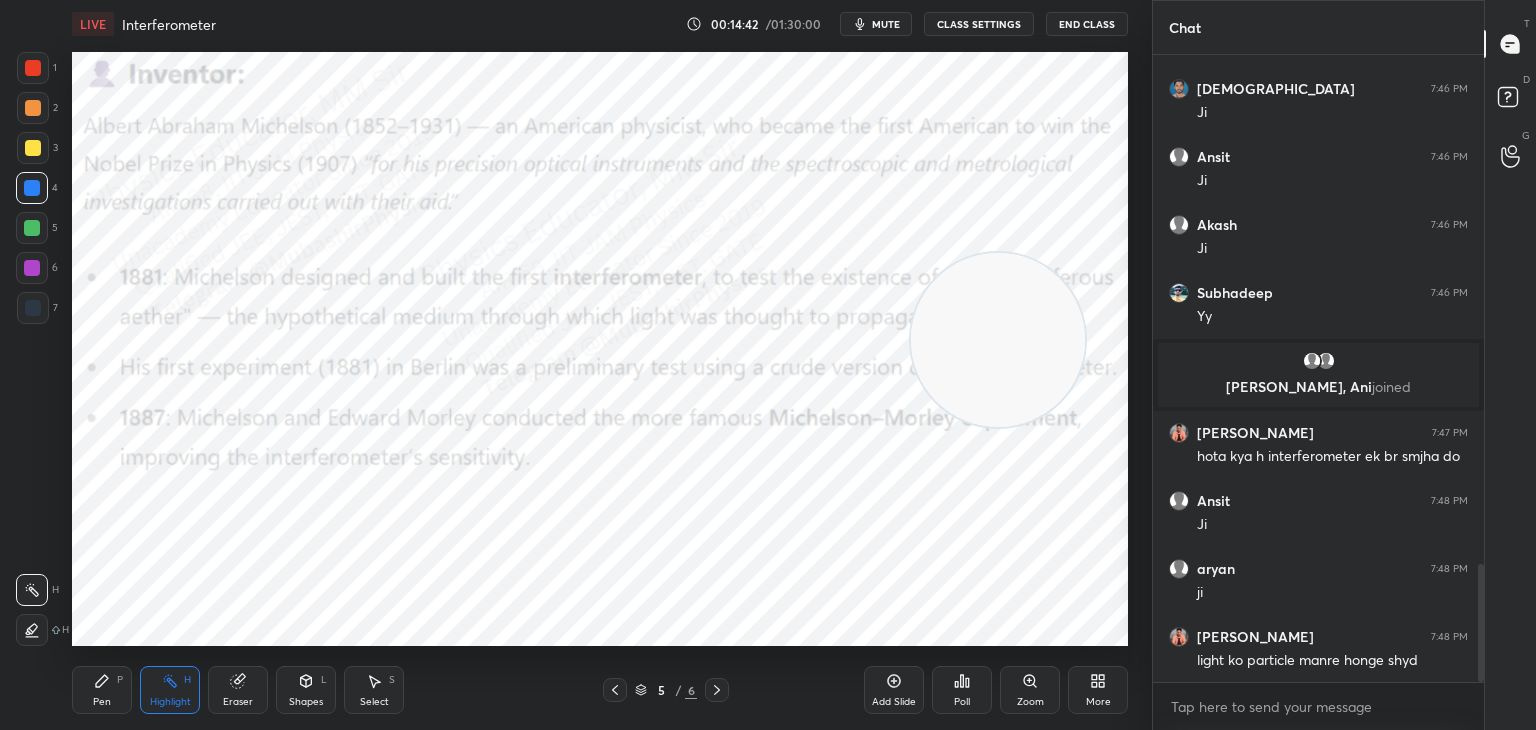 click on "More" at bounding box center (1098, 690) 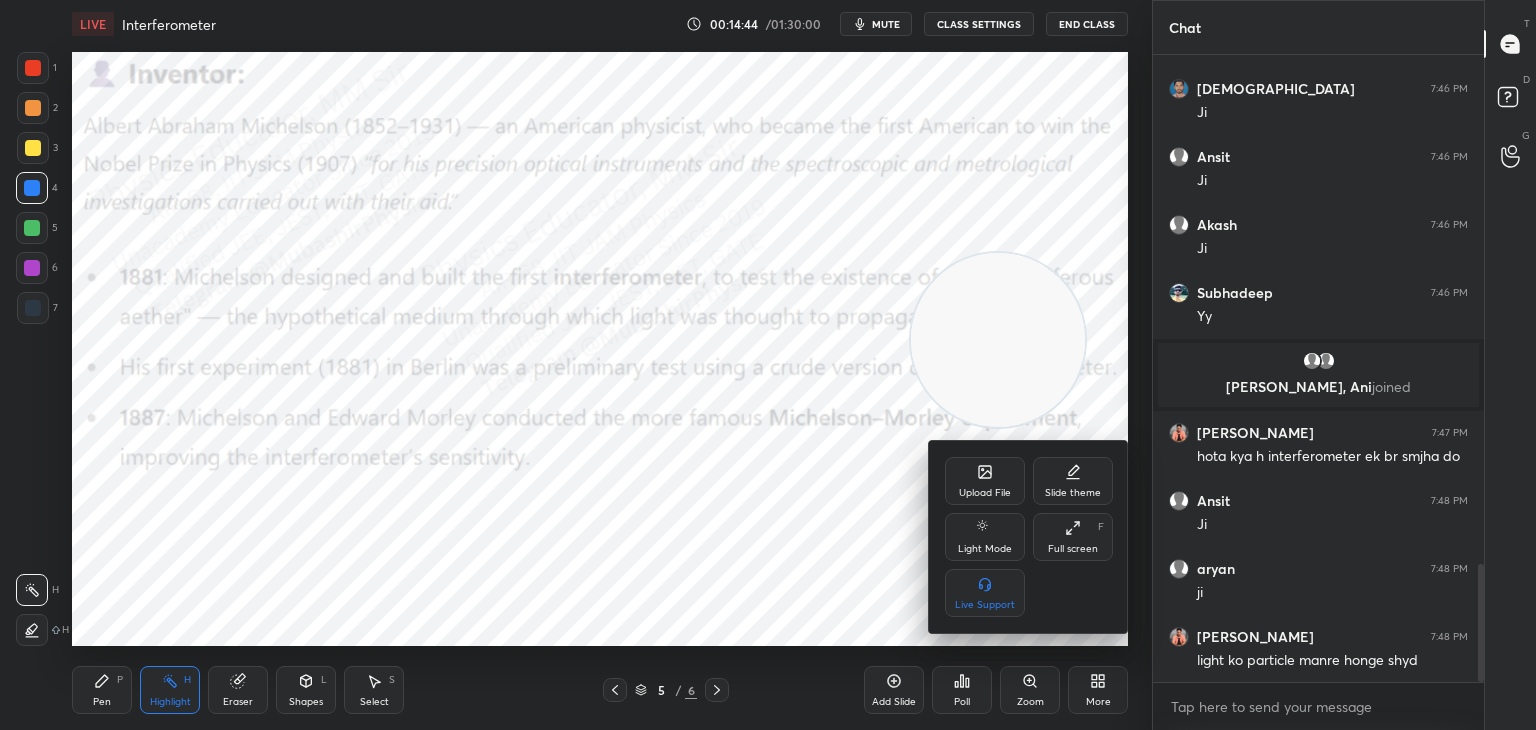 click on "Upload File" at bounding box center (985, 493) 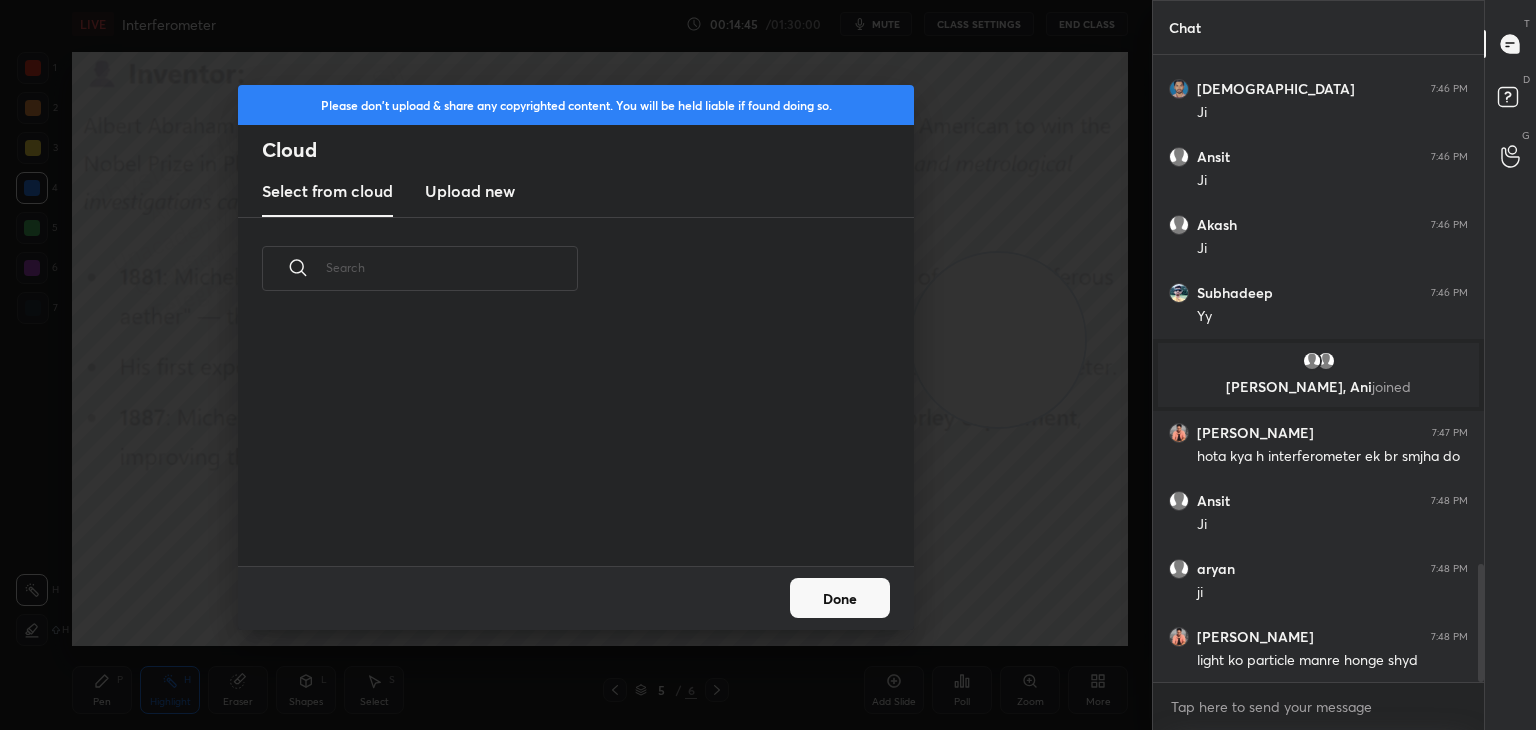 scroll, scrollTop: 5, scrollLeft: 10, axis: both 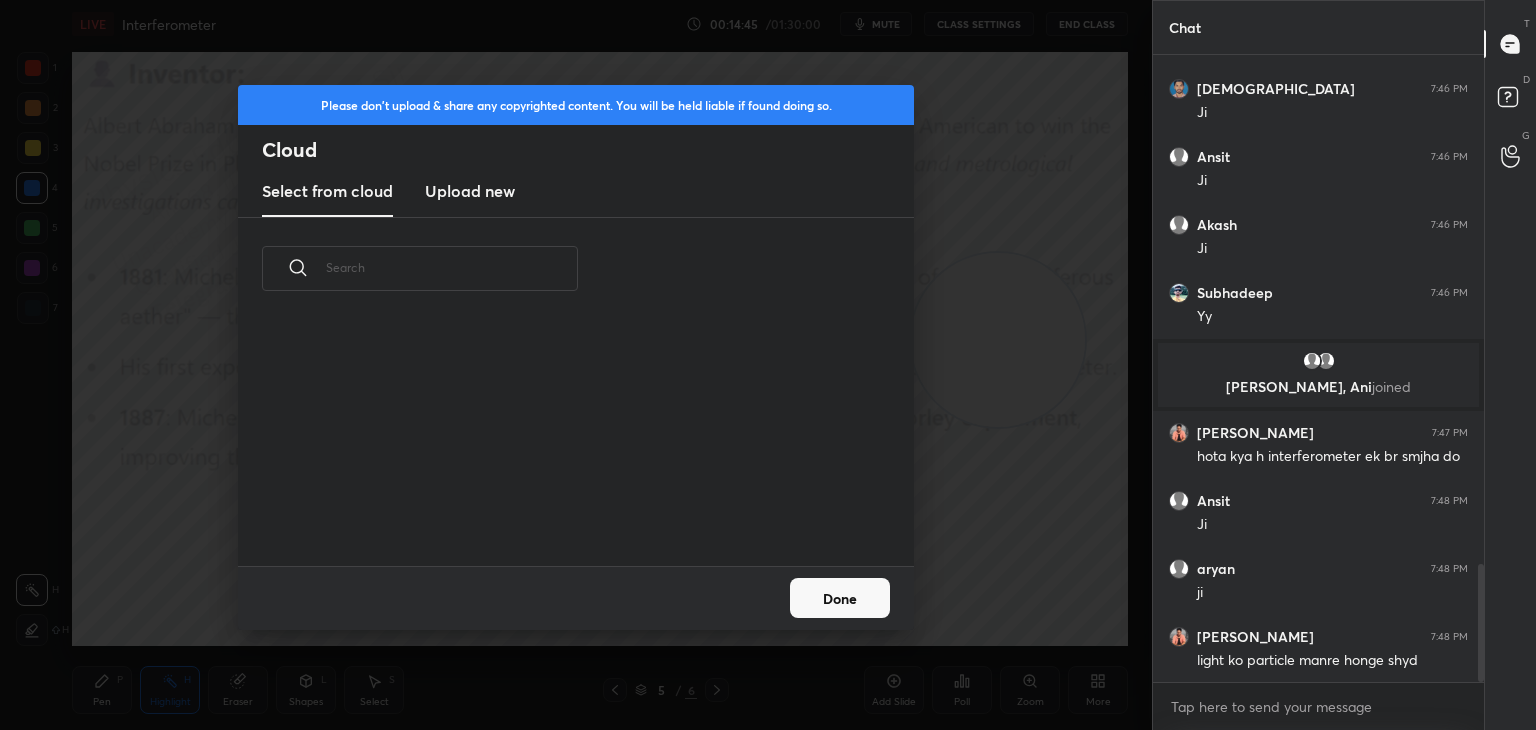 click on "Upload new" at bounding box center [470, 192] 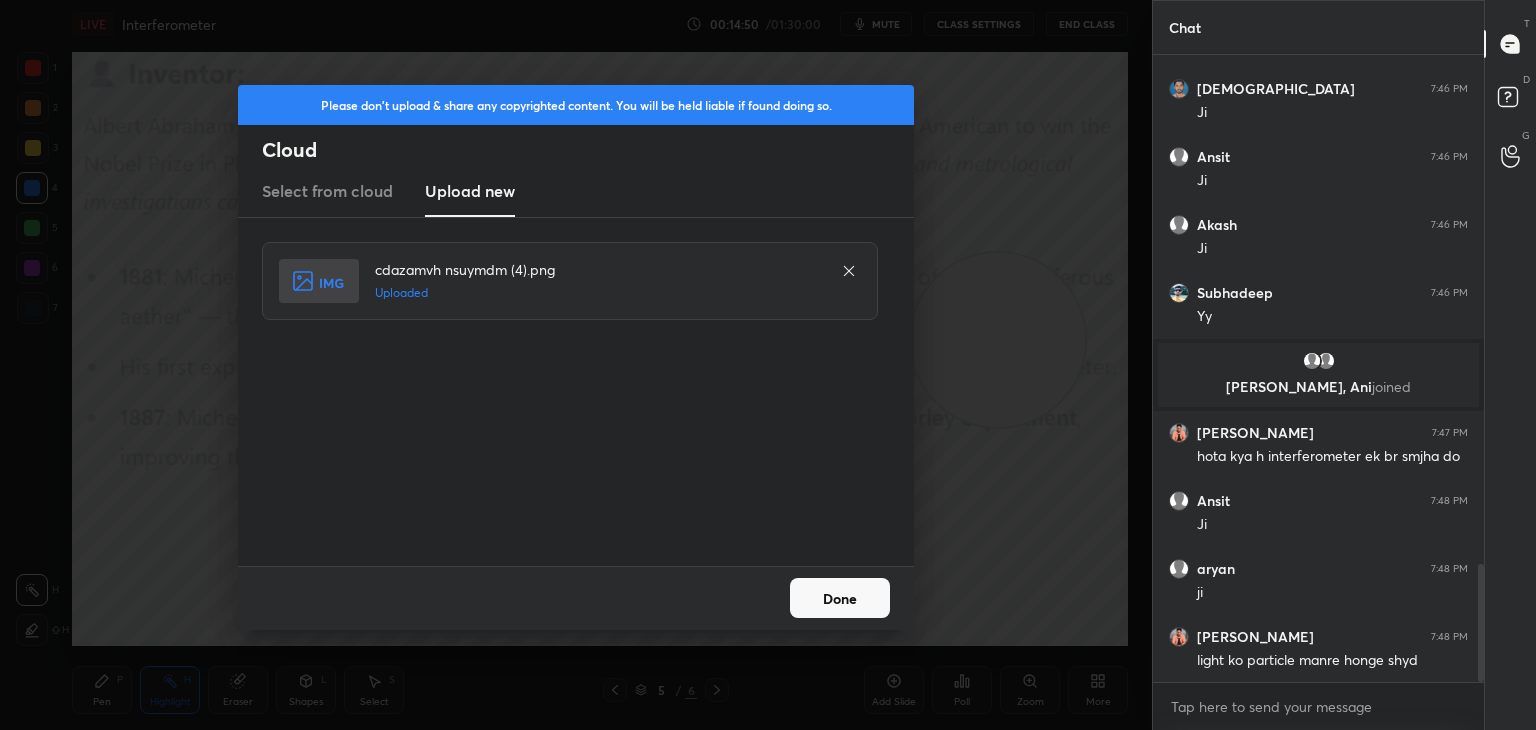 click on "Done" at bounding box center (840, 598) 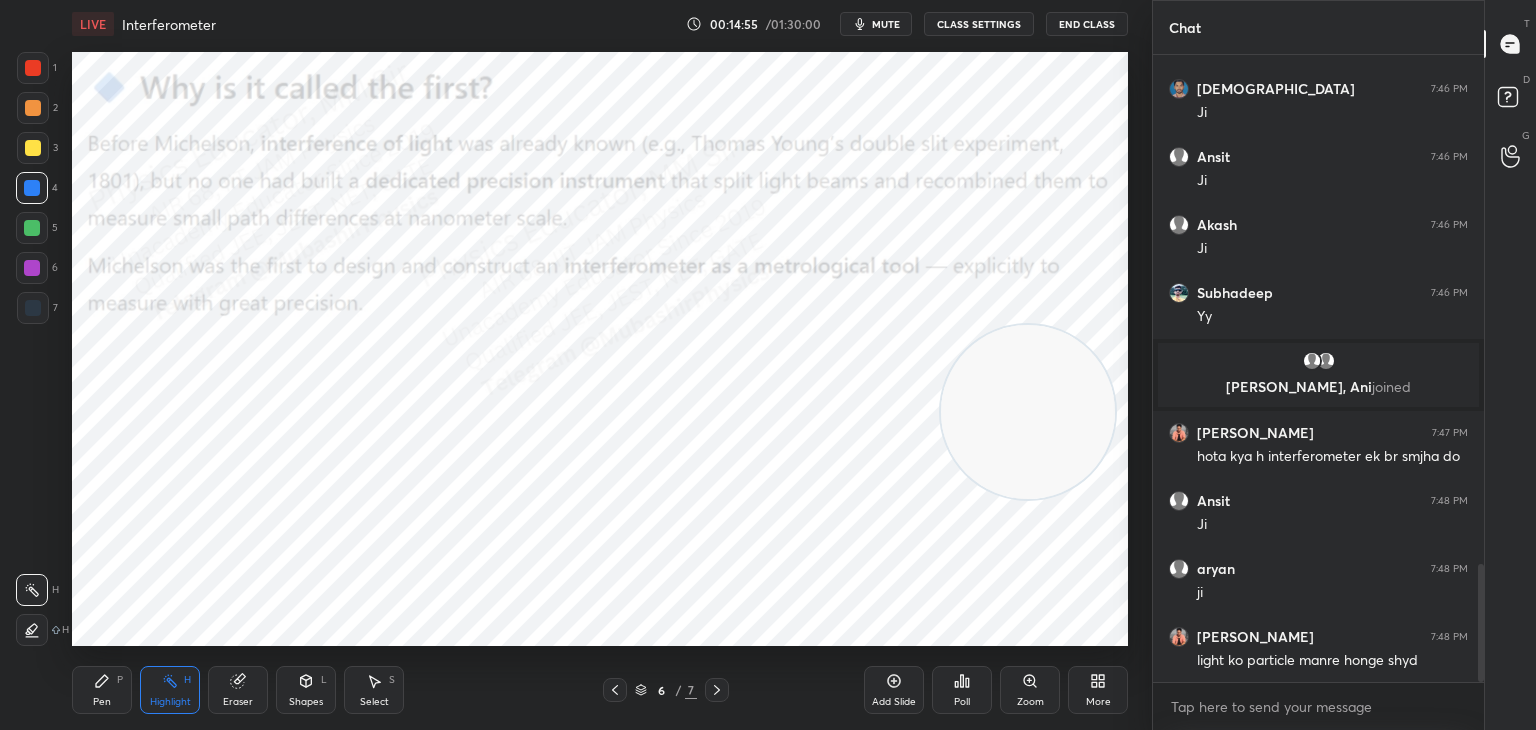 drag, startPoint x: 982, startPoint y: 333, endPoint x: 954, endPoint y: 639, distance: 307.27838 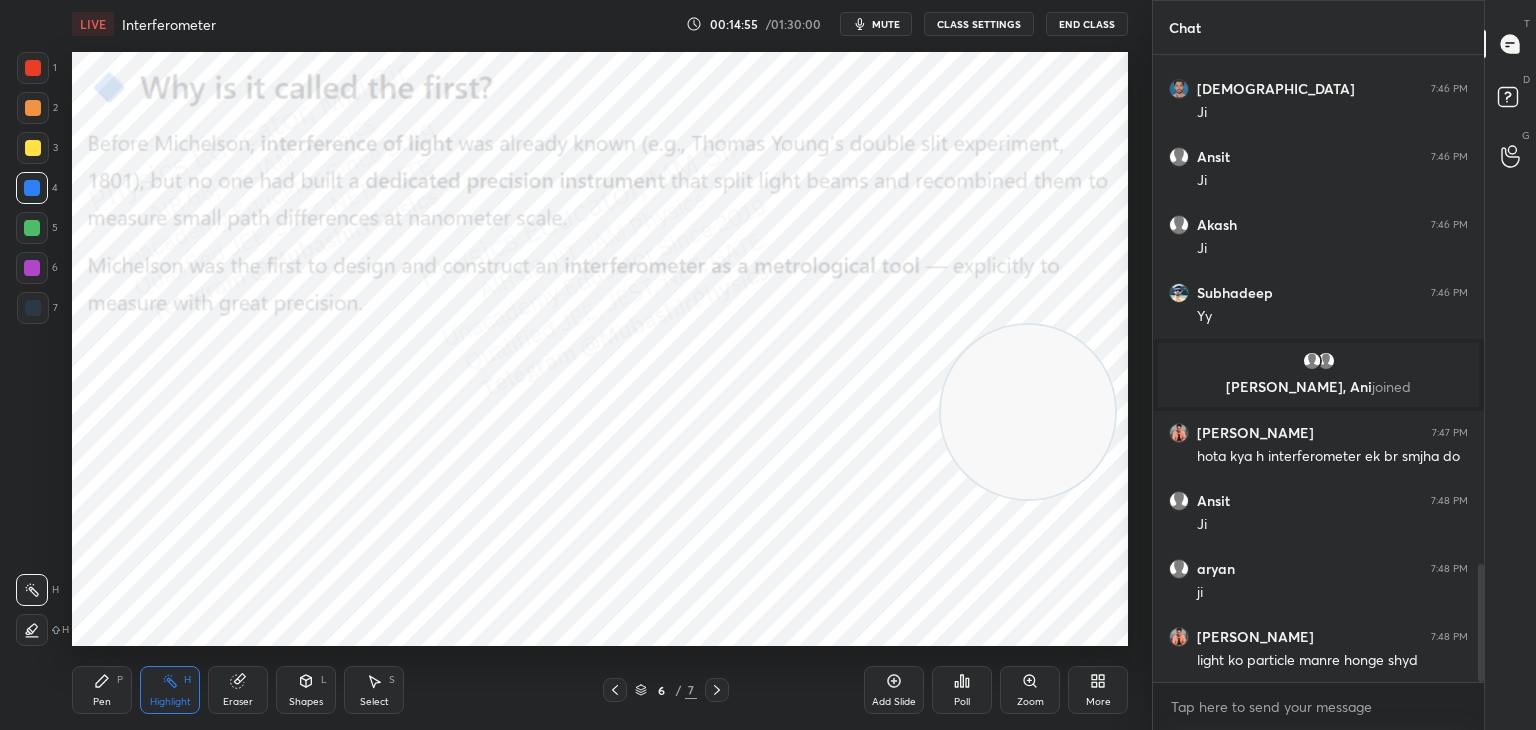 click on "LIVE Interferometer 00:14:55 /  01:30:00 mute CLASS SETTINGS End Class Setting up your live class Poll for   secs No correct answer Start poll Back Interferometer • L11 of Detailed Course on Optics for IIT JAM, CUET 2026/27 [PERSON_NAME] Pen P Highlight H Eraser Shapes L Select S 6 / 7 Add Slide Poll Zoom More" at bounding box center [600, 365] 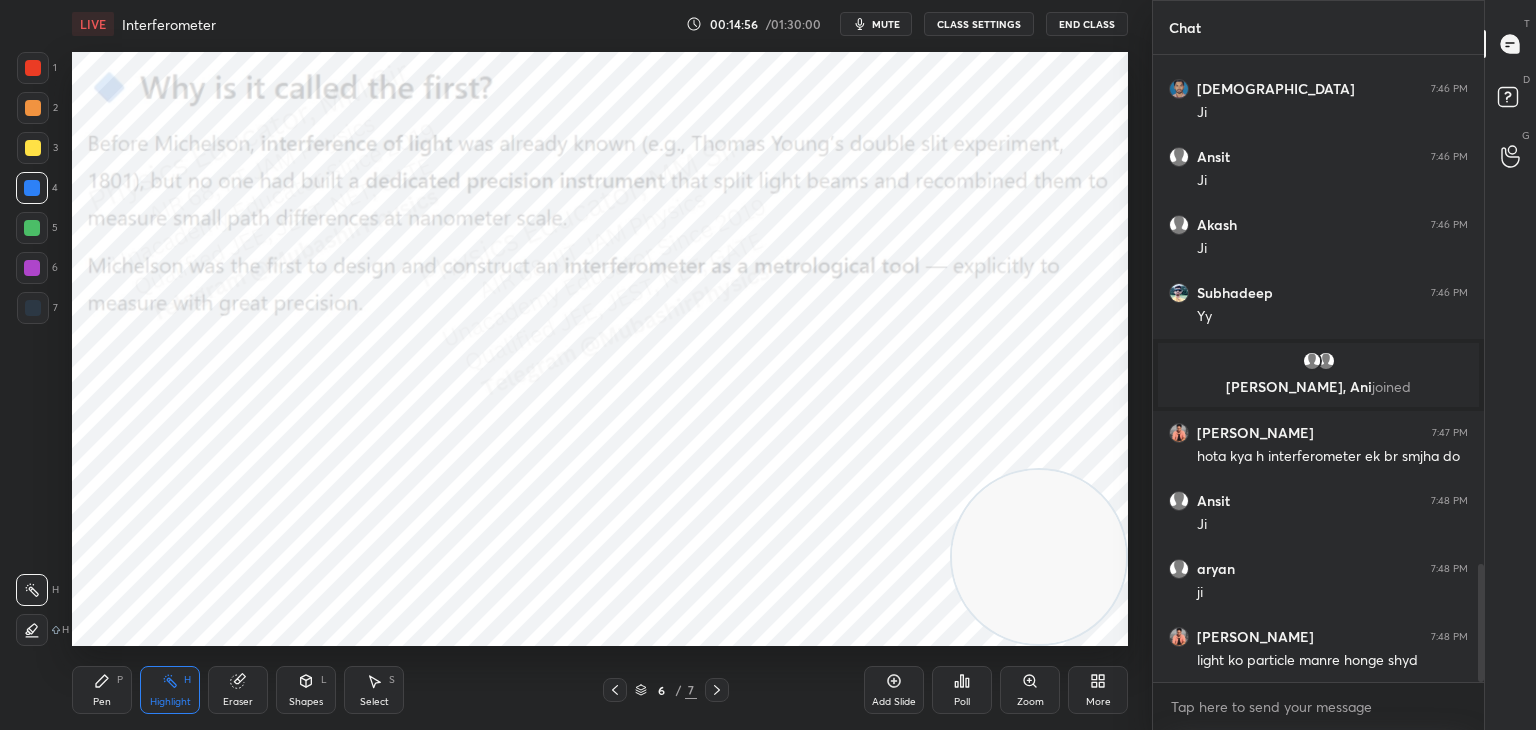 drag, startPoint x: 84, startPoint y: 697, endPoint x: 105, endPoint y: 667, distance: 36.619667 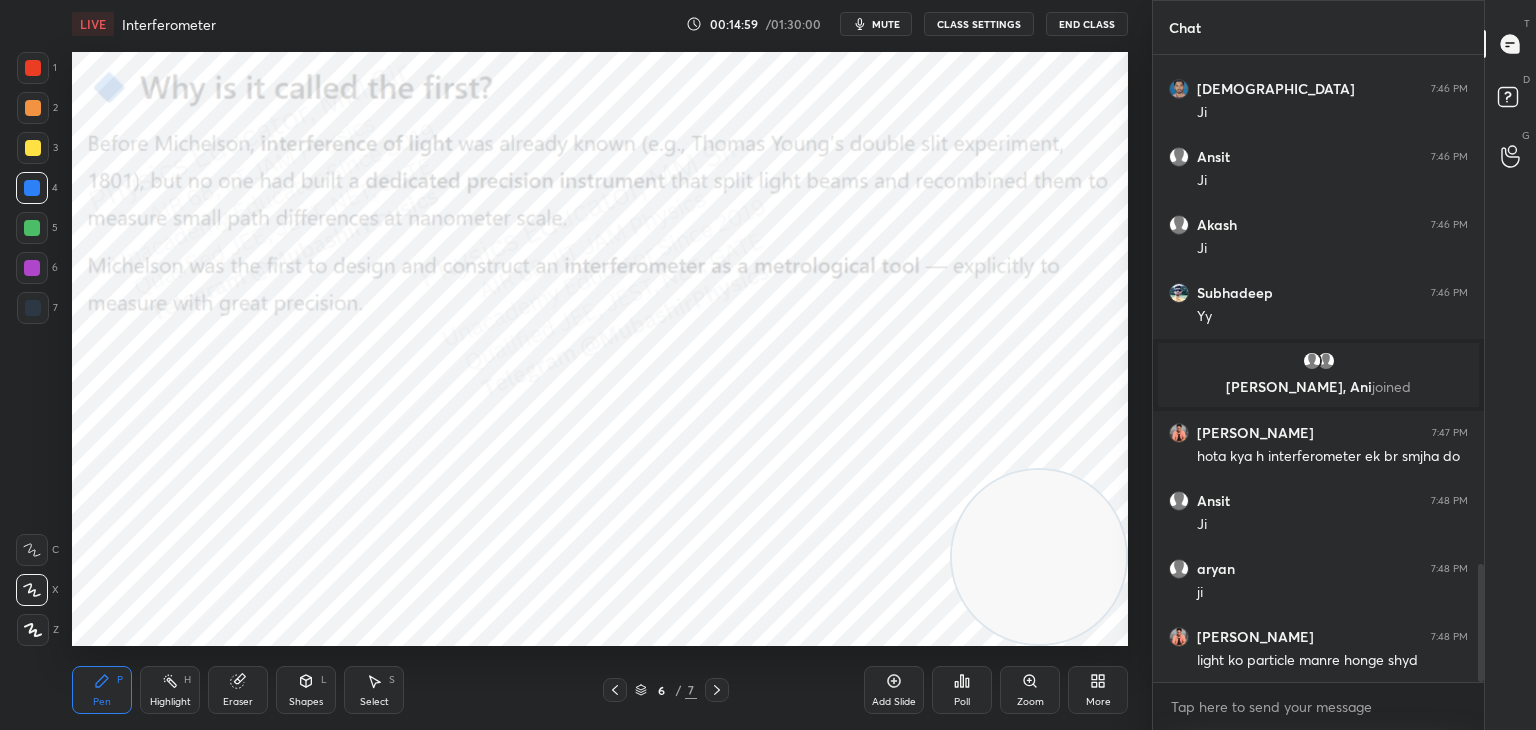 drag, startPoint x: 24, startPoint y: 155, endPoint x: 48, endPoint y: 161, distance: 24.738634 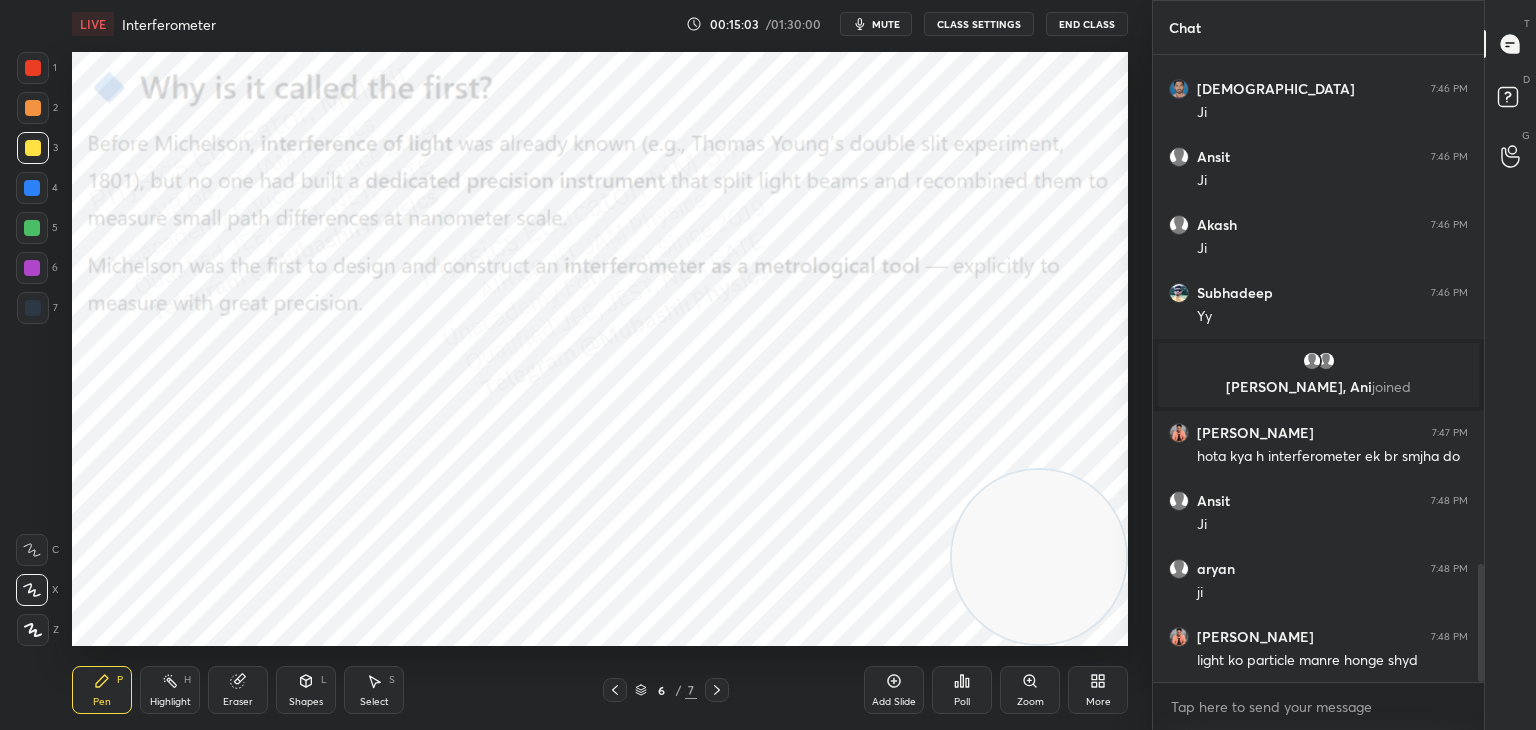 click at bounding box center (32, 228) 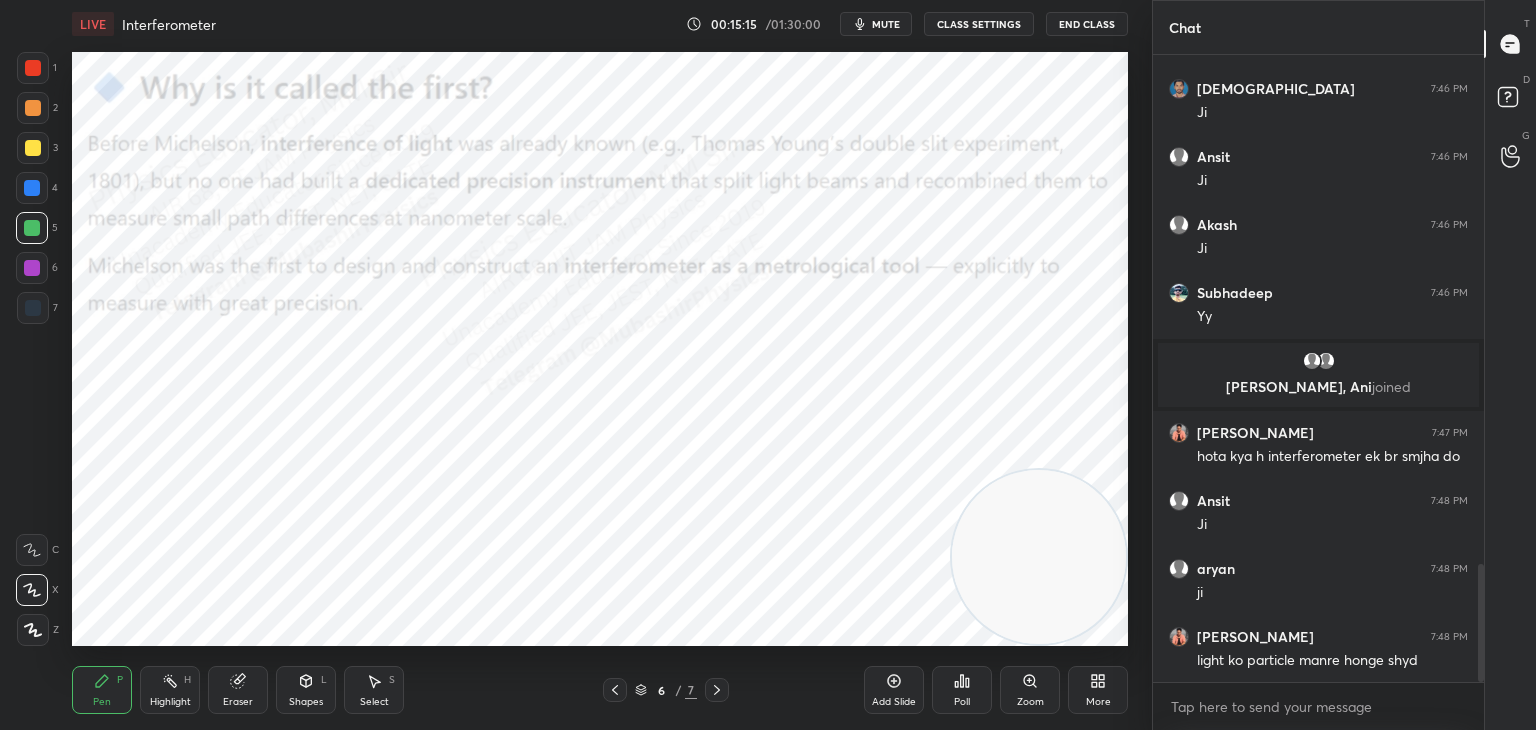 drag, startPoint x: 18, startPoint y: 274, endPoint x: 24, endPoint y: 265, distance: 10.816654 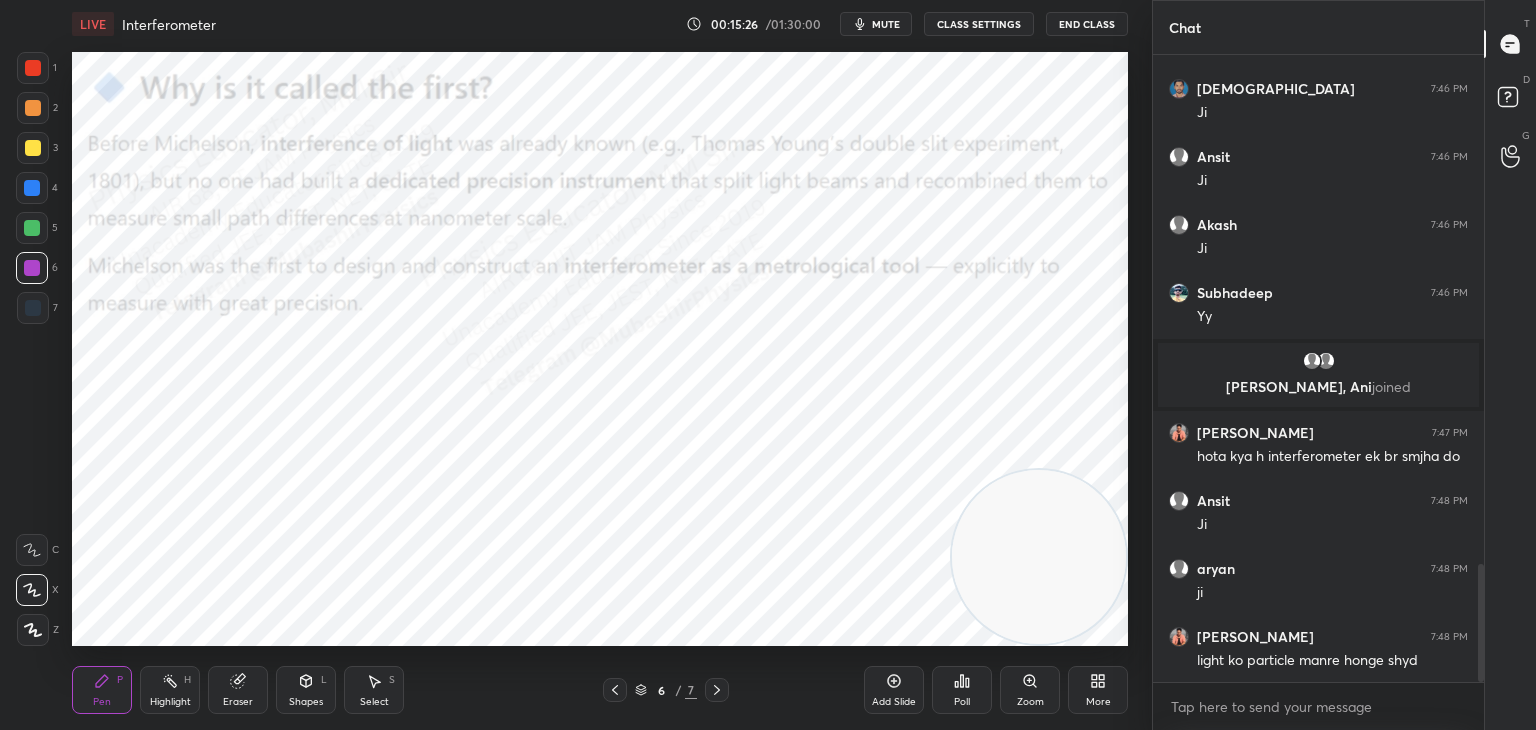 drag, startPoint x: 180, startPoint y: 701, endPoint x: 288, endPoint y: 647, distance: 120.74767 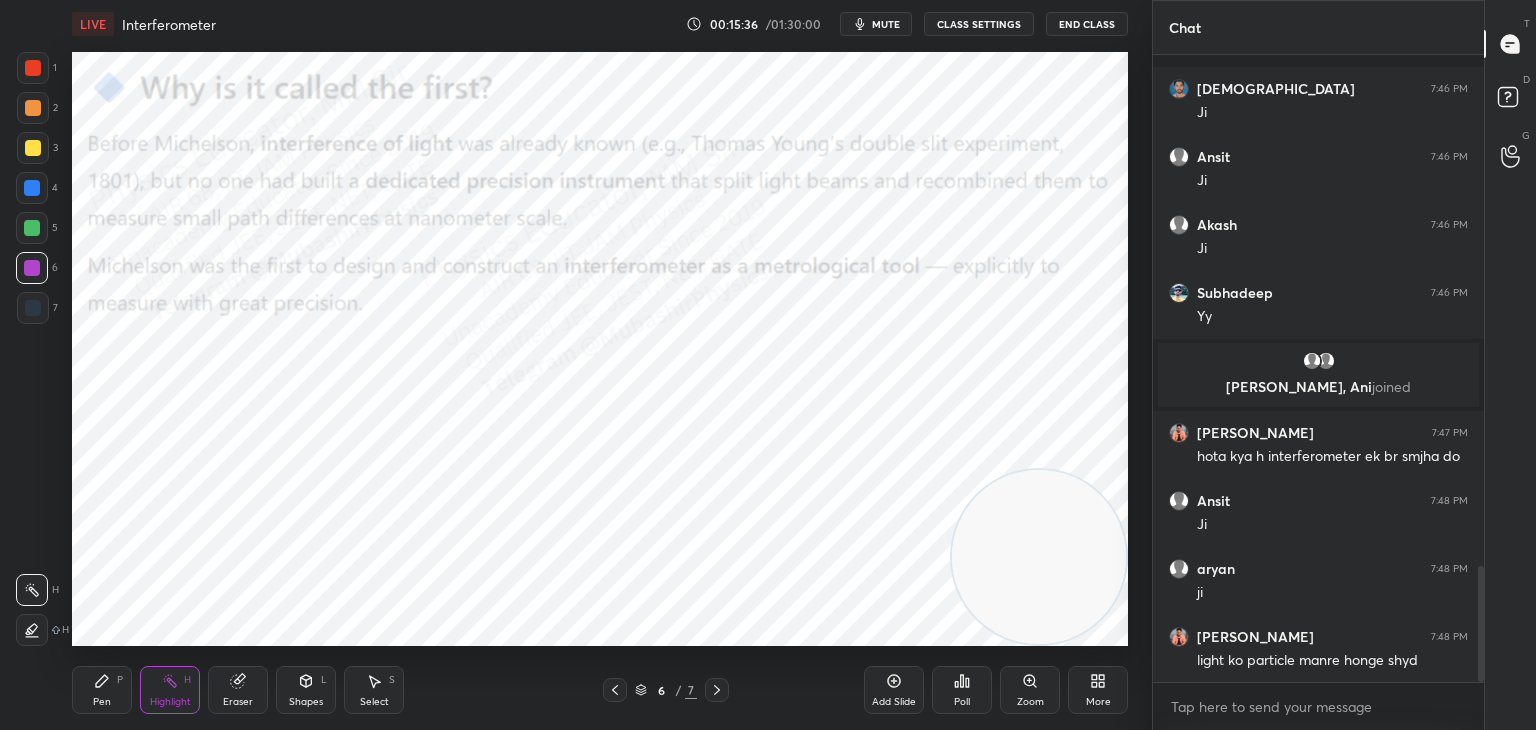 scroll, scrollTop: 2780, scrollLeft: 0, axis: vertical 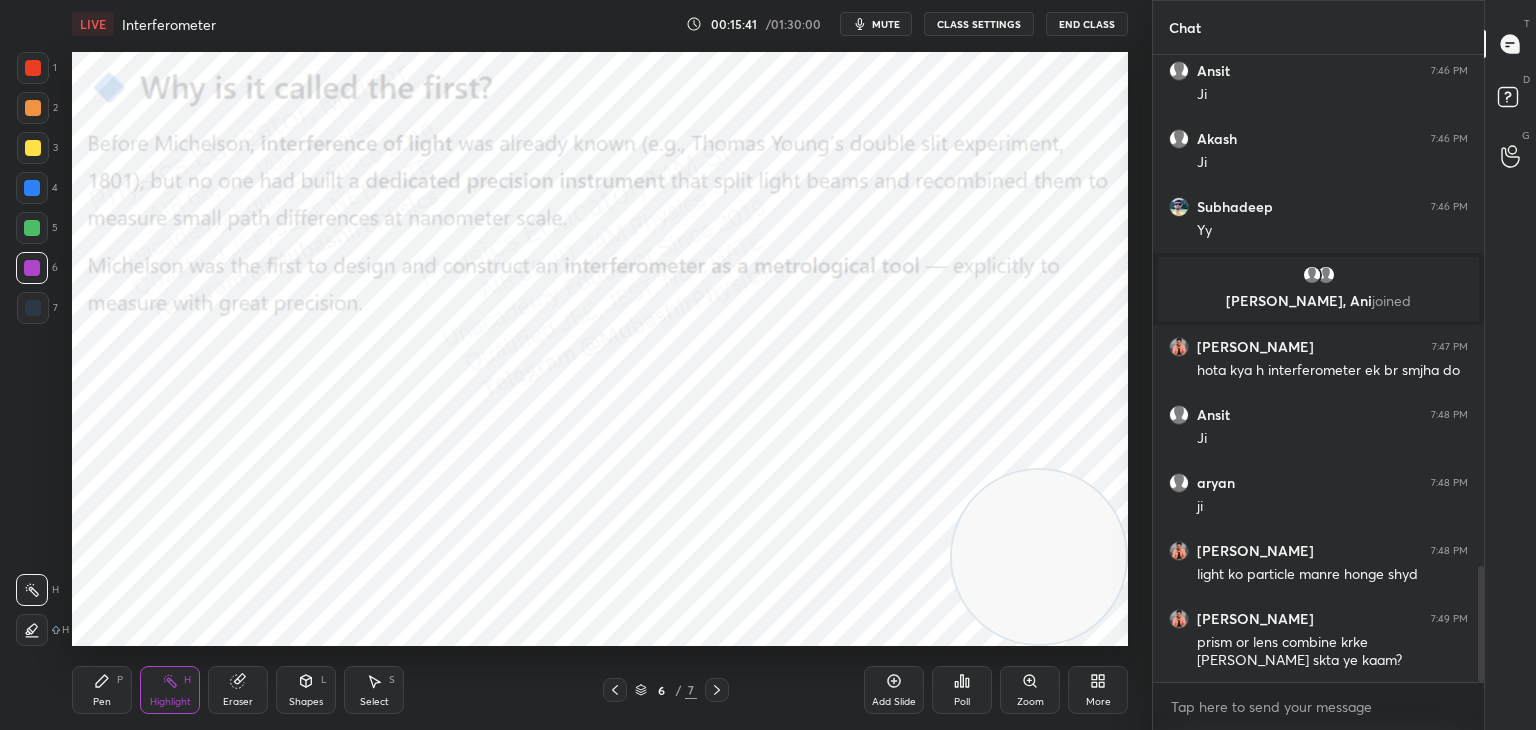 click at bounding box center (615, 690) 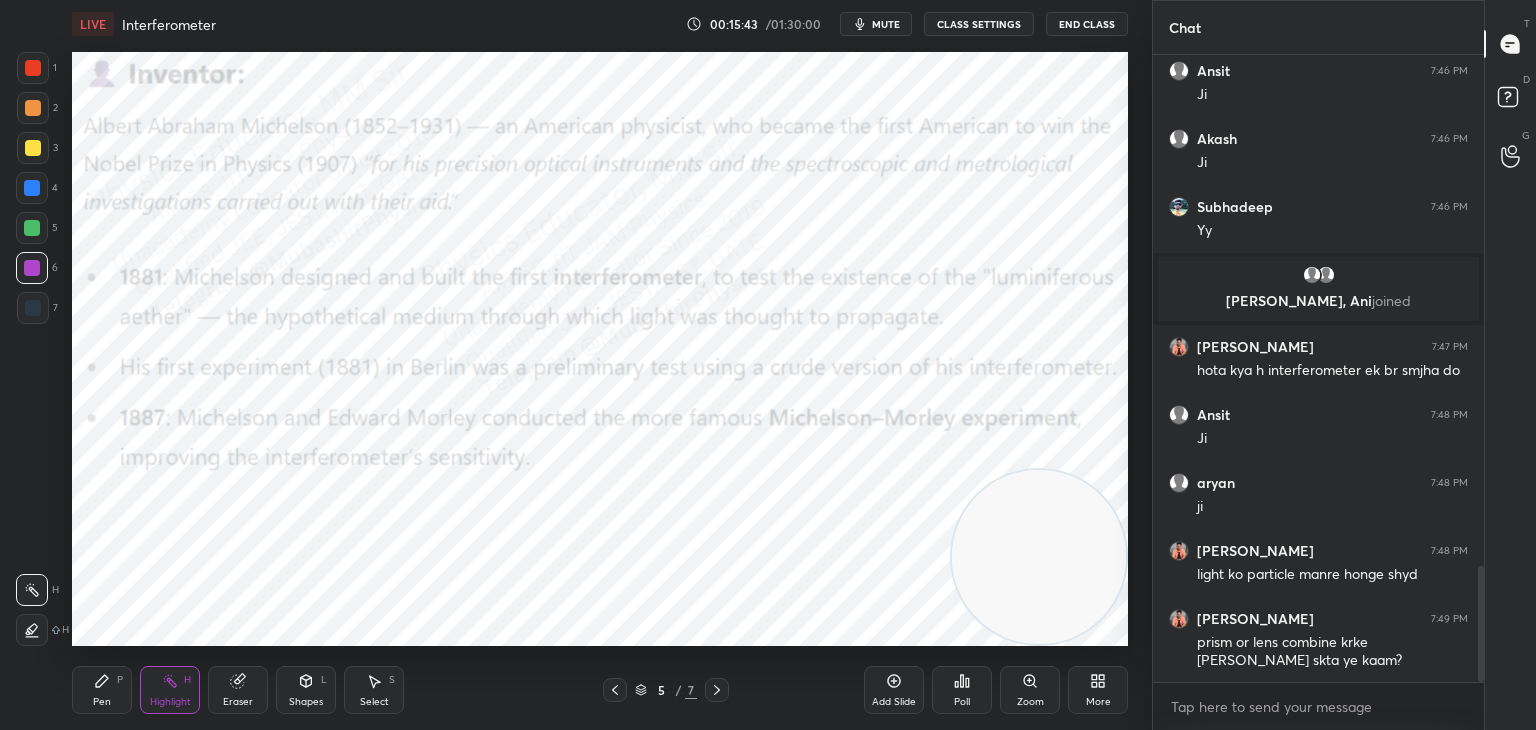 click at bounding box center (717, 690) 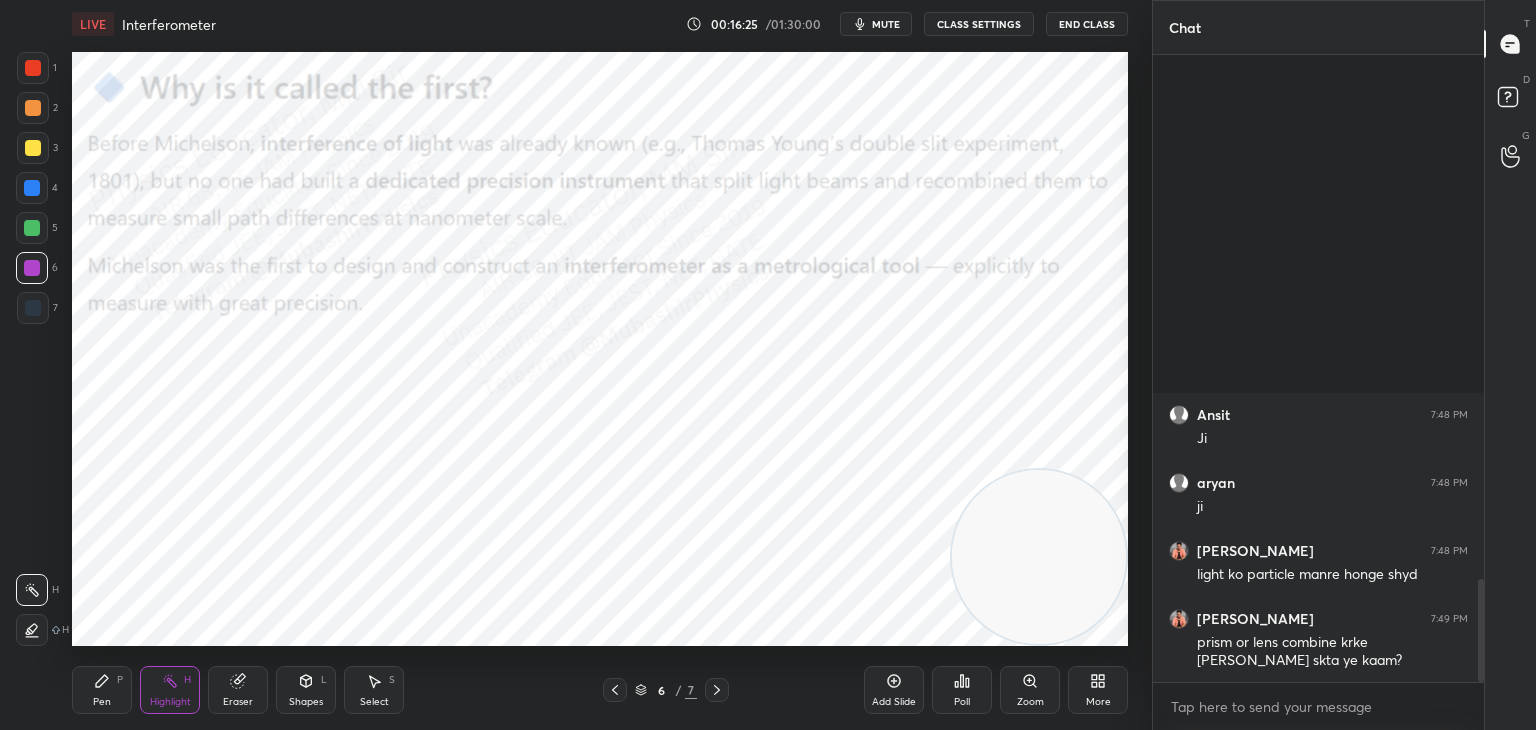 scroll, scrollTop: 3188, scrollLeft: 0, axis: vertical 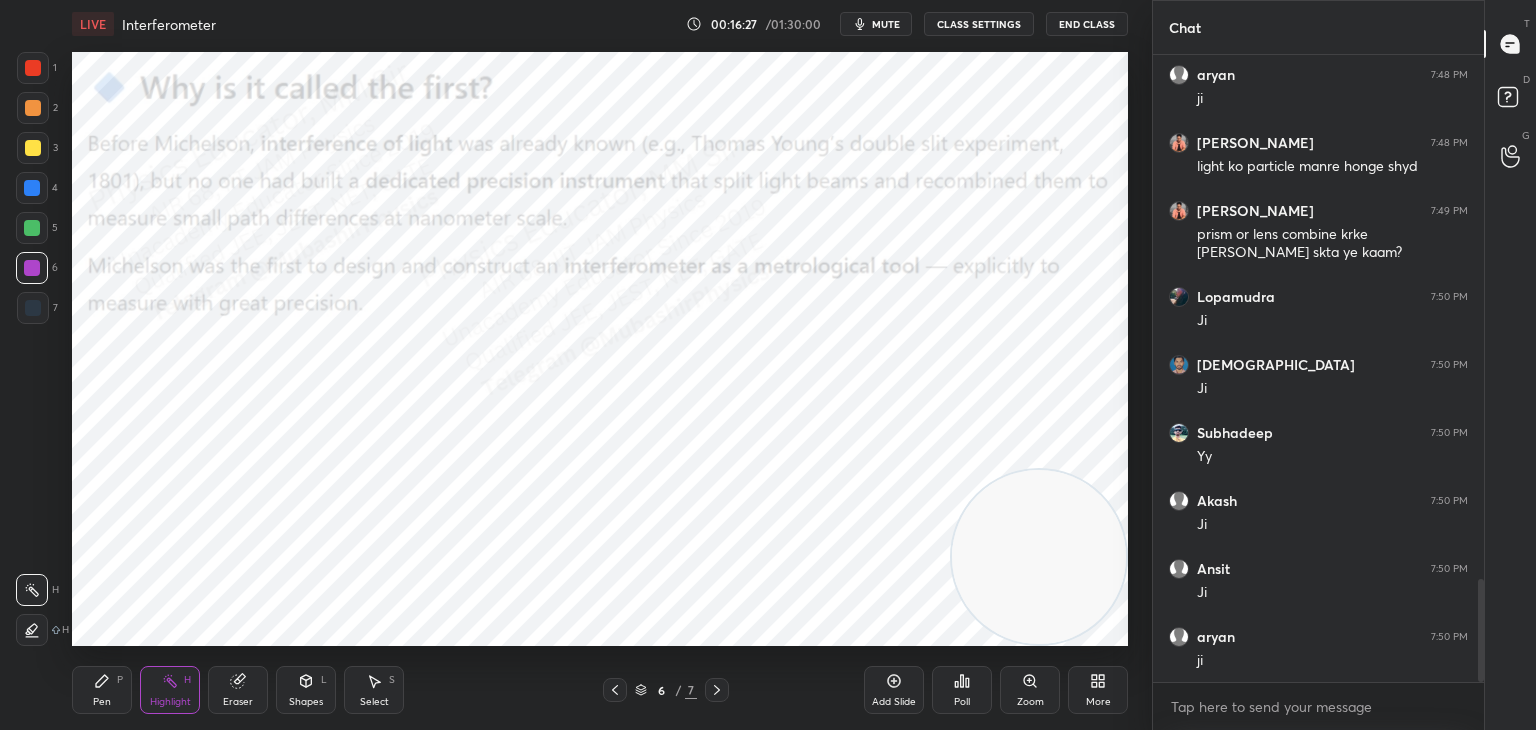 click on "mute" at bounding box center [886, 24] 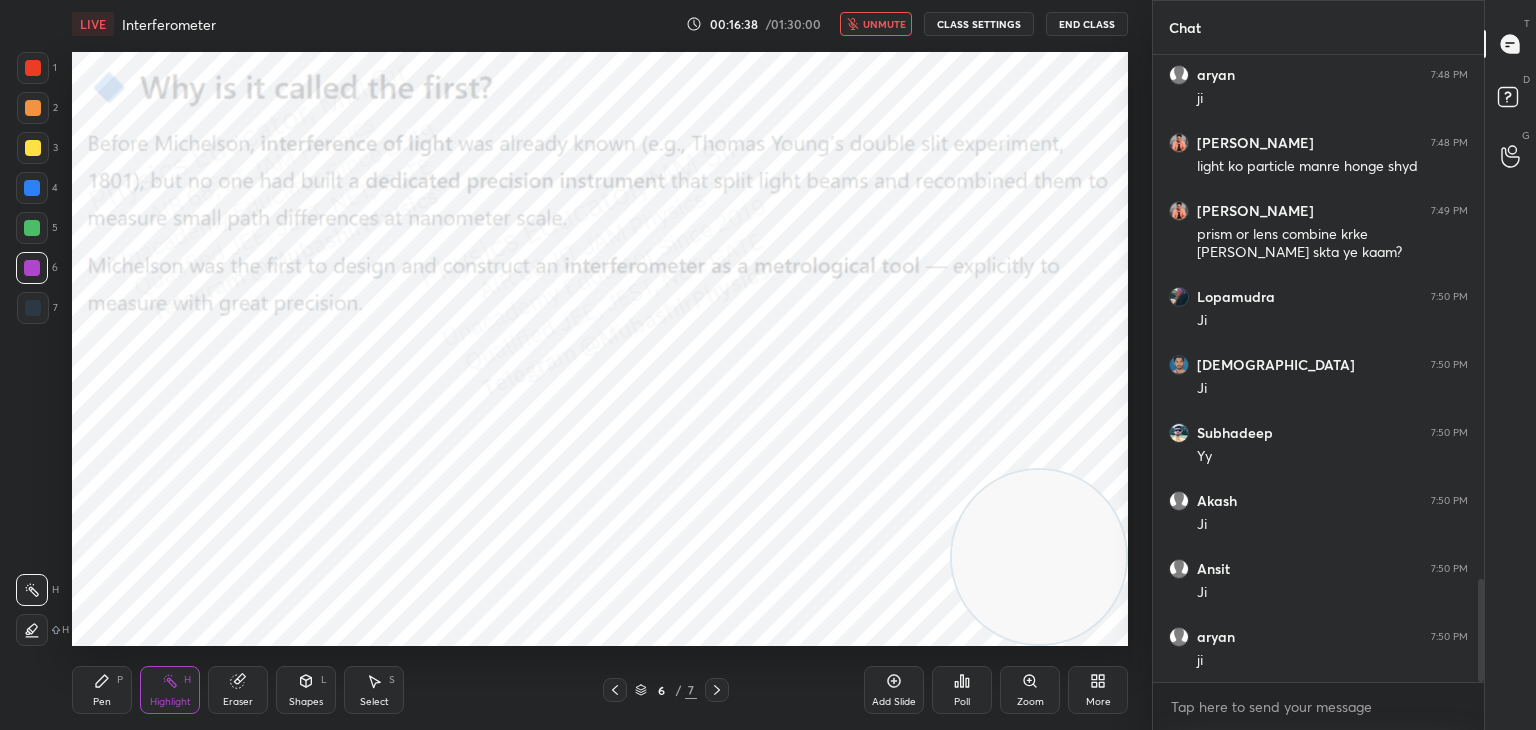 click on "unmute" at bounding box center (876, 24) 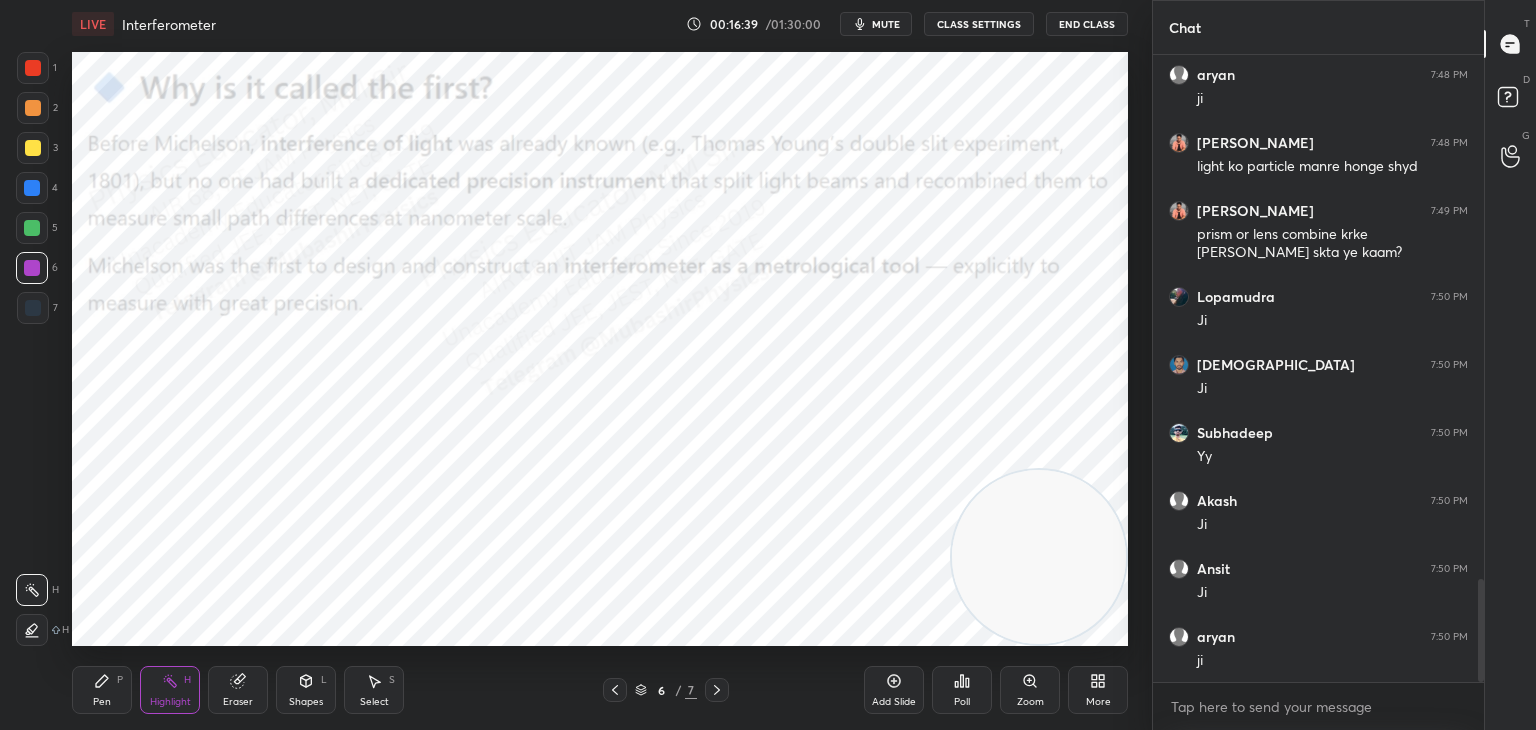 click on "More" at bounding box center [1098, 690] 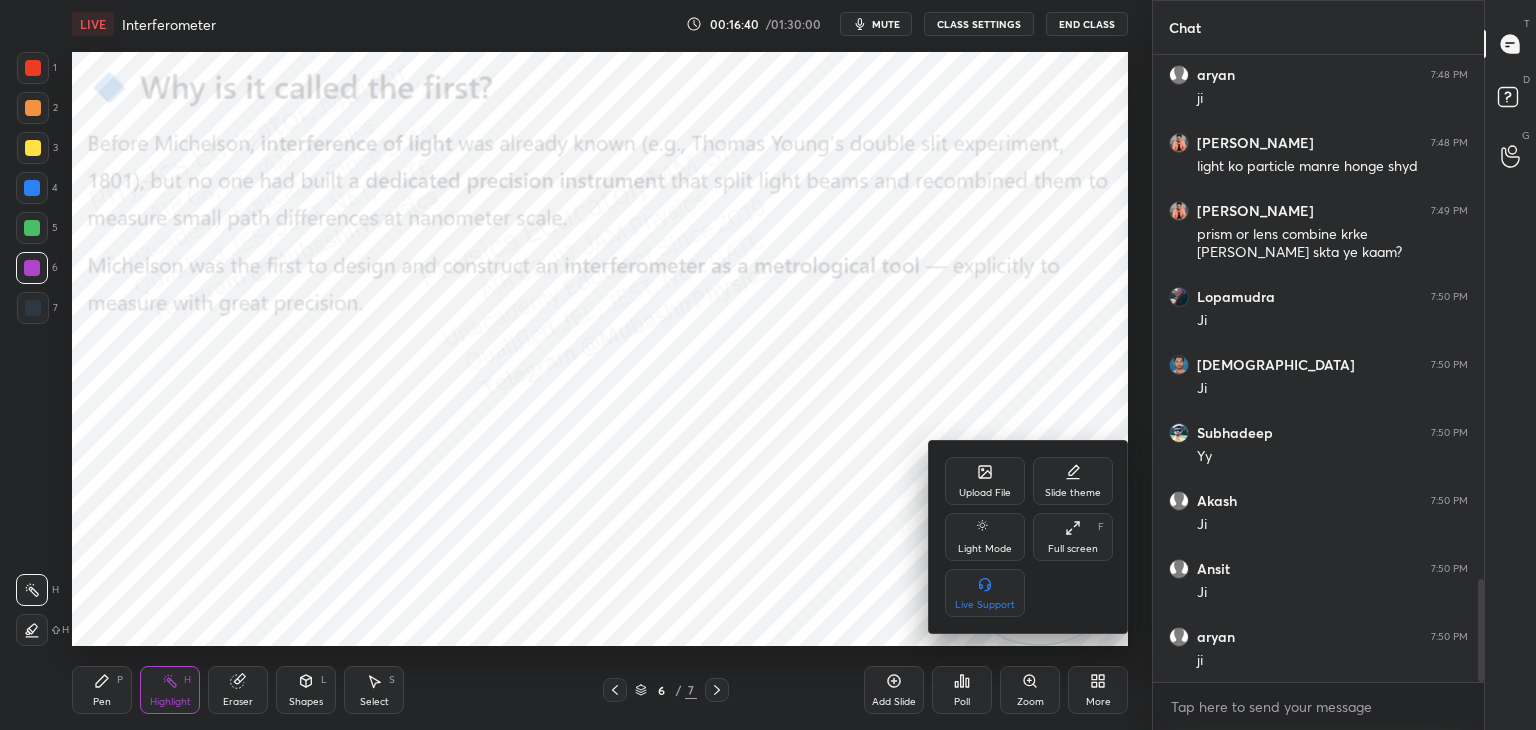 click on "Upload File" at bounding box center (985, 481) 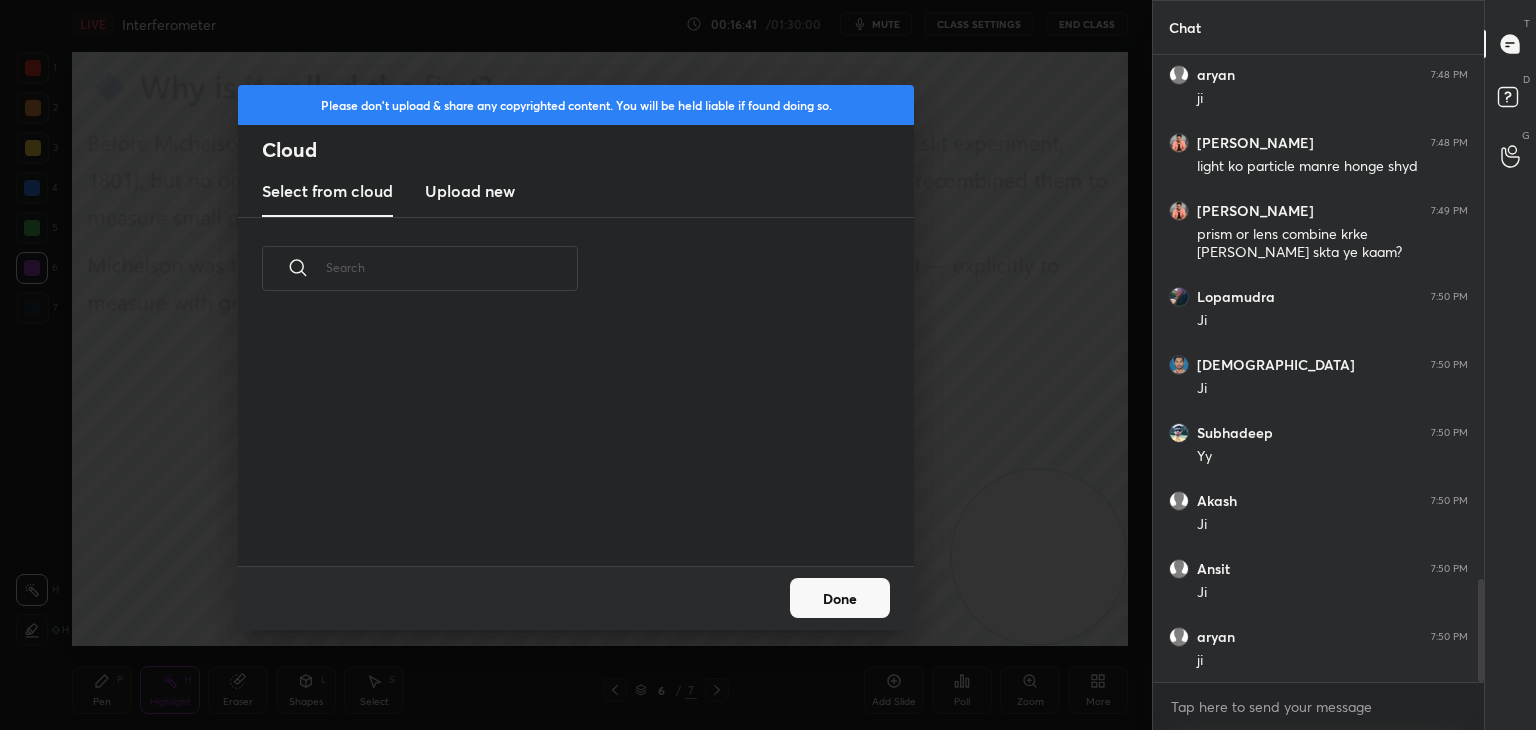 scroll, scrollTop: 5, scrollLeft: 10, axis: both 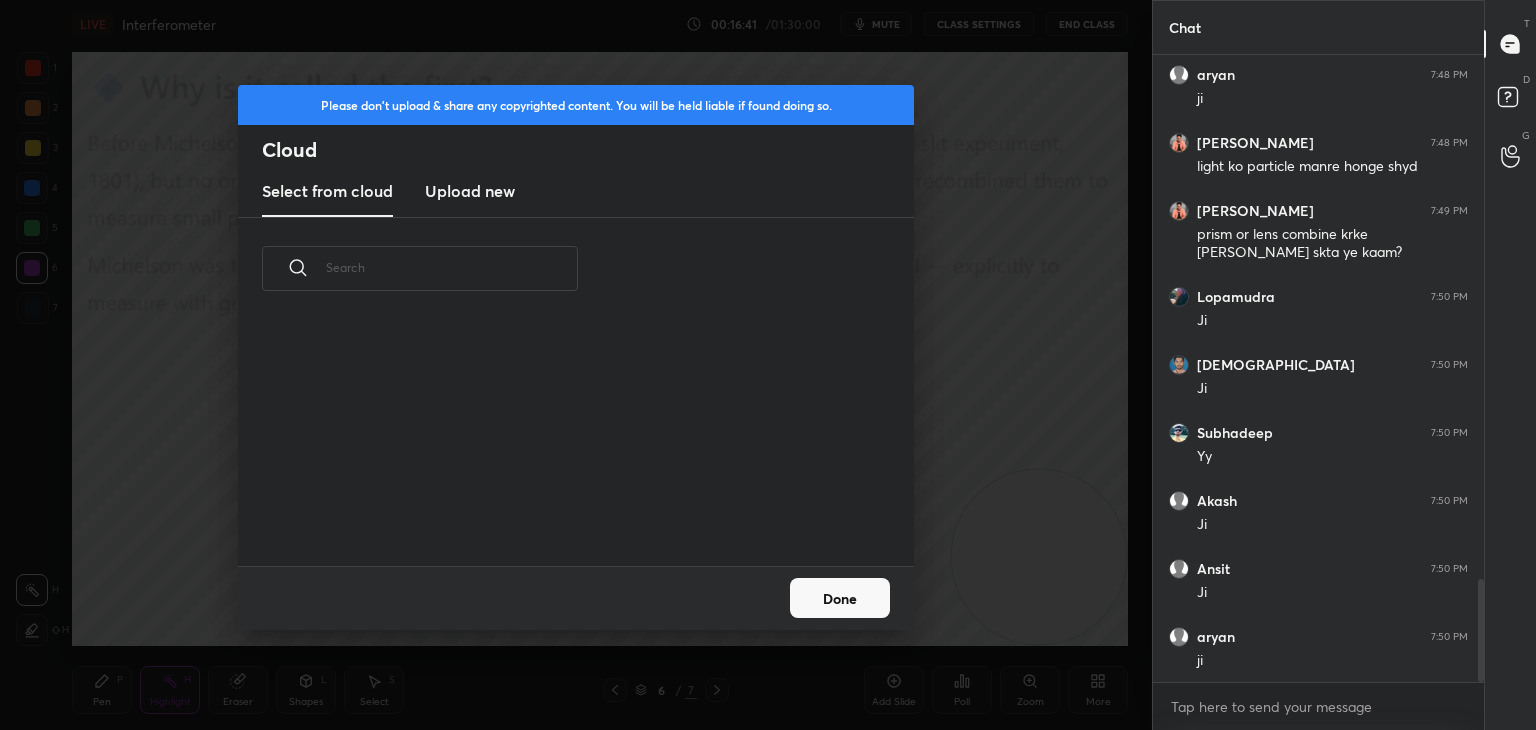 drag, startPoint x: 473, startPoint y: 197, endPoint x: 945, endPoint y: 157, distance: 473.6919 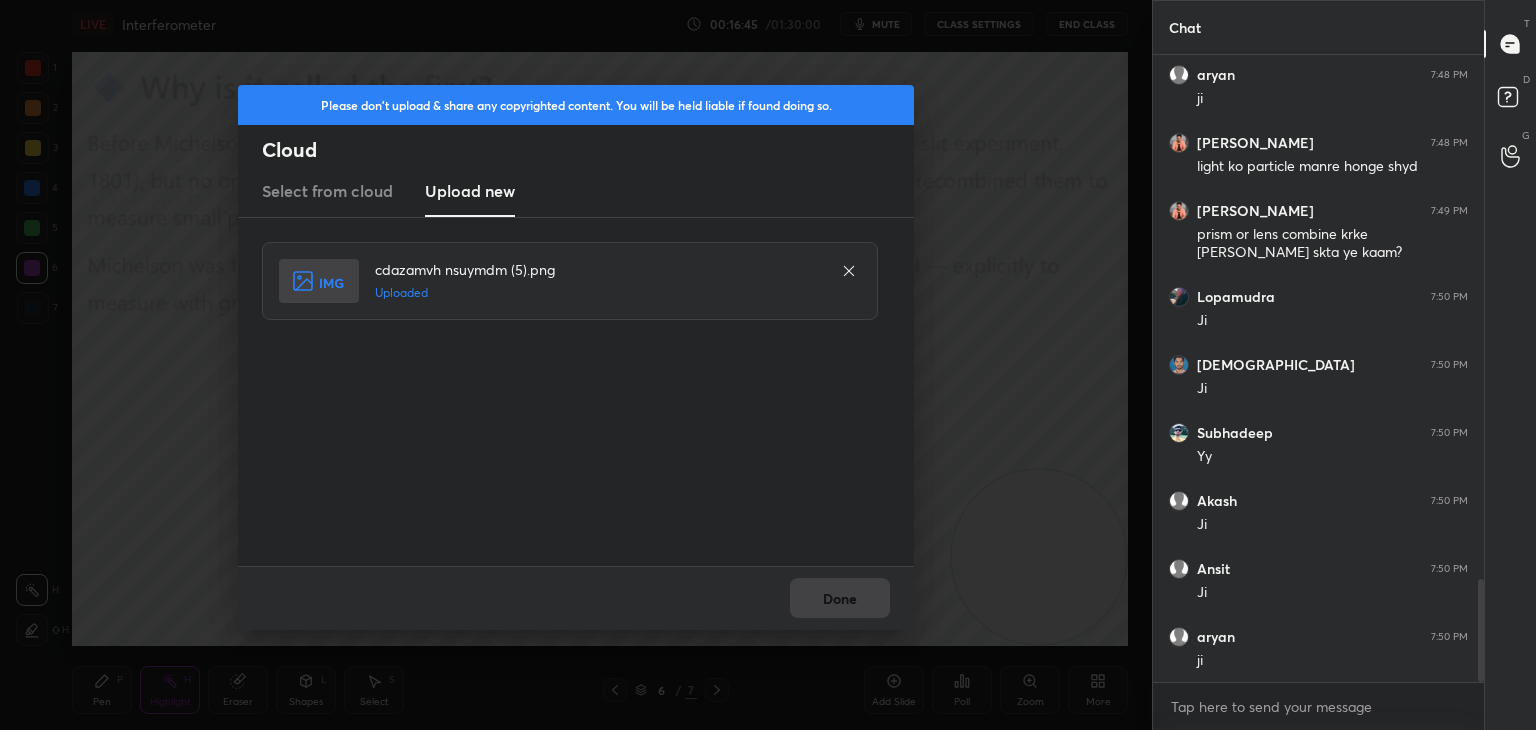 click on "Done" at bounding box center [576, 598] 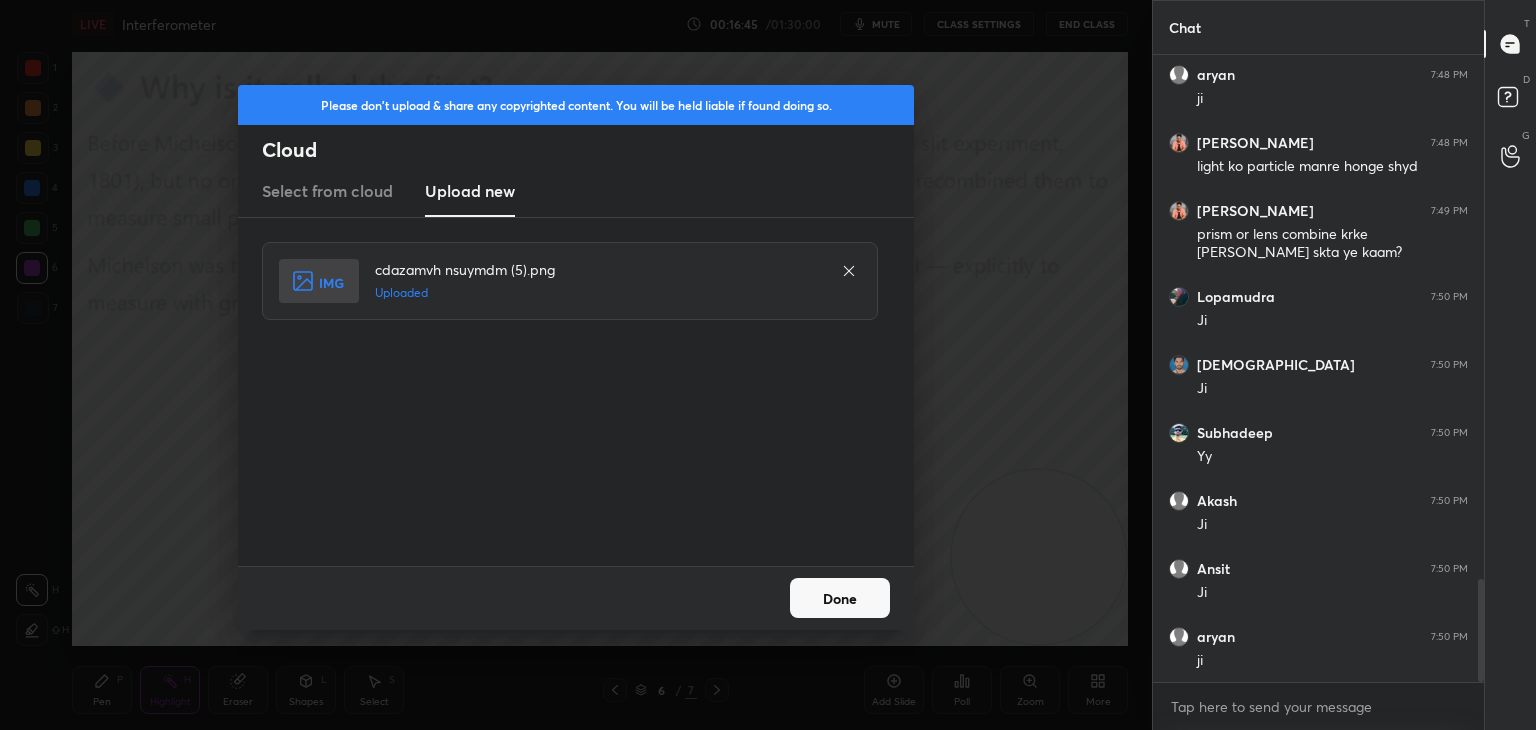 click on "Done" at bounding box center (840, 598) 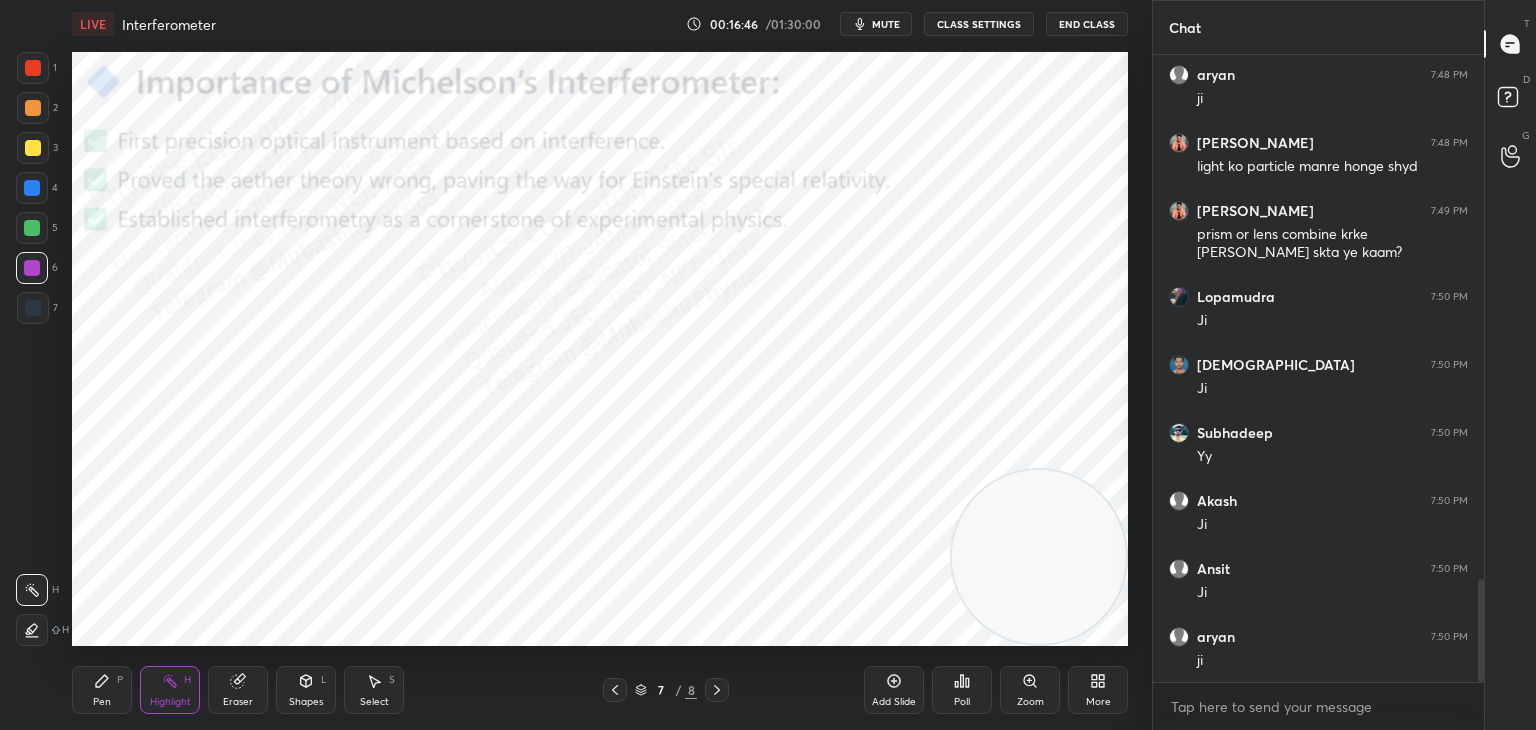 drag, startPoint x: 100, startPoint y: 694, endPoint x: 112, endPoint y: 689, distance: 13 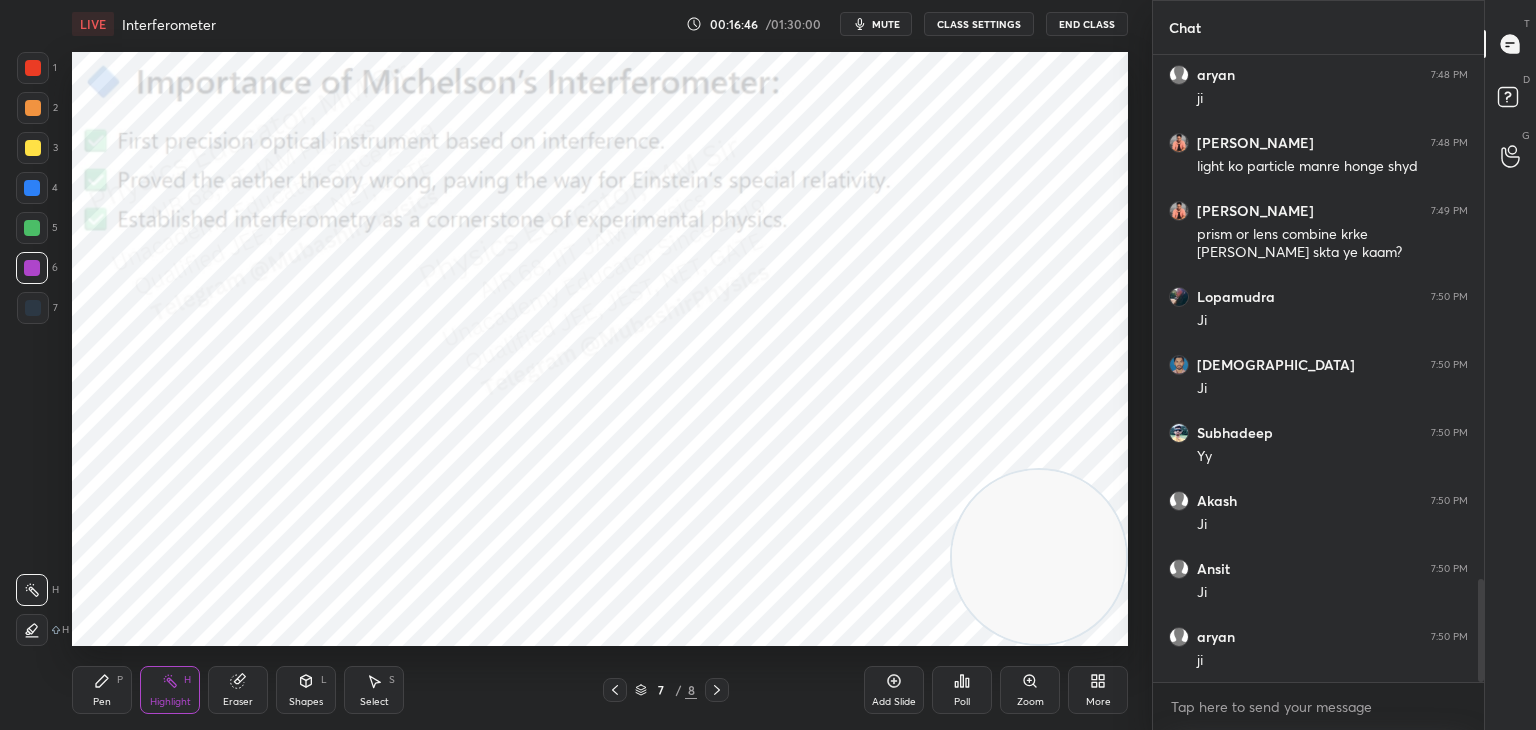 click on "Pen P" at bounding box center [102, 690] 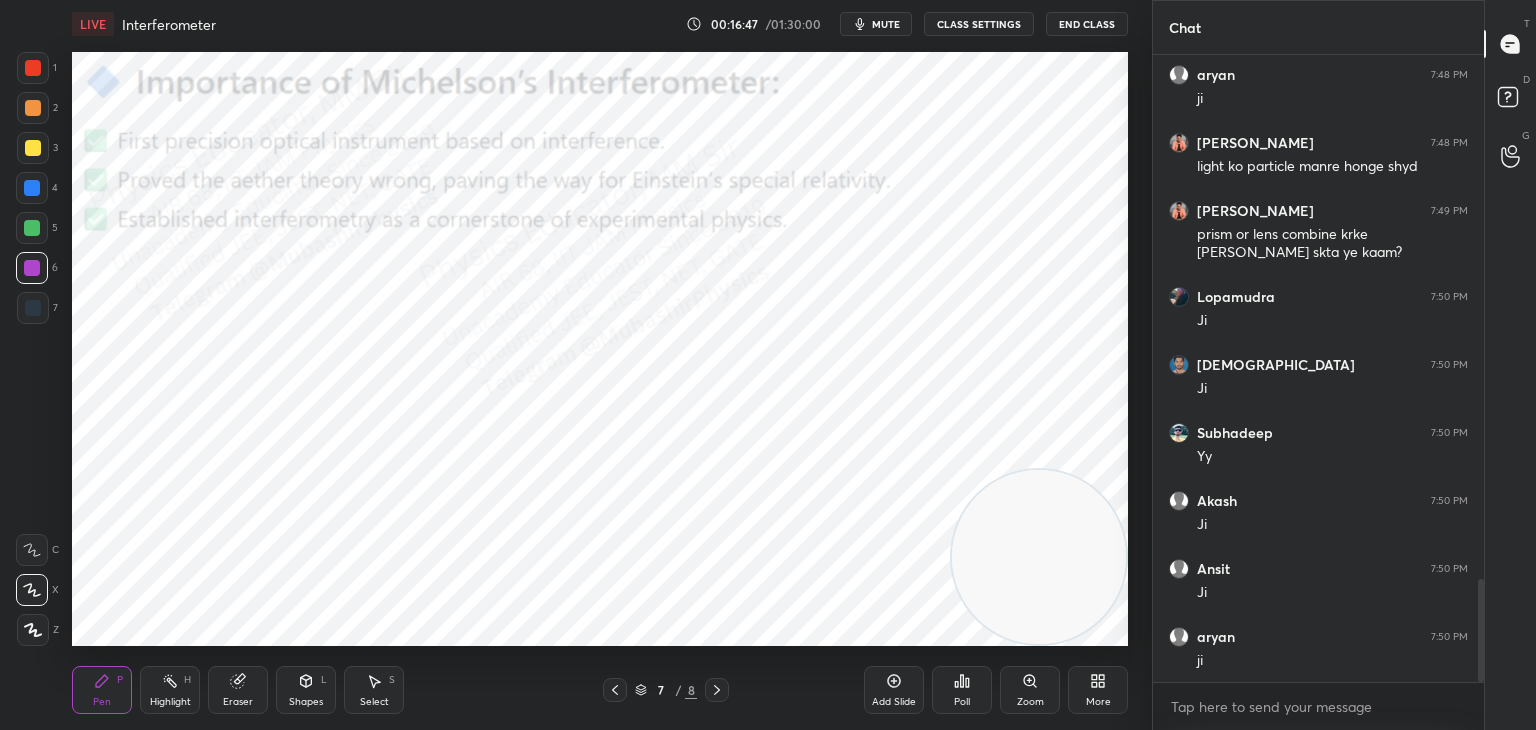 click at bounding box center (32, 188) 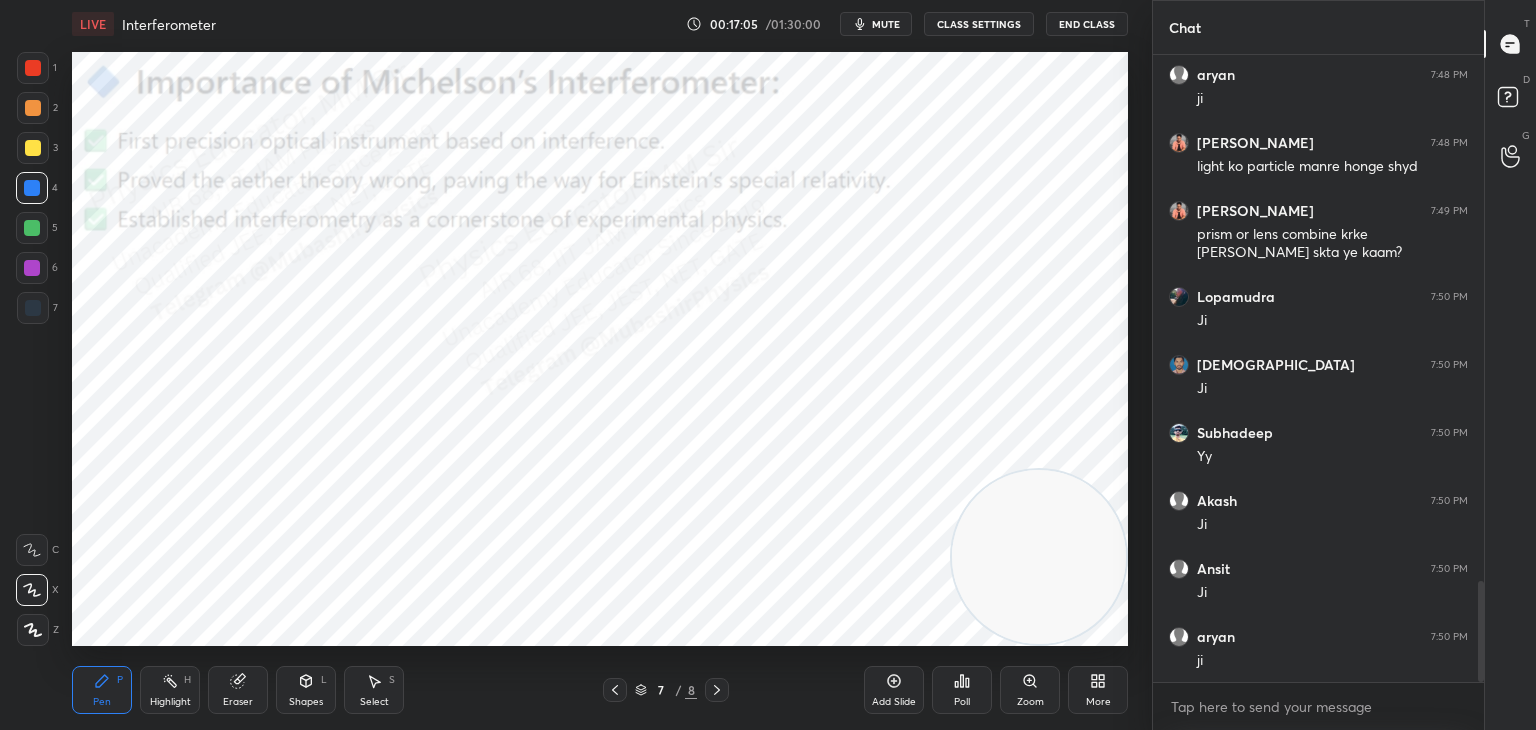 scroll, scrollTop: 3256, scrollLeft: 0, axis: vertical 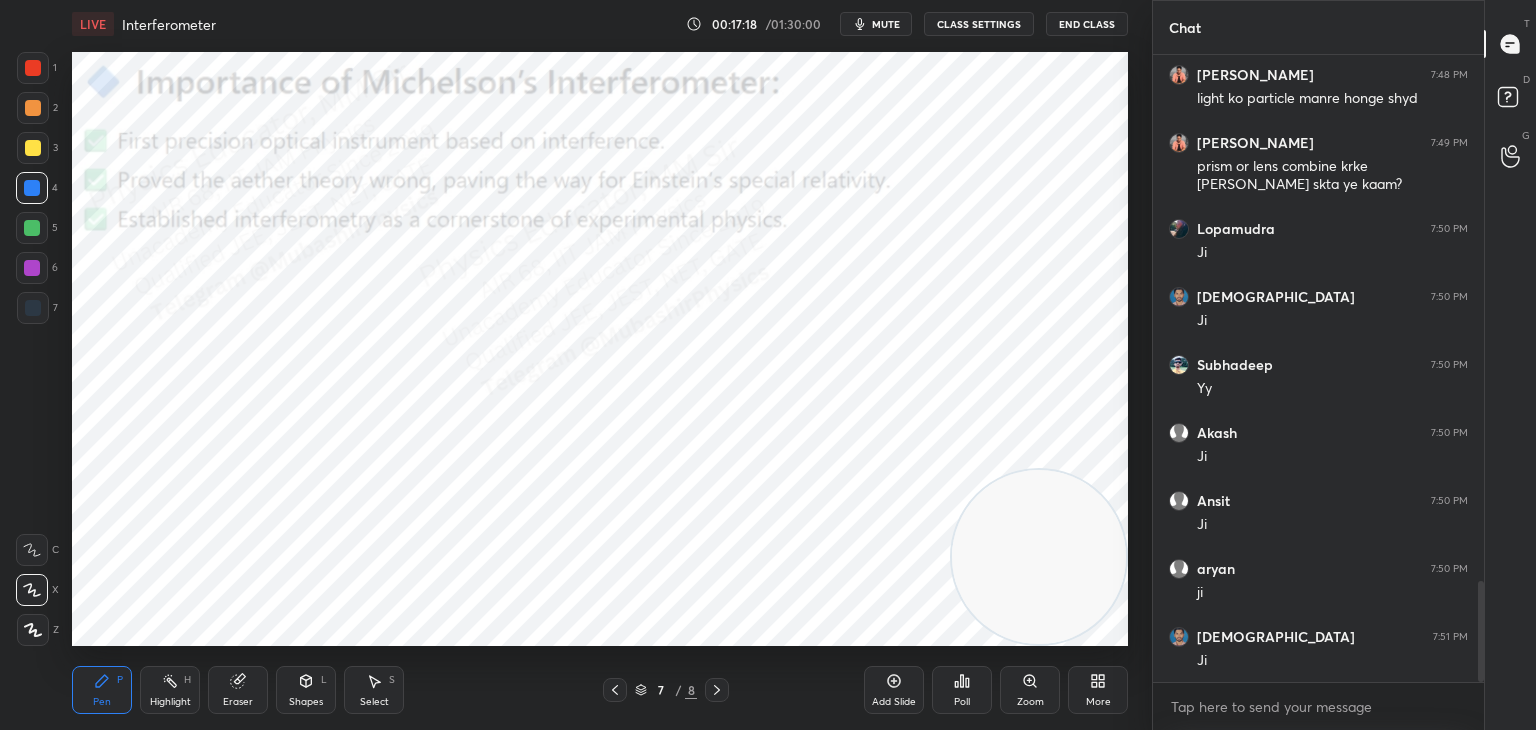 click 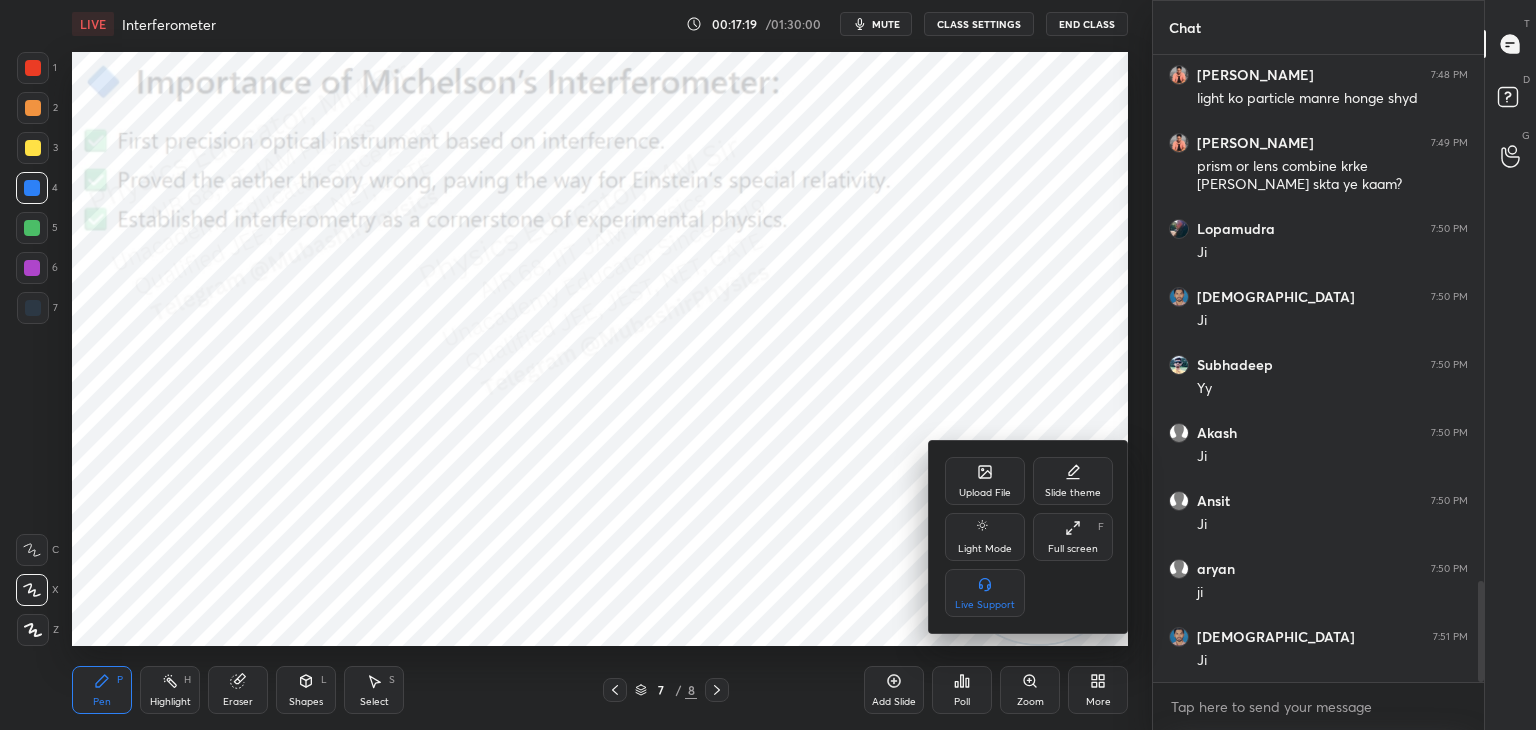 click 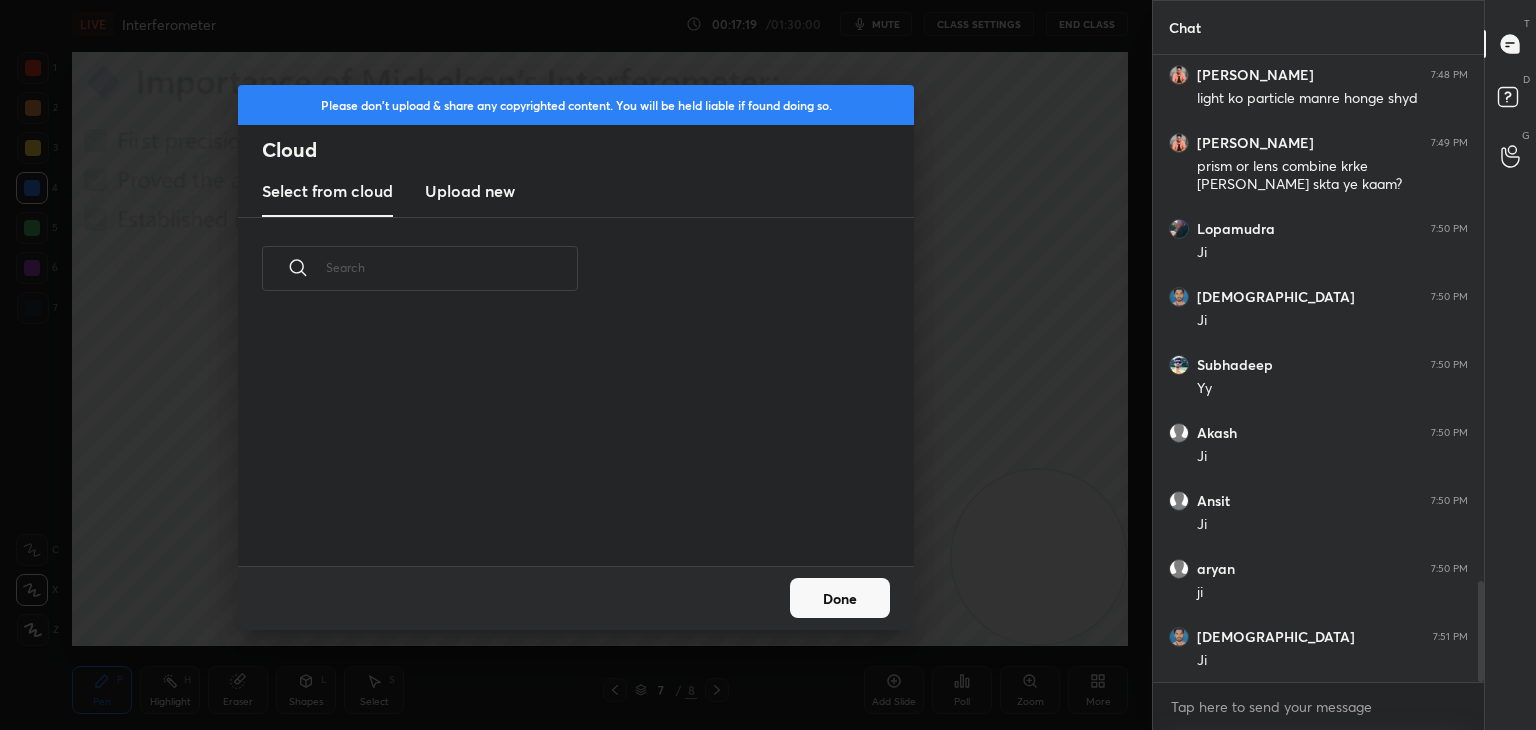 drag, startPoint x: 477, startPoint y: 198, endPoint x: 499, endPoint y: 189, distance: 23.769728 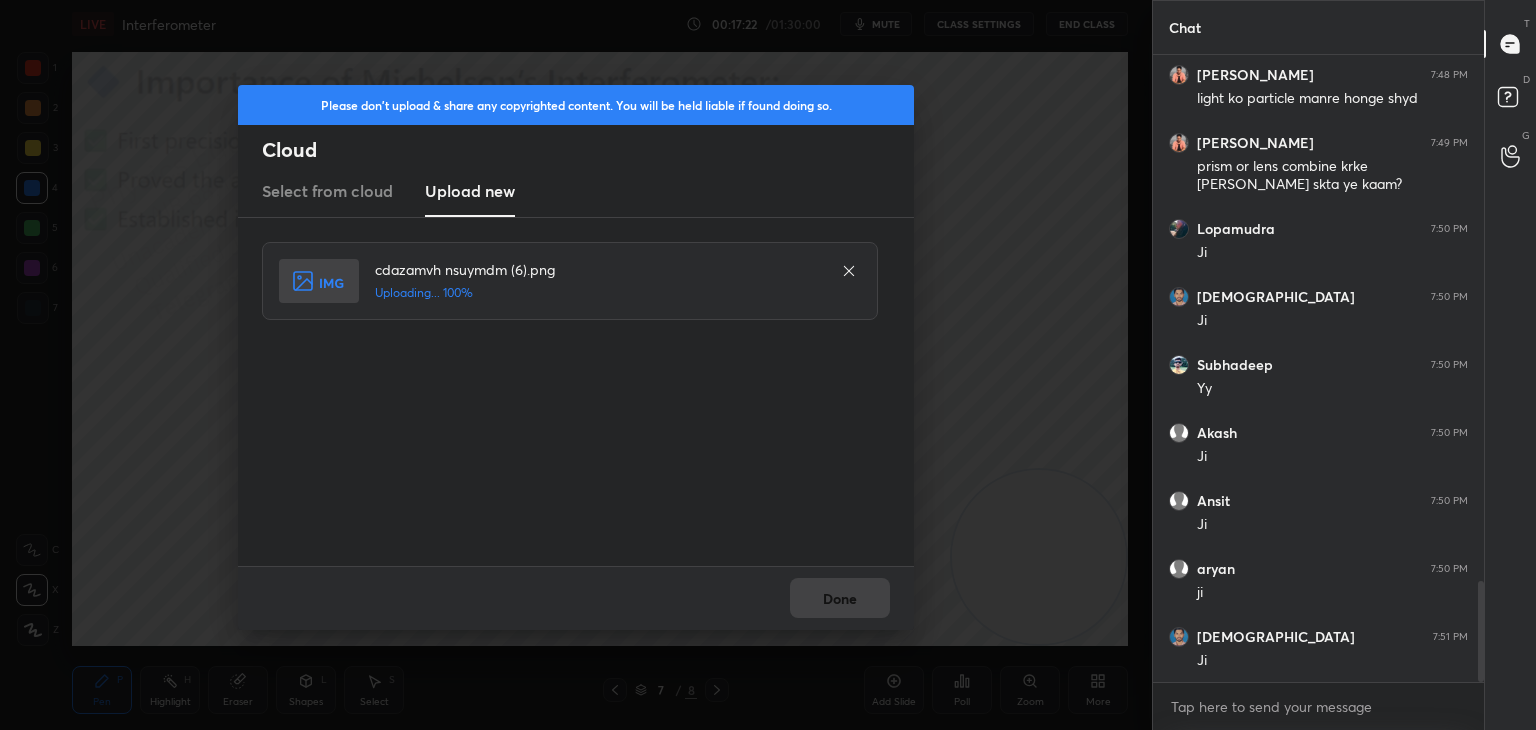 click on "Done" at bounding box center [840, 598] 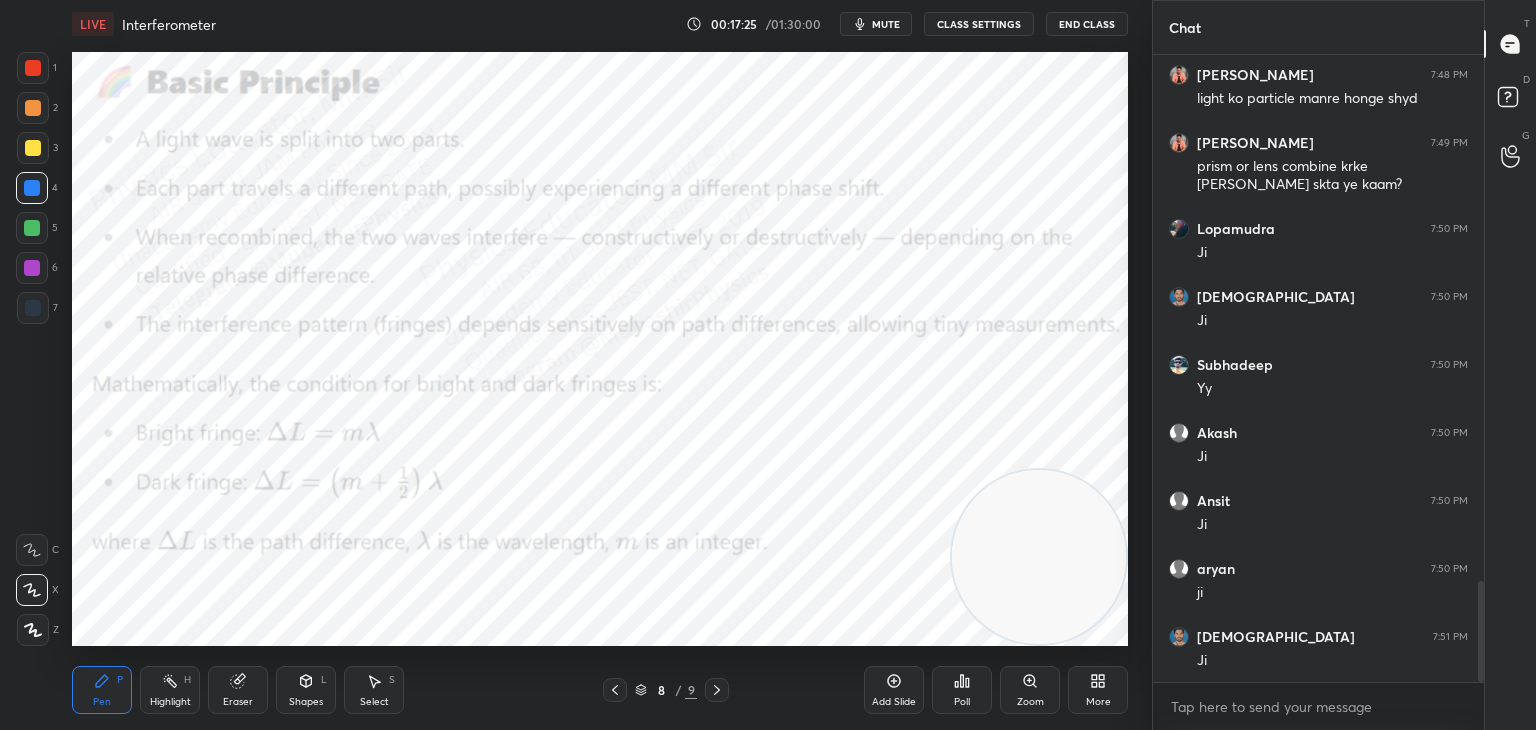 click at bounding box center [33, 68] 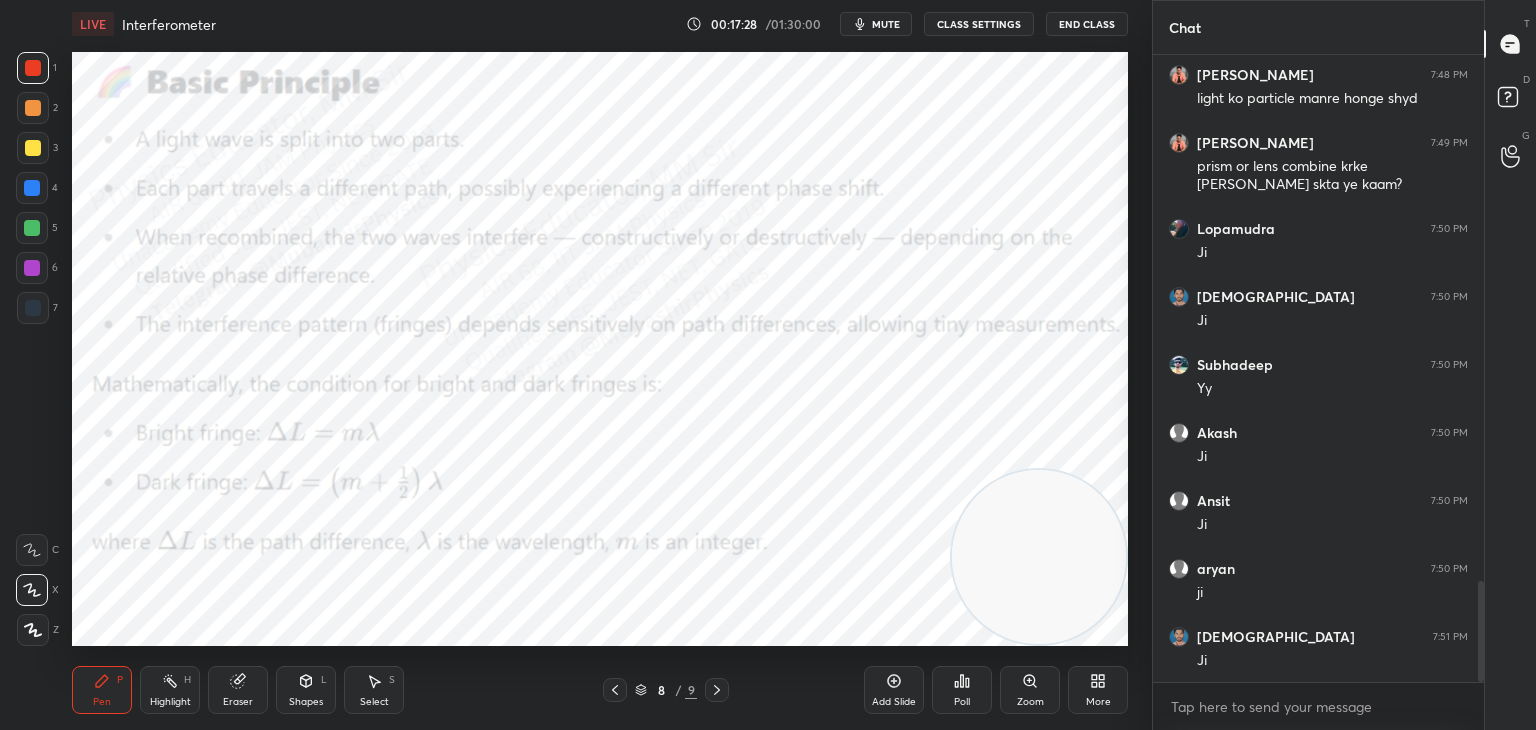 drag, startPoint x: 40, startPoint y: 142, endPoint x: 59, endPoint y: 134, distance: 20.615528 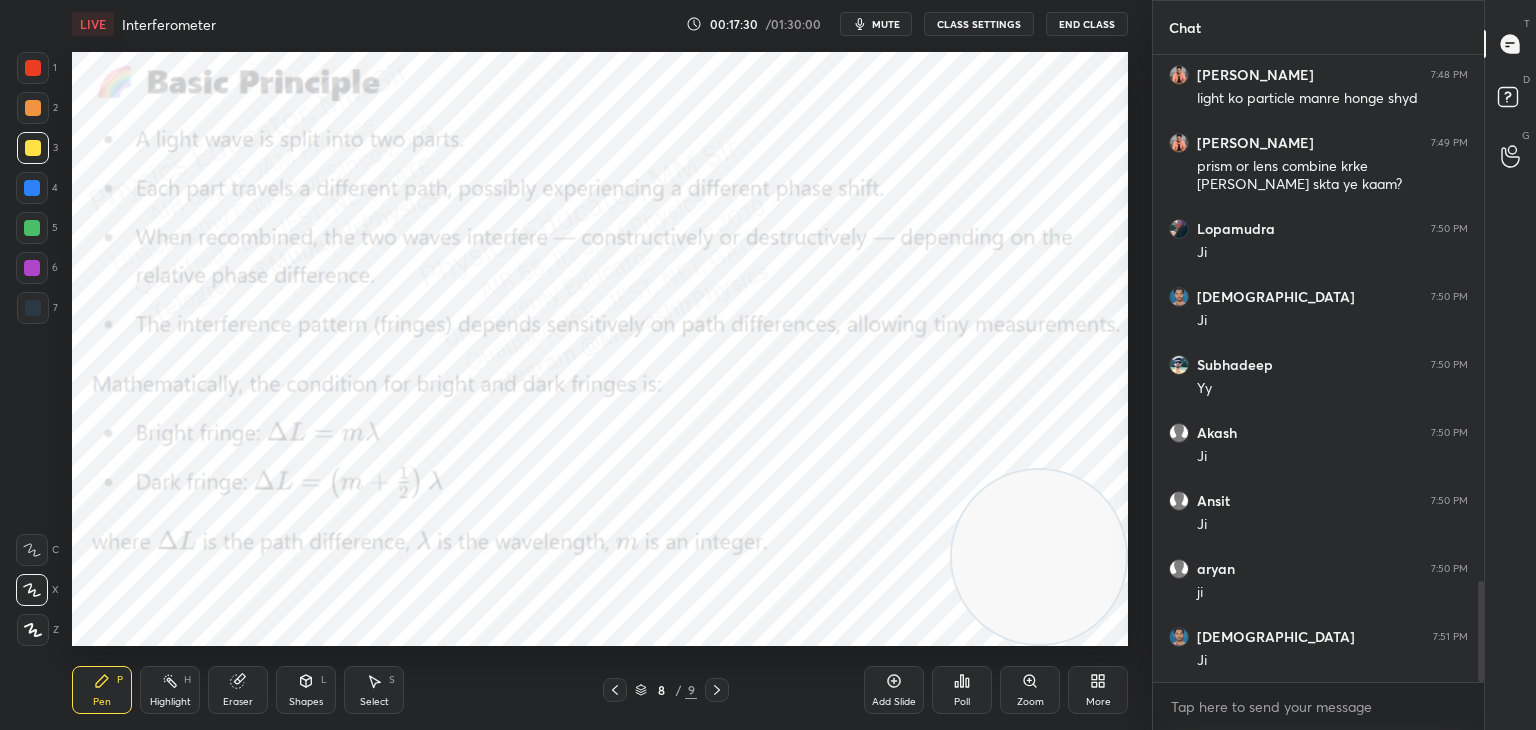 click at bounding box center [33, 68] 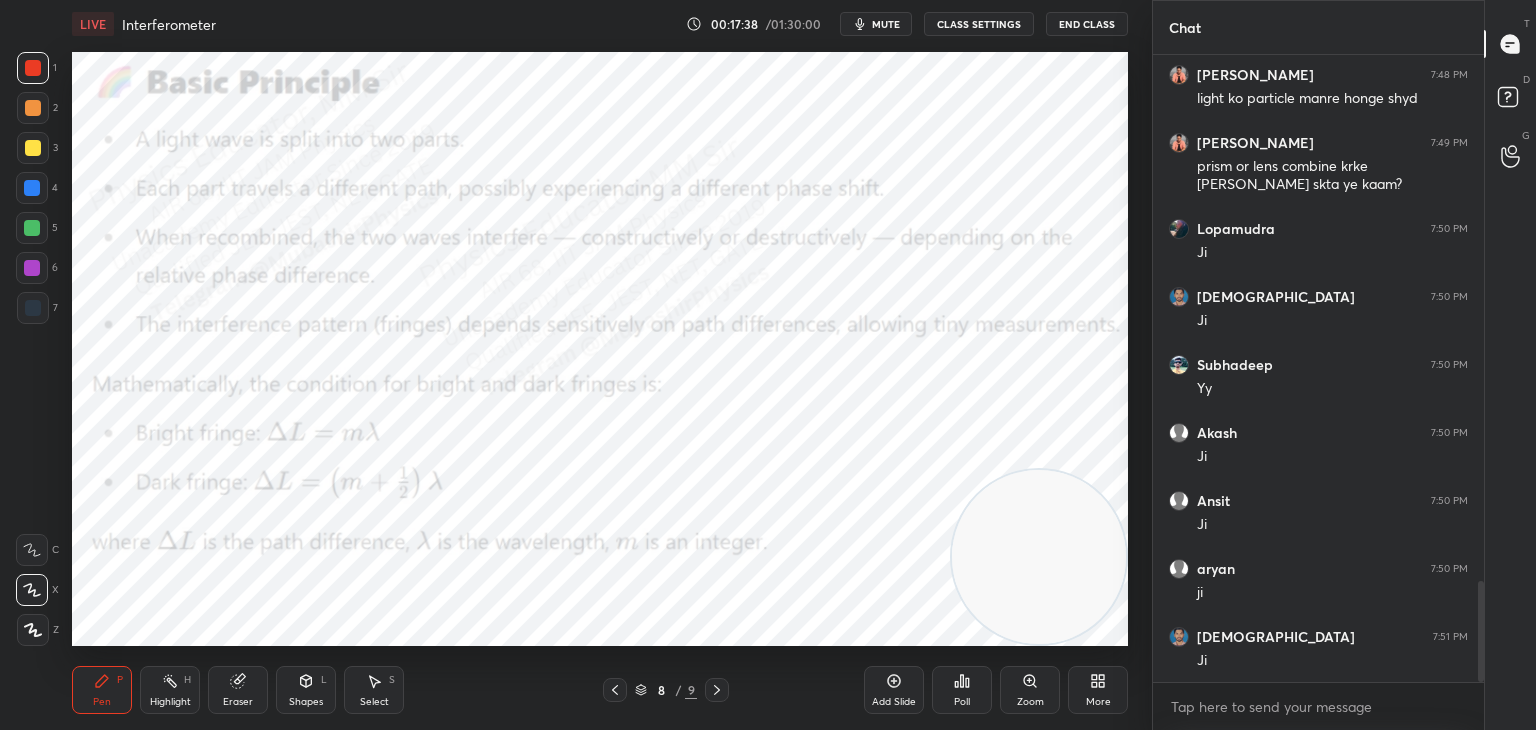 click on "Highlight H" at bounding box center (170, 690) 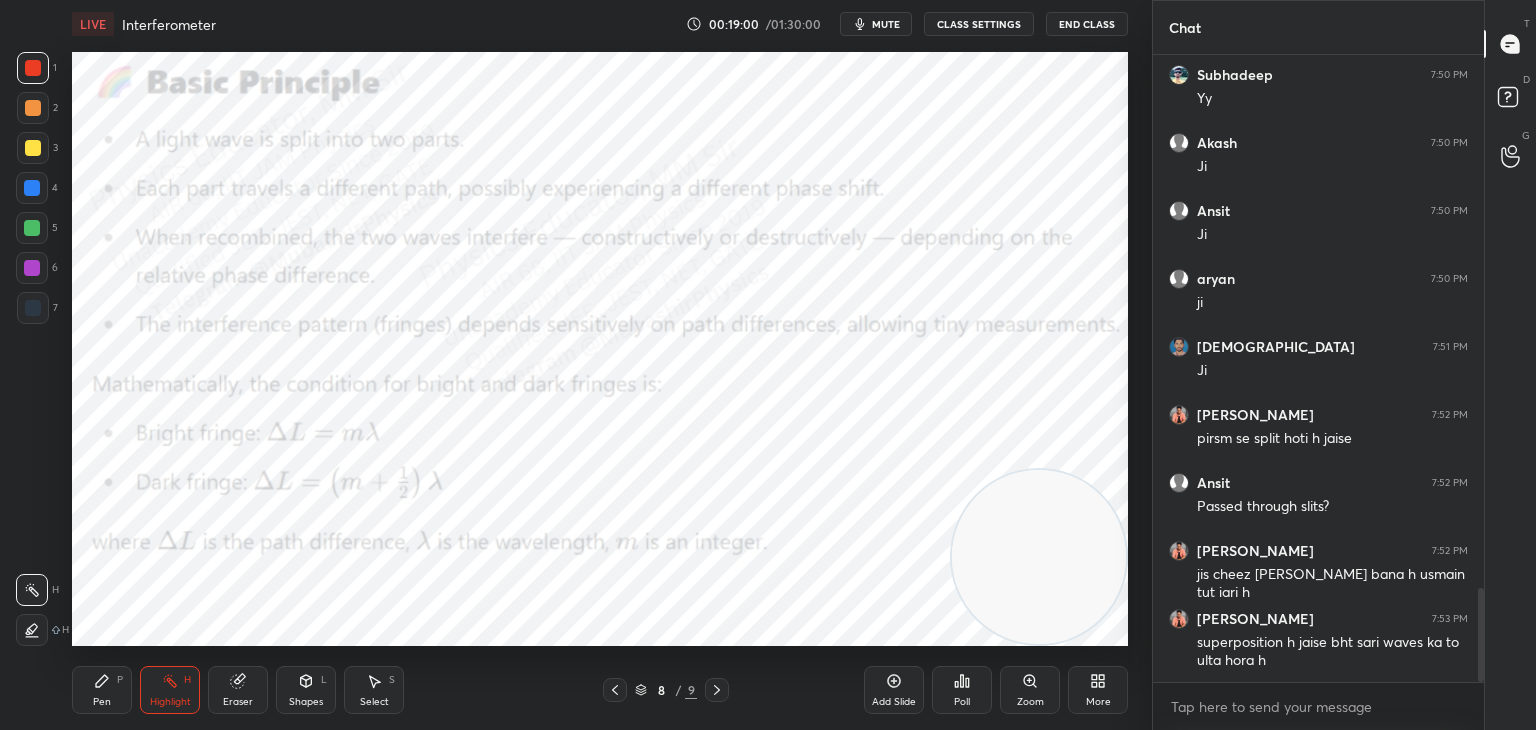 scroll, scrollTop: 3614, scrollLeft: 0, axis: vertical 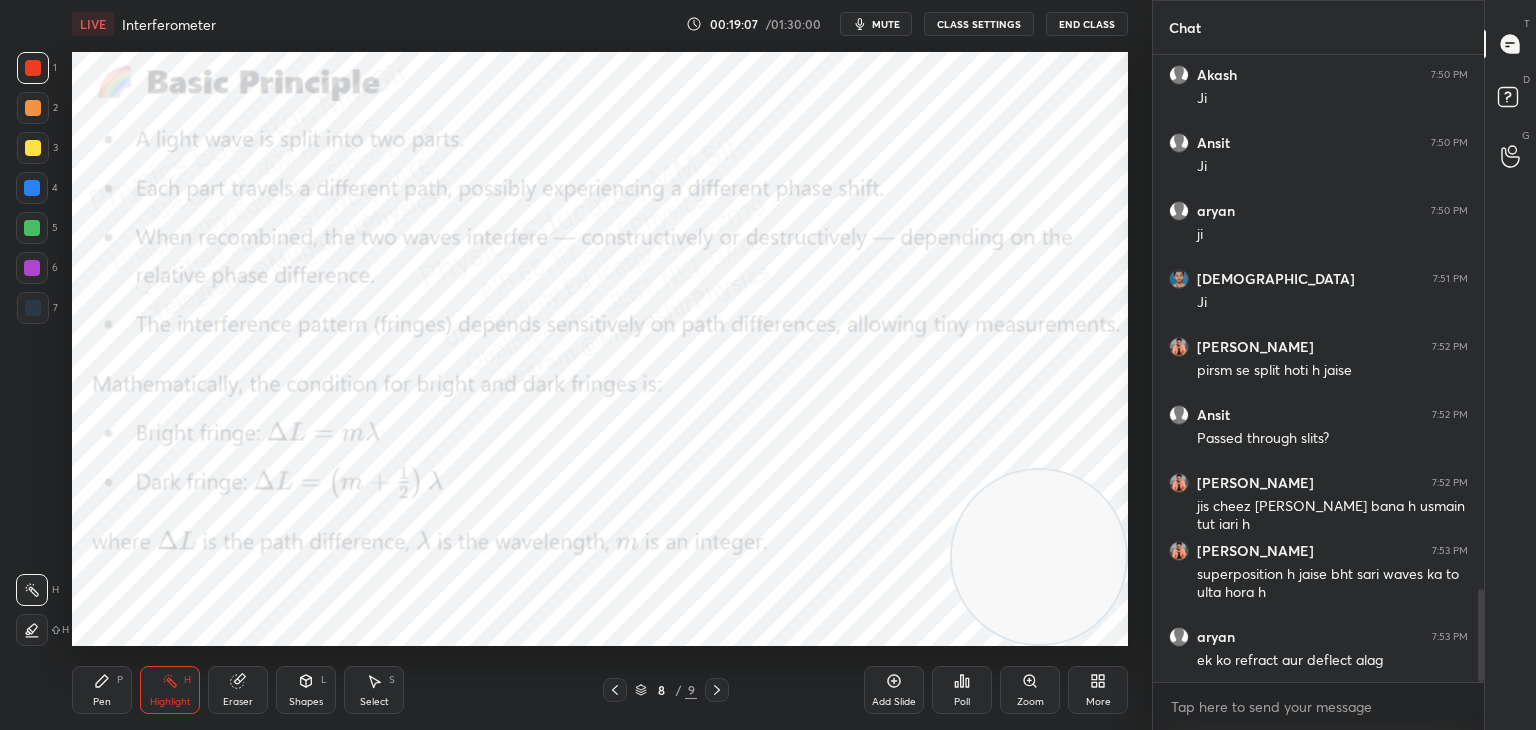 click on "mute" at bounding box center (886, 24) 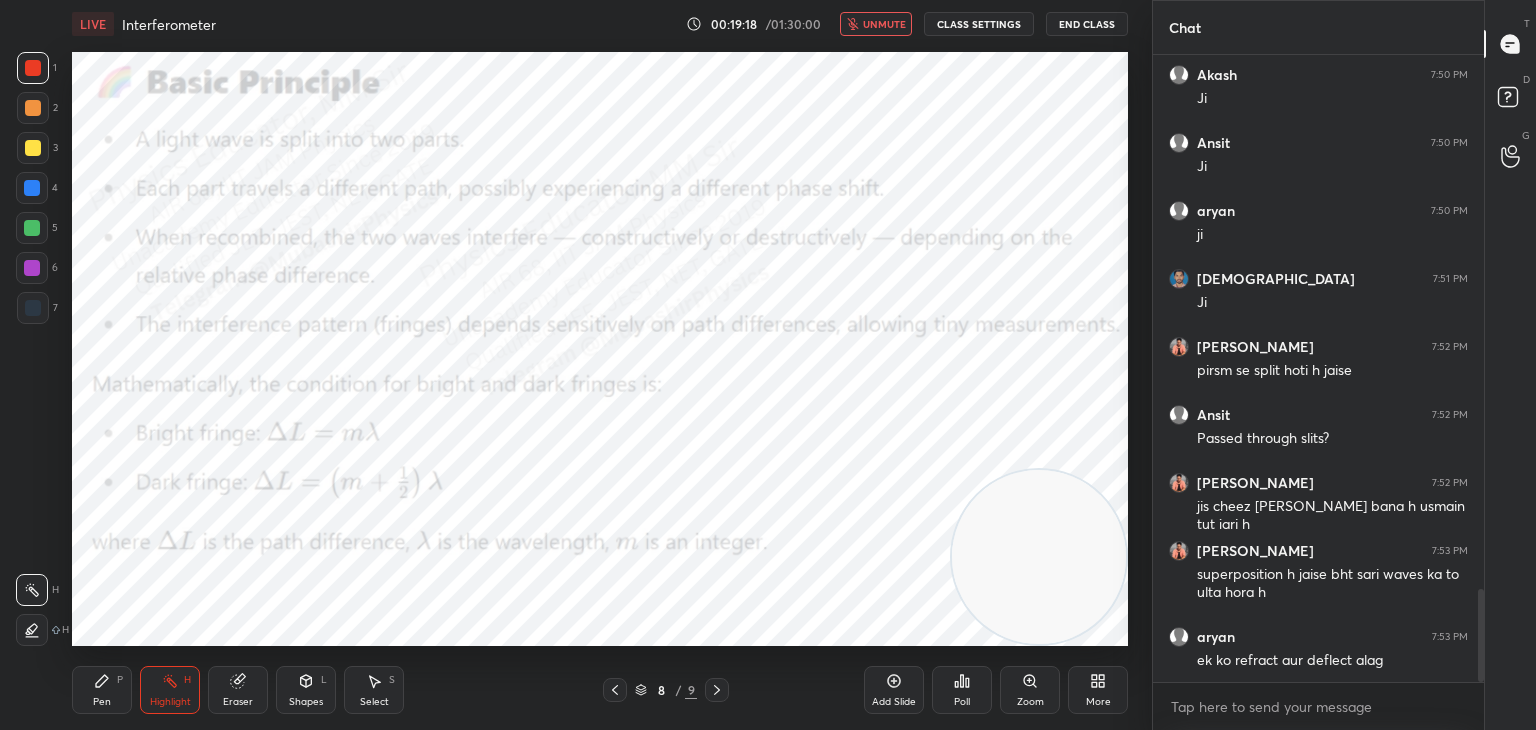 click on "unmute" at bounding box center [876, 24] 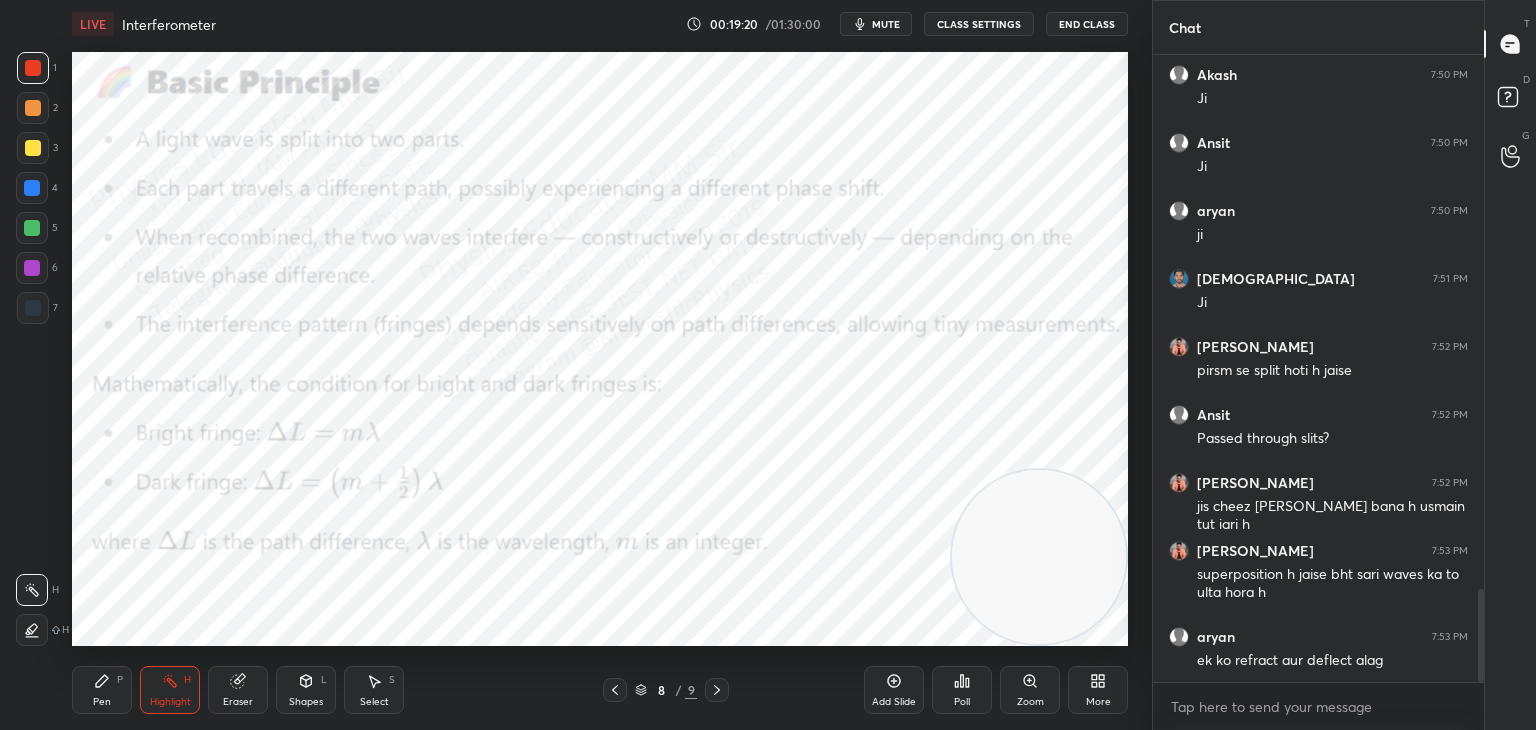 click on "mute" at bounding box center [886, 24] 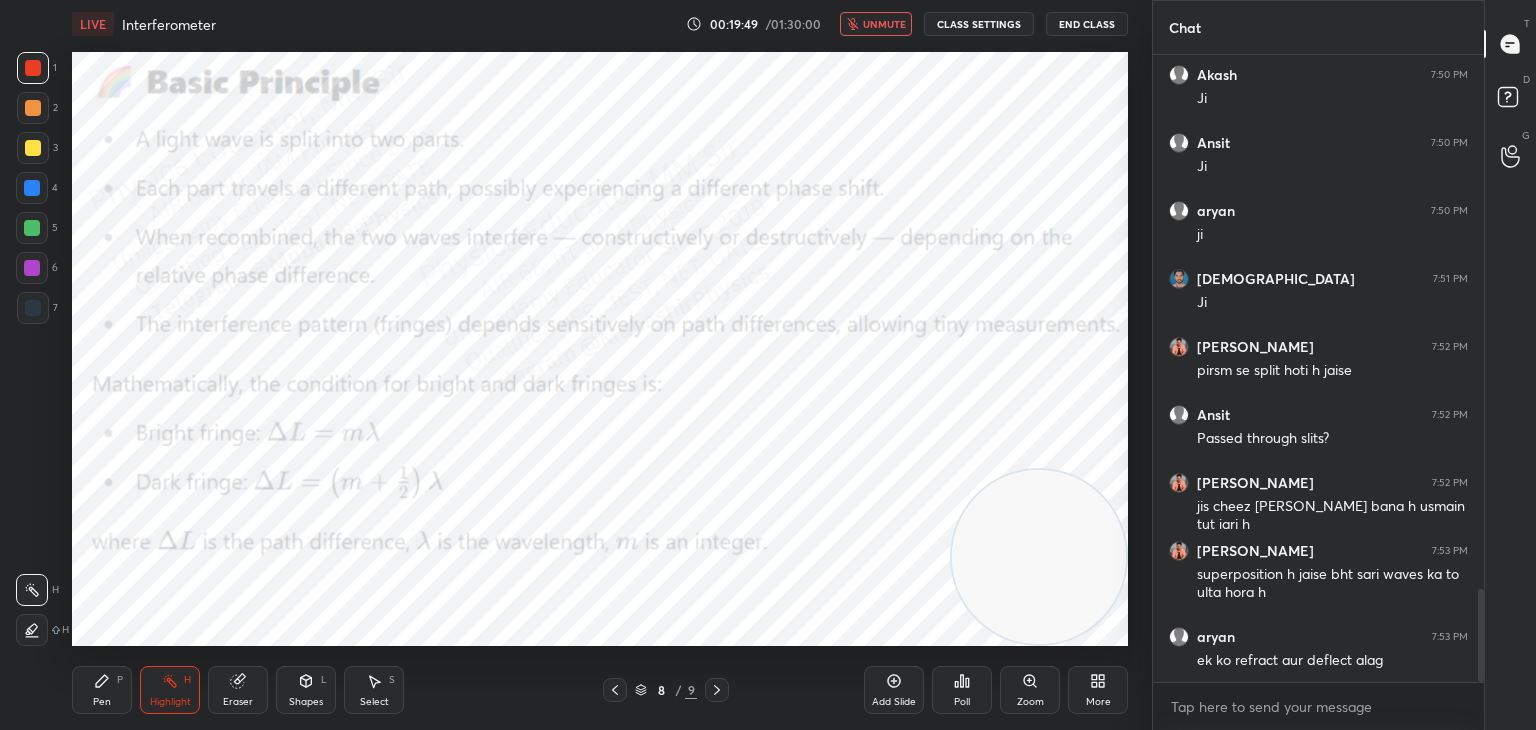 click on "unmute" at bounding box center [884, 24] 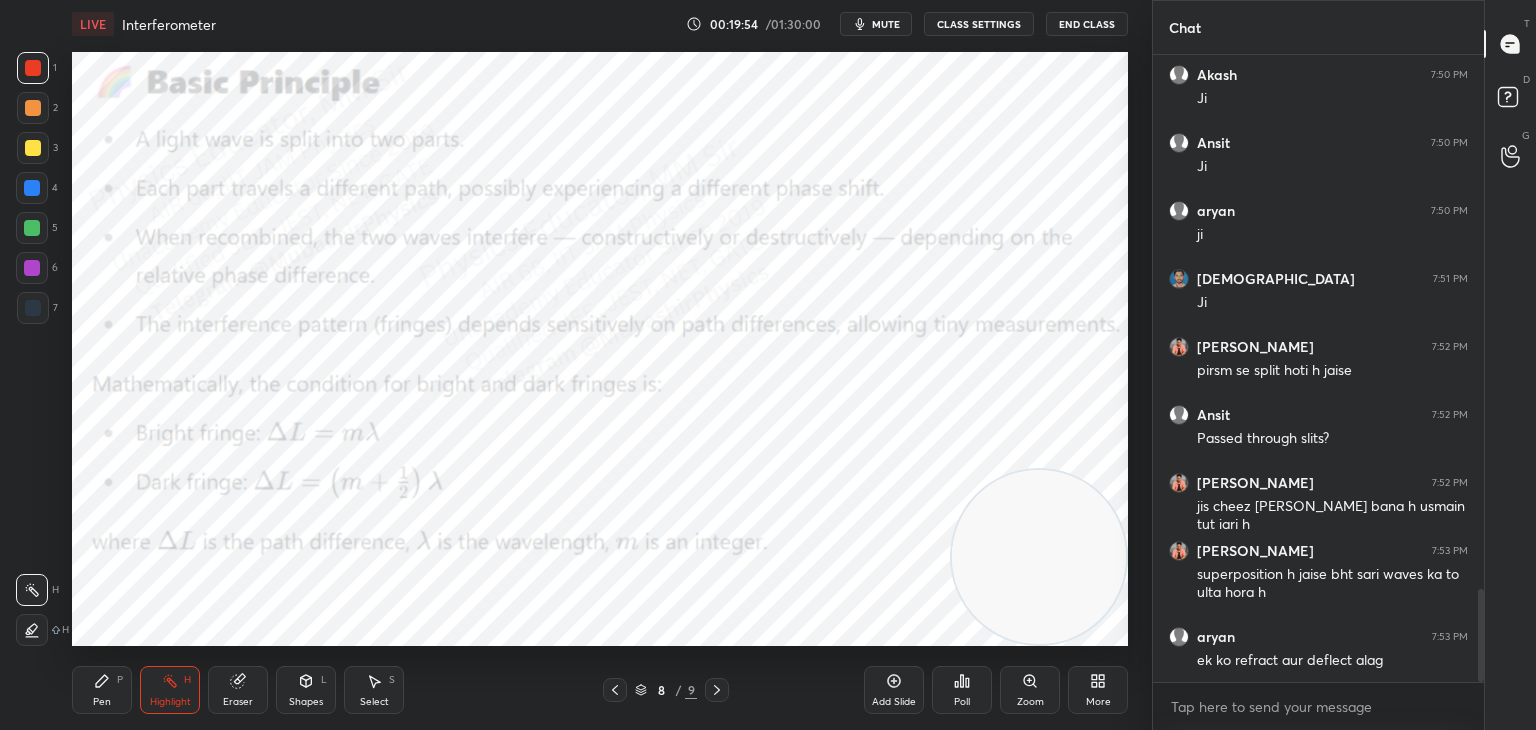 drag, startPoint x: 96, startPoint y: 681, endPoint x: 115, endPoint y: 646, distance: 39.824615 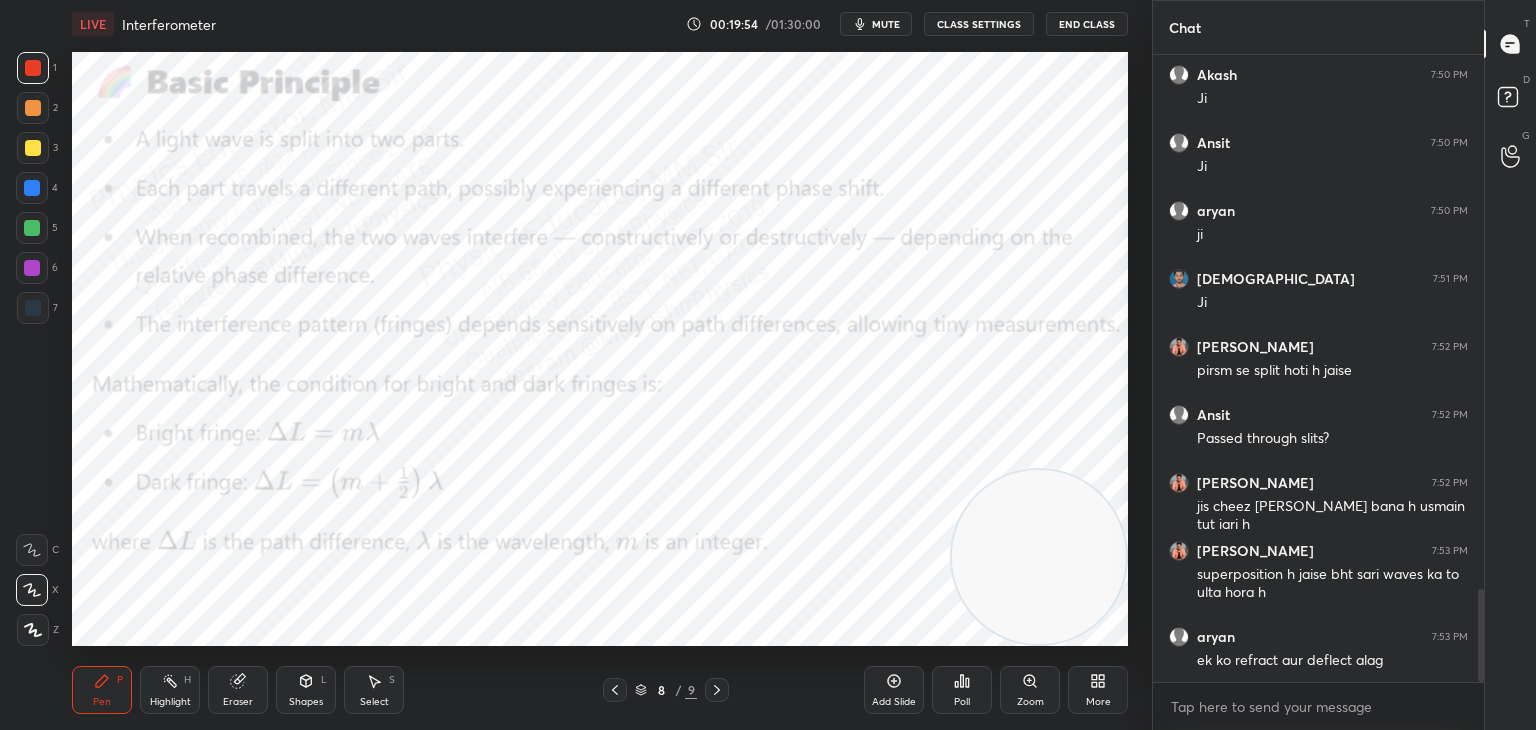 click at bounding box center [32, 268] 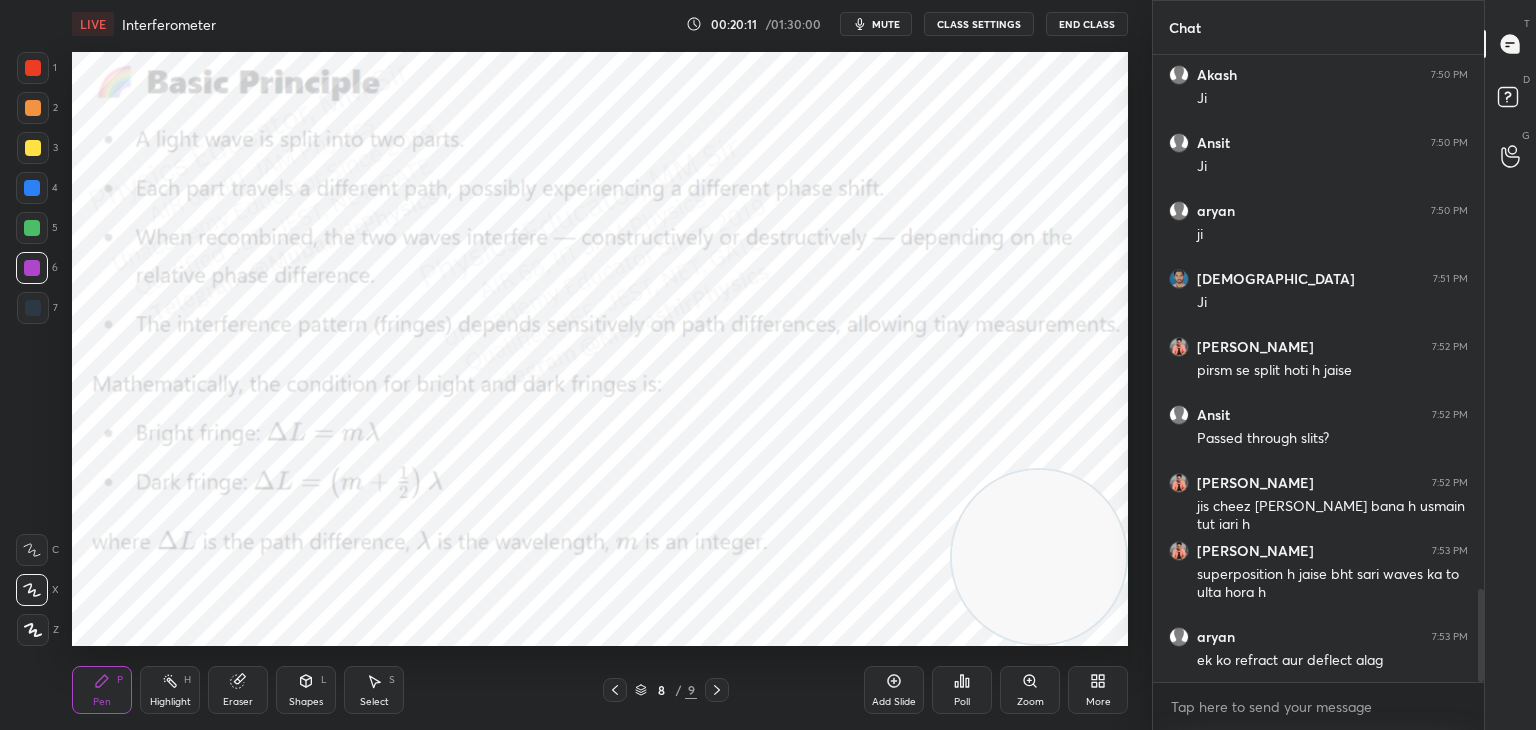 click at bounding box center [32, 228] 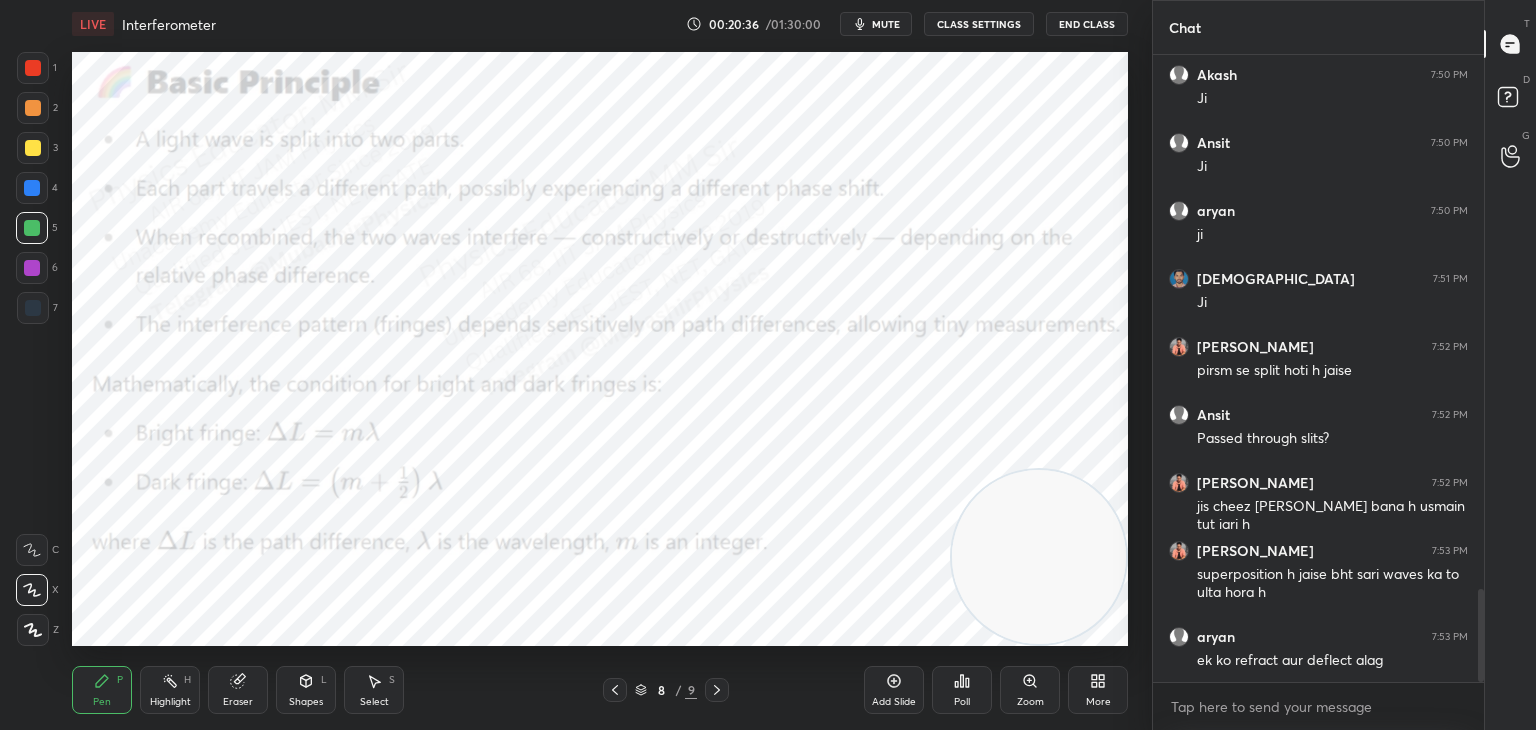 click at bounding box center [32, 268] 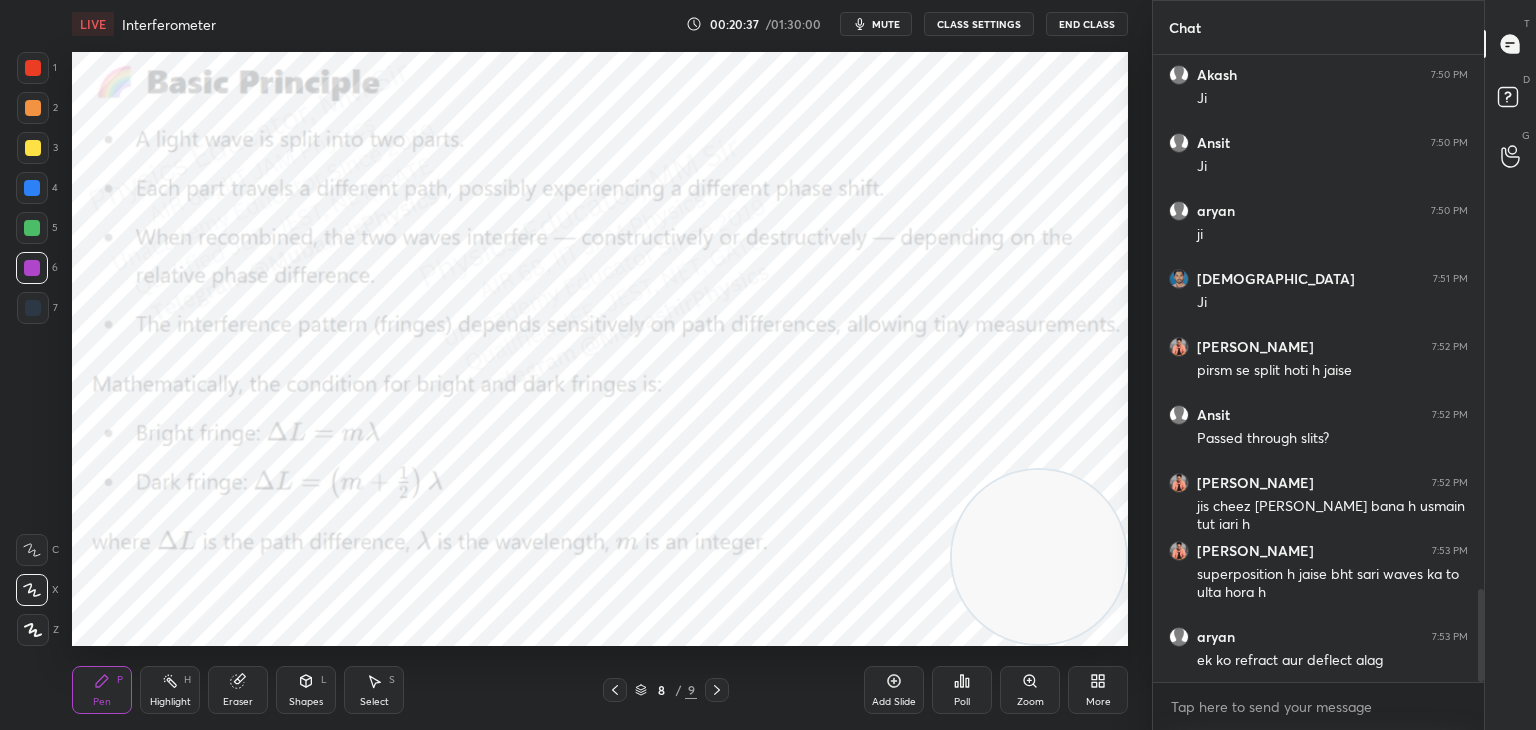click at bounding box center (32, 188) 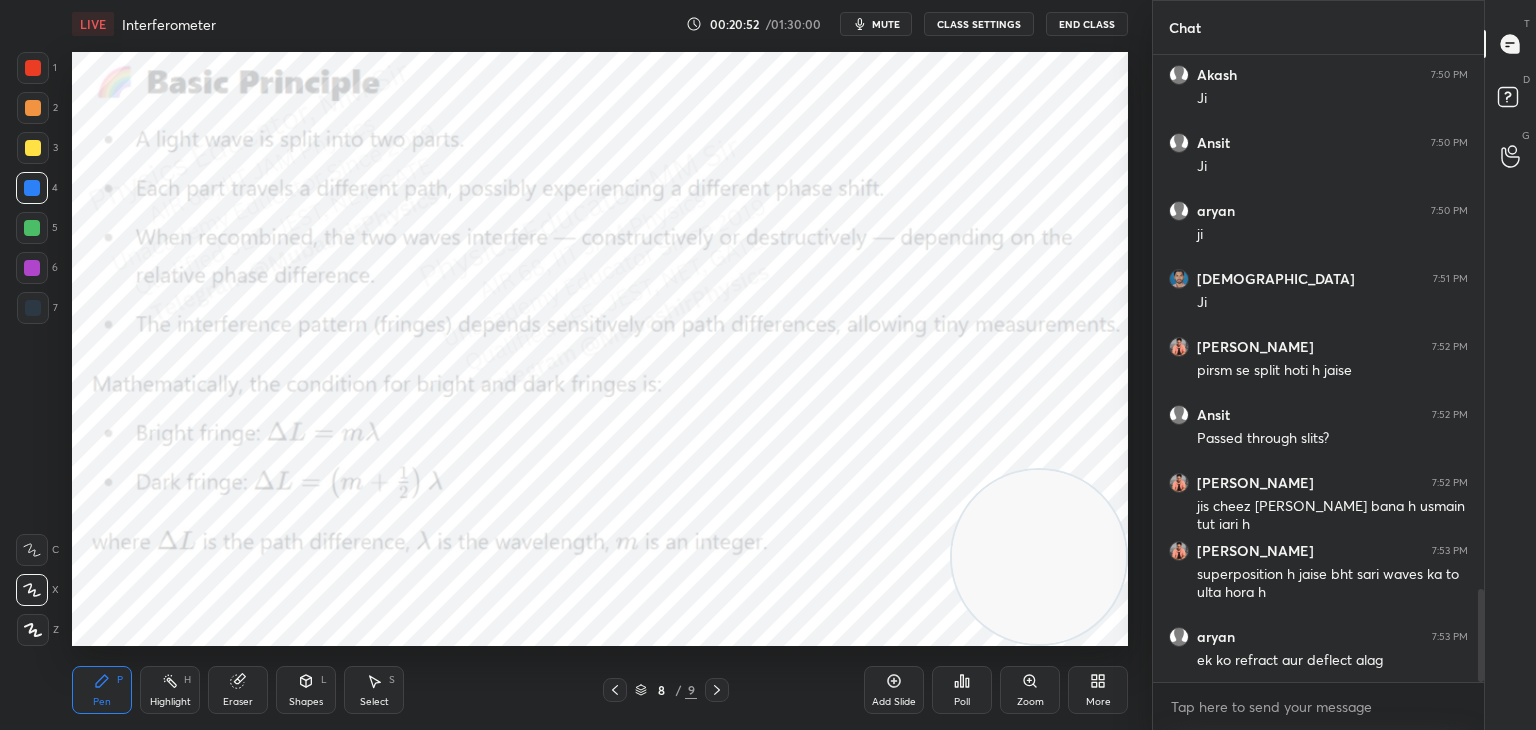 click on "Highlight H" at bounding box center [170, 690] 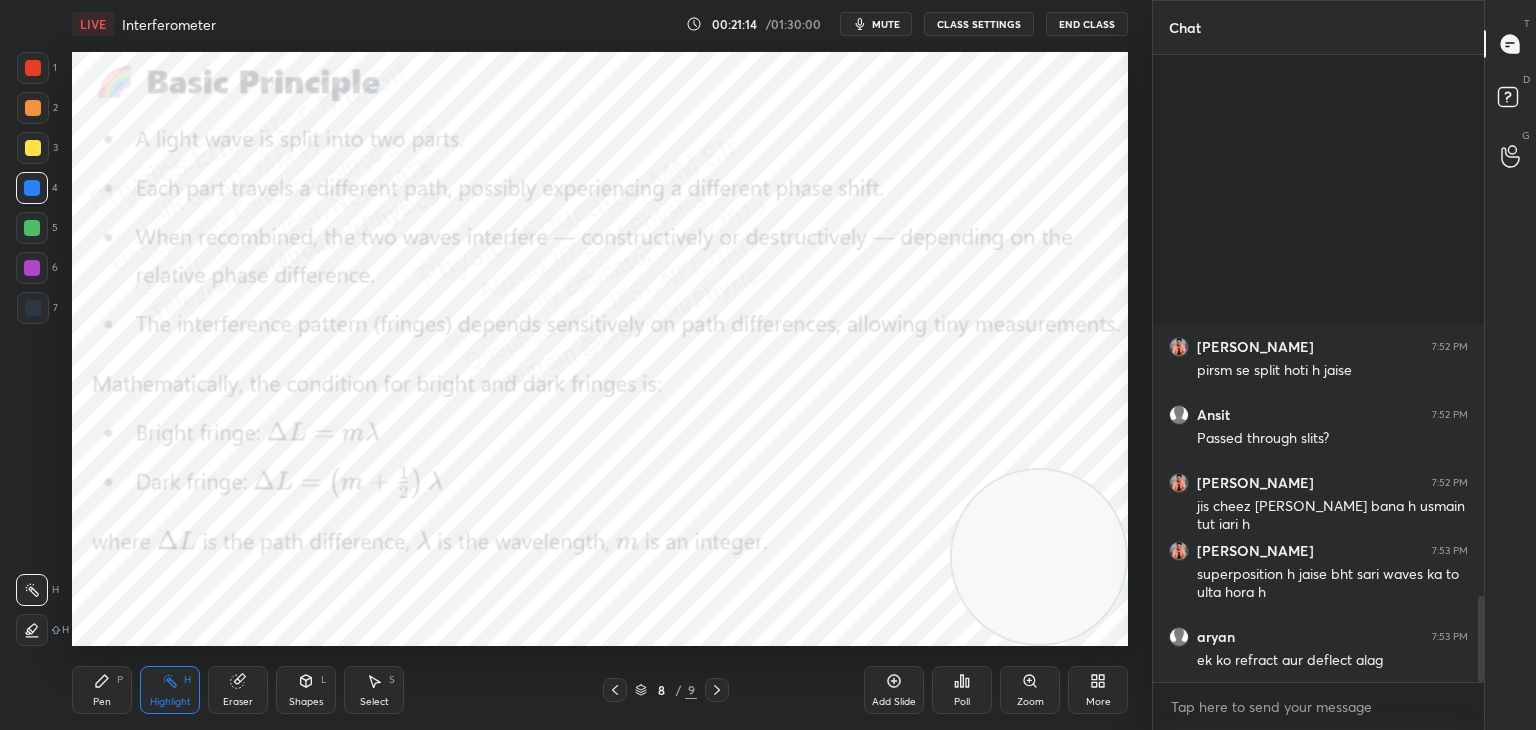 scroll, scrollTop: 3954, scrollLeft: 0, axis: vertical 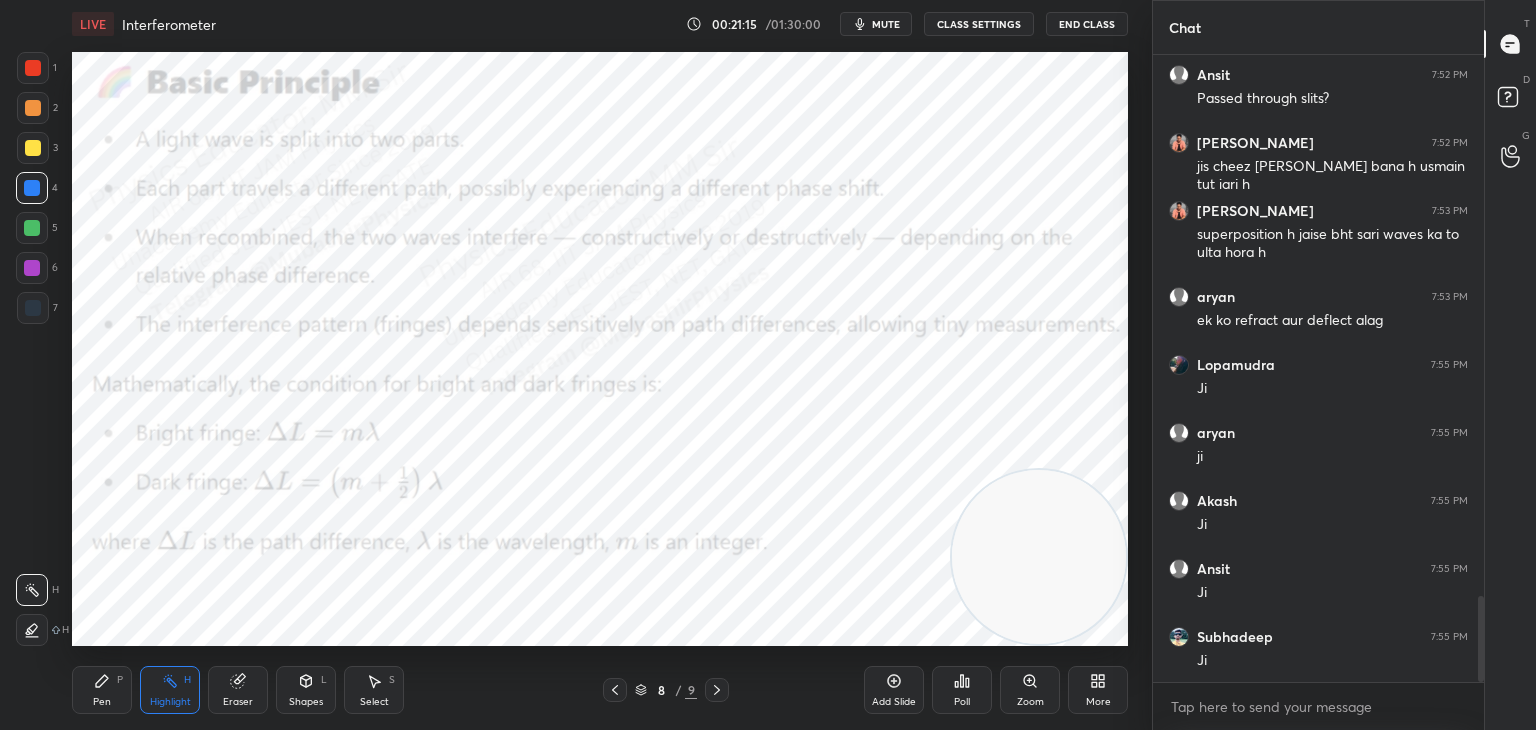 click 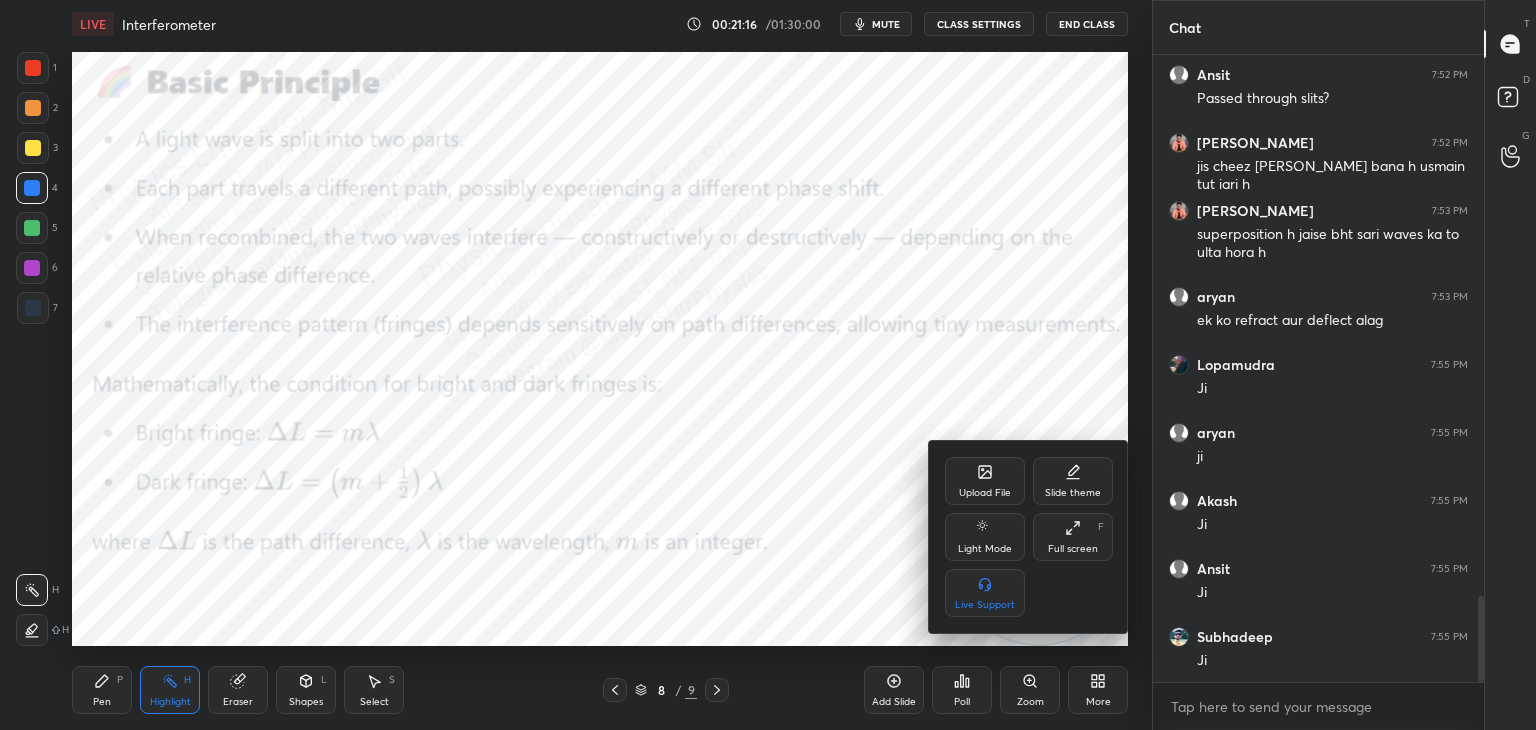 click 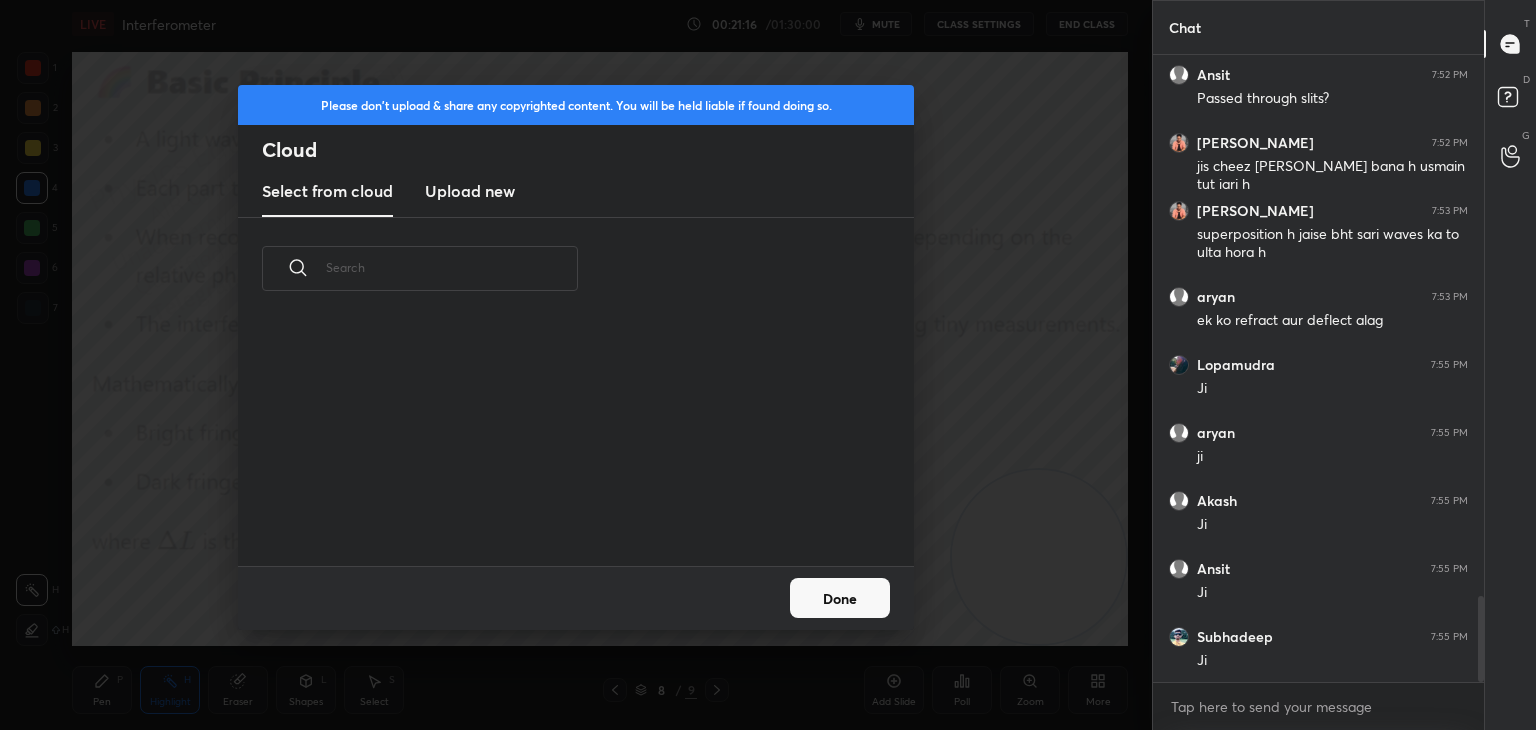 drag, startPoint x: 491, startPoint y: 189, endPoint x: 512, endPoint y: 189, distance: 21 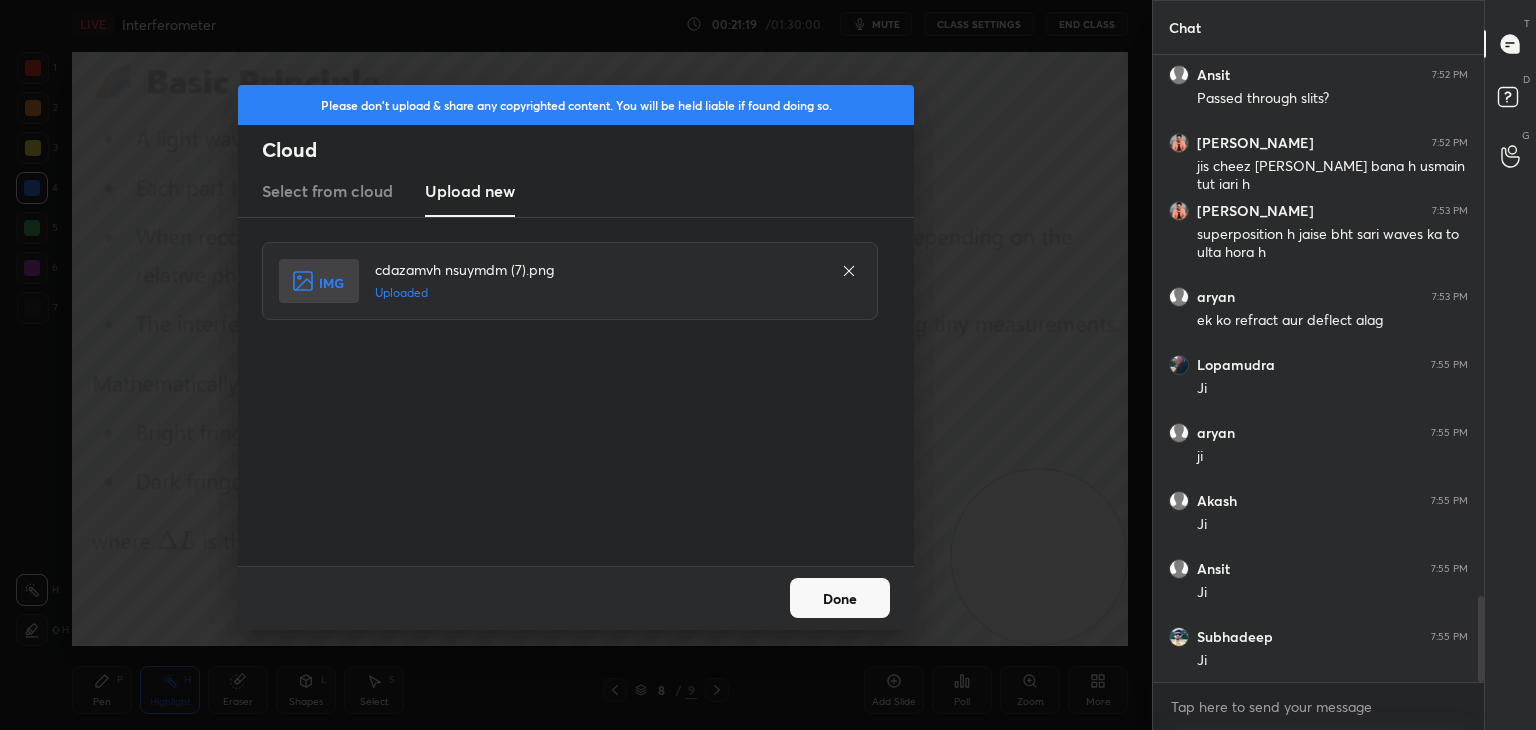 drag, startPoint x: 849, startPoint y: 603, endPoint x: 859, endPoint y: 601, distance: 10.198039 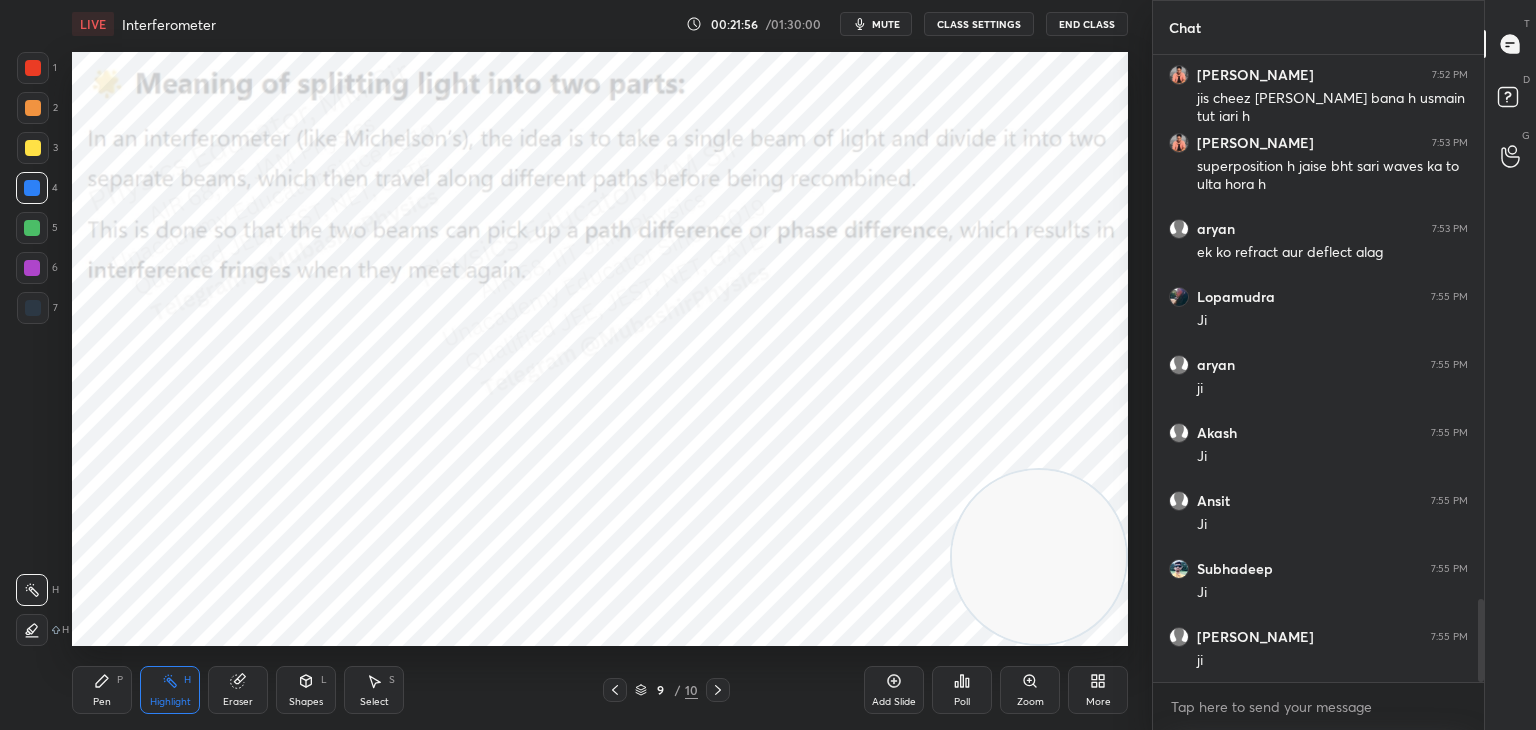scroll, scrollTop: 4090, scrollLeft: 0, axis: vertical 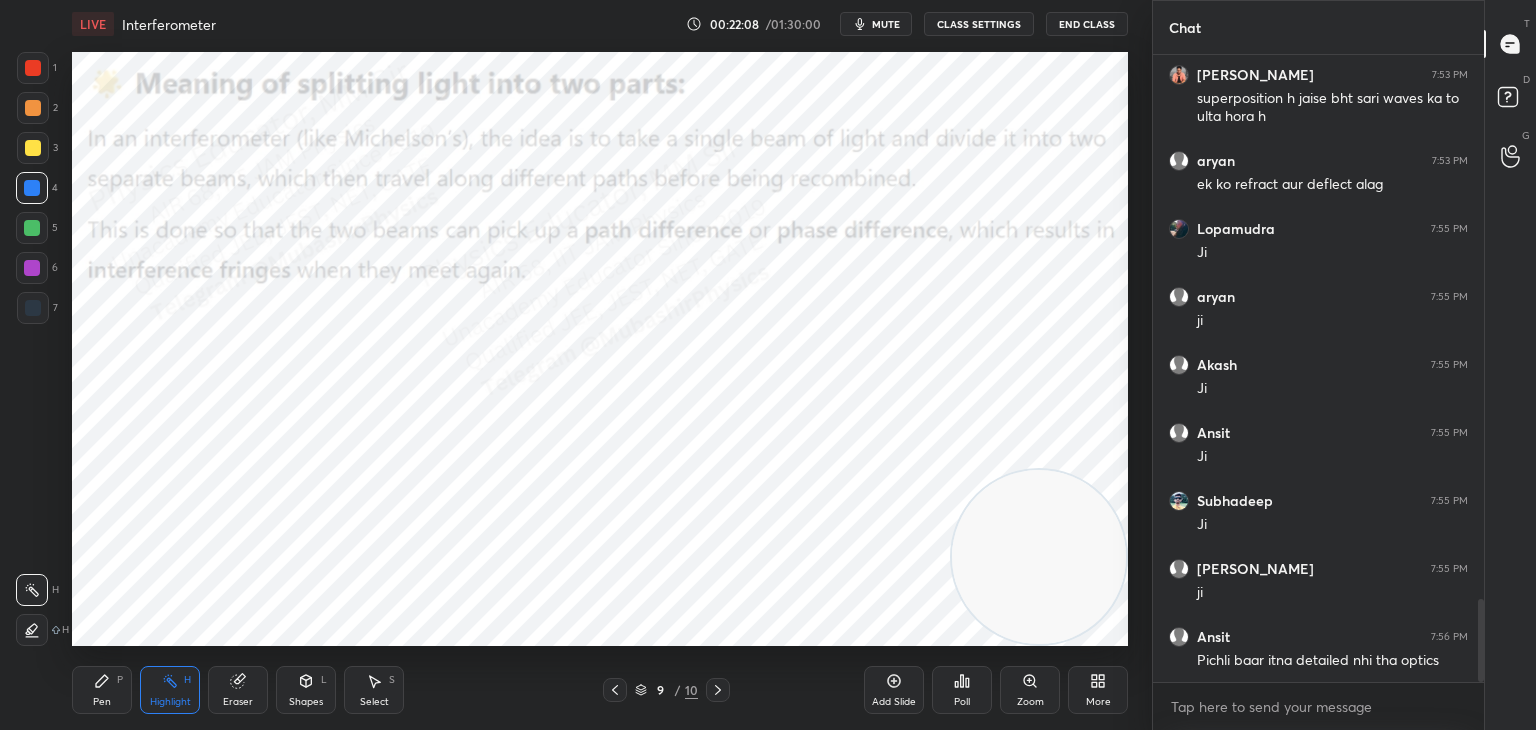 drag, startPoint x: 99, startPoint y: 687, endPoint x: 104, endPoint y: 671, distance: 16.763054 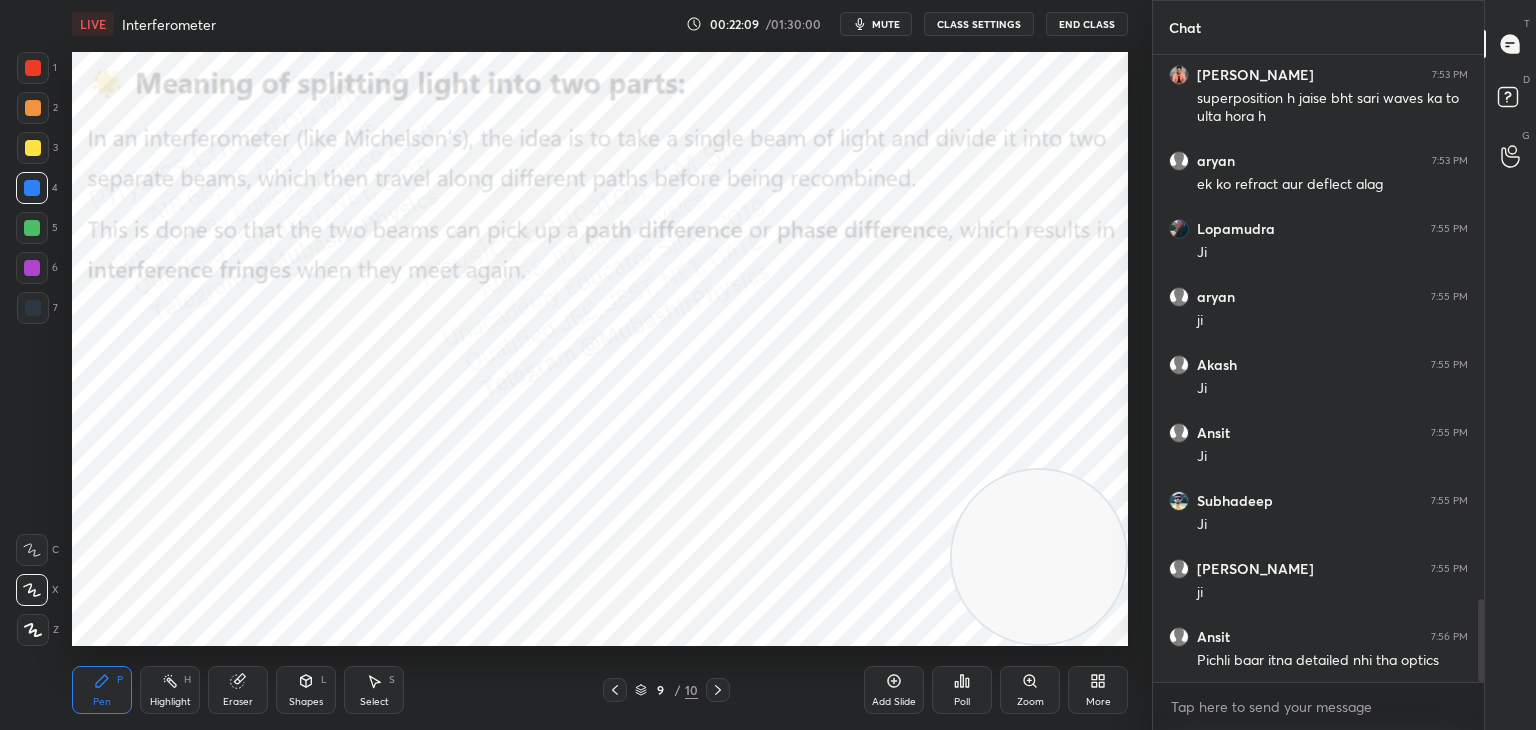 drag, startPoint x: 29, startPoint y: 153, endPoint x: 63, endPoint y: 153, distance: 34 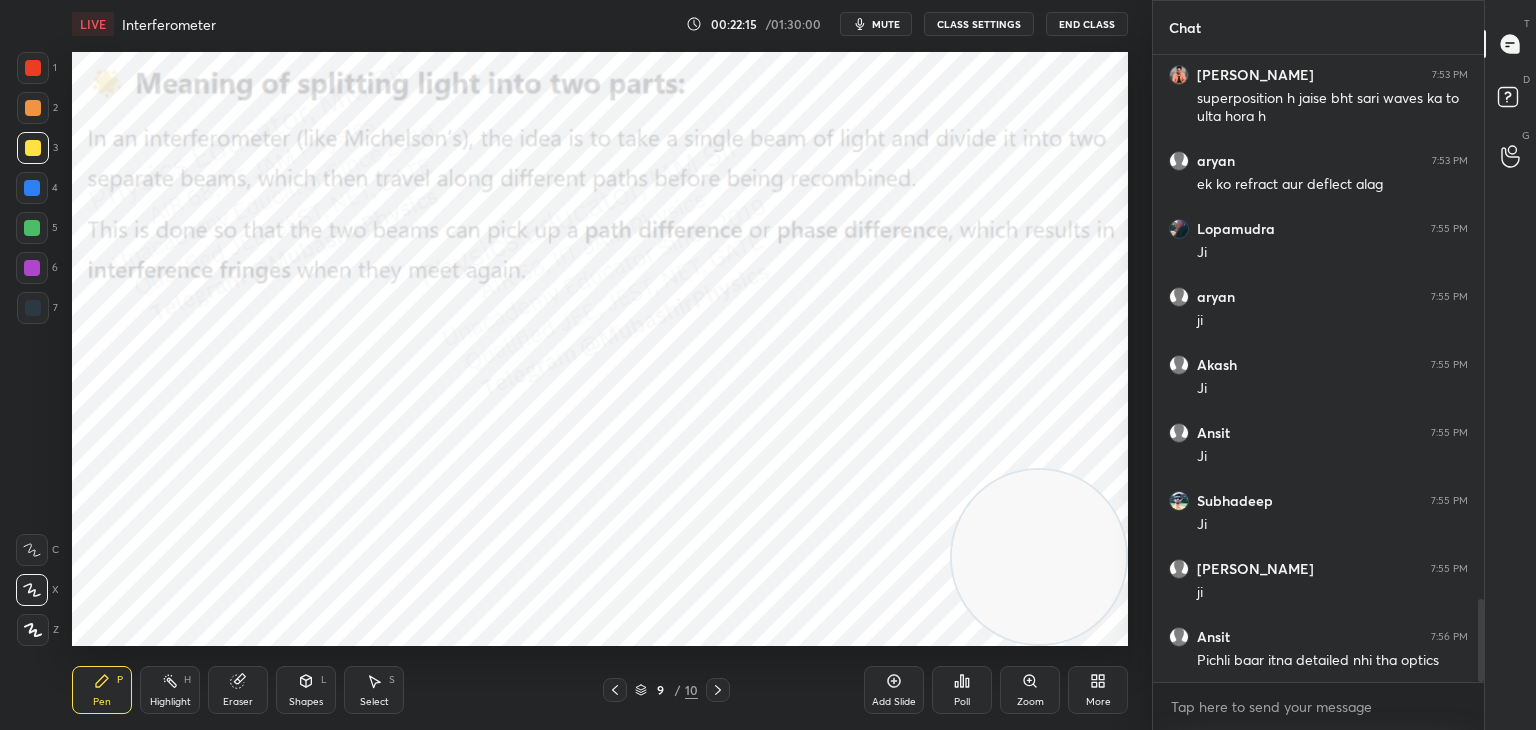 drag, startPoint x: 23, startPoint y: 230, endPoint x: 63, endPoint y: 223, distance: 40.60788 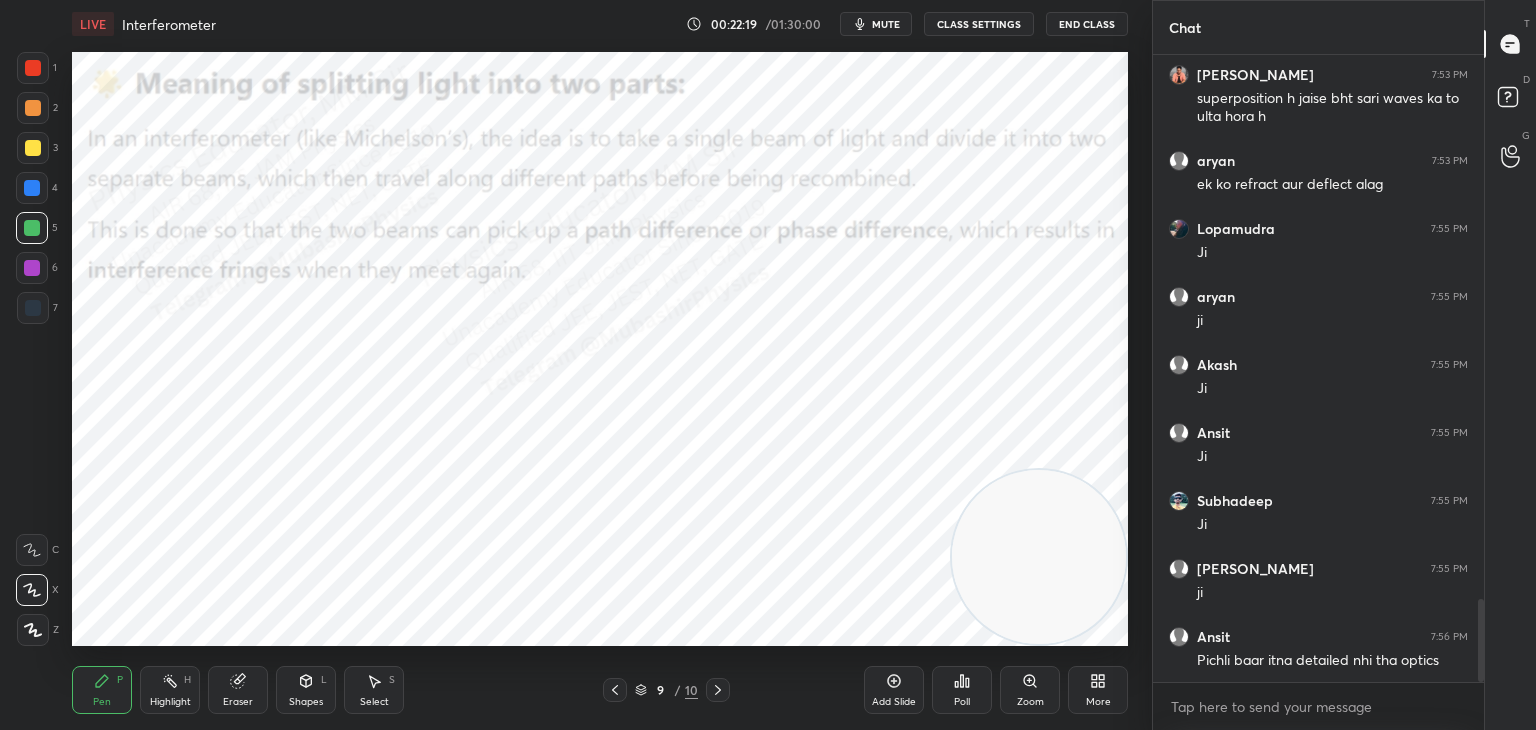 click at bounding box center [32, 188] 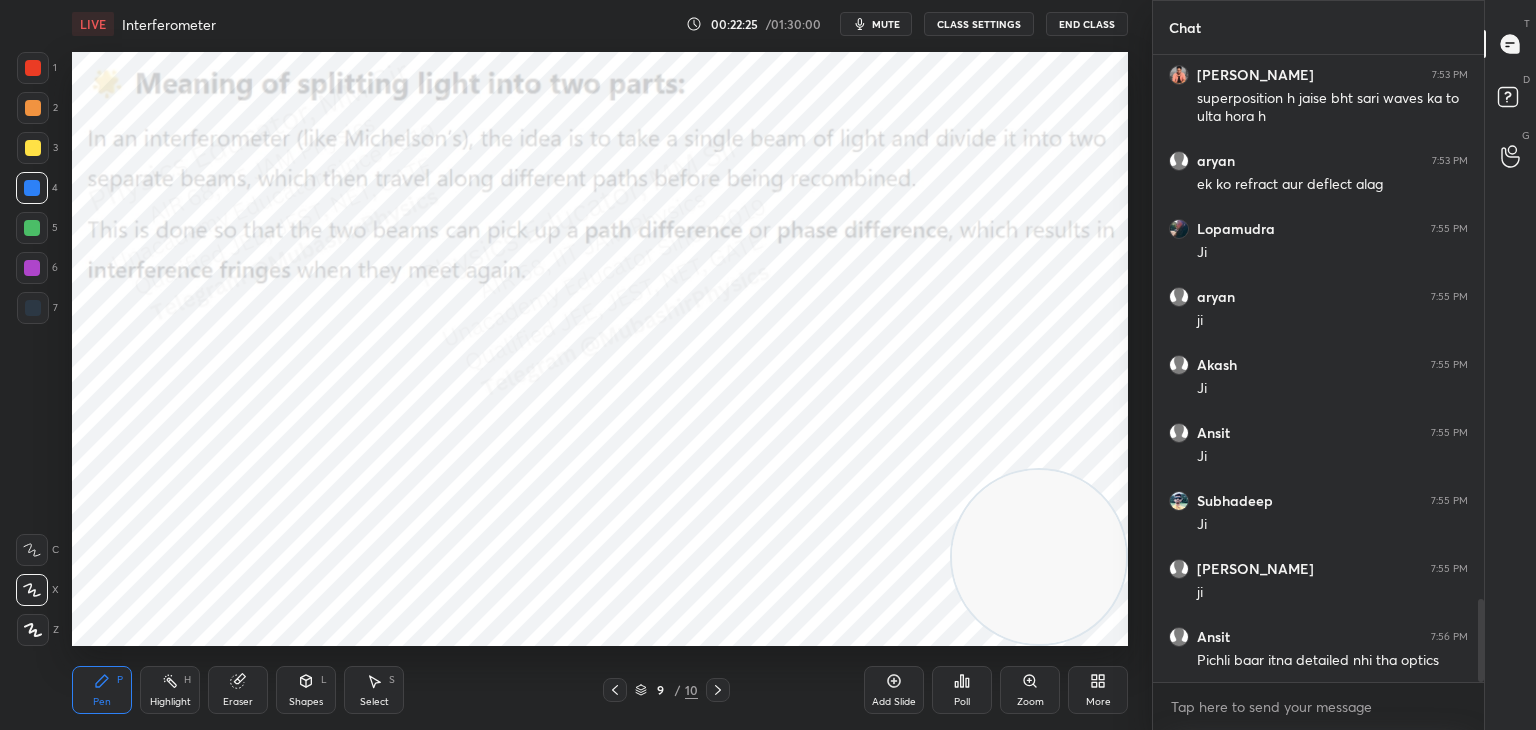 click at bounding box center (32, 268) 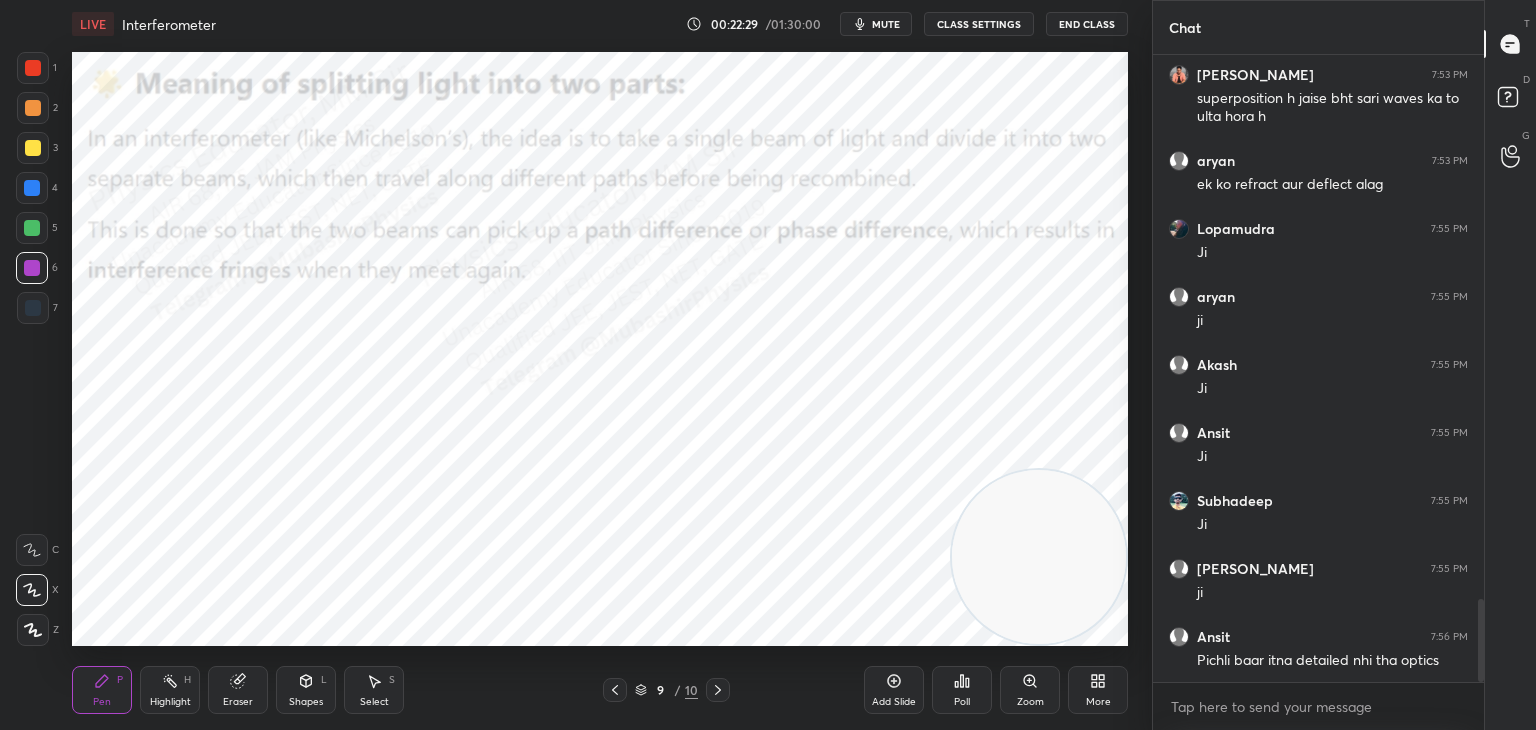 drag, startPoint x: 27, startPoint y: 102, endPoint x: 55, endPoint y: 113, distance: 30.083218 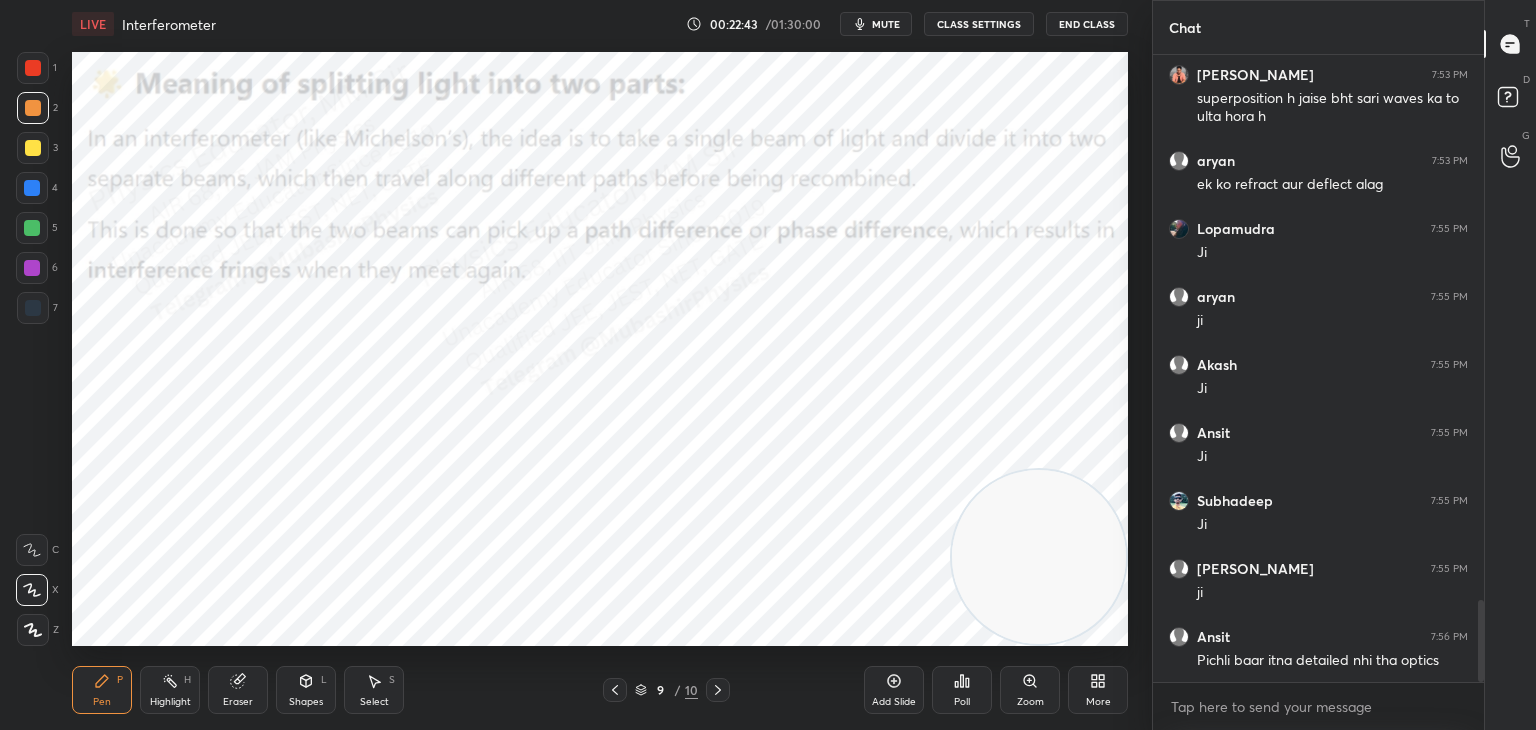 scroll, scrollTop: 4158, scrollLeft: 0, axis: vertical 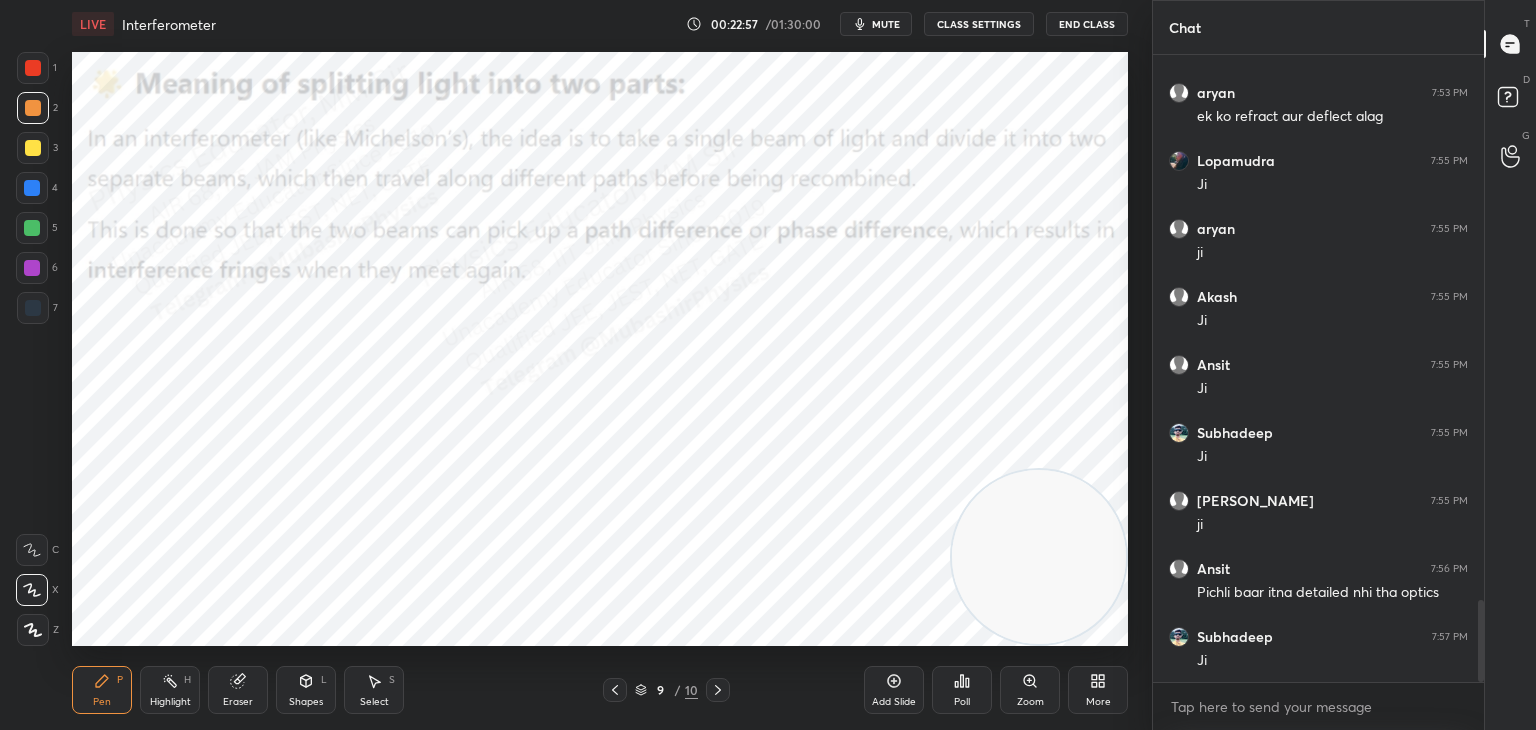 click on "More" at bounding box center (1098, 690) 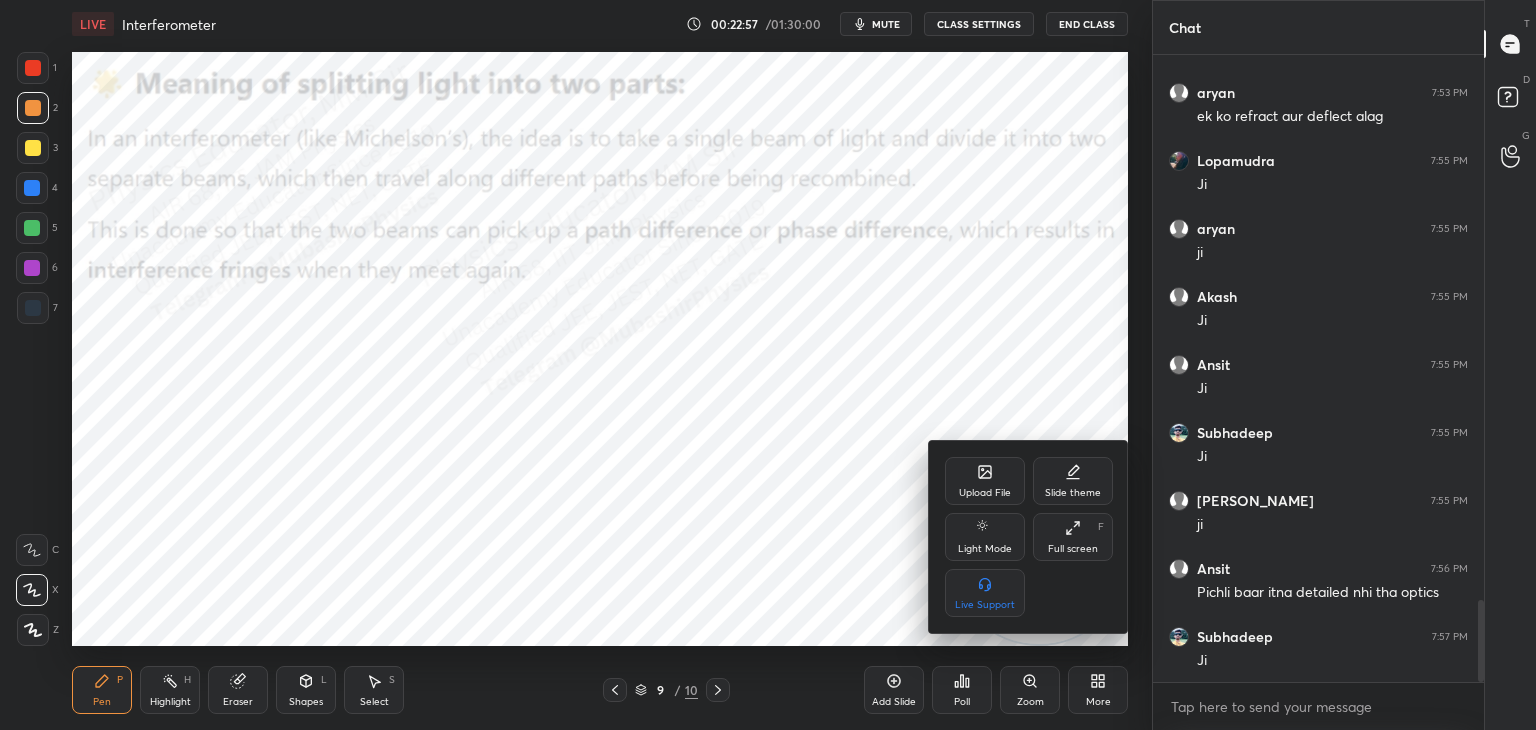 click 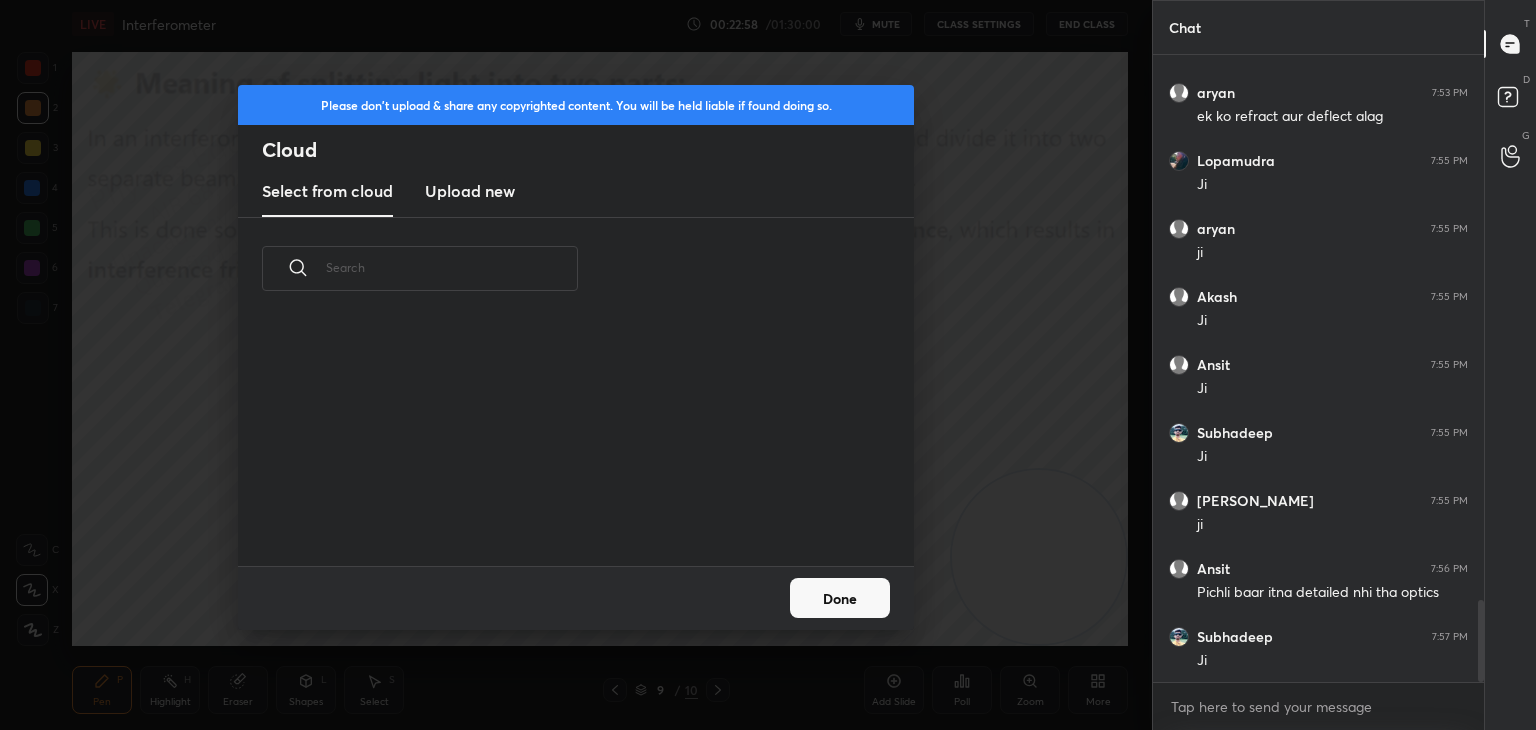 scroll, scrollTop: 5, scrollLeft: 10, axis: both 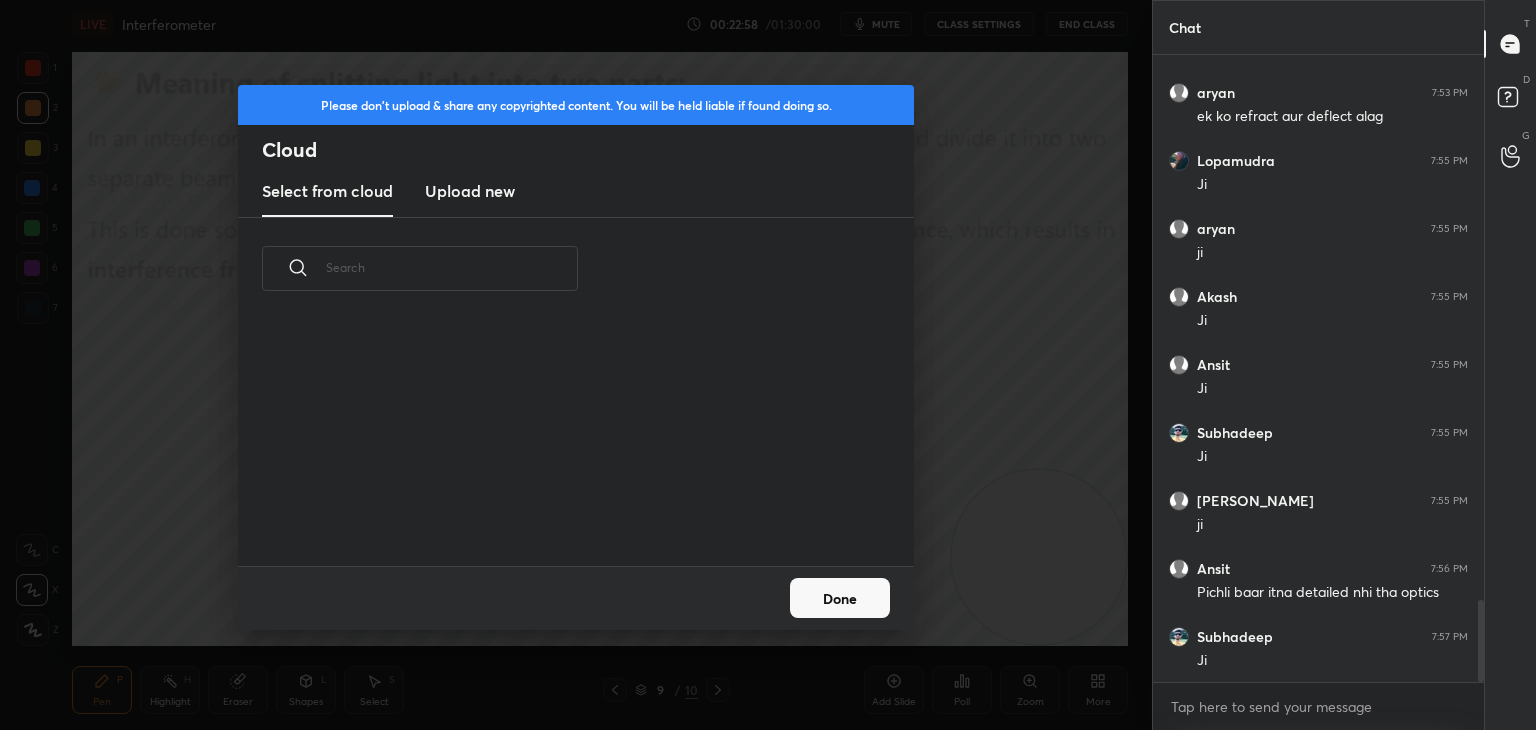 click on "Upload new" at bounding box center (470, 192) 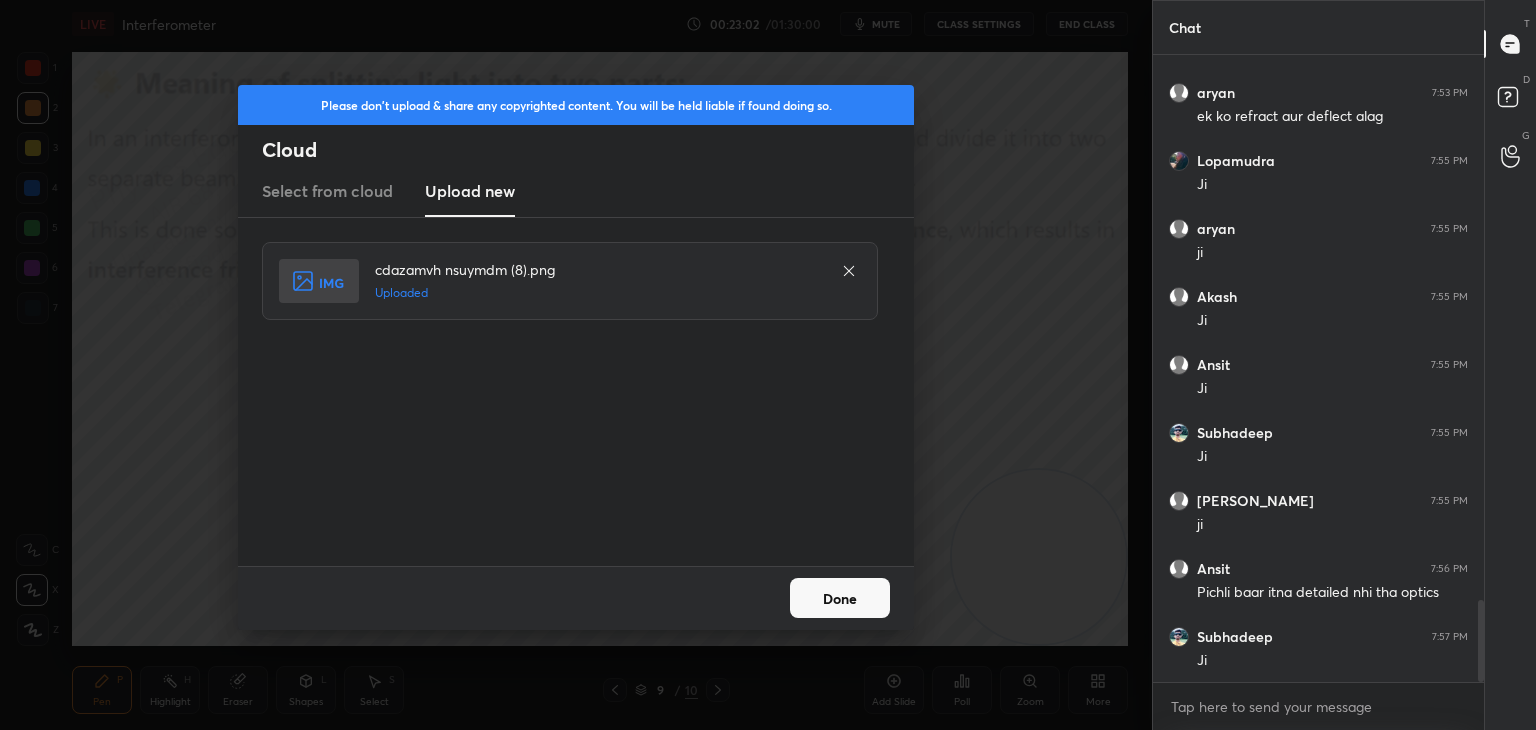 click on "Done" at bounding box center [840, 598] 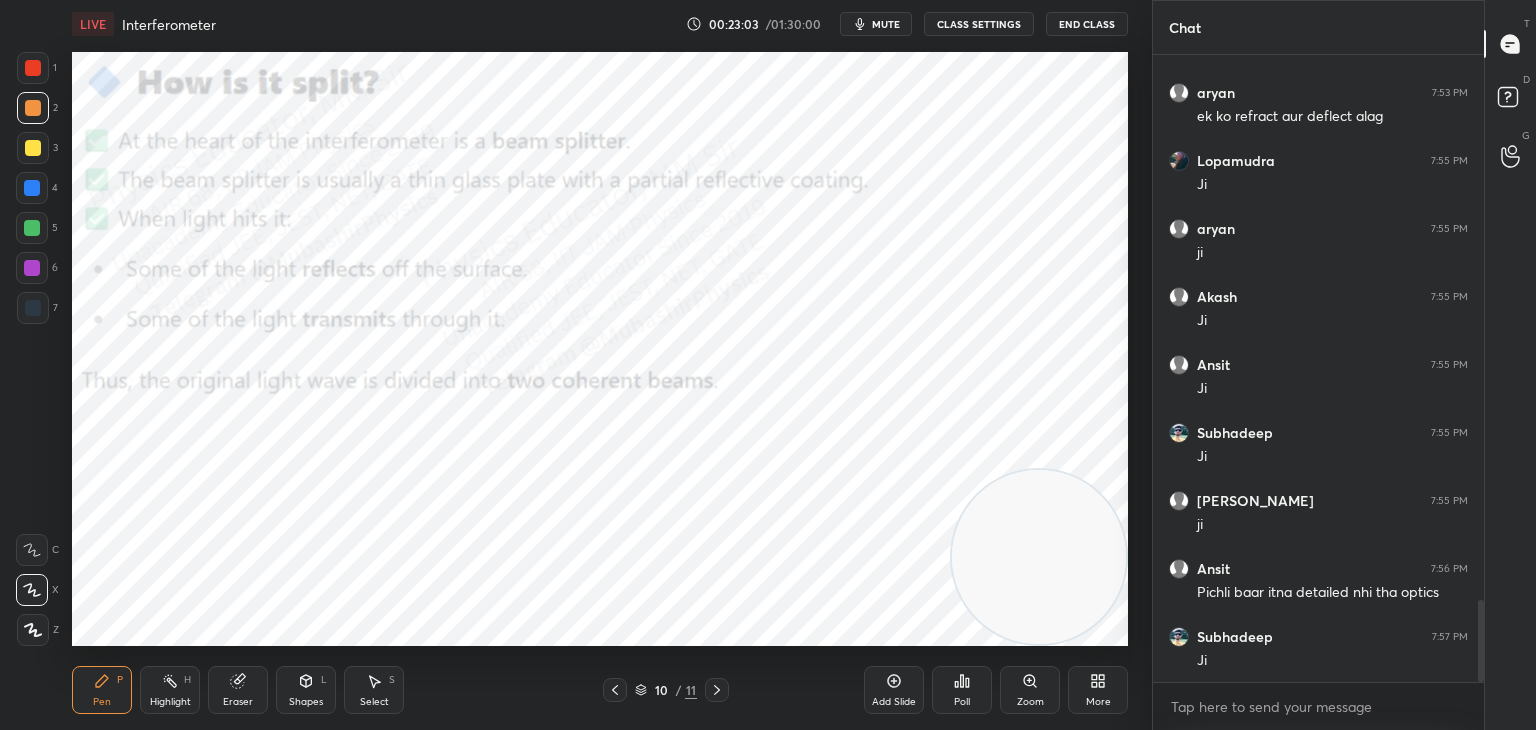 click at bounding box center (32, 188) 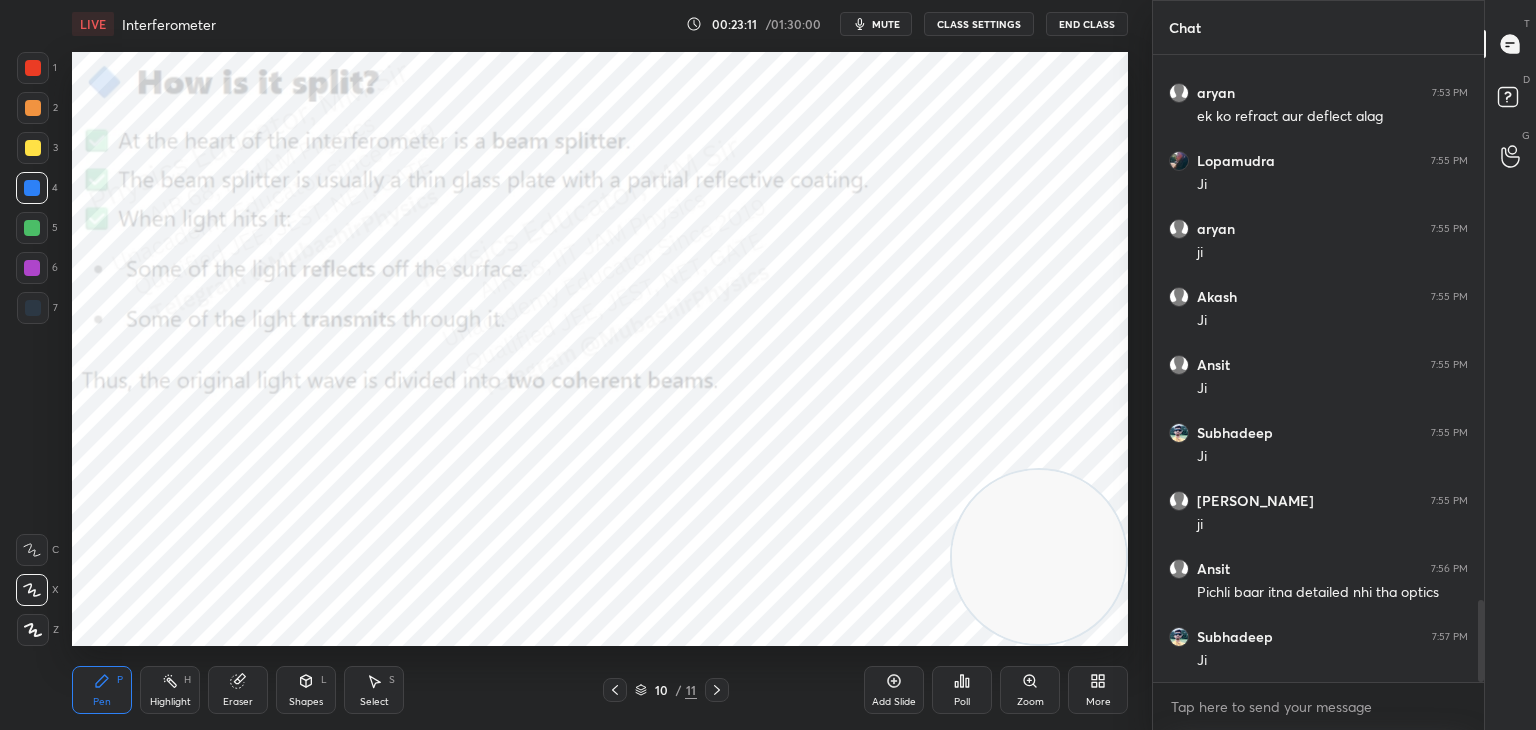 click at bounding box center (32, 228) 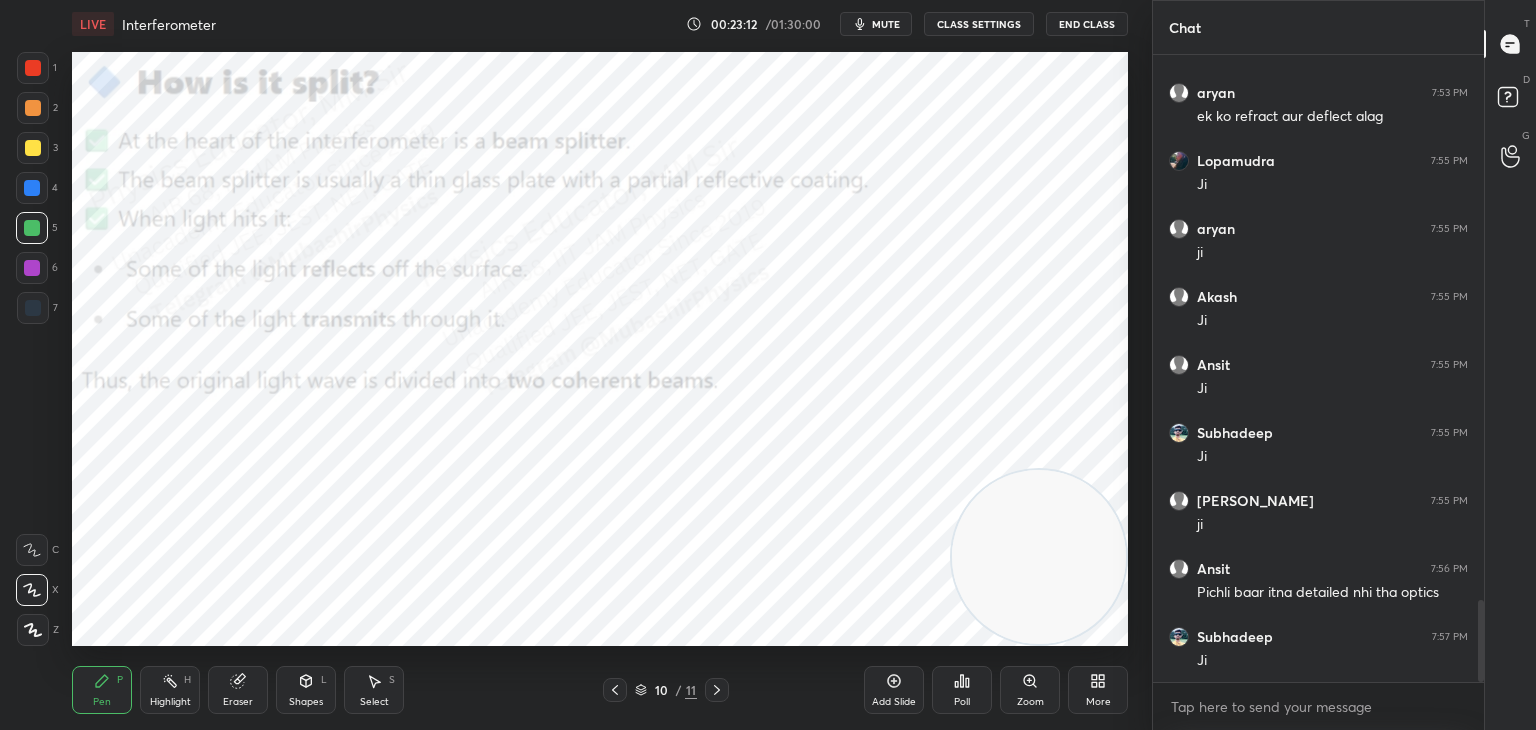 click at bounding box center (33, 108) 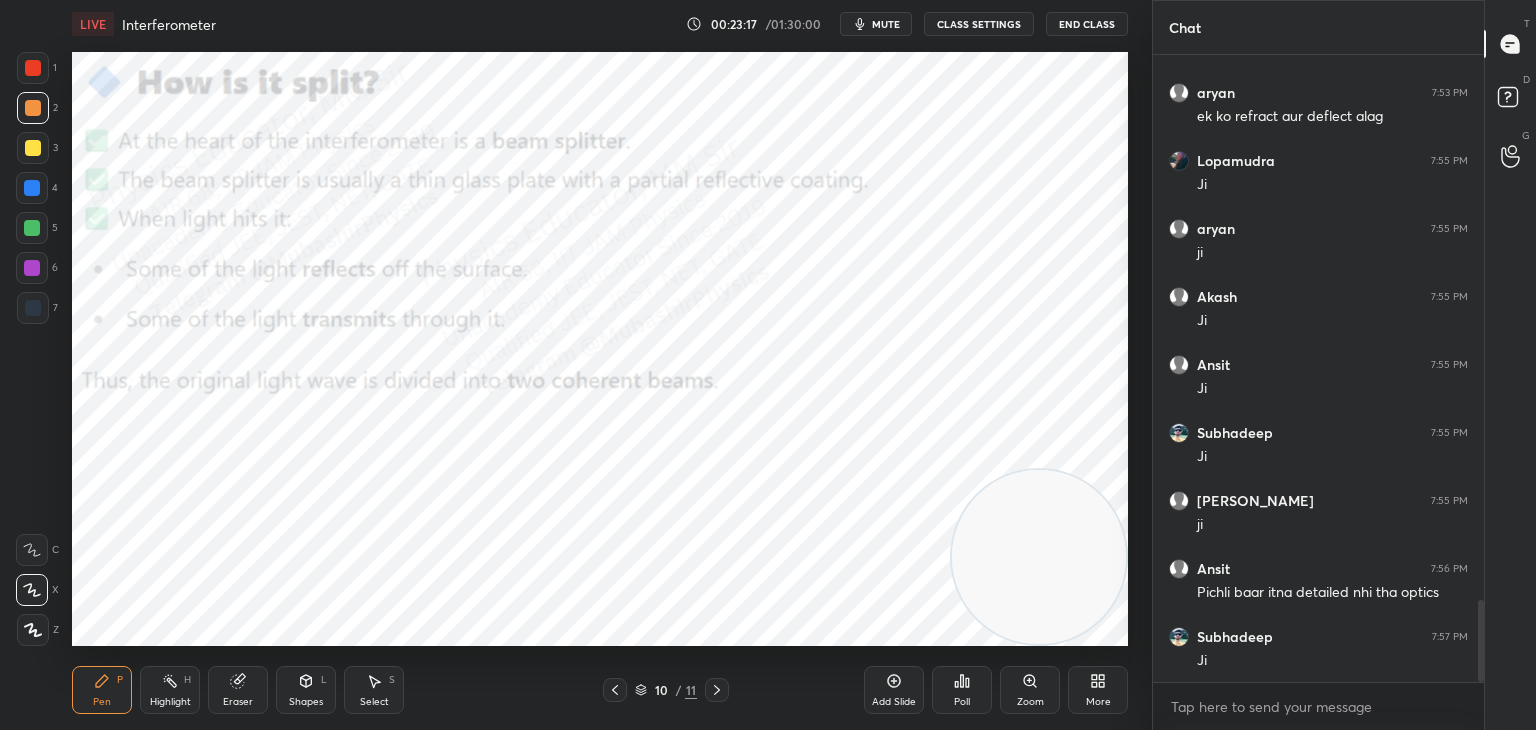 drag, startPoint x: 39, startPoint y: 78, endPoint x: 60, endPoint y: 78, distance: 21 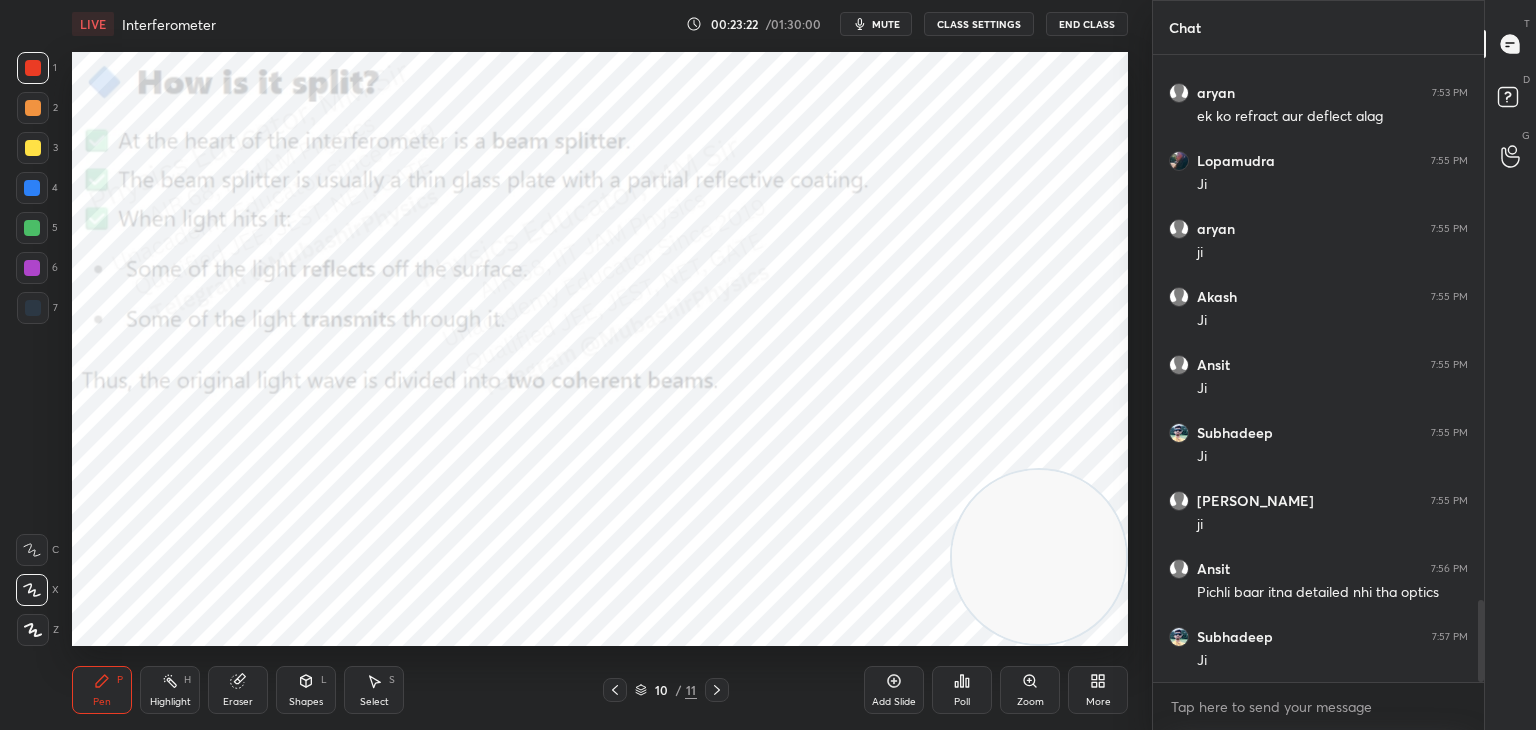 click at bounding box center (32, 188) 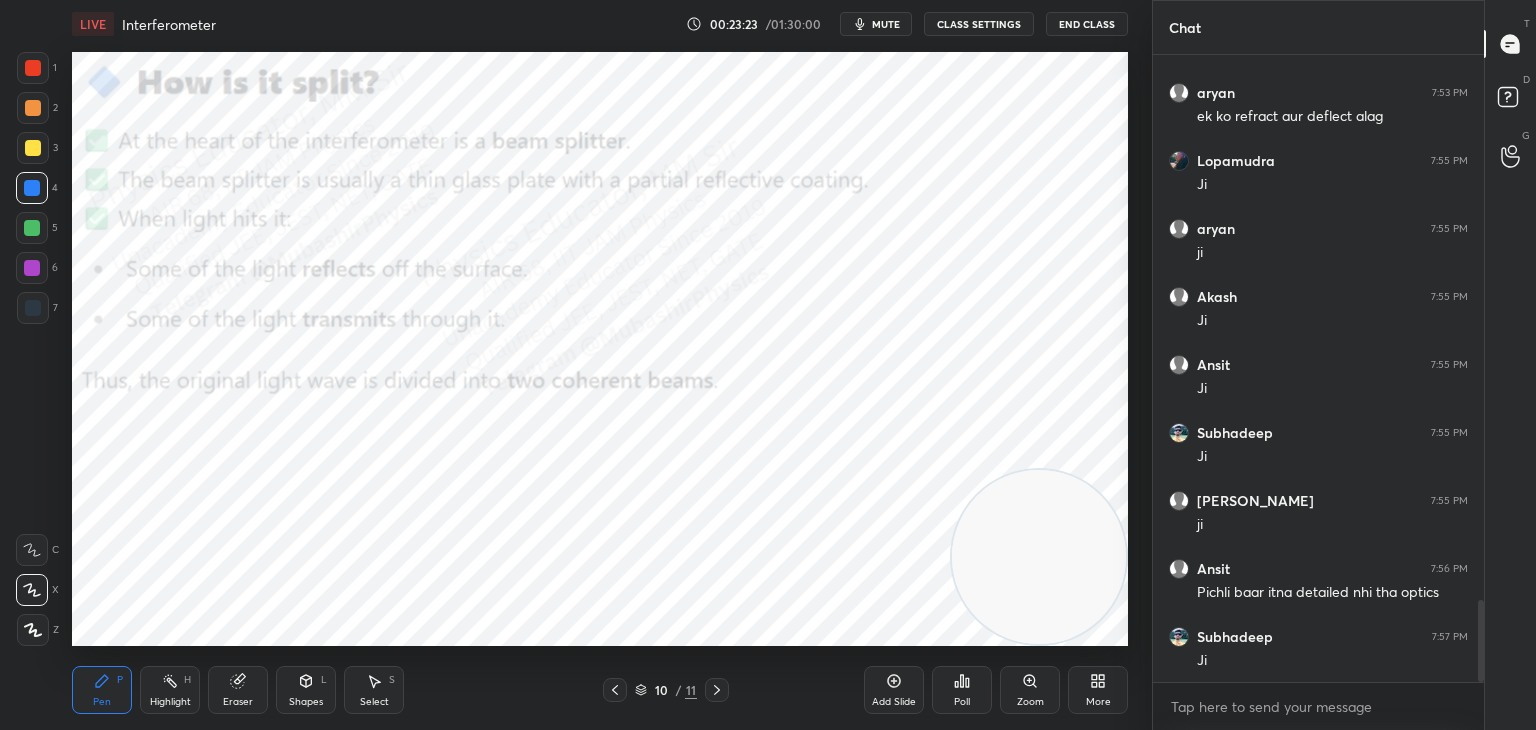 click at bounding box center (32, 268) 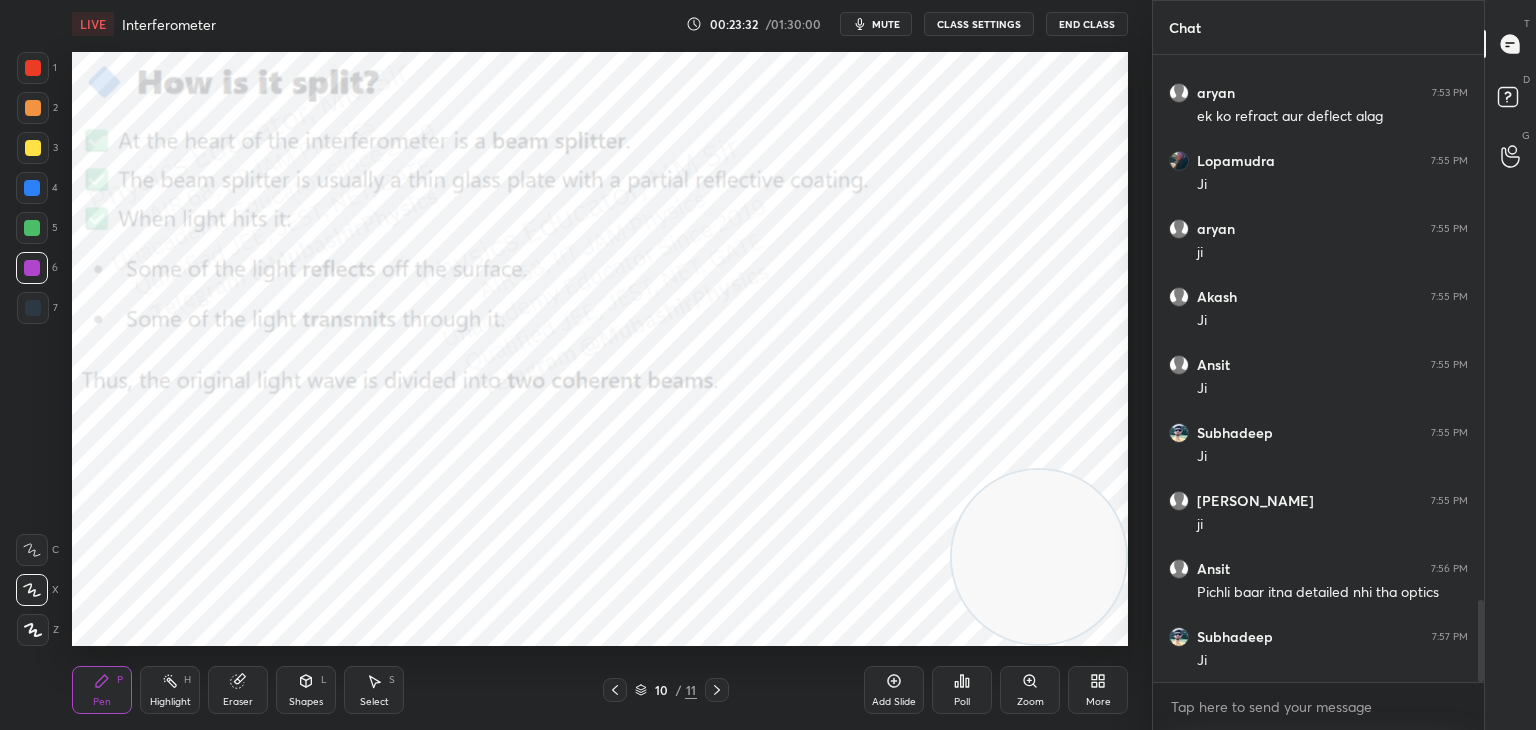 click at bounding box center [32, 228] 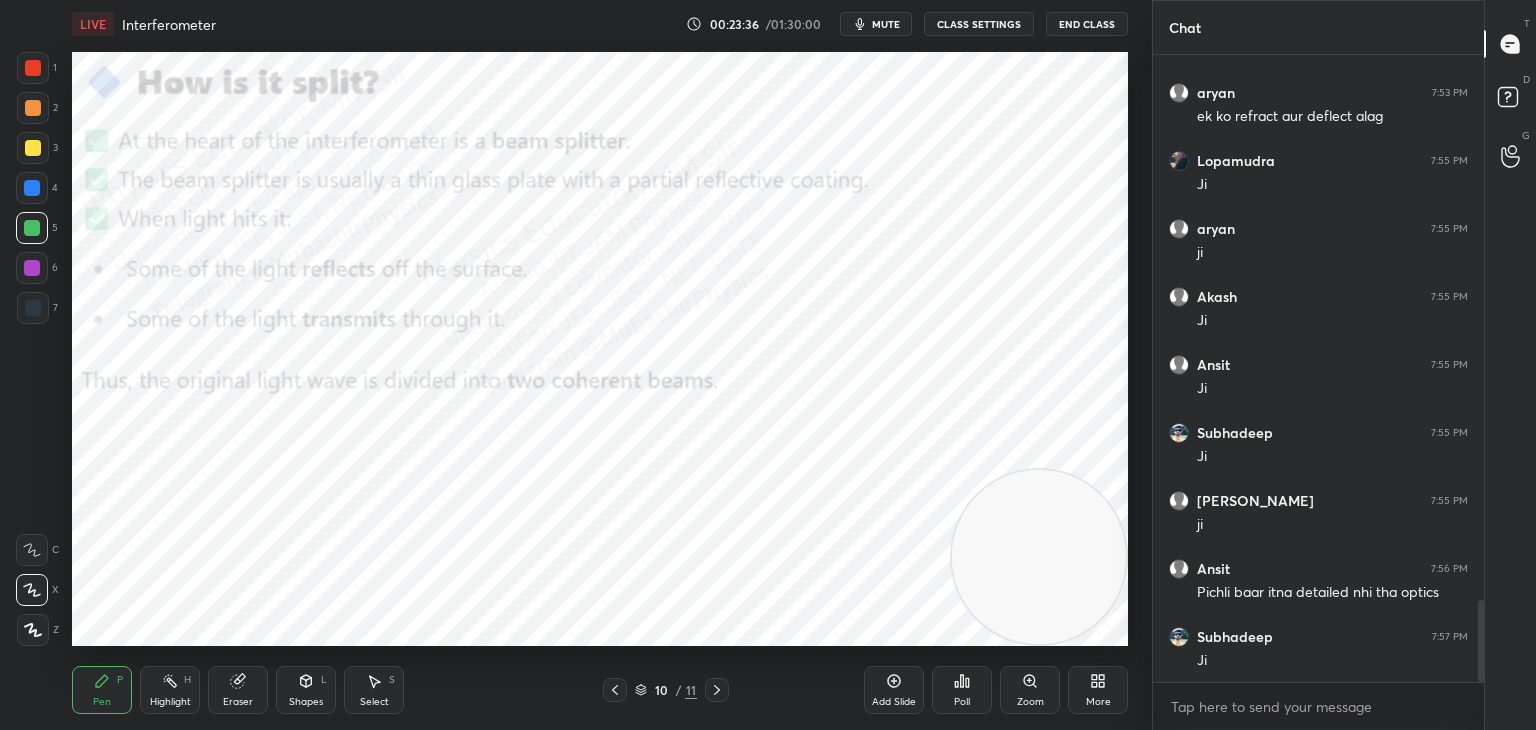 drag, startPoint x: 35, startPoint y: 154, endPoint x: 55, endPoint y: 154, distance: 20 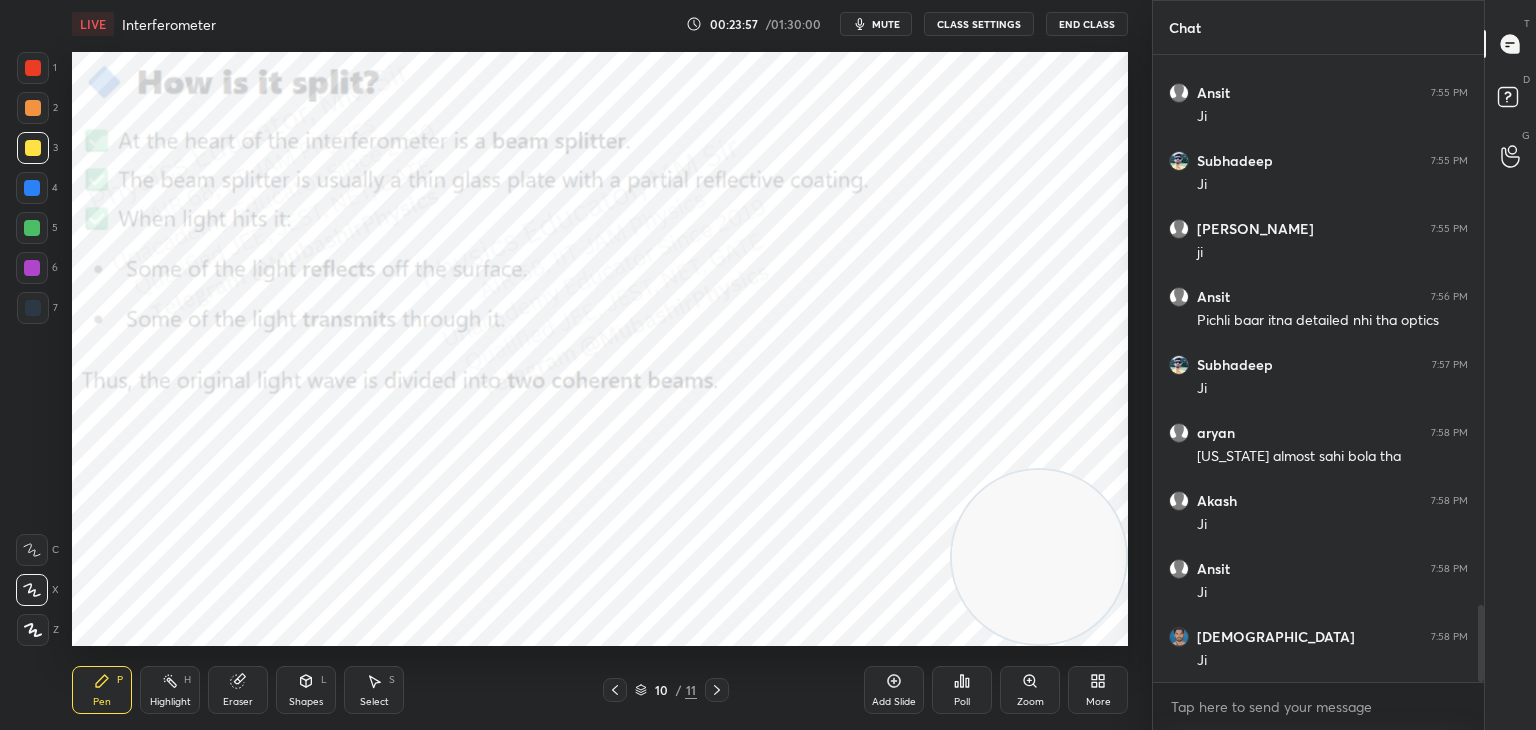 scroll, scrollTop: 4498, scrollLeft: 0, axis: vertical 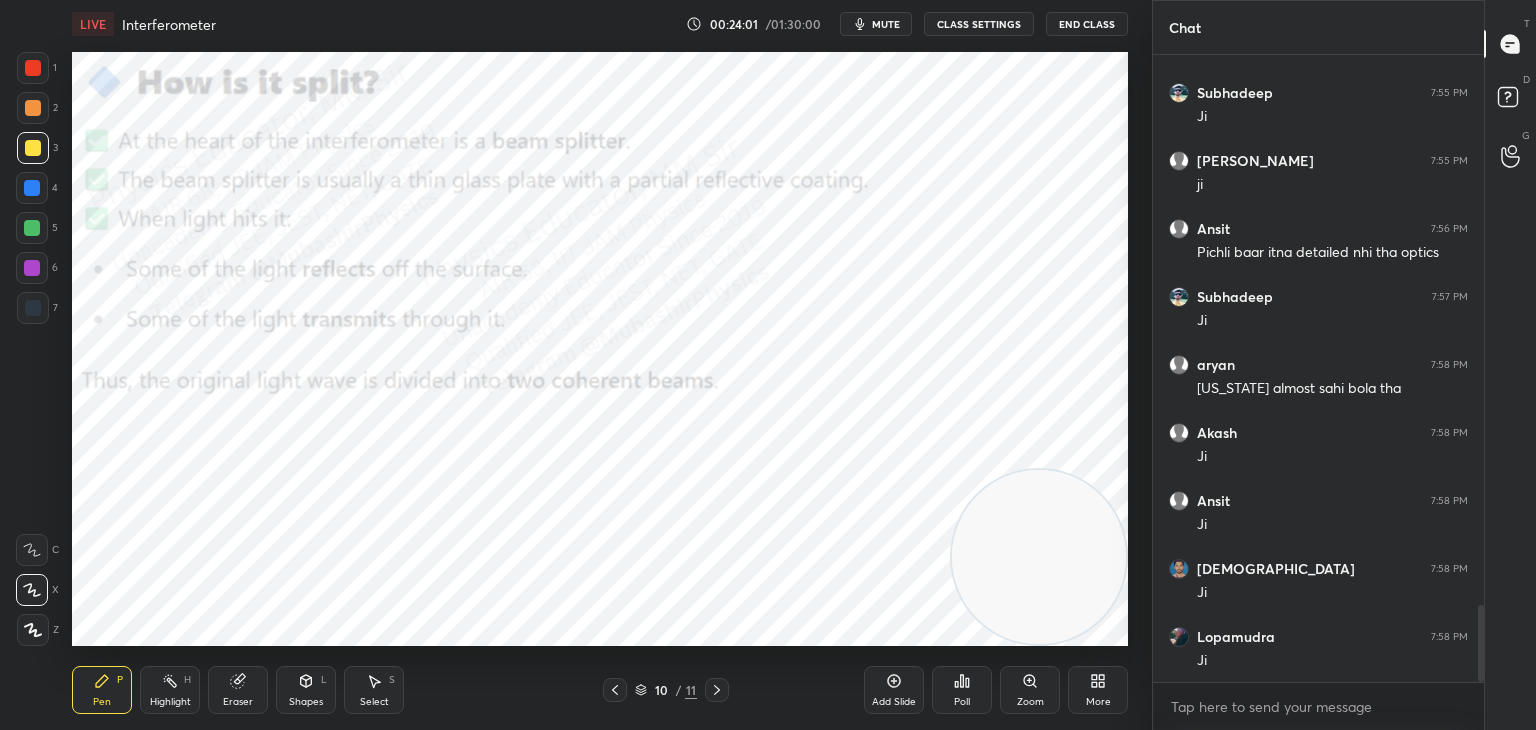 click 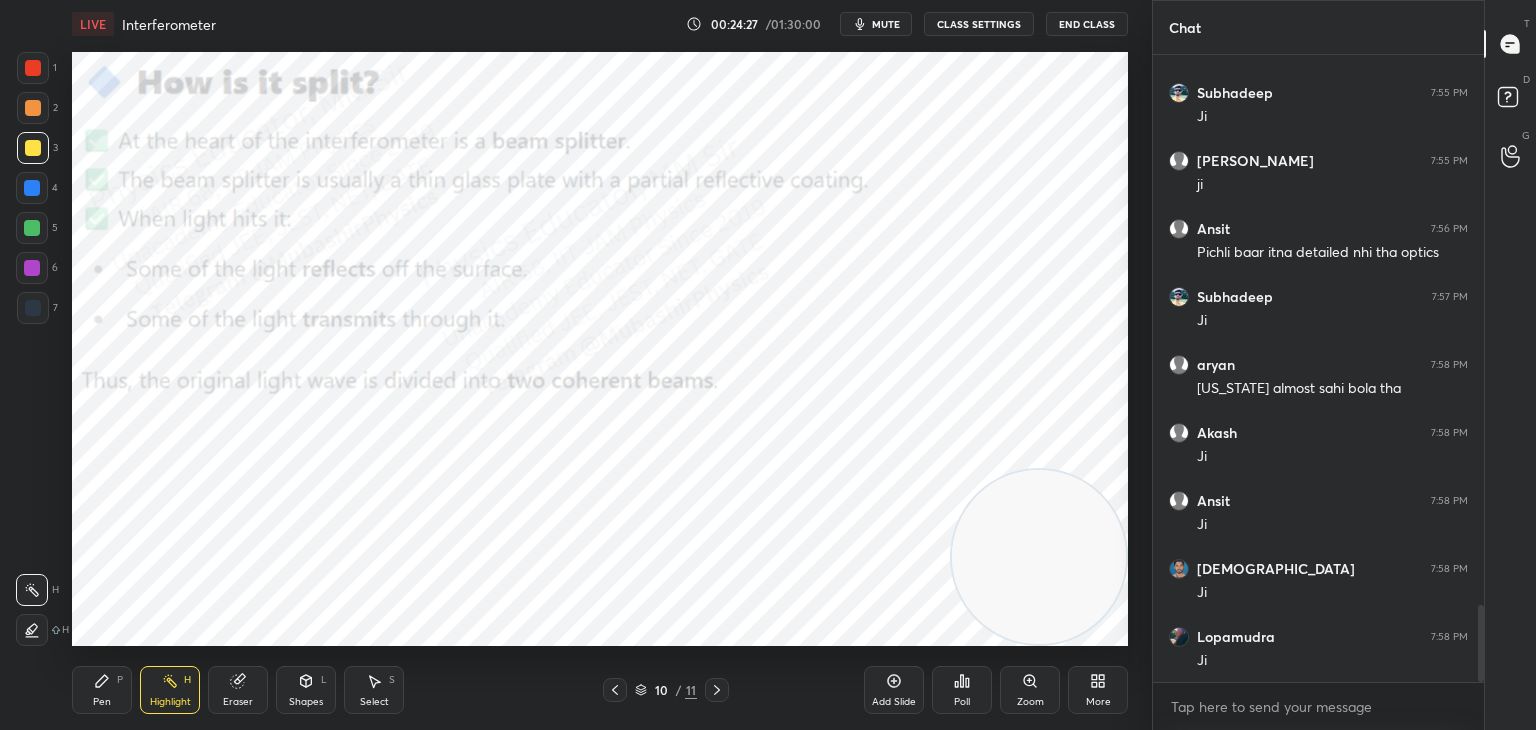 click on "More" at bounding box center [1098, 702] 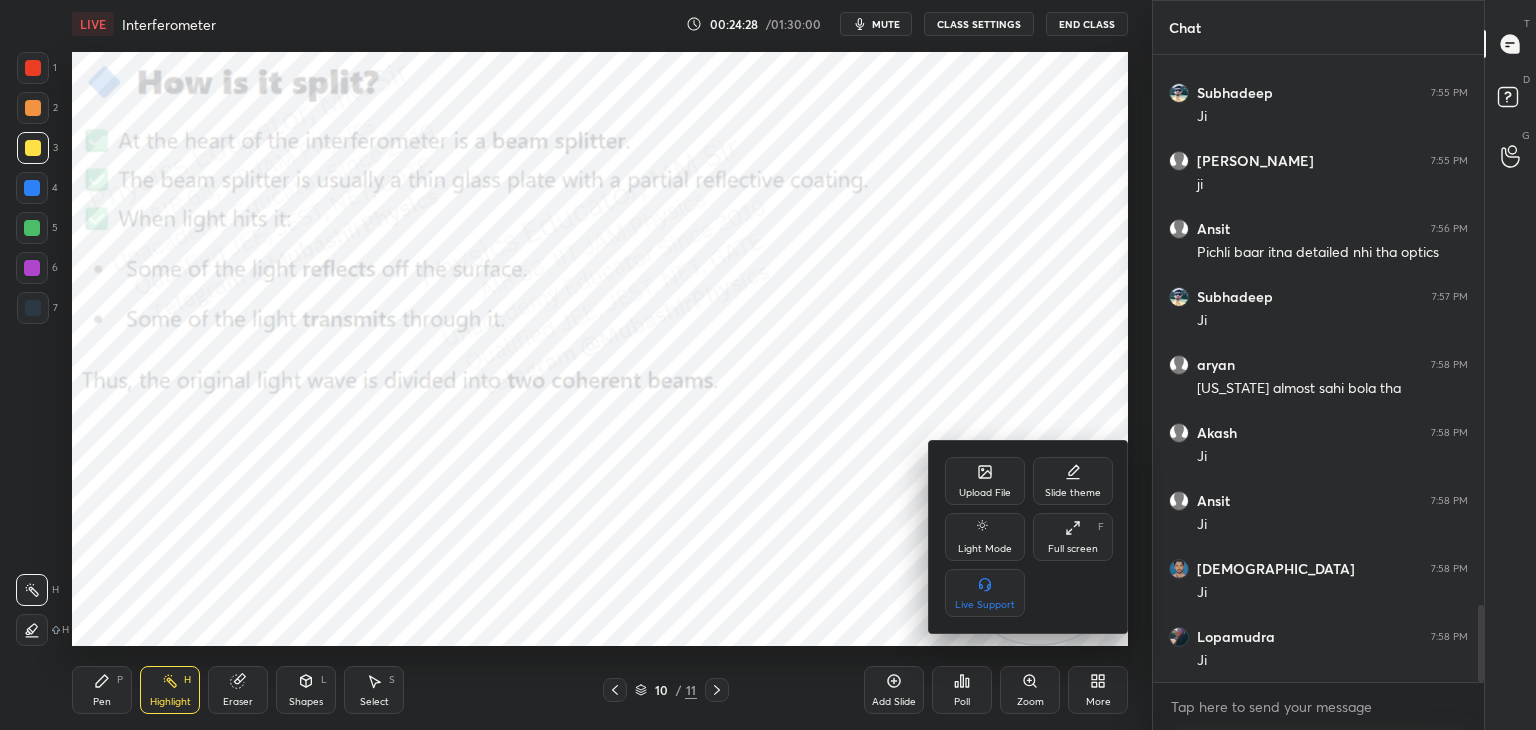 click on "Upload File" at bounding box center (985, 493) 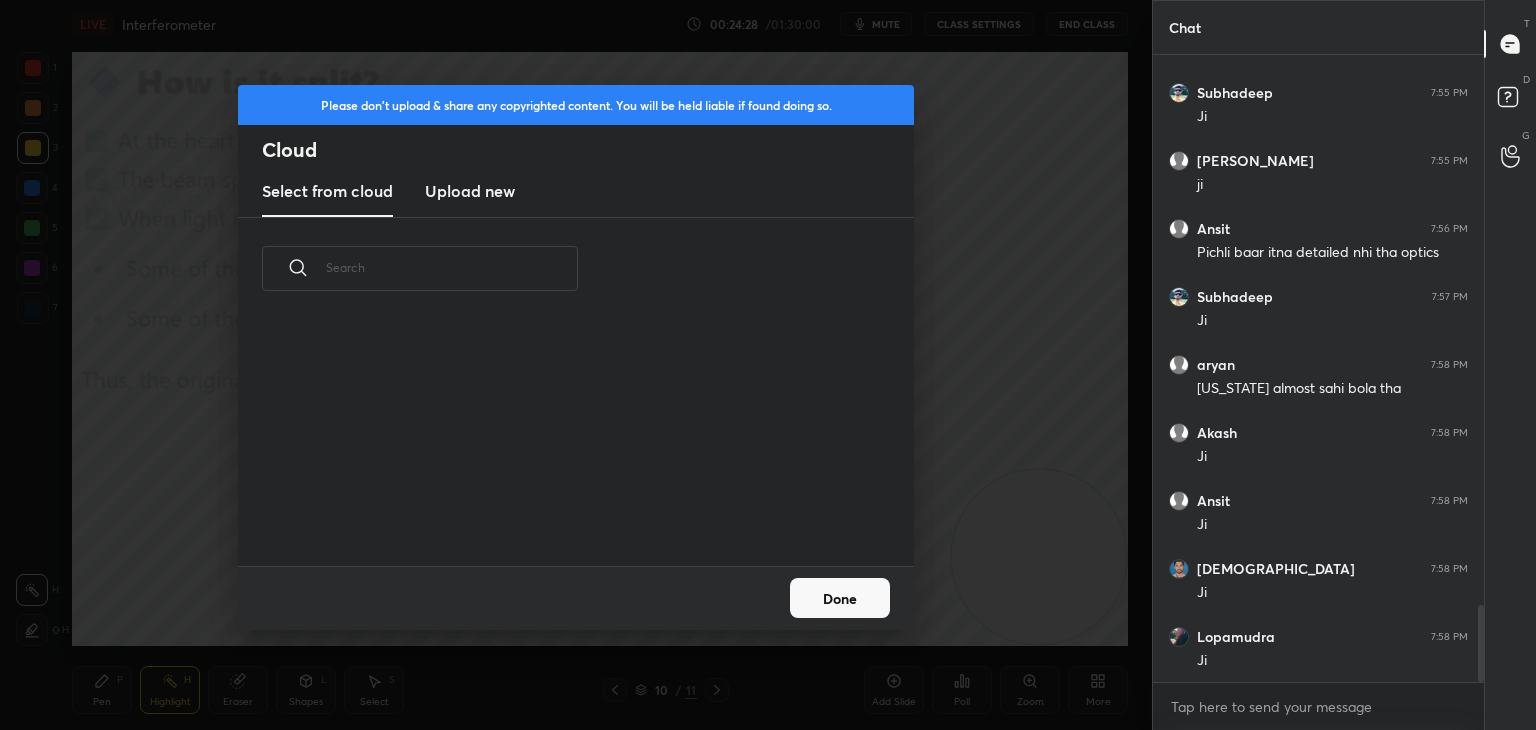 drag, startPoint x: 464, startPoint y: 186, endPoint x: 839, endPoint y: 202, distance: 375.3412 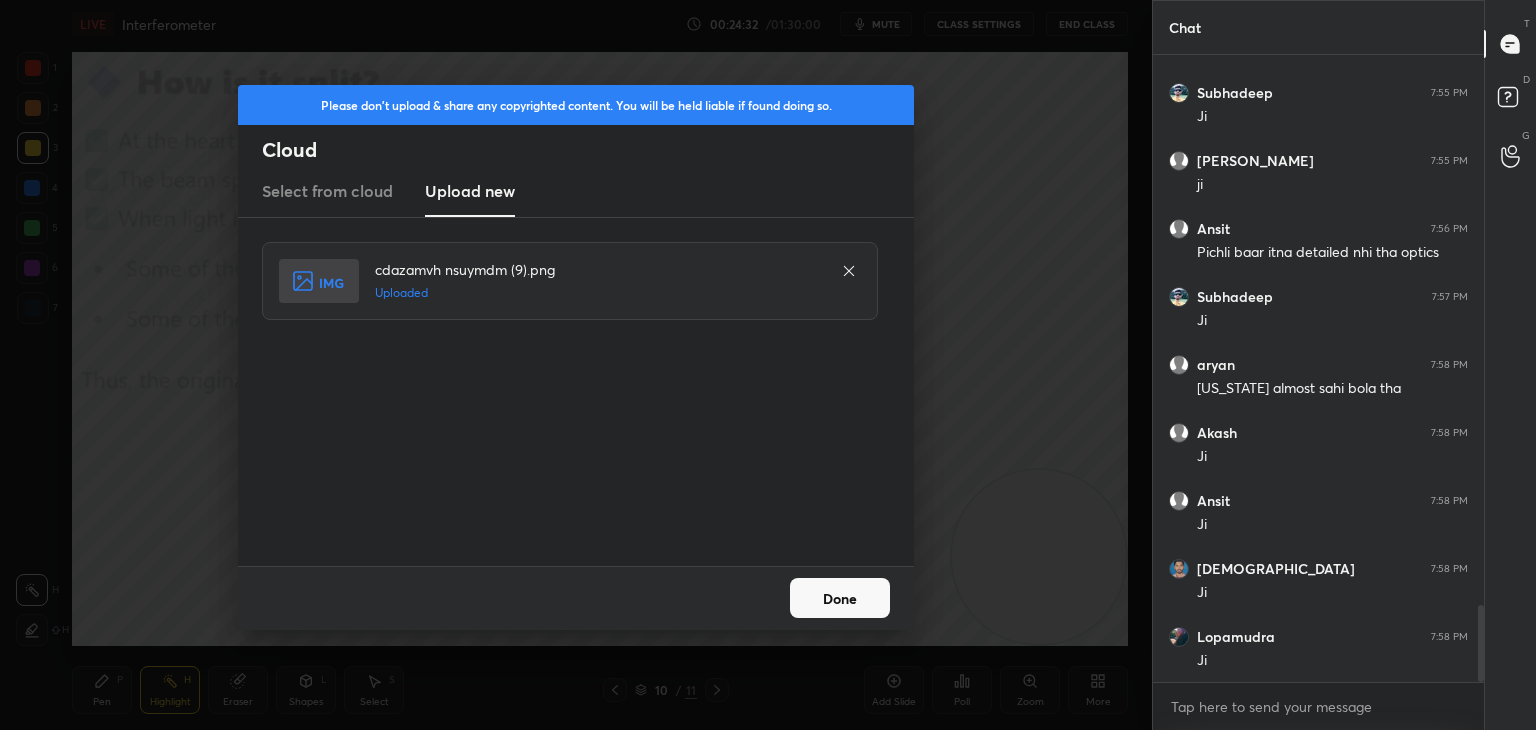 click on "Done" at bounding box center (840, 598) 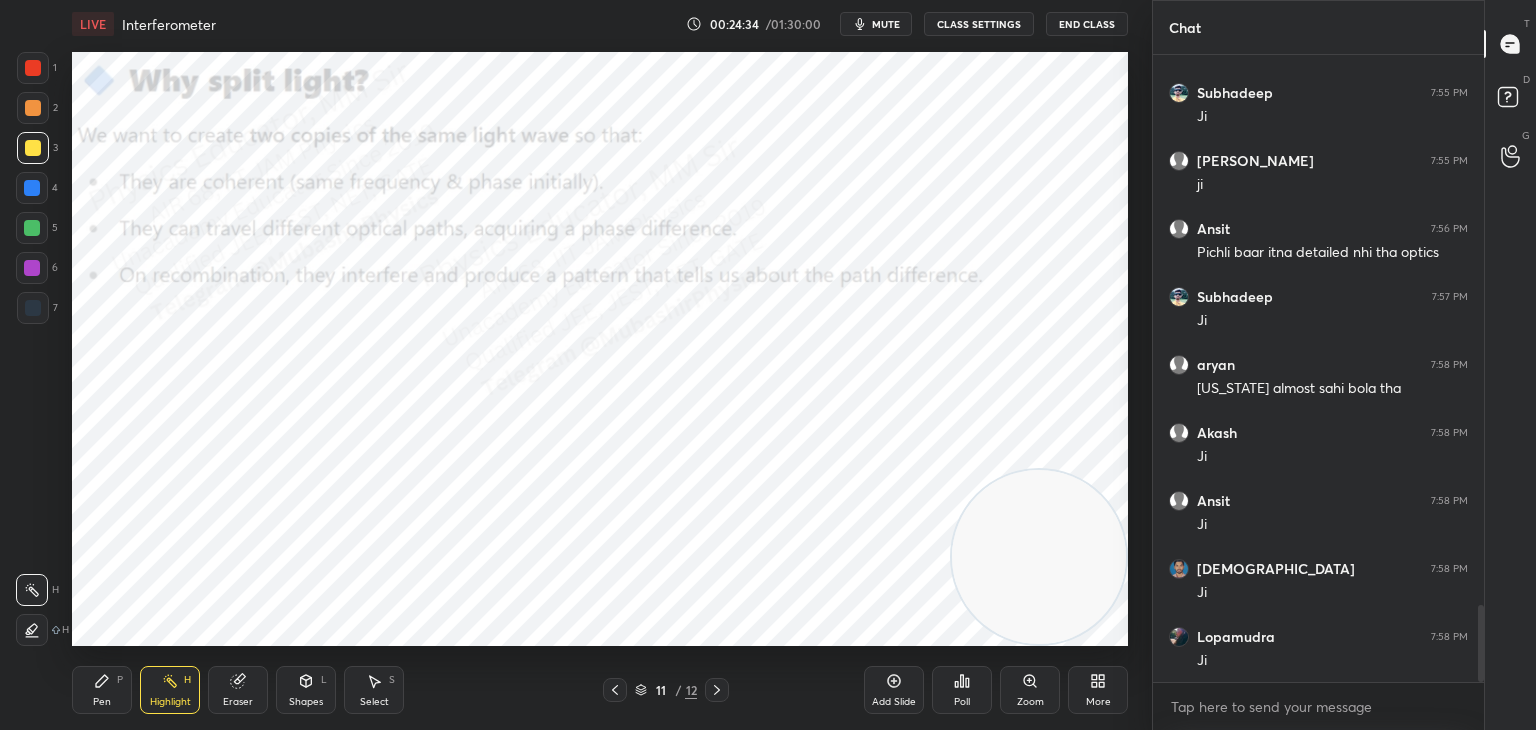 click on "Pen P" at bounding box center (102, 690) 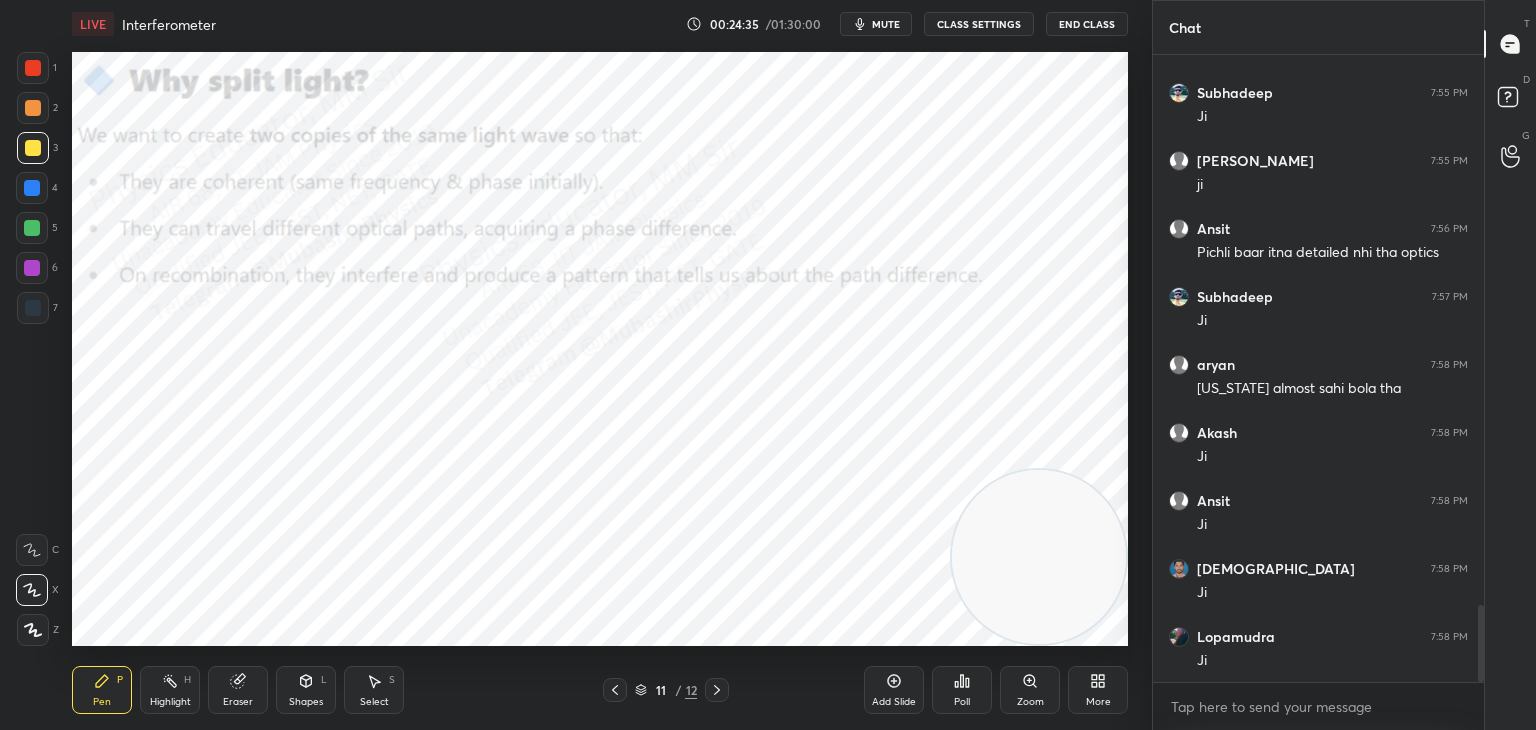 click at bounding box center [32, 188] 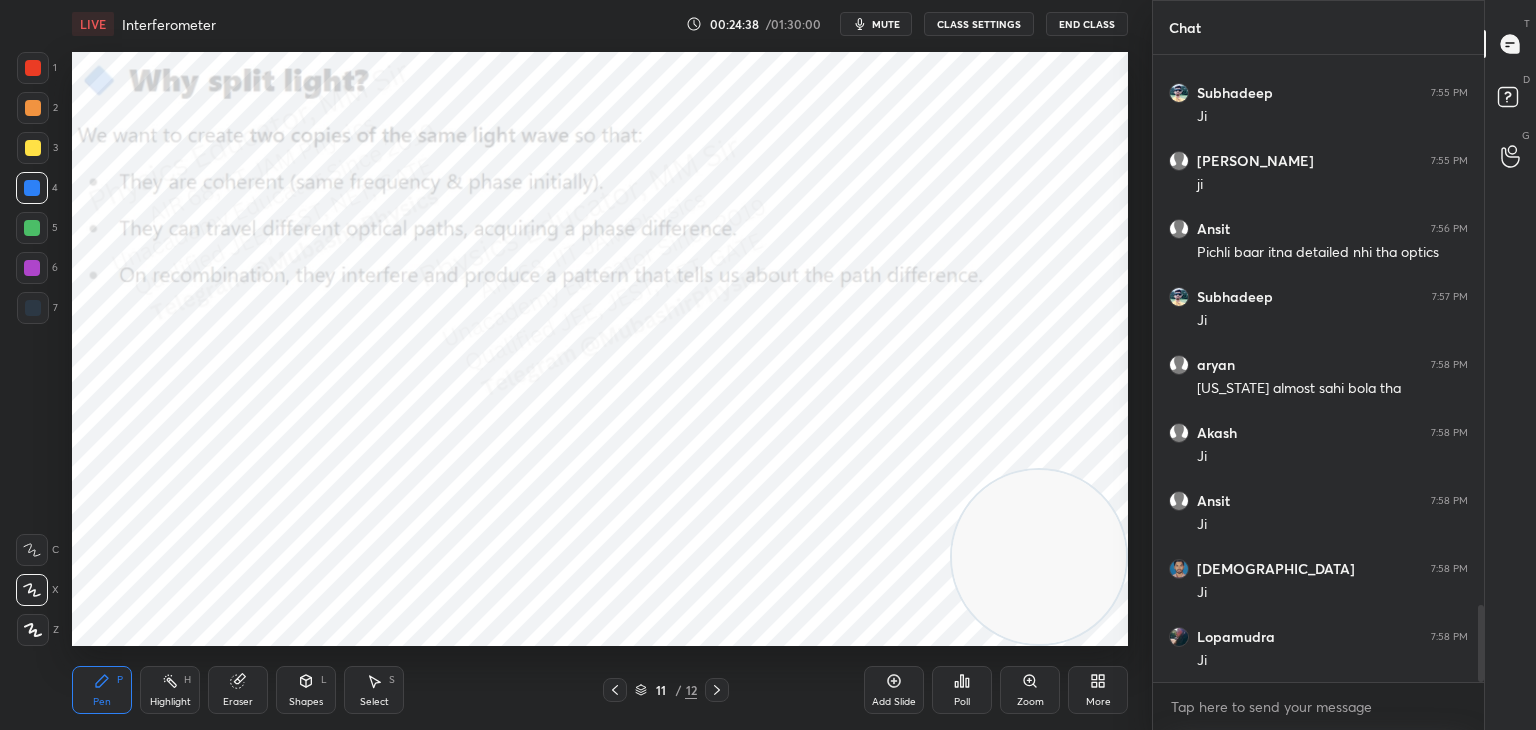 click at bounding box center [32, 228] 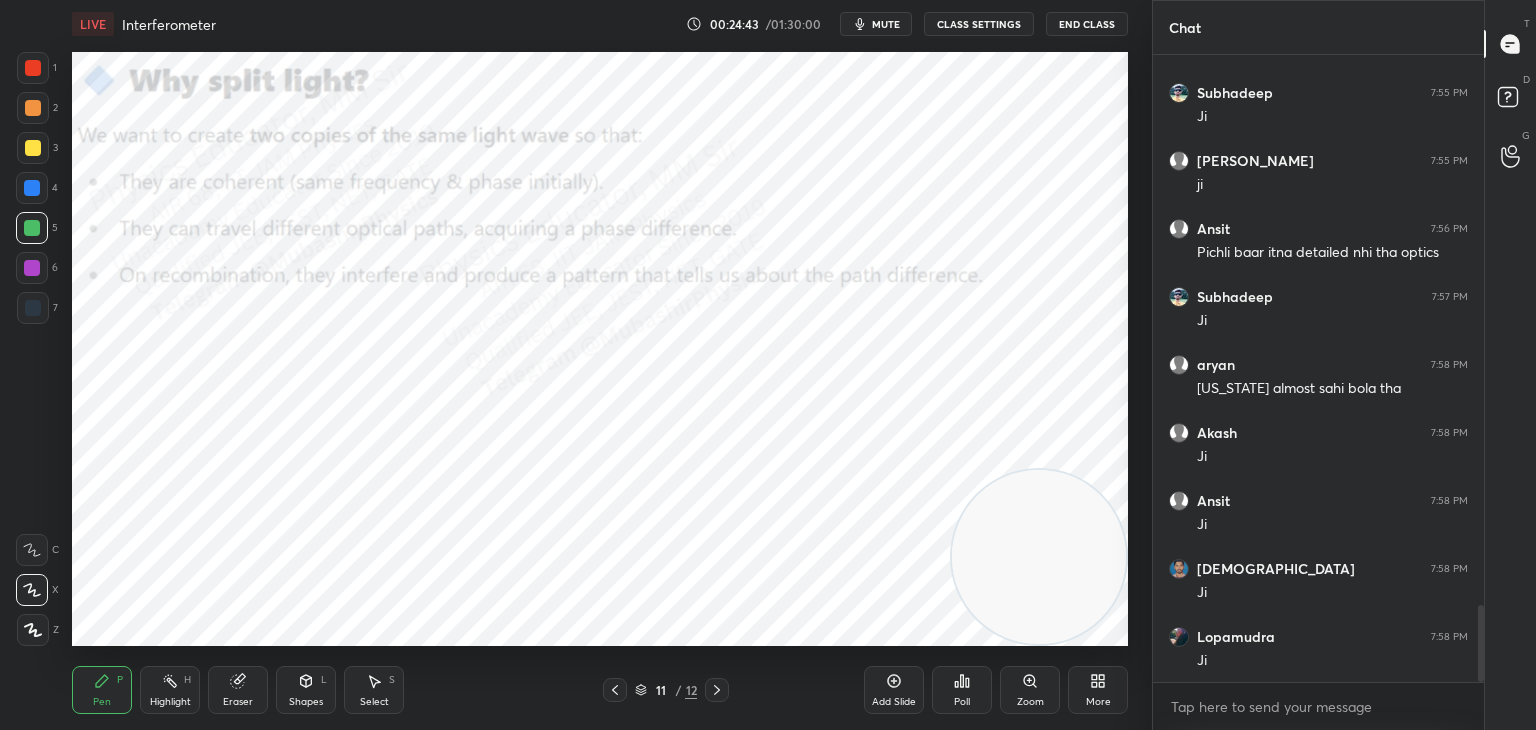 drag, startPoint x: 31, startPoint y: 269, endPoint x: 40, endPoint y: 274, distance: 10.29563 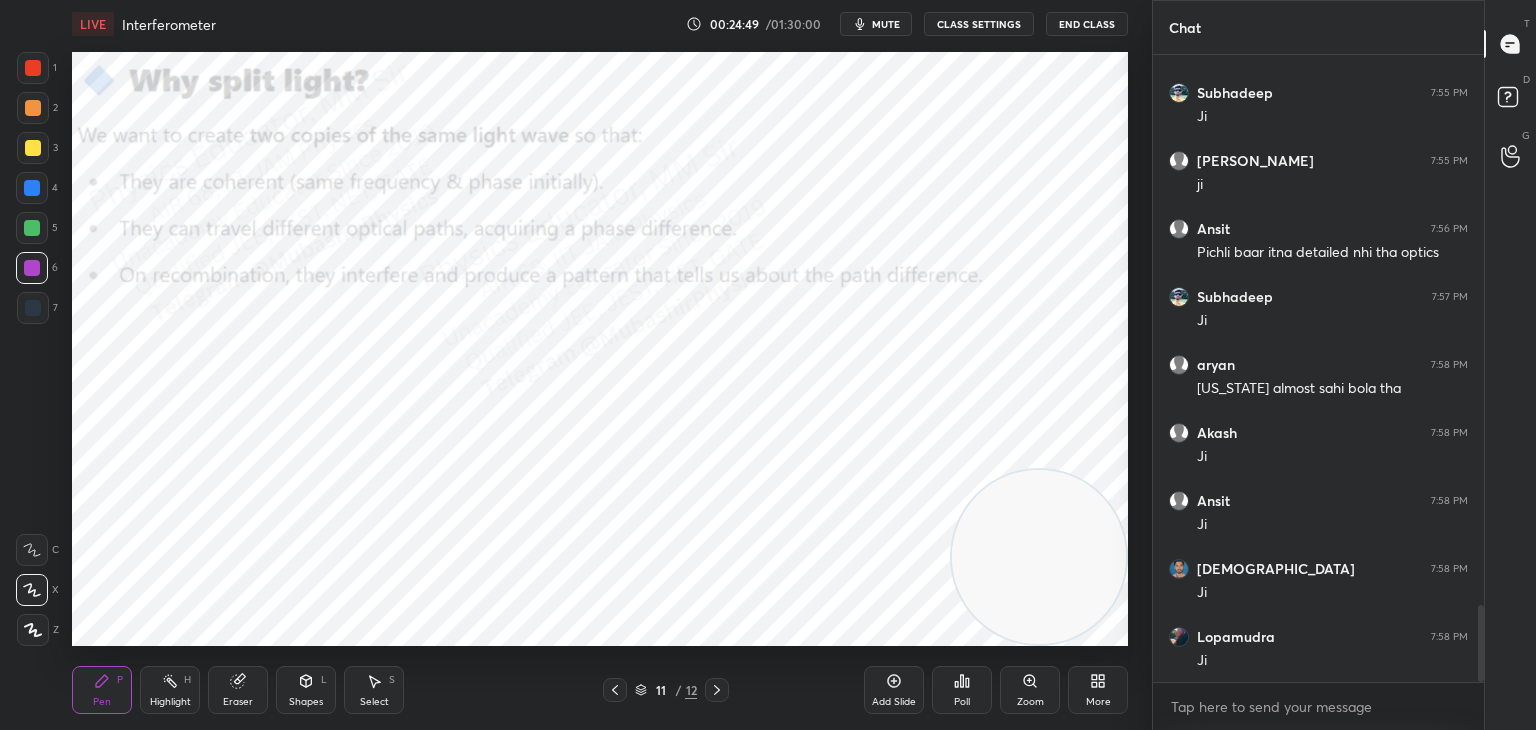 drag, startPoint x: 31, startPoint y: 114, endPoint x: 60, endPoint y: 129, distance: 32.649654 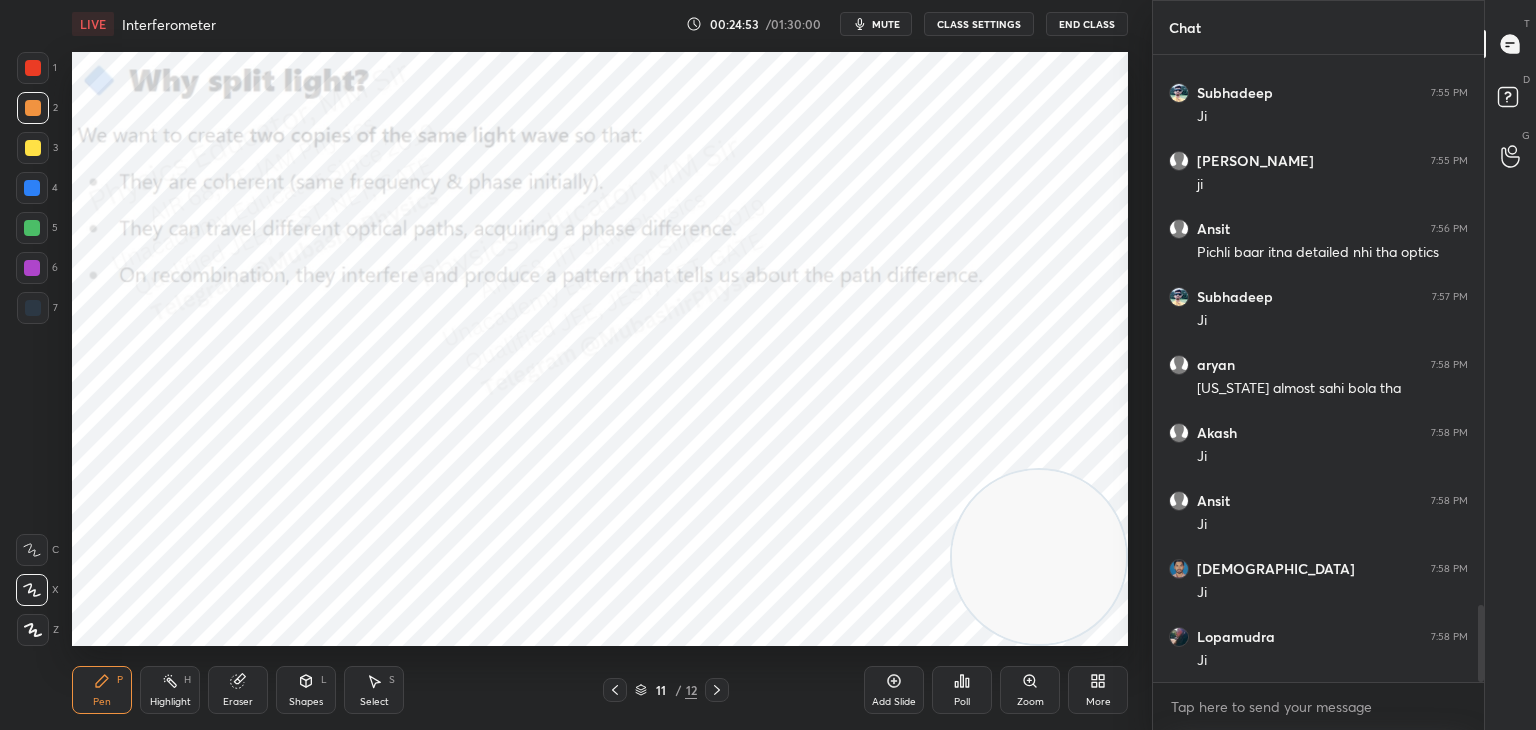 drag, startPoint x: 33, startPoint y: 62, endPoint x: 52, endPoint y: 77, distance: 24.207438 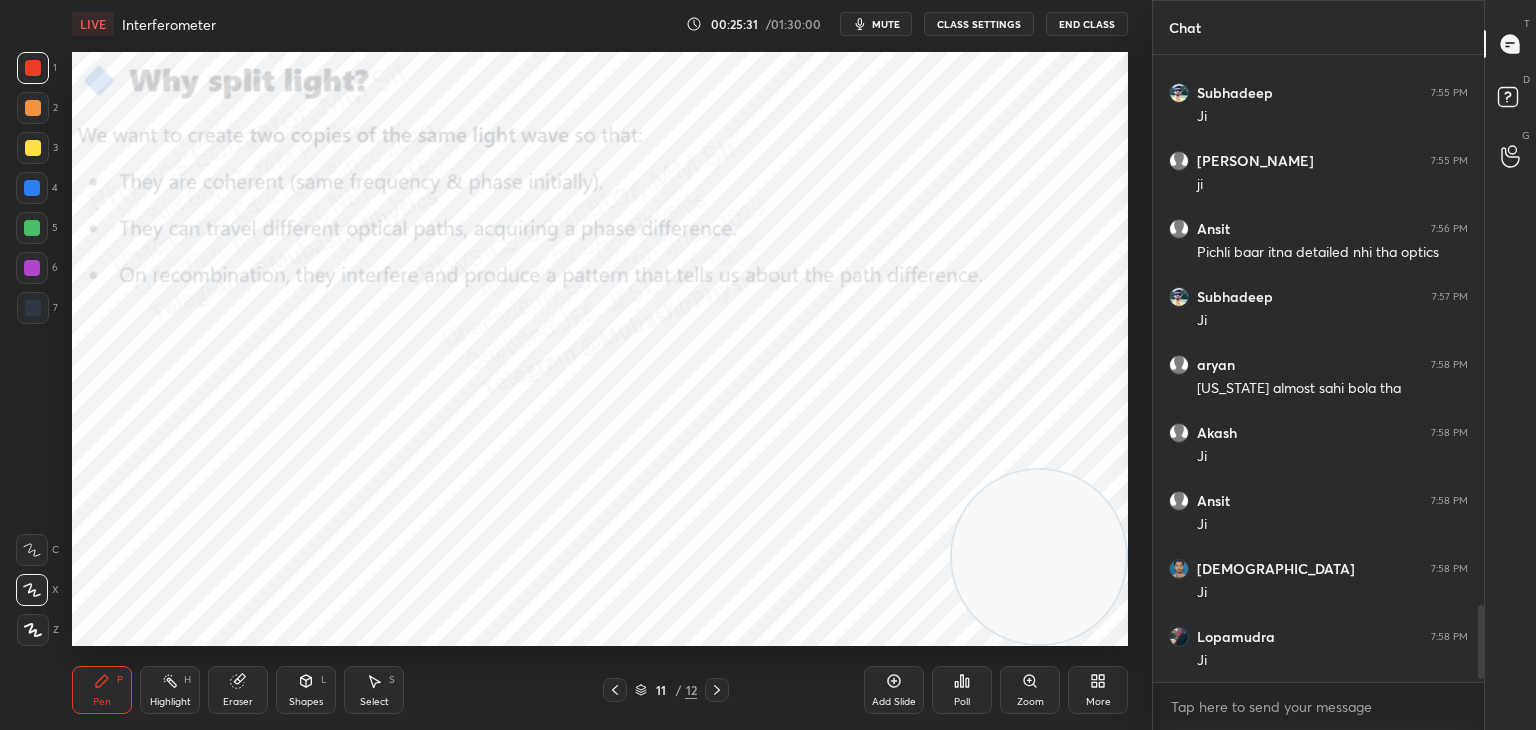 scroll, scrollTop: 4702, scrollLeft: 0, axis: vertical 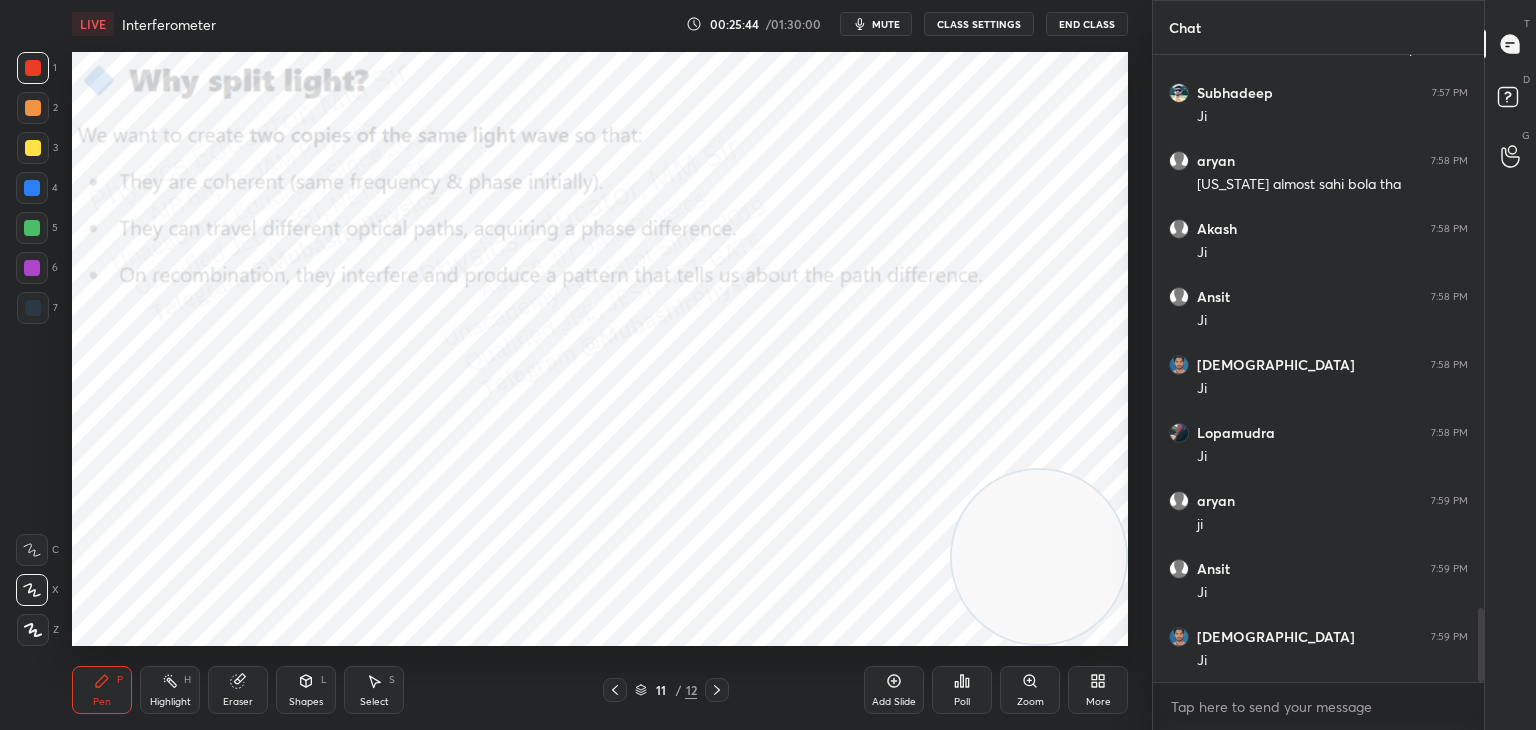 click on "More" at bounding box center (1098, 690) 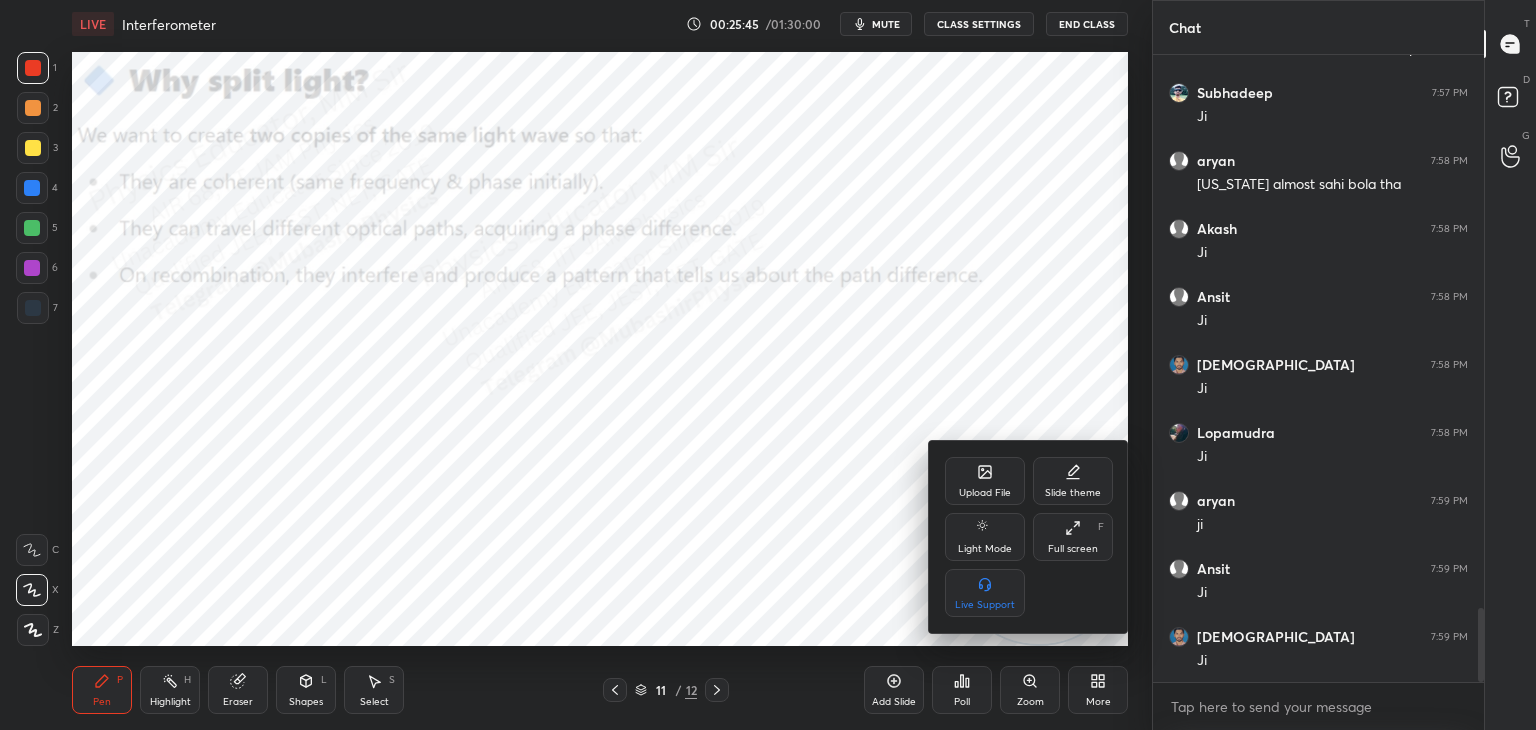 click on "Upload File" at bounding box center [985, 481] 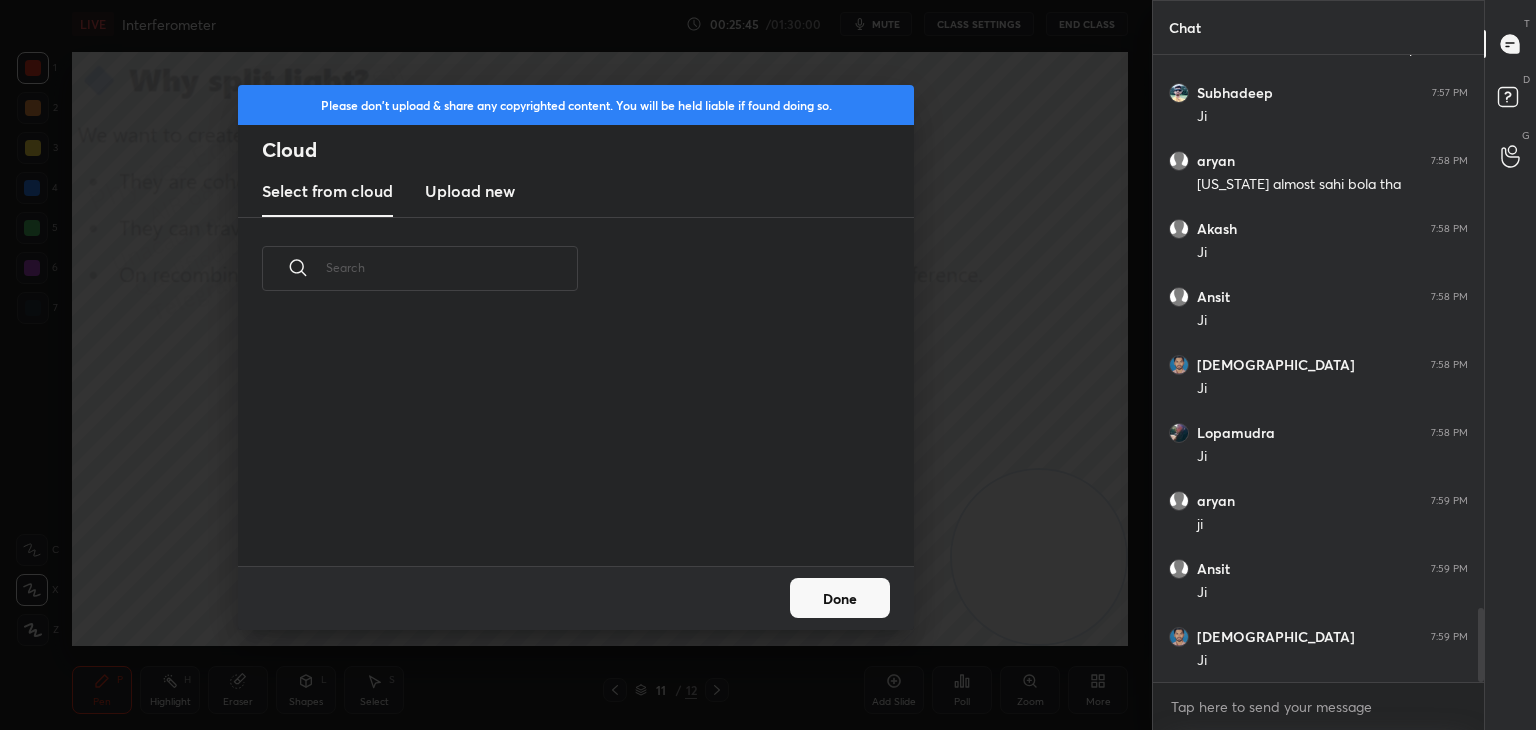 scroll, scrollTop: 246, scrollLeft: 642, axis: both 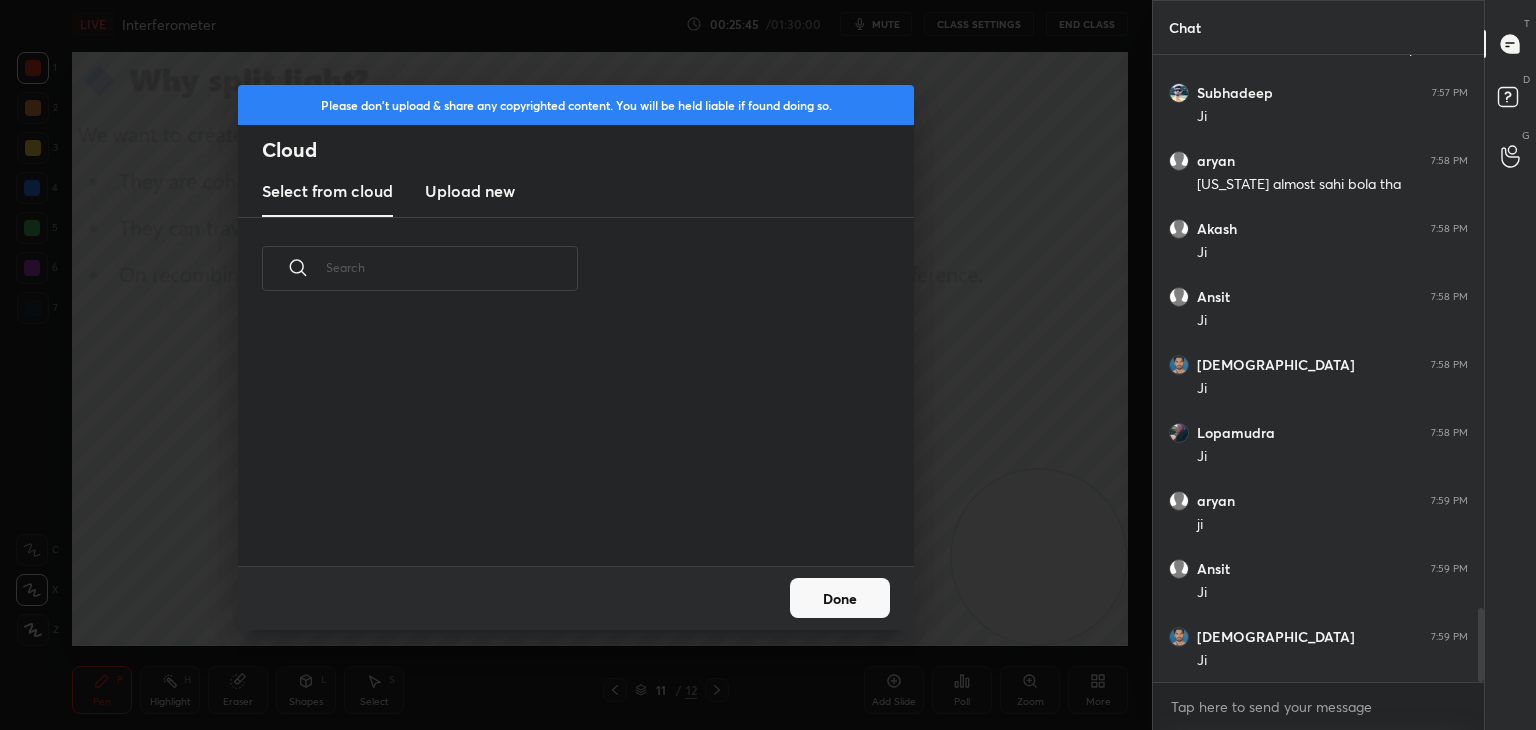 drag, startPoint x: 476, startPoint y: 181, endPoint x: 727, endPoint y: 206, distance: 252.24194 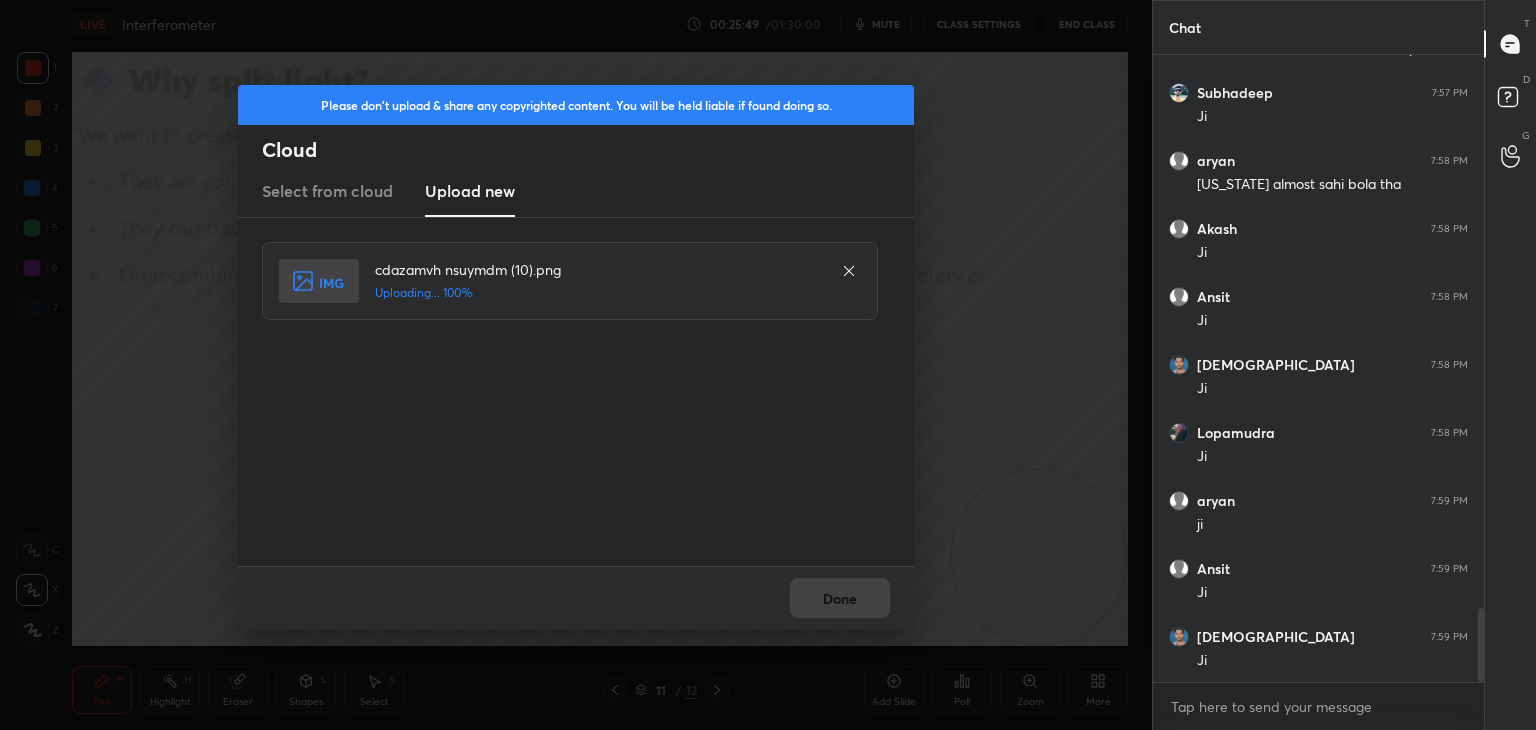 click on "Done" at bounding box center [576, 598] 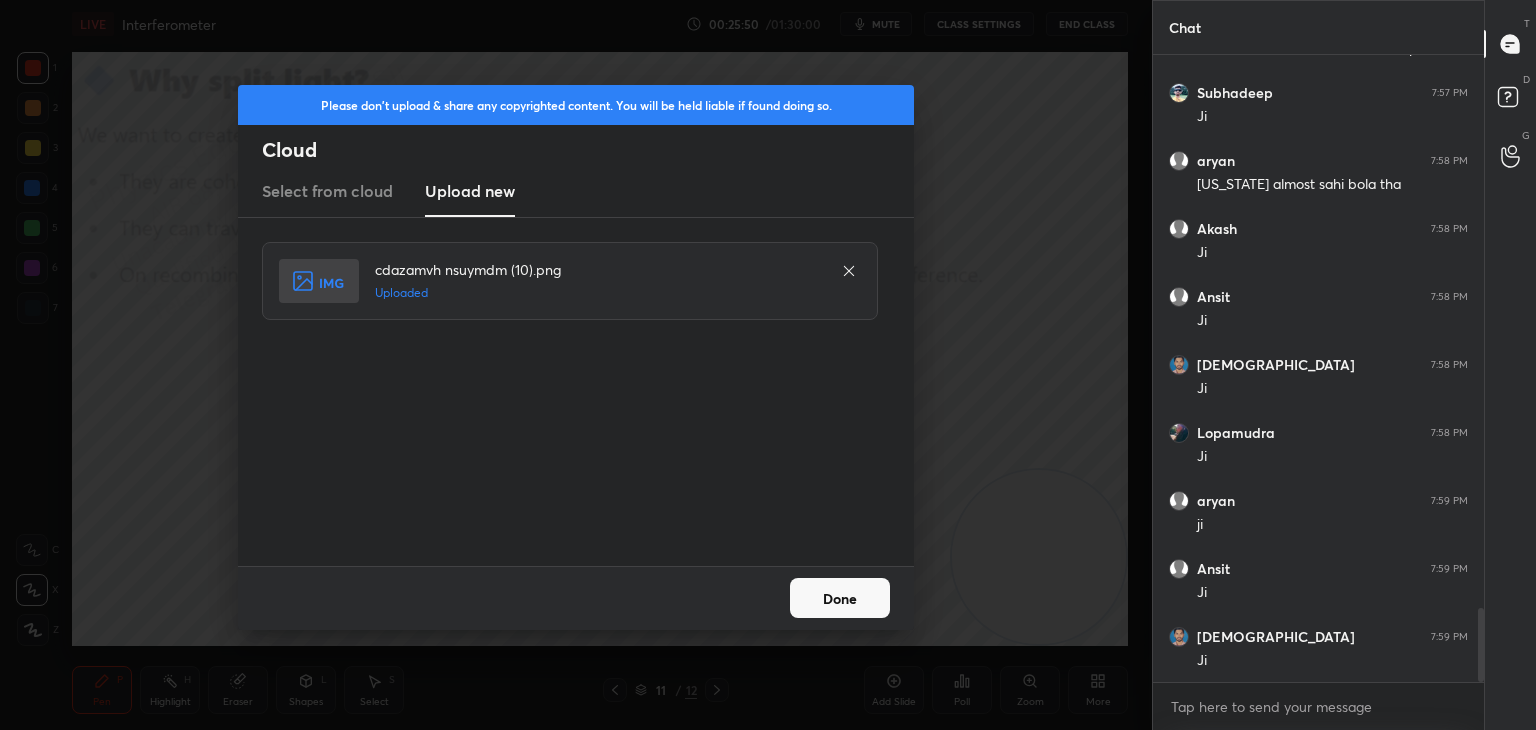 click on "Done" at bounding box center (840, 598) 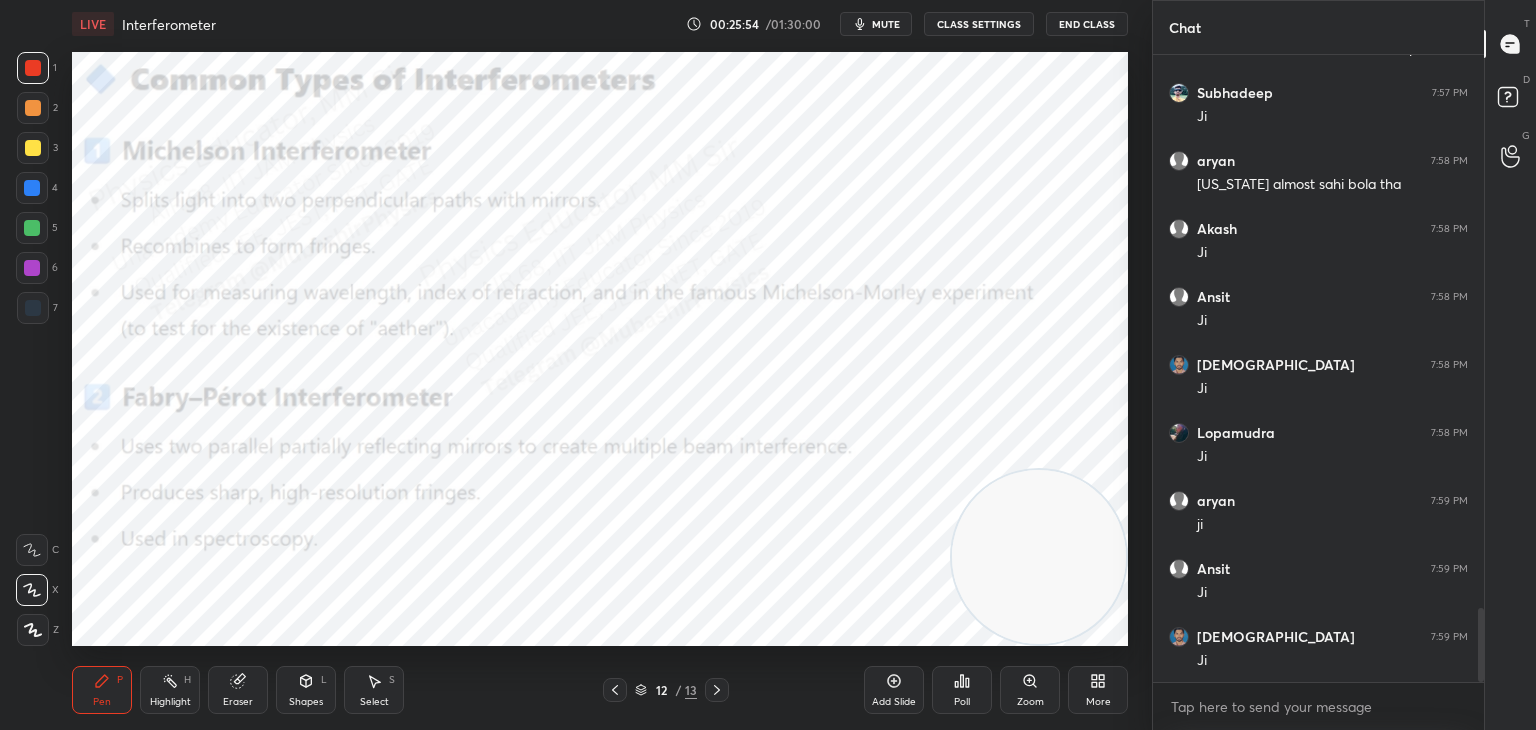 click at bounding box center (32, 188) 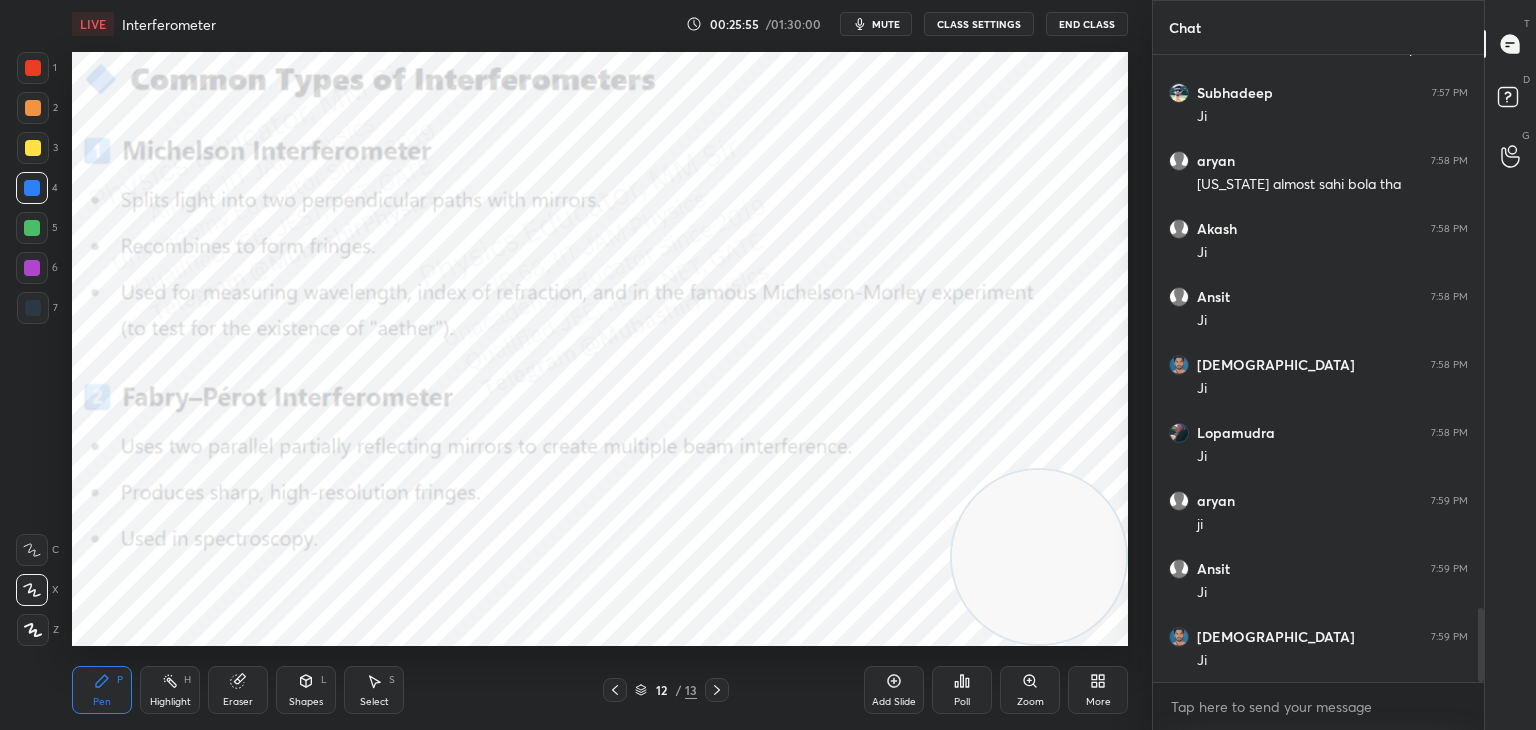 click at bounding box center [33, 68] 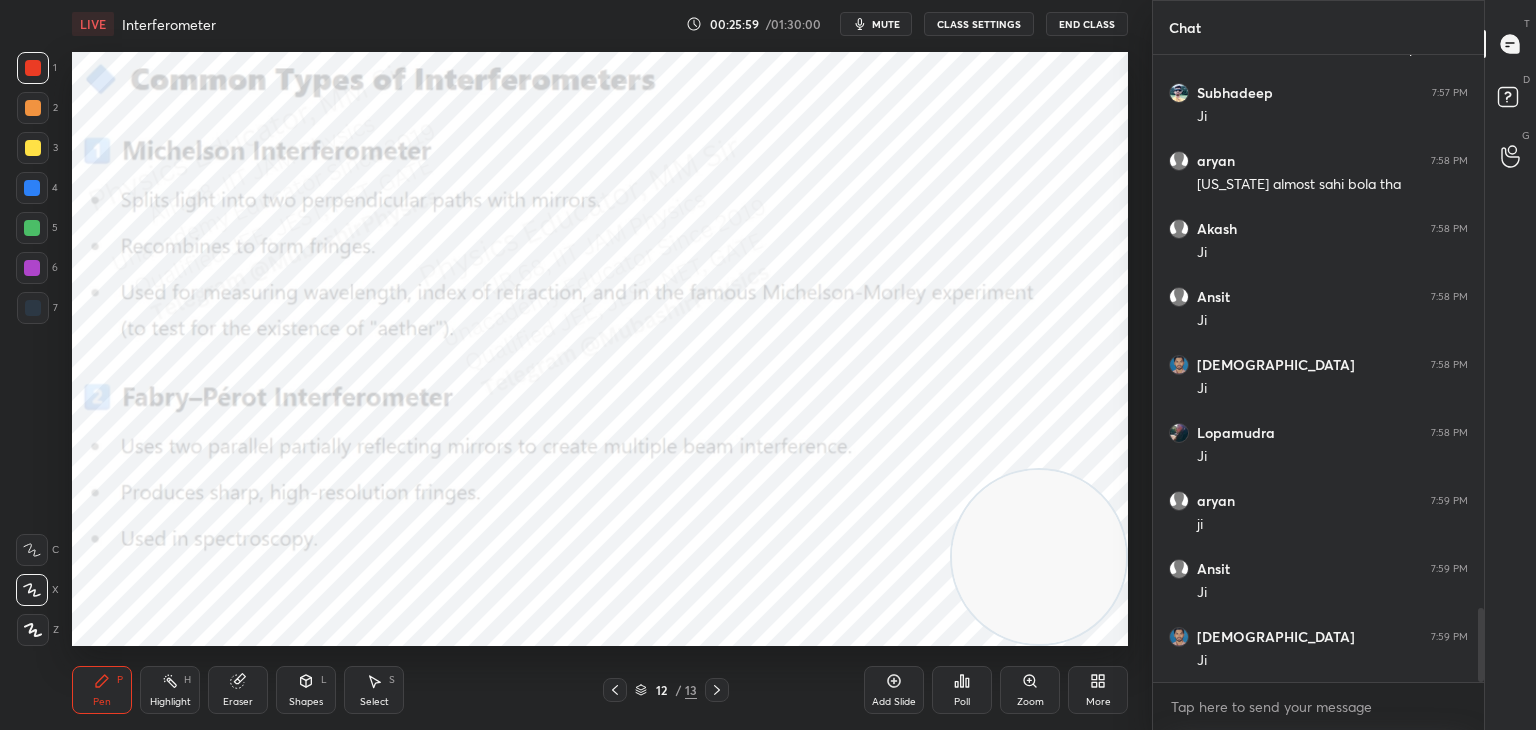 click at bounding box center [32, 188] 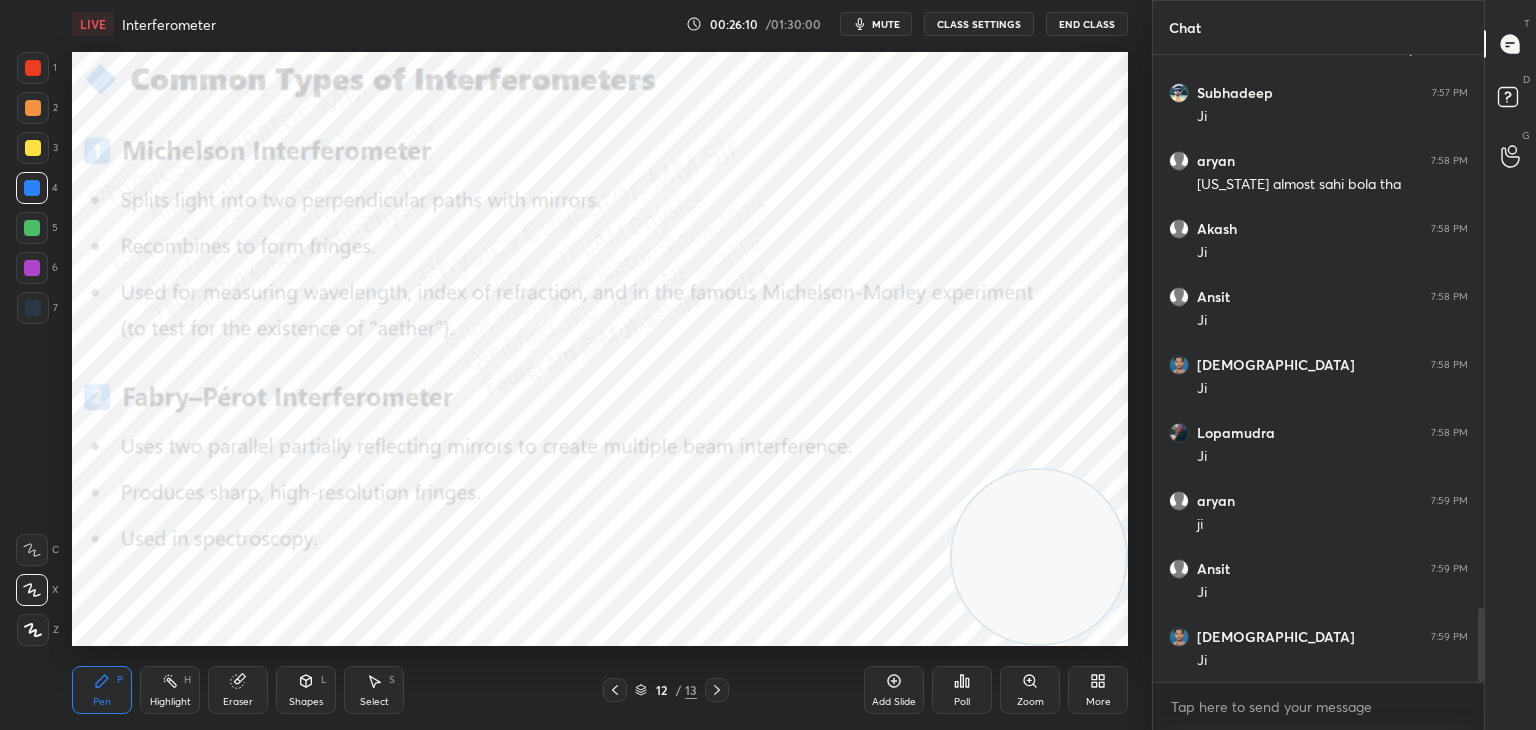 drag, startPoint x: 37, startPoint y: 107, endPoint x: 63, endPoint y: 137, distance: 39.698868 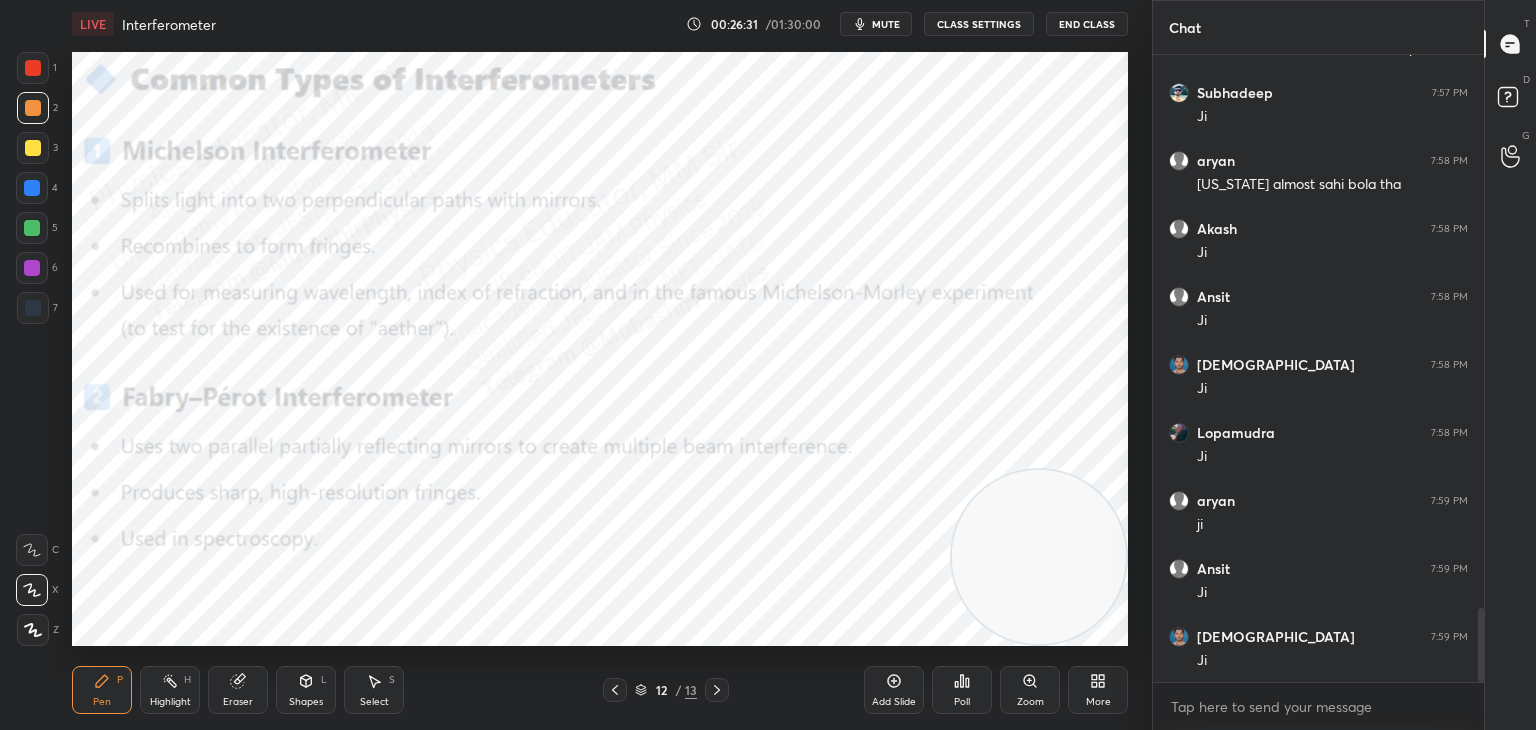 drag, startPoint x: 33, startPoint y: 151, endPoint x: 47, endPoint y: 158, distance: 15.652476 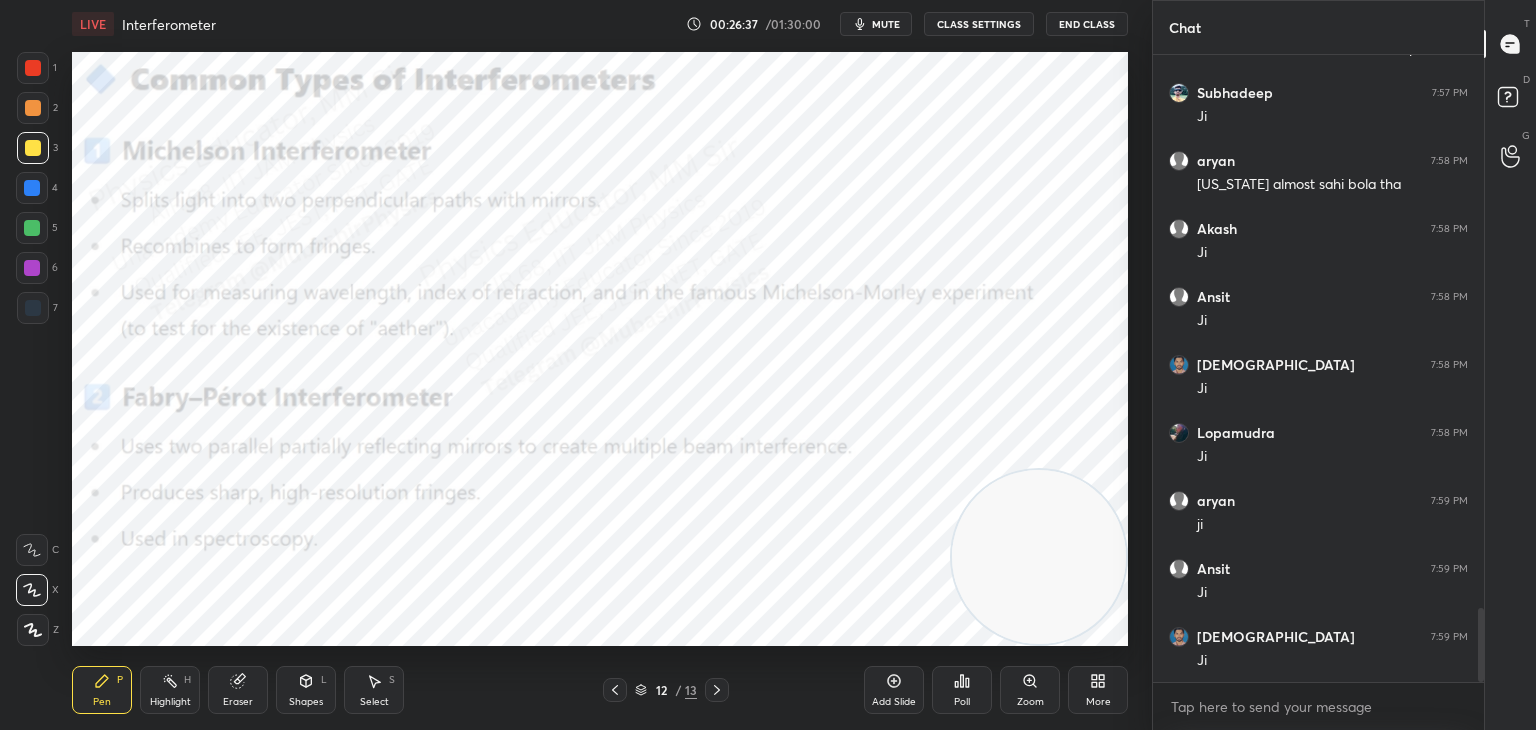 drag, startPoint x: 36, startPoint y: 229, endPoint x: 55, endPoint y: 253, distance: 30.610456 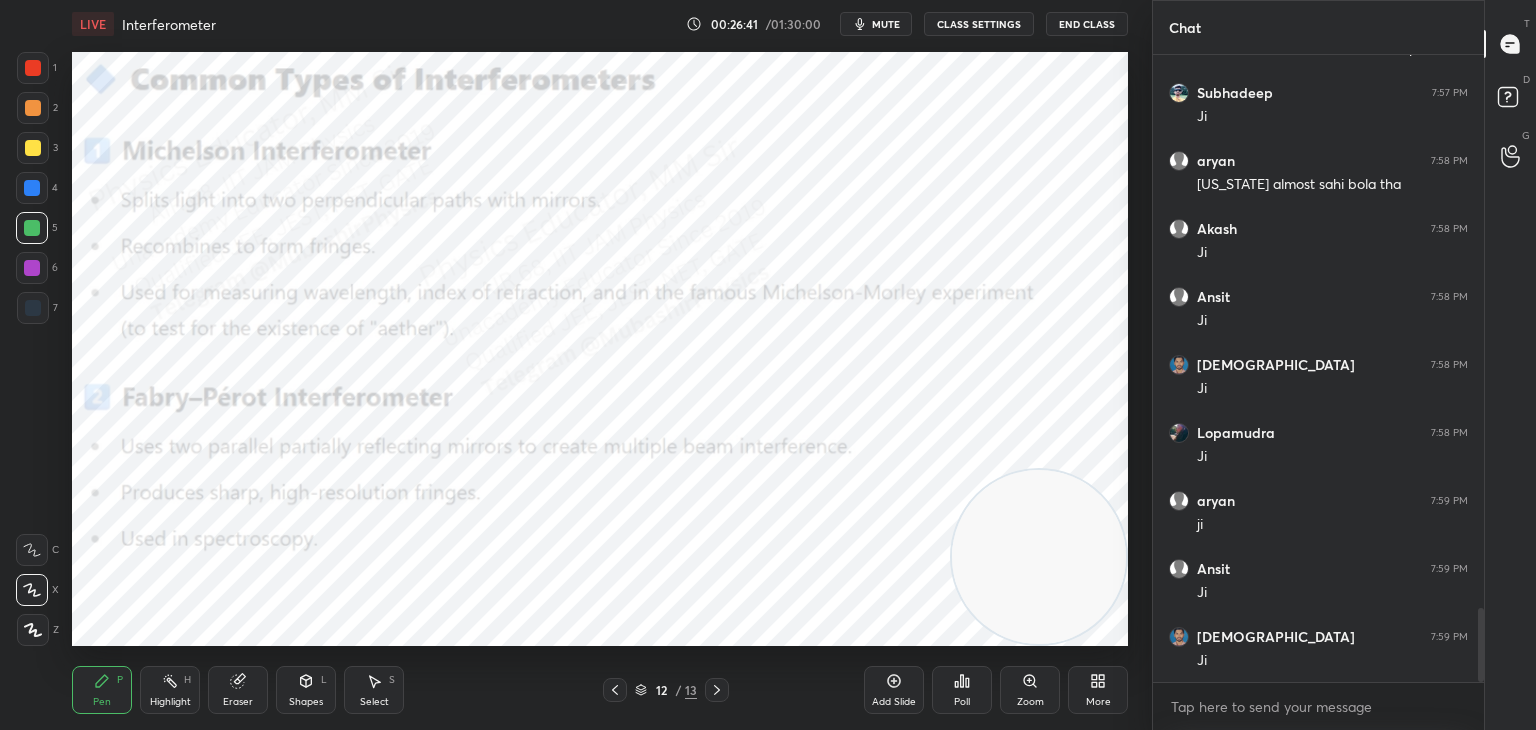 click on "Highlight H" at bounding box center [170, 690] 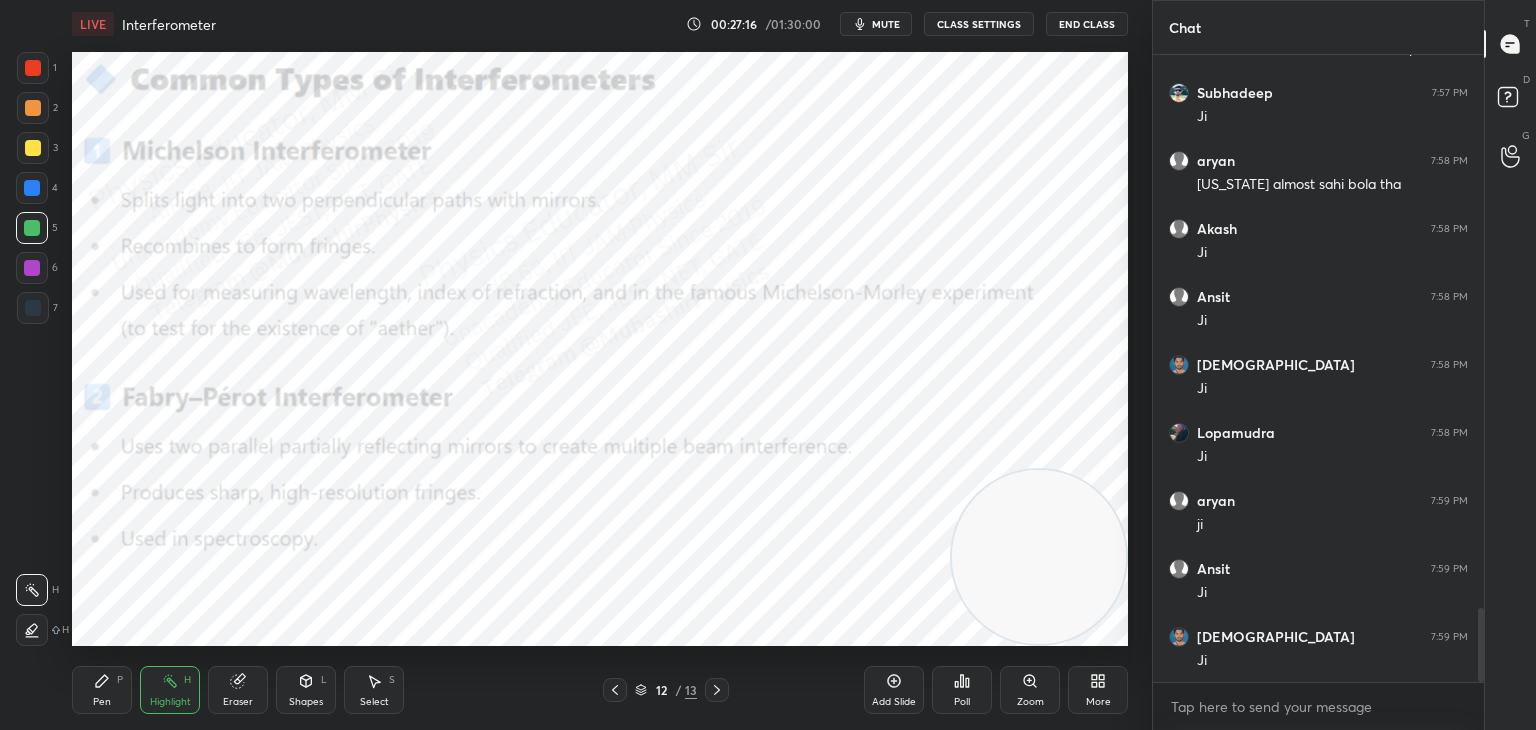 click 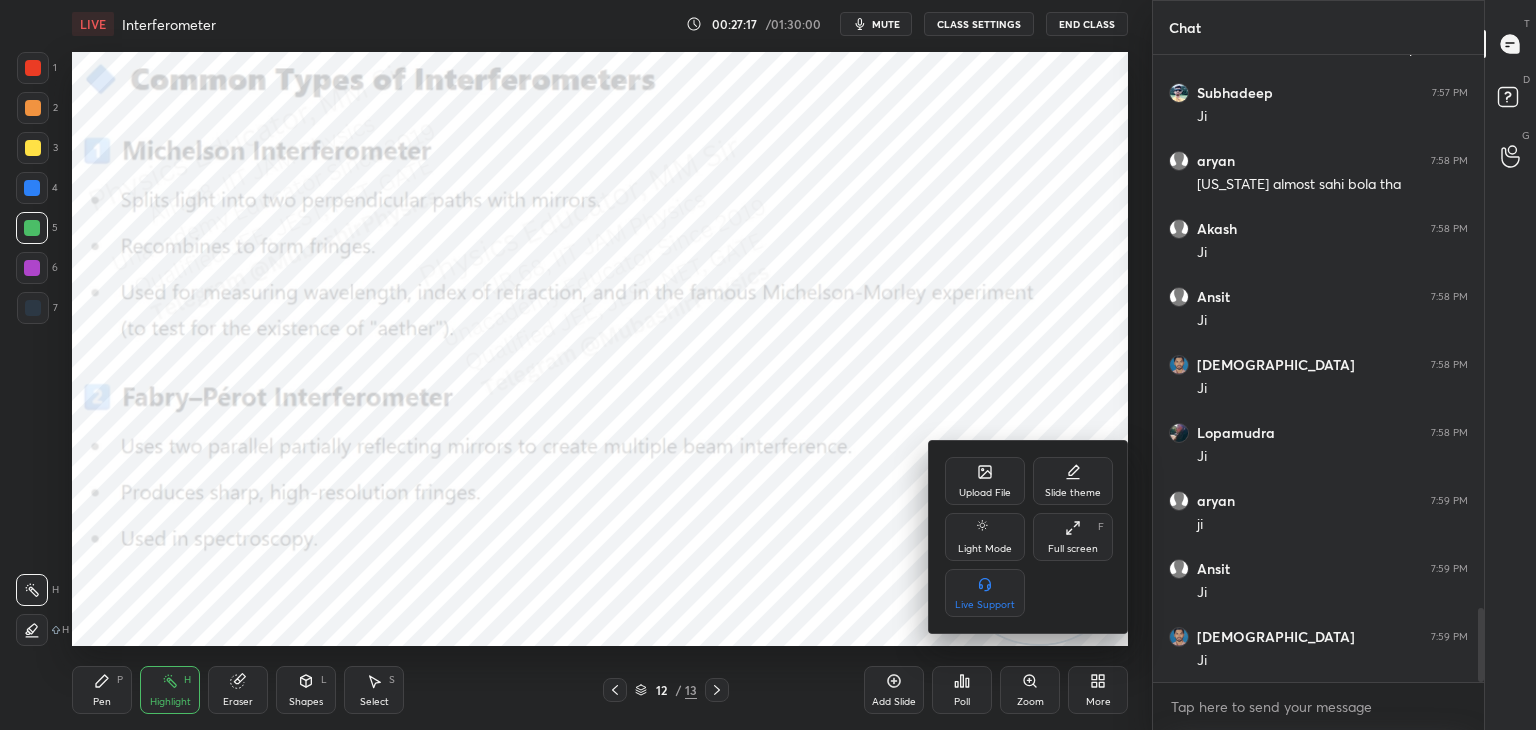 click 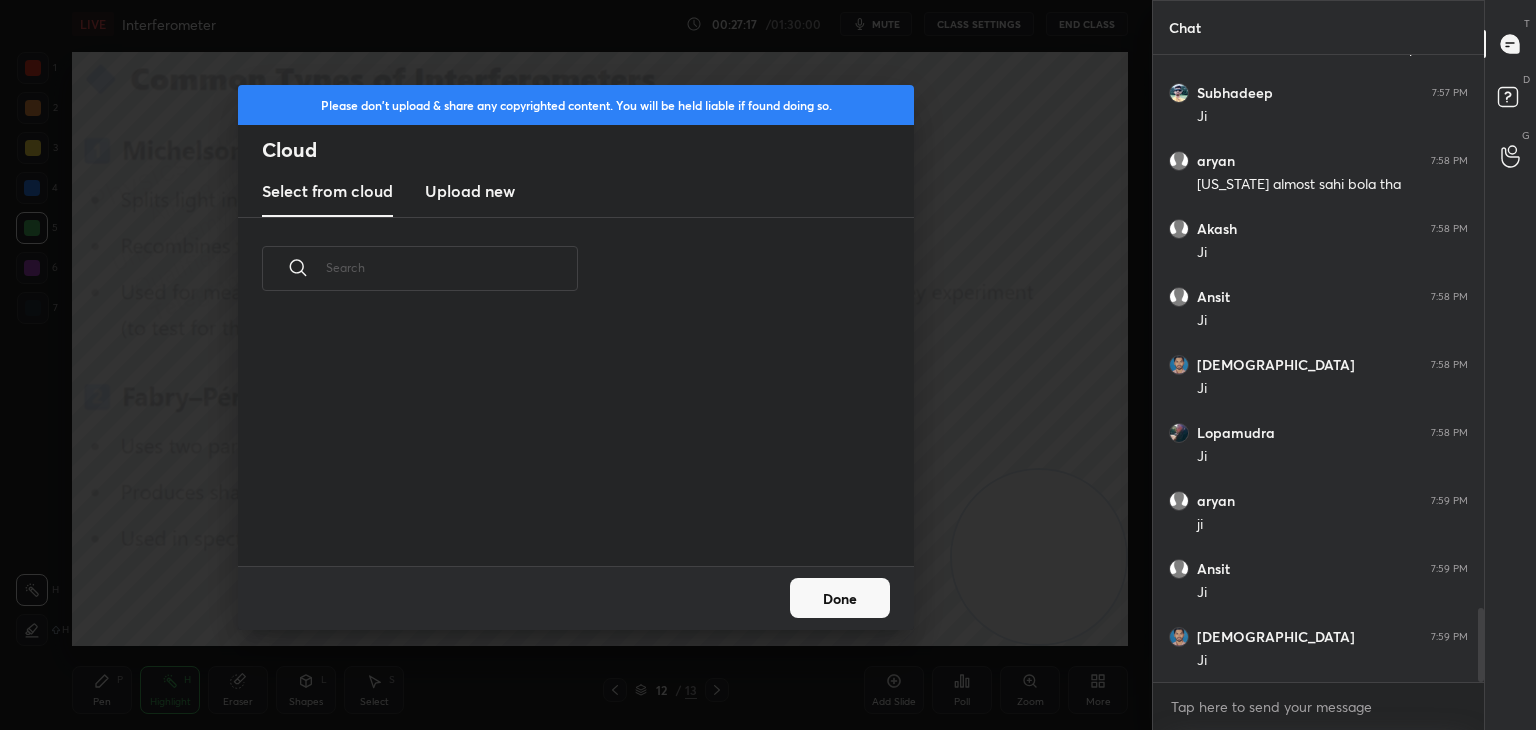 scroll, scrollTop: 5, scrollLeft: 10, axis: both 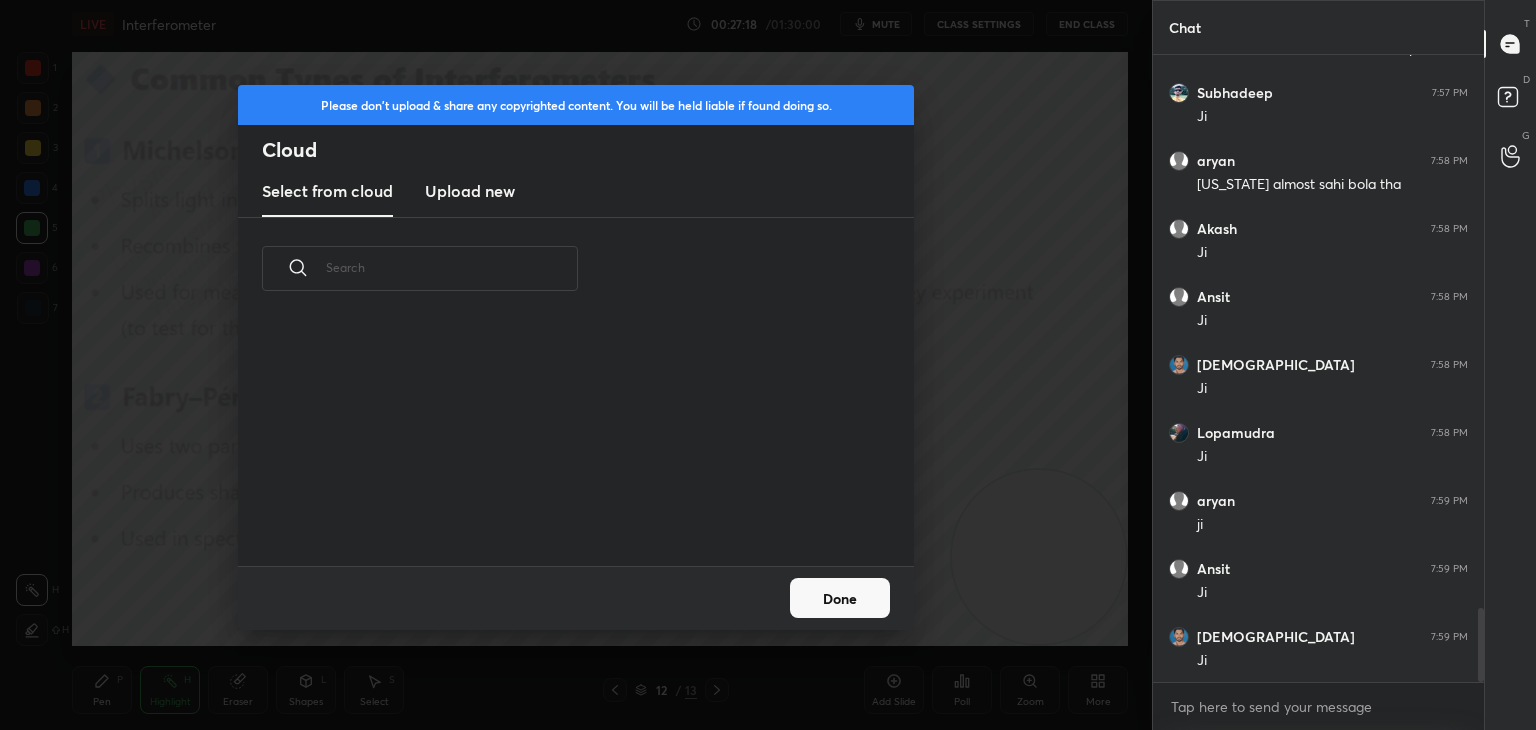 drag, startPoint x: 461, startPoint y: 201, endPoint x: 471, endPoint y: 199, distance: 10.198039 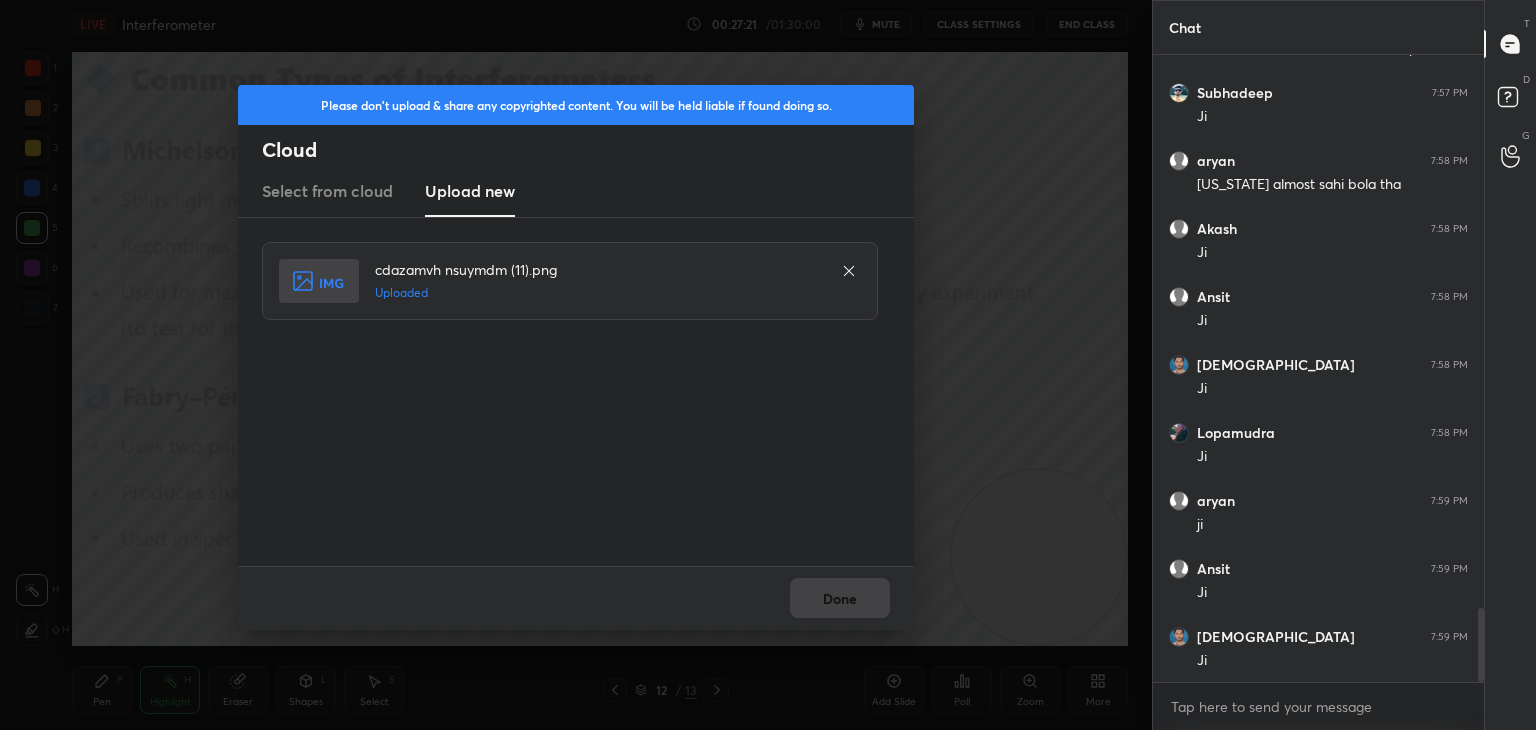 click on "Done" at bounding box center (576, 598) 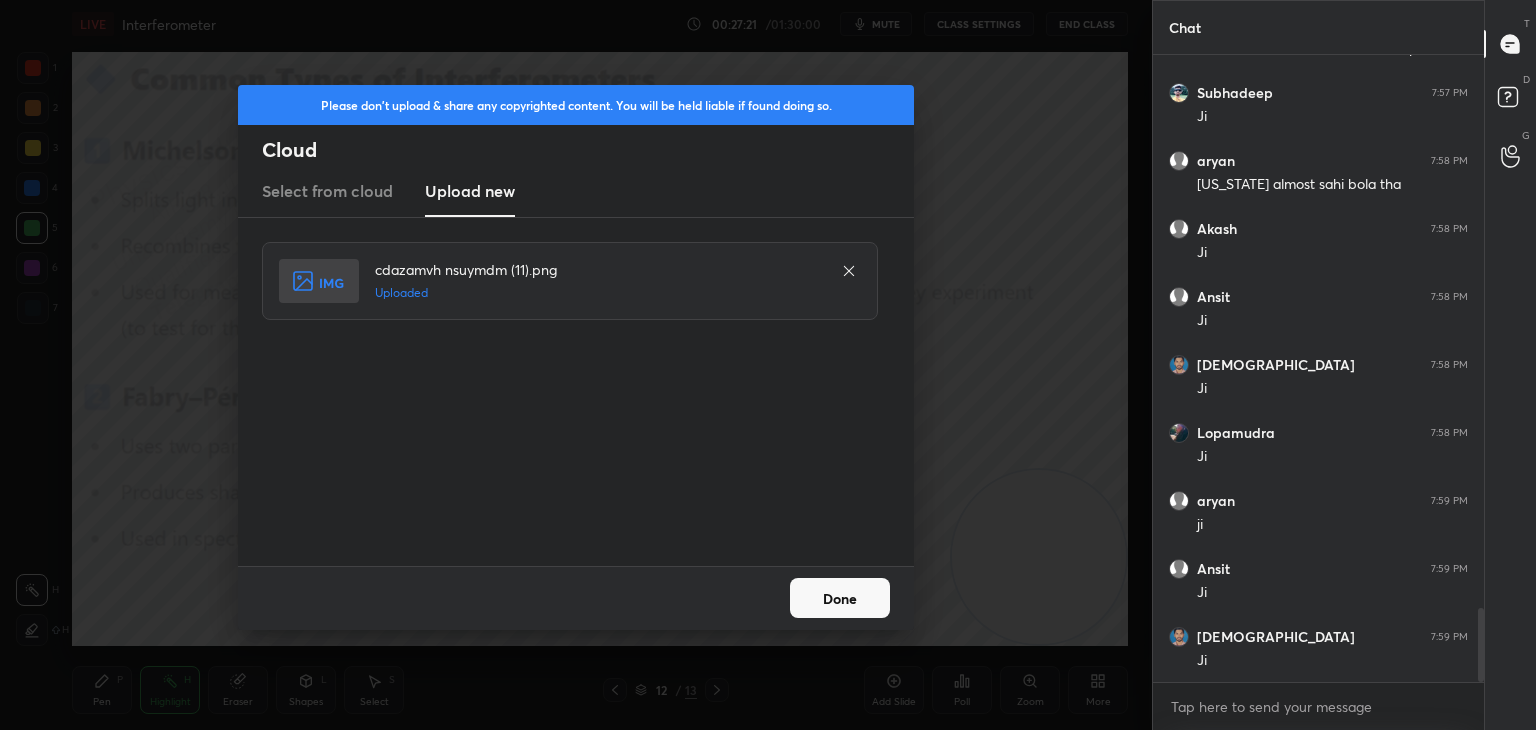 click on "Done" at bounding box center [840, 598] 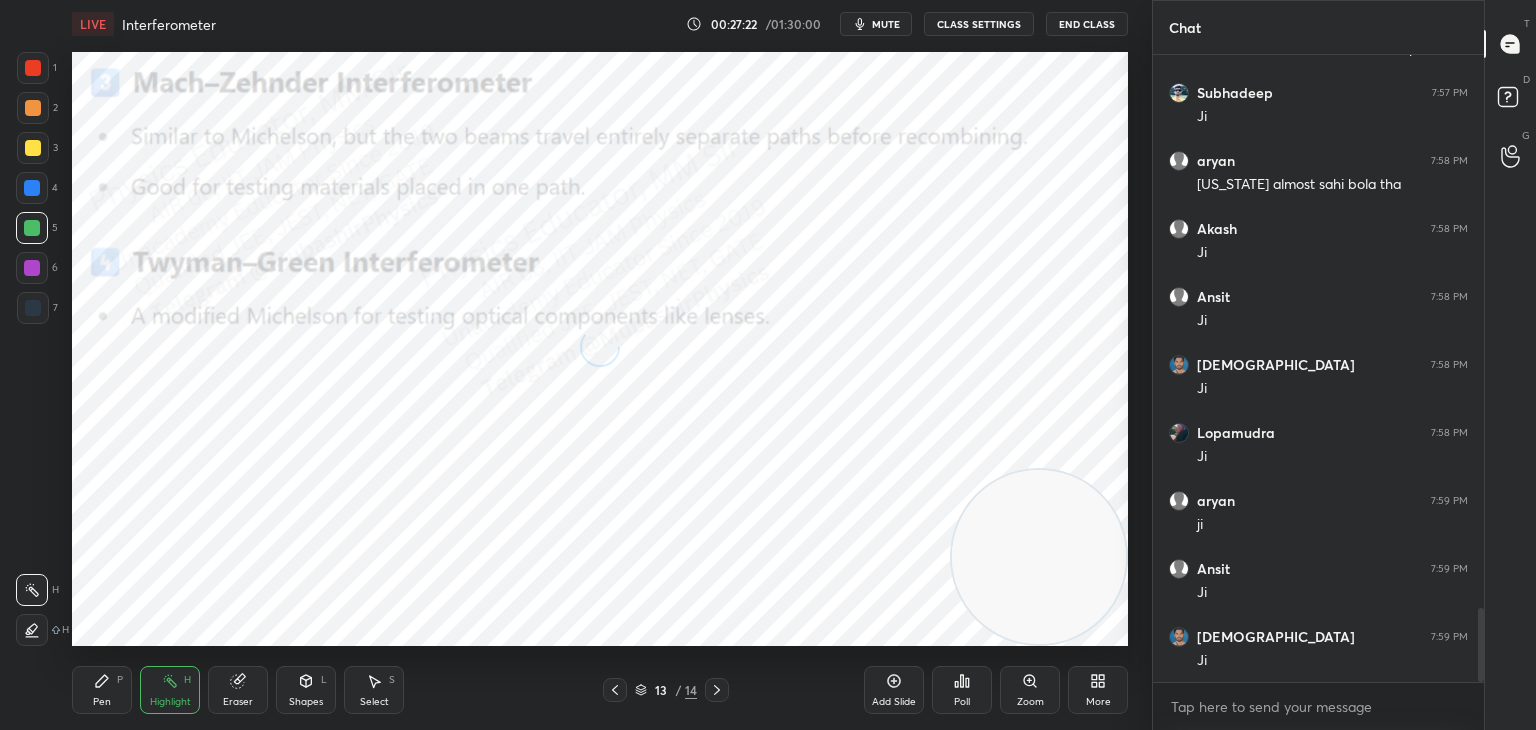 drag, startPoint x: 88, startPoint y: 678, endPoint x: 21, endPoint y: 349, distance: 335.7529 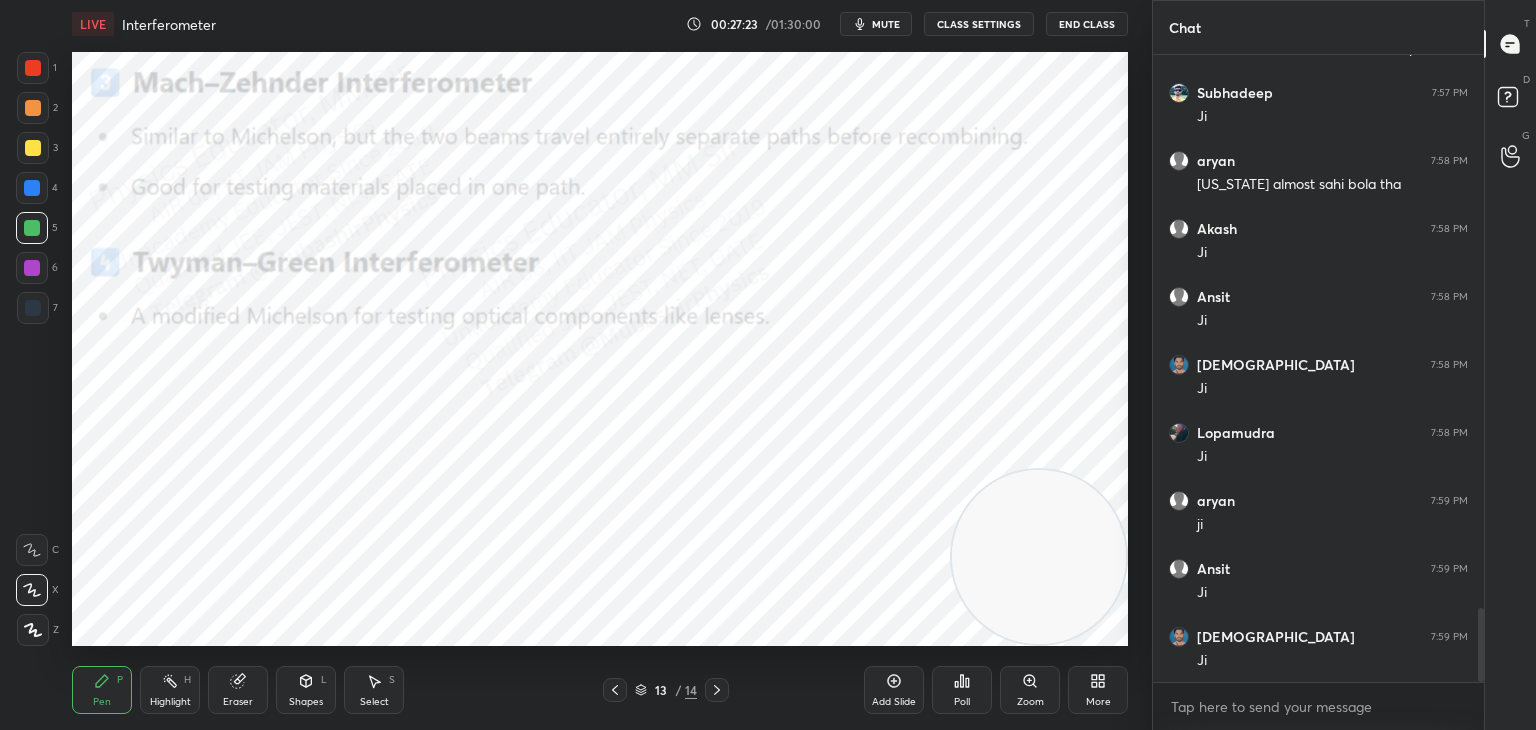 click at bounding box center (33, 68) 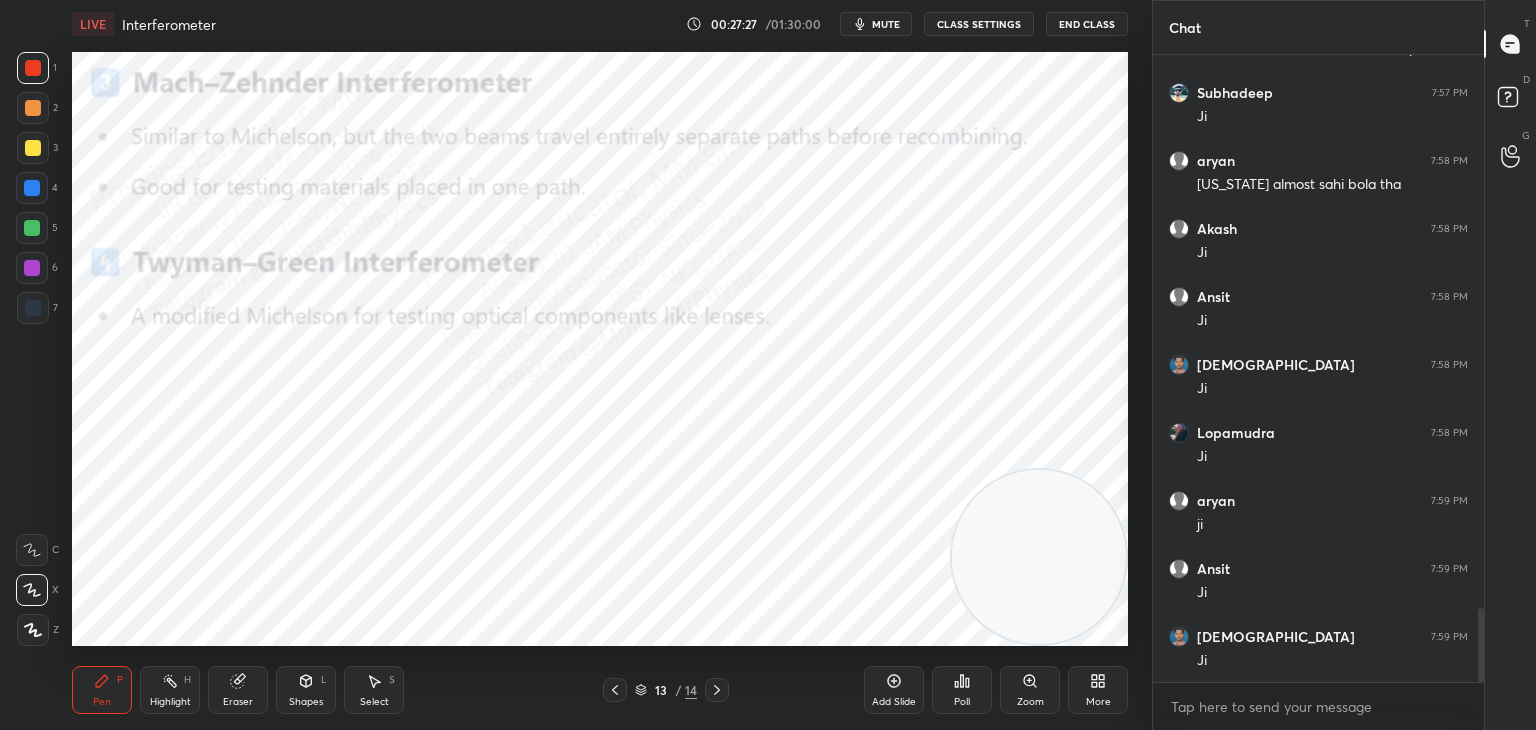 click 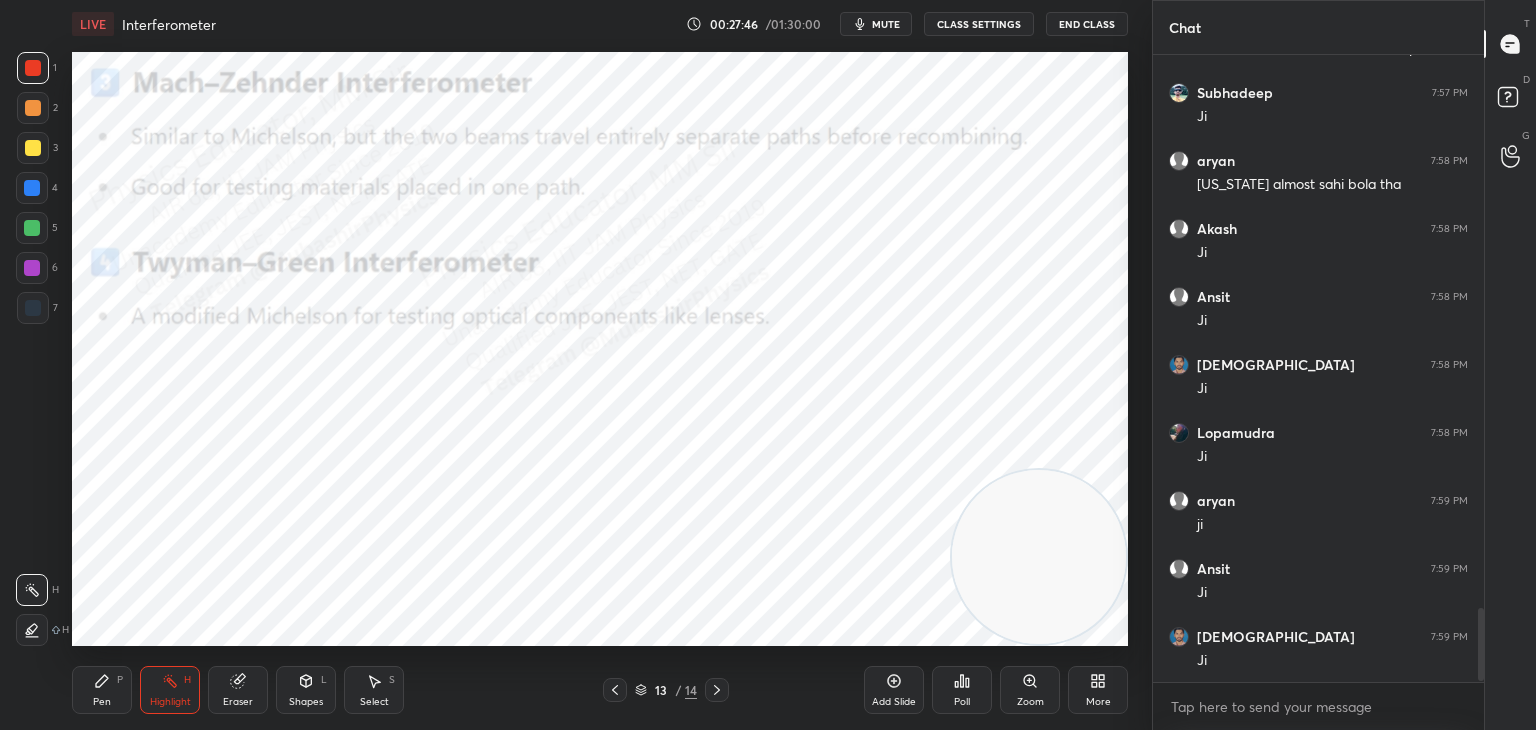 scroll, scrollTop: 4770, scrollLeft: 0, axis: vertical 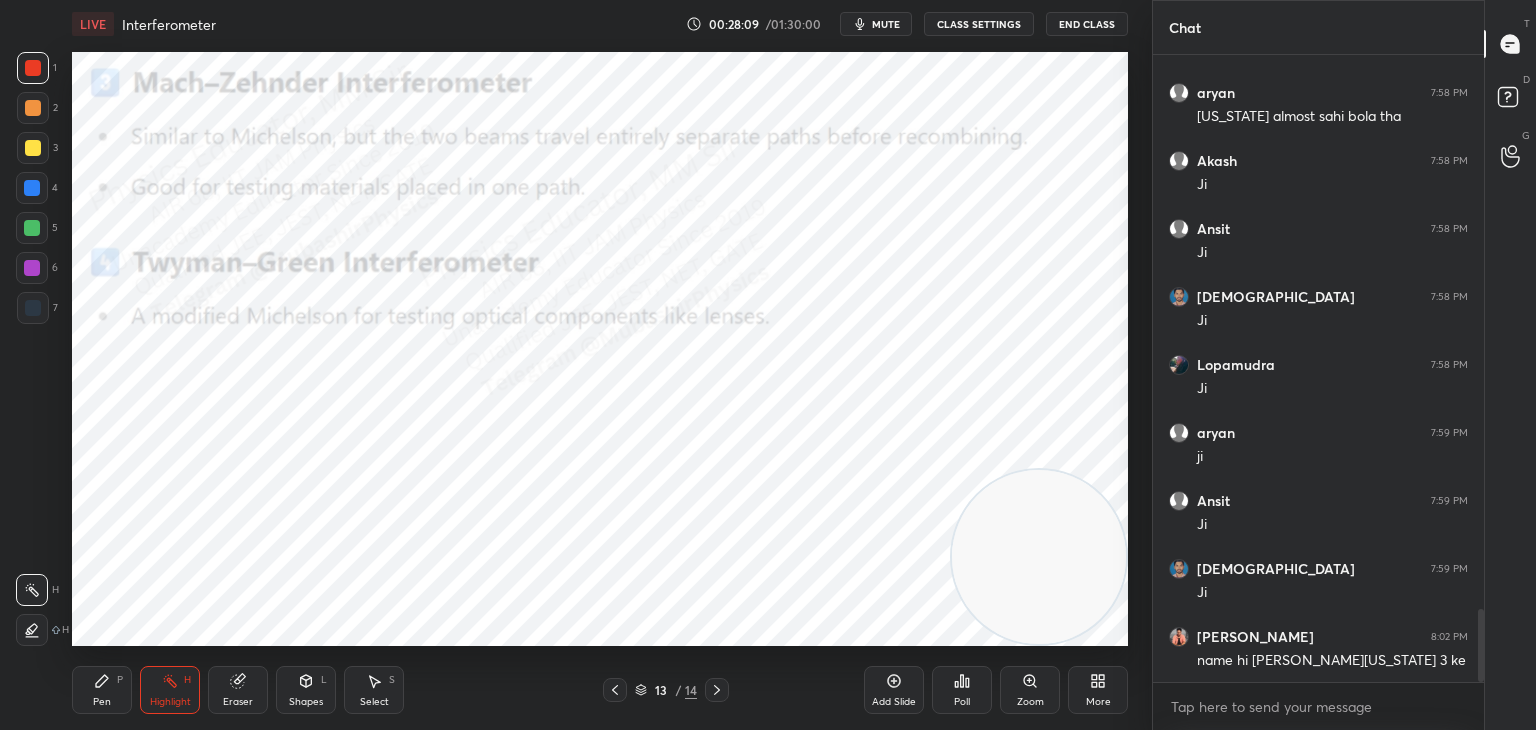 click 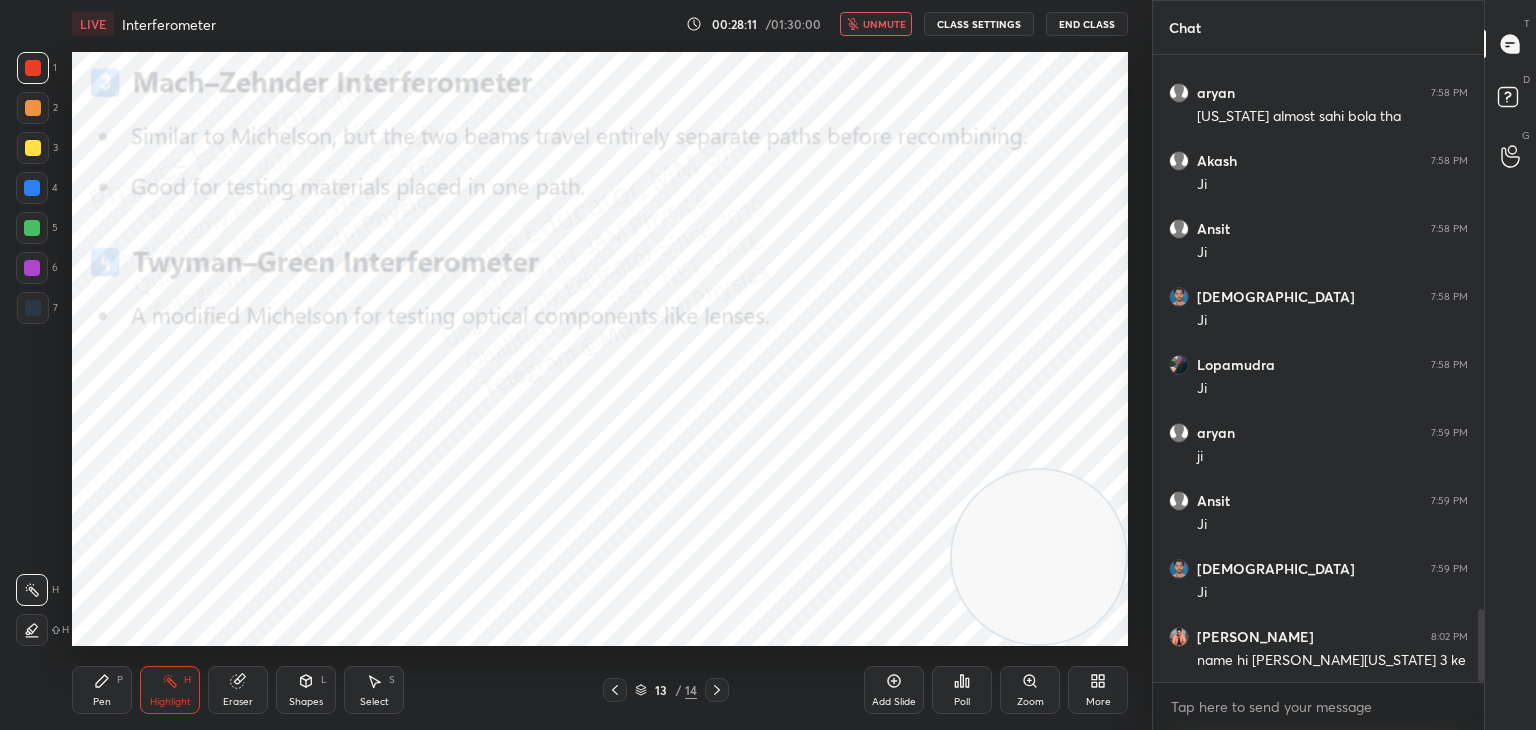 scroll, scrollTop: 4838, scrollLeft: 0, axis: vertical 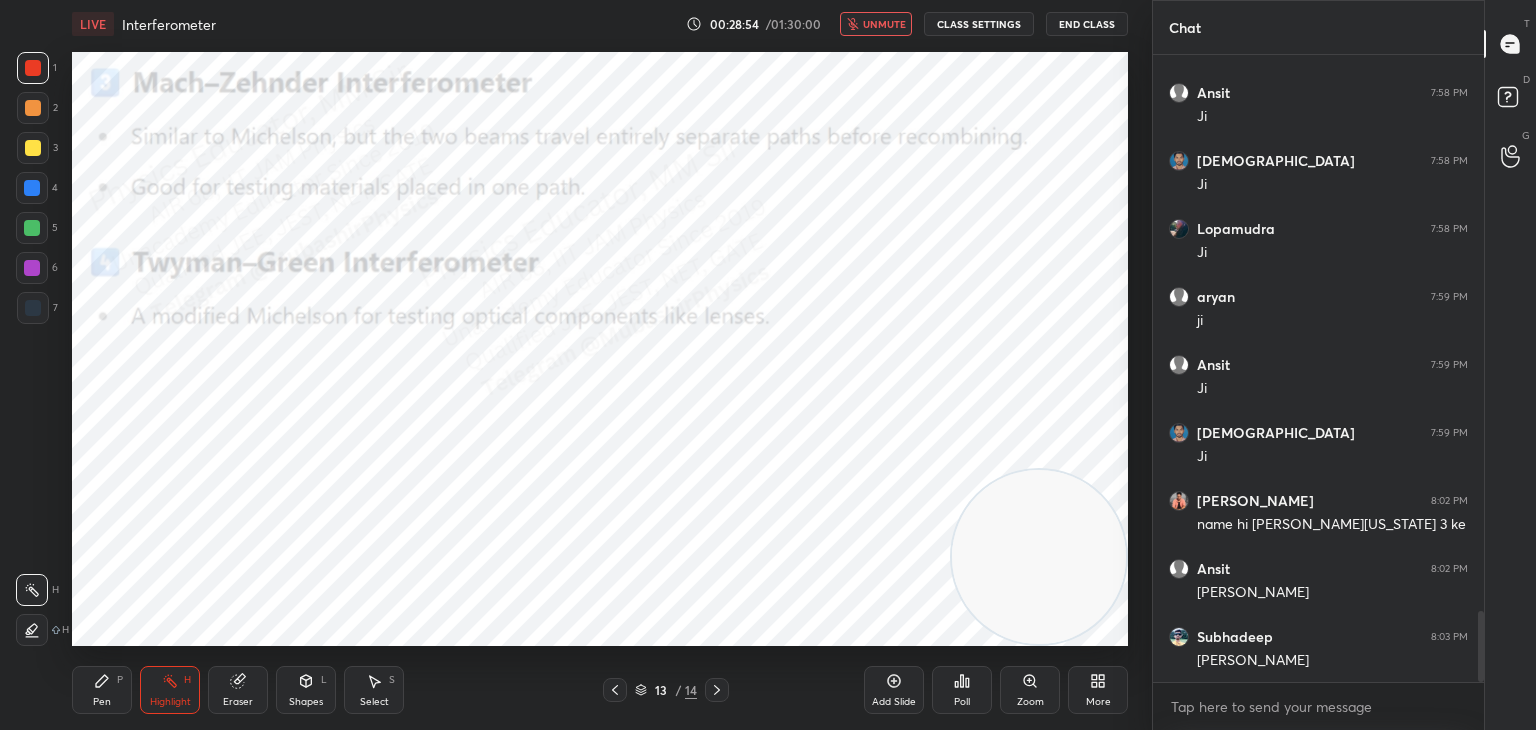 click on "unmute" at bounding box center [876, 24] 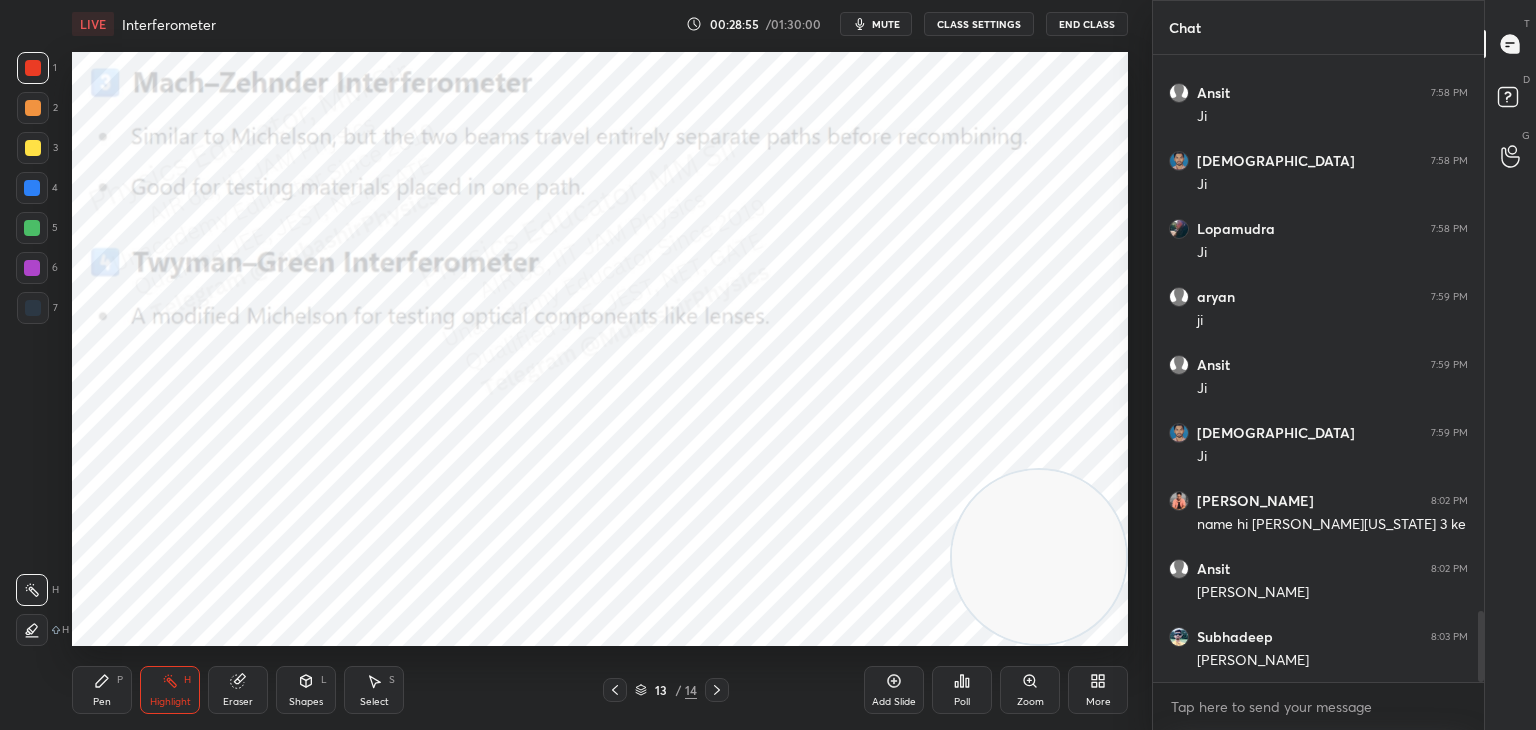 click 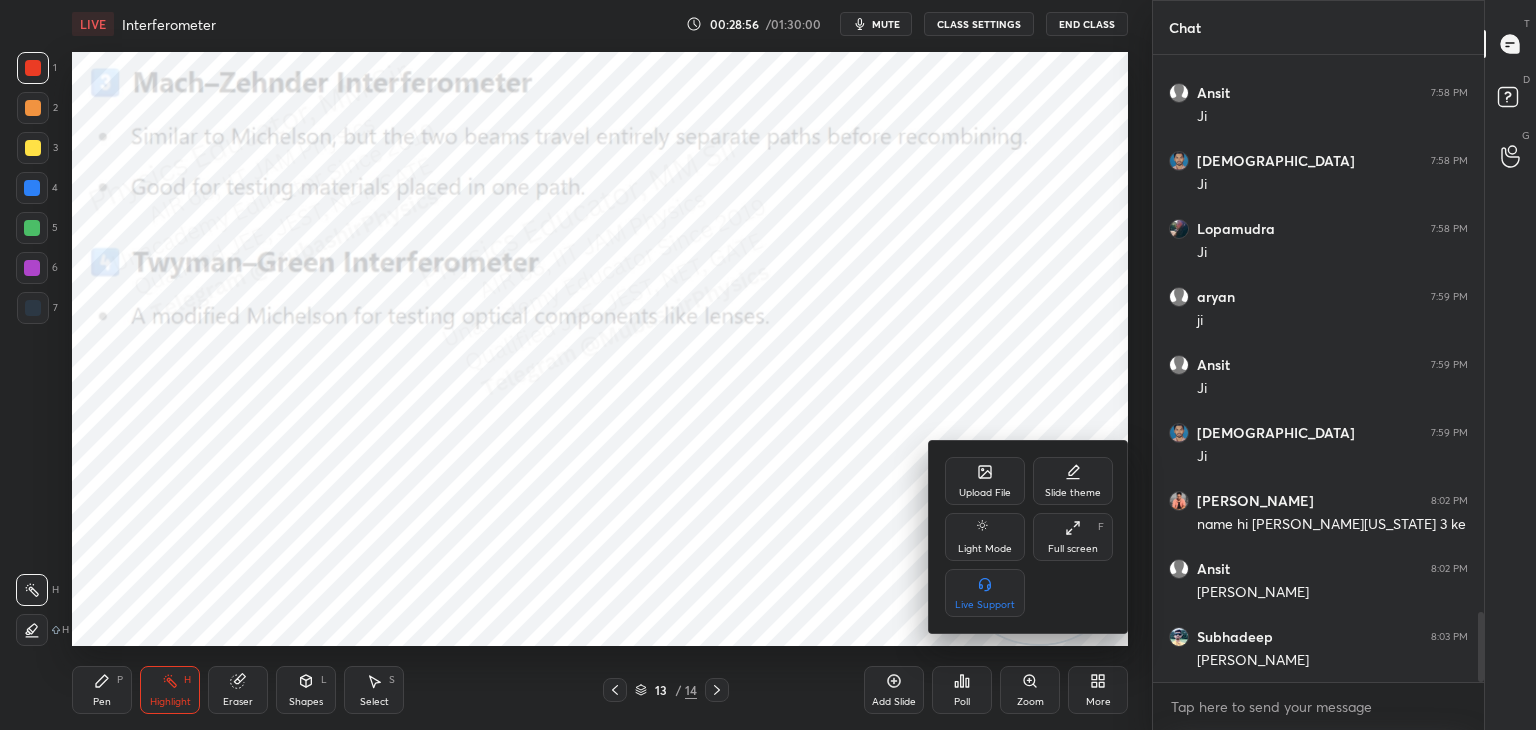 scroll, scrollTop: 4974, scrollLeft: 0, axis: vertical 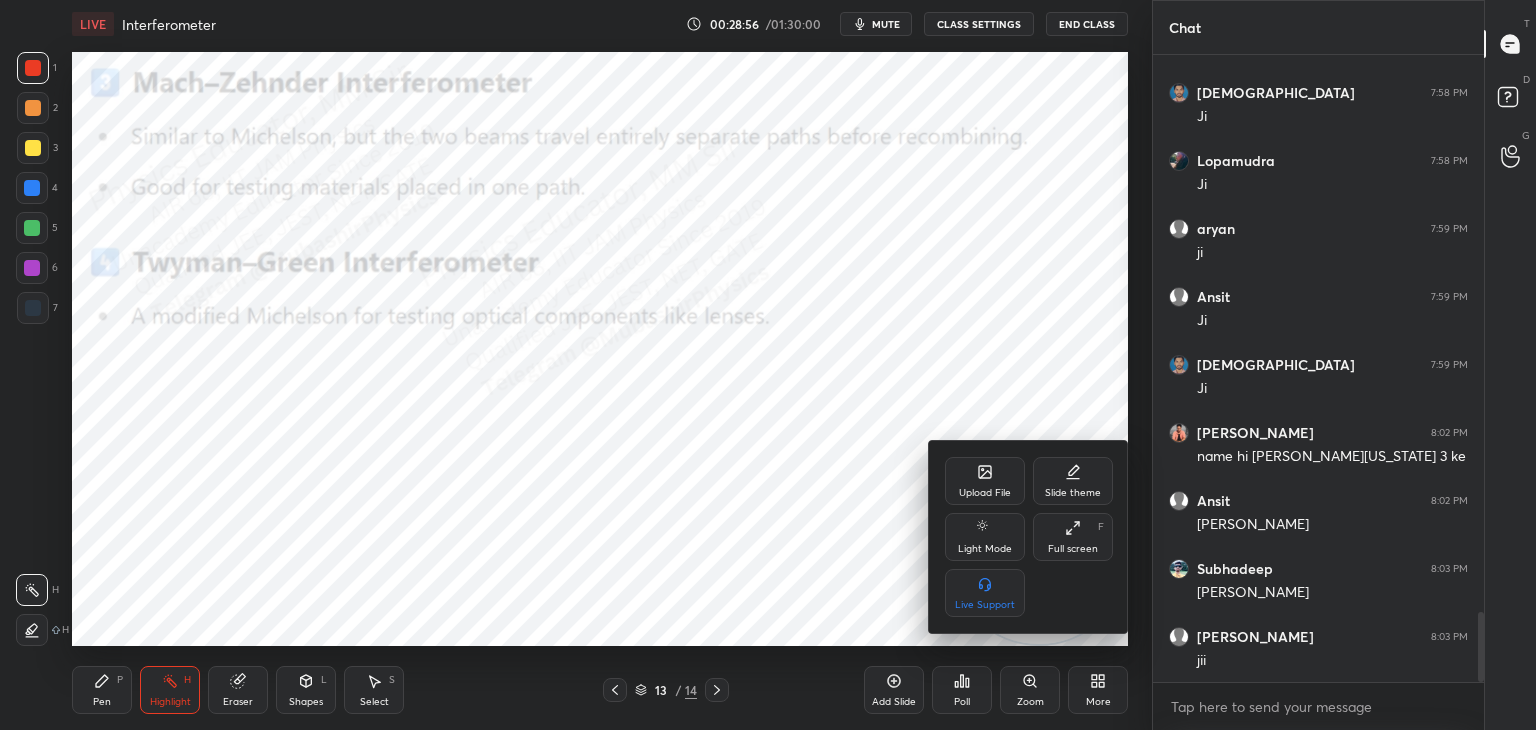 click on "Upload File" at bounding box center [985, 493] 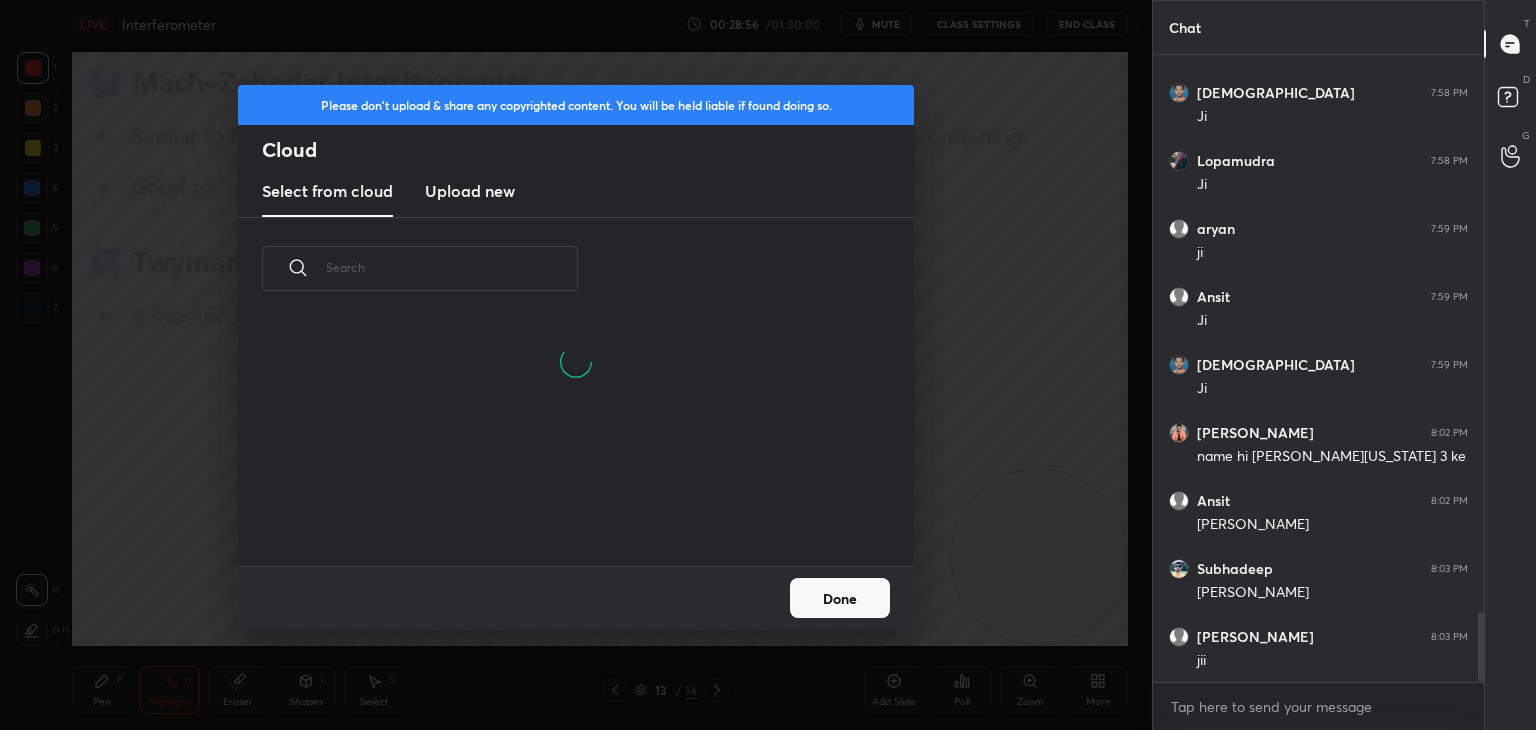 scroll, scrollTop: 5, scrollLeft: 10, axis: both 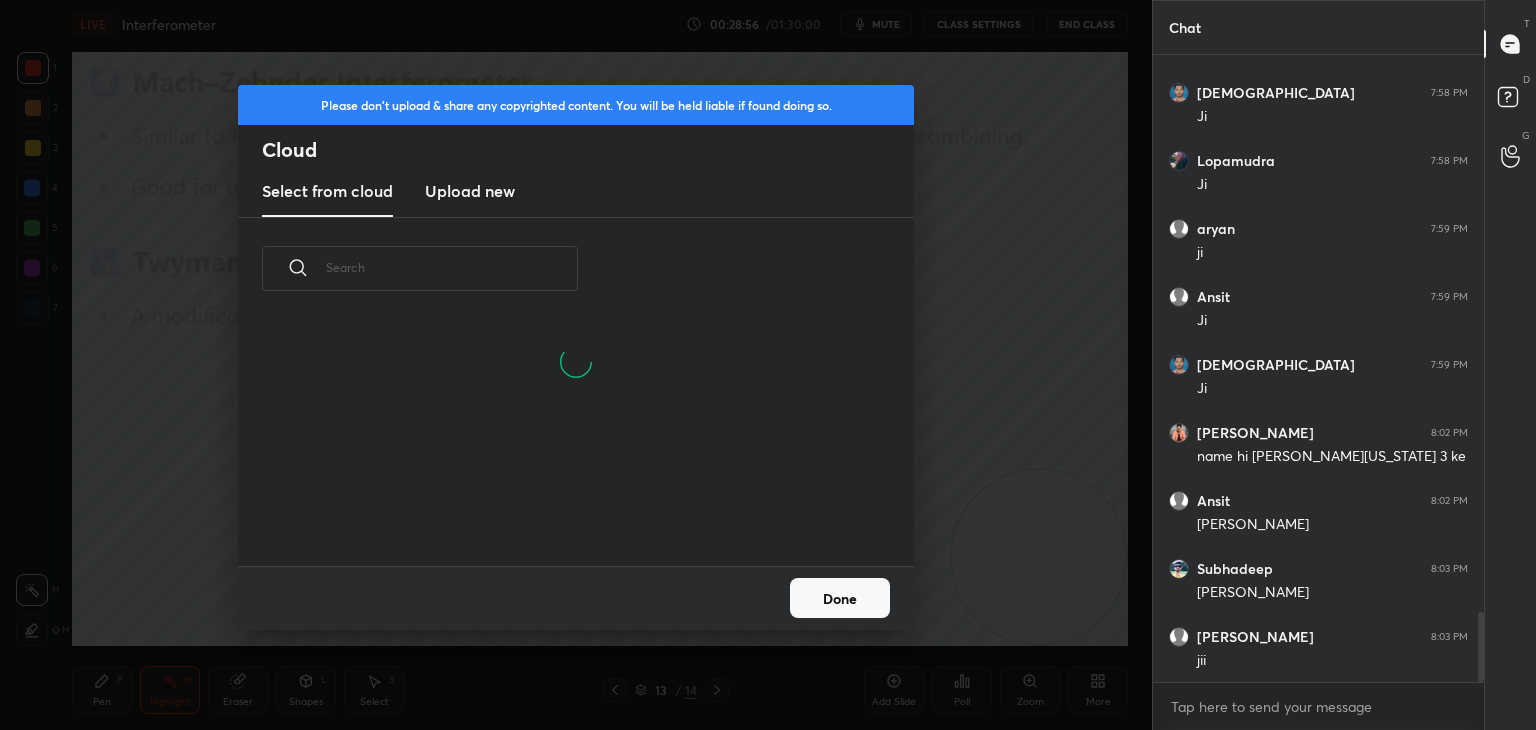 click on "Upload new" at bounding box center (470, 191) 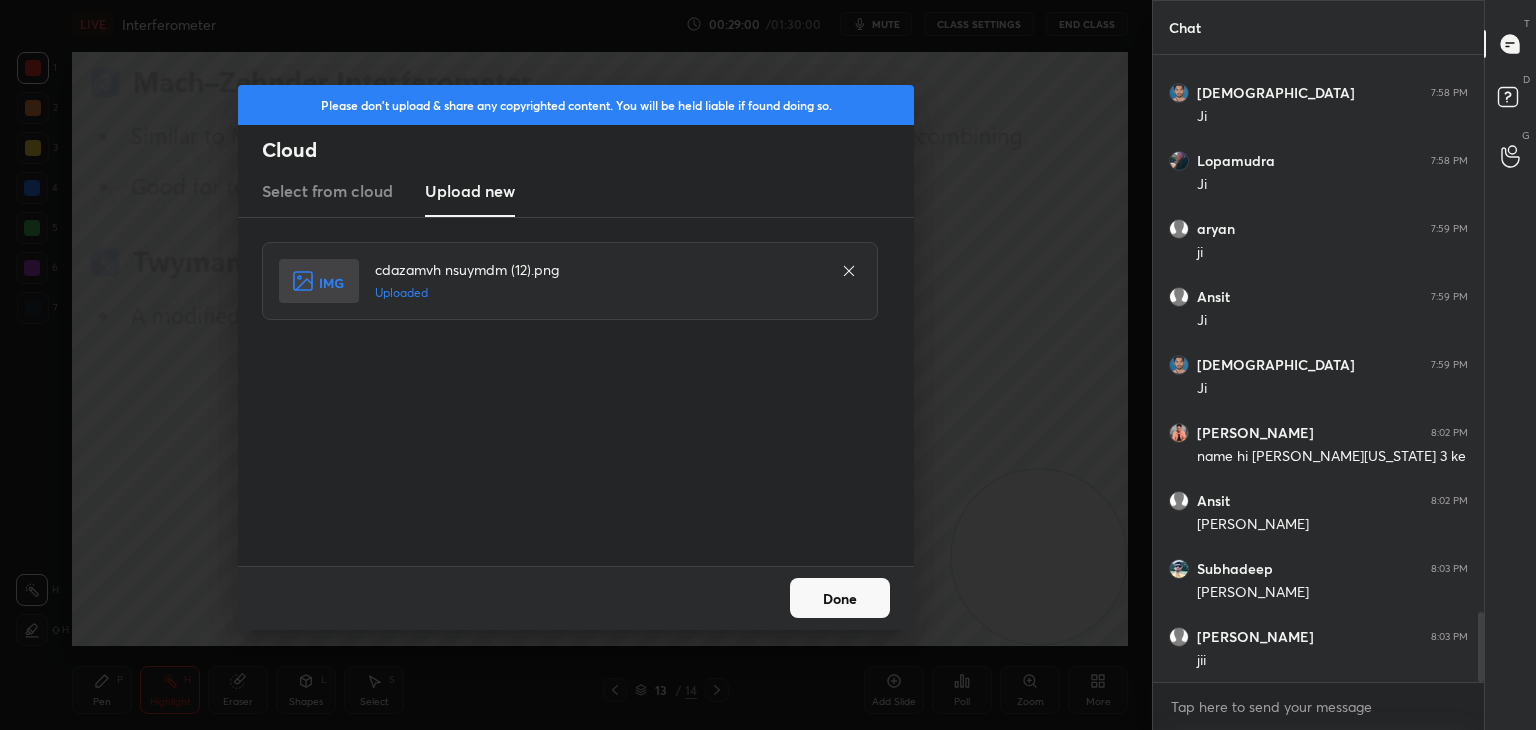 click on "Done" at bounding box center [840, 598] 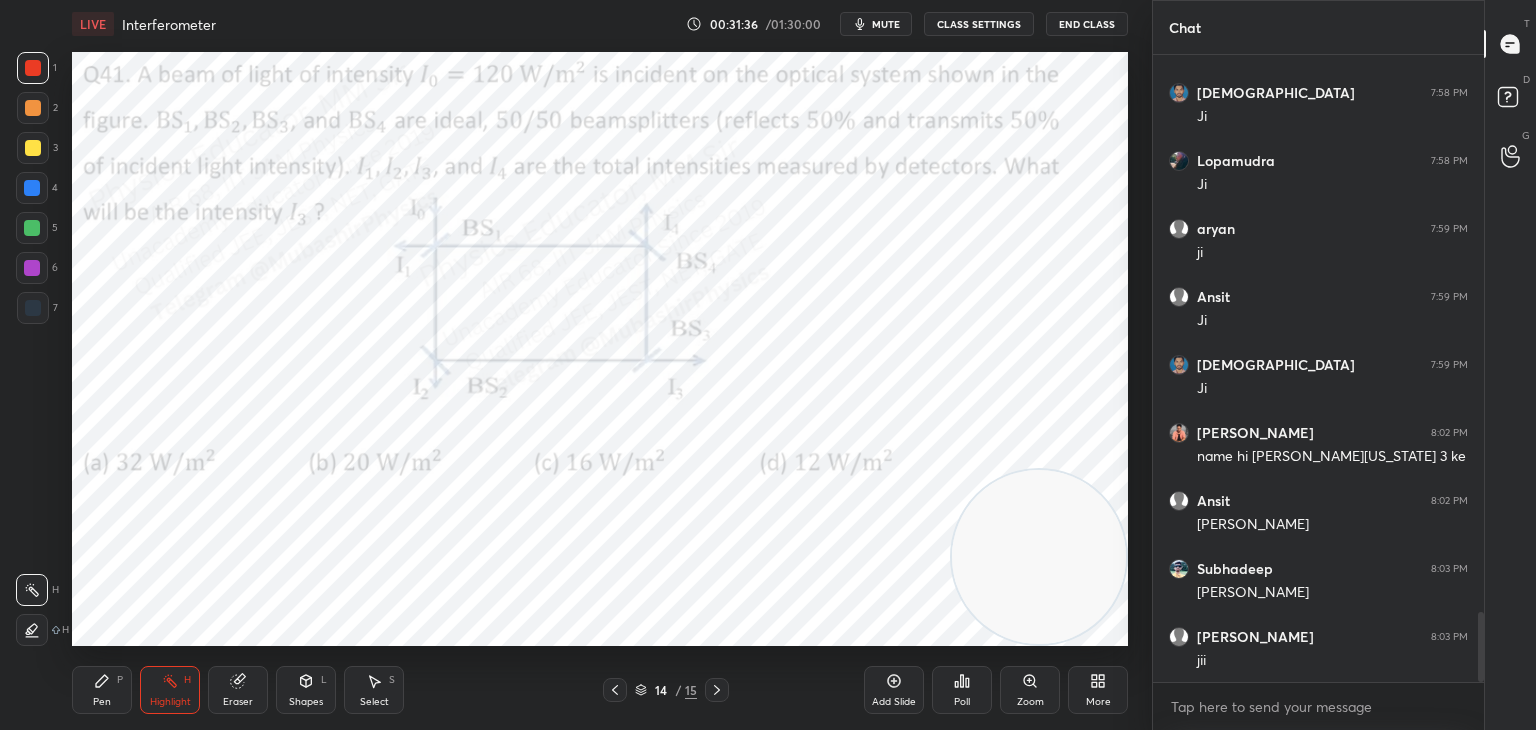 click 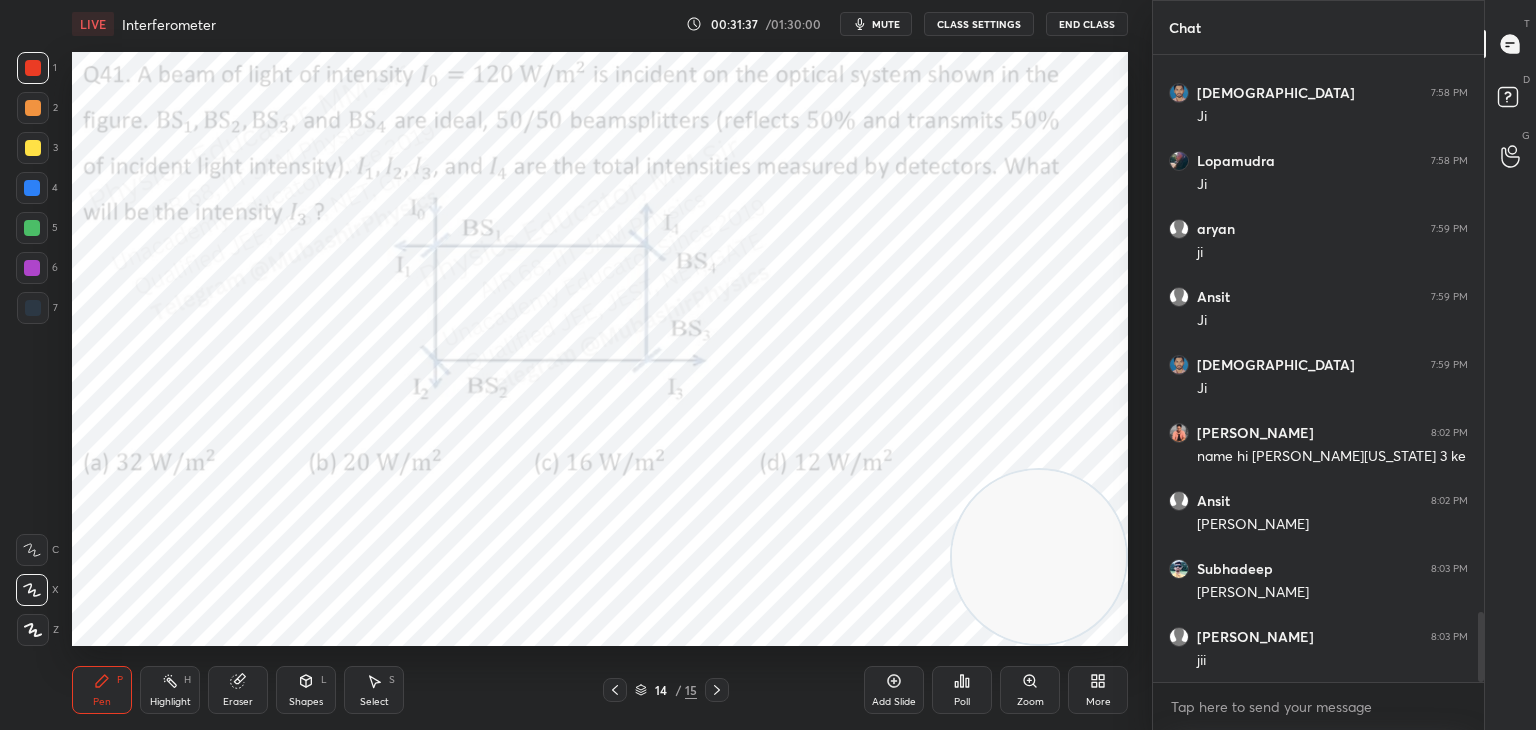 click at bounding box center [32, 188] 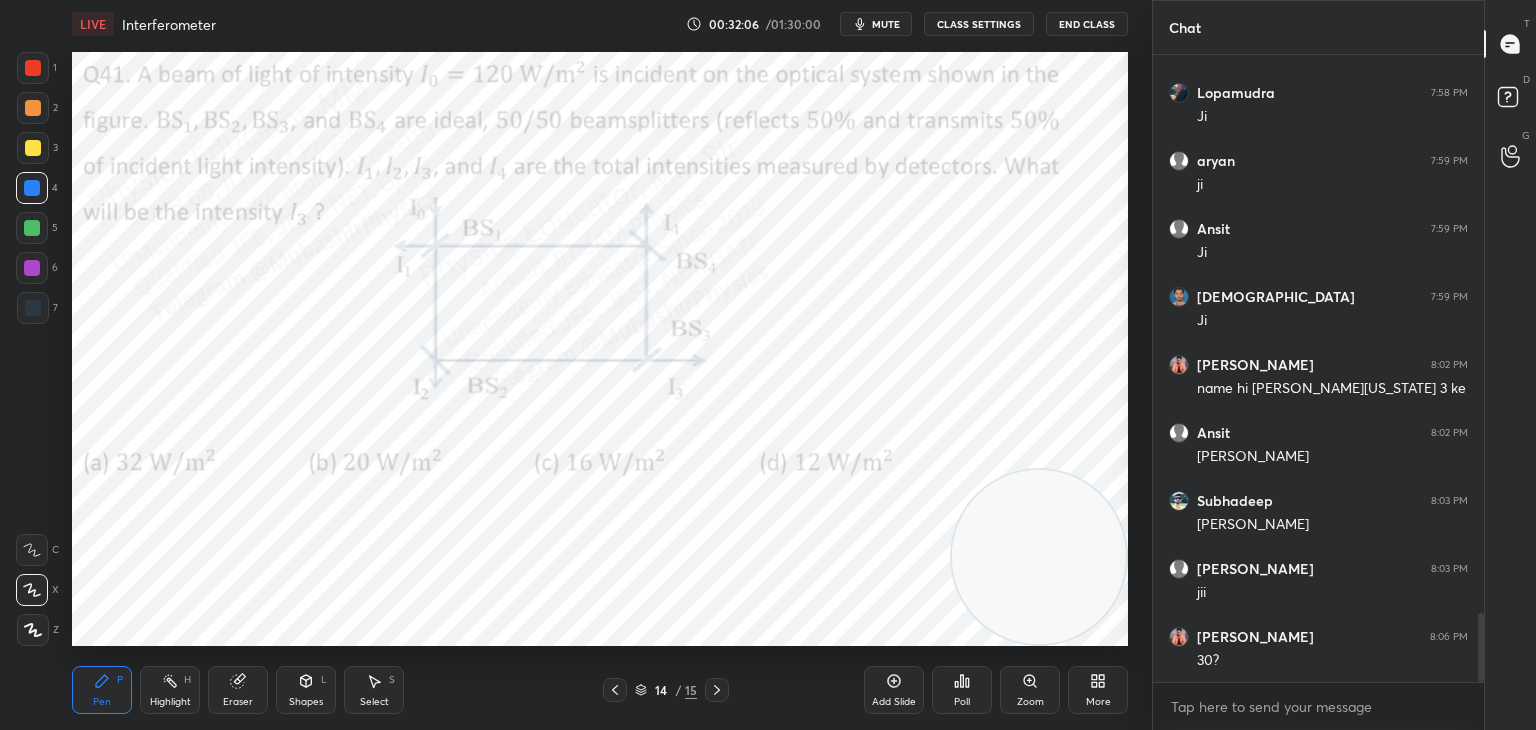 scroll, scrollTop: 5110, scrollLeft: 0, axis: vertical 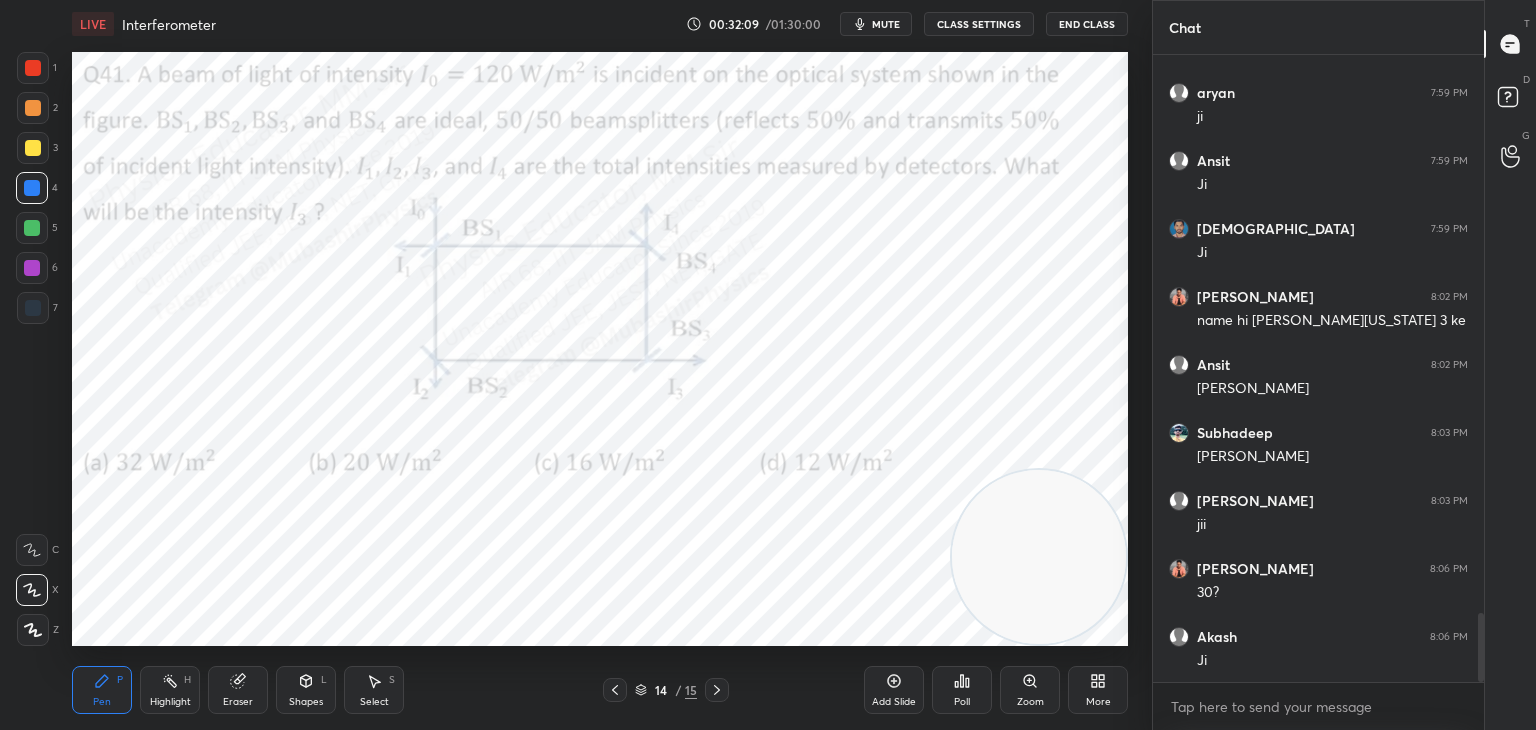 drag, startPoint x: 181, startPoint y: 686, endPoint x: 187, endPoint y: 669, distance: 18.027756 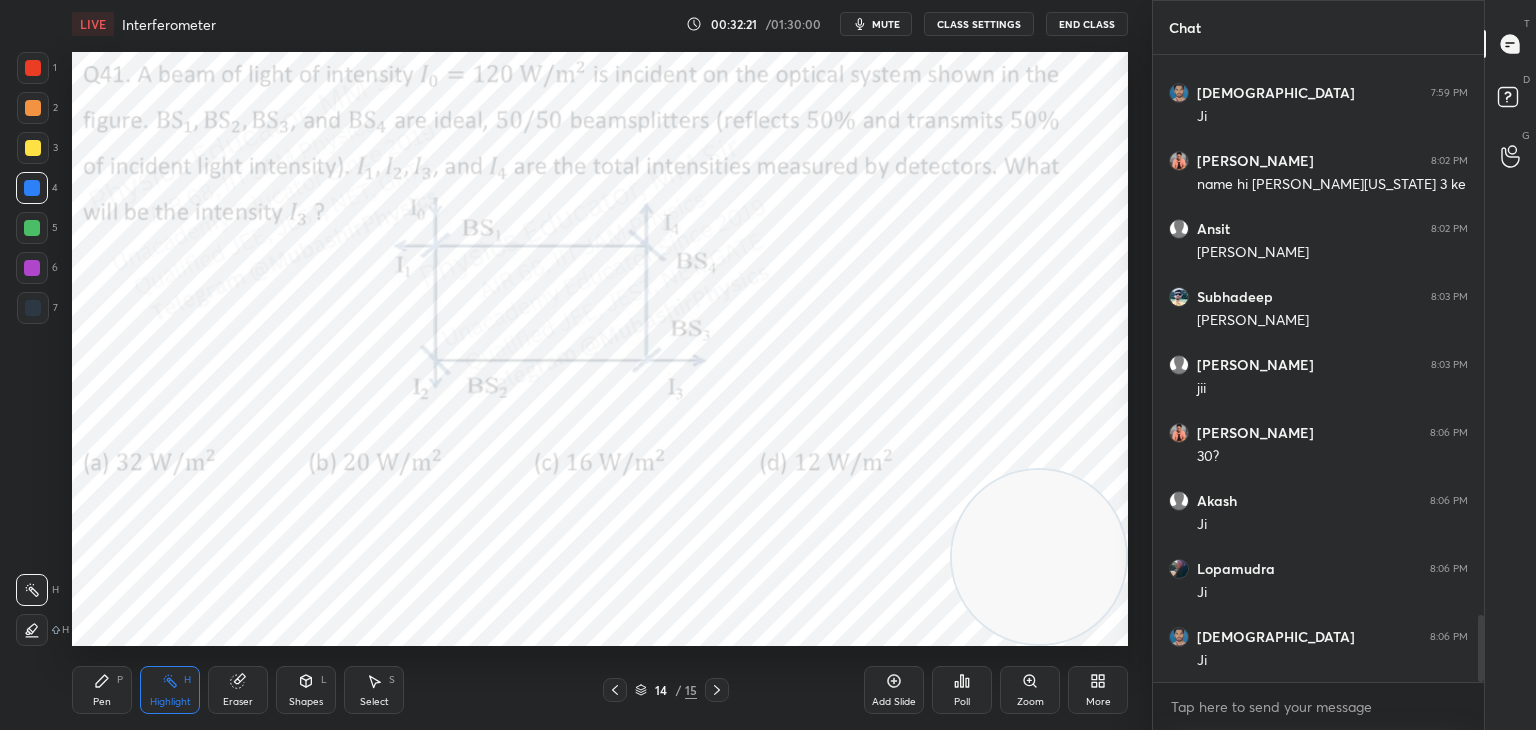 scroll, scrollTop: 5314, scrollLeft: 0, axis: vertical 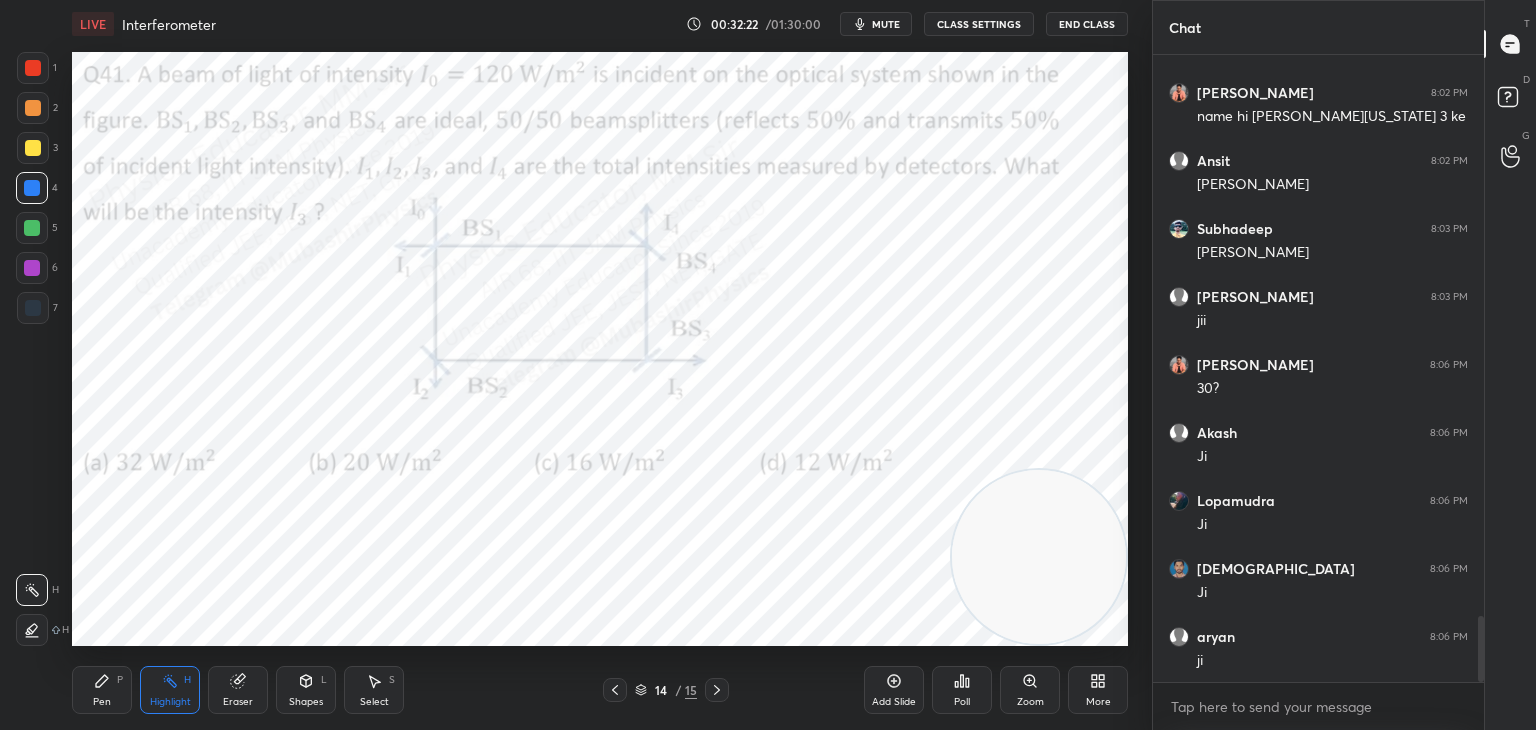 drag, startPoint x: 107, startPoint y: 689, endPoint x: 193, endPoint y: 646, distance: 96.150925 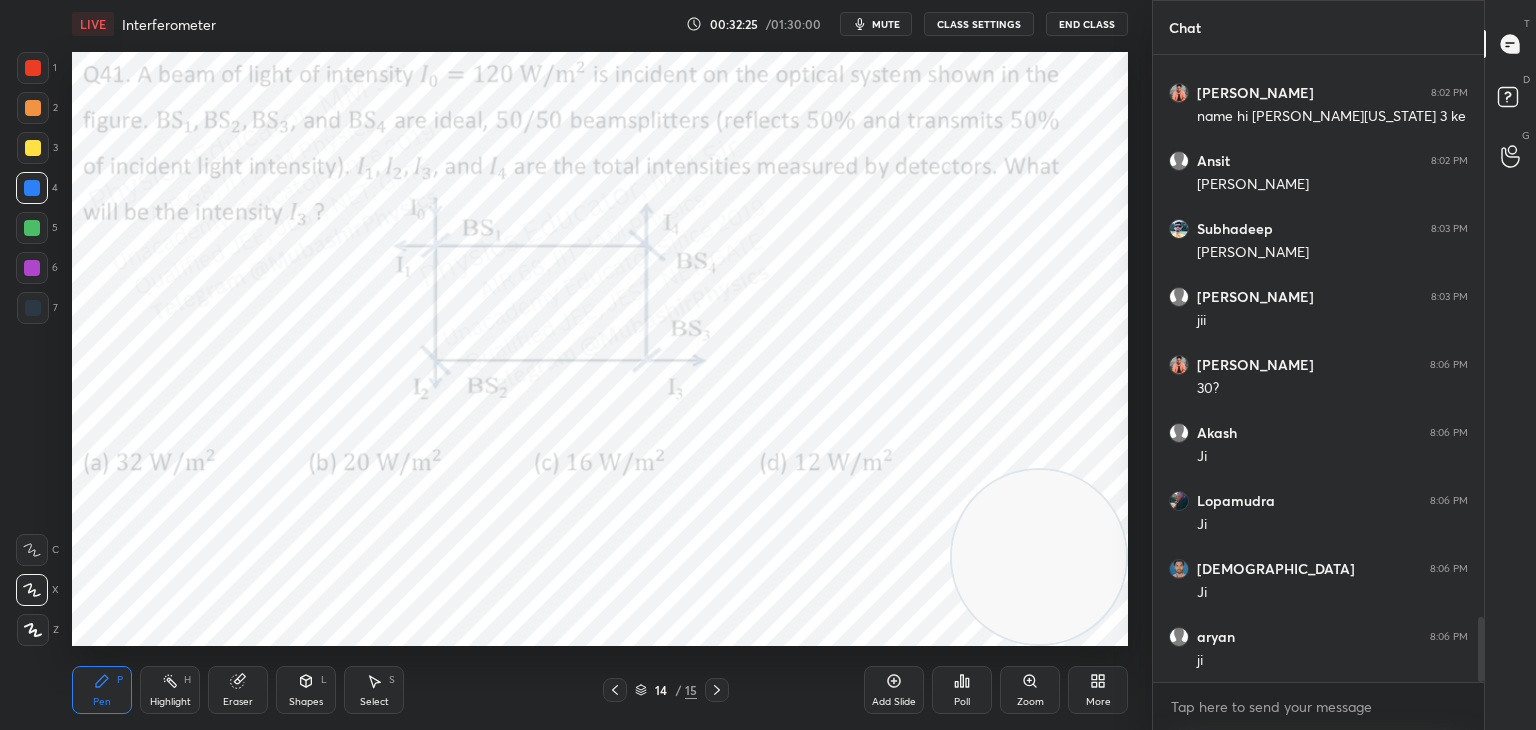 scroll, scrollTop: 5382, scrollLeft: 0, axis: vertical 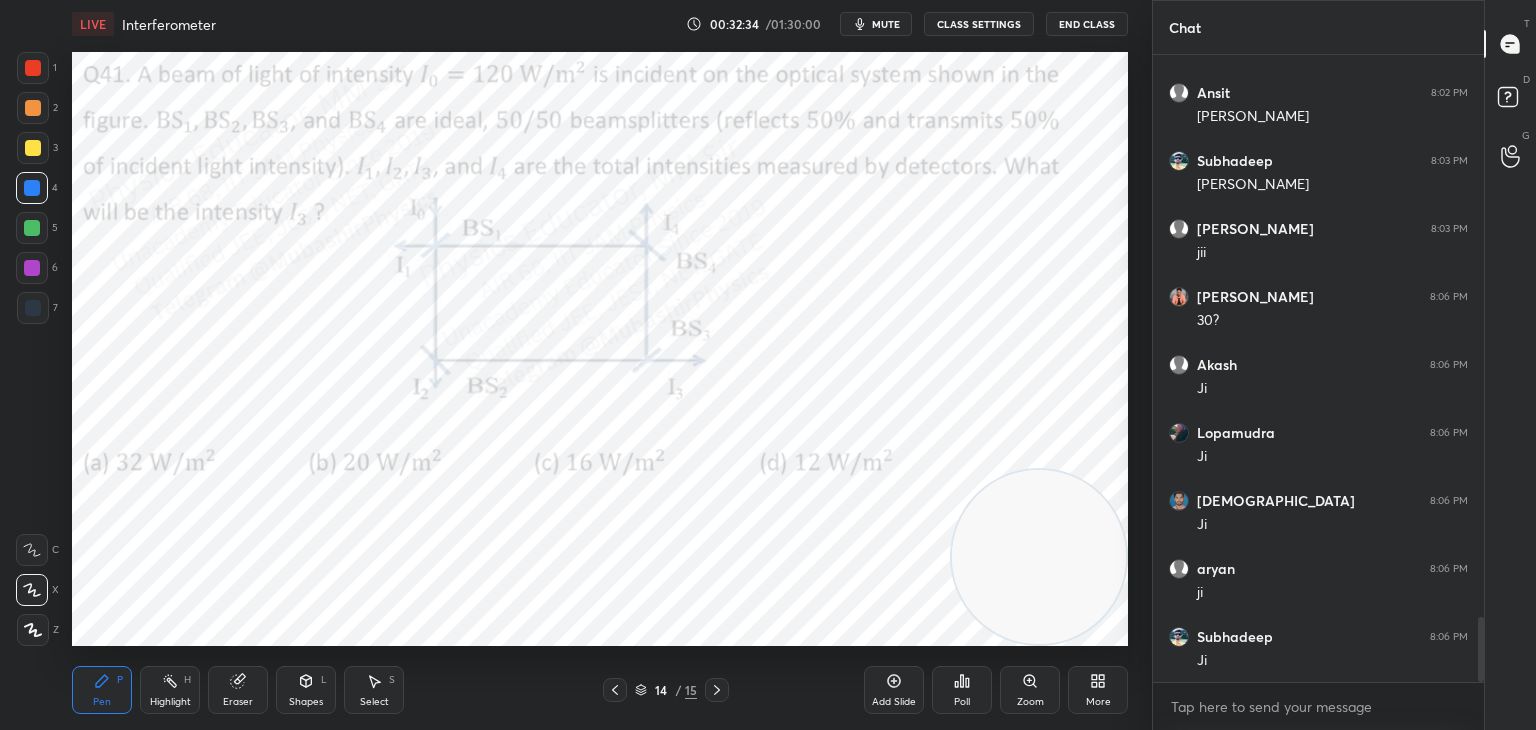 click at bounding box center (32, 228) 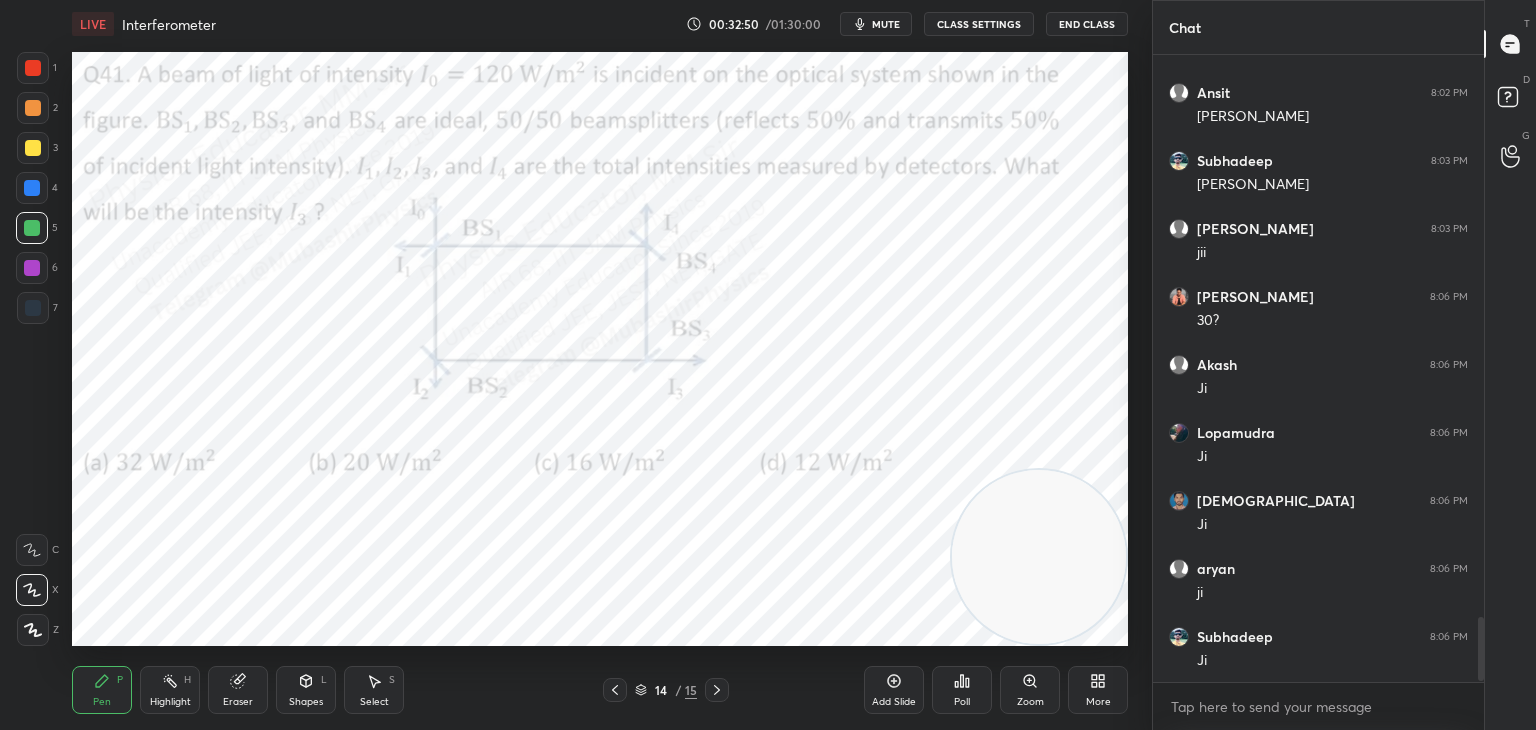 scroll, scrollTop: 5450, scrollLeft: 0, axis: vertical 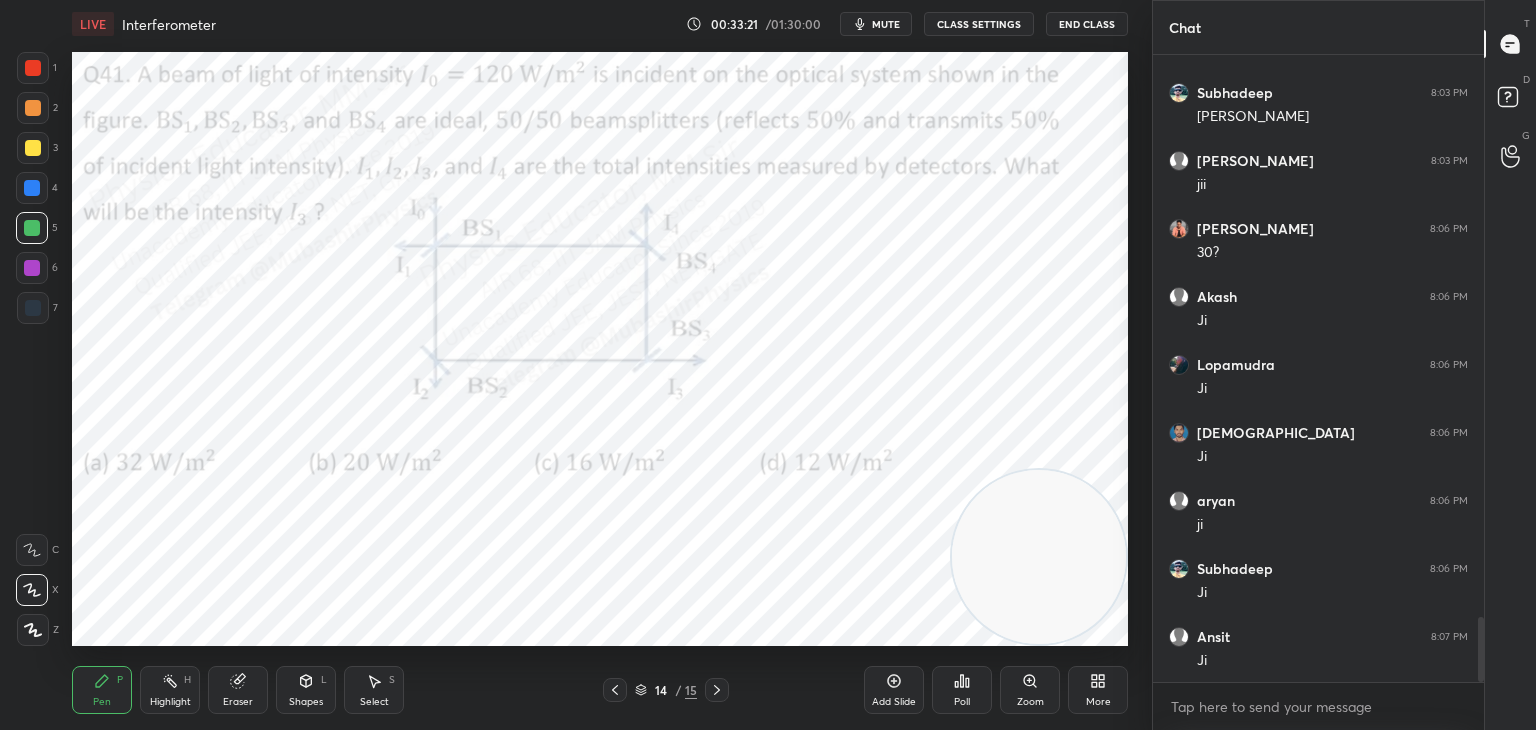 drag, startPoint x: 31, startPoint y: 268, endPoint x: 69, endPoint y: 274, distance: 38.470768 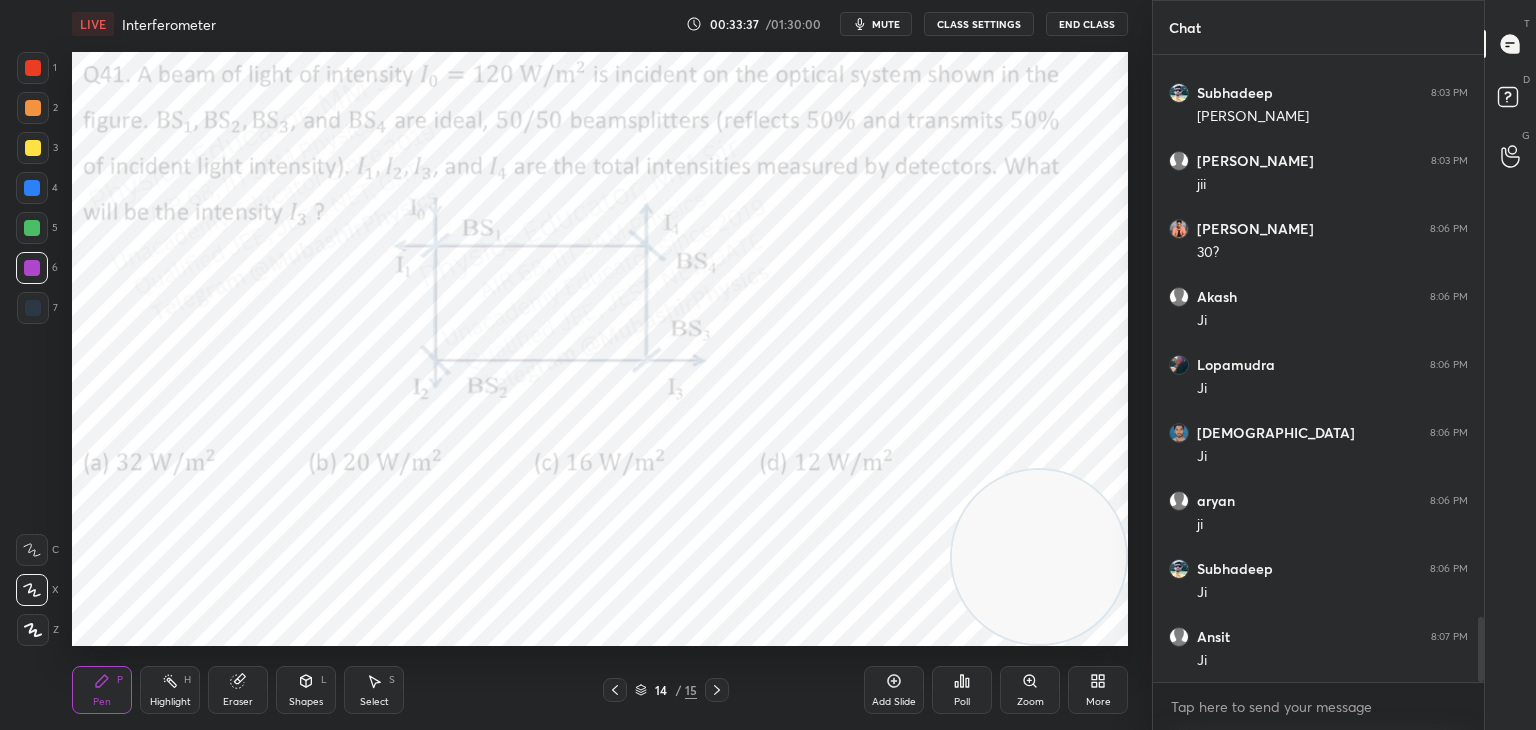 drag, startPoint x: 32, startPoint y: 146, endPoint x: 39, endPoint y: 154, distance: 10.630146 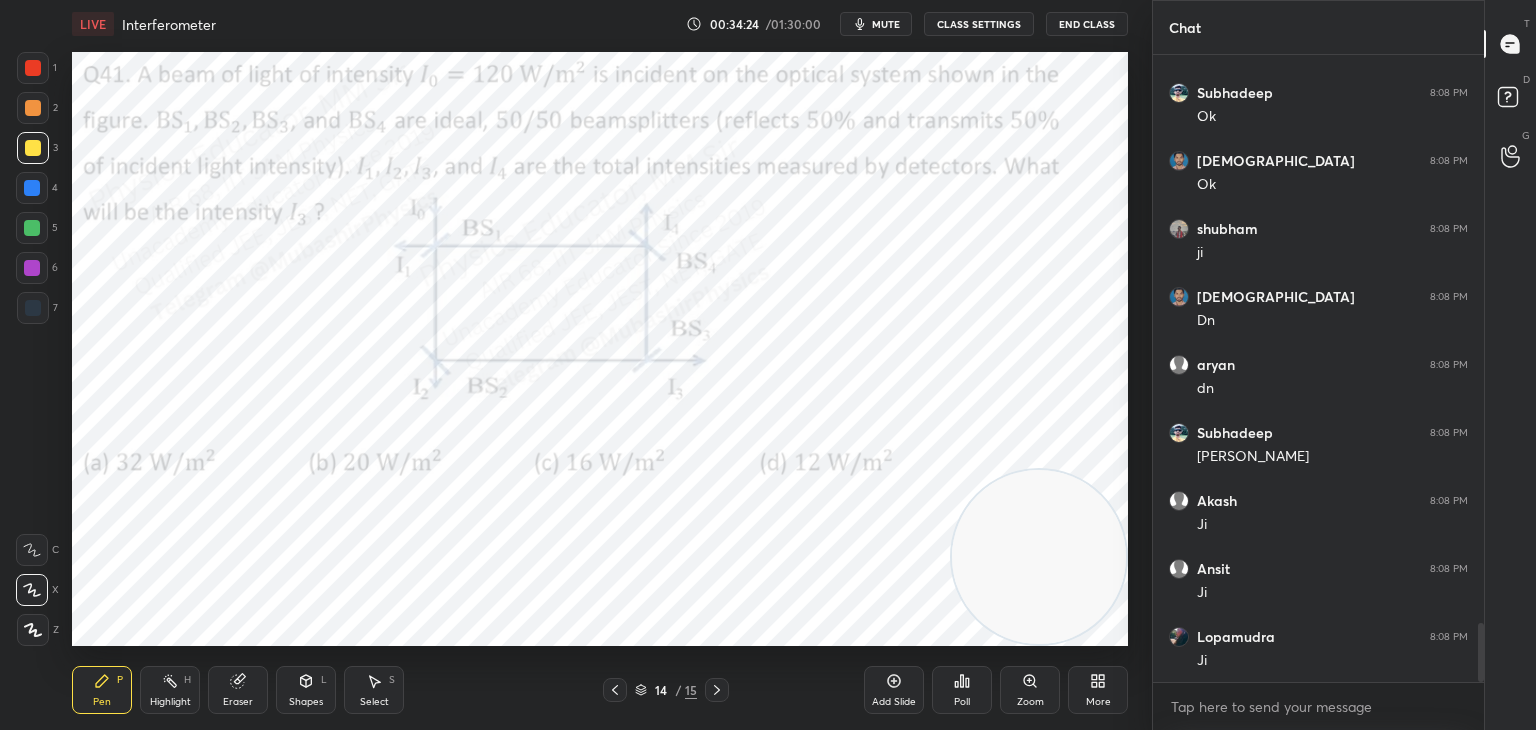 scroll, scrollTop: 6130, scrollLeft: 0, axis: vertical 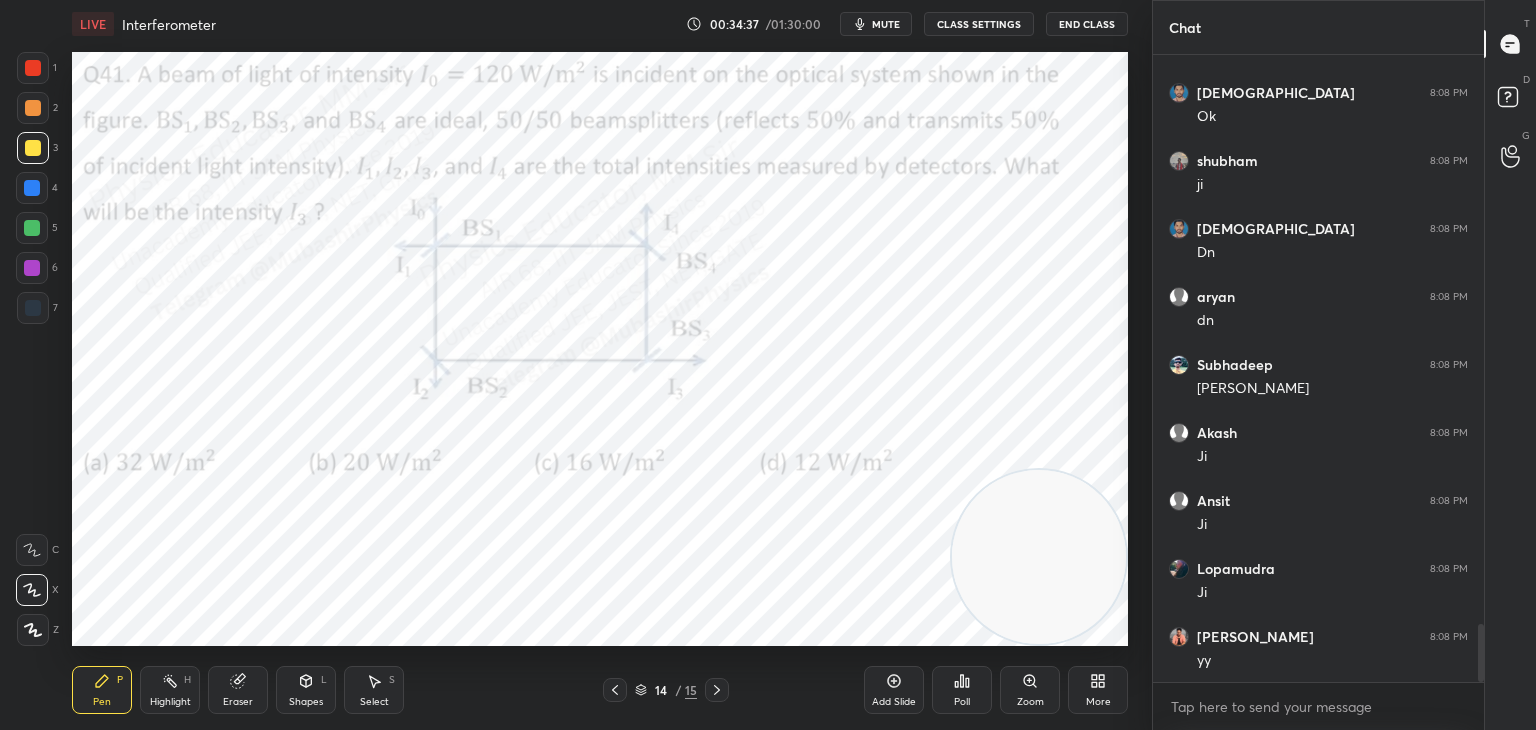 click at bounding box center [33, 68] 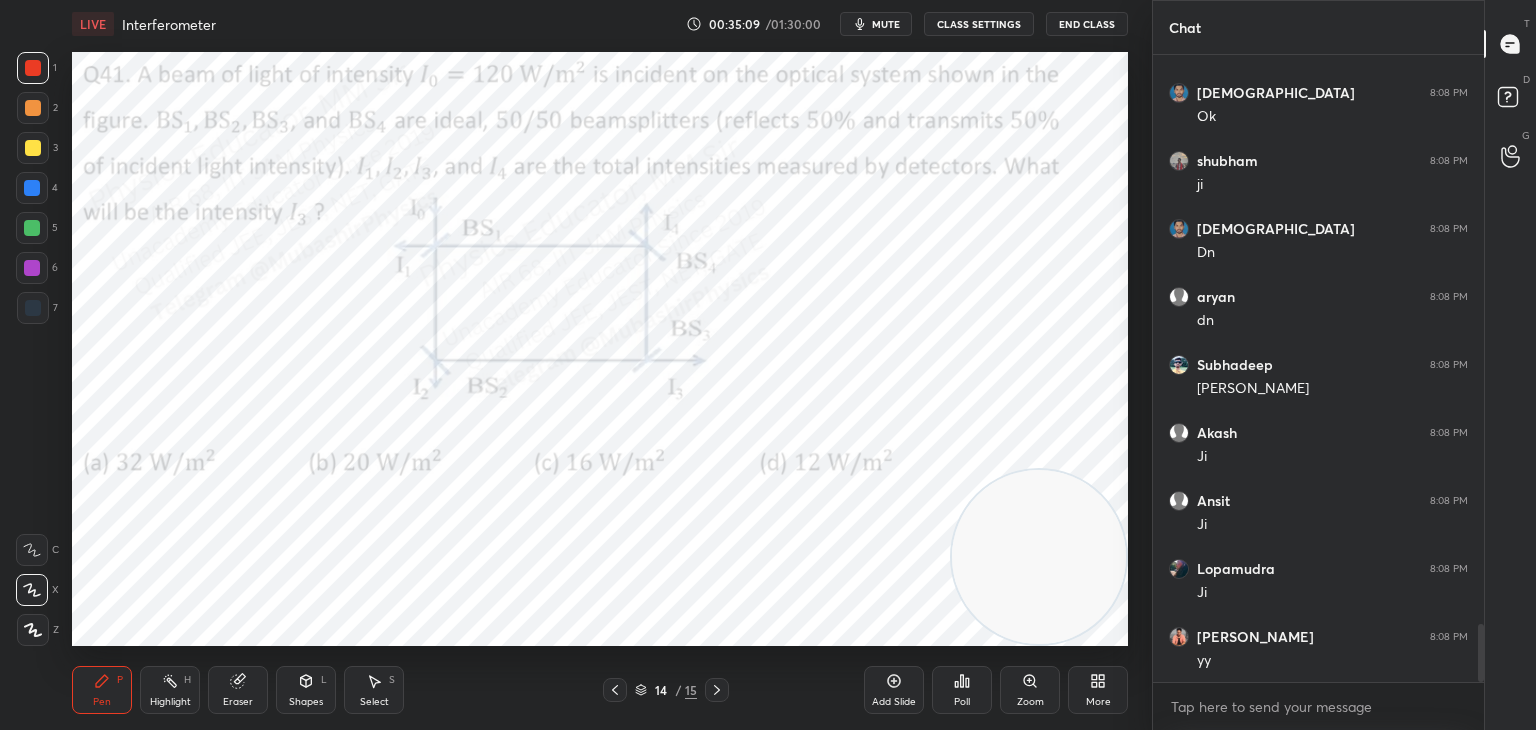 click on "Eraser" at bounding box center (238, 690) 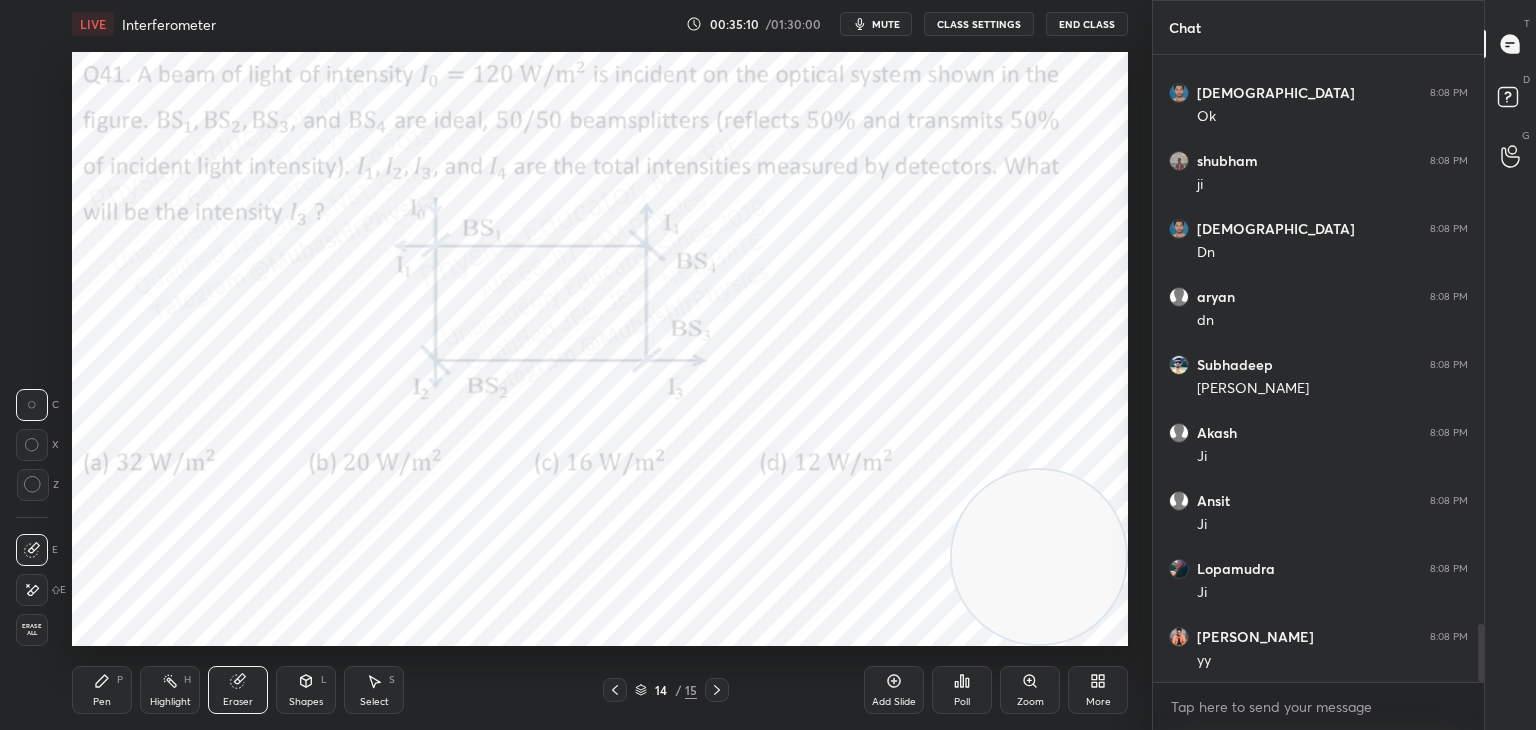 click on "Erase all" at bounding box center (32, 630) 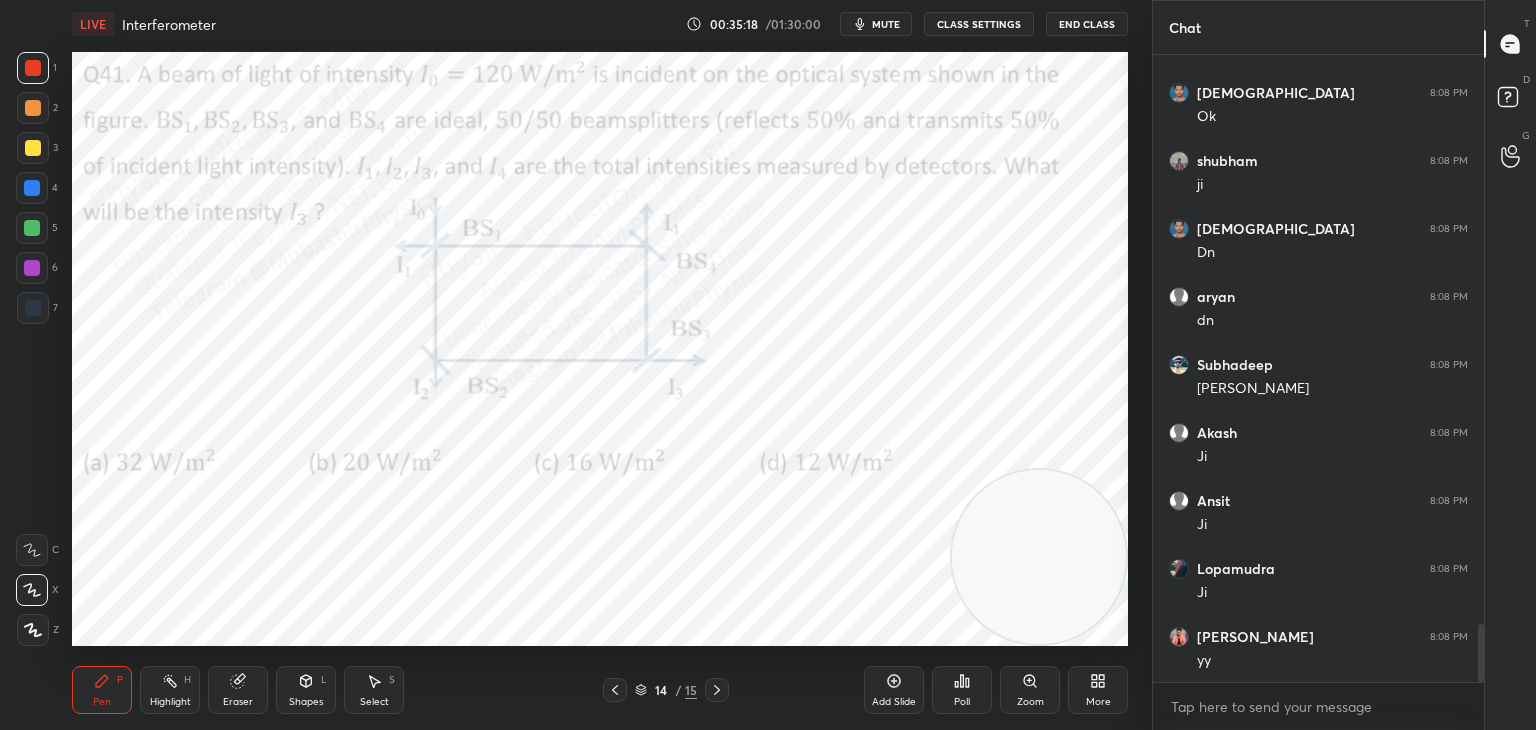drag, startPoint x: 32, startPoint y: 308, endPoint x: 45, endPoint y: 312, distance: 13.601471 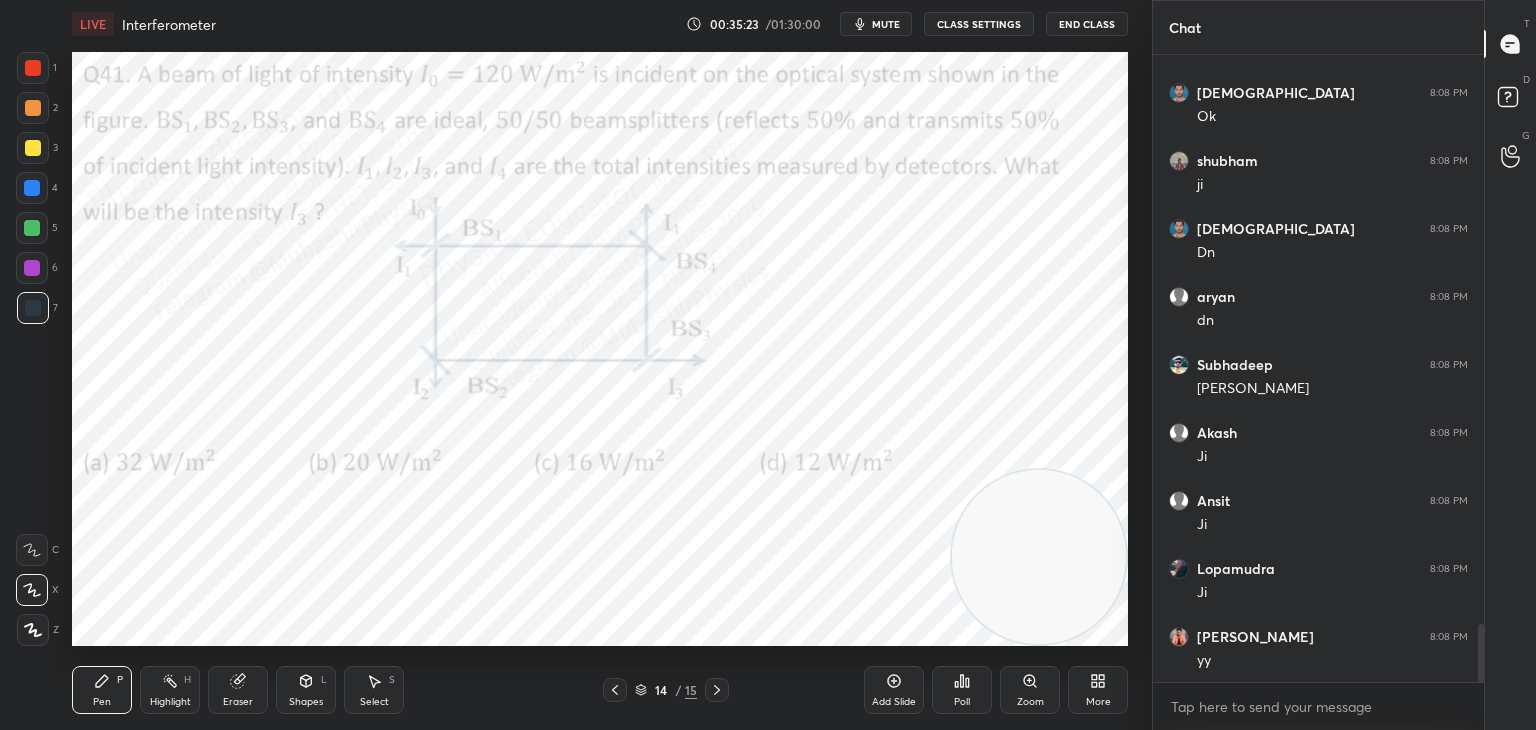 click on "Highlight H" at bounding box center [170, 690] 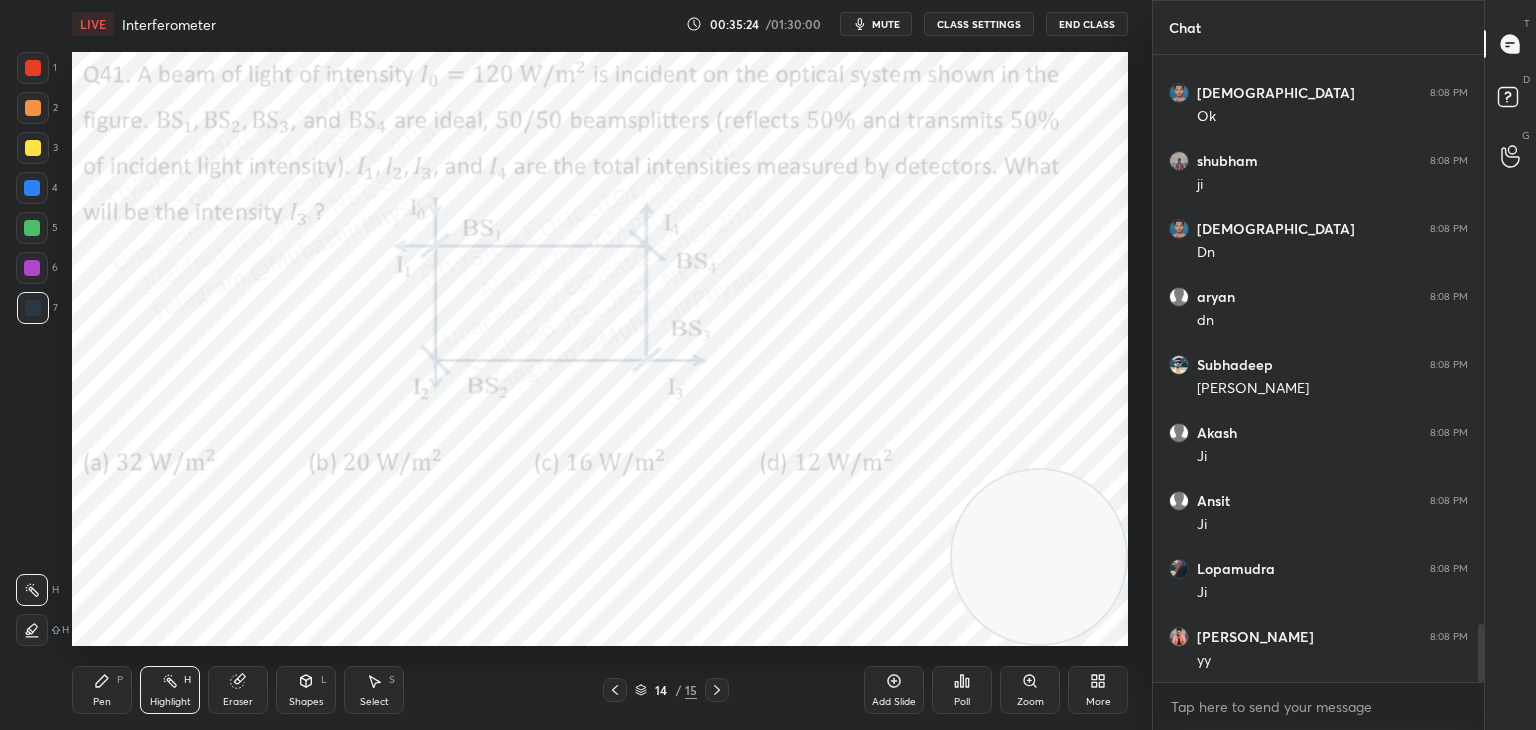 drag, startPoint x: 1038, startPoint y: 590, endPoint x: 1092, endPoint y: 597, distance: 54.451813 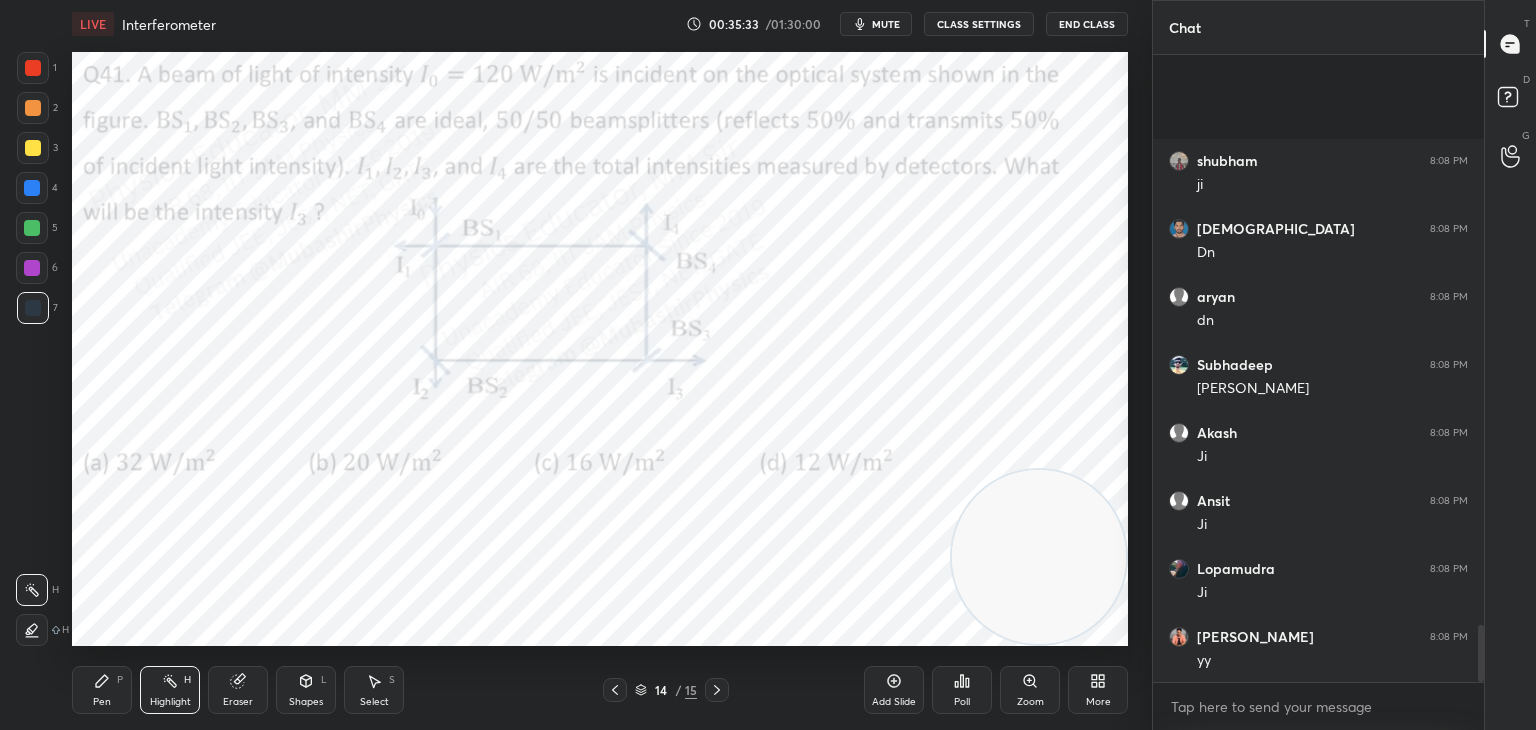 scroll, scrollTop: 6334, scrollLeft: 0, axis: vertical 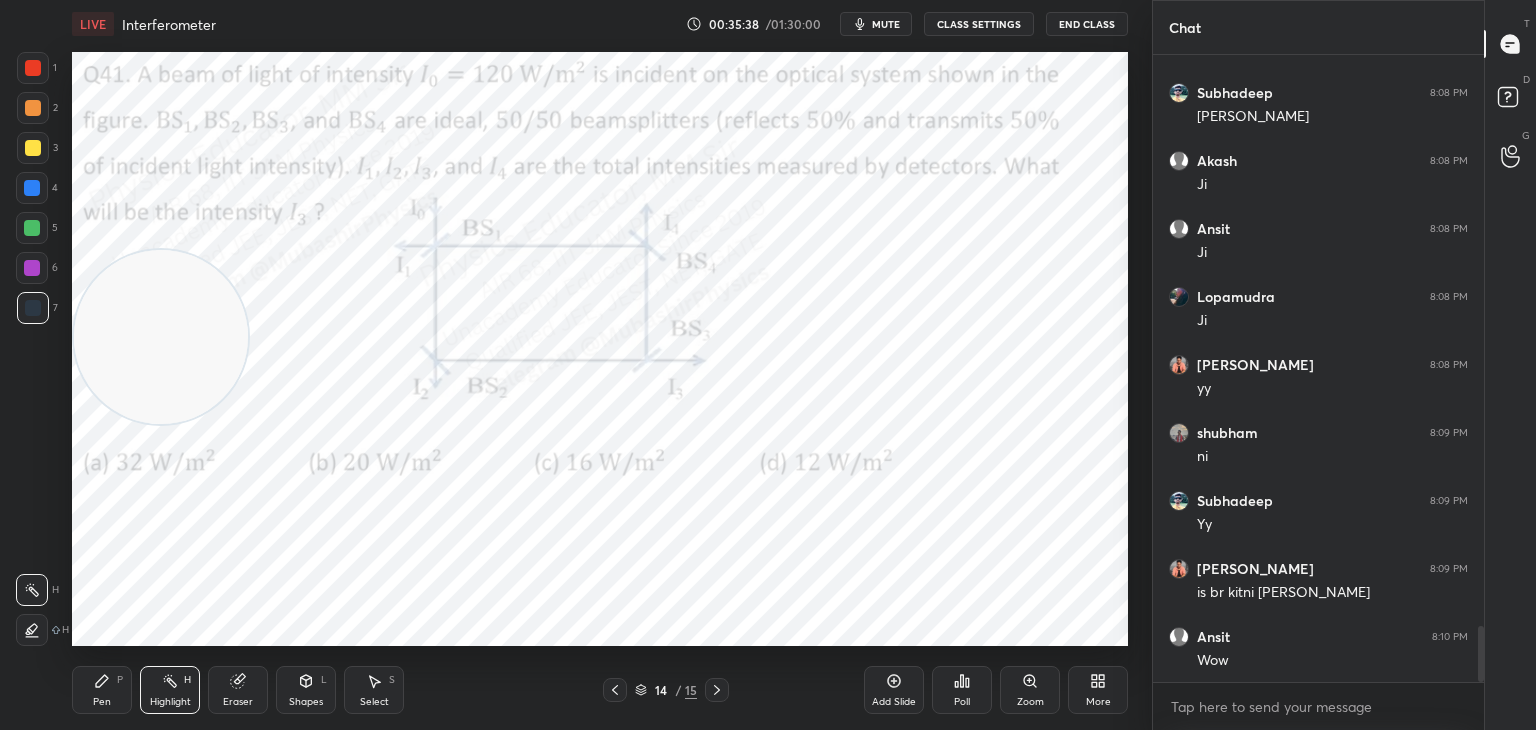 drag, startPoint x: 1046, startPoint y: 575, endPoint x: 164, endPoint y: 363, distance: 907.1207 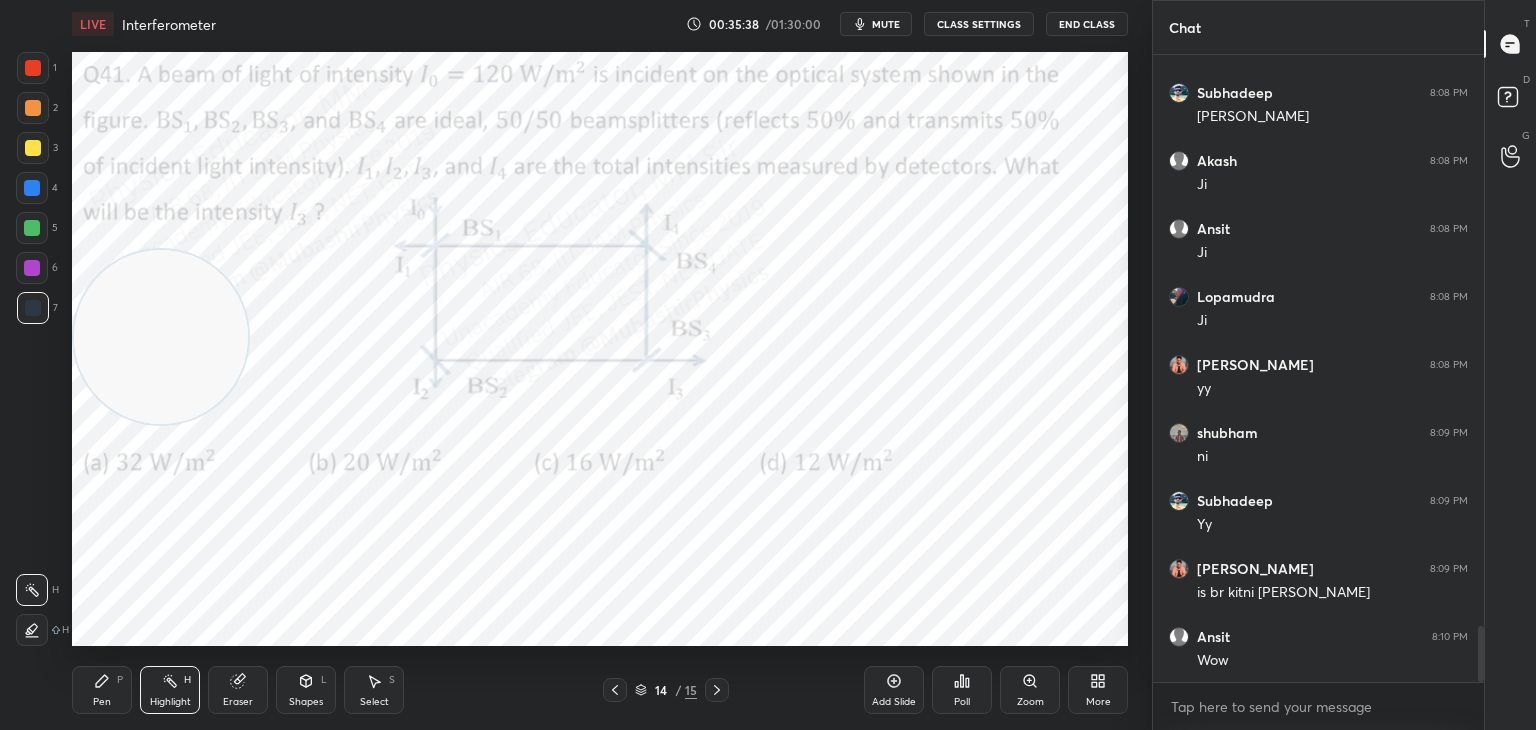 click at bounding box center [161, 337] 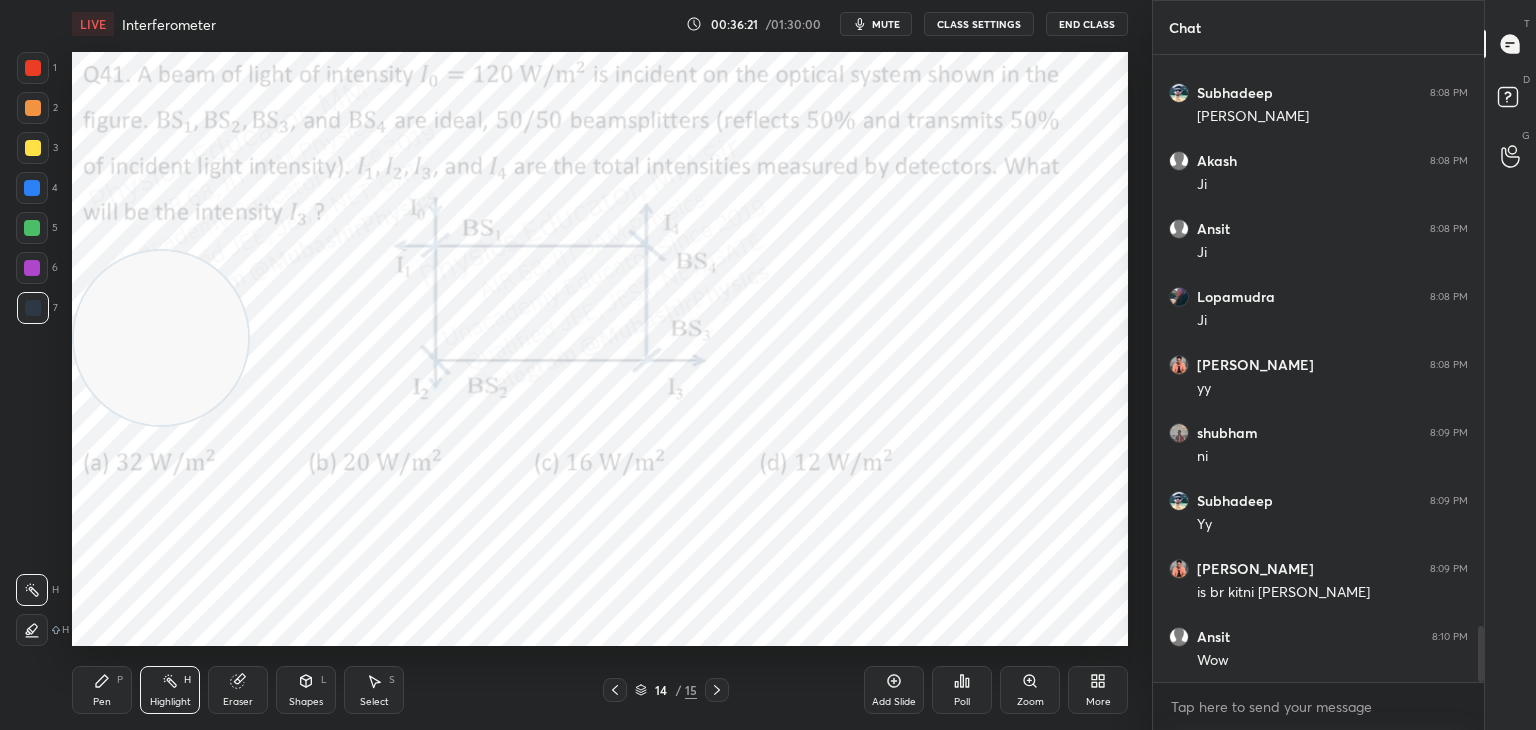 scroll, scrollTop: 6470, scrollLeft: 0, axis: vertical 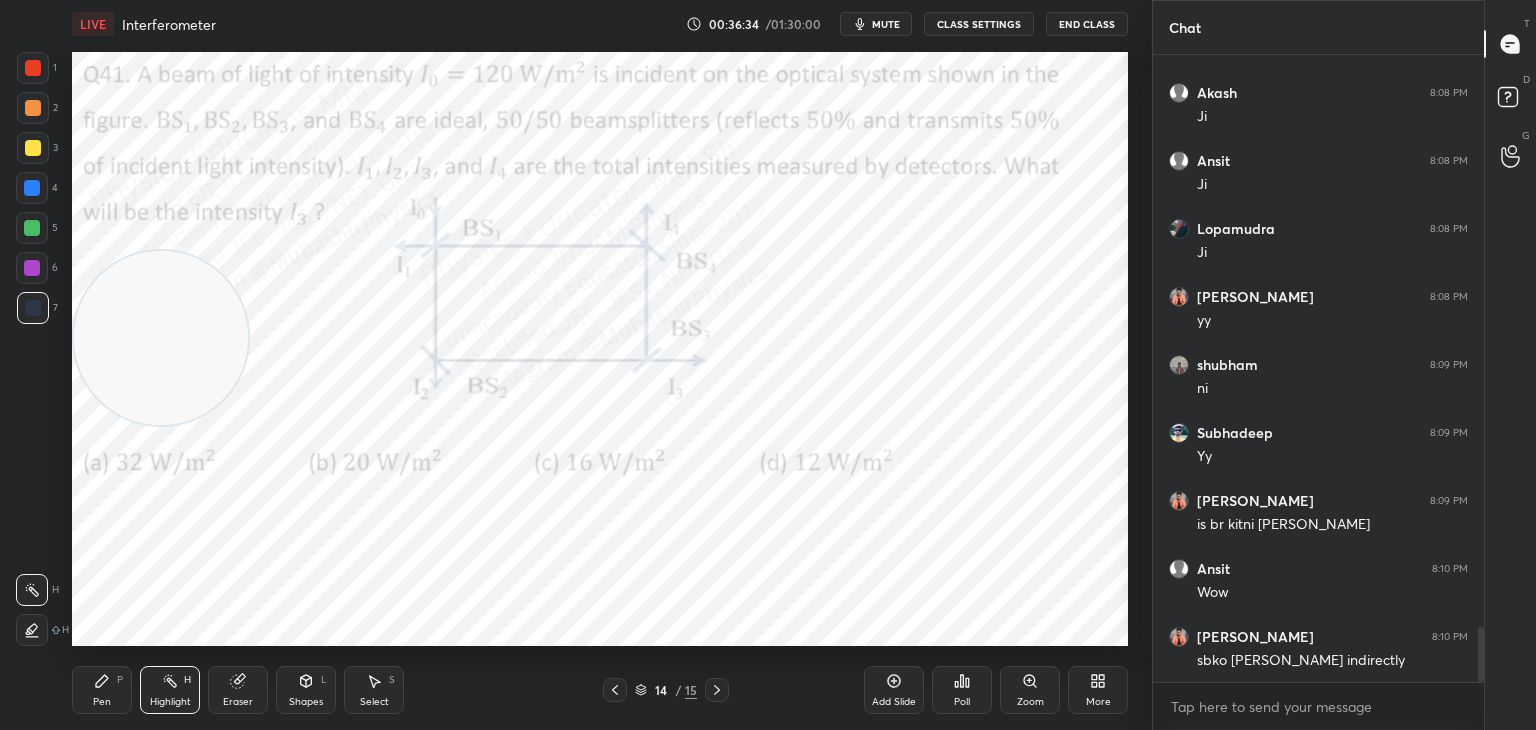click at bounding box center (615, 690) 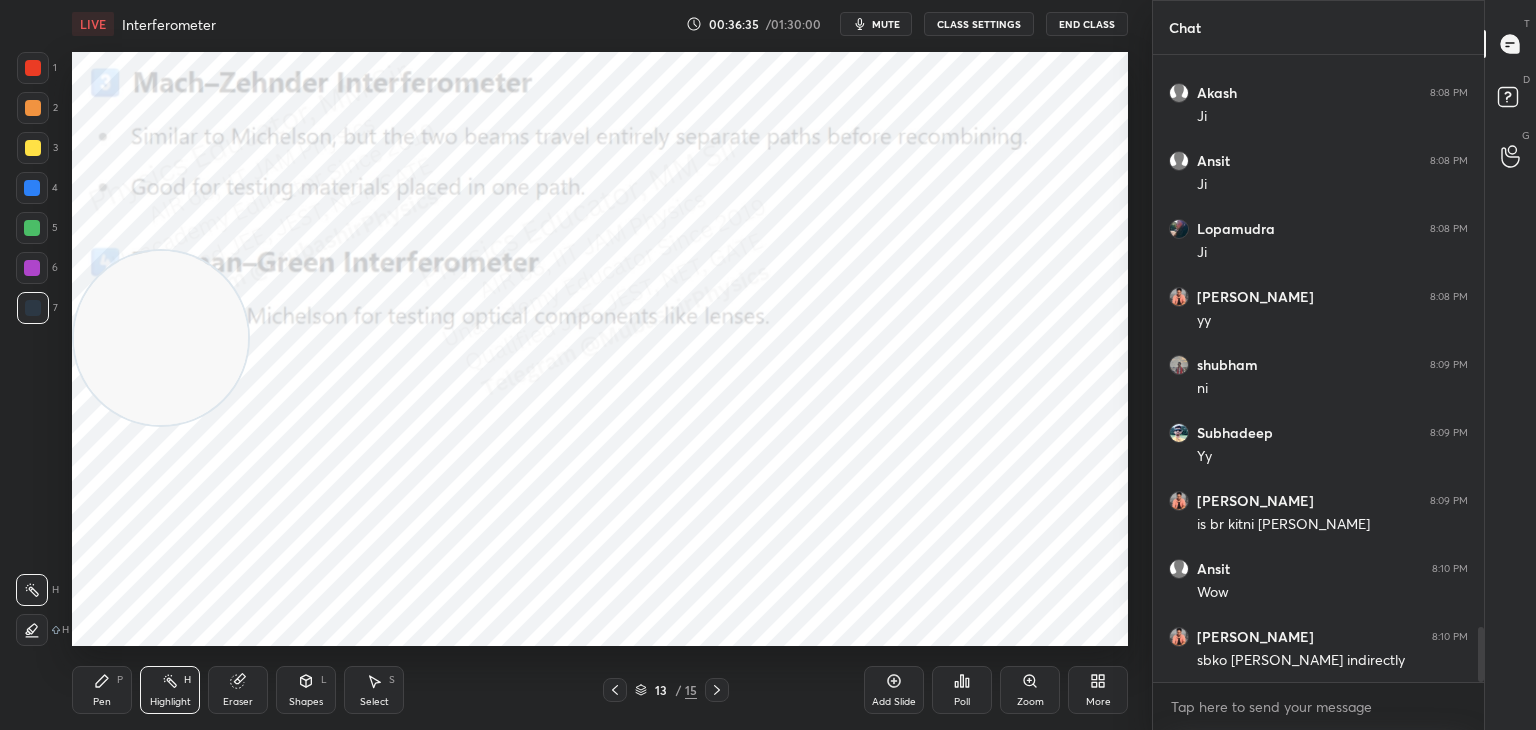scroll, scrollTop: 6538, scrollLeft: 0, axis: vertical 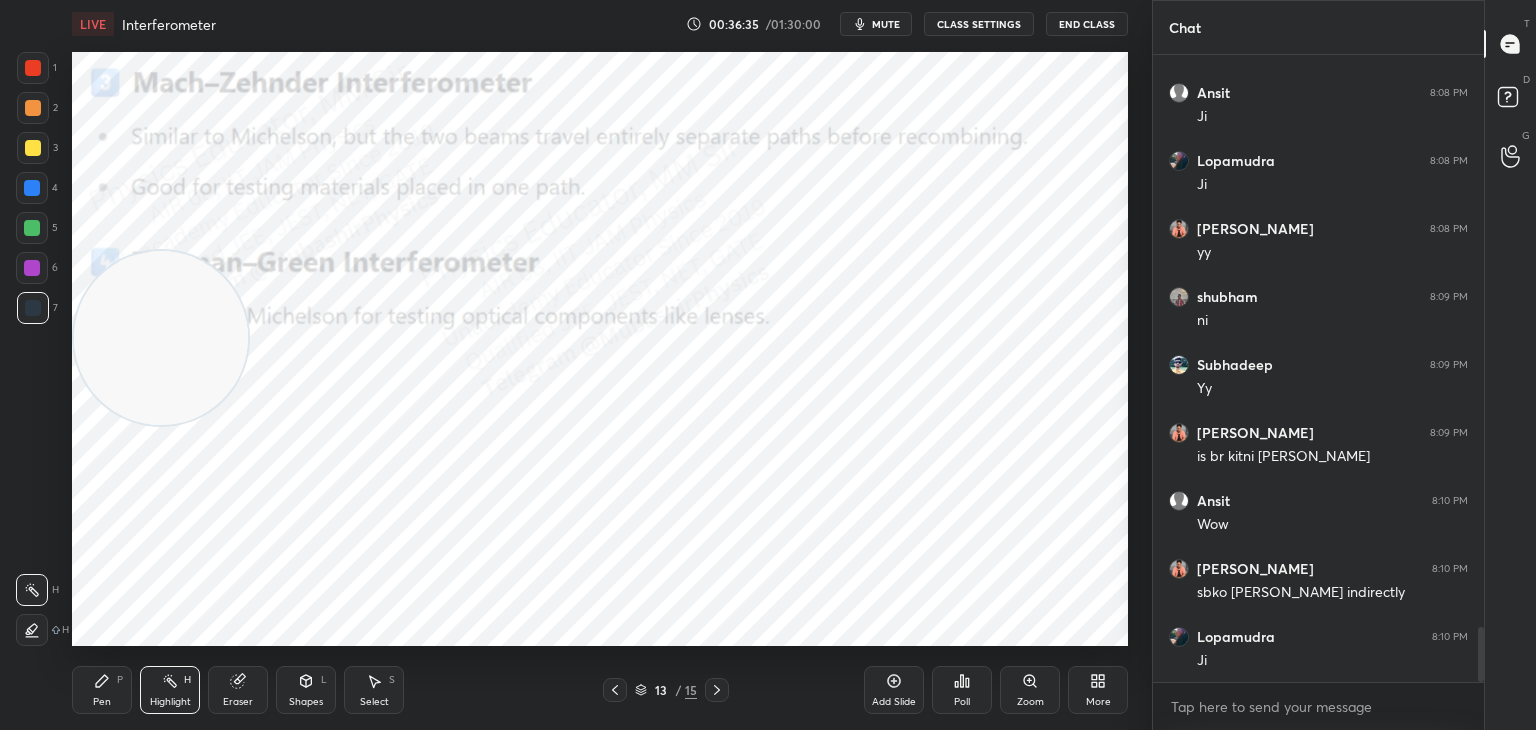 click 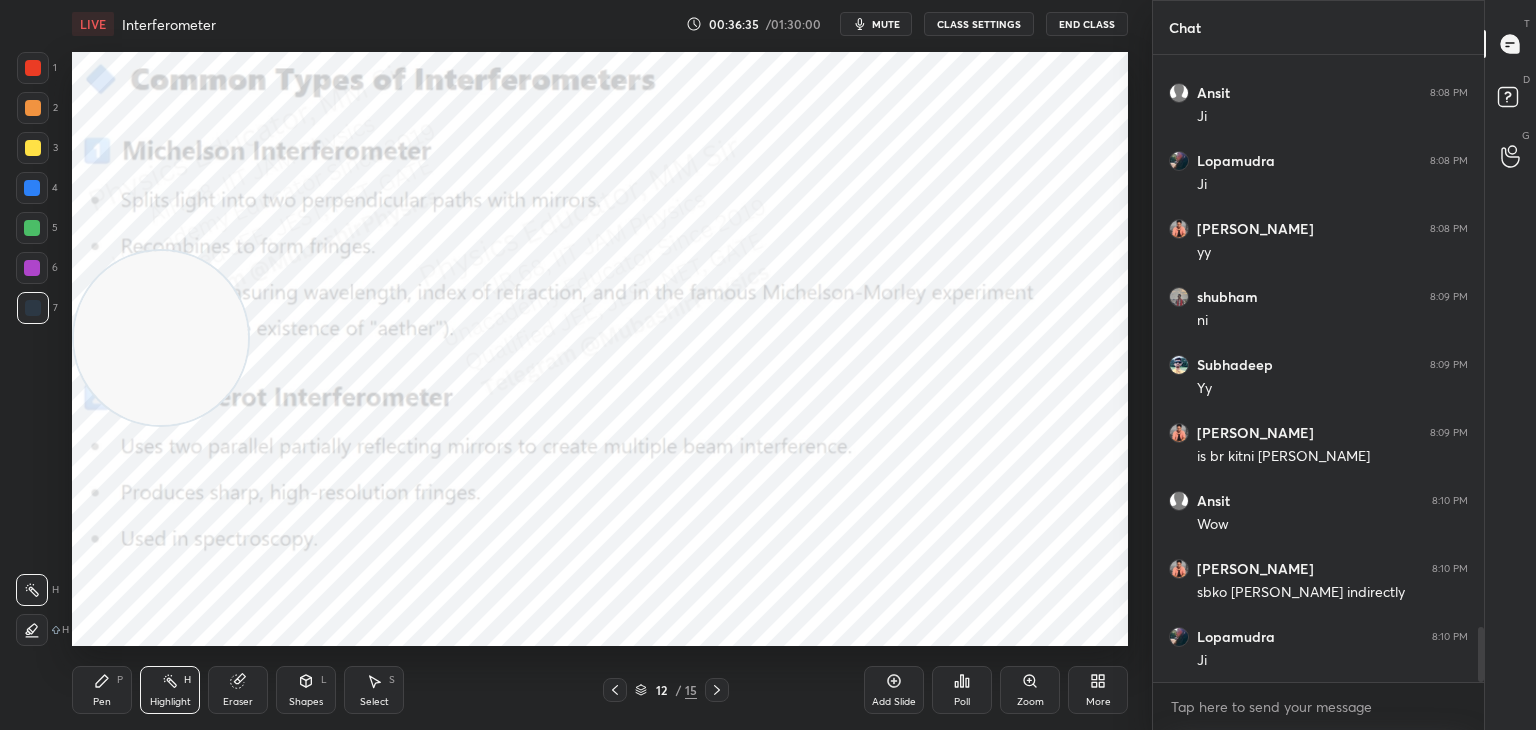 click 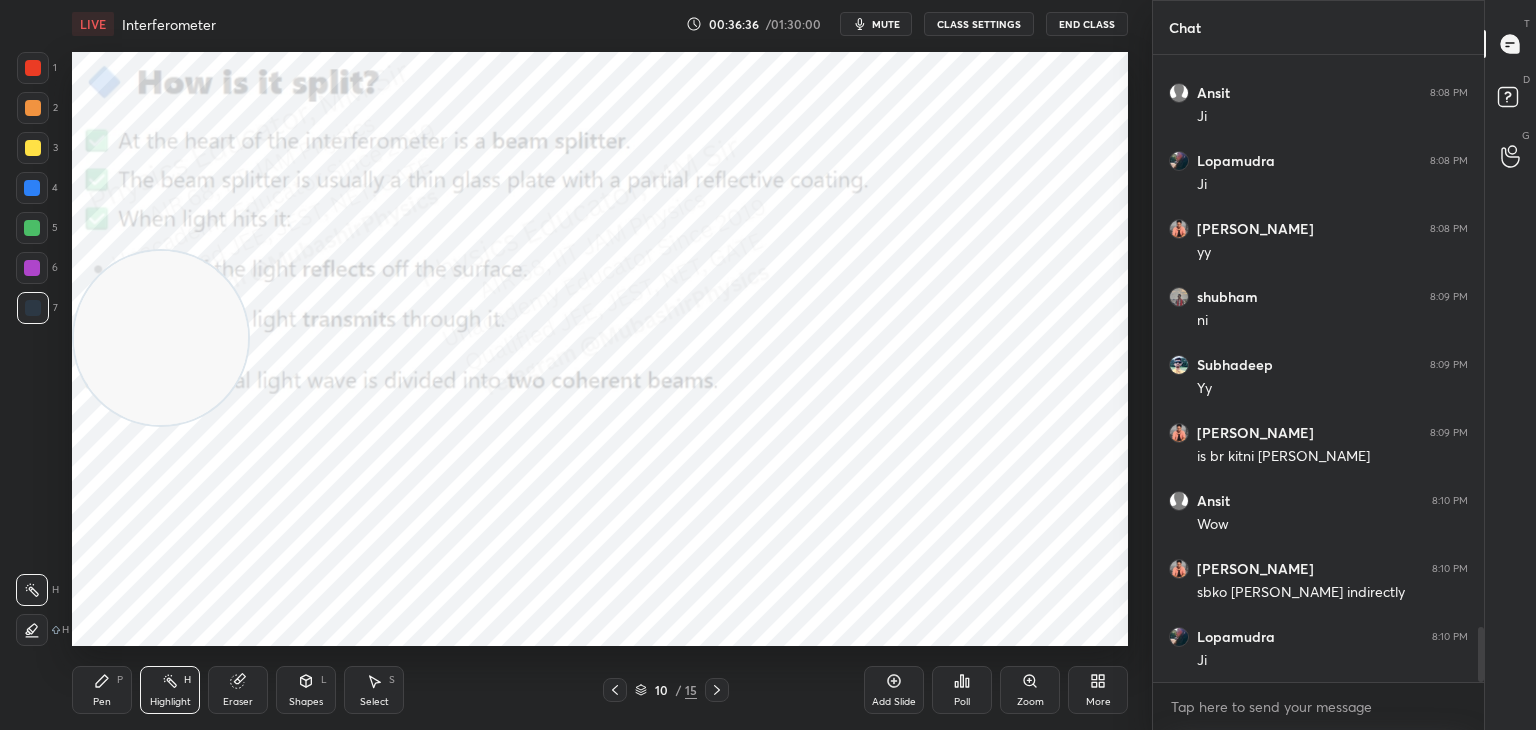 click 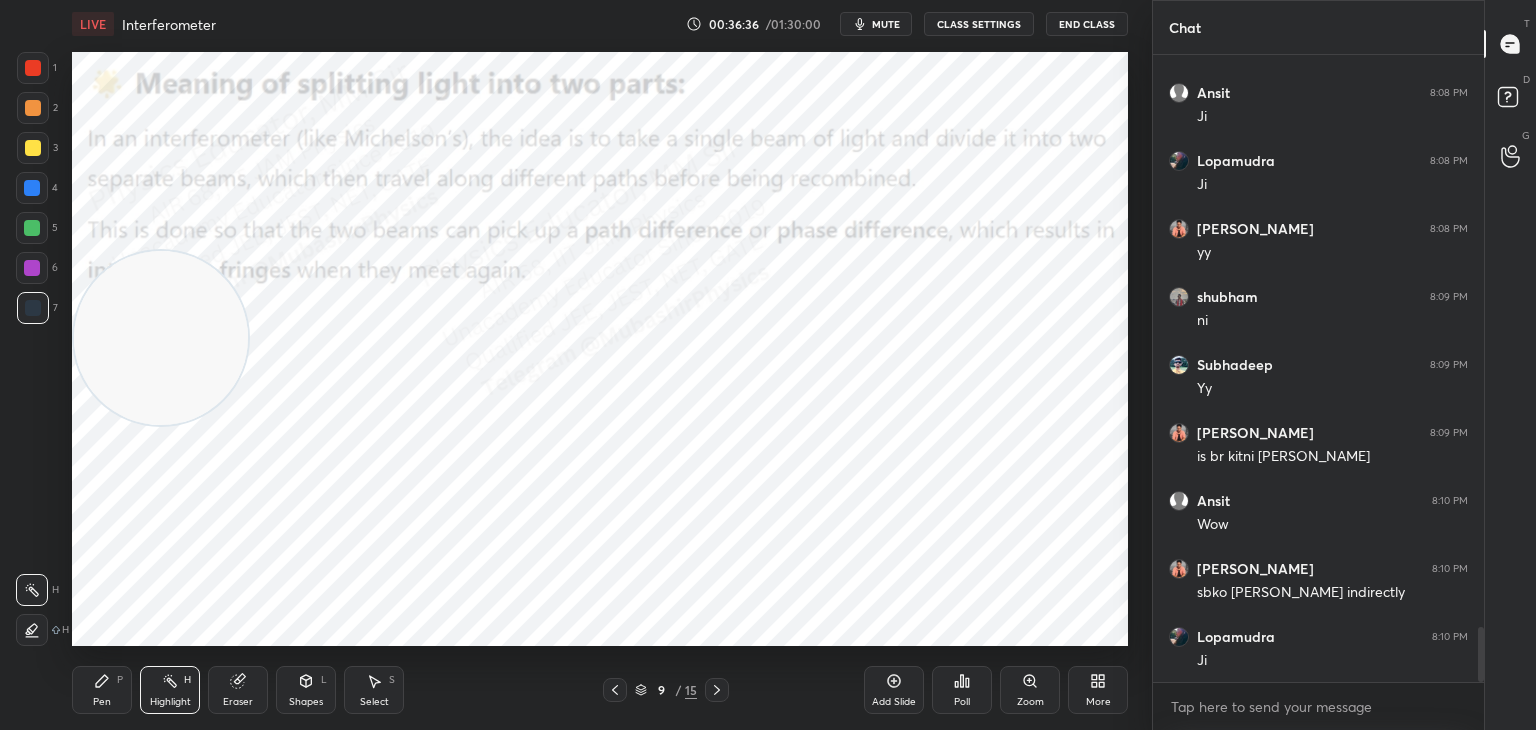 click 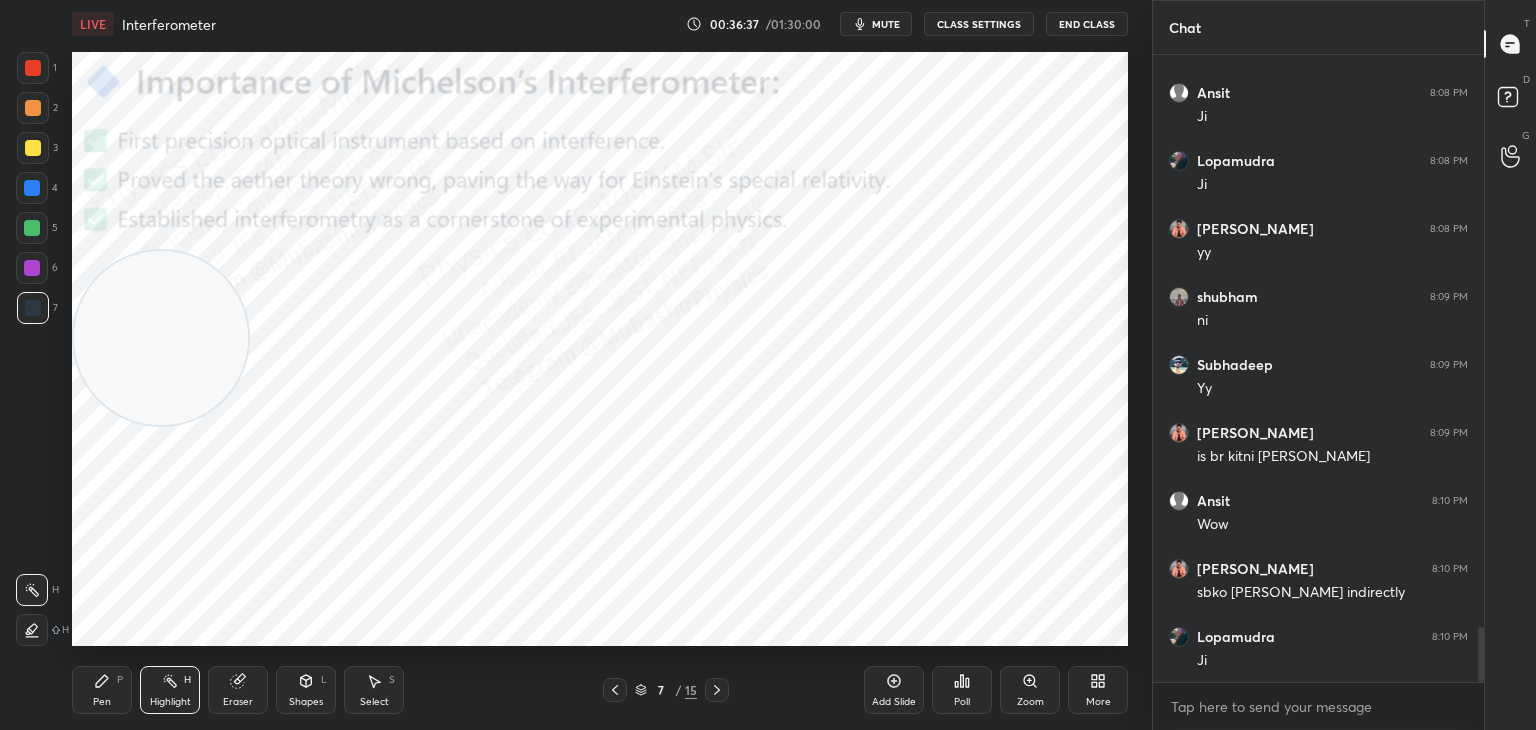 click 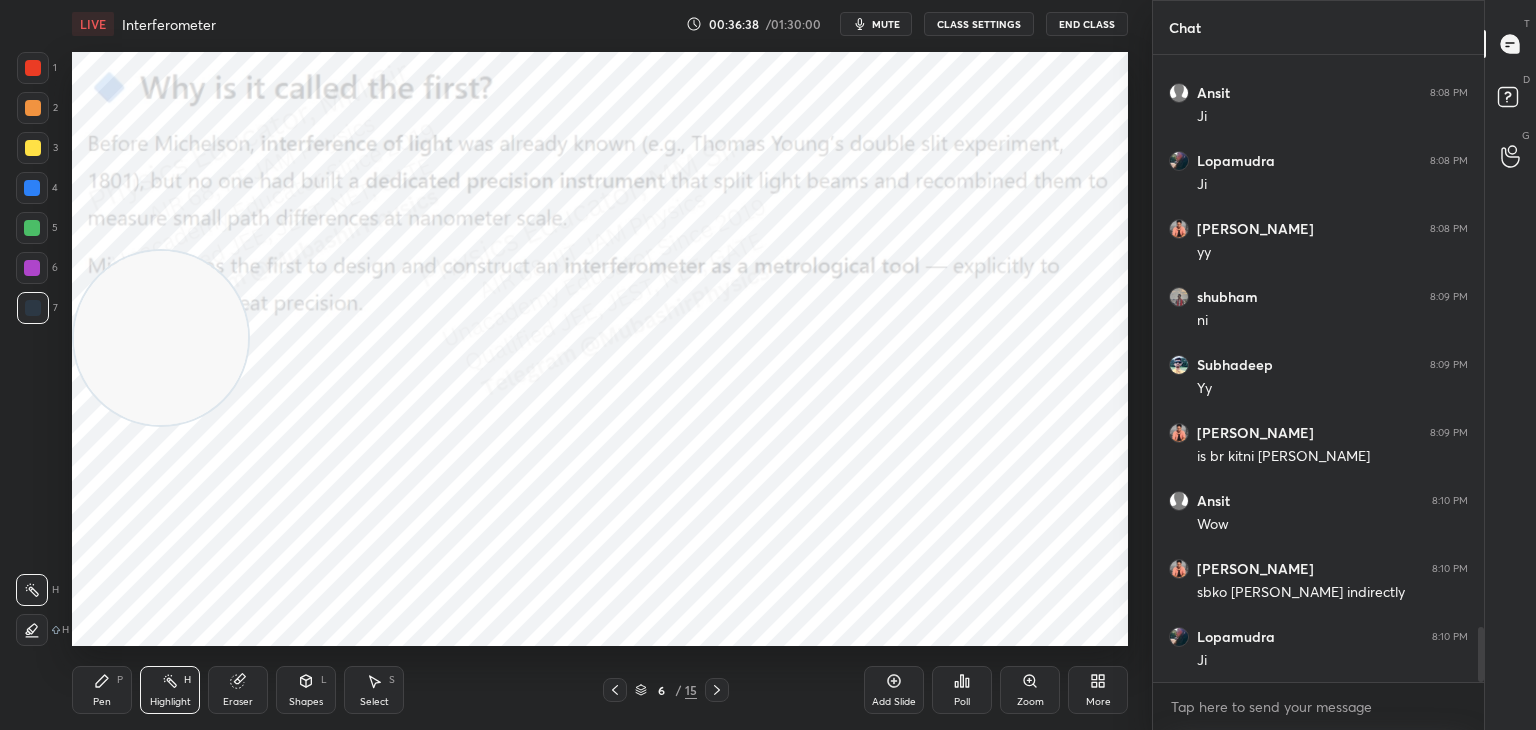 click 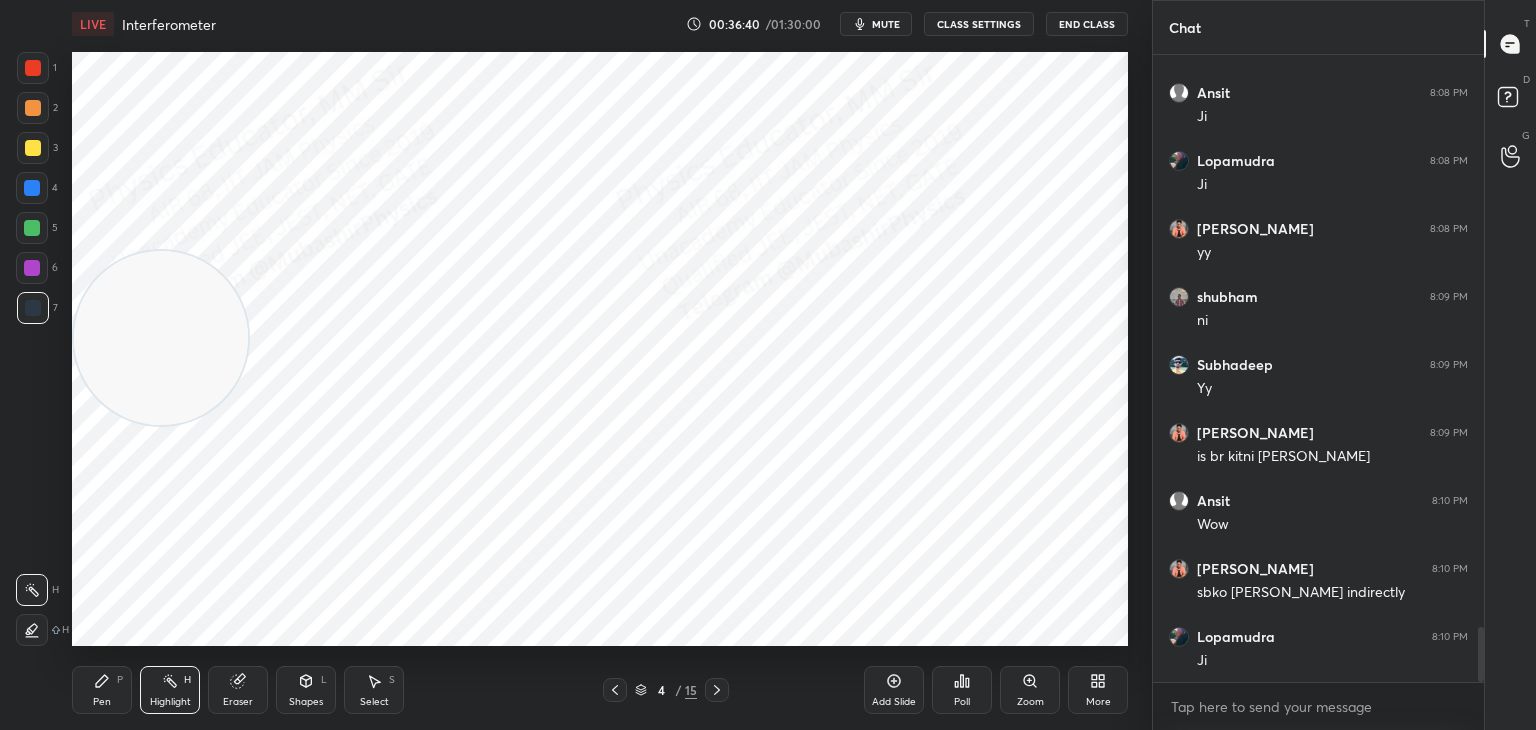 click 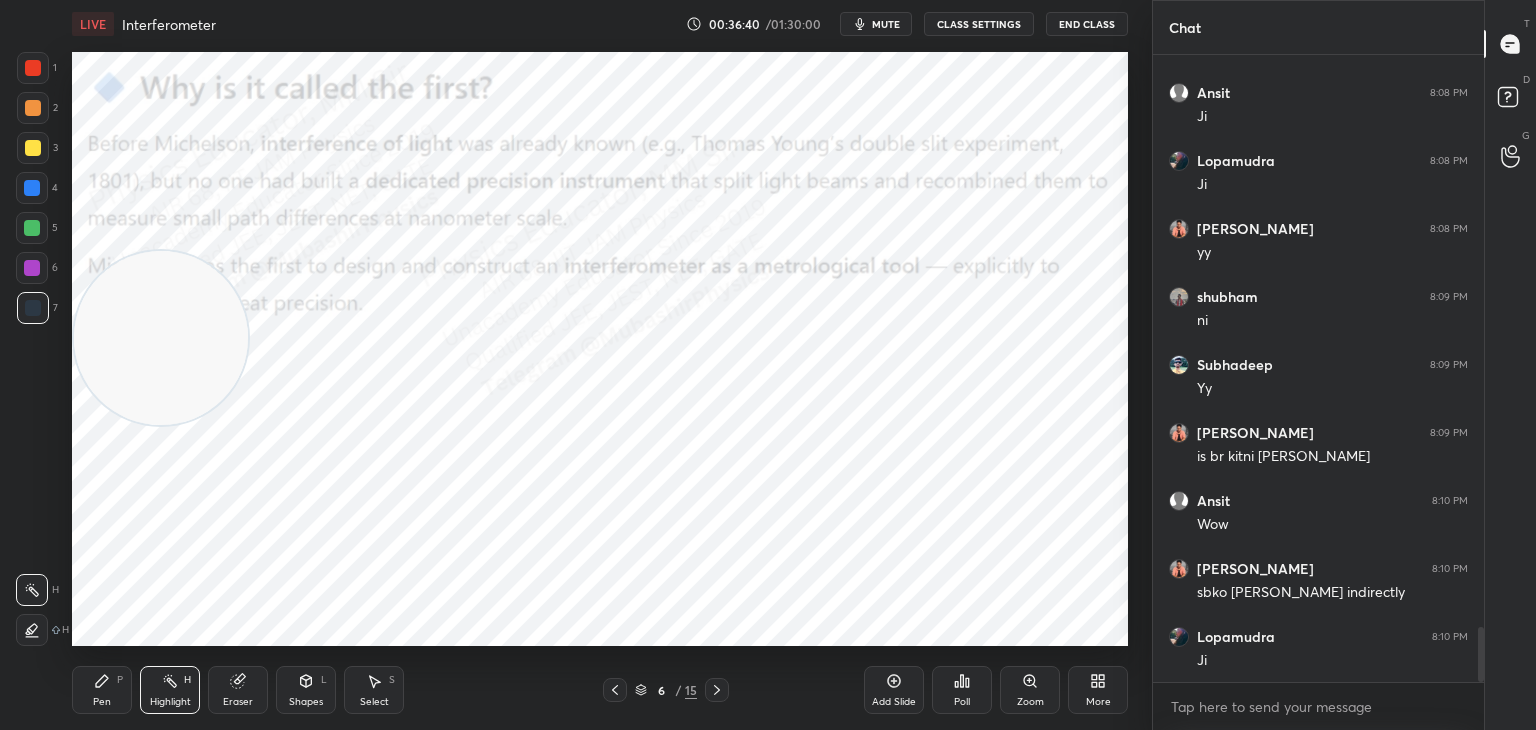 click 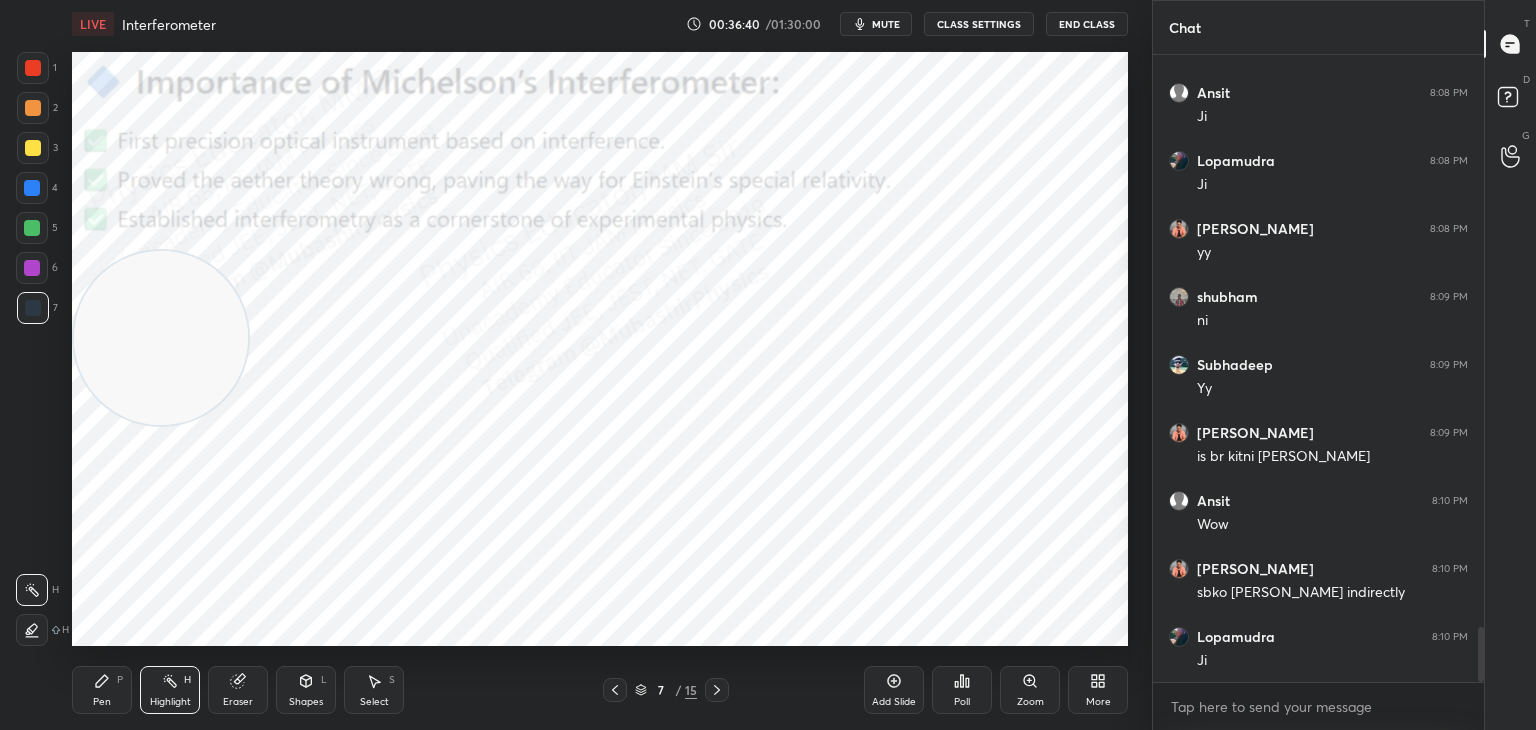 click 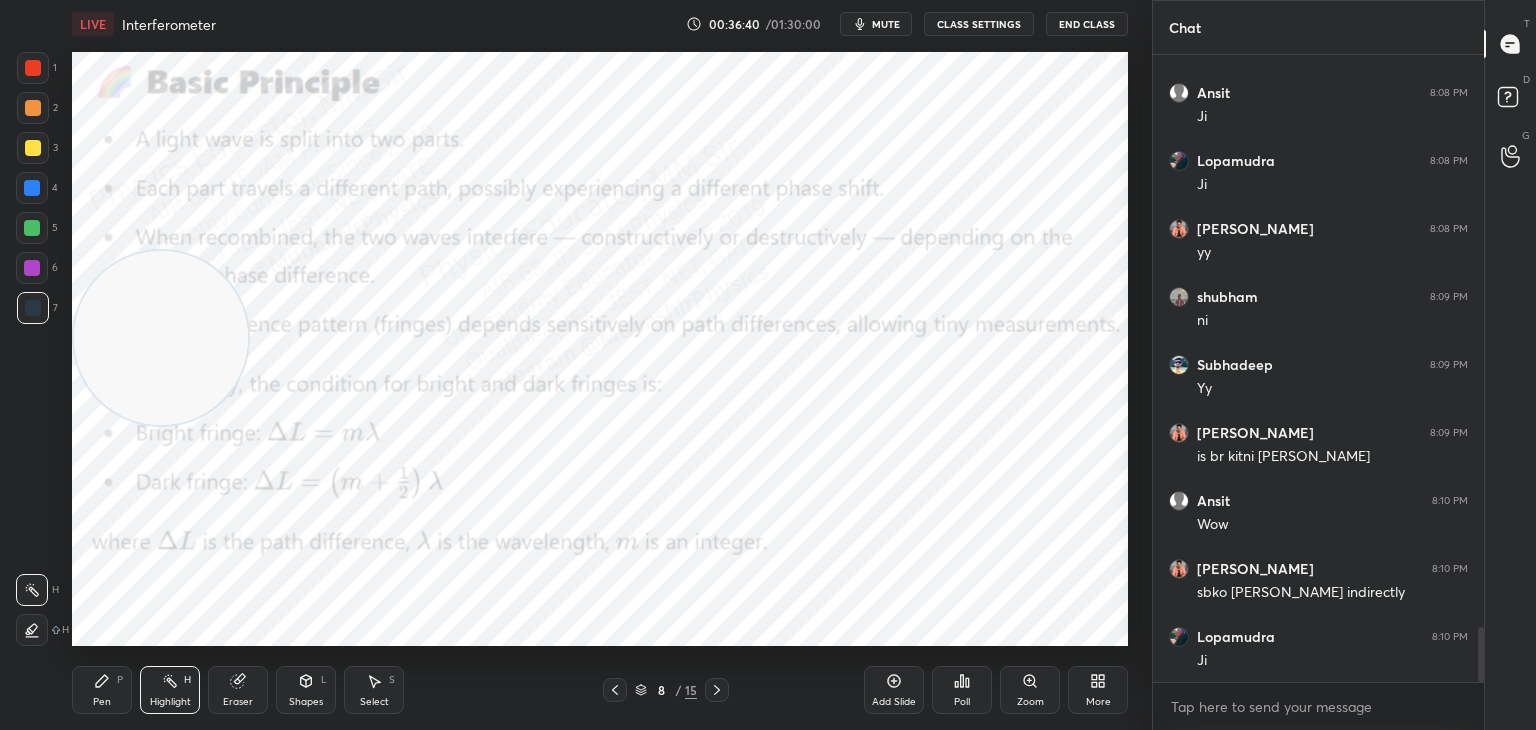 click 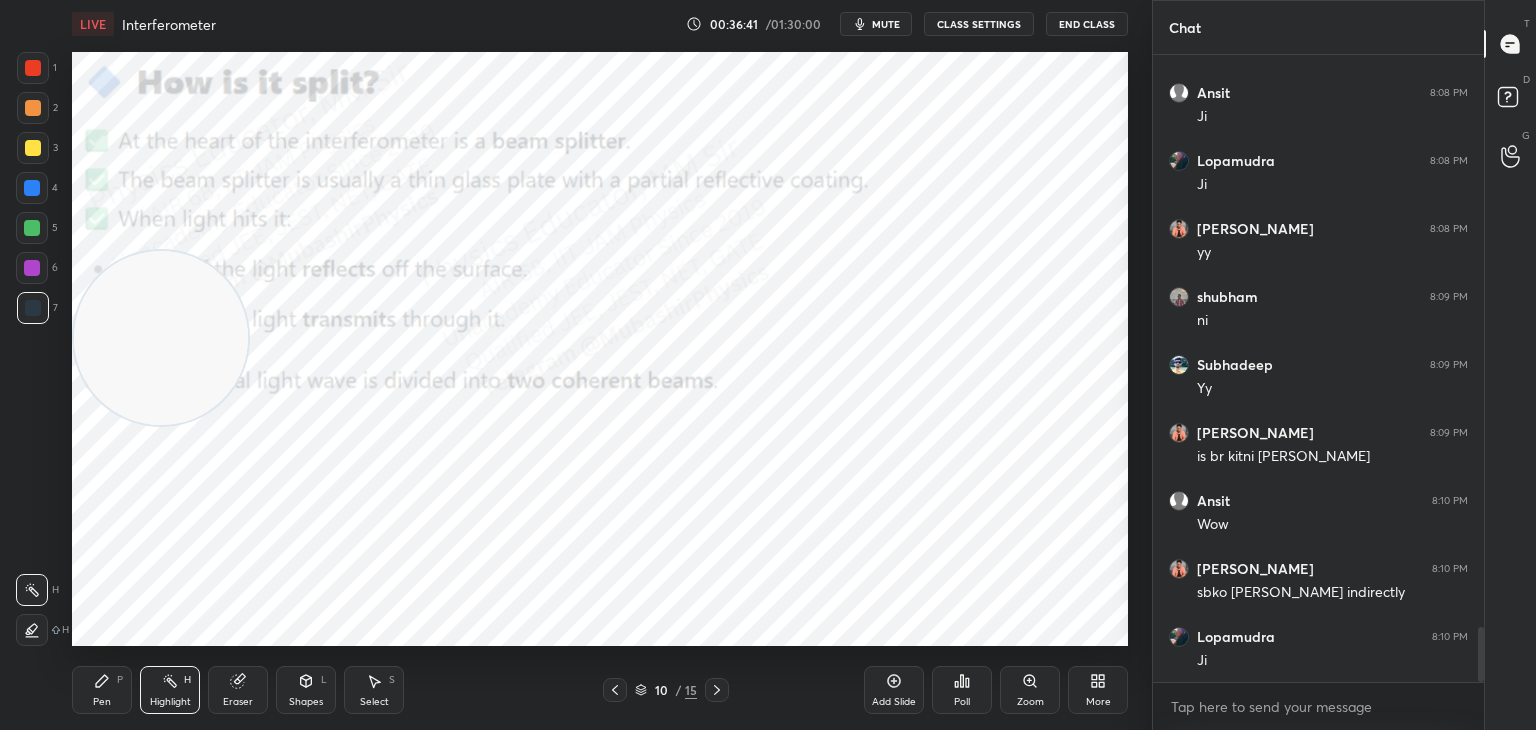 click 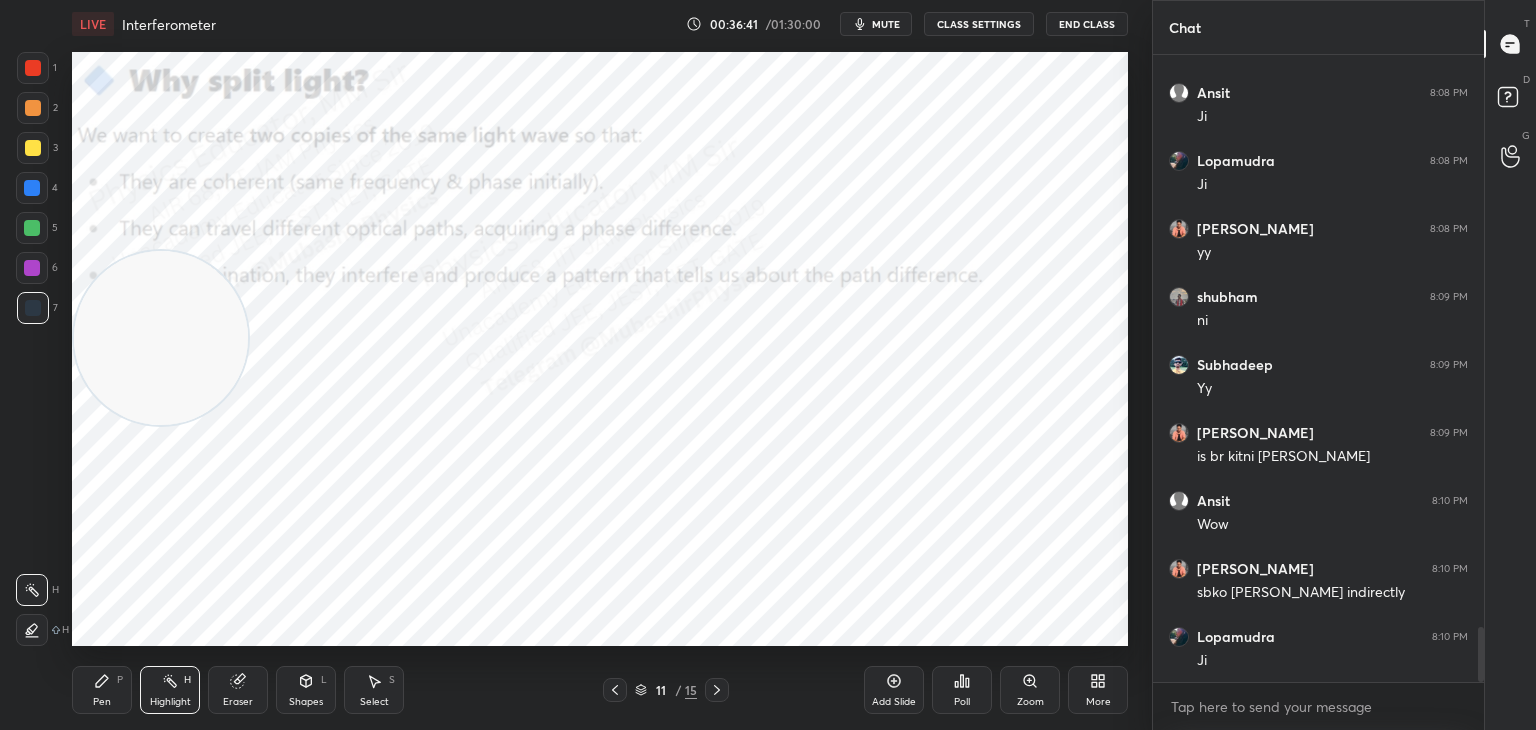 click 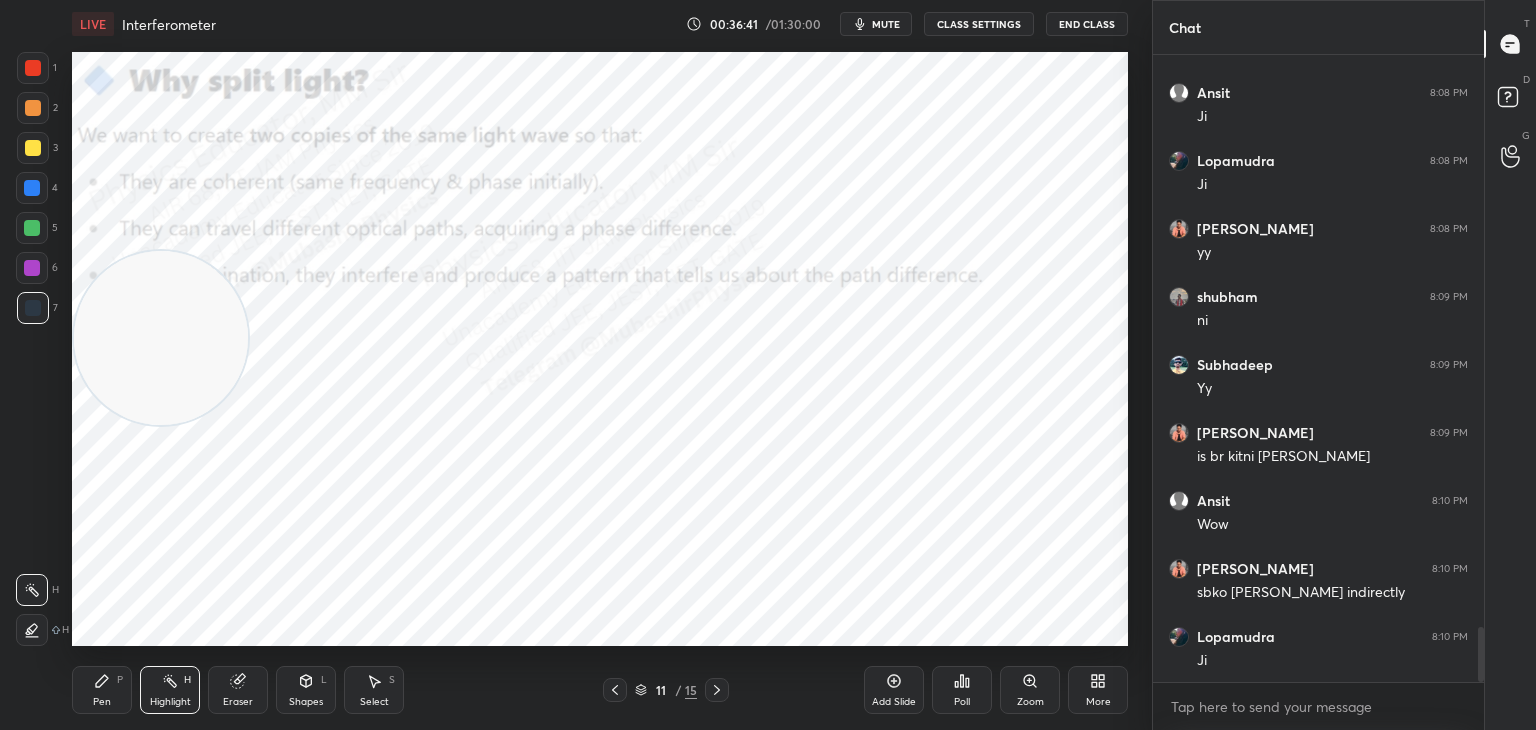 click 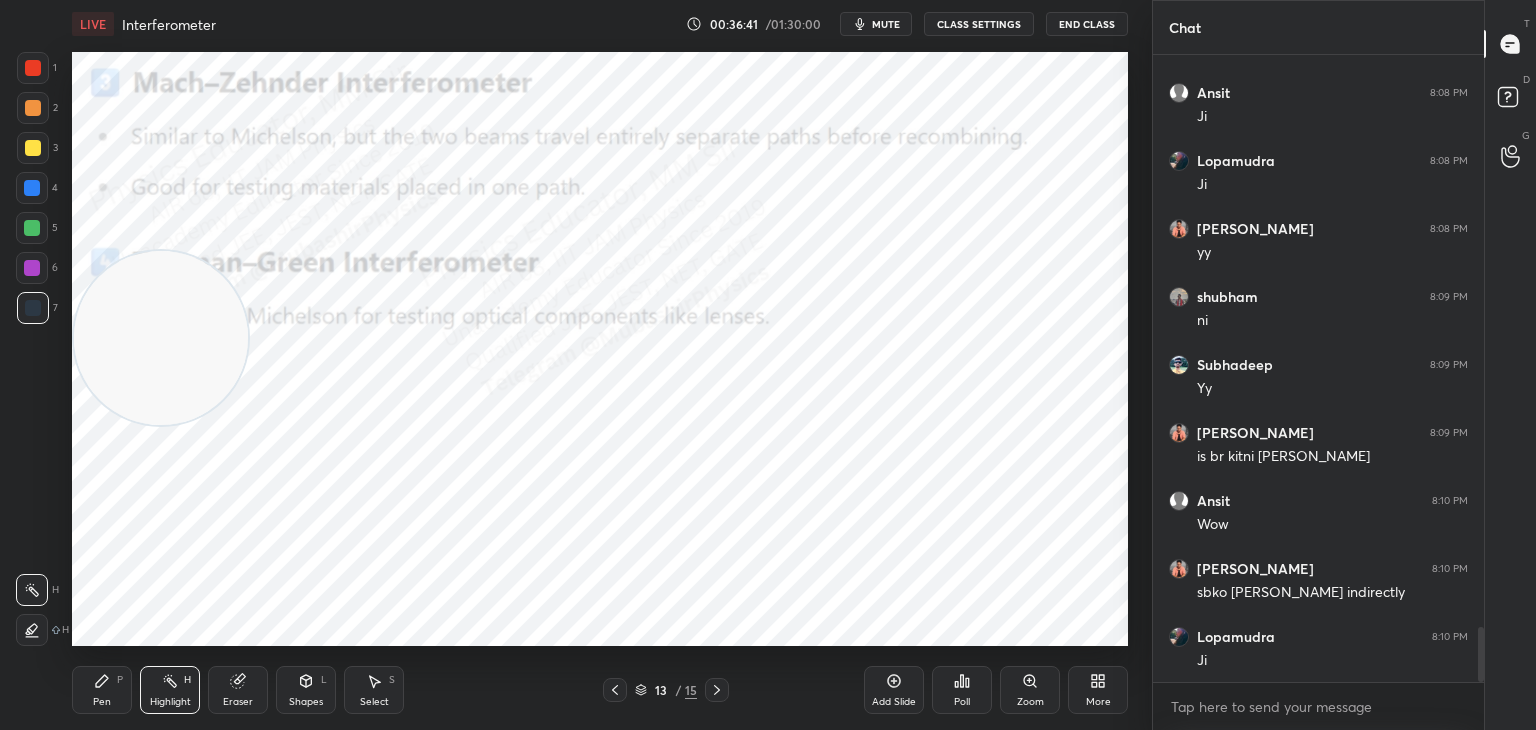 click 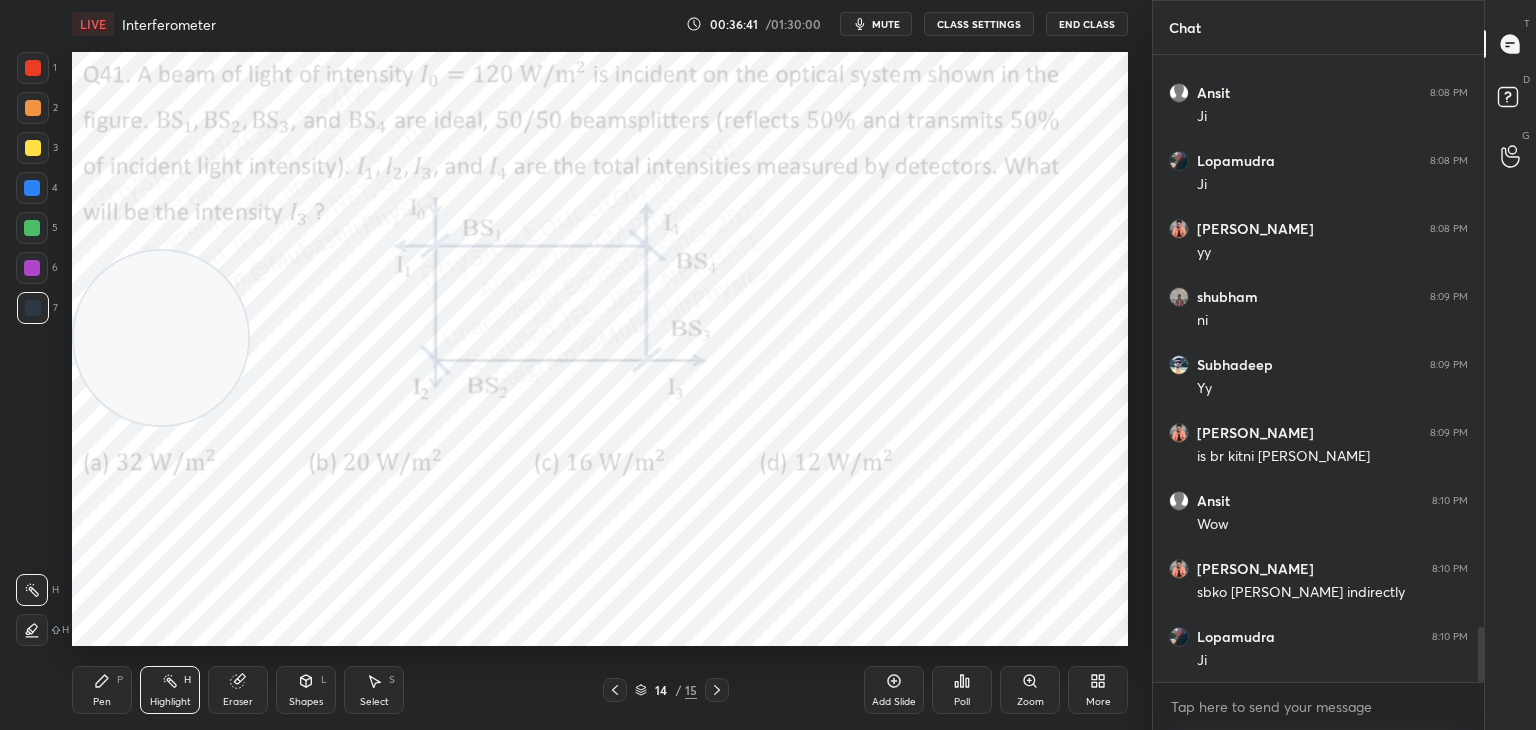 click 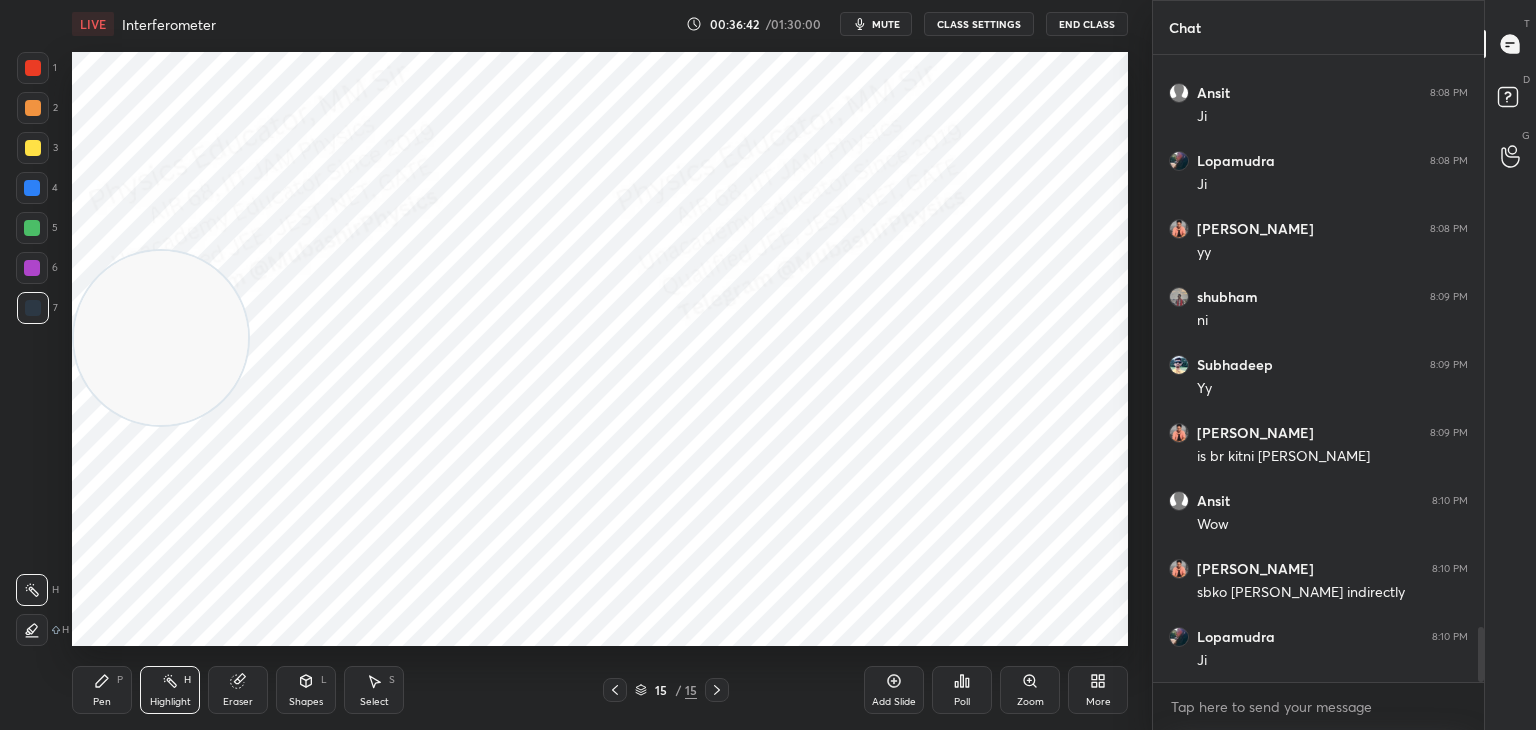 click 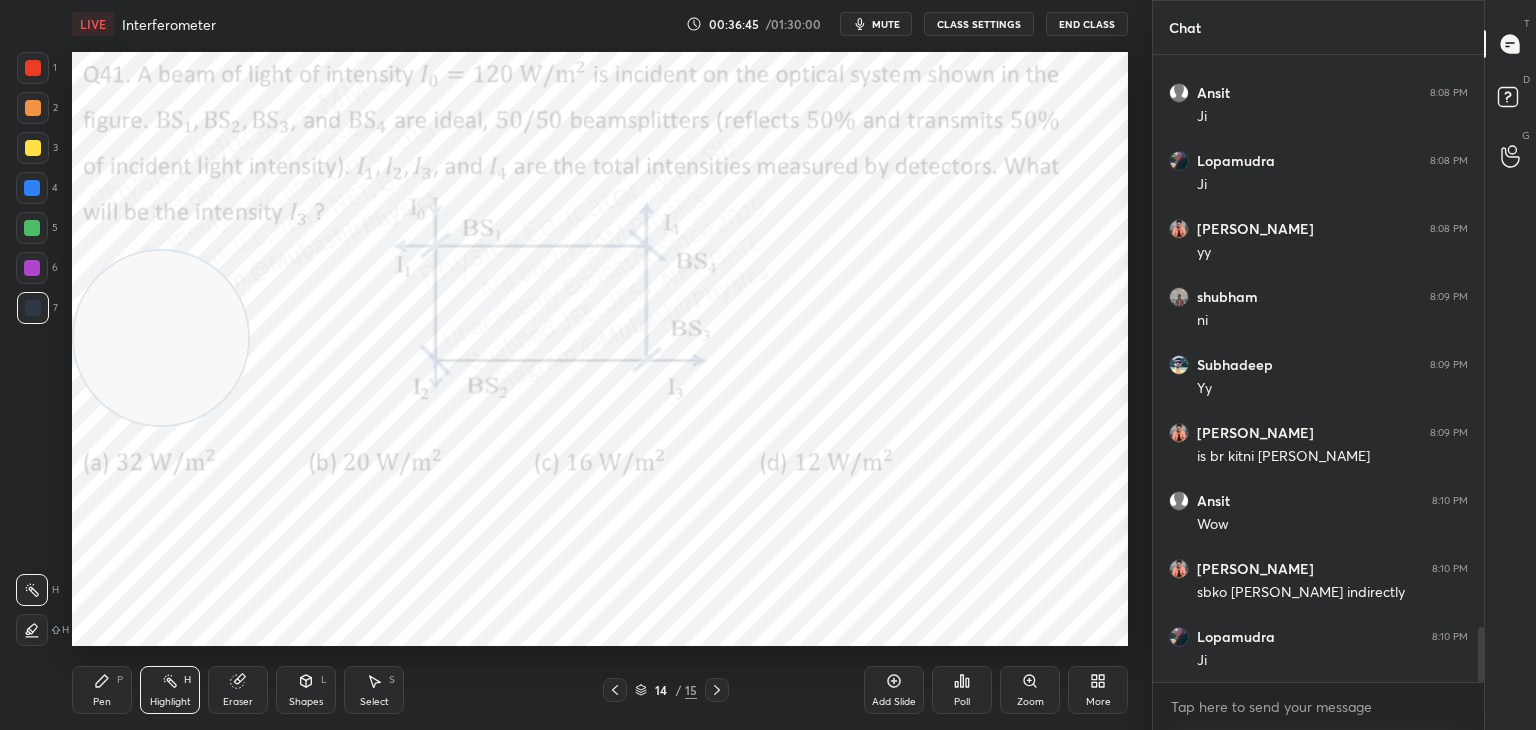 click 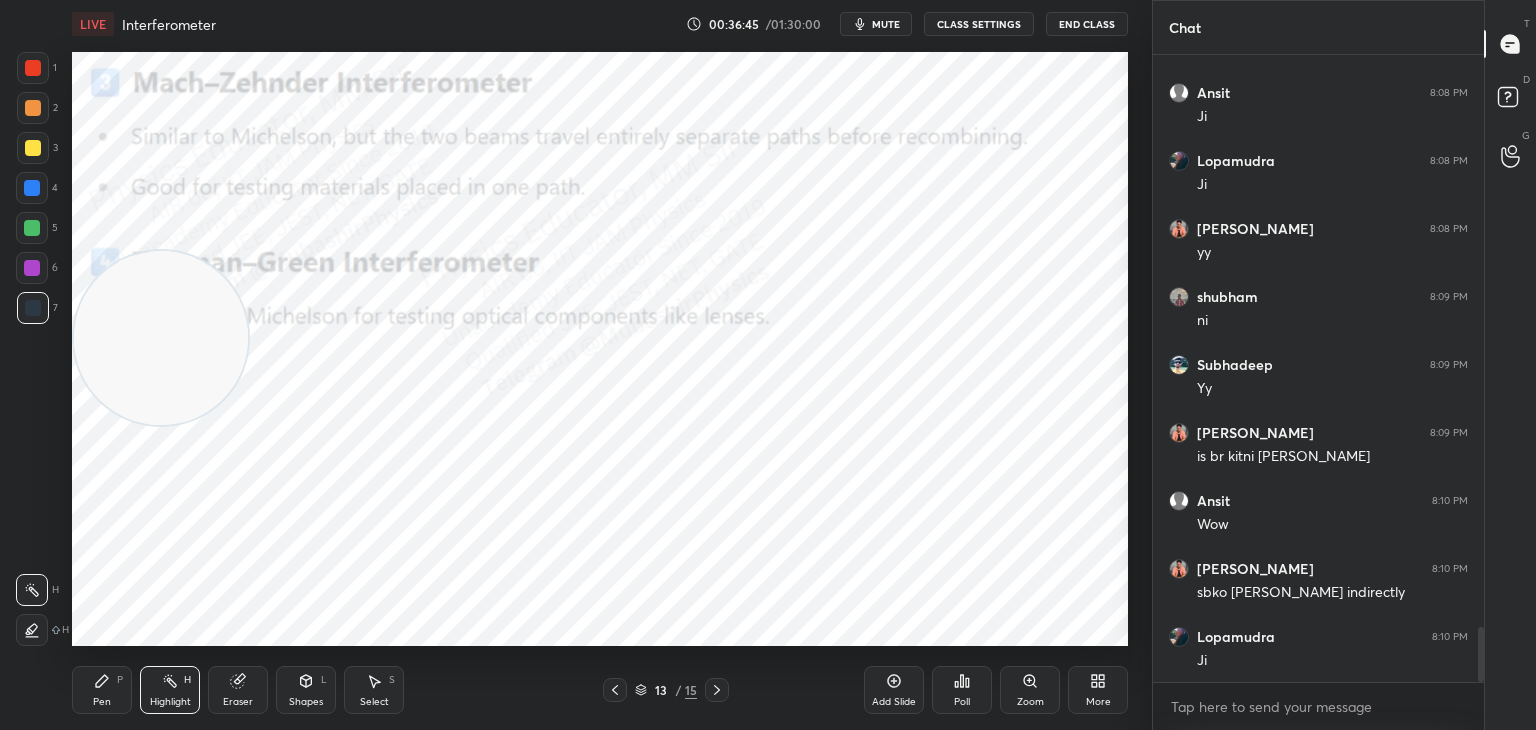 click 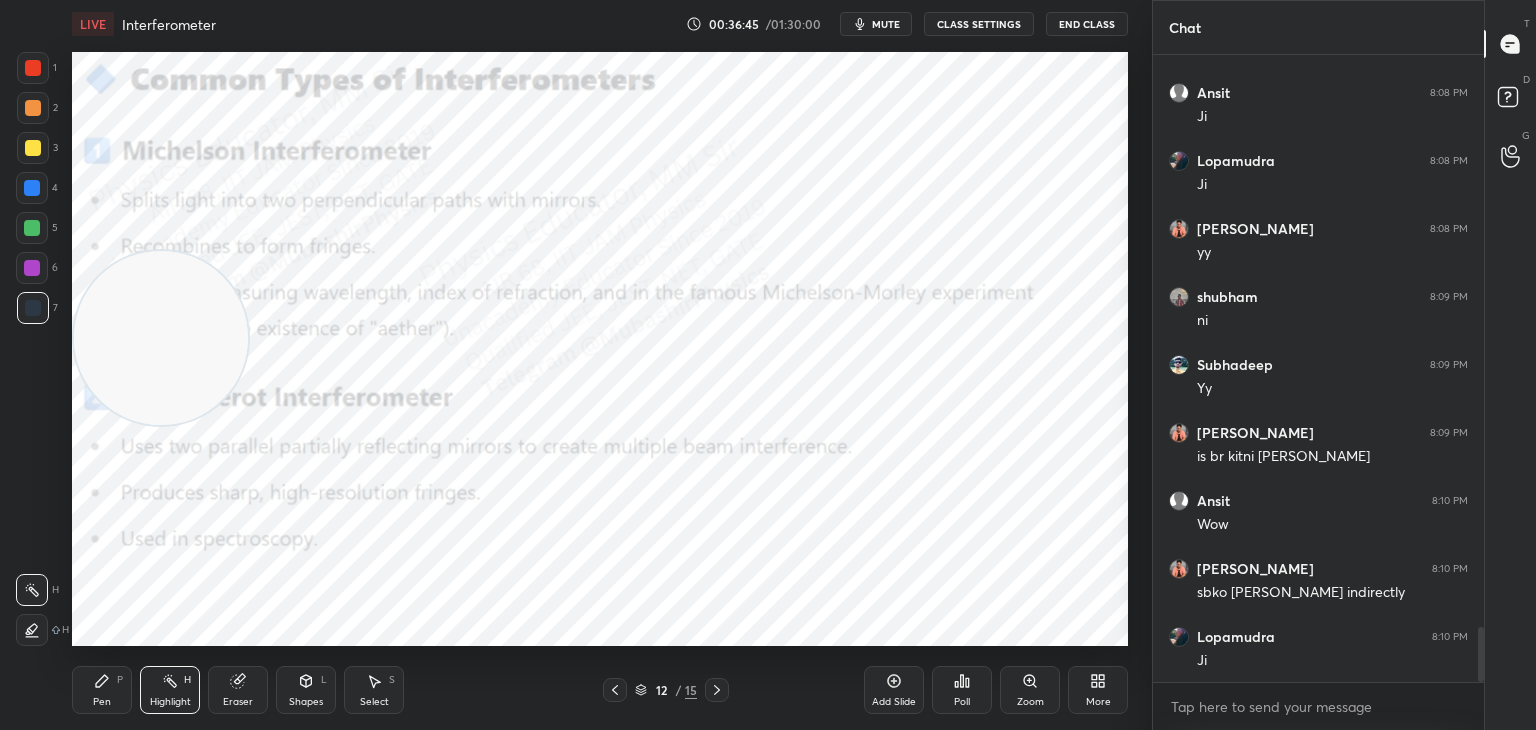 click 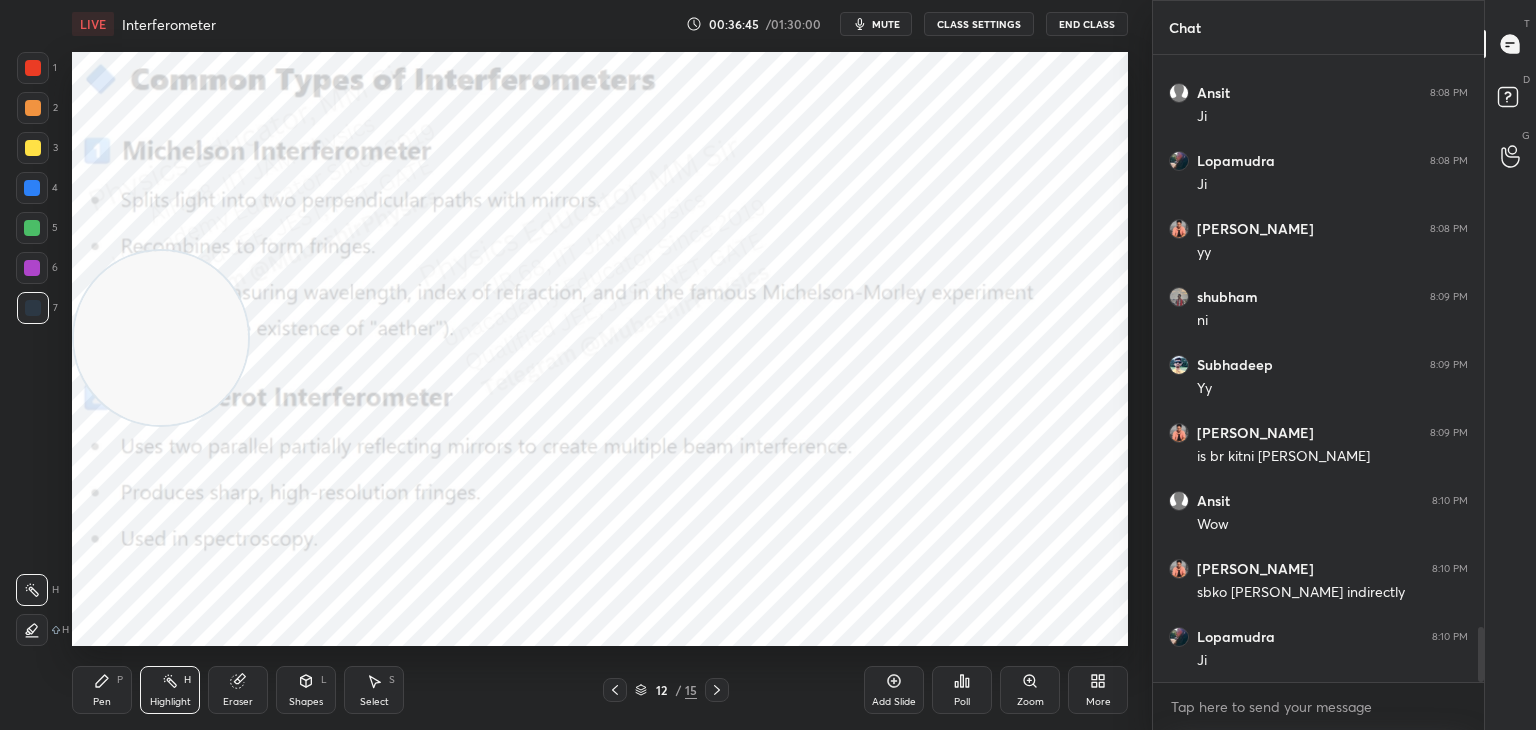 click 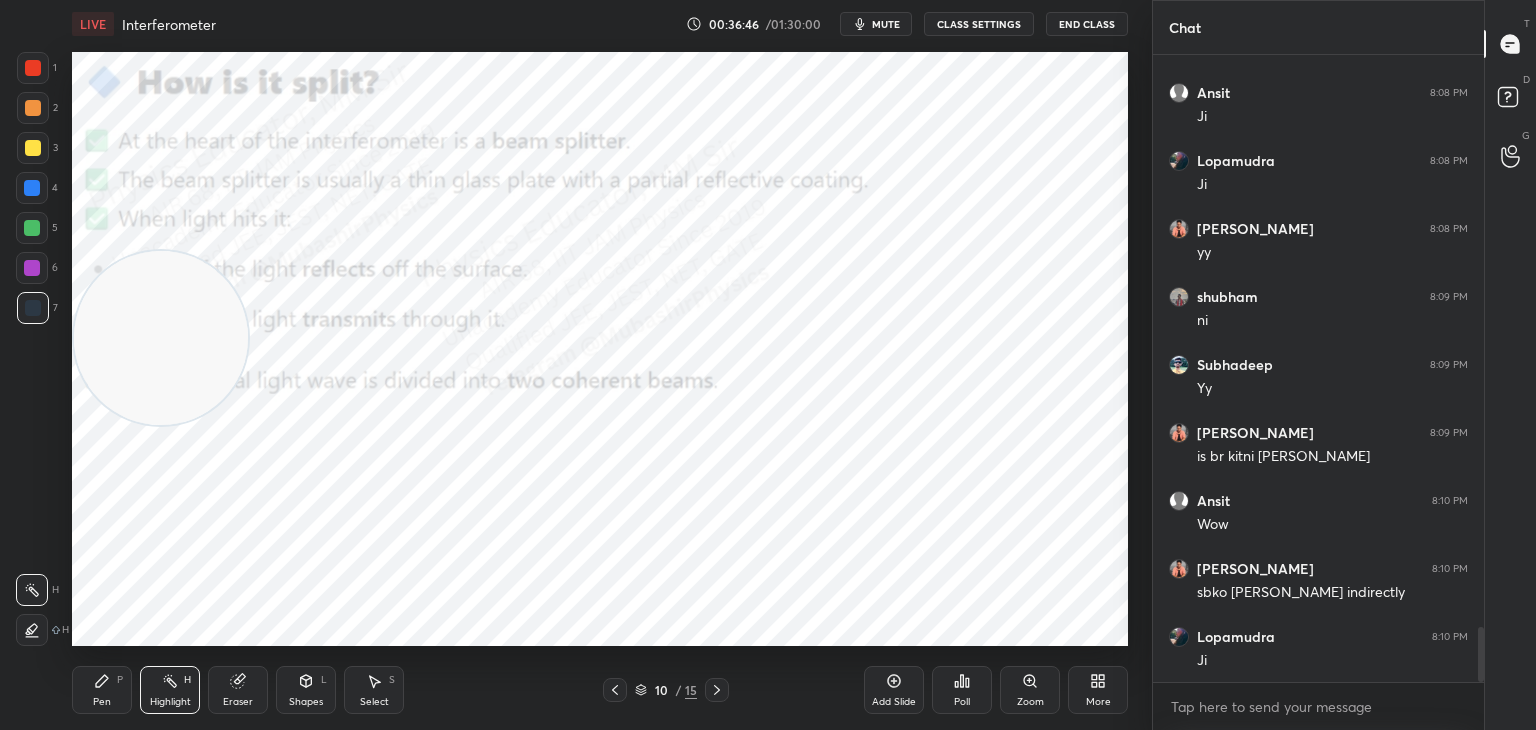 click 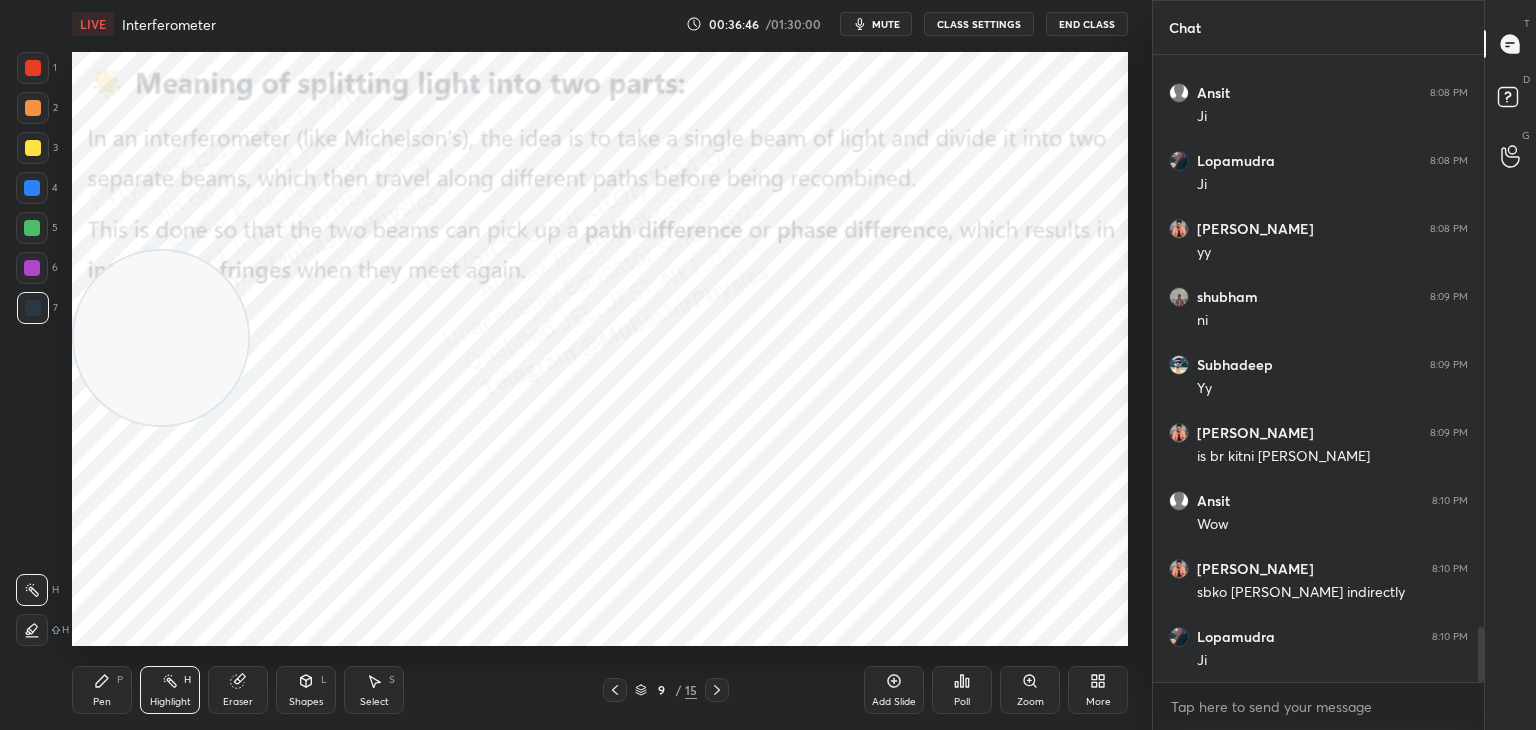 click 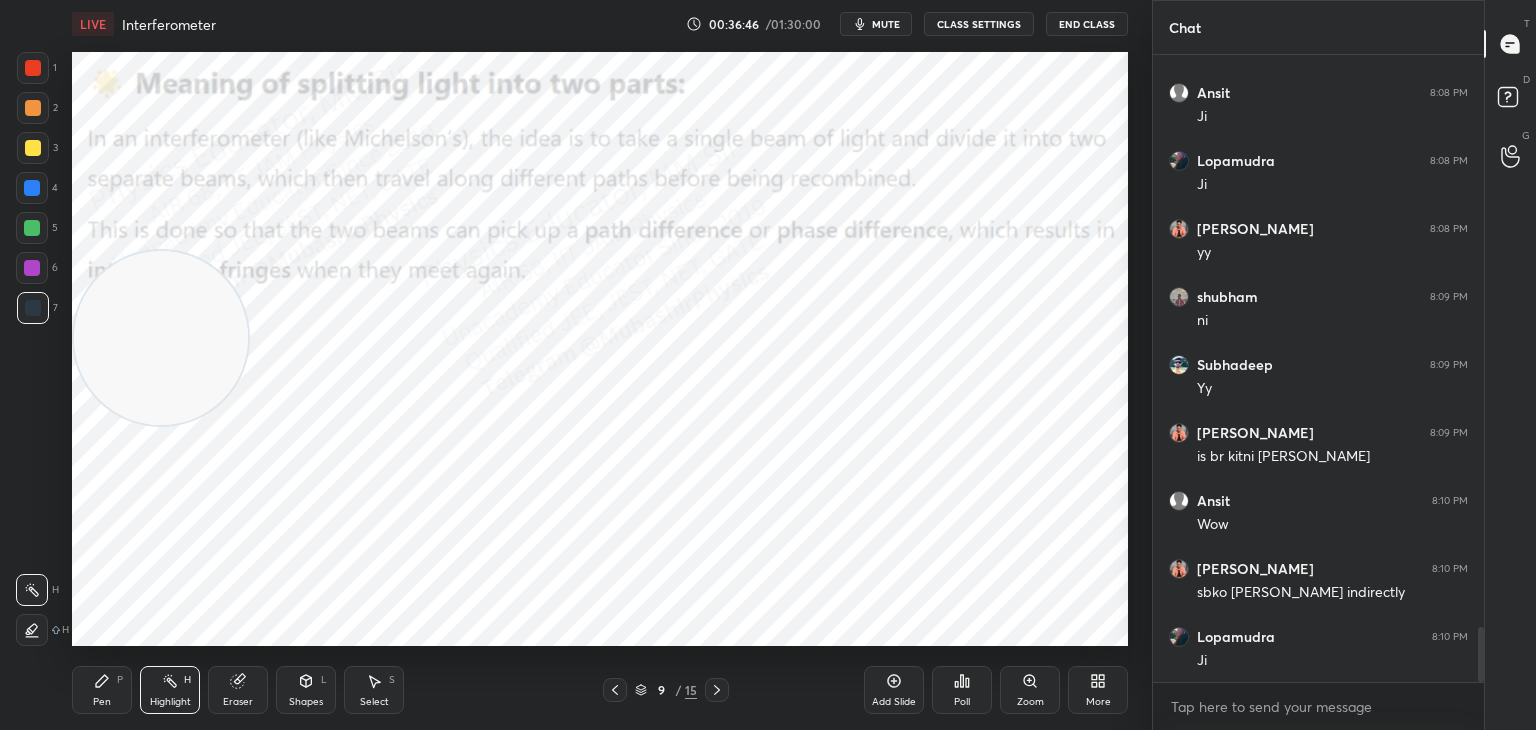 click 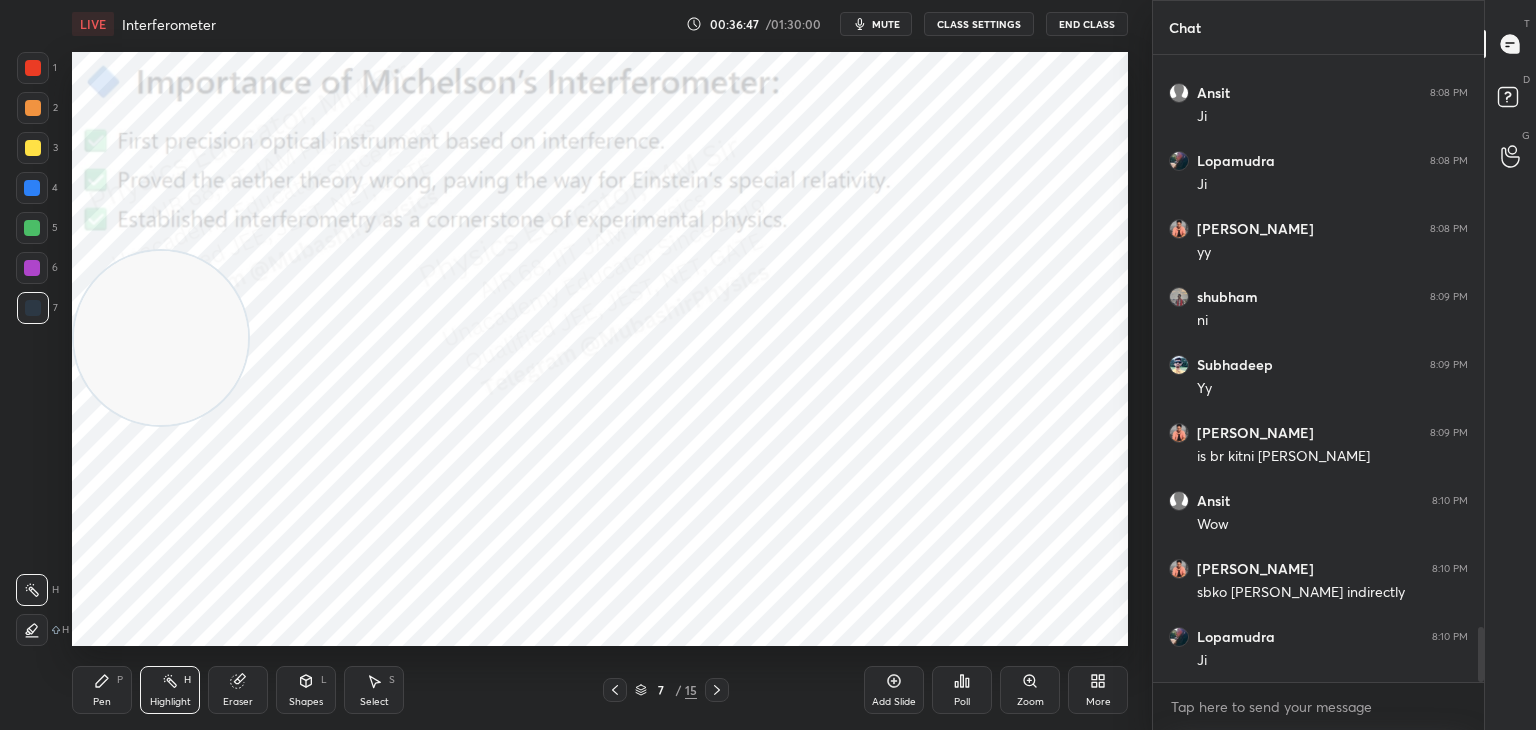 drag, startPoint x: 708, startPoint y: 689, endPoint x: 662, endPoint y: 659, distance: 54.91812 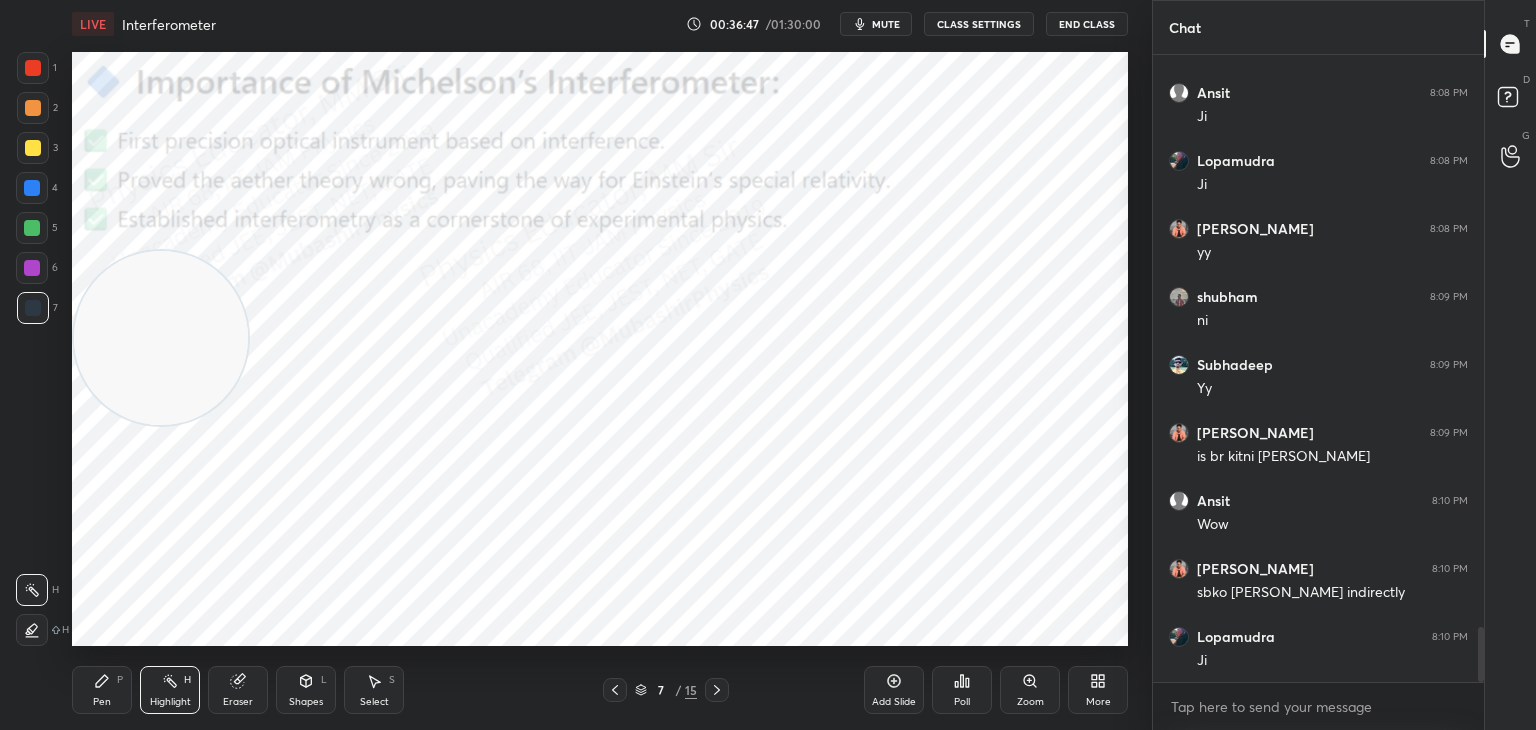 click at bounding box center (717, 690) 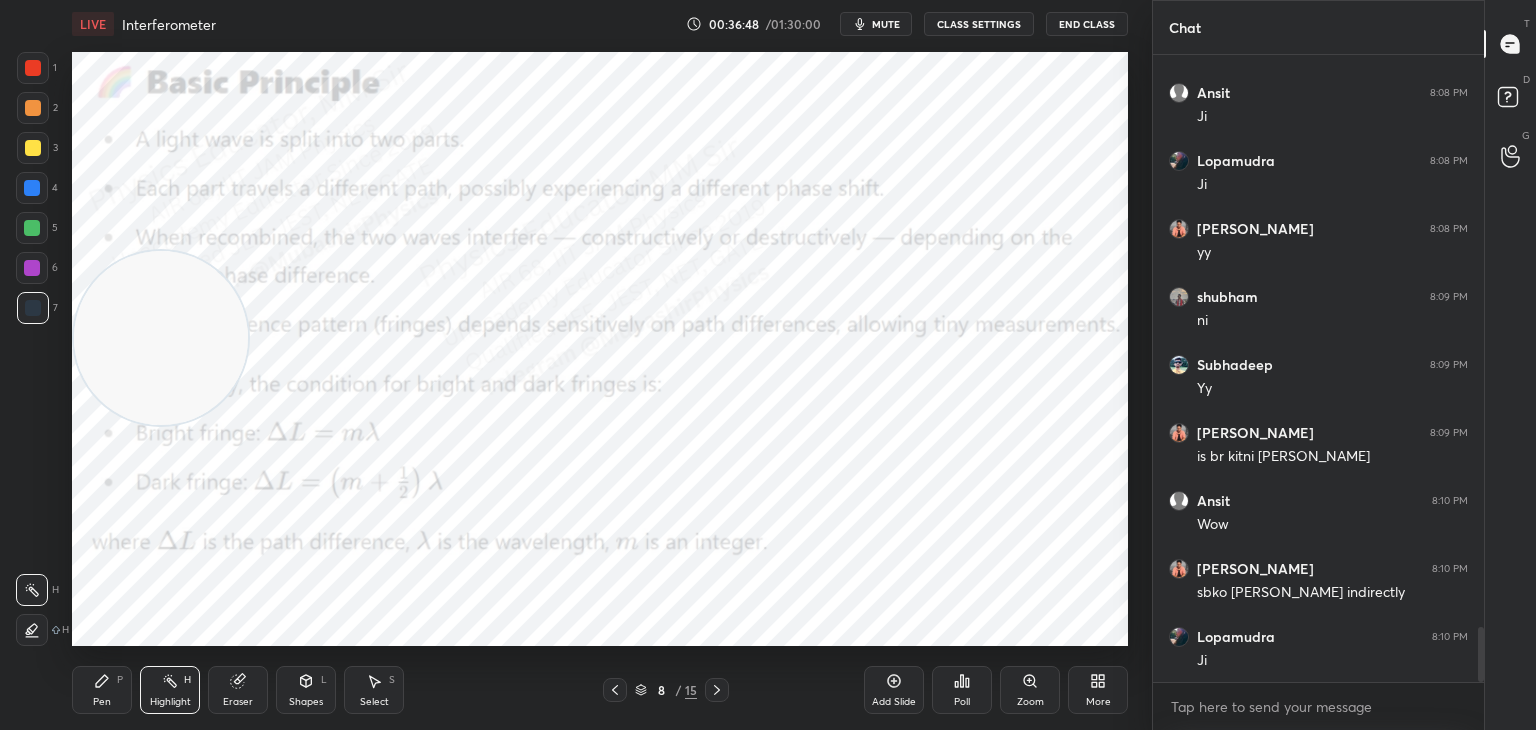 drag, startPoint x: 162, startPoint y: 345, endPoint x: 746, endPoint y: 254, distance: 591.04736 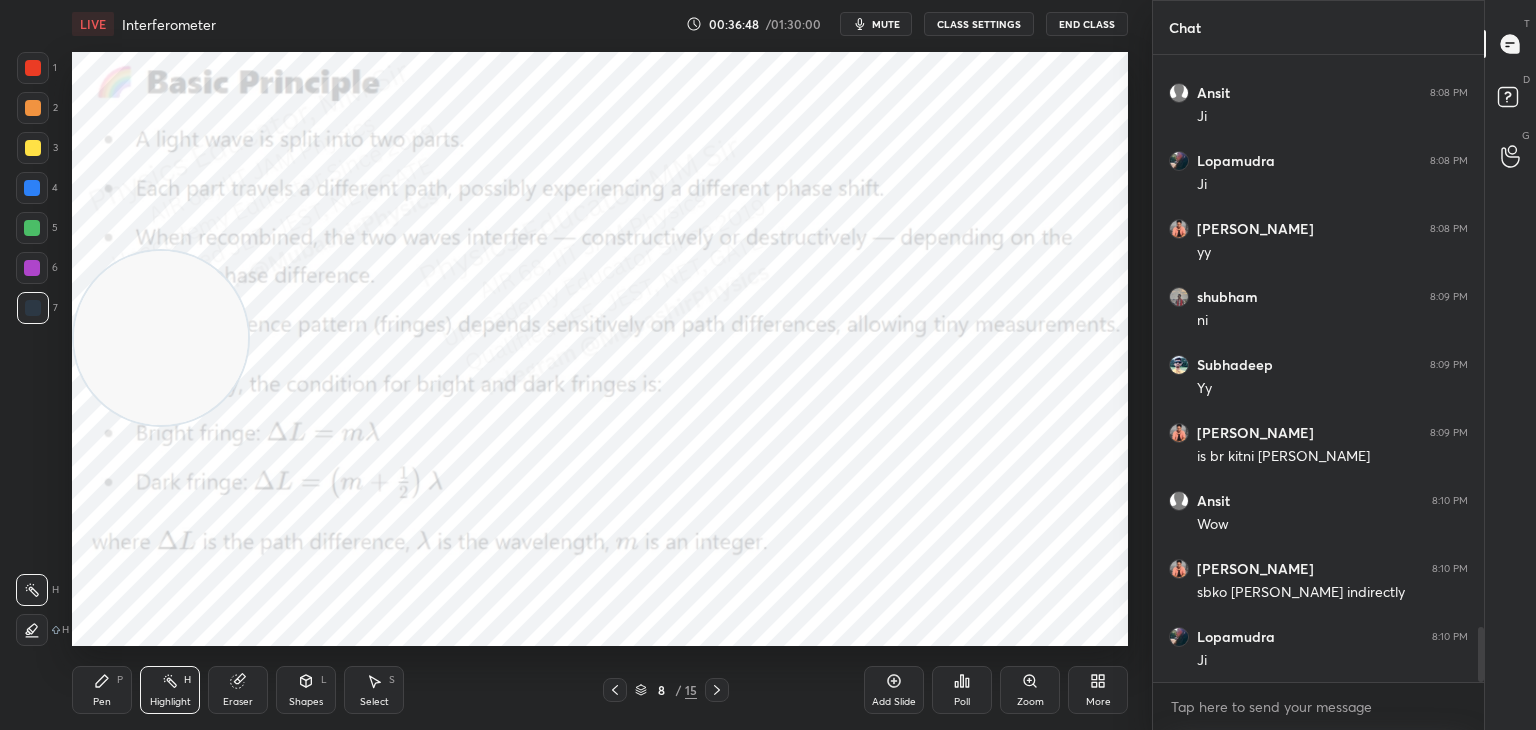 click at bounding box center [161, 338] 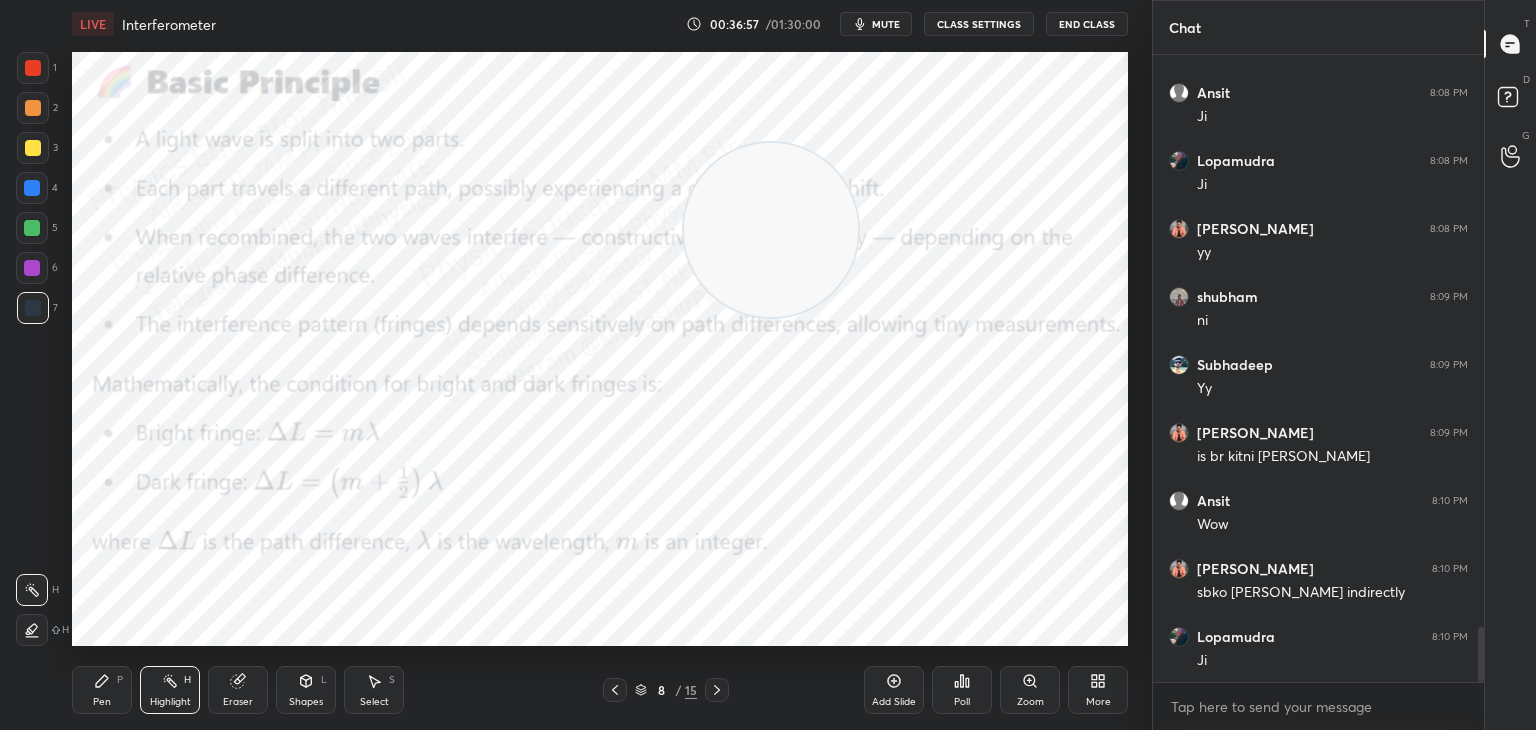 click at bounding box center [717, 690] 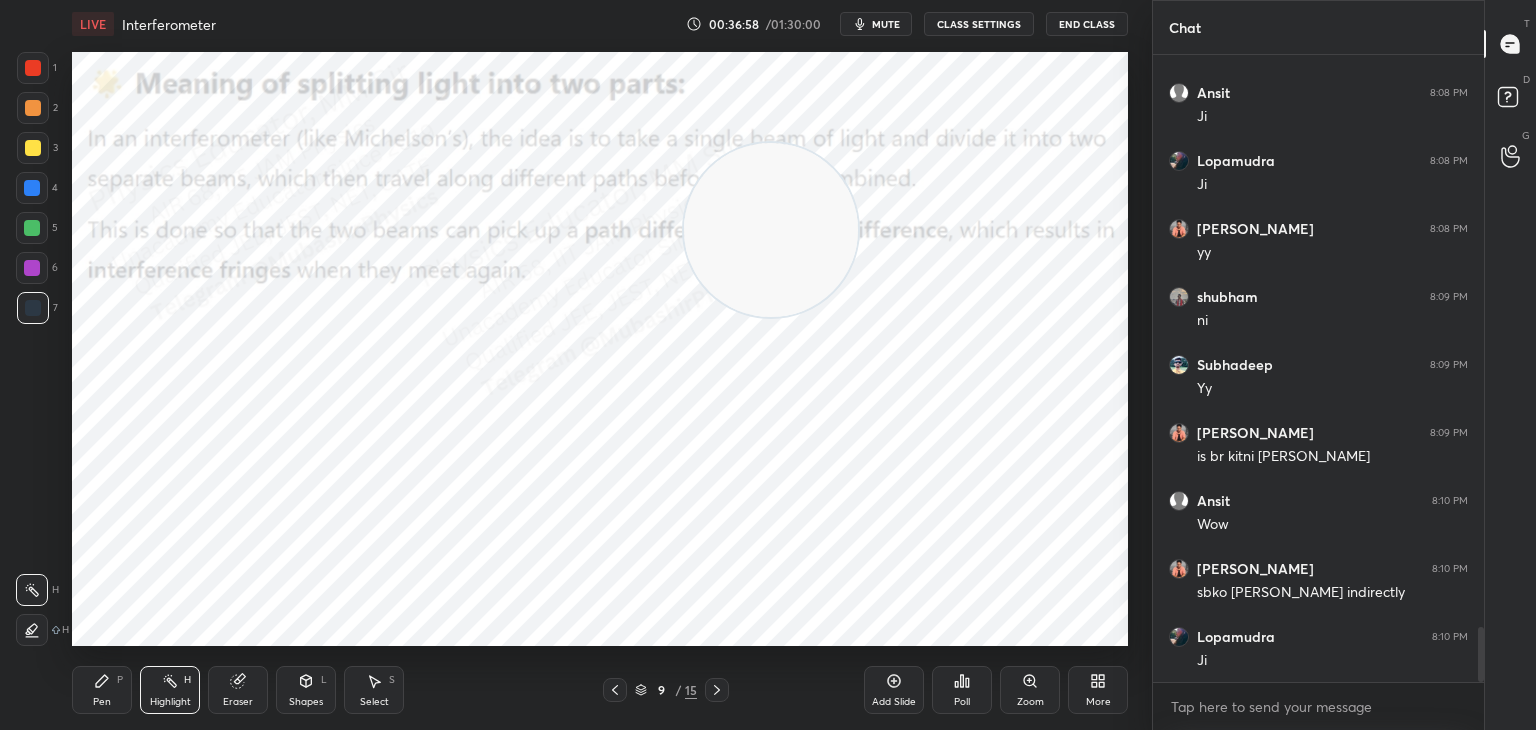 click at bounding box center [717, 690] 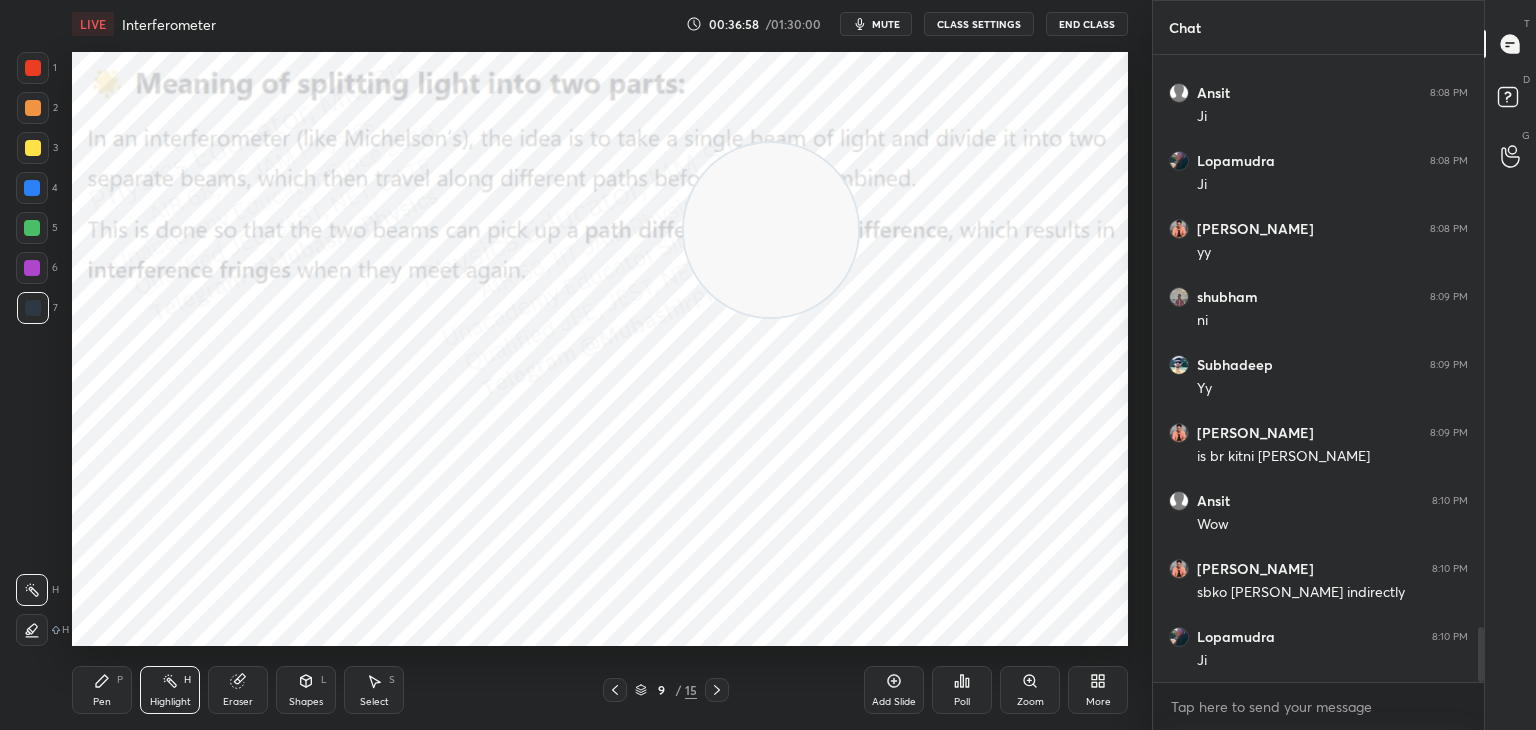 click at bounding box center (717, 690) 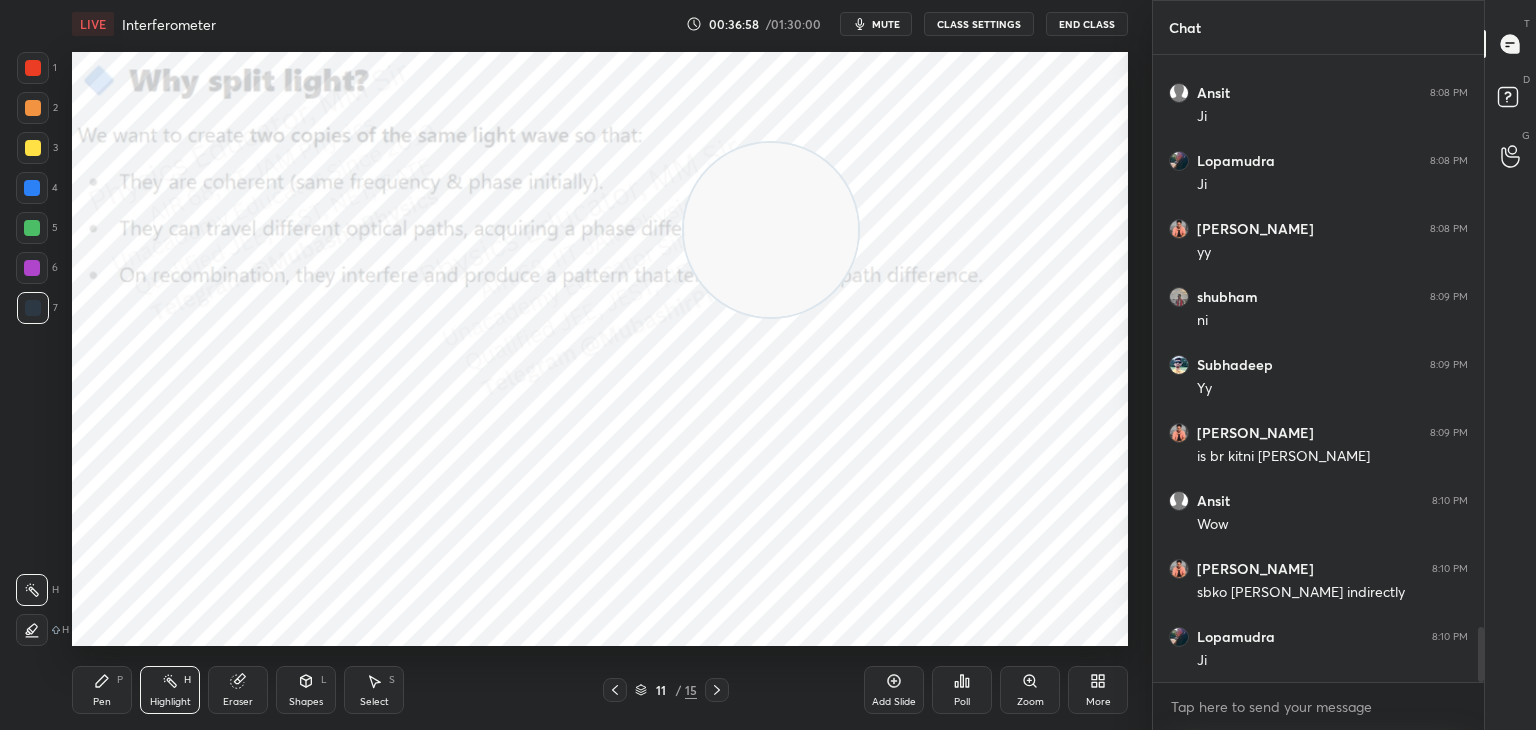click at bounding box center [717, 690] 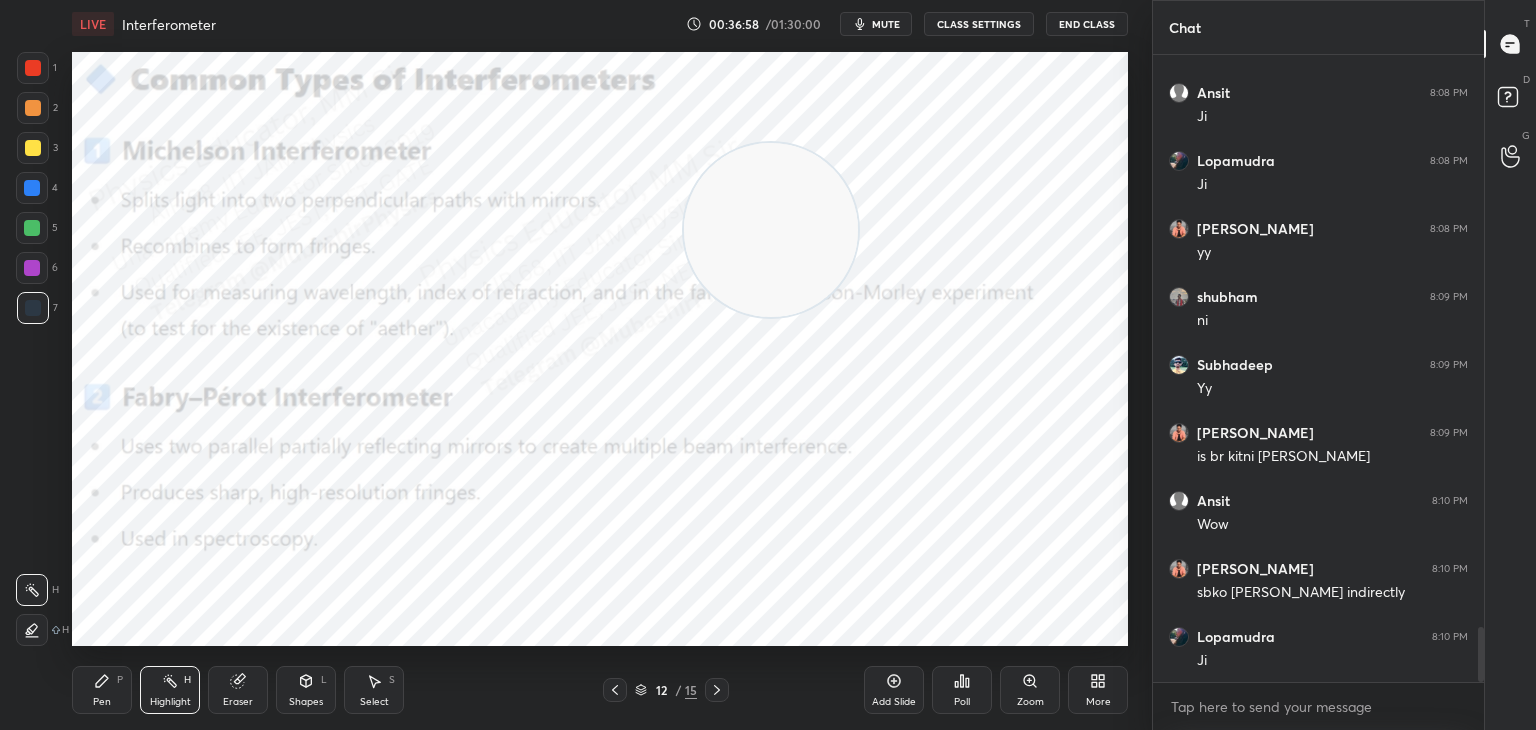 click at bounding box center [717, 690] 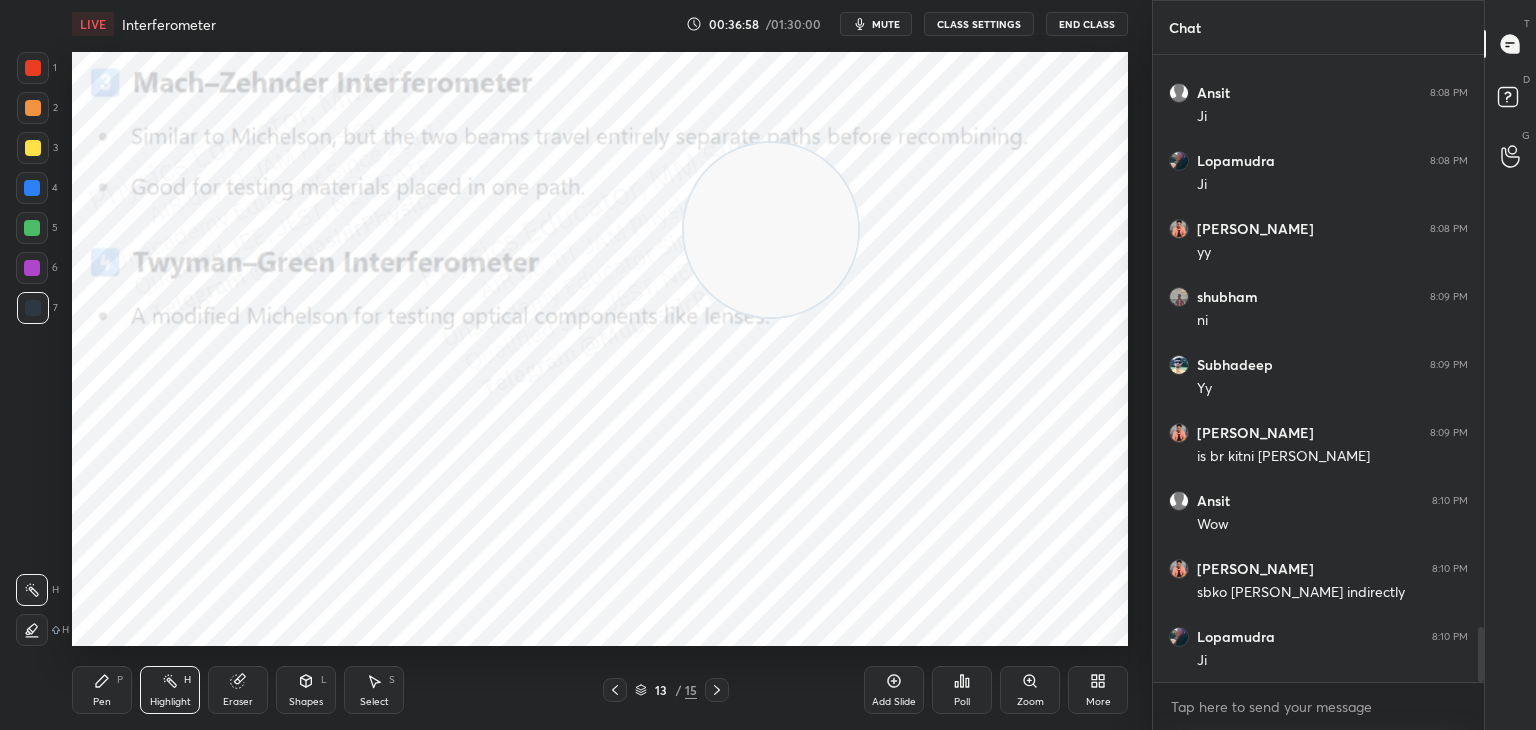 click at bounding box center (717, 690) 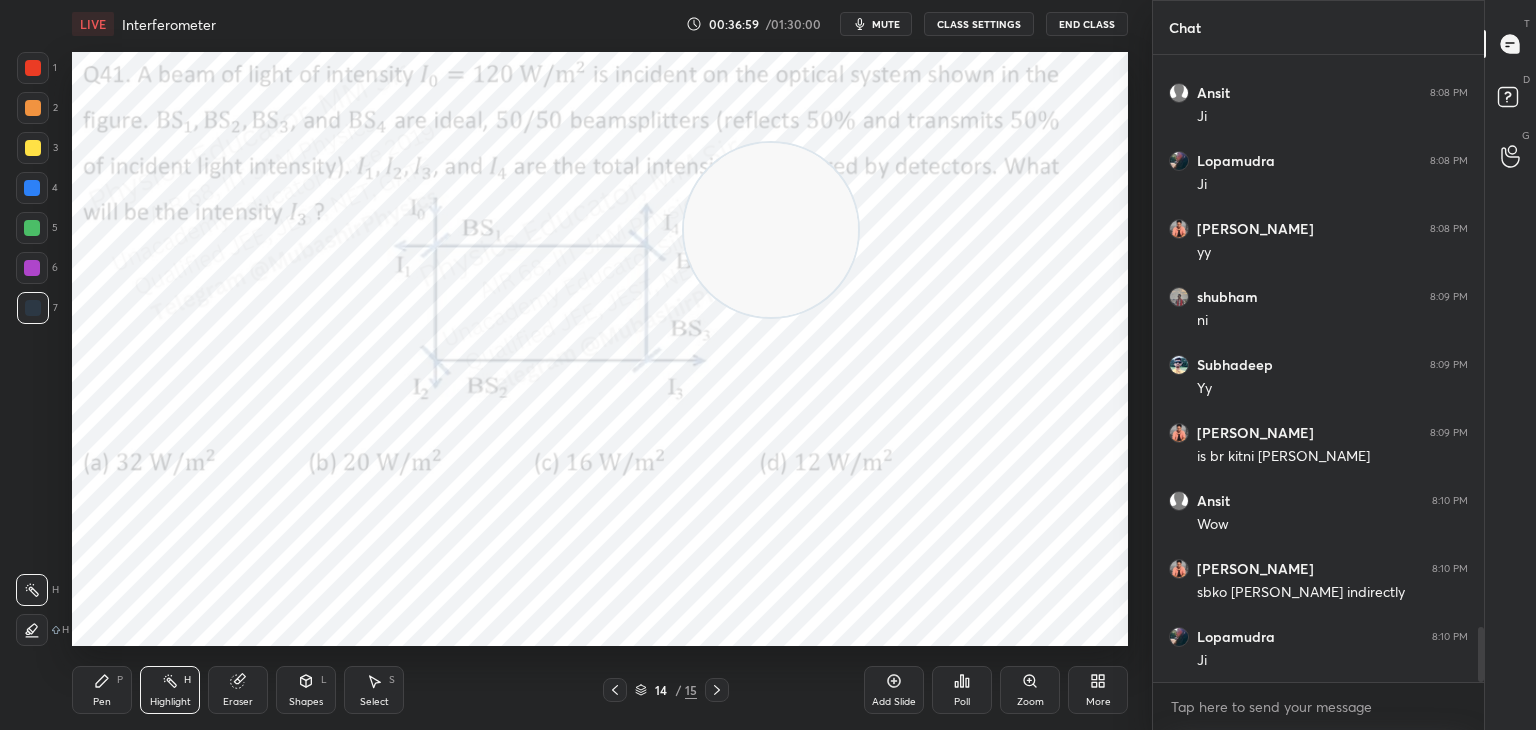 click 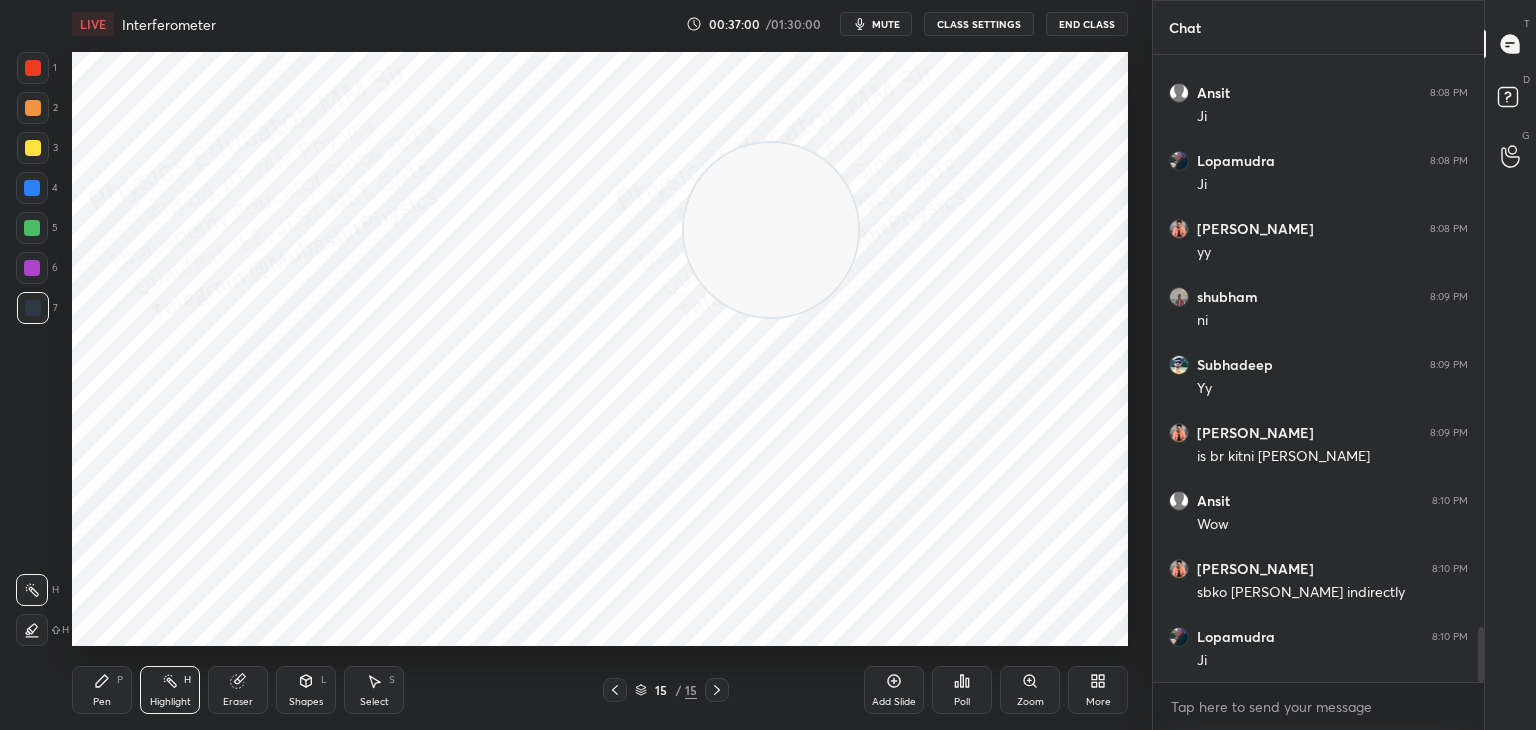 click 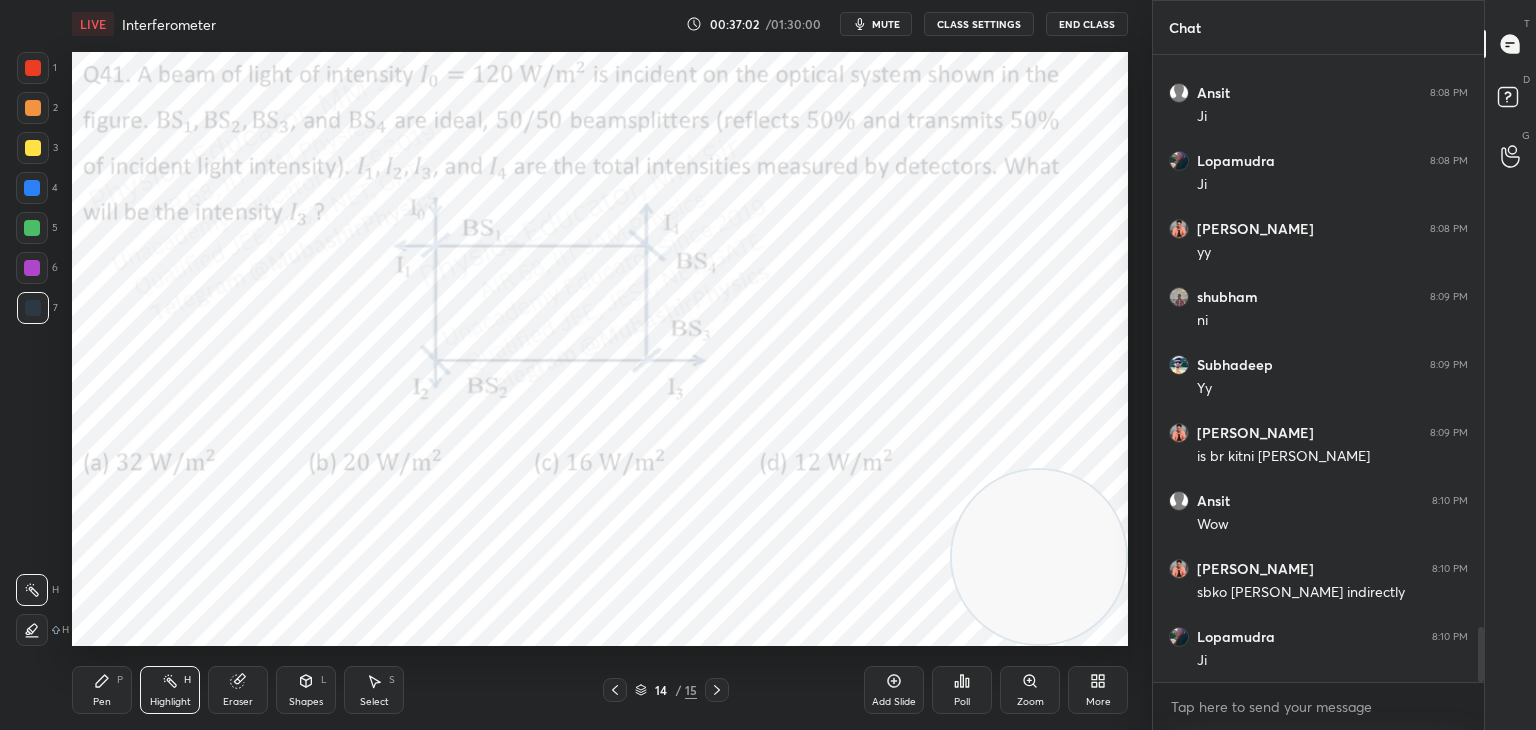 drag, startPoint x: 766, startPoint y: 229, endPoint x: 1068, endPoint y: 581, distance: 463.79736 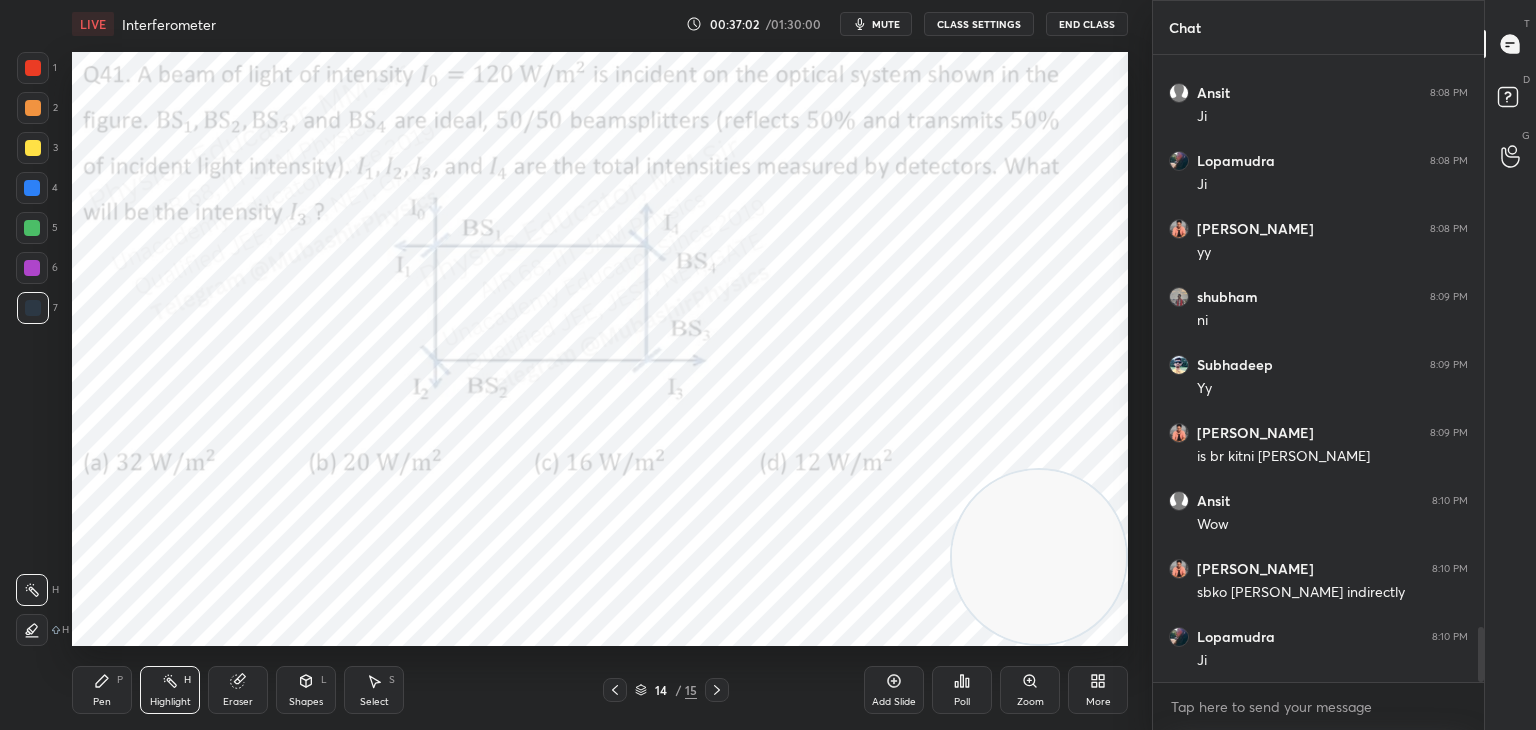 click at bounding box center [1039, 557] 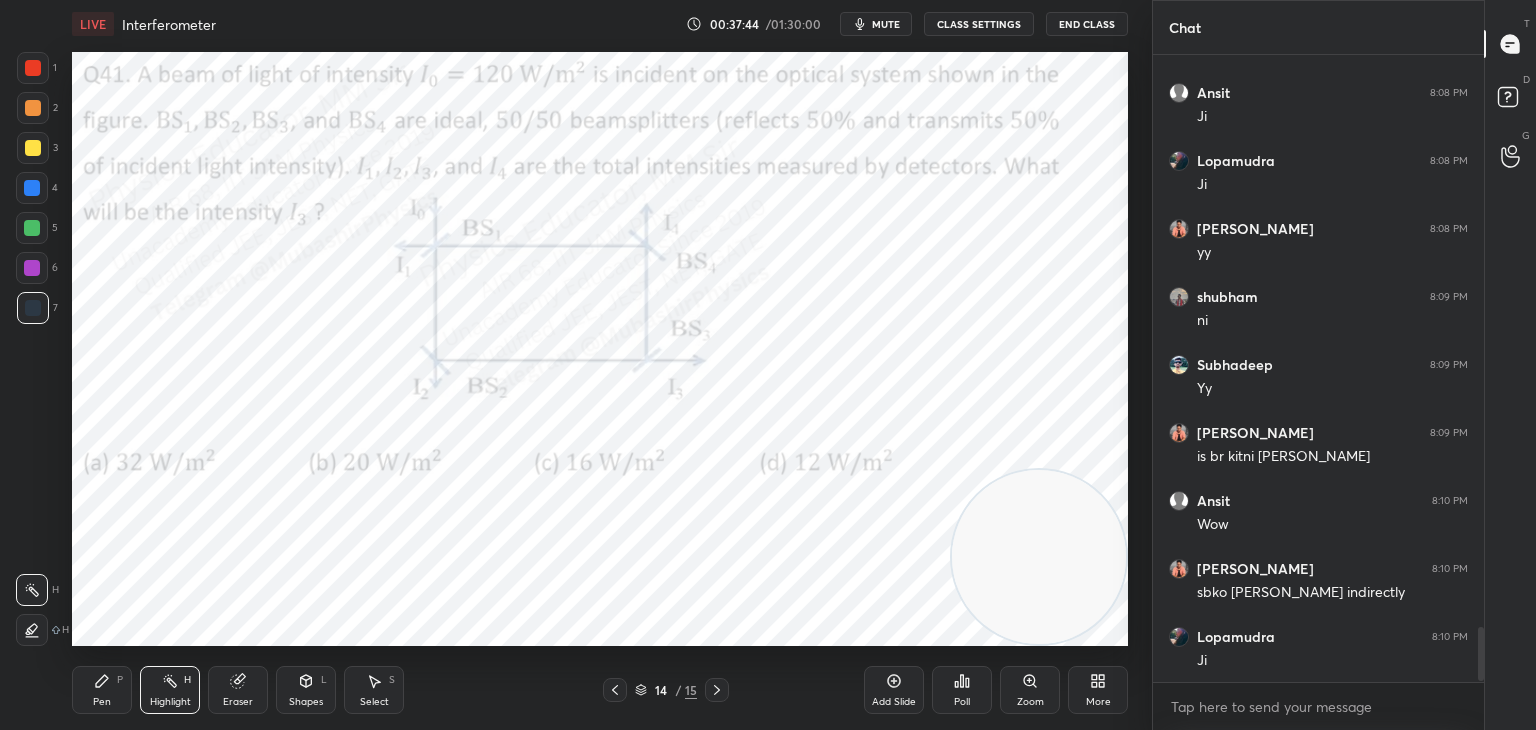 scroll, scrollTop: 6674, scrollLeft: 0, axis: vertical 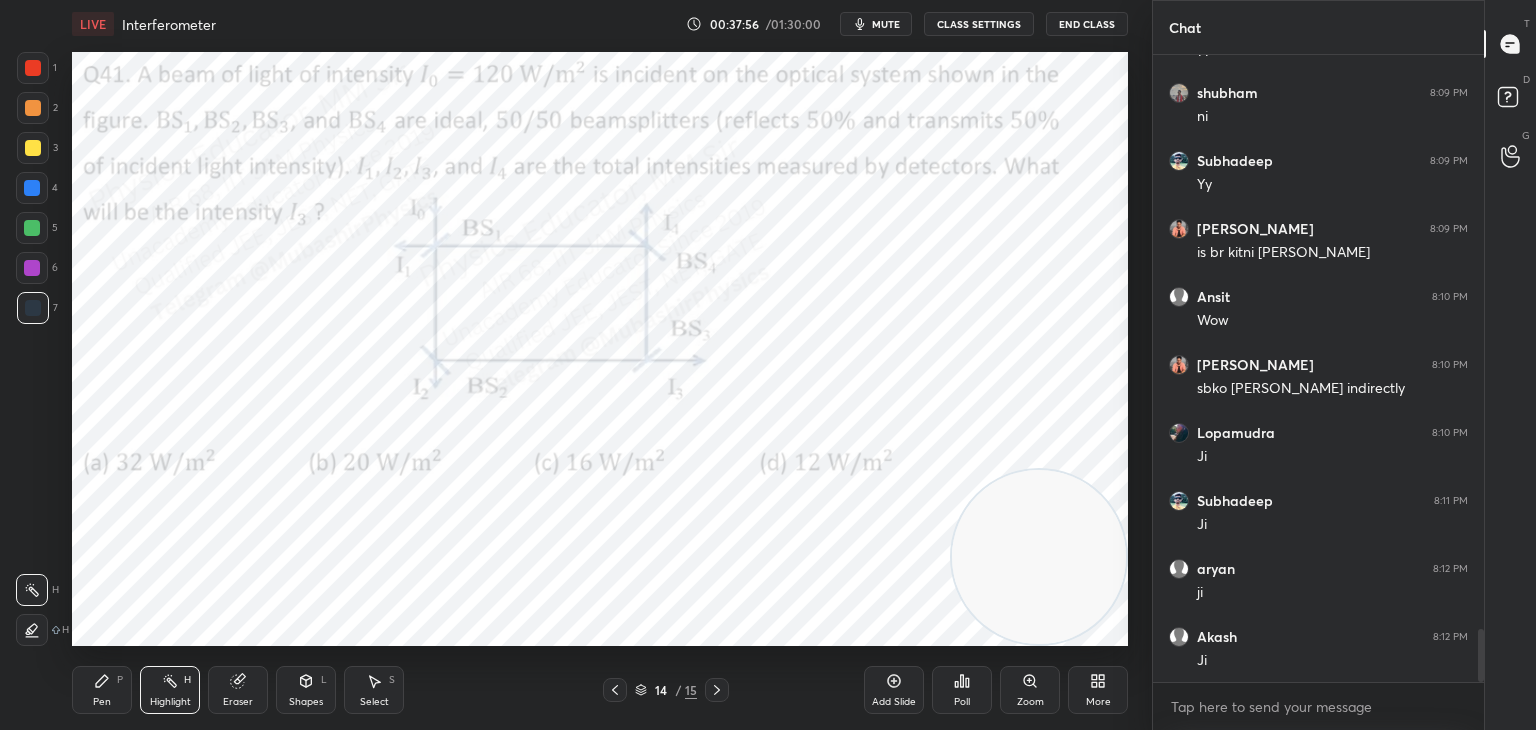click 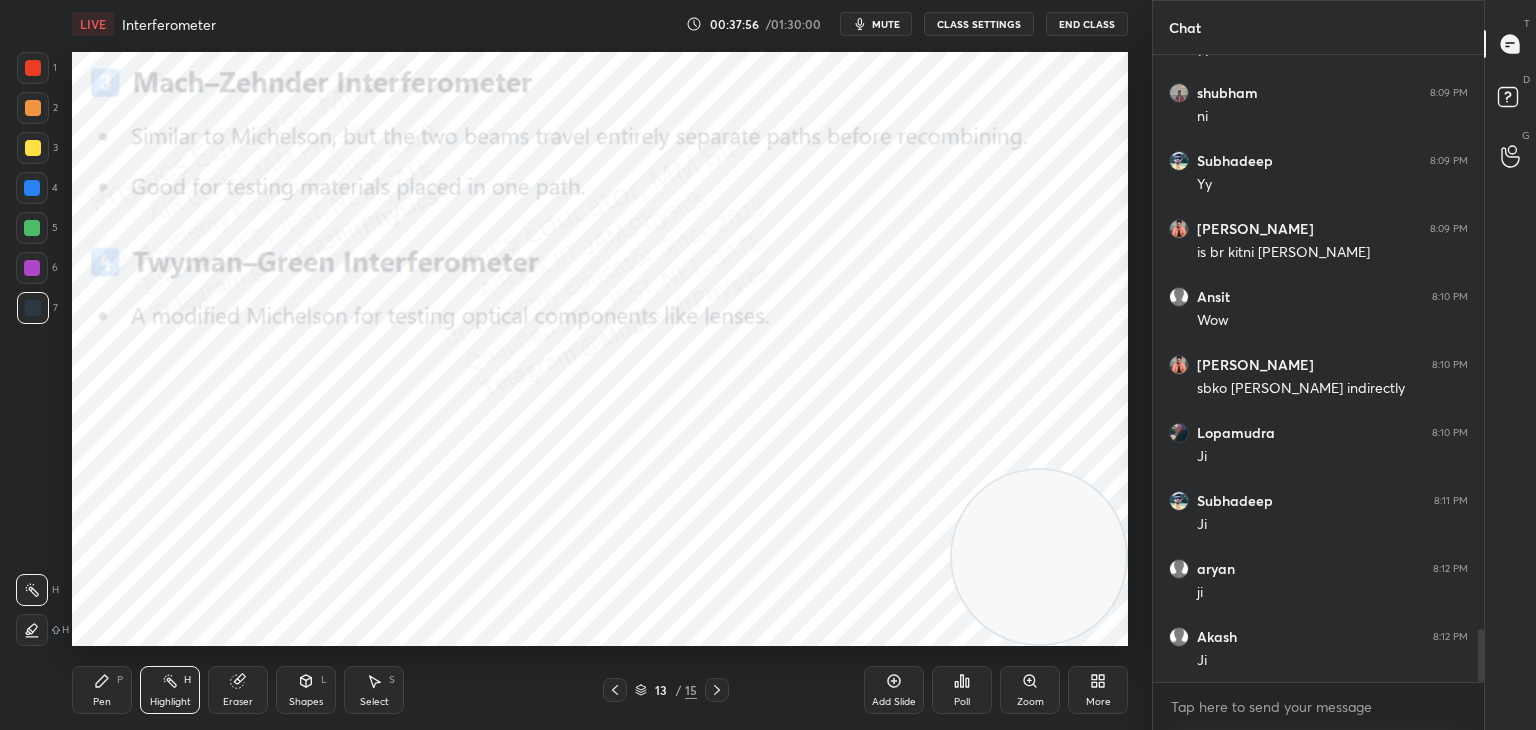 click on "More" at bounding box center [1098, 690] 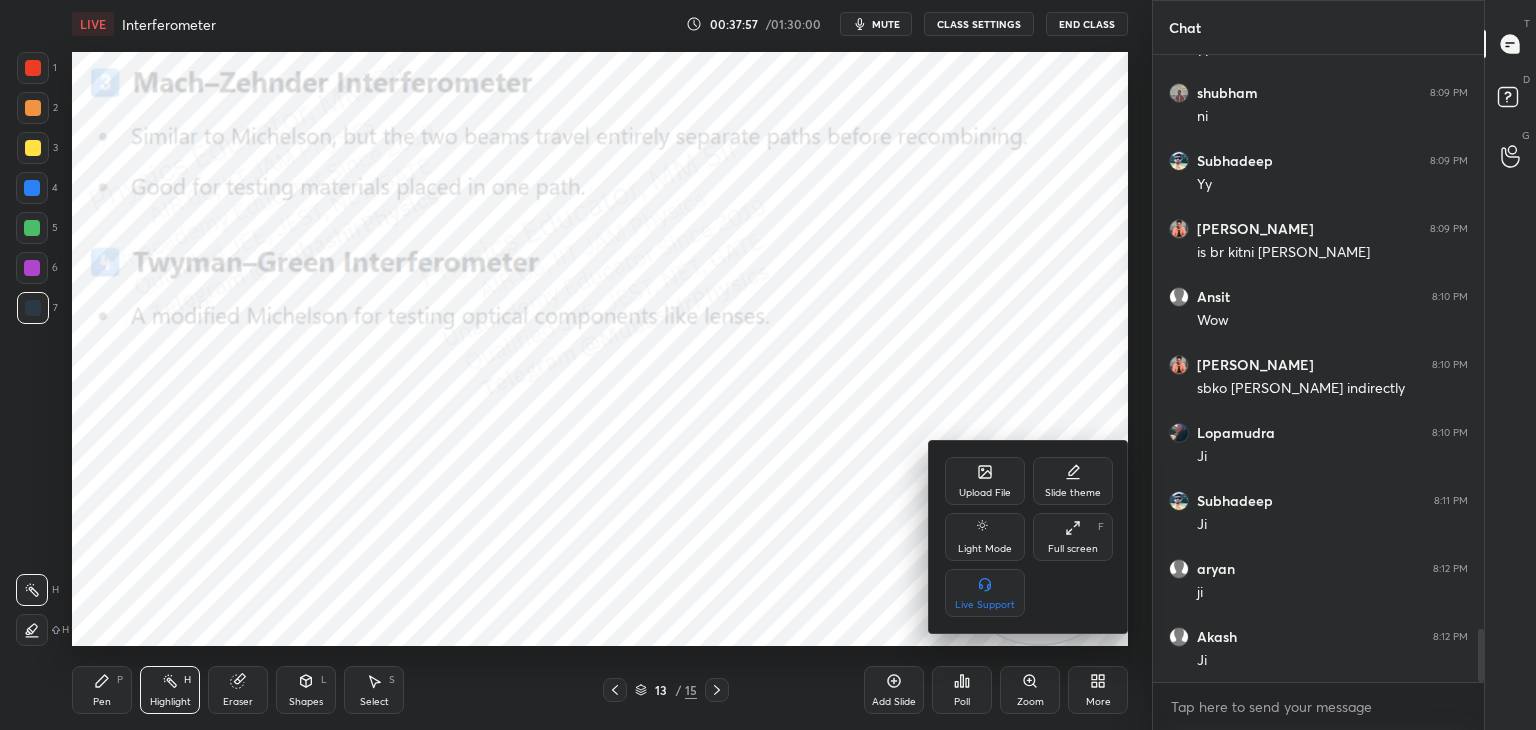 click 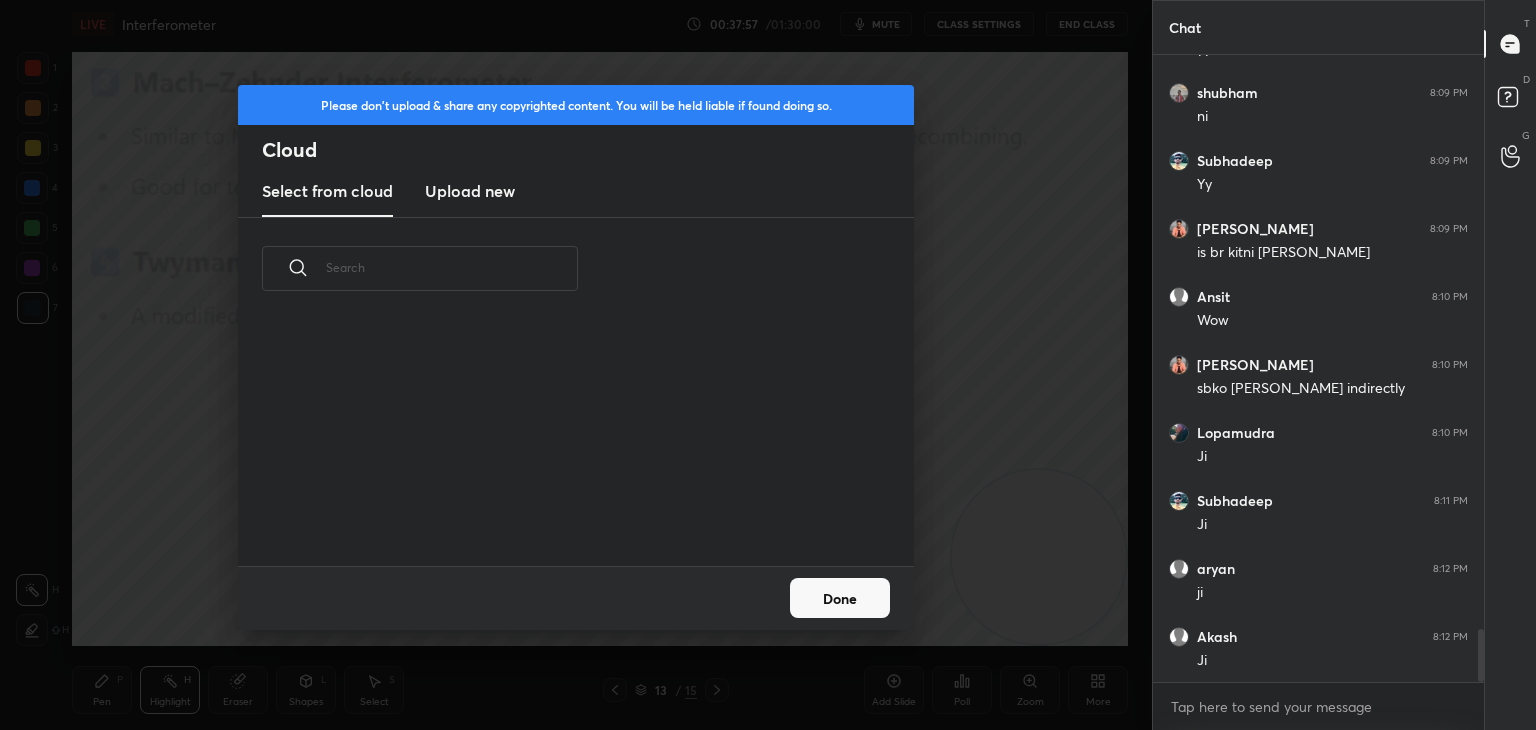 scroll, scrollTop: 5, scrollLeft: 10, axis: both 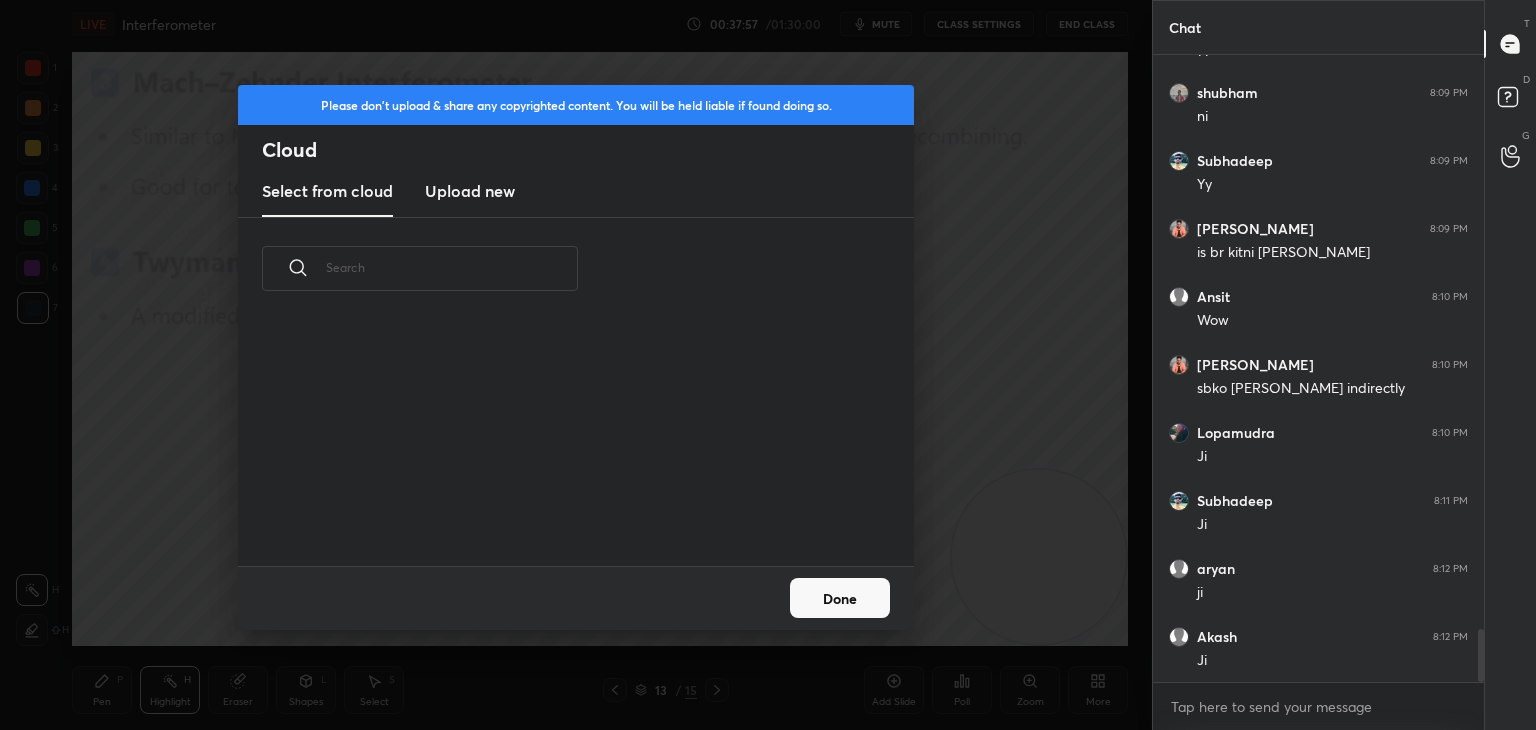 click on "Upload new" at bounding box center (470, 191) 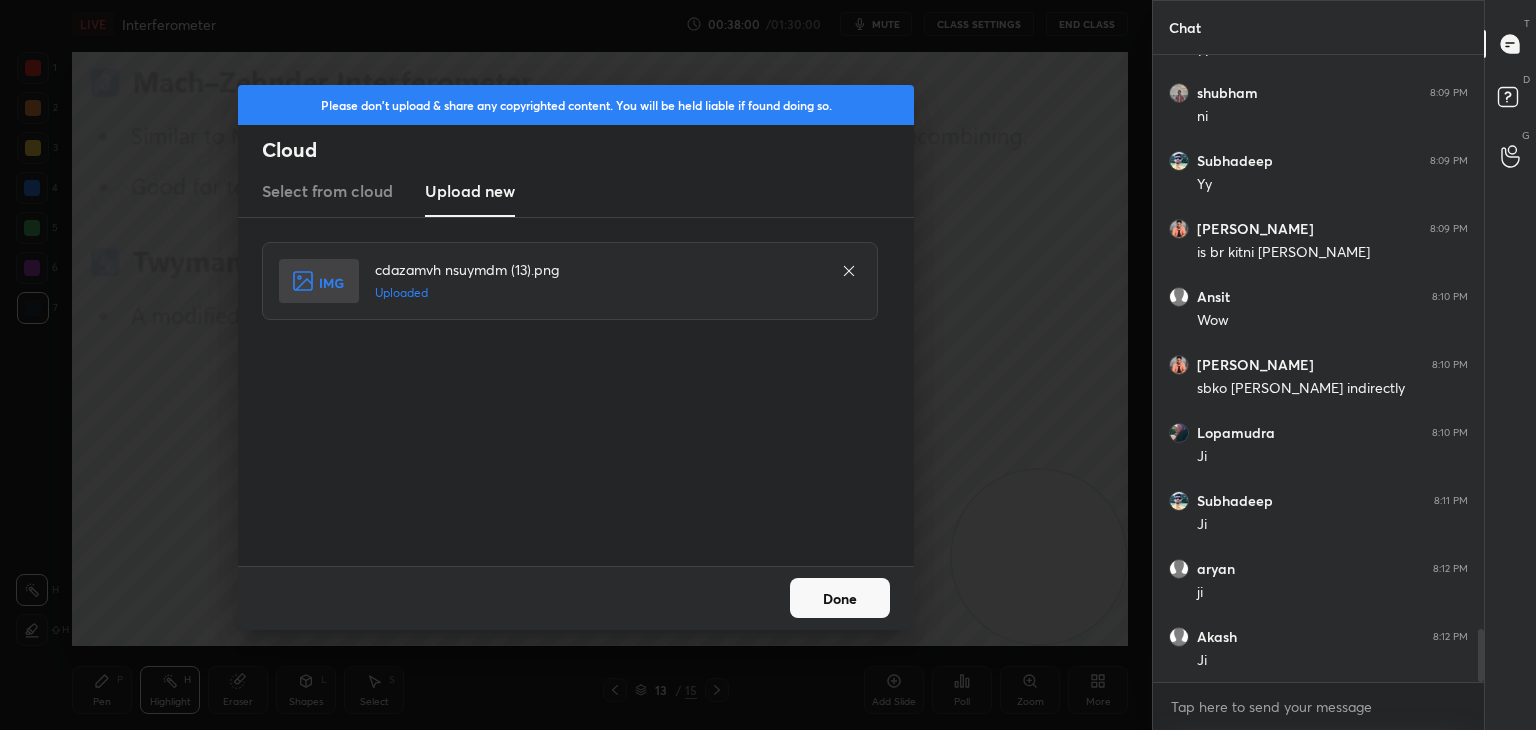 drag, startPoint x: 820, startPoint y: 598, endPoint x: 170, endPoint y: 649, distance: 651.9977 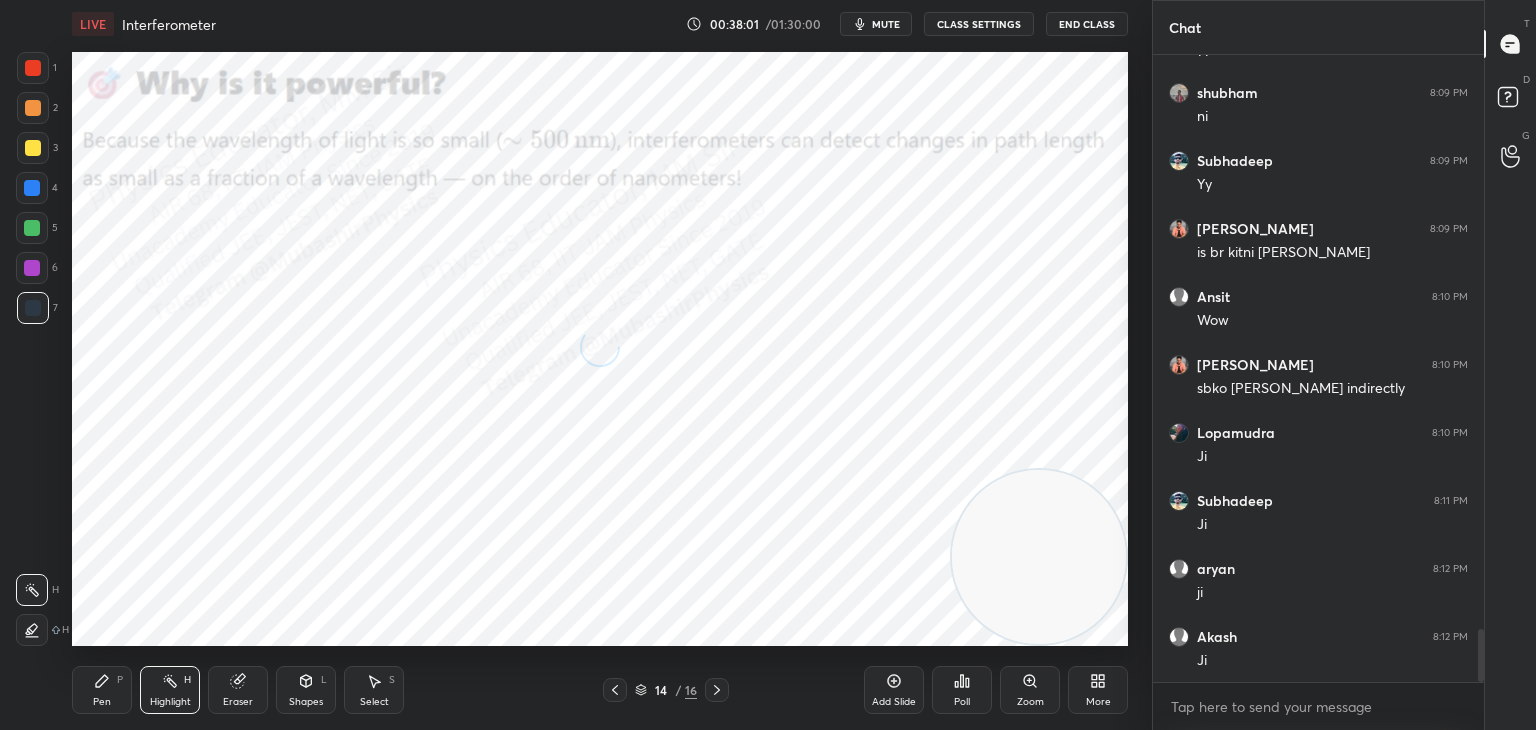 click on "Pen P" at bounding box center [102, 690] 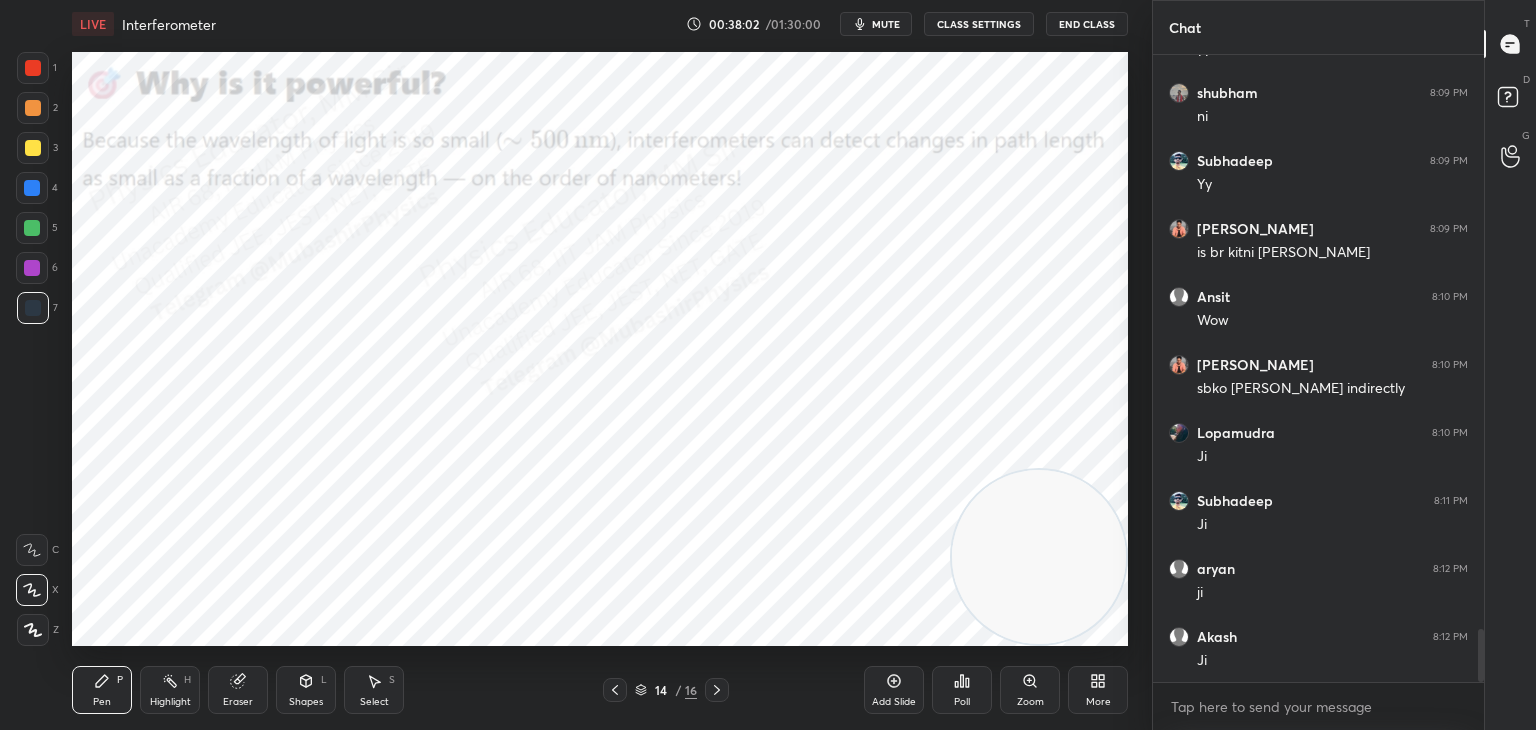 click at bounding box center (32, 188) 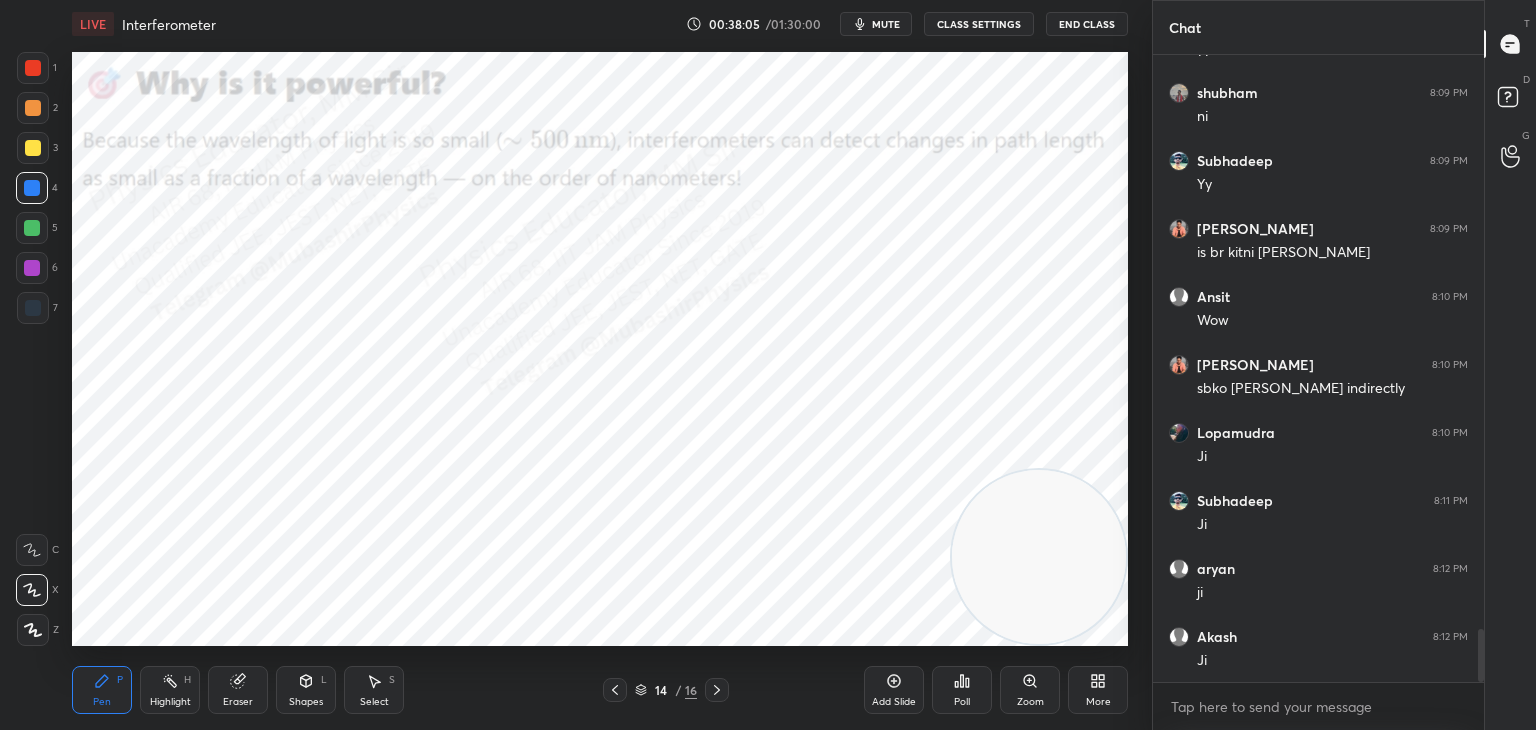click at bounding box center (33, 108) 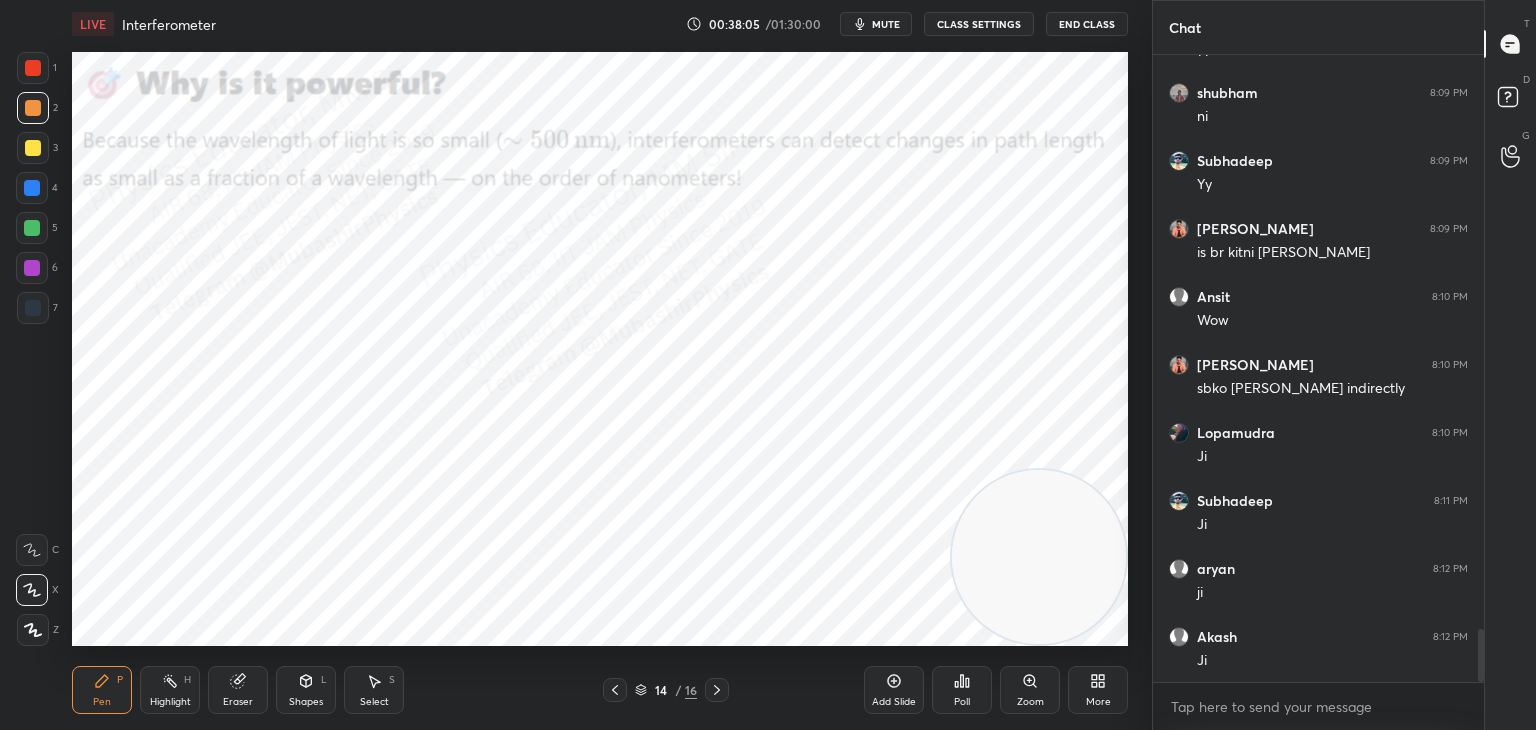 drag, startPoint x: 24, startPoint y: 67, endPoint x: 53, endPoint y: 77, distance: 30.675724 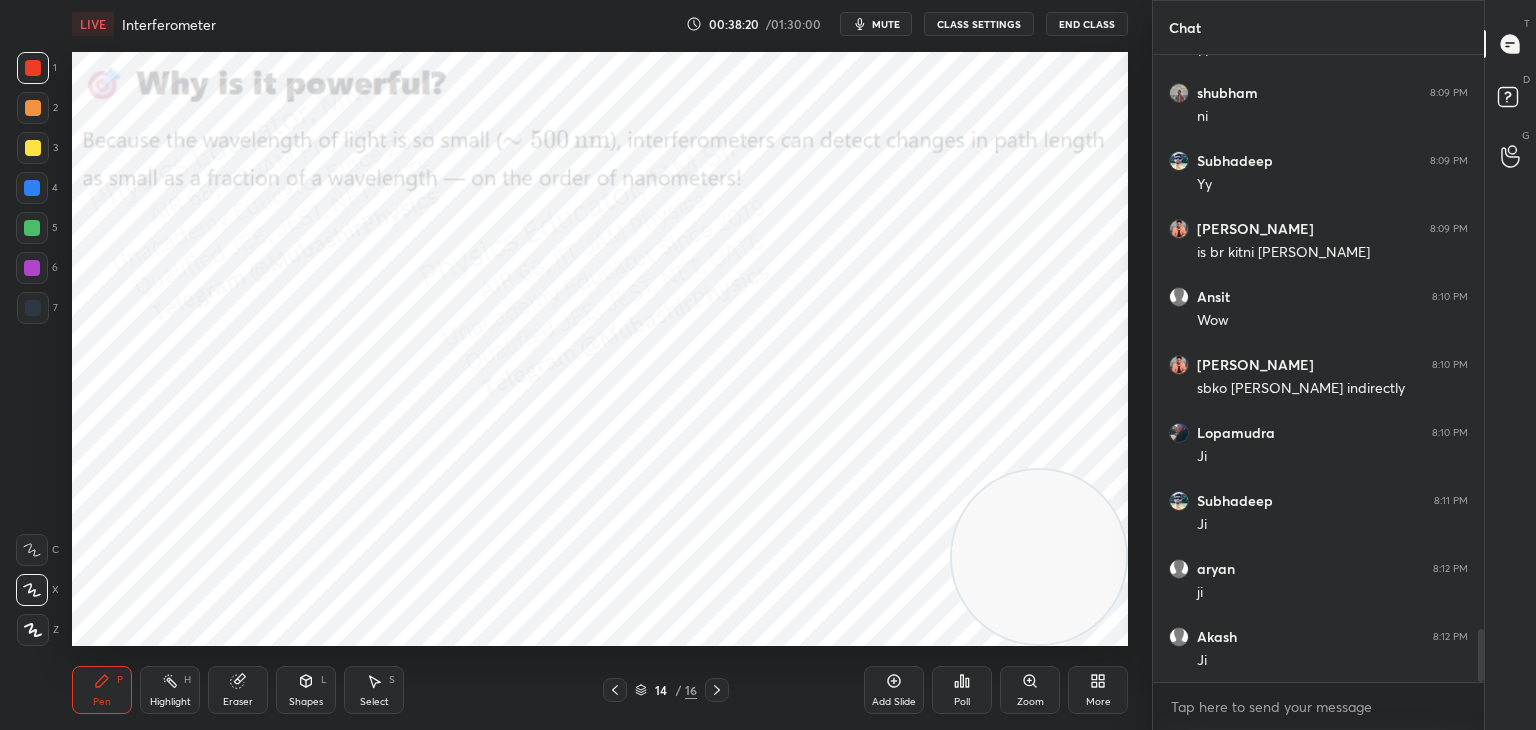 click at bounding box center (717, 690) 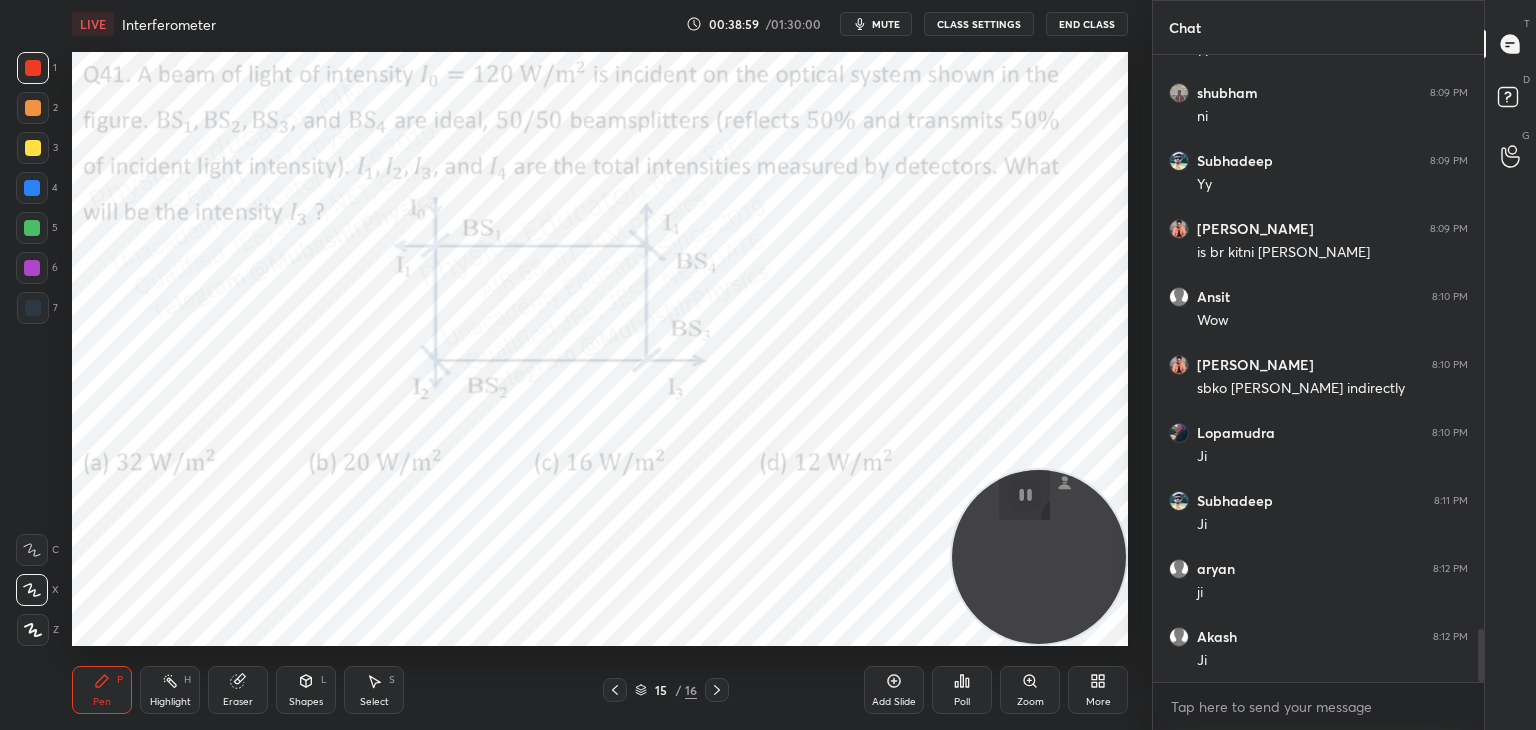 scroll, scrollTop: 6810, scrollLeft: 0, axis: vertical 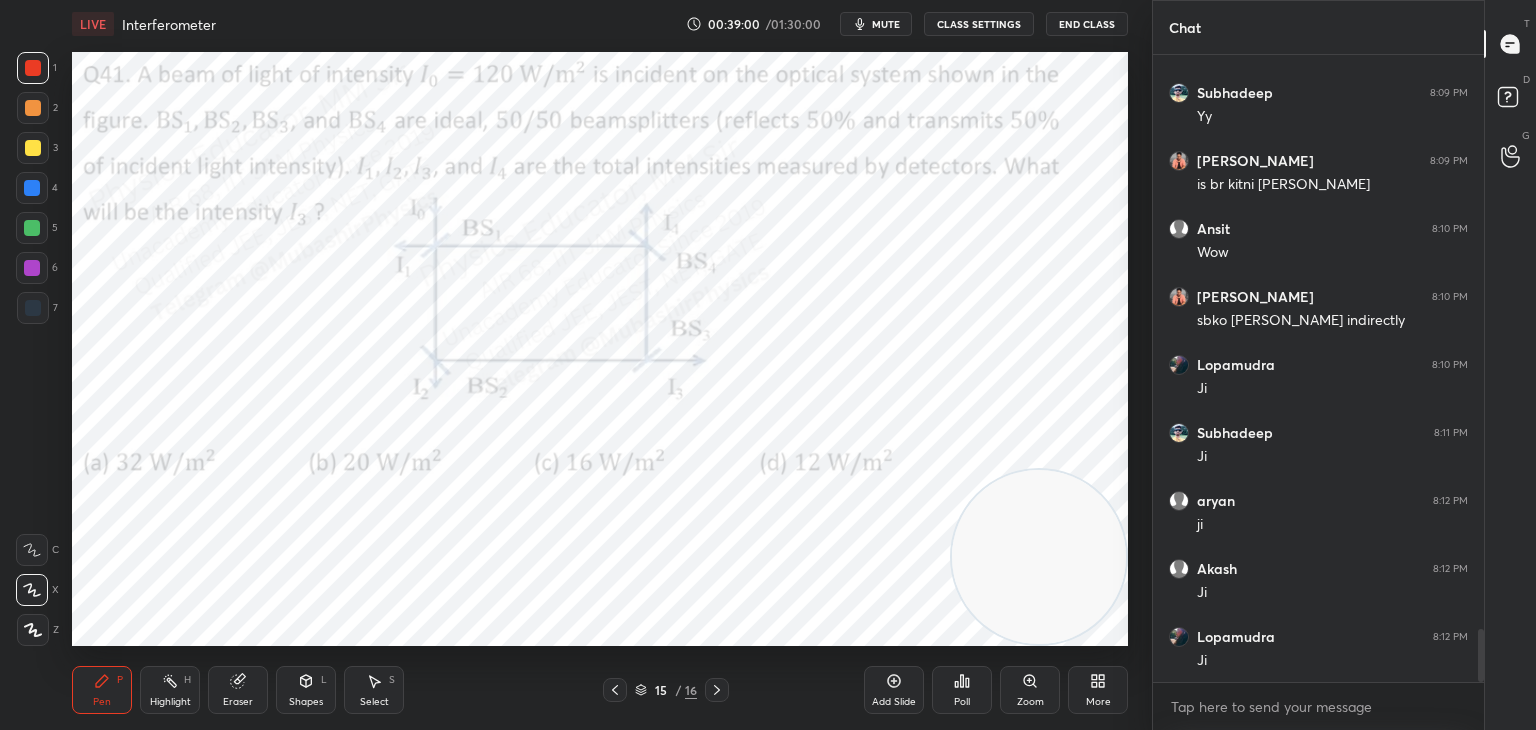 click on "More" at bounding box center (1098, 690) 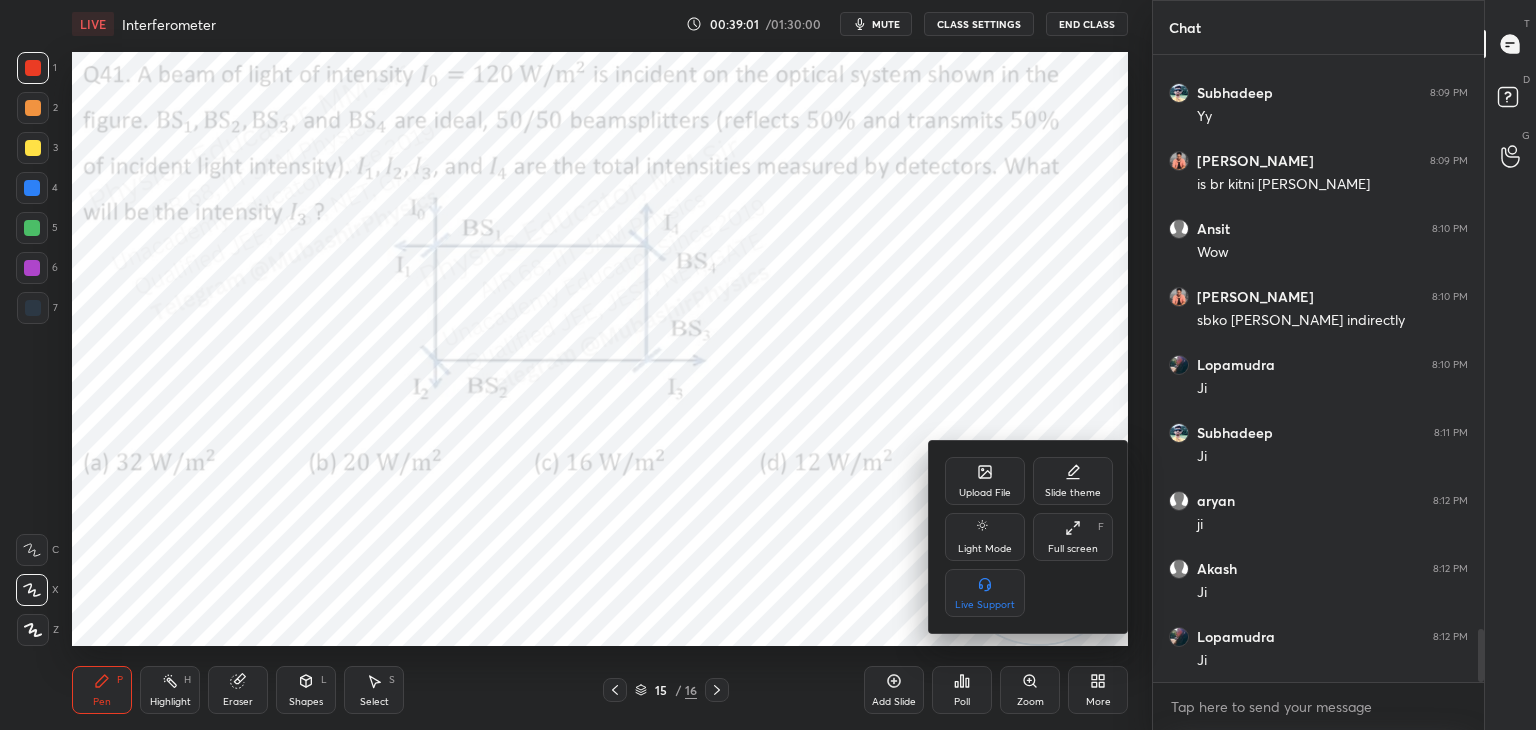 click 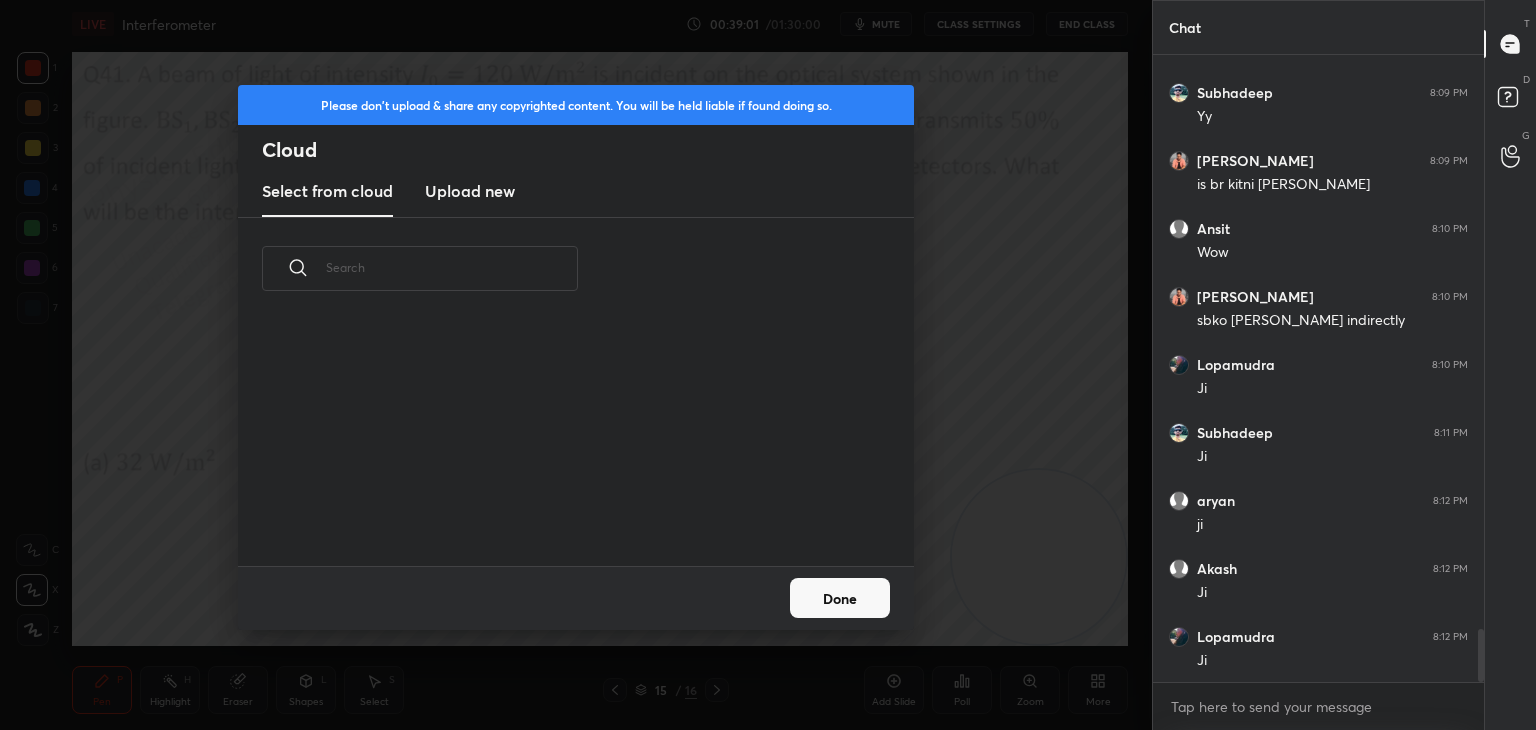 scroll, scrollTop: 246, scrollLeft: 642, axis: both 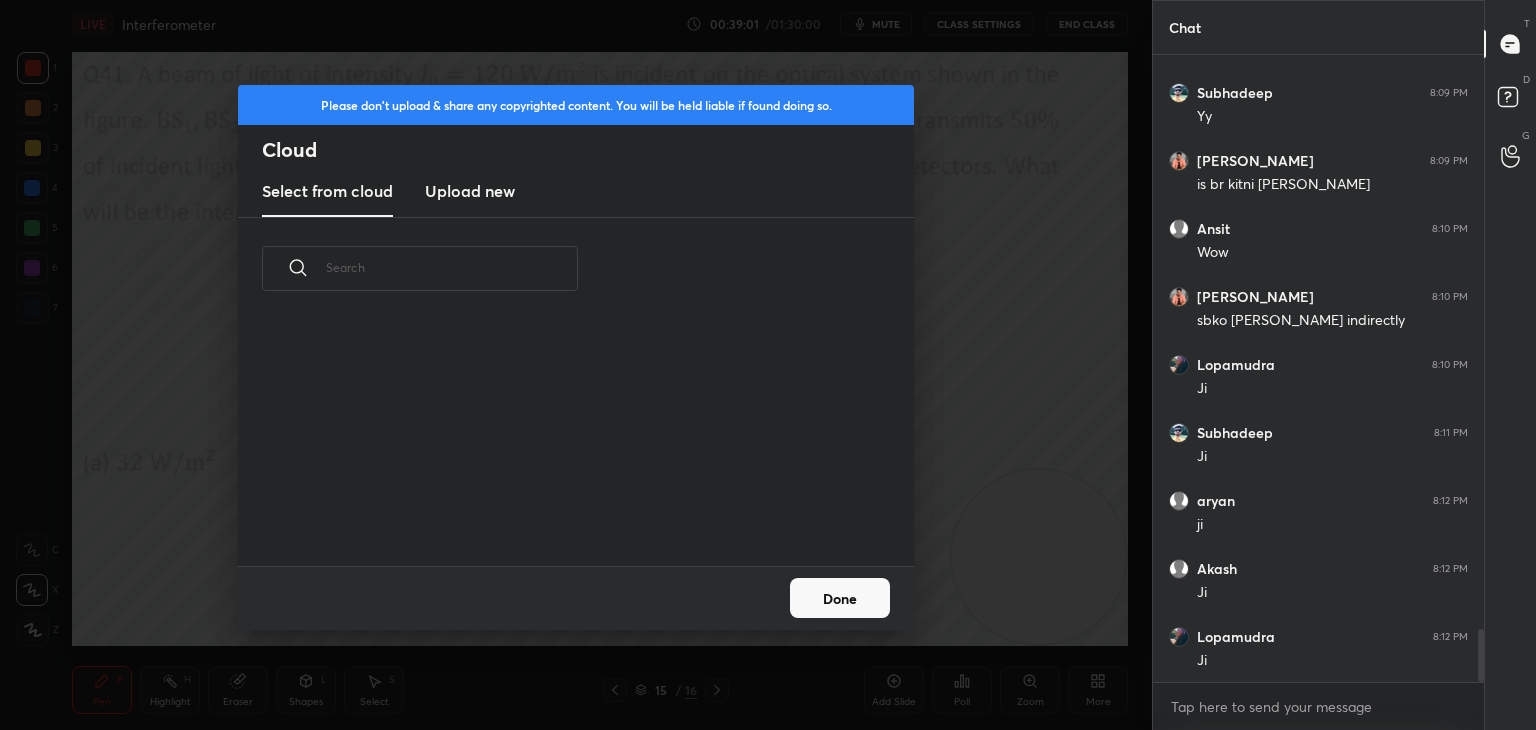 click on "Upload new" at bounding box center (470, 191) 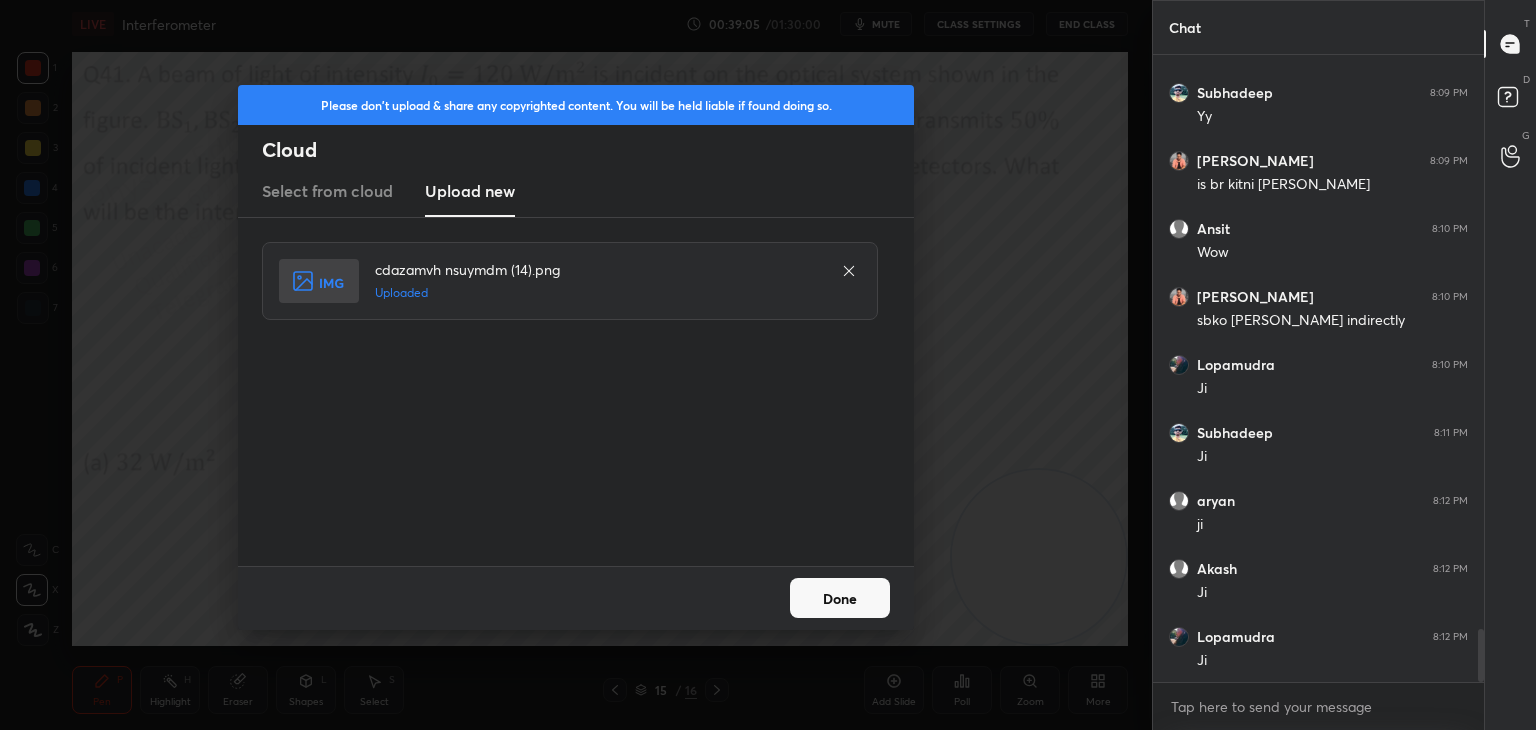 drag, startPoint x: 841, startPoint y: 606, endPoint x: 810, endPoint y: 610, distance: 31.257 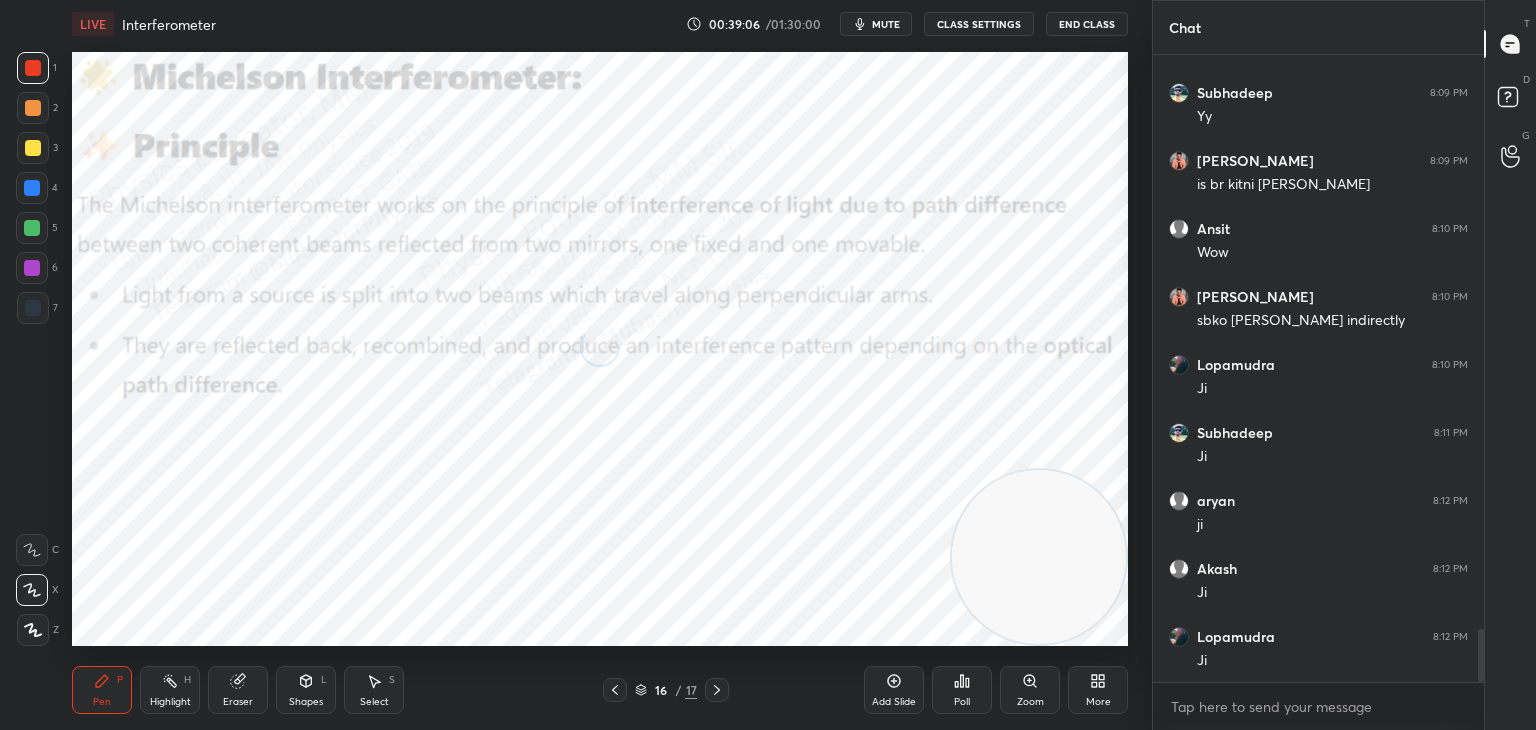 click on "Highlight H" at bounding box center [170, 690] 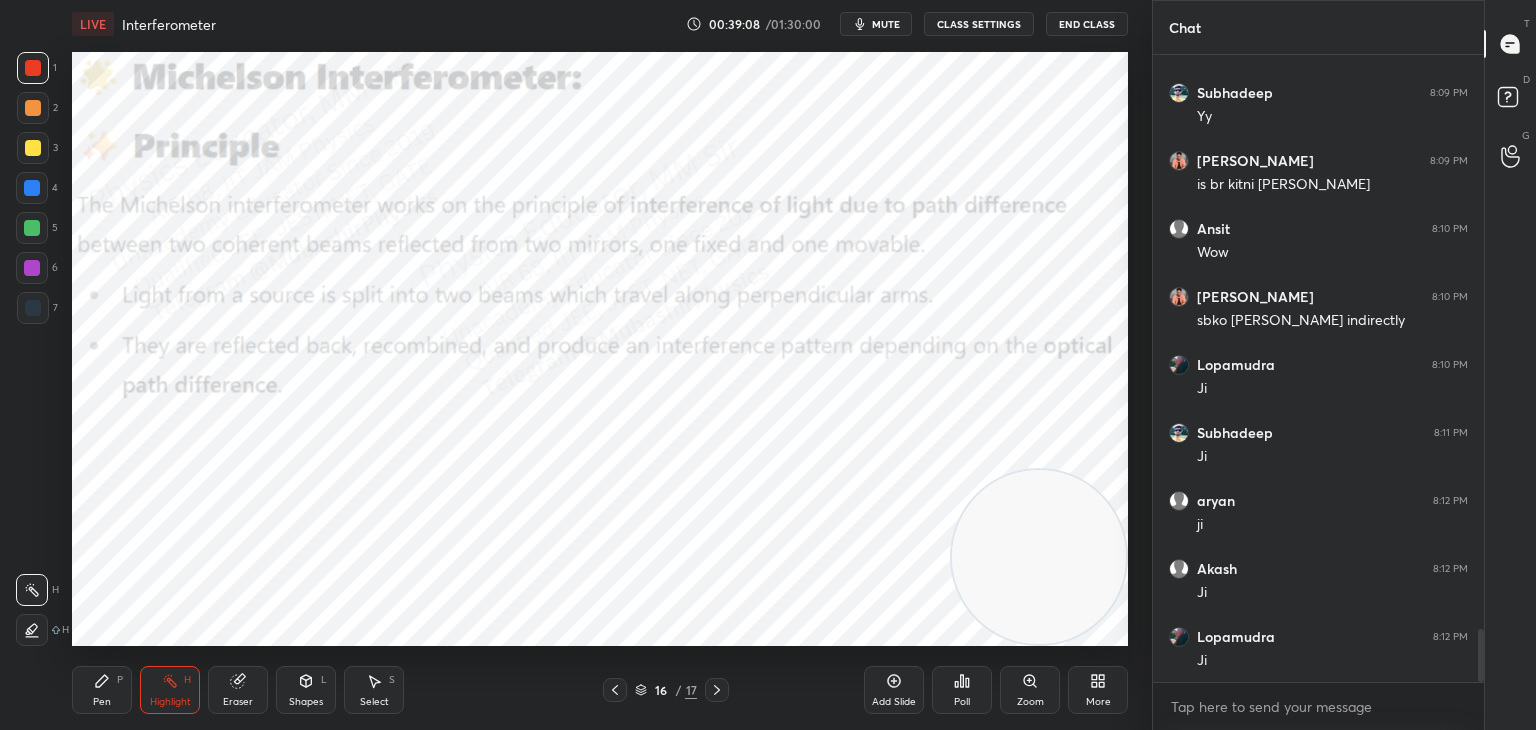 click on "Pen P" at bounding box center (102, 690) 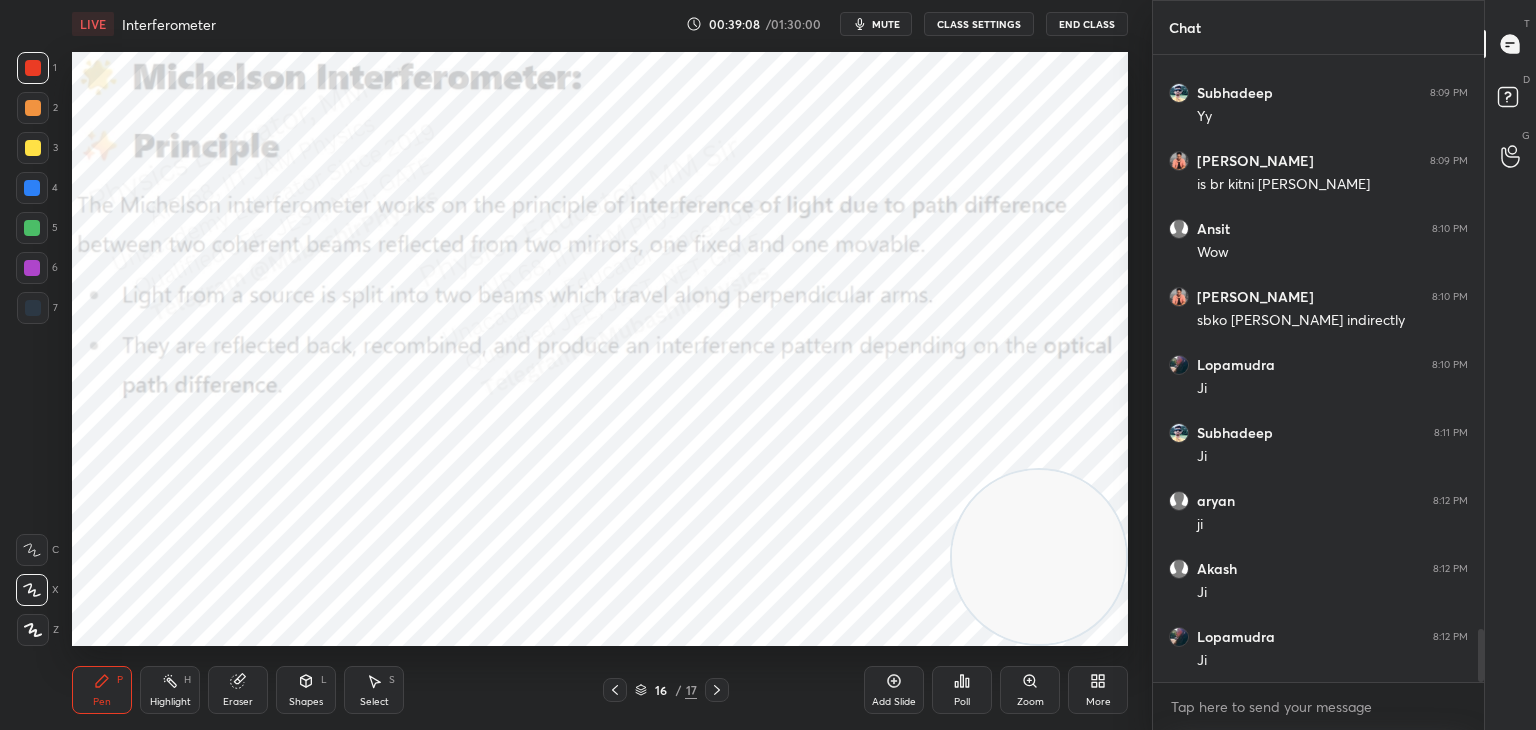 click at bounding box center [32, 188] 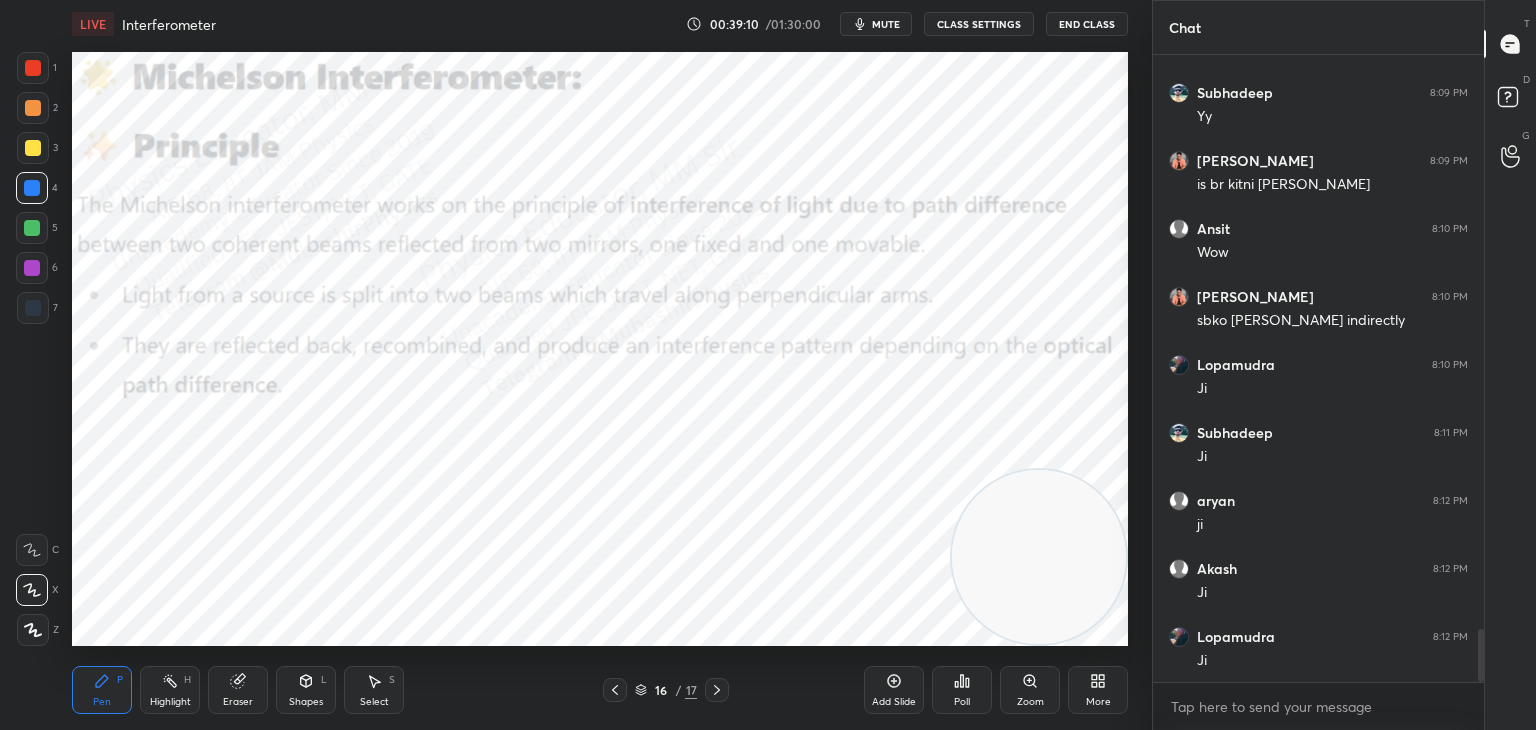scroll, scrollTop: 6878, scrollLeft: 0, axis: vertical 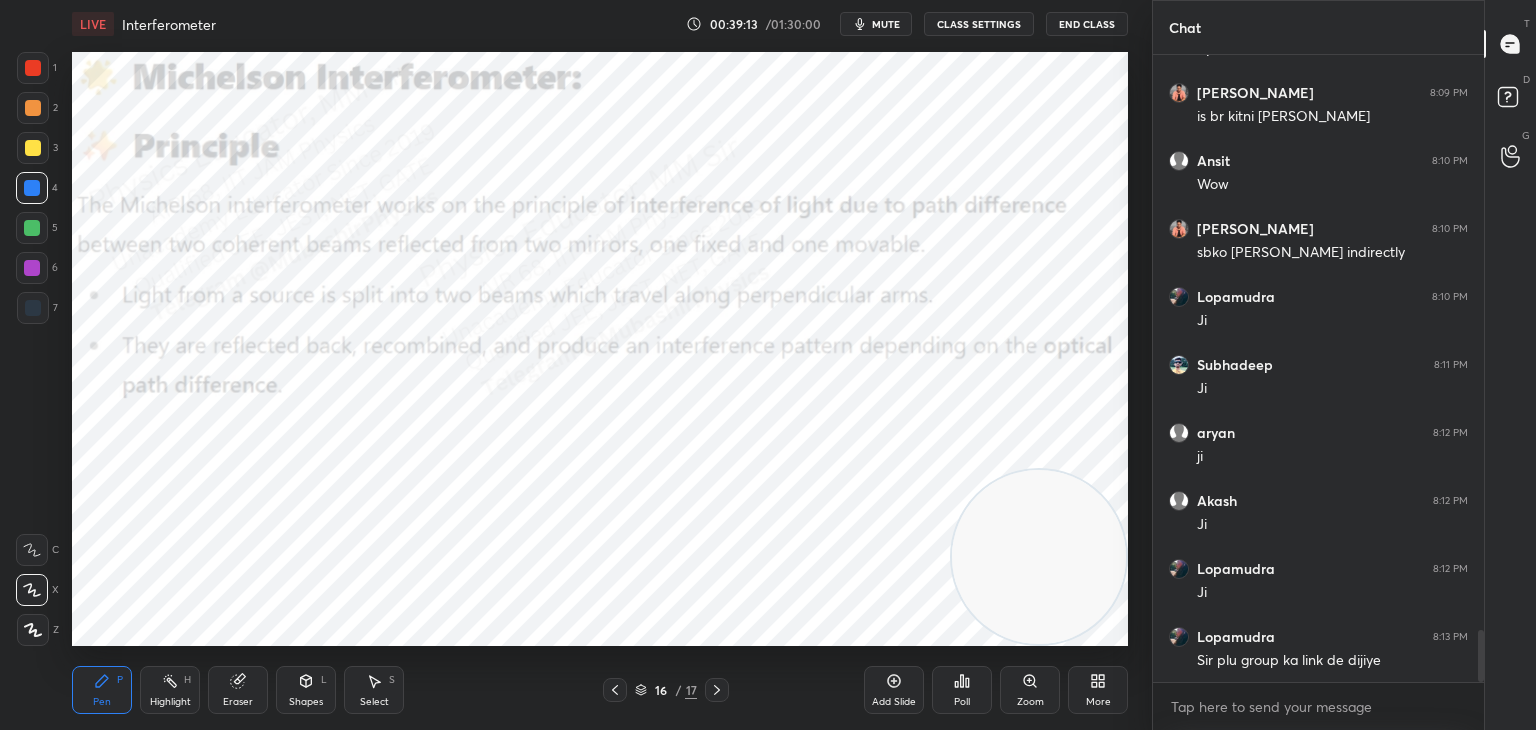 click on "Highlight" at bounding box center (170, 702) 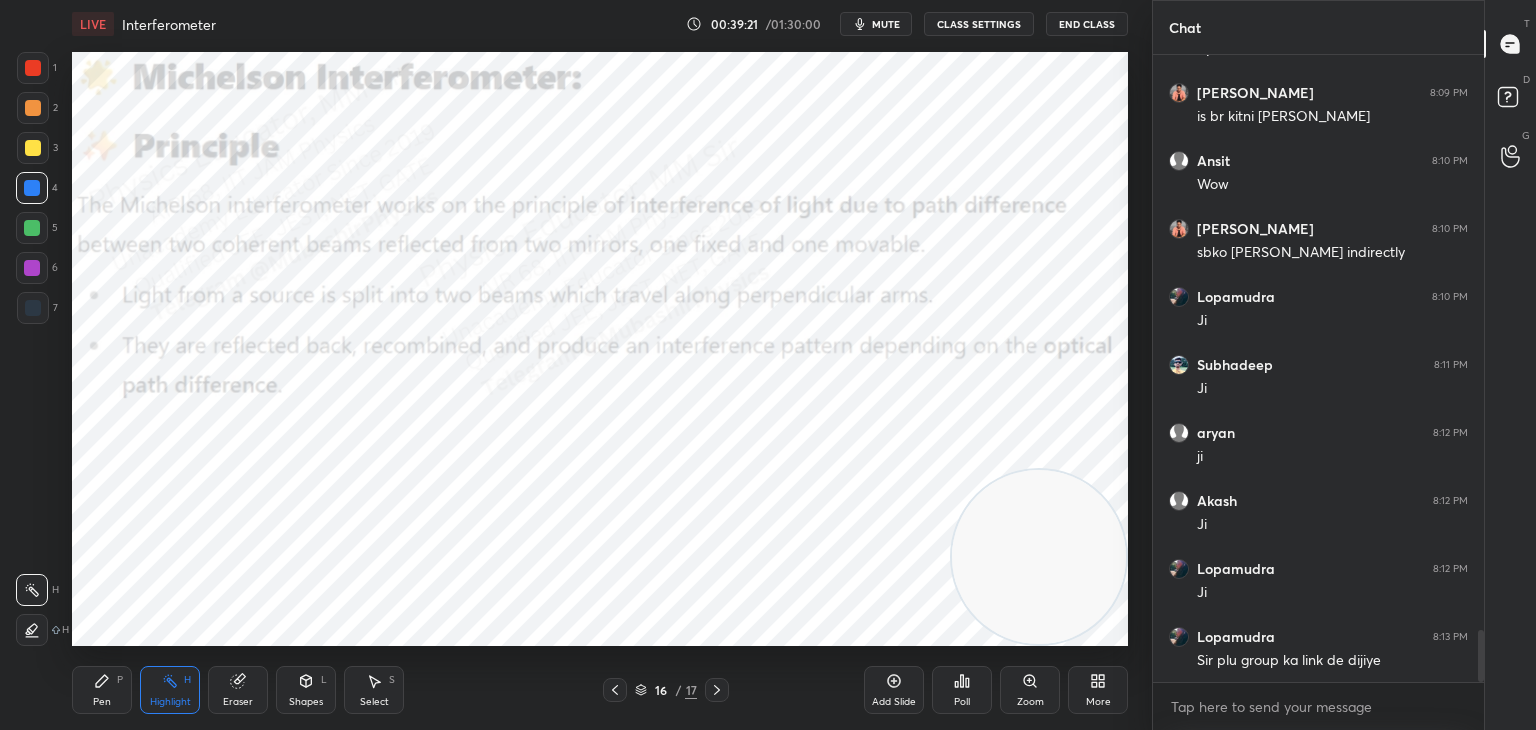 click 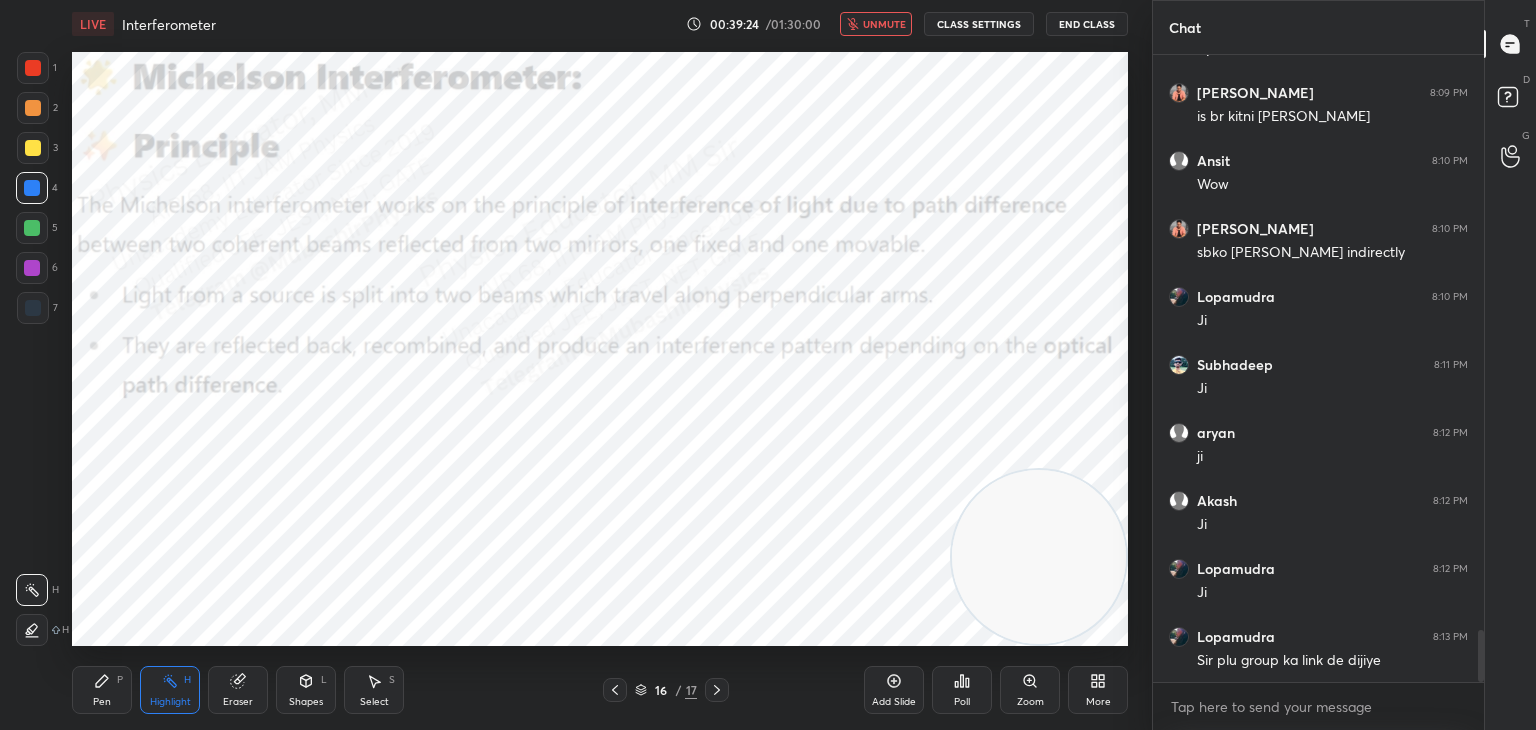 click on "unmute" at bounding box center [884, 24] 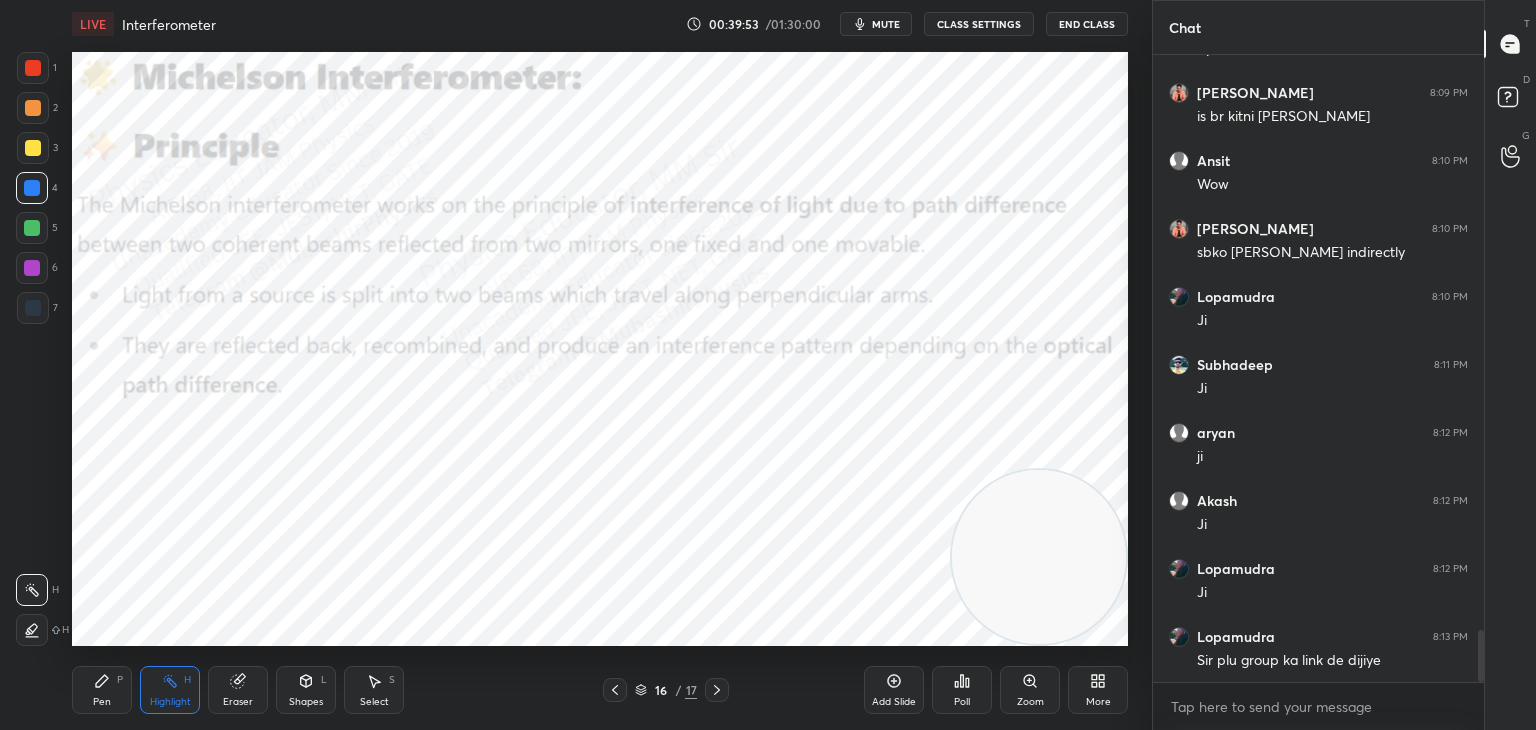 scroll, scrollTop: 6946, scrollLeft: 0, axis: vertical 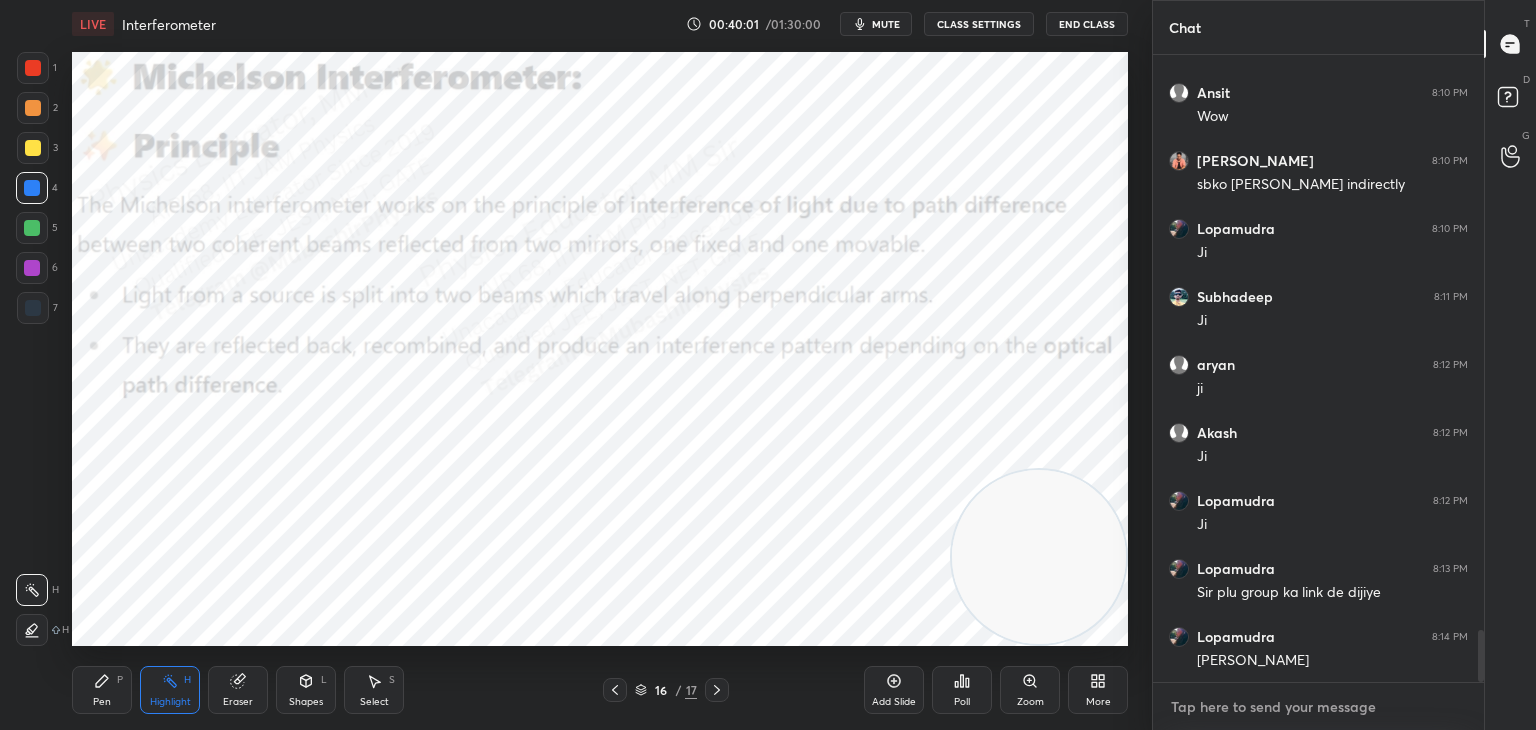 click at bounding box center [1318, 707] 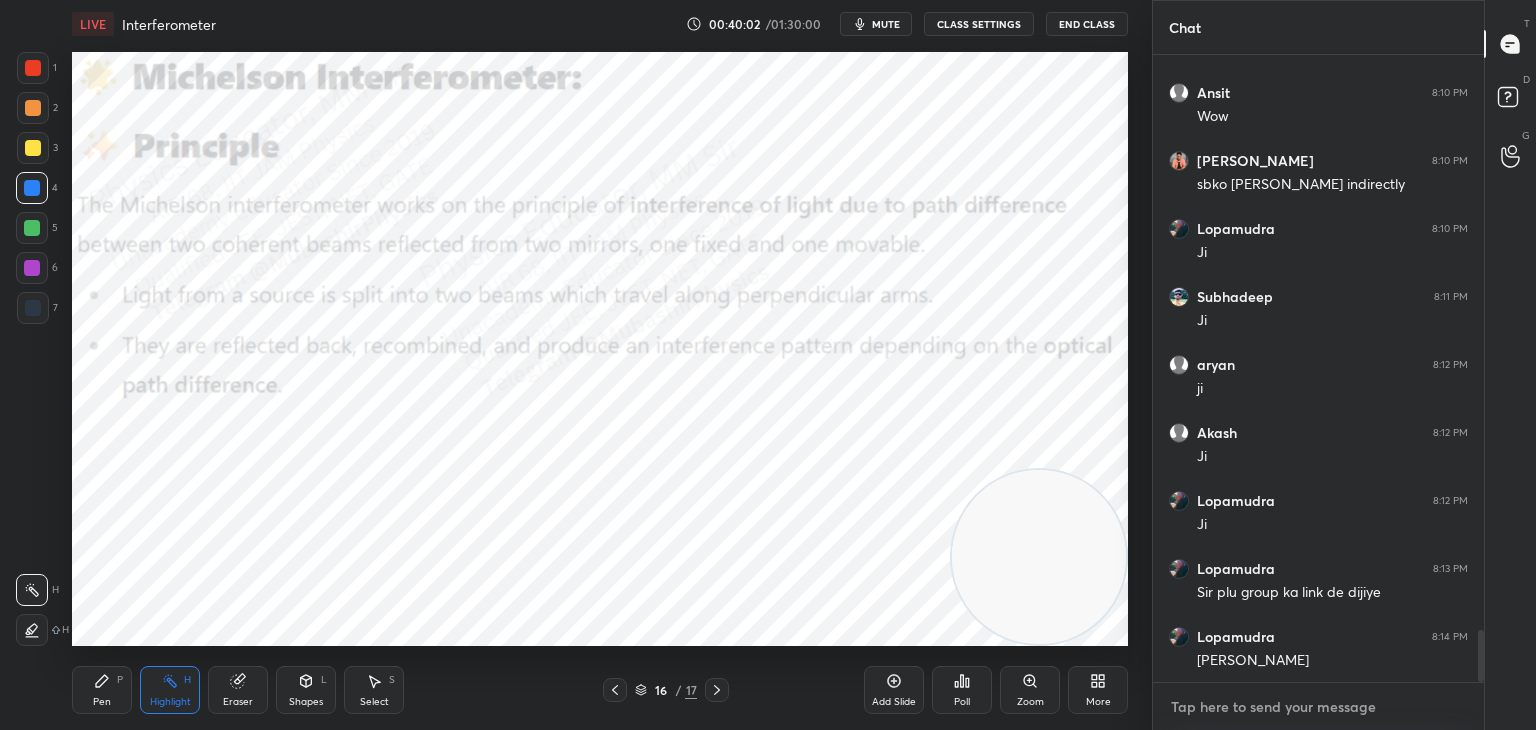 scroll, scrollTop: 7014, scrollLeft: 0, axis: vertical 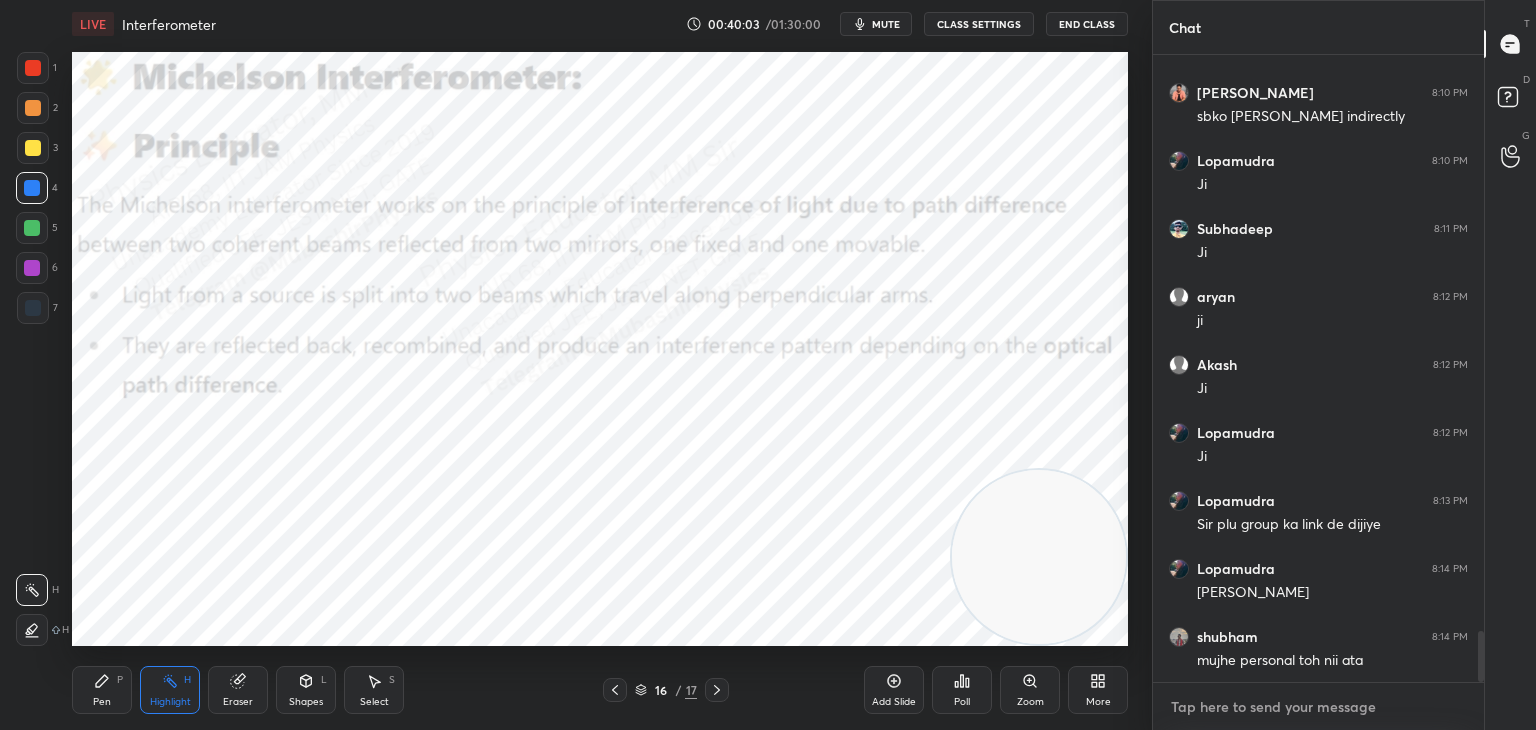 paste on "[URL][DOMAIN_NAME]" 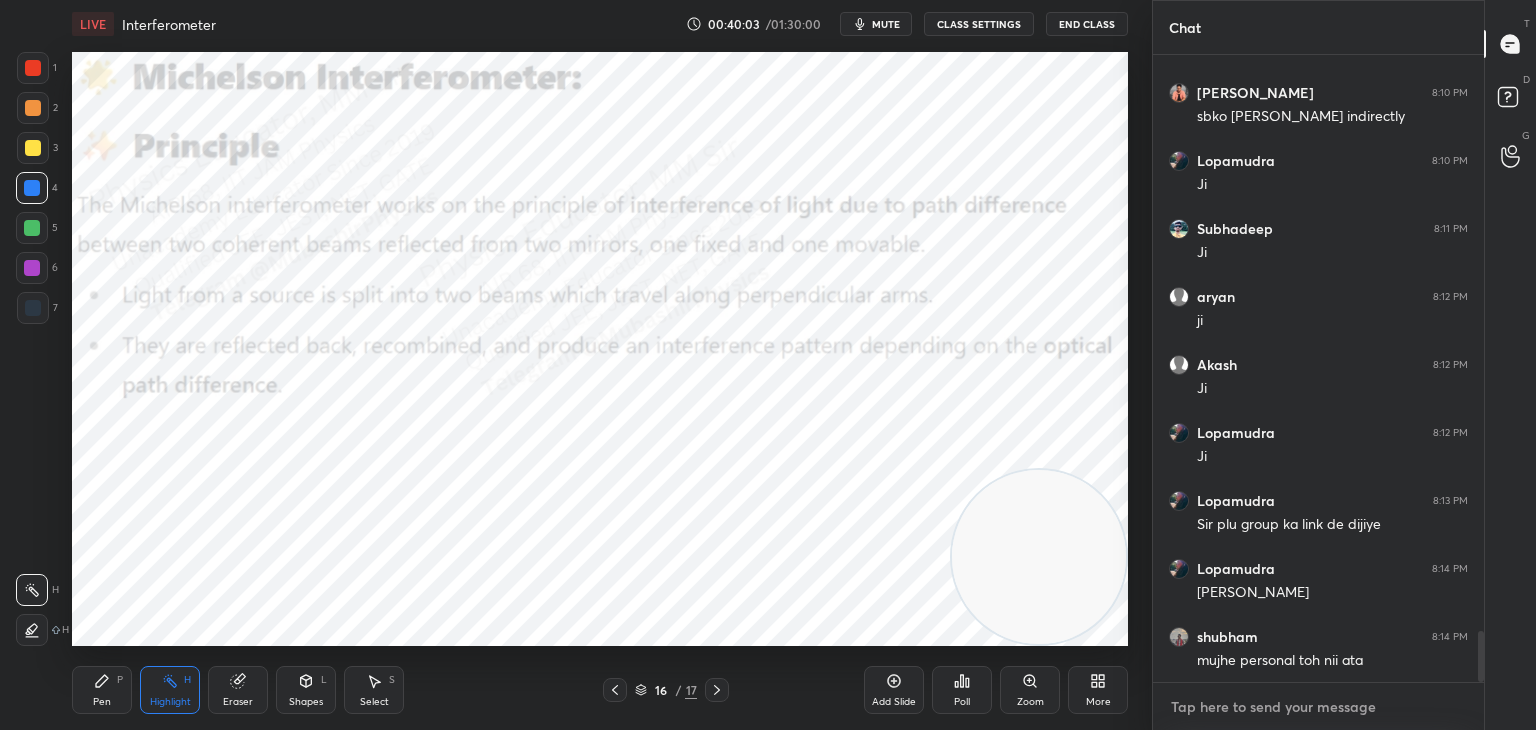 type on "[URL][DOMAIN_NAME]" 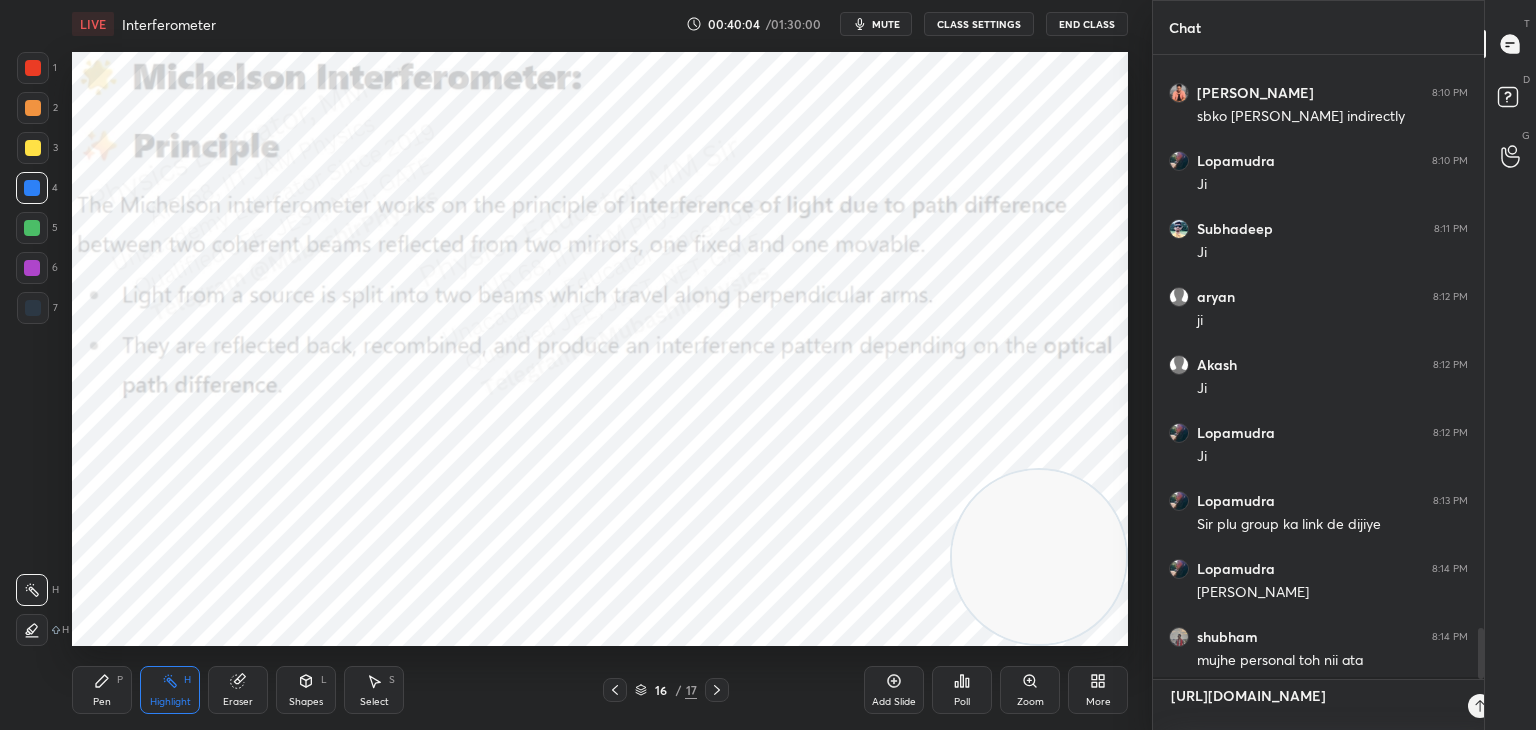 click on "[URL][DOMAIN_NAME]" at bounding box center (1312, 705) 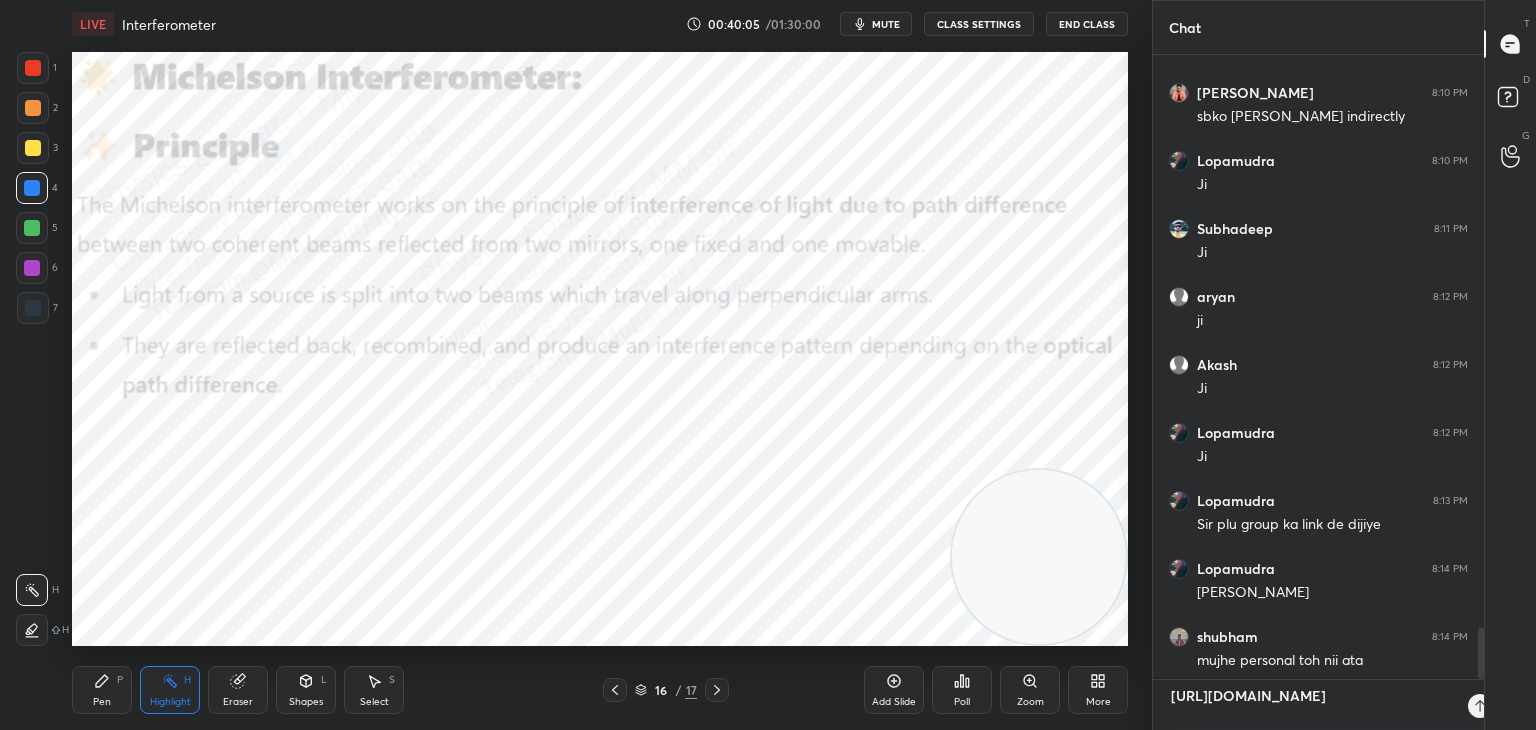 scroll, scrollTop: 0, scrollLeft: 0, axis: both 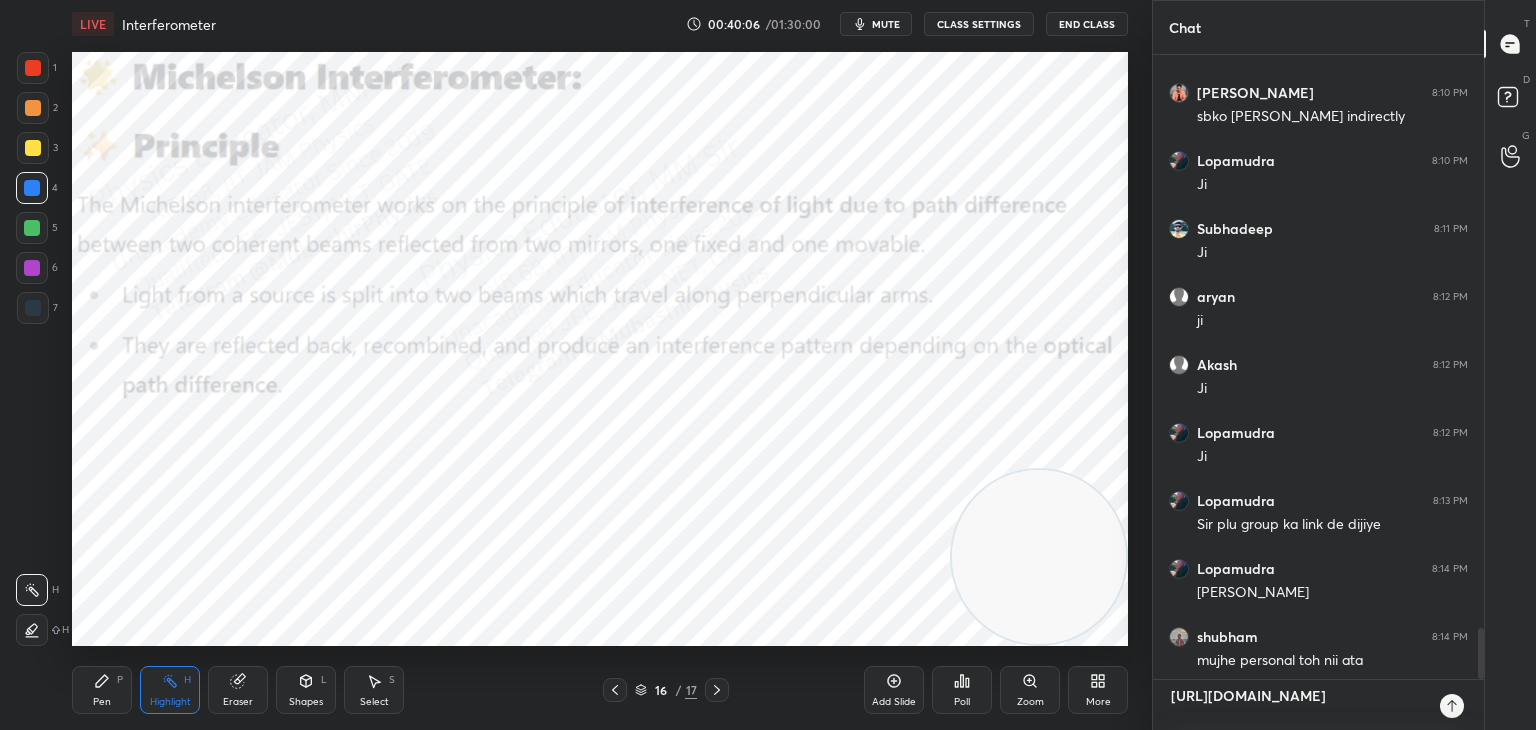 click on "[URL][DOMAIN_NAME]" at bounding box center (1298, 705) 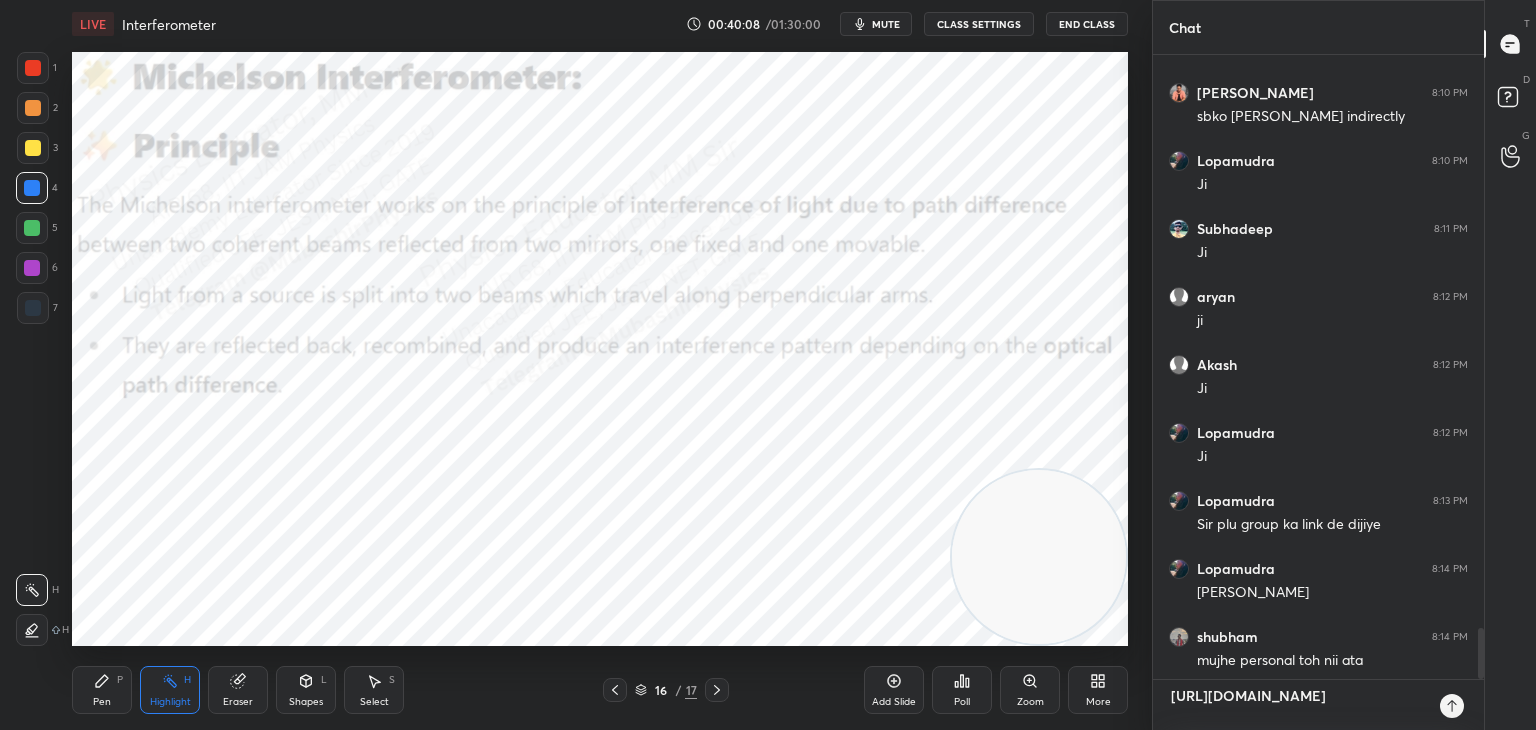 drag, startPoint x: 1350, startPoint y: 710, endPoint x: 1338, endPoint y: 712, distance: 12.165525 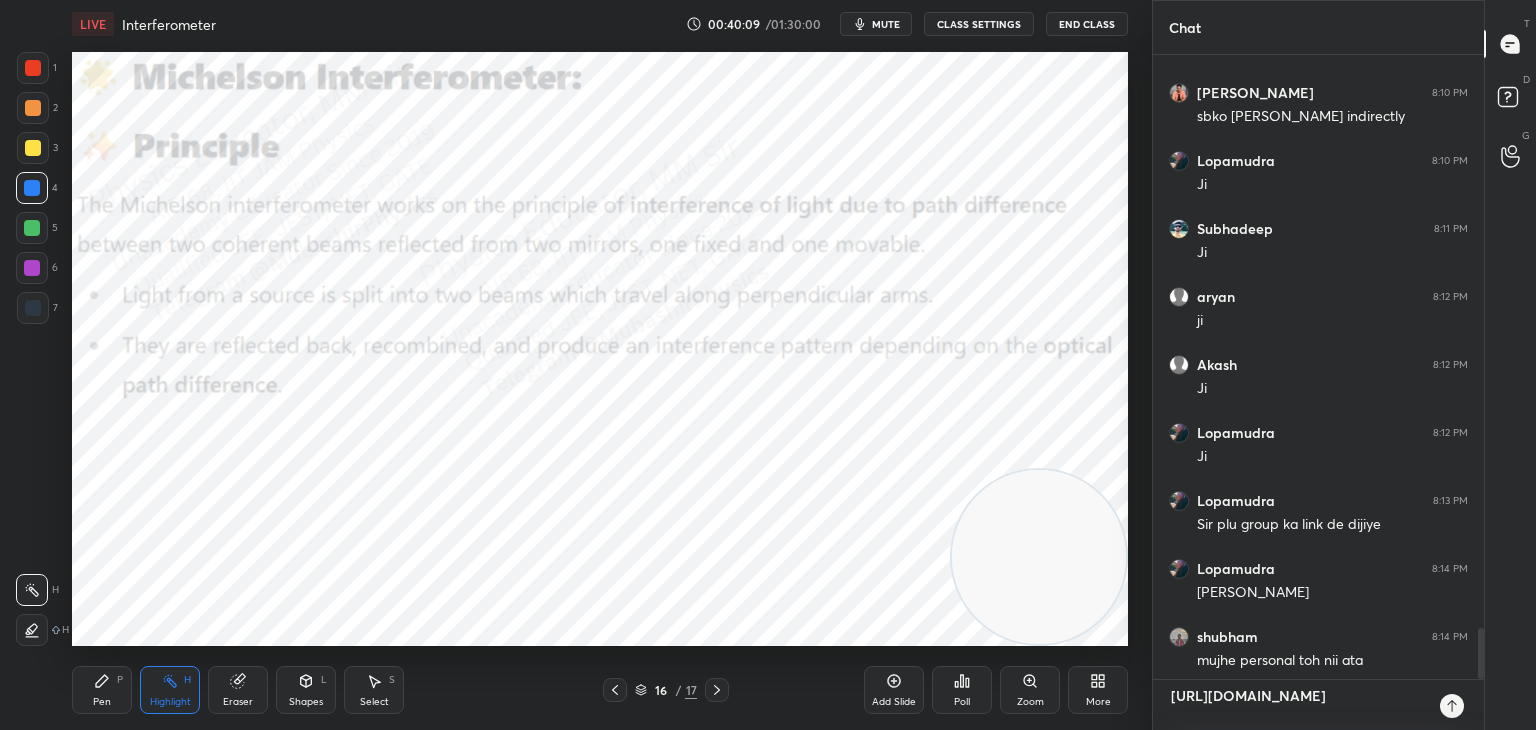 type on "[URL][DOMAIN_NAME]" 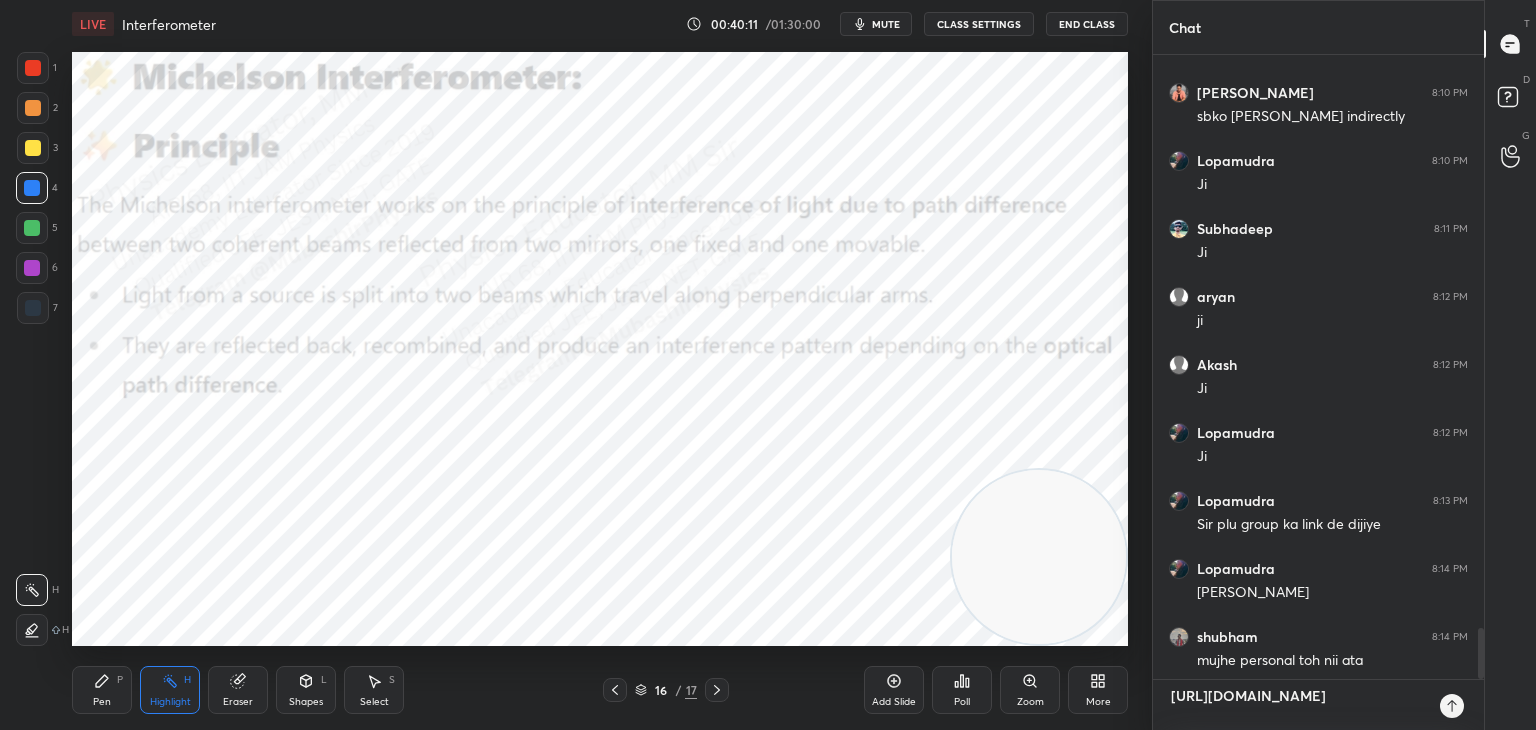type on "x" 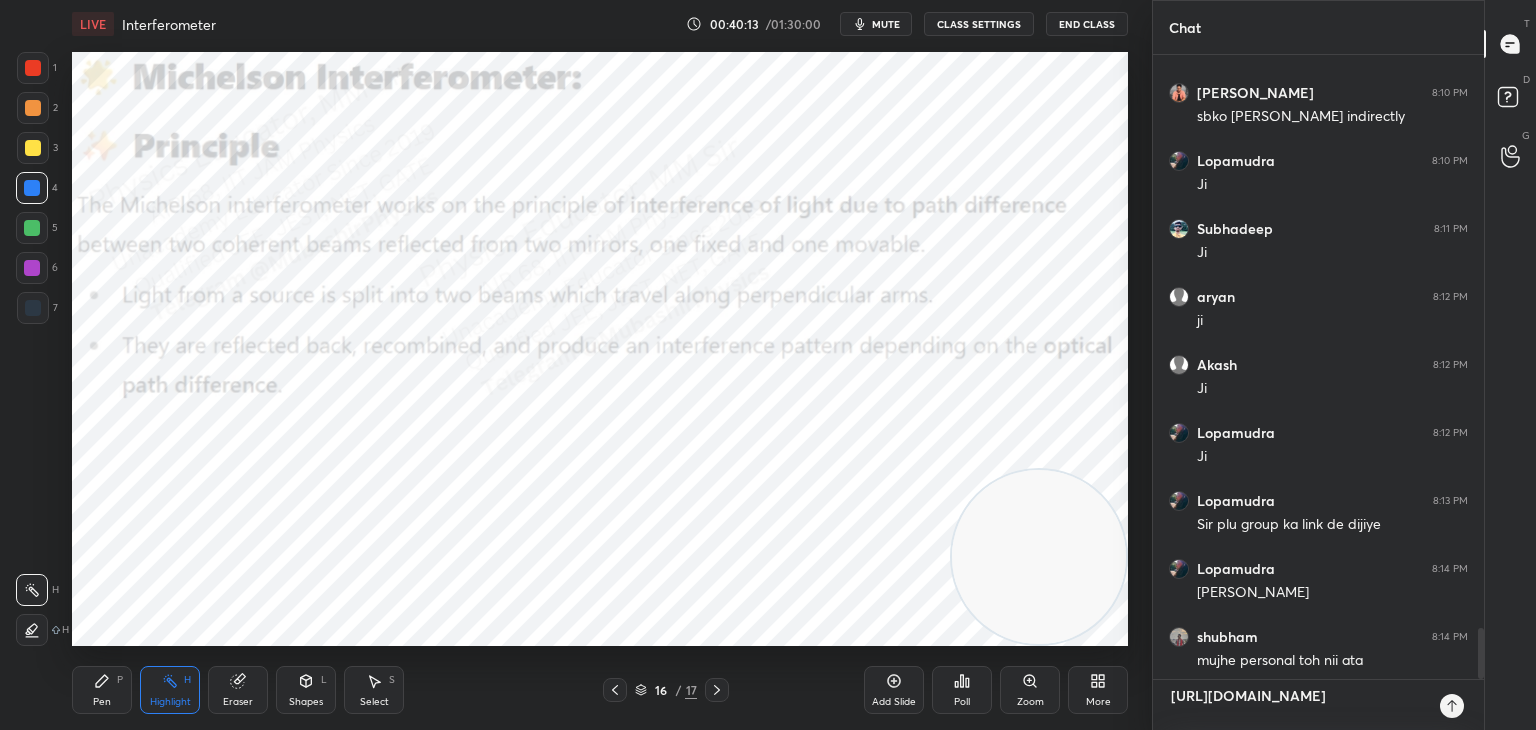 drag, startPoint x: 1353, startPoint y: 716, endPoint x: 1288, endPoint y: 704, distance: 66.09841 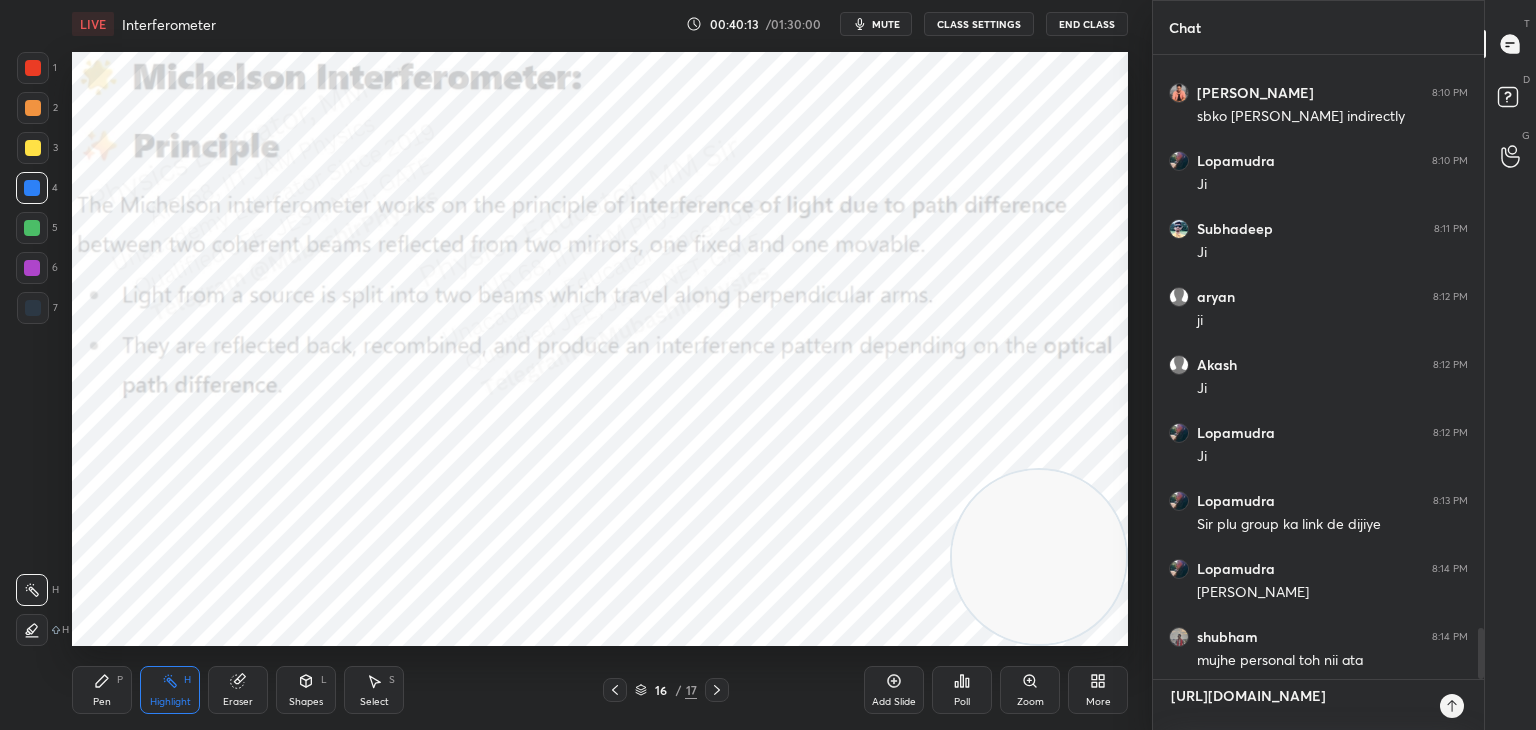click on "[URL][DOMAIN_NAME]" at bounding box center [1298, 705] 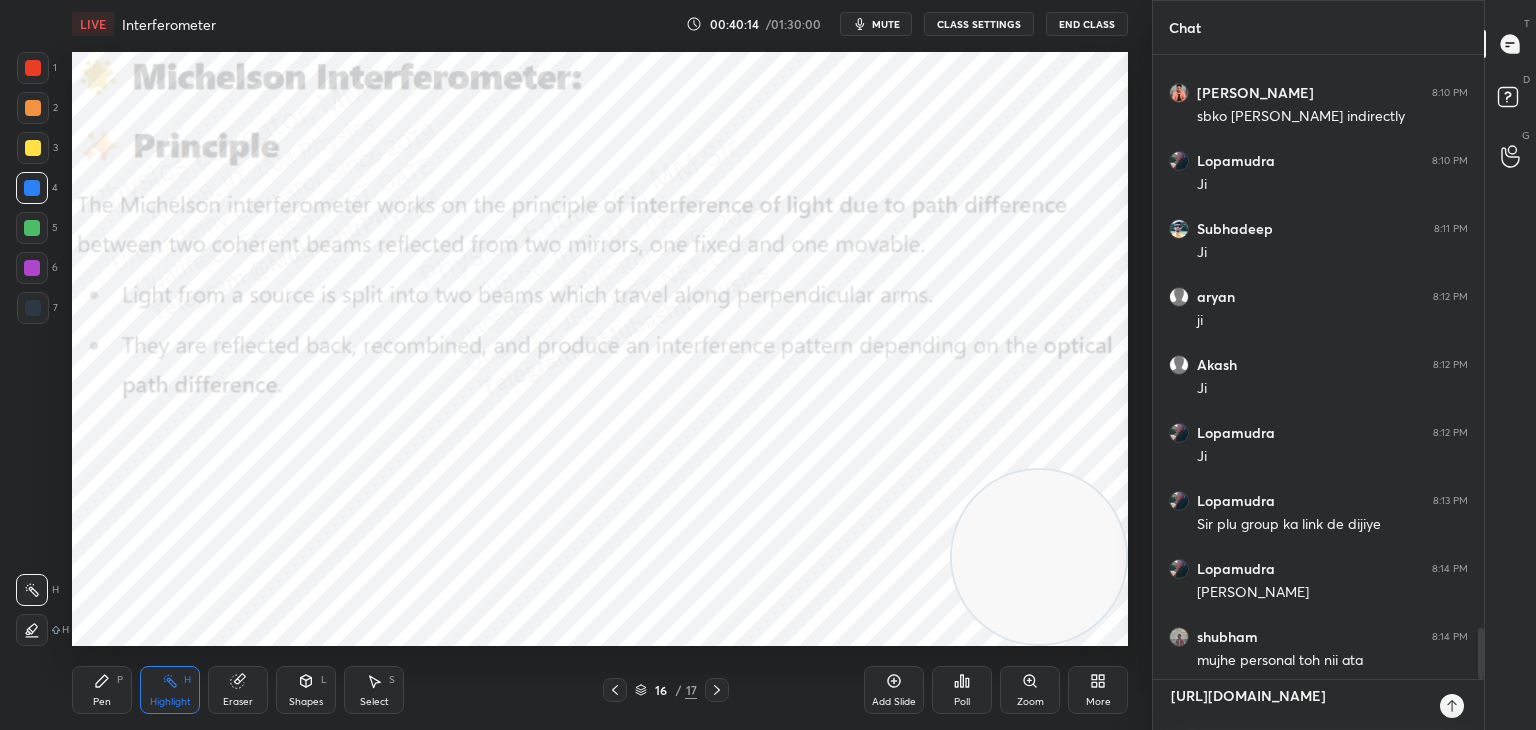 scroll, scrollTop: 7084, scrollLeft: 0, axis: vertical 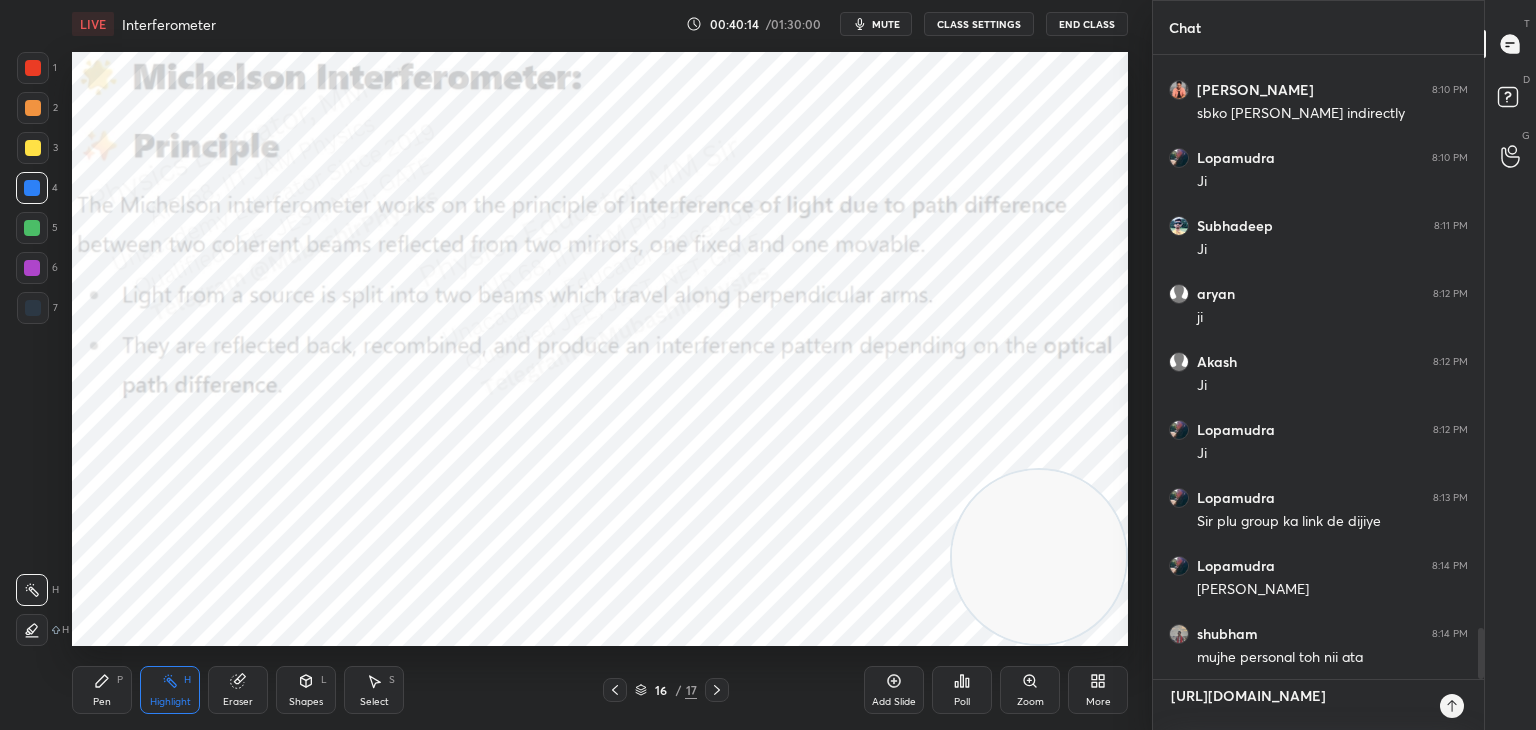 type on "[URL][DOMAIN_NAME]" 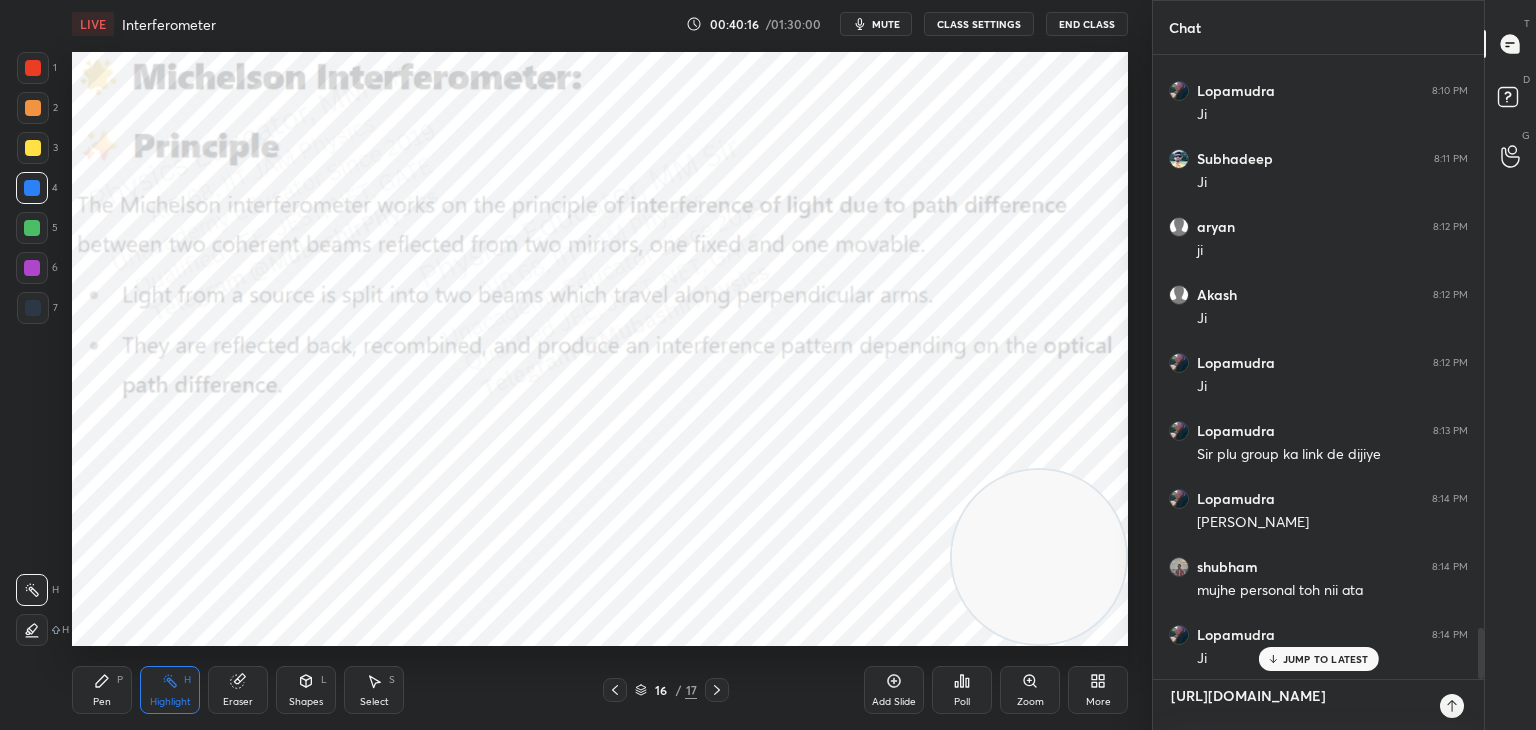 type on "[URL][DOMAIN_NAME]" 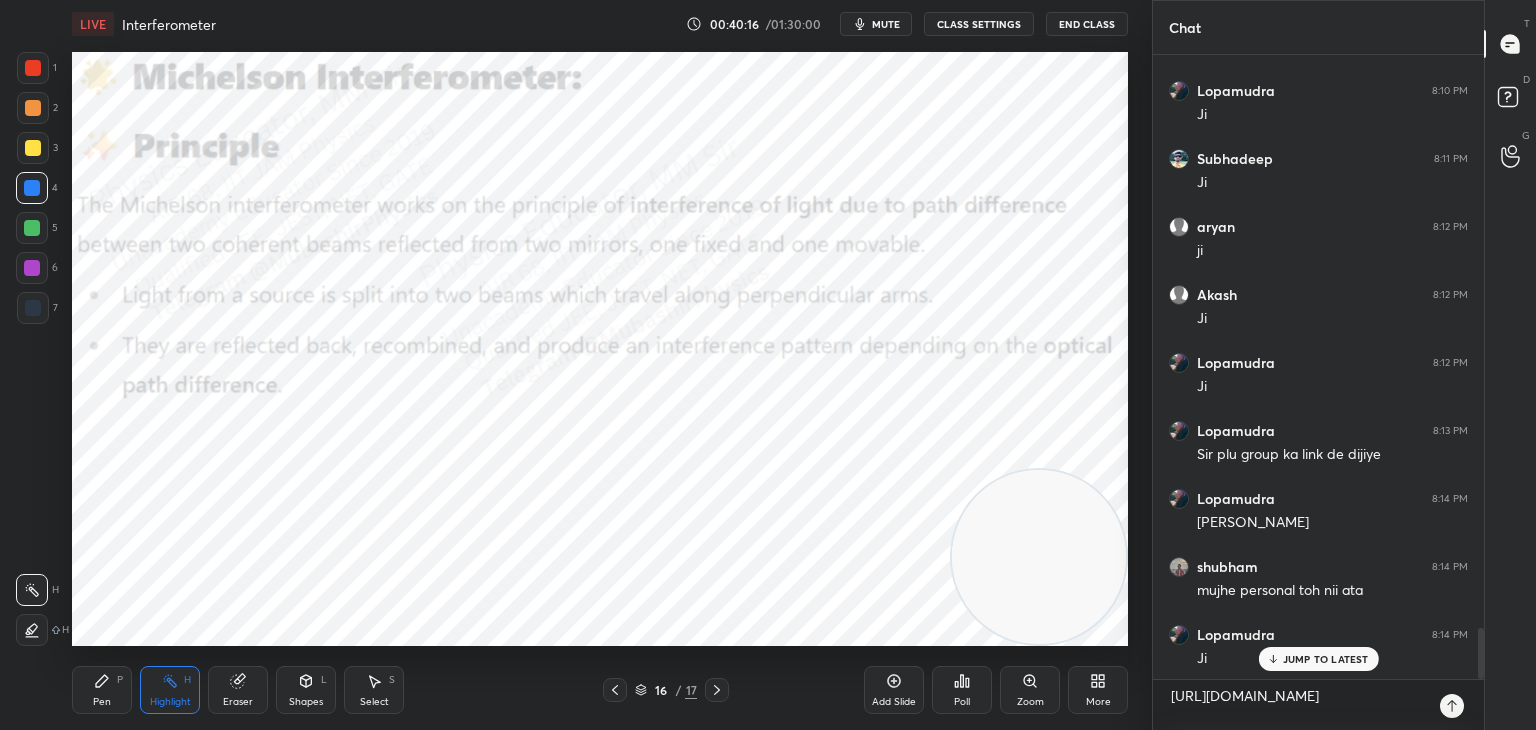 type on "x" 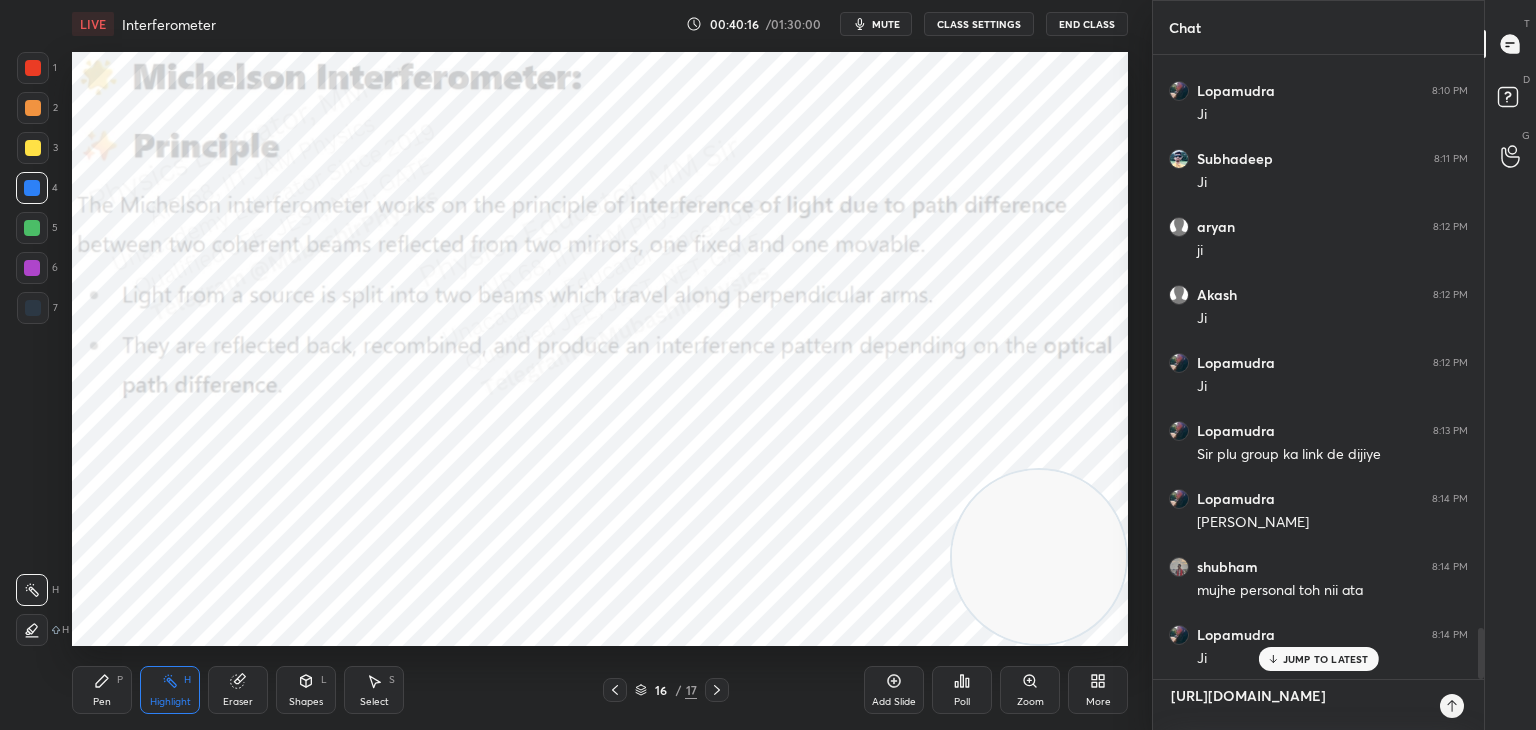 type 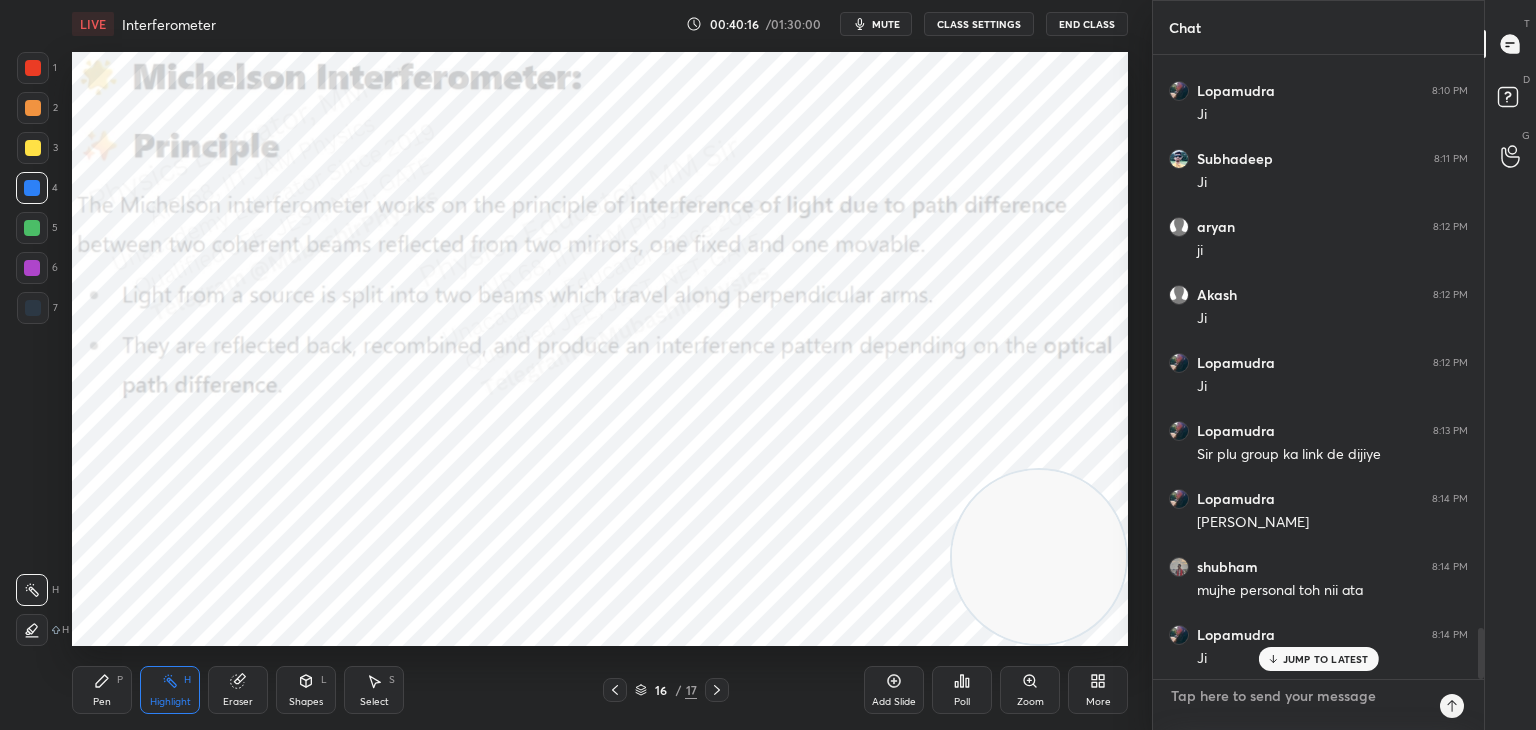 scroll, scrollTop: 6, scrollLeft: 6, axis: both 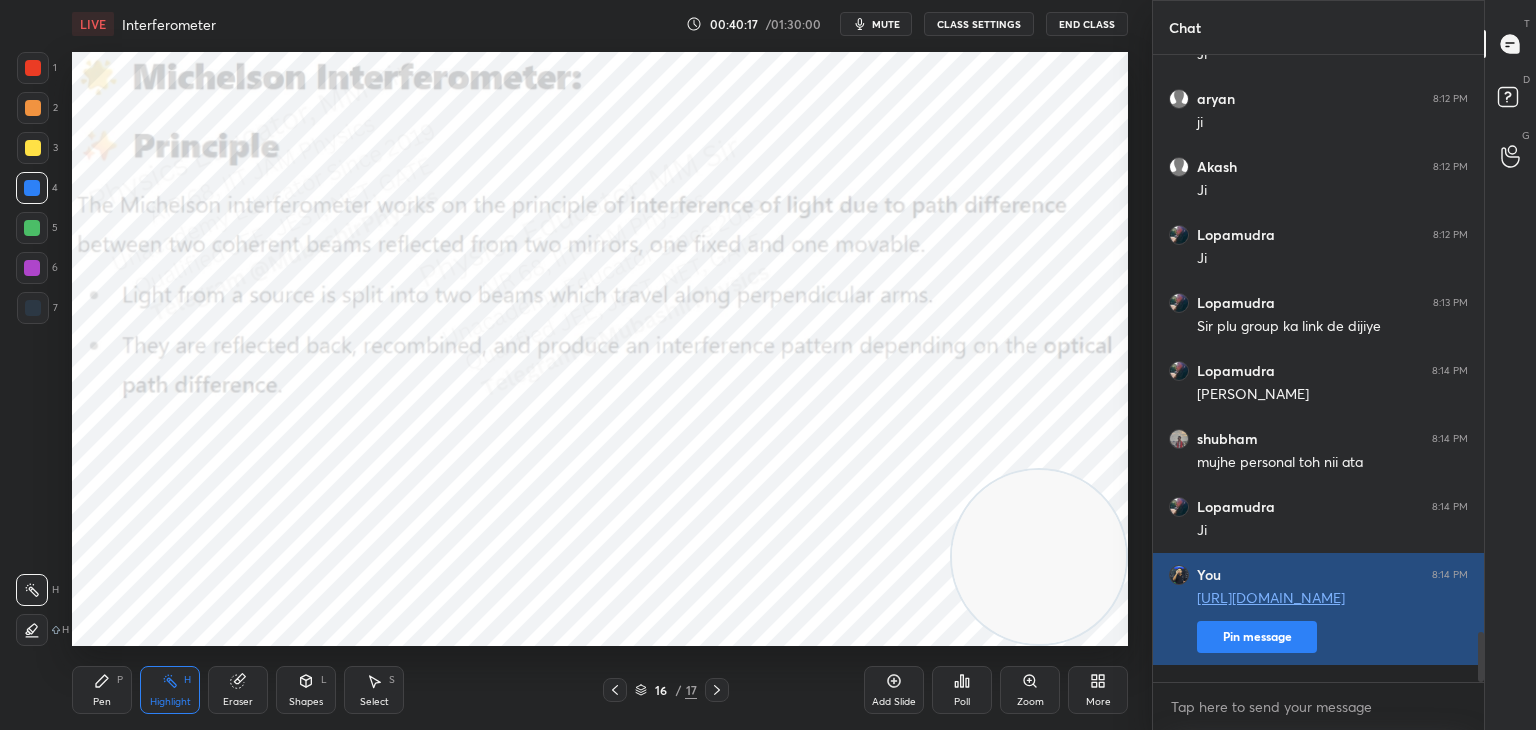 click on "Pin message" at bounding box center (1257, 637) 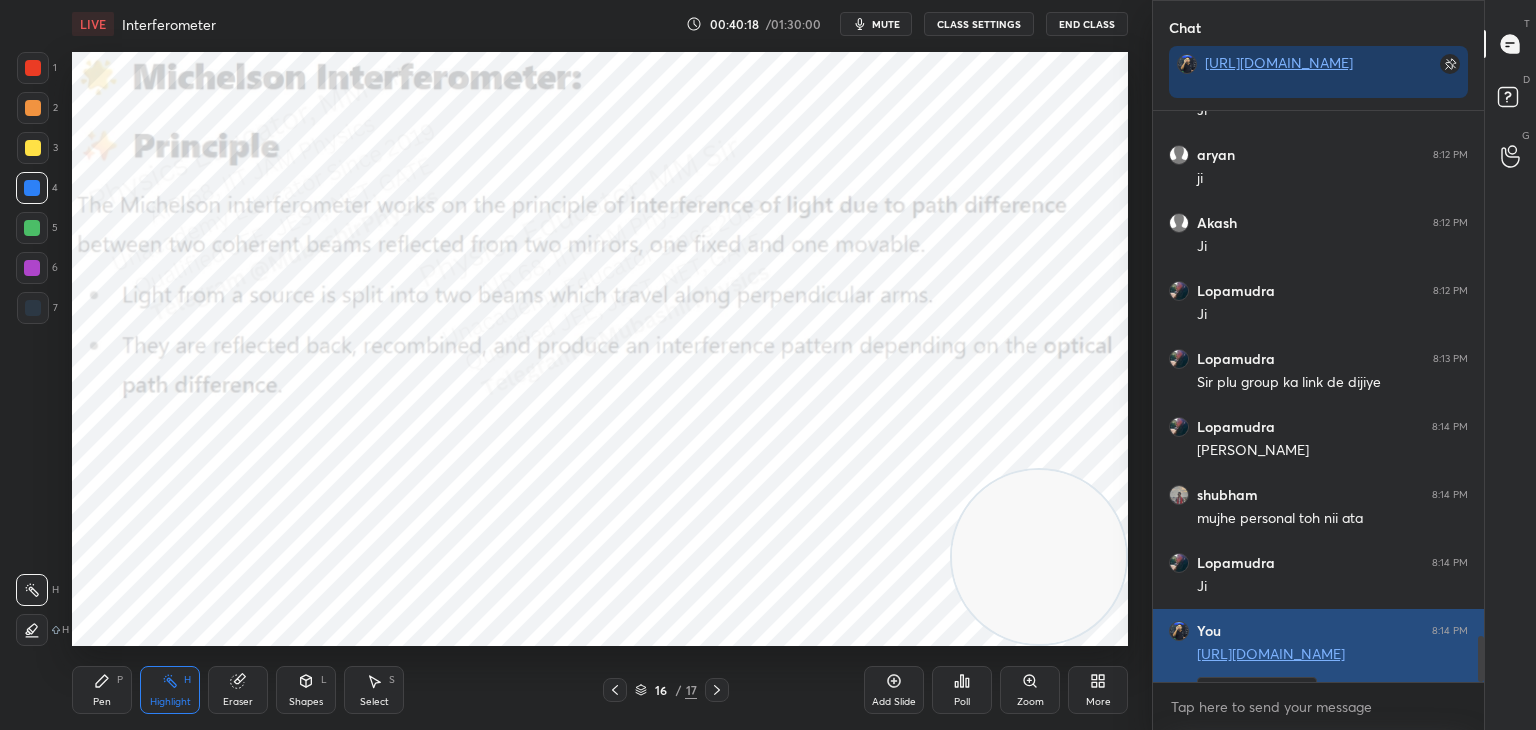 scroll, scrollTop: 565, scrollLeft: 325, axis: both 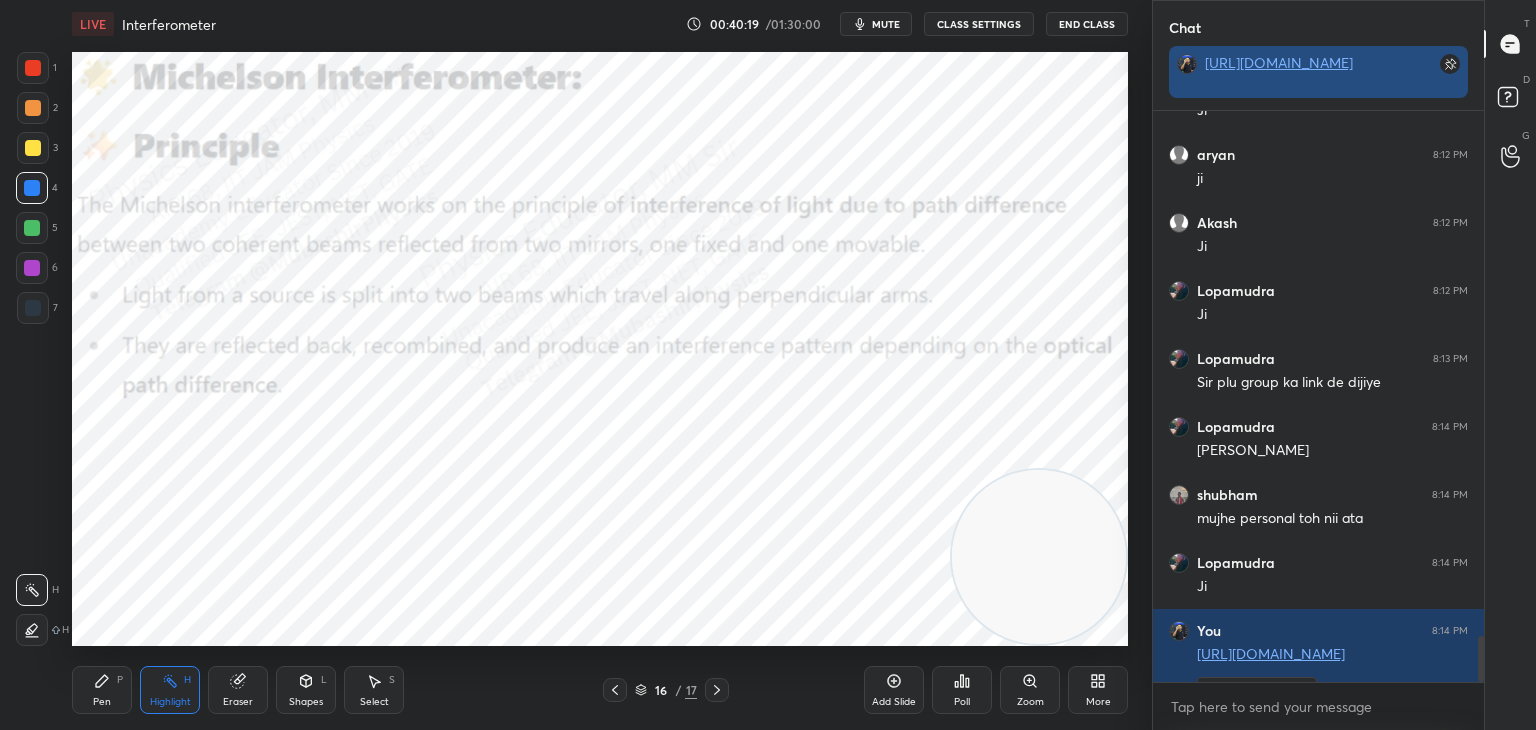 click on "[URL][DOMAIN_NAME]" at bounding box center [1279, 62] 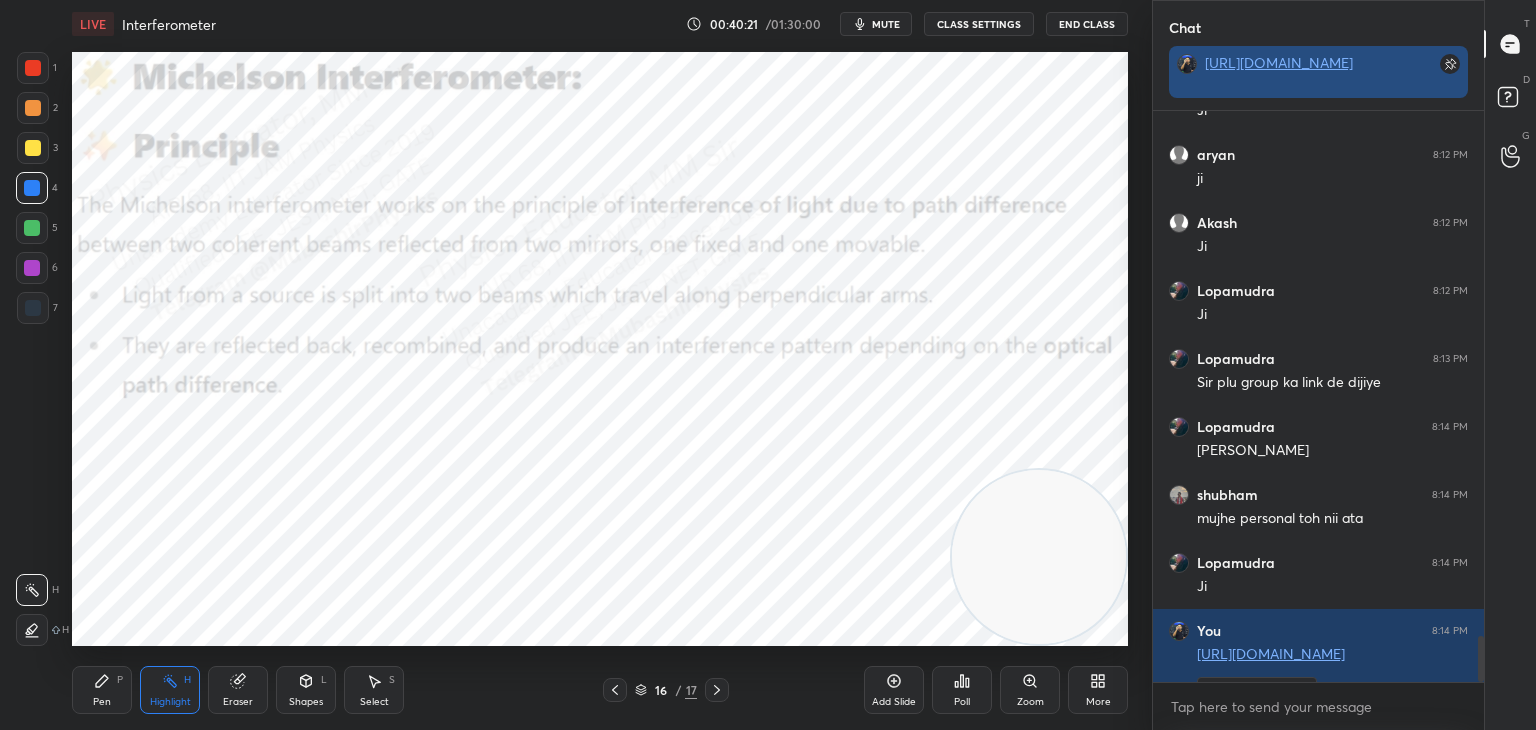 scroll, scrollTop: 7336, scrollLeft: 0, axis: vertical 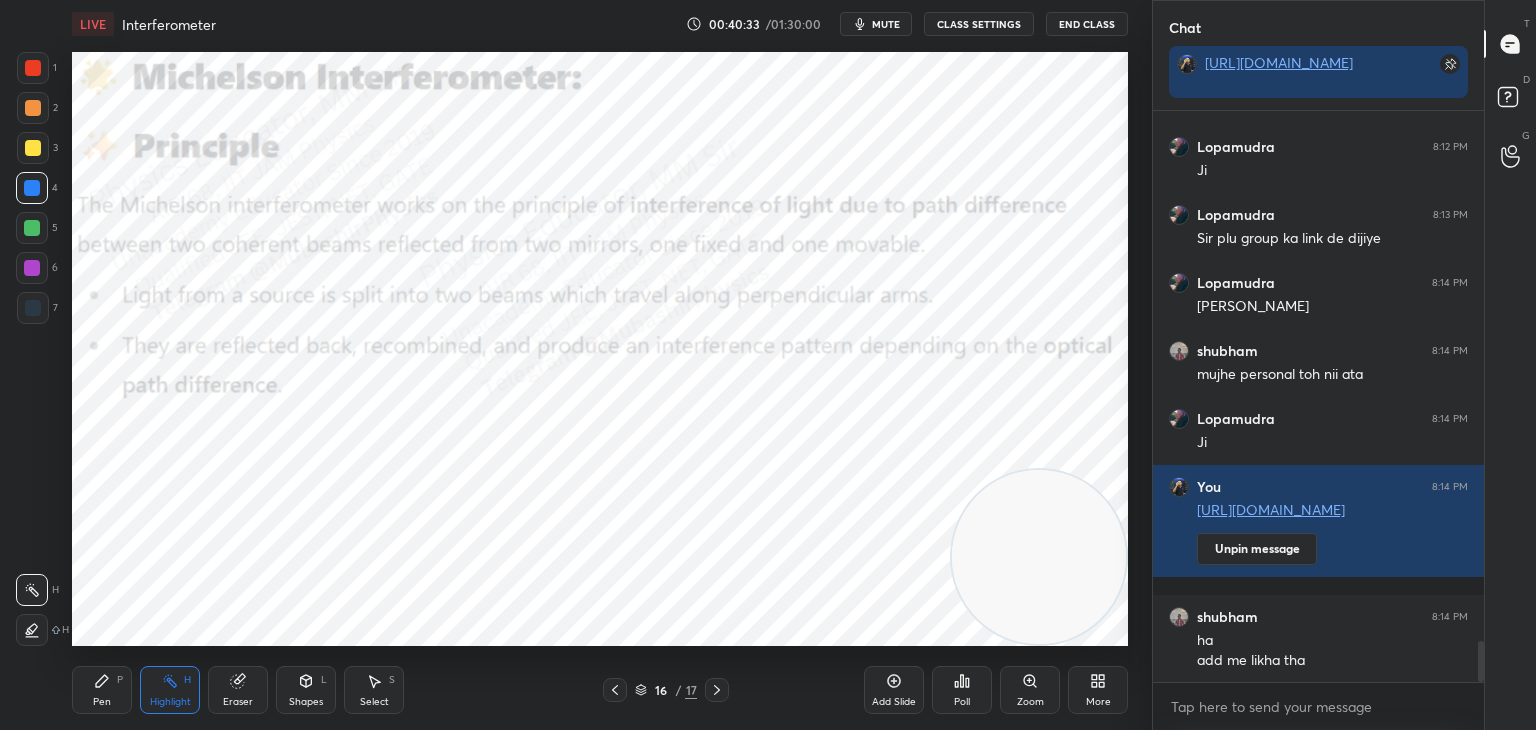 drag, startPoint x: 884, startPoint y: 22, endPoint x: 905, endPoint y: 9, distance: 24.698177 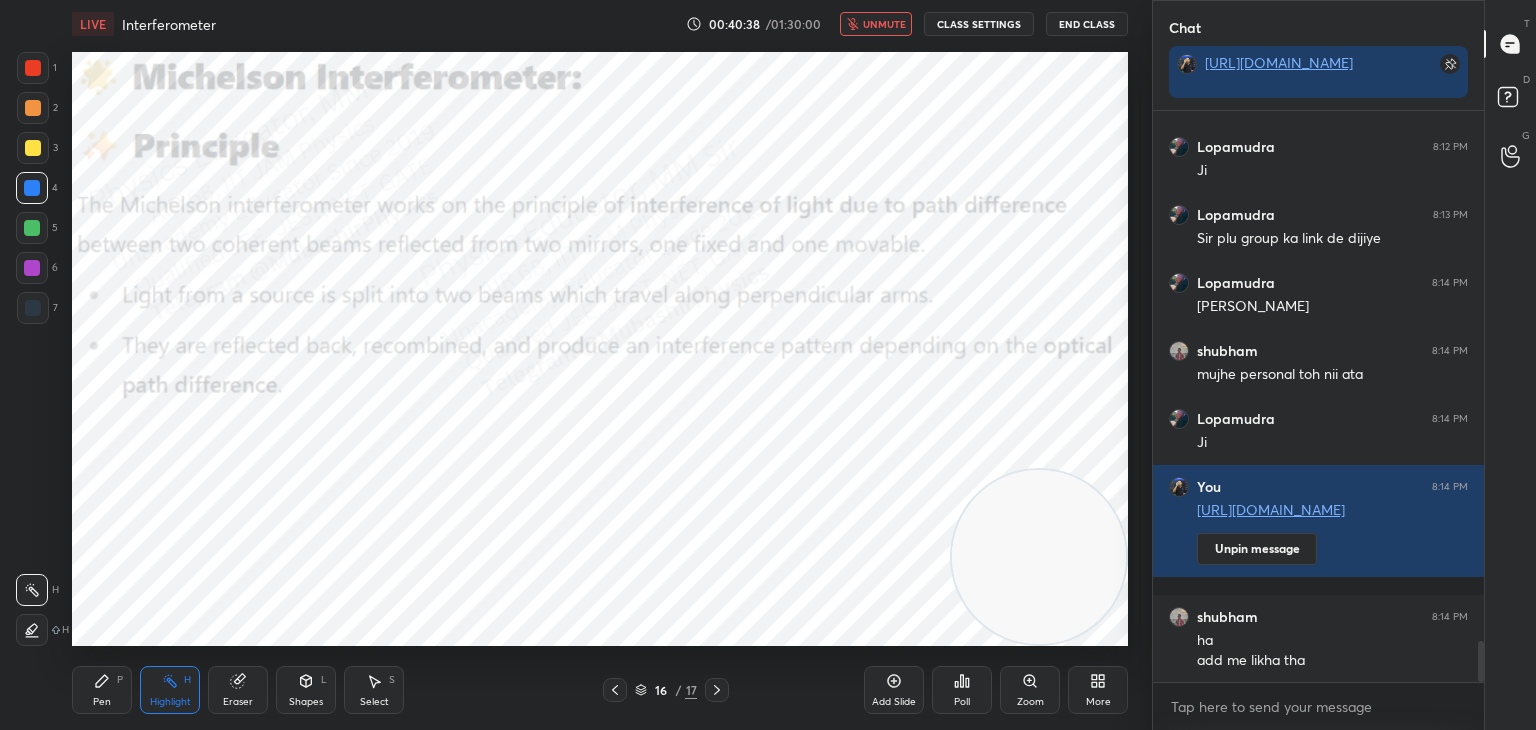 click on "unmute" at bounding box center [884, 24] 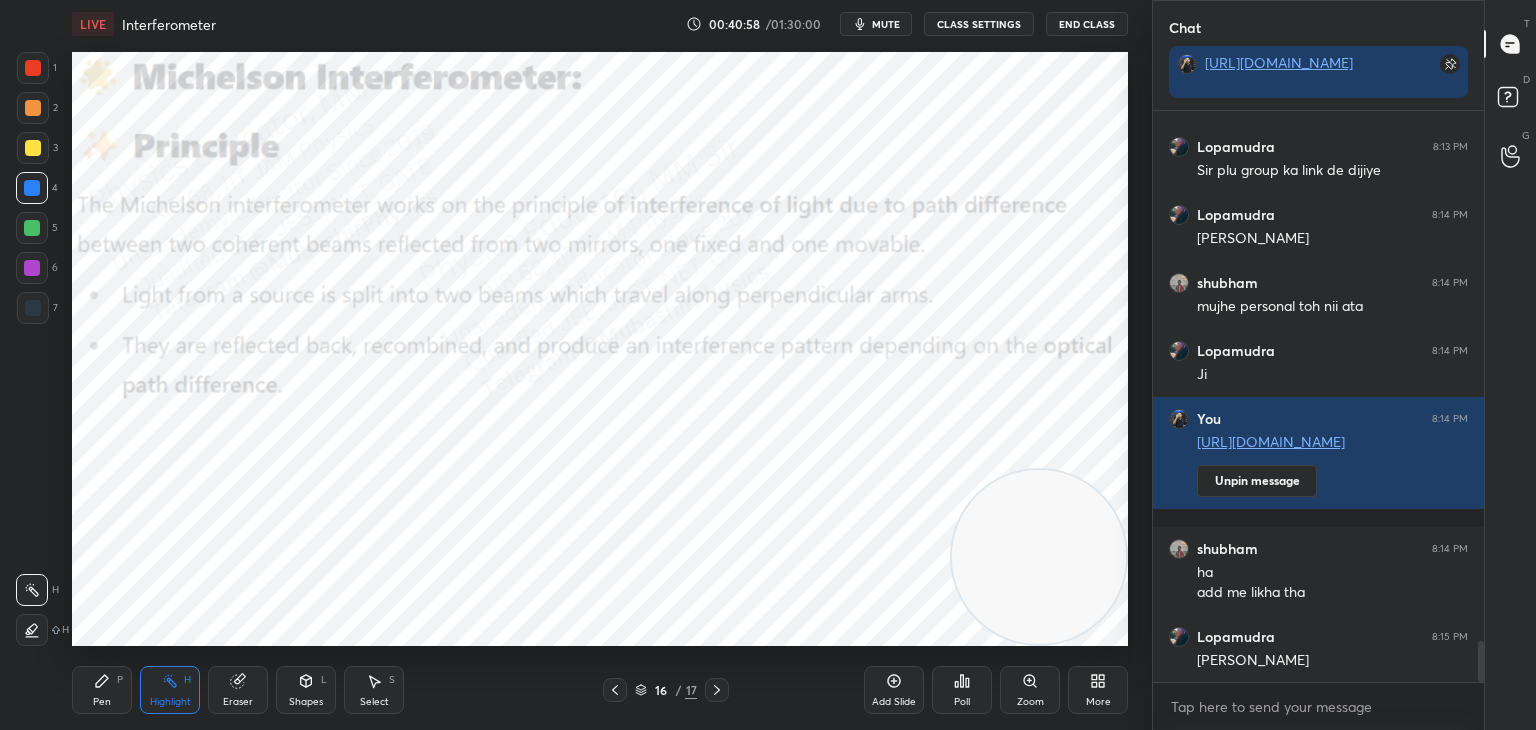 scroll, scrollTop: 7492, scrollLeft: 0, axis: vertical 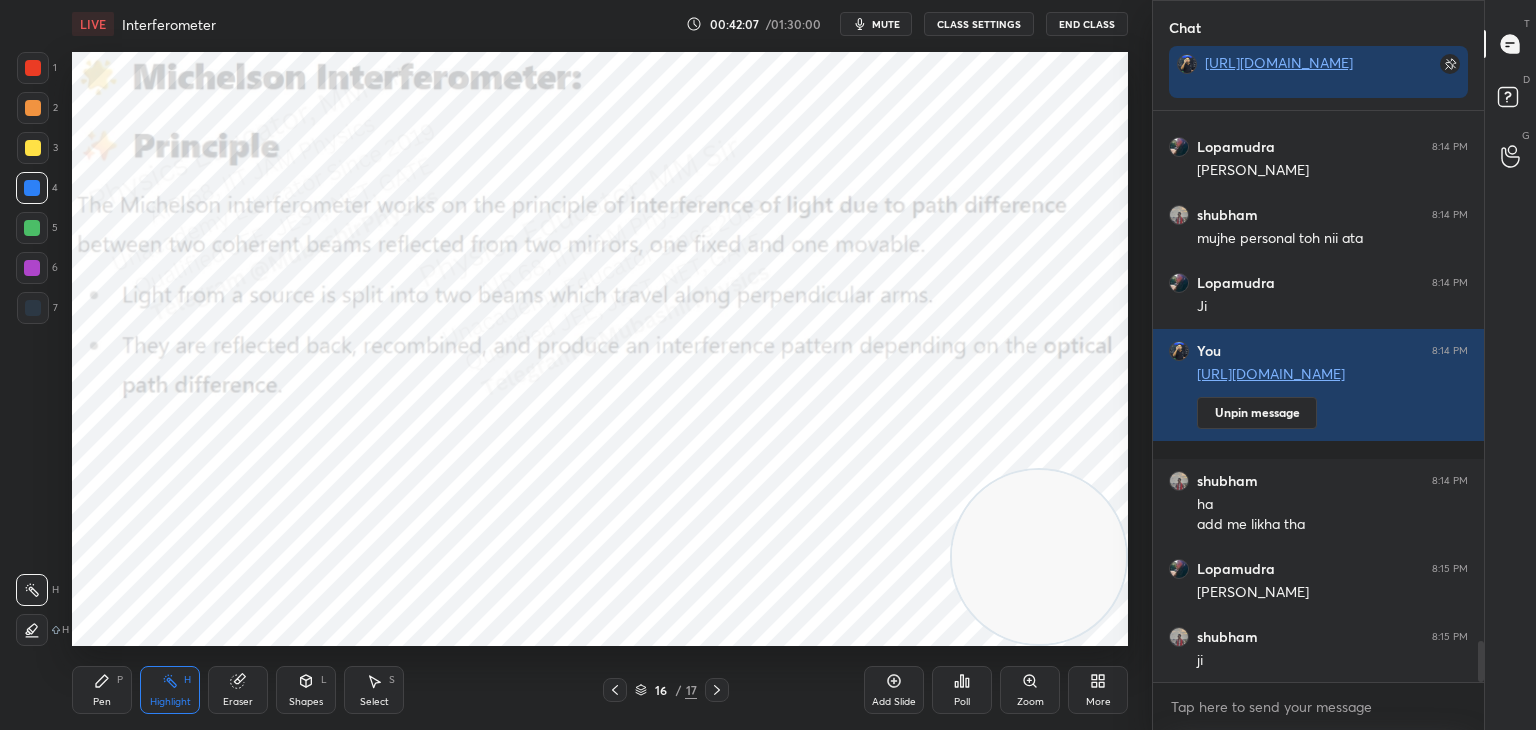 click on "More" at bounding box center [1098, 690] 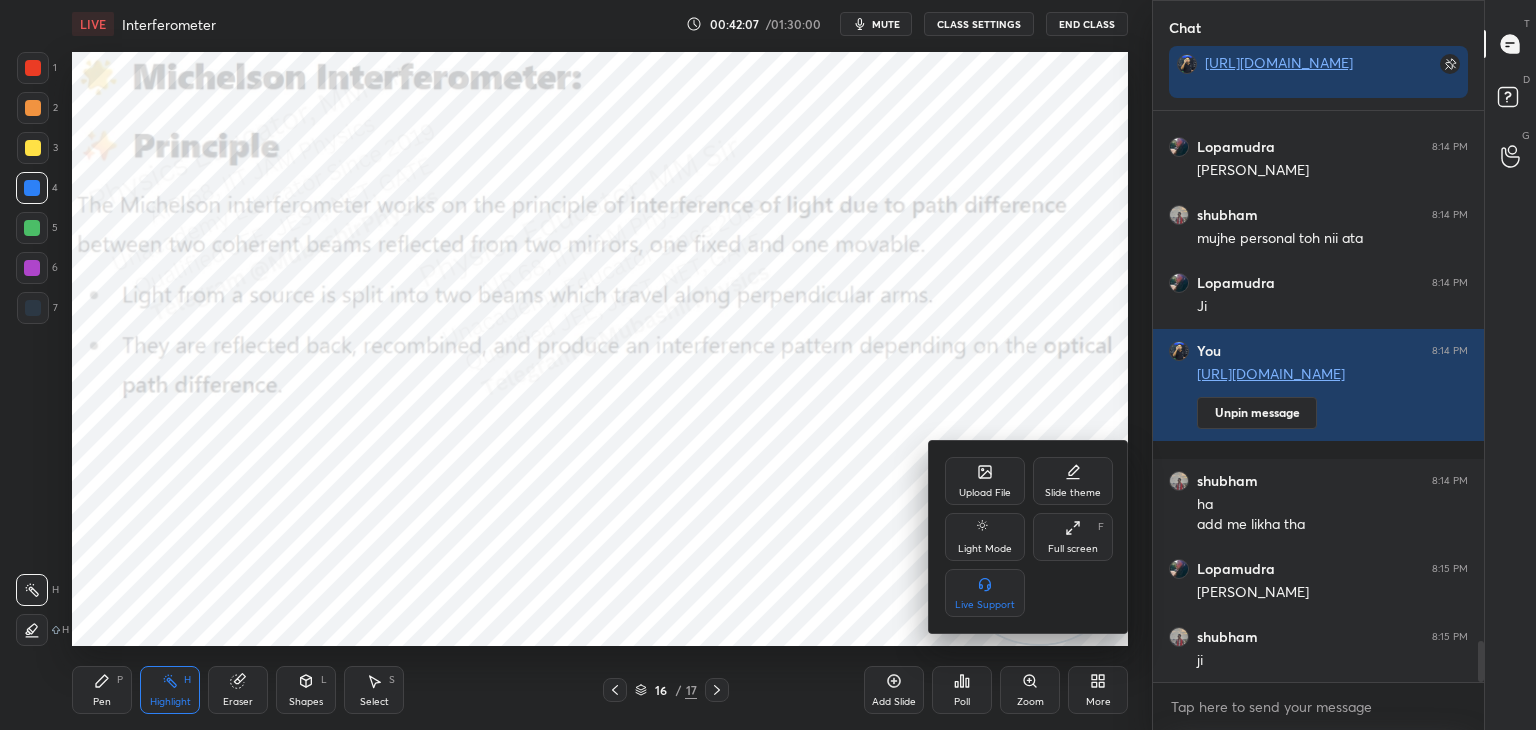 click on "Upload File" at bounding box center [985, 481] 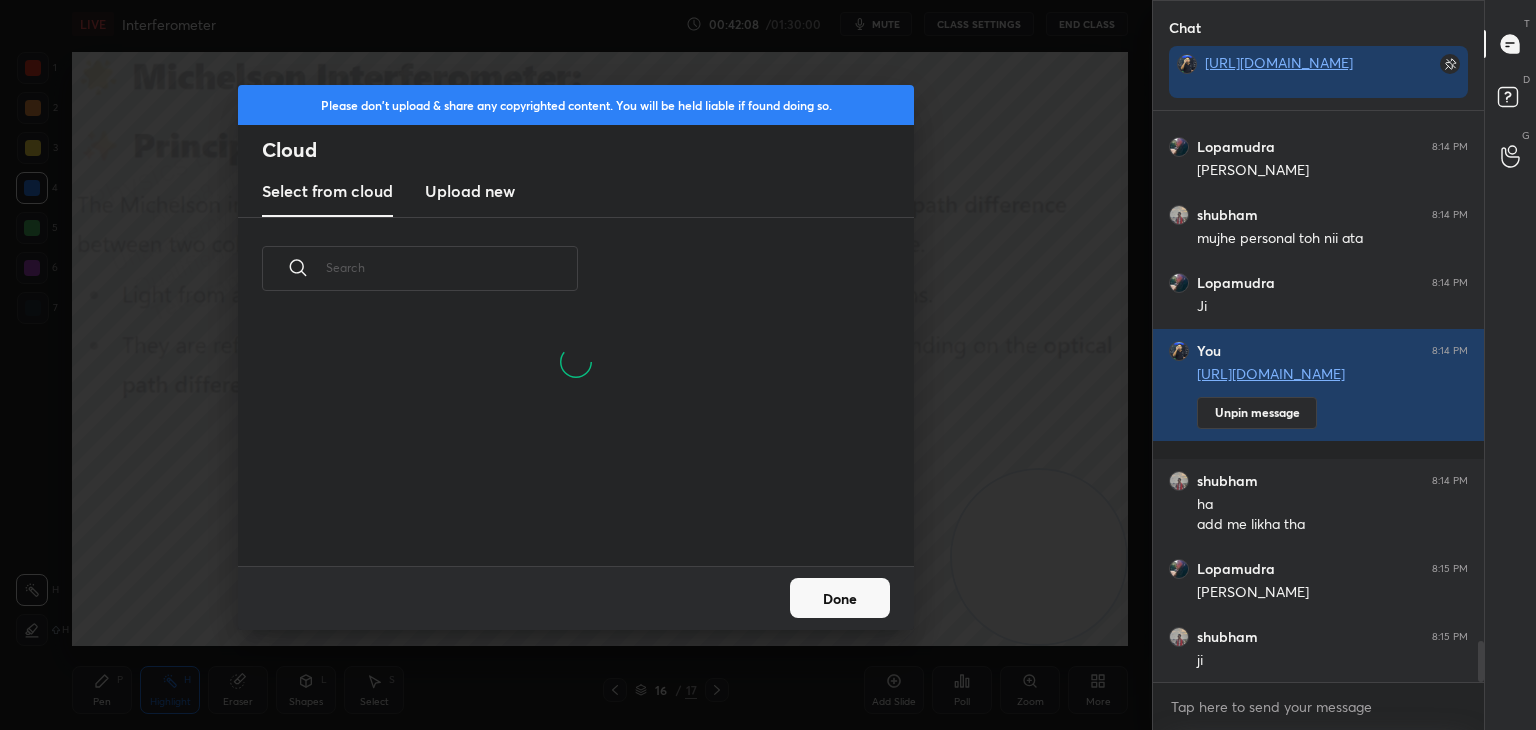 click on "Upload new" at bounding box center [470, 192] 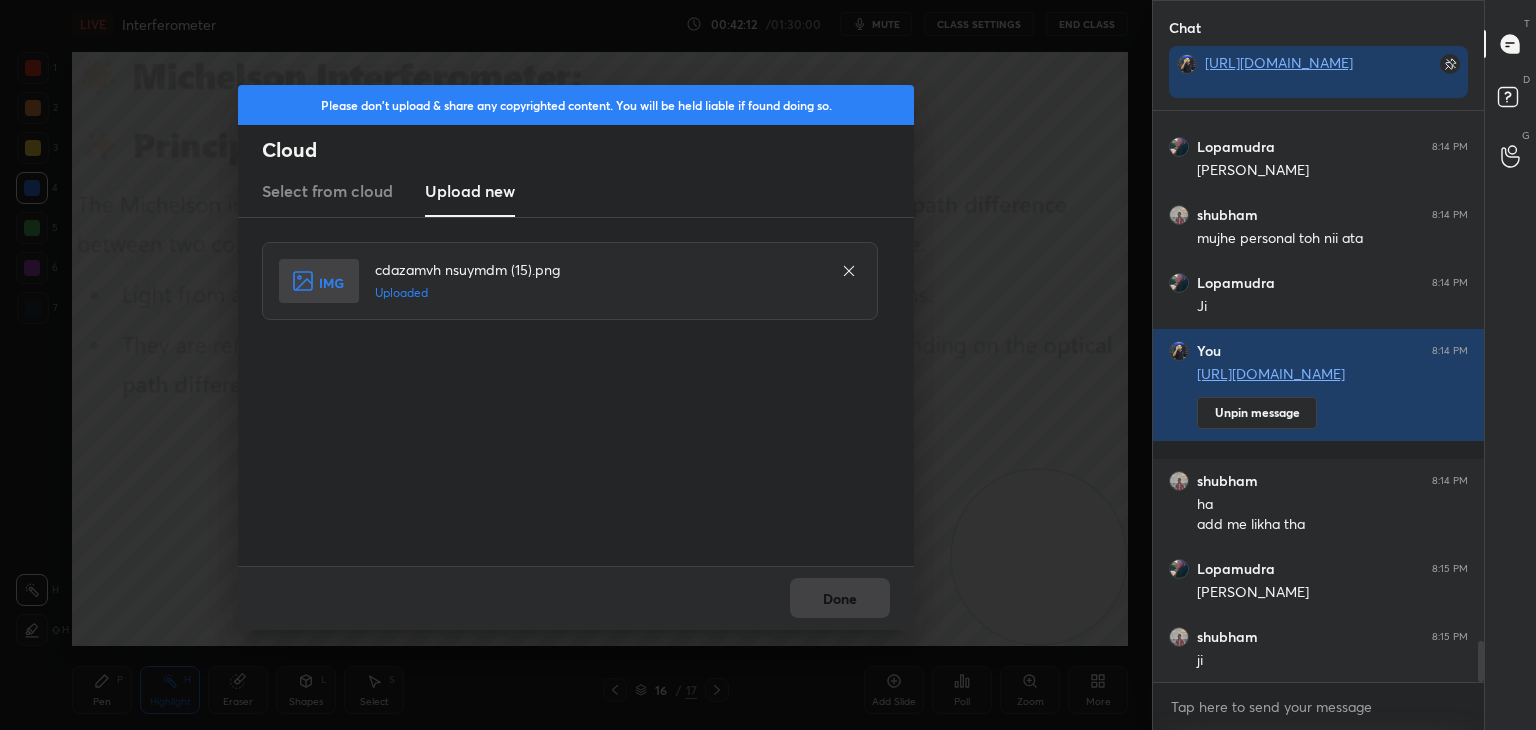 click on "Done" at bounding box center [576, 598] 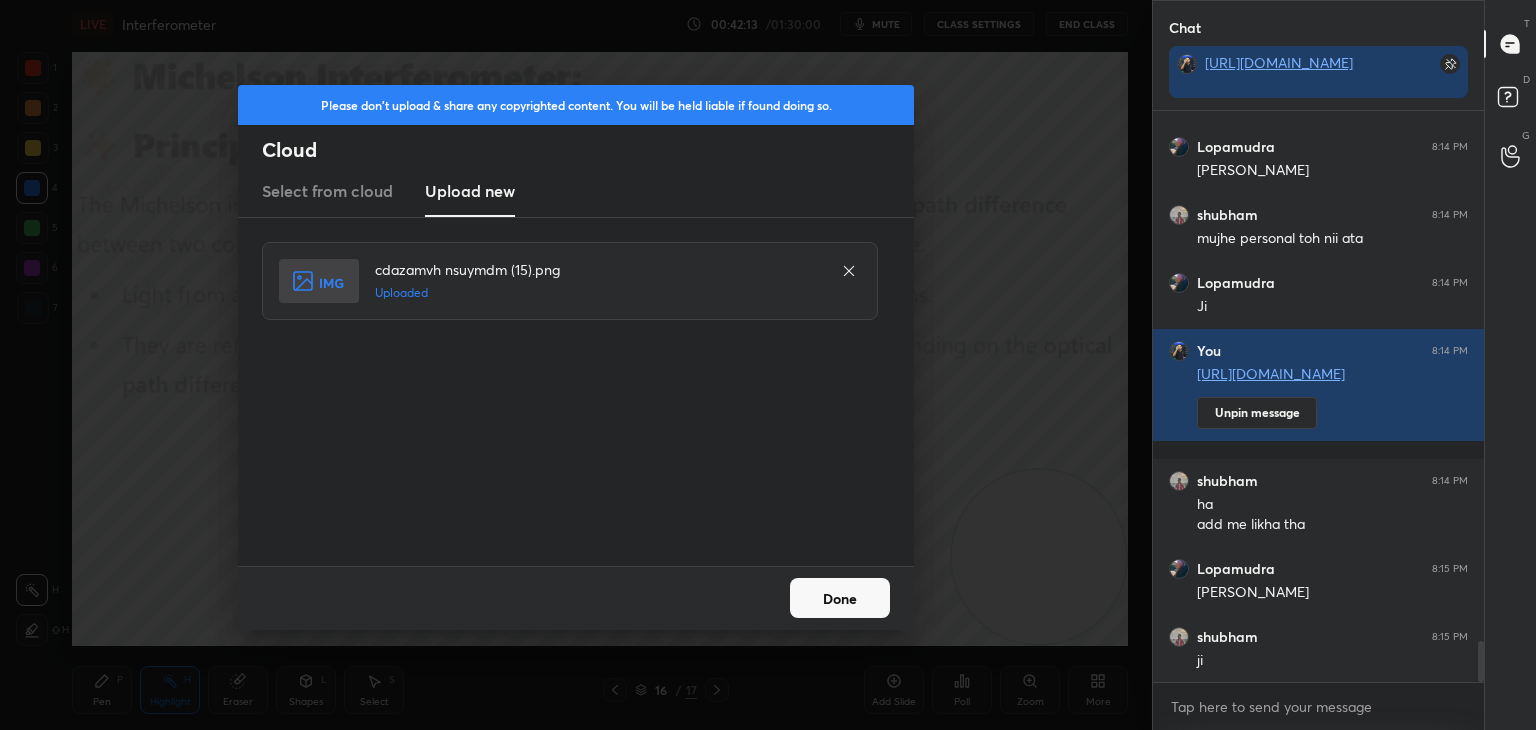 click on "Done" at bounding box center [840, 598] 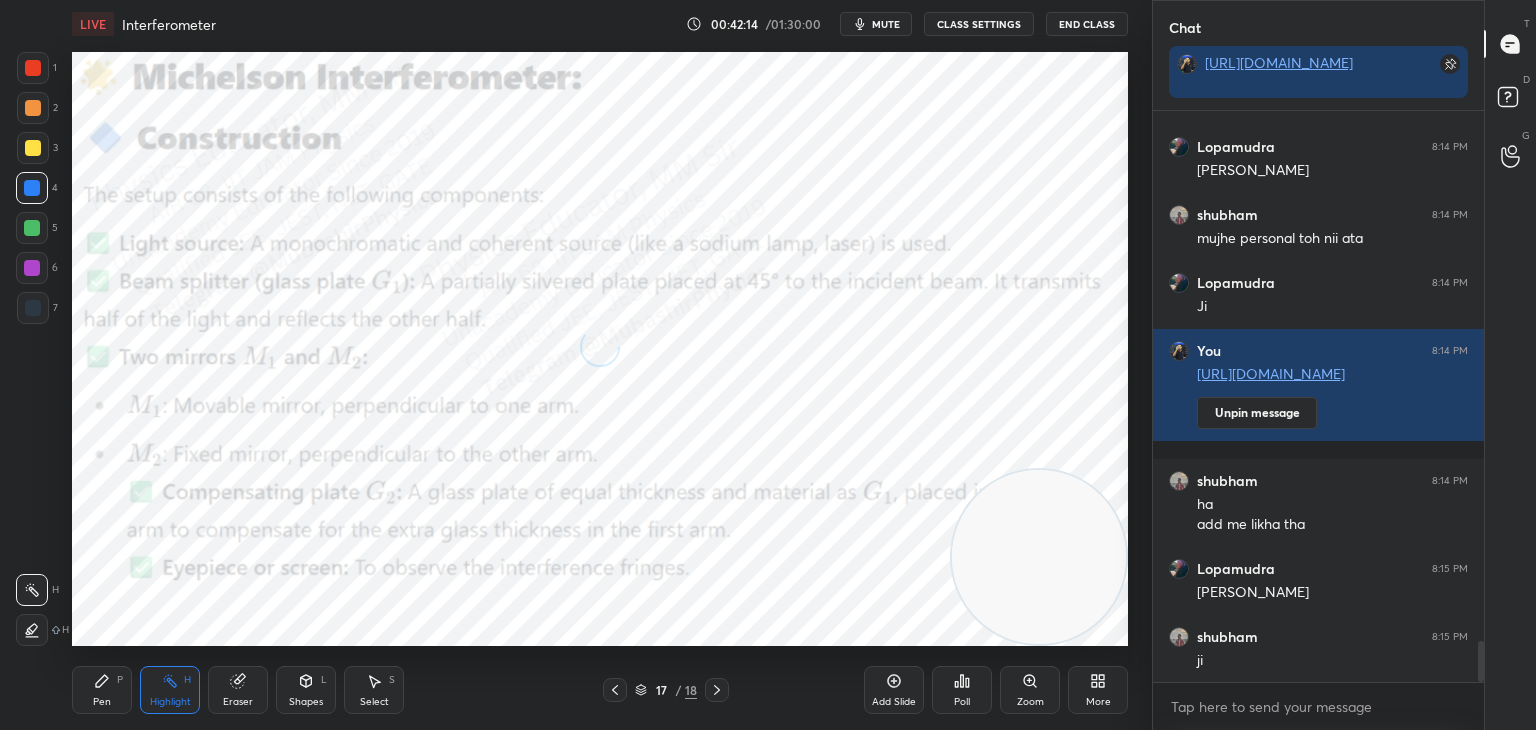 click on "Pen P" at bounding box center [102, 690] 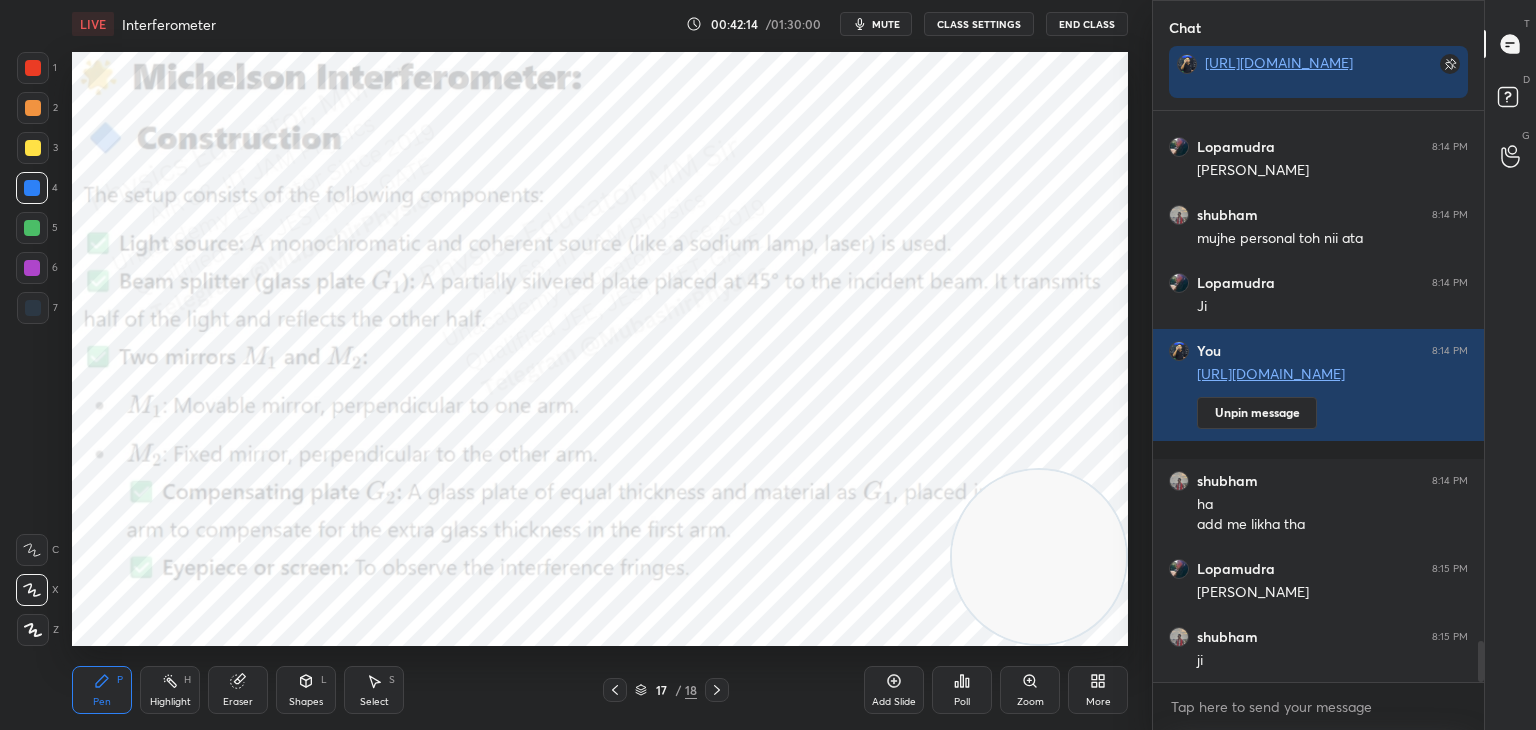 click 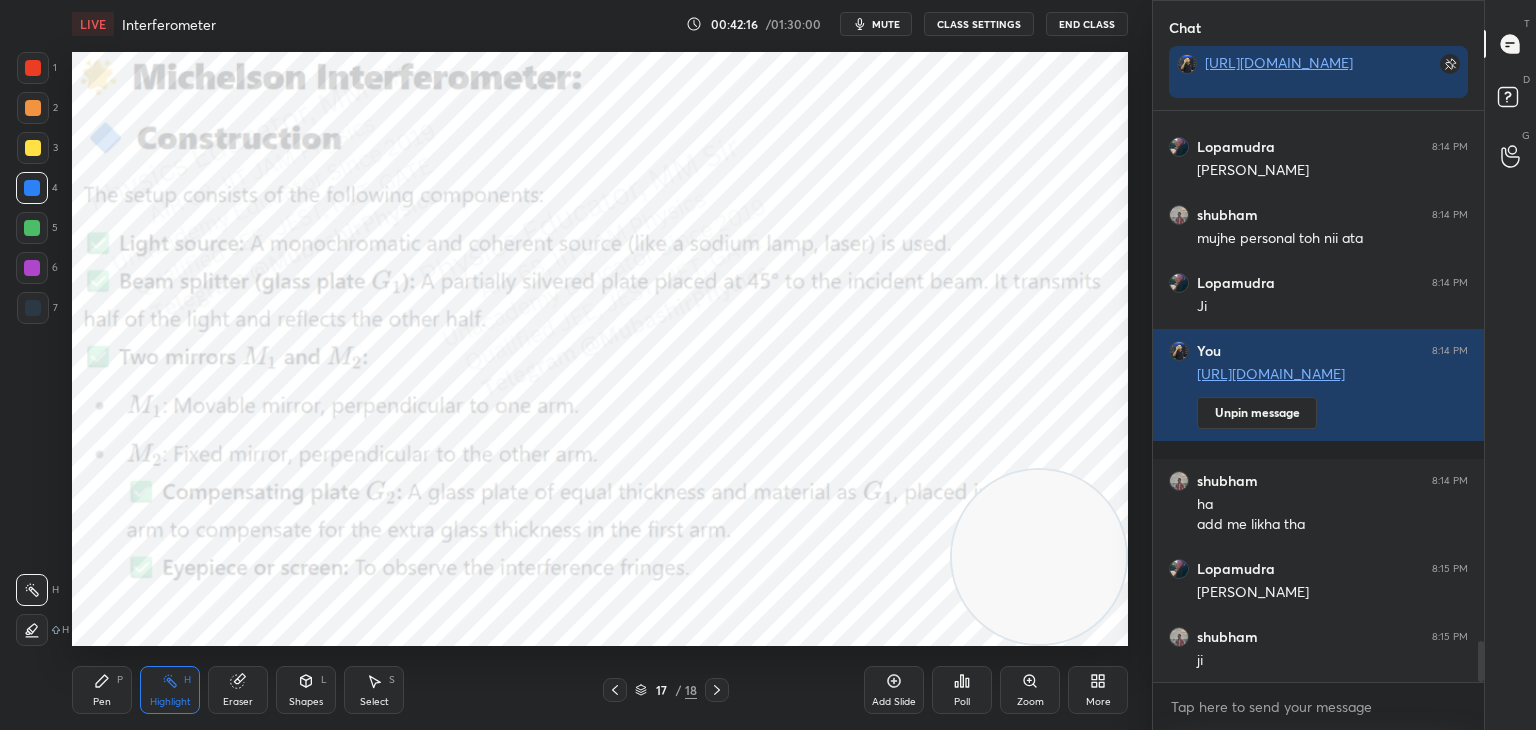drag, startPoint x: 1048, startPoint y: 574, endPoint x: 1100, endPoint y: 610, distance: 63.245552 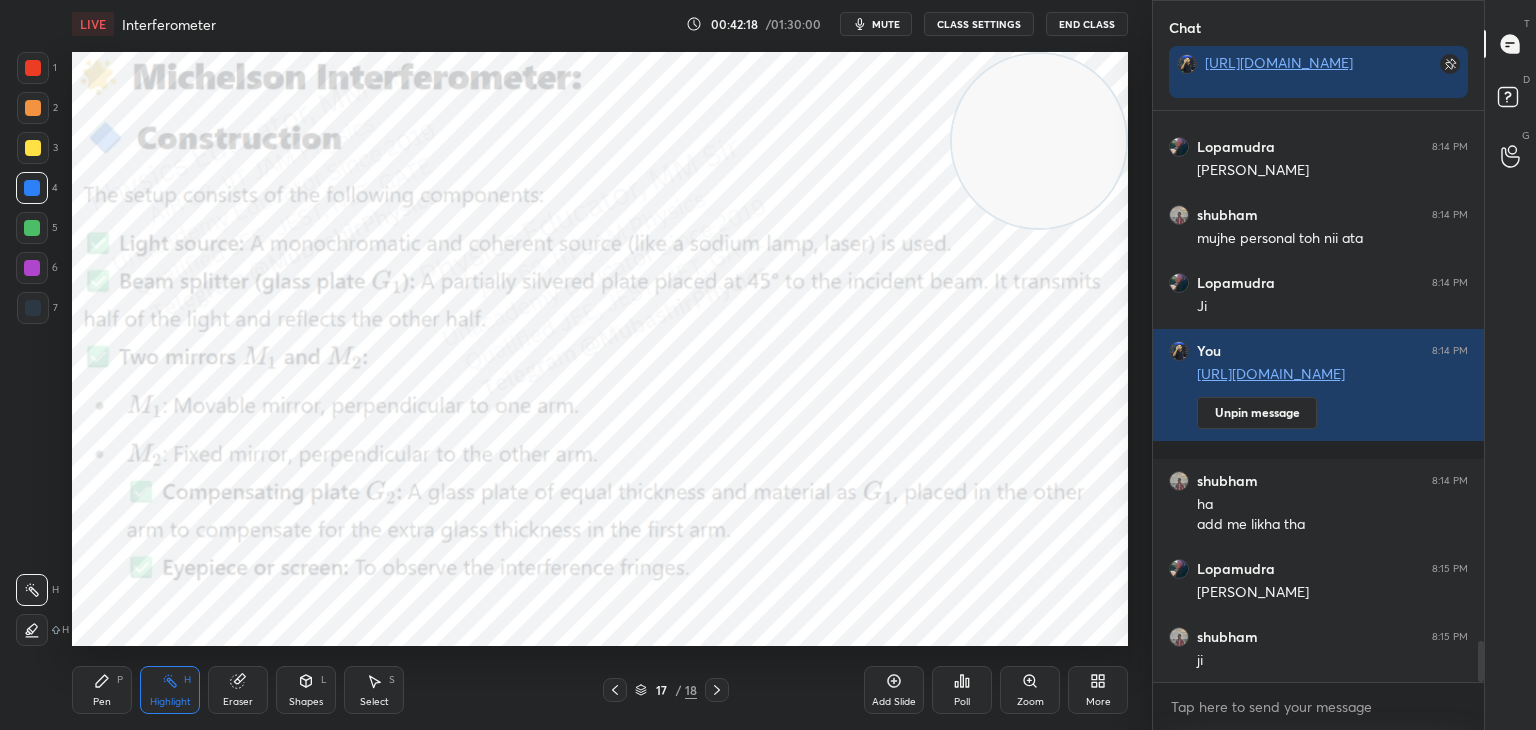 drag, startPoint x: 1050, startPoint y: 546, endPoint x: 962, endPoint y: 104, distance: 450.67505 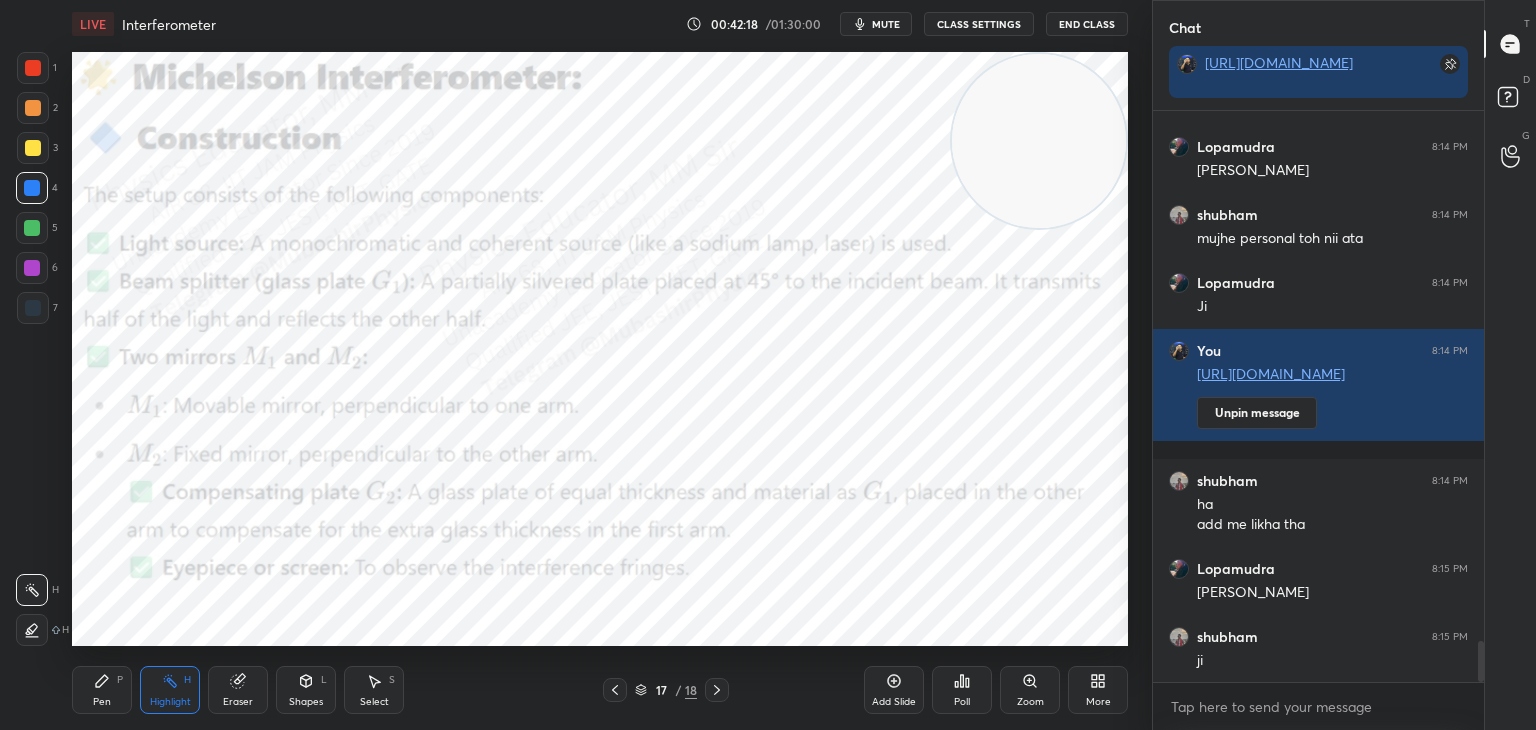 click at bounding box center (1039, 141) 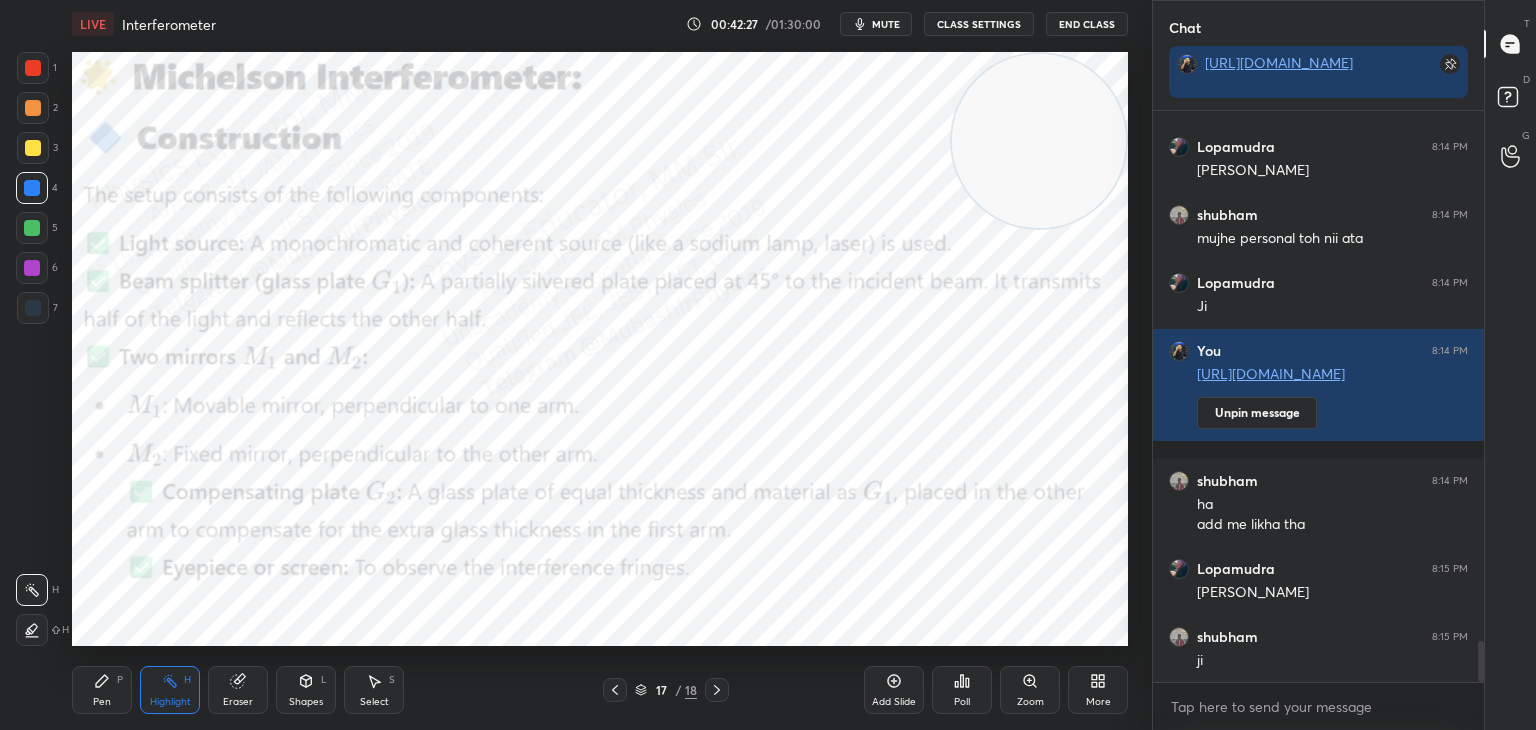 drag, startPoint x: 86, startPoint y: 668, endPoint x: 105, endPoint y: 696, distance: 33.83785 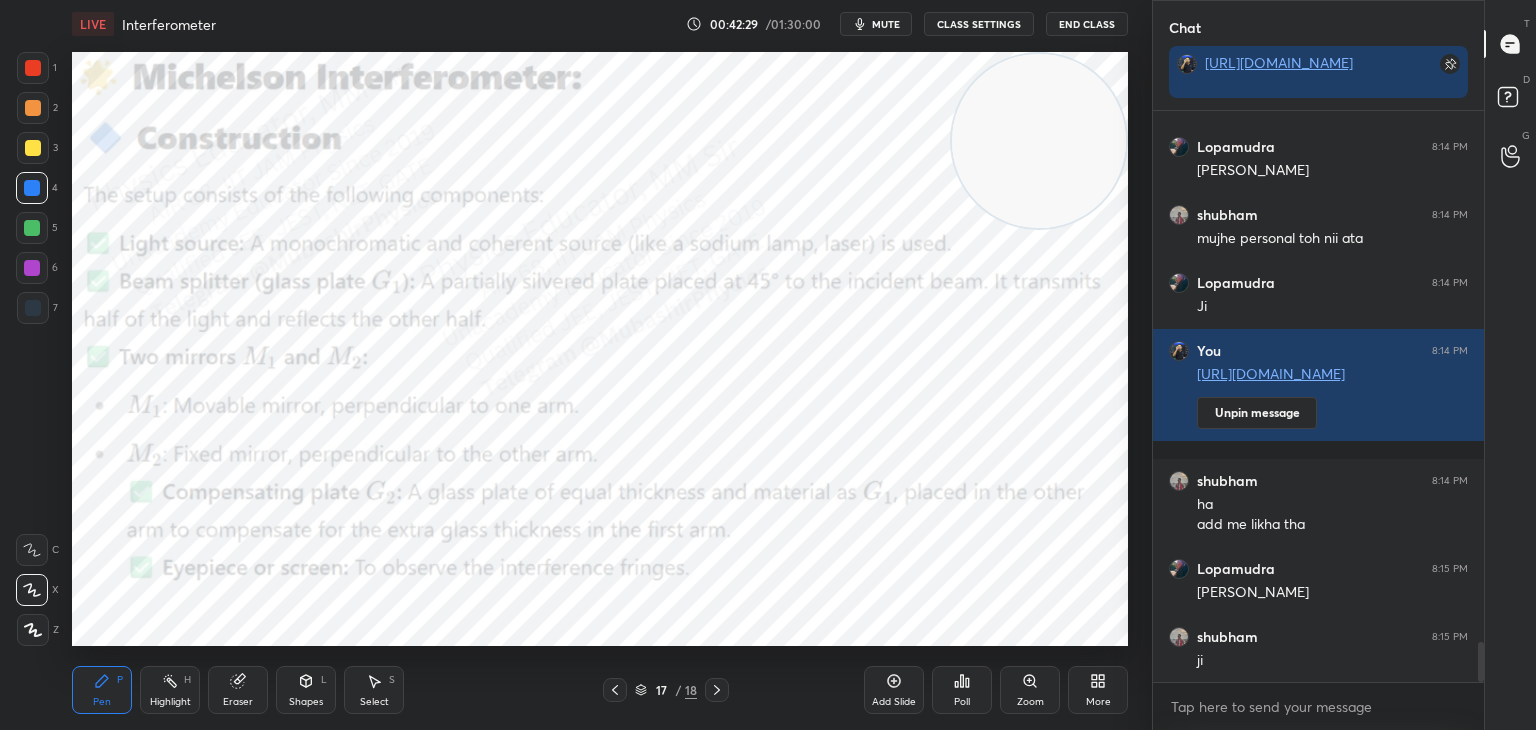 scroll, scrollTop: 7560, scrollLeft: 0, axis: vertical 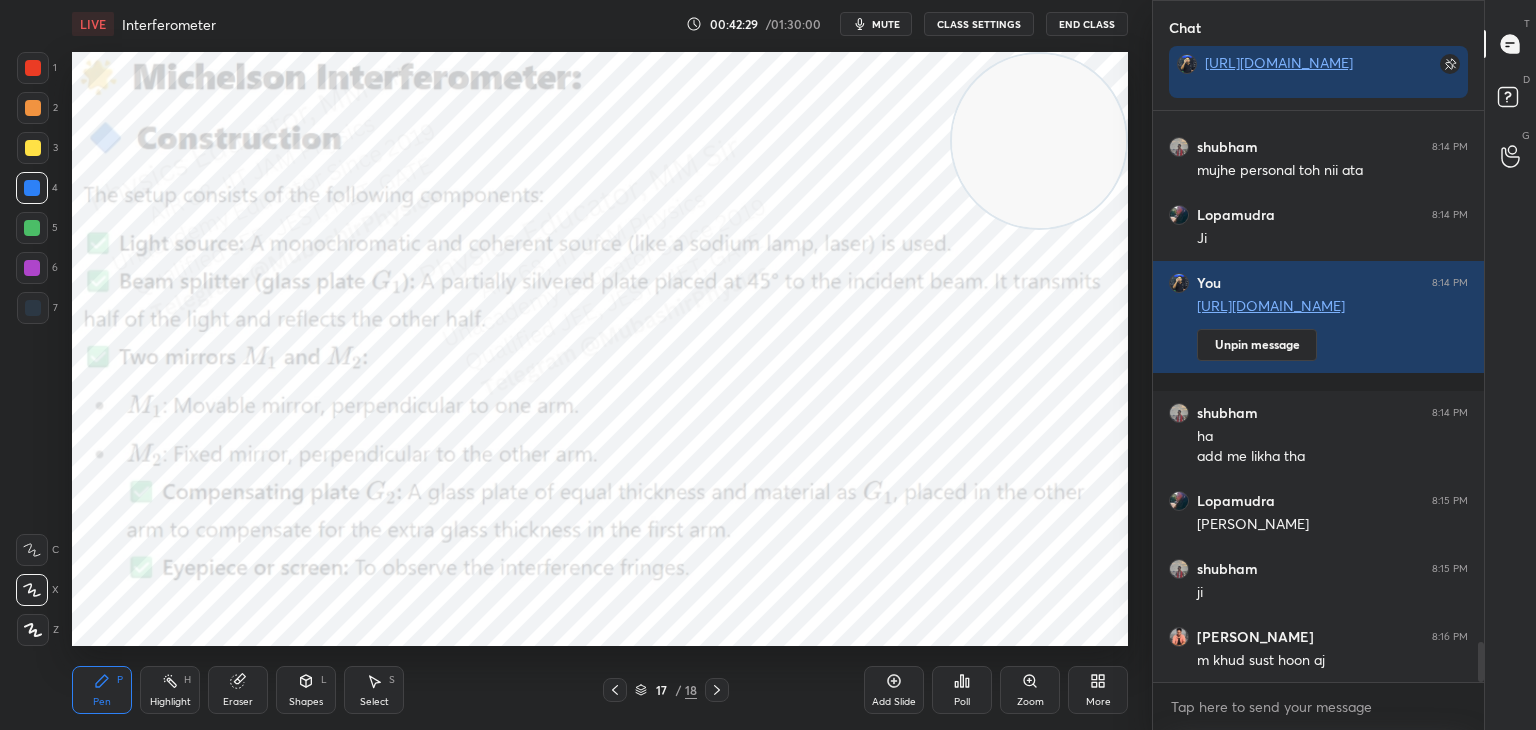 drag, startPoint x: 24, startPoint y: 112, endPoint x: 68, endPoint y: 134, distance: 49.193497 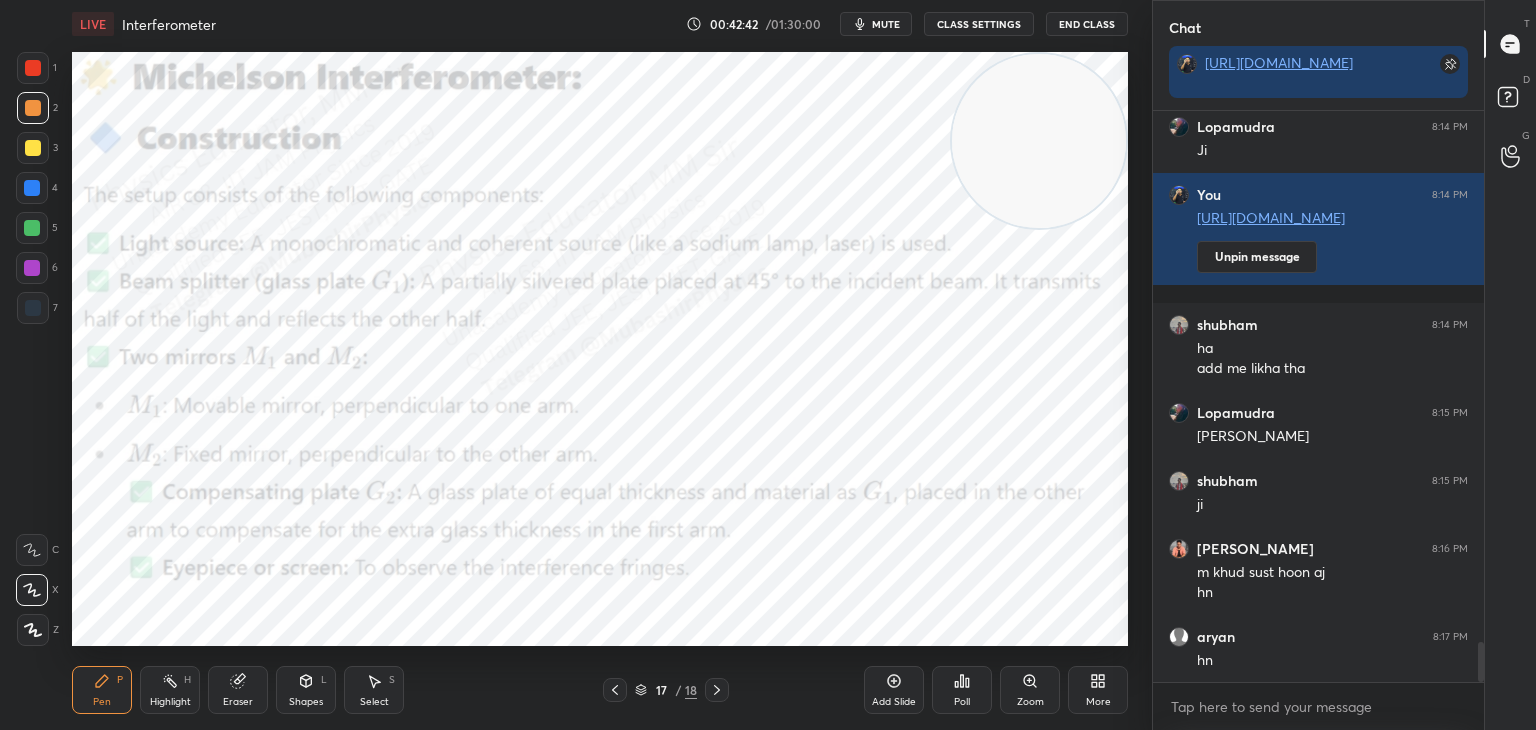 scroll, scrollTop: 7716, scrollLeft: 0, axis: vertical 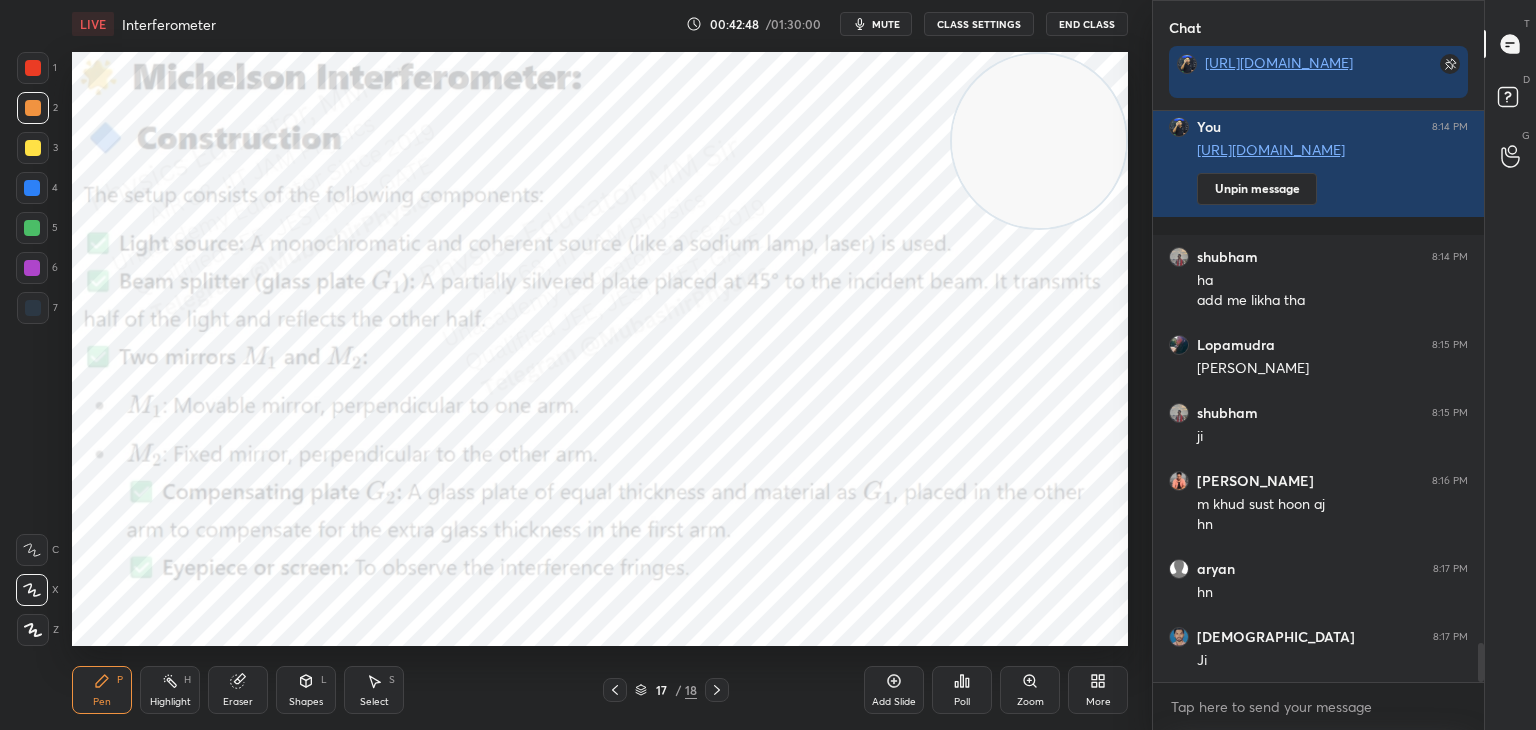 drag, startPoint x: 34, startPoint y: 189, endPoint x: 56, endPoint y: 204, distance: 26.627054 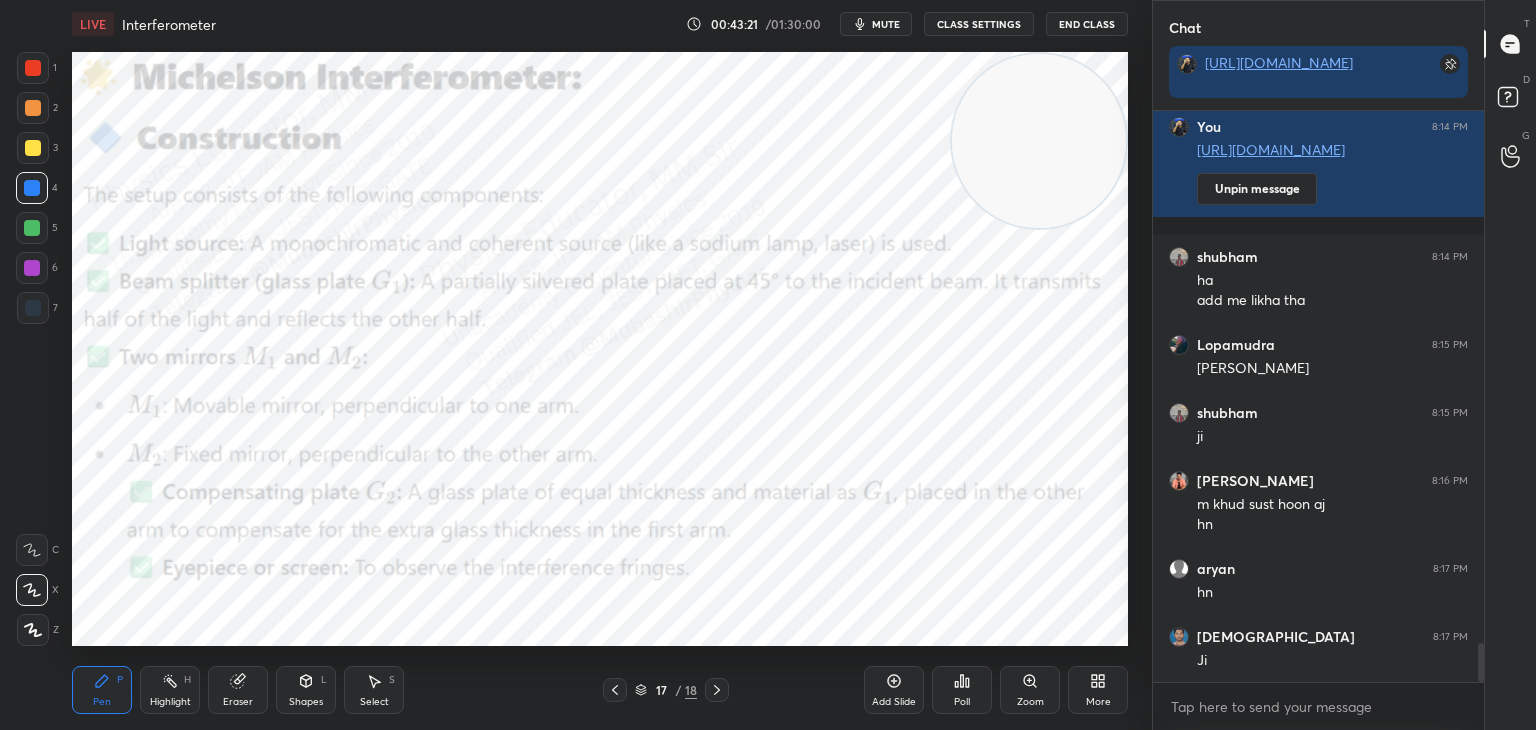 click 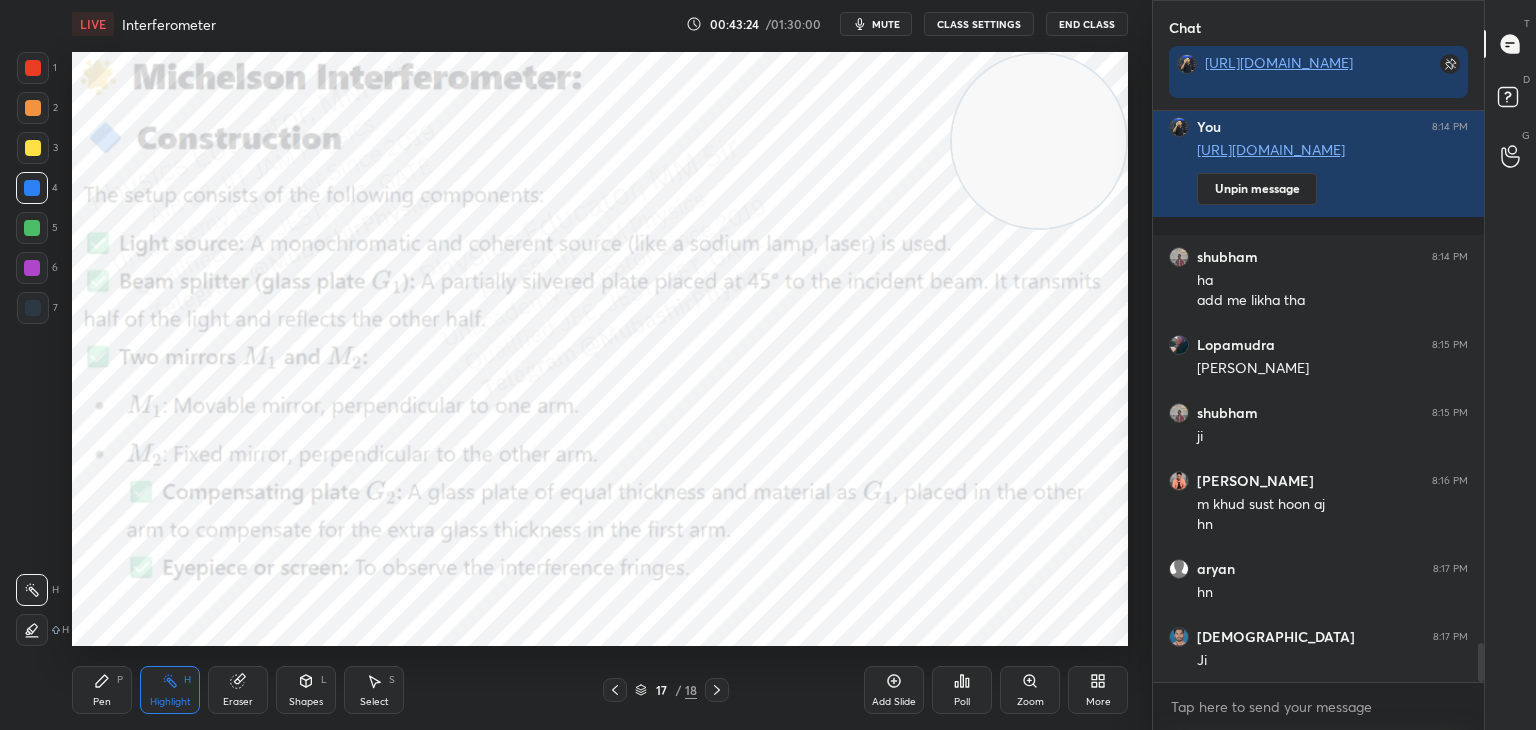 click 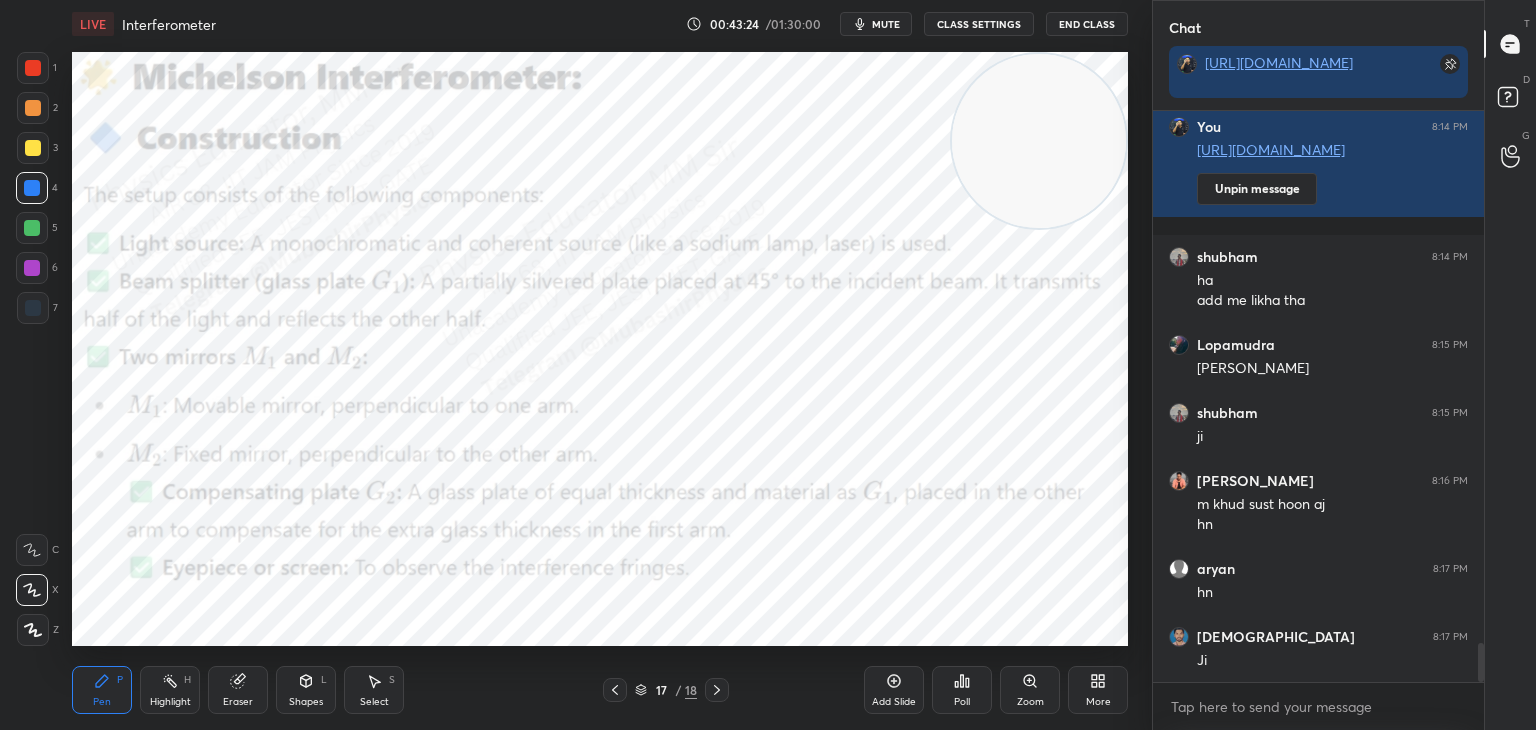 drag, startPoint x: 157, startPoint y: 696, endPoint x: 281, endPoint y: 661, distance: 128.84486 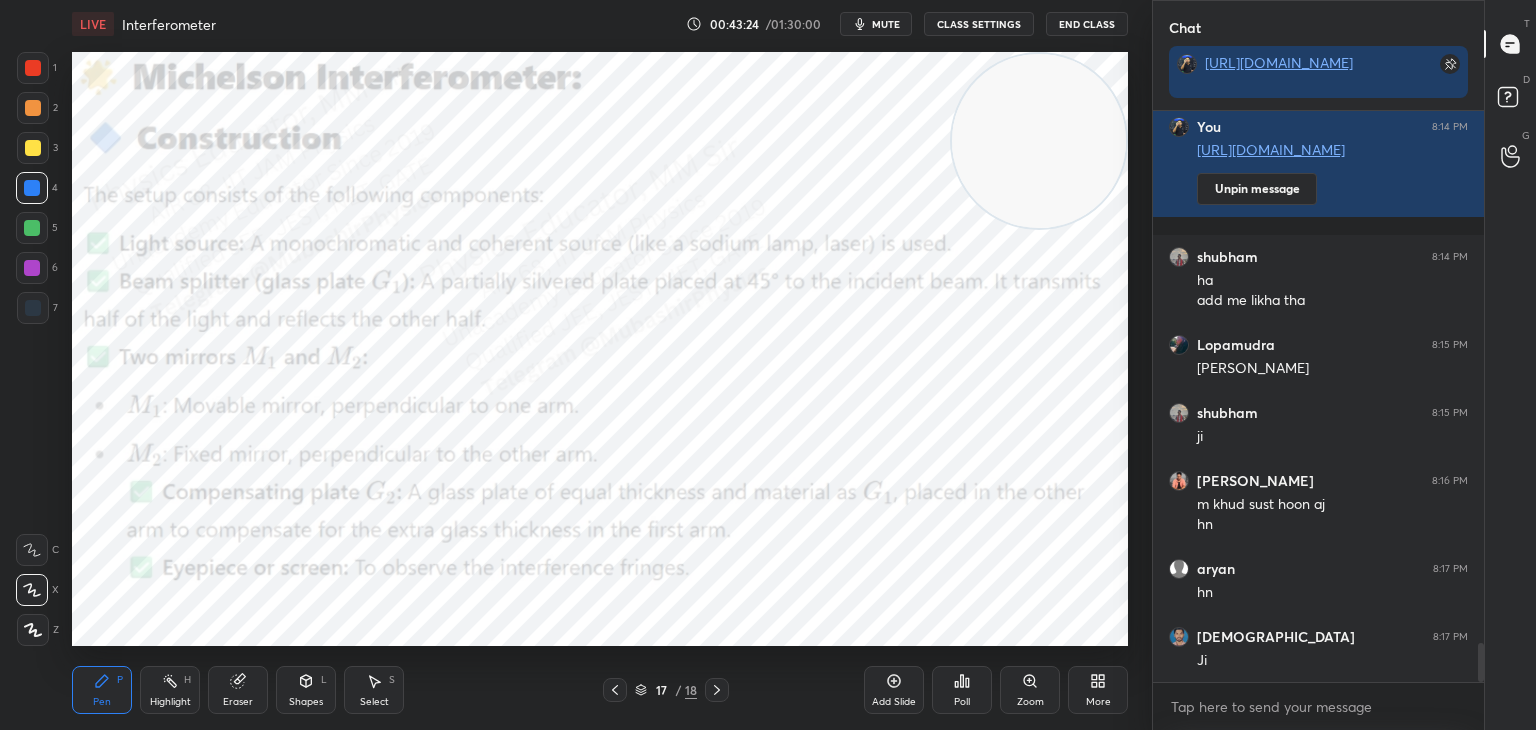 click on "Highlight" at bounding box center [170, 702] 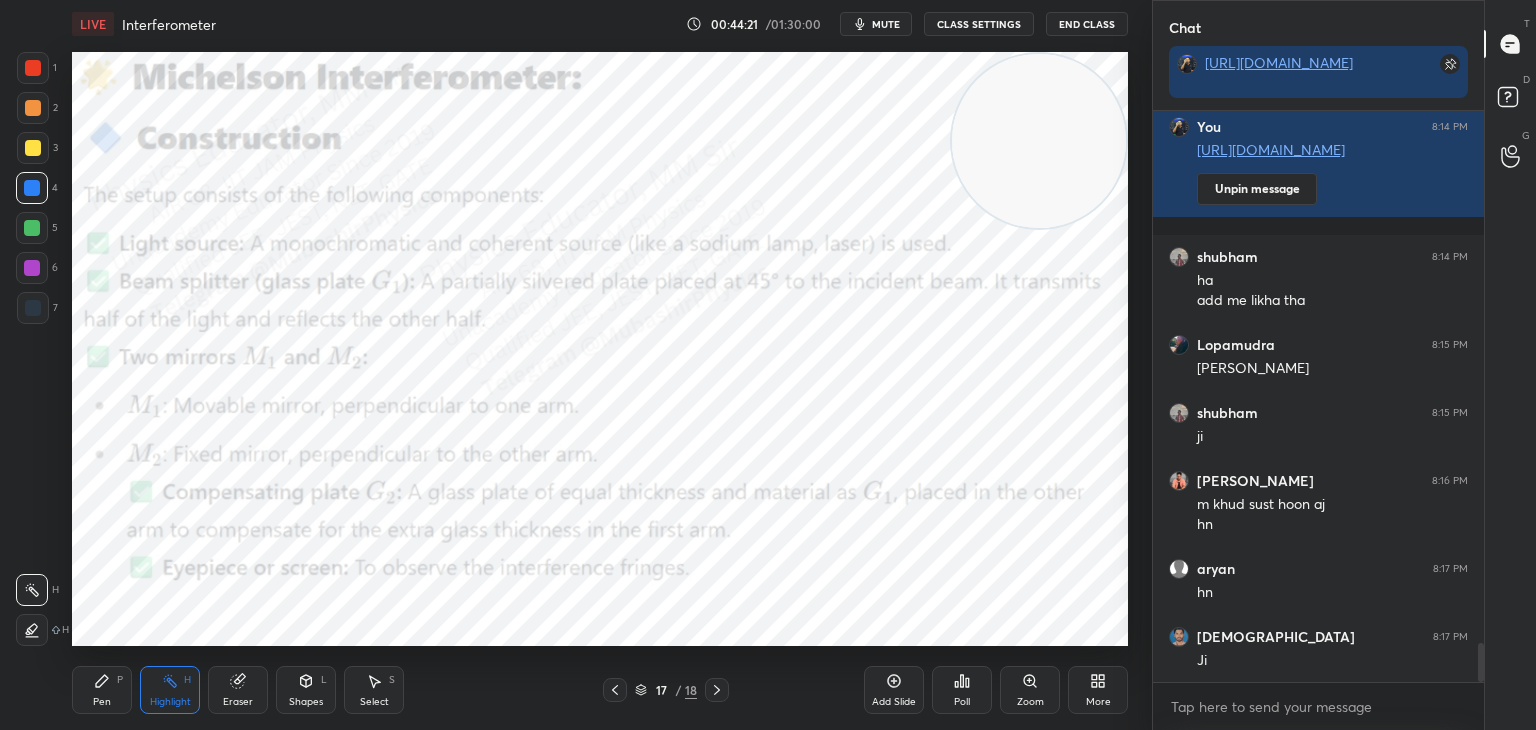 click on "More" at bounding box center (1098, 690) 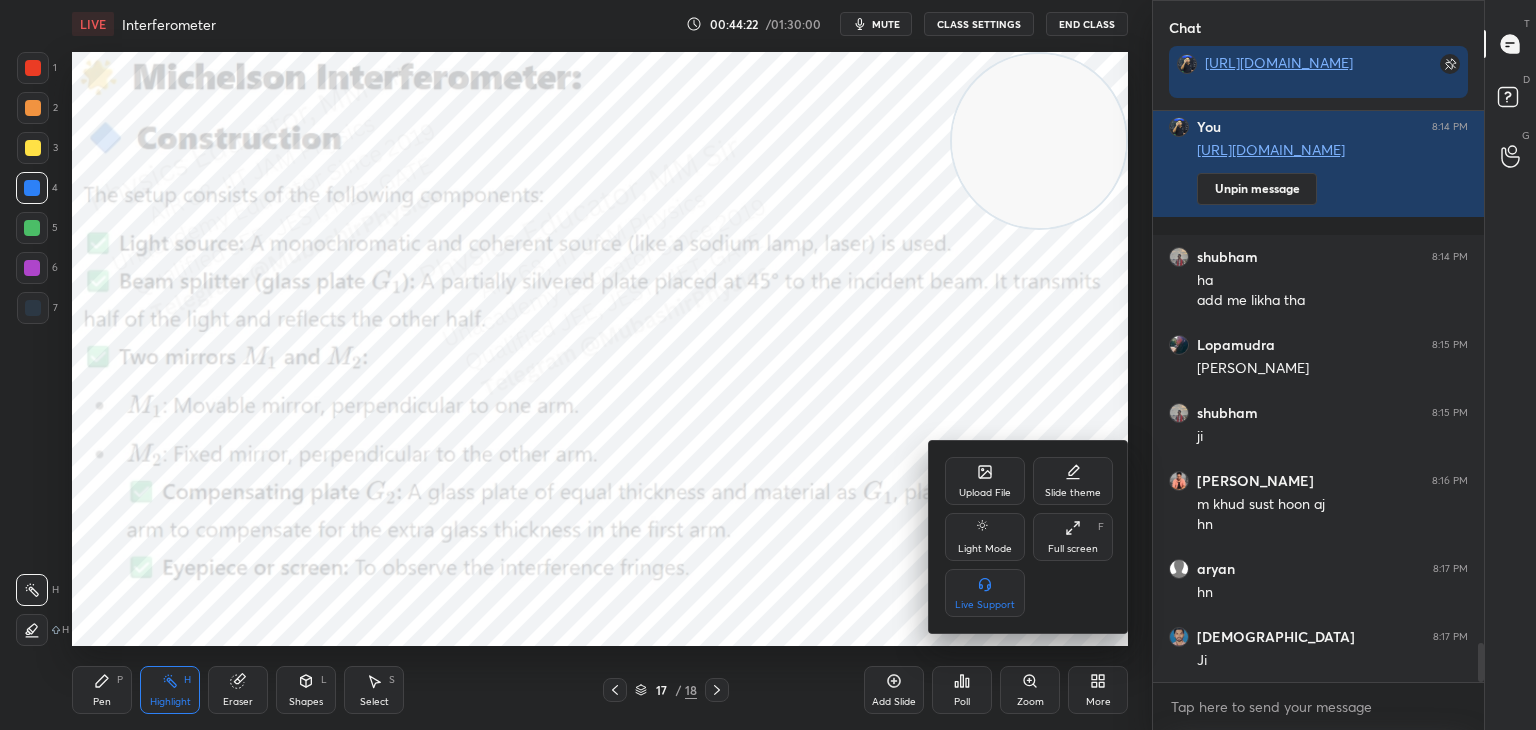 click on "Upload File" at bounding box center (985, 481) 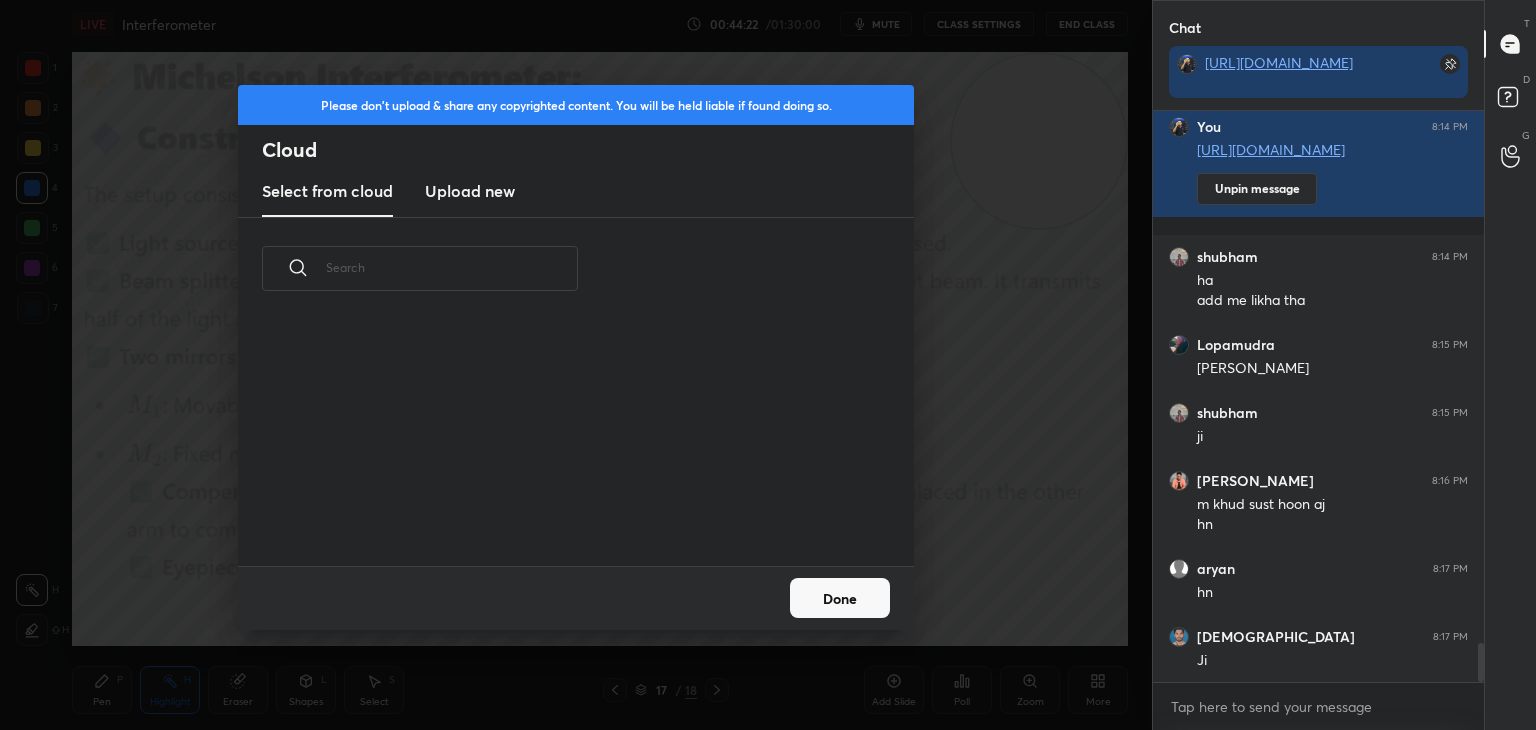 scroll, scrollTop: 5, scrollLeft: 10, axis: both 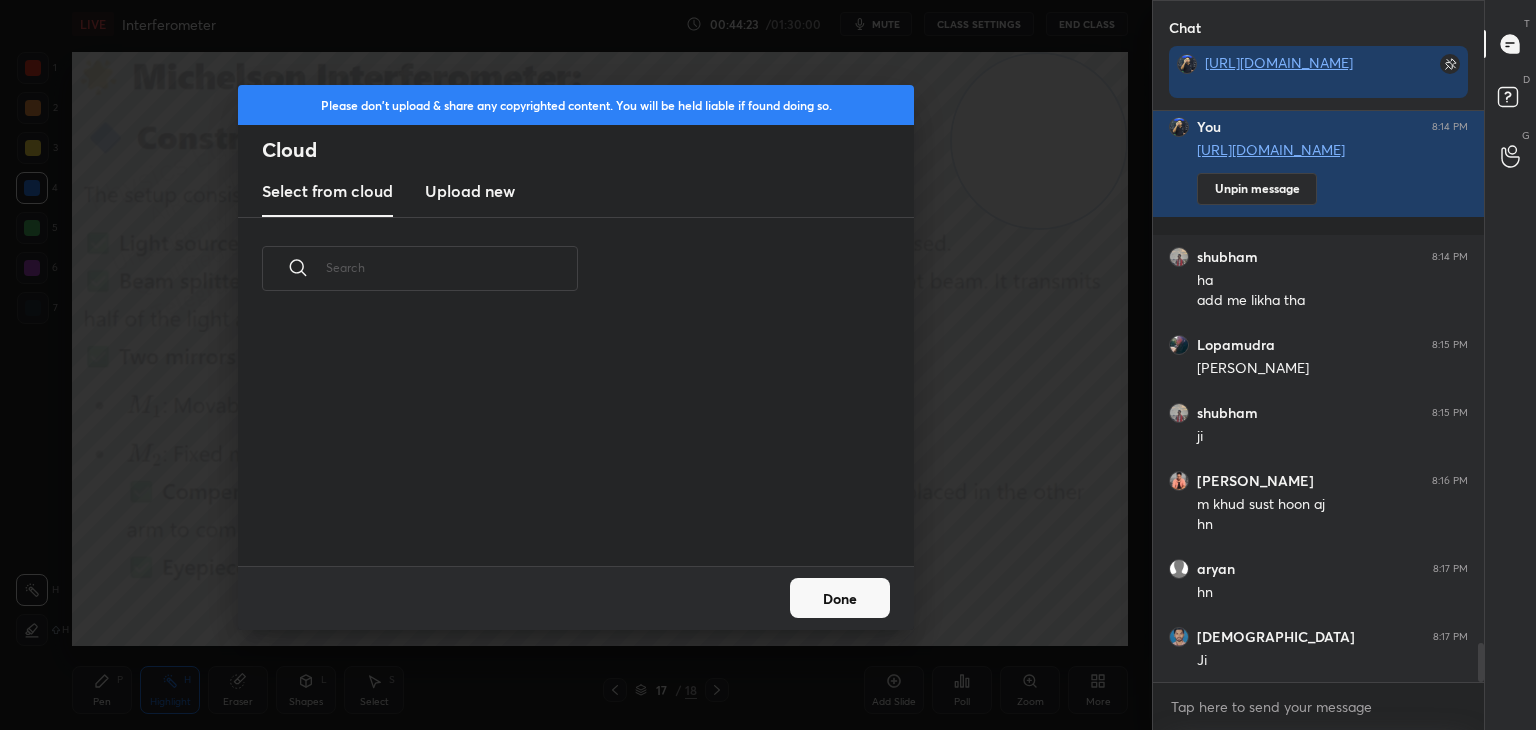 click on "Upload new" at bounding box center [470, 191] 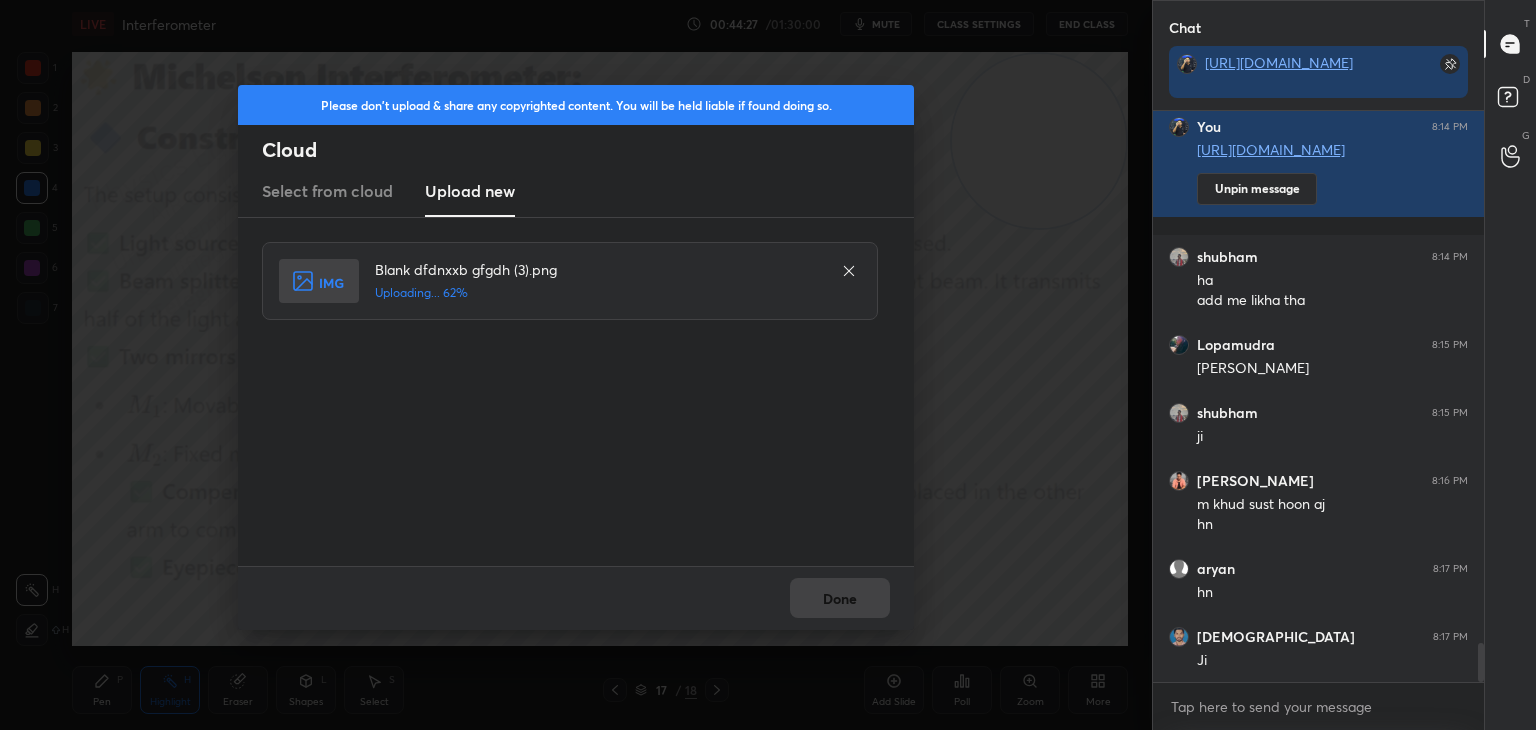 click on "Done" at bounding box center (576, 598) 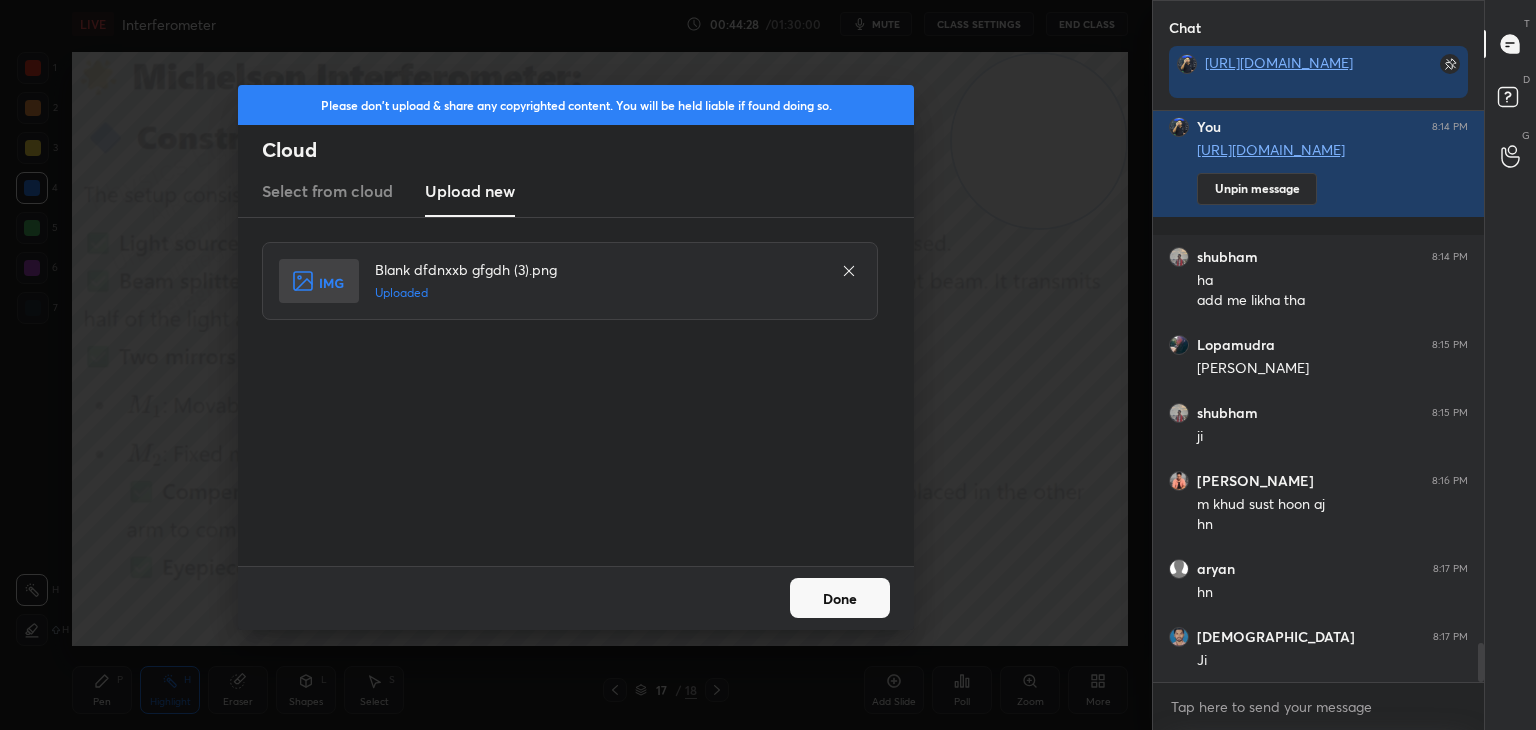 click on "Done" at bounding box center [840, 598] 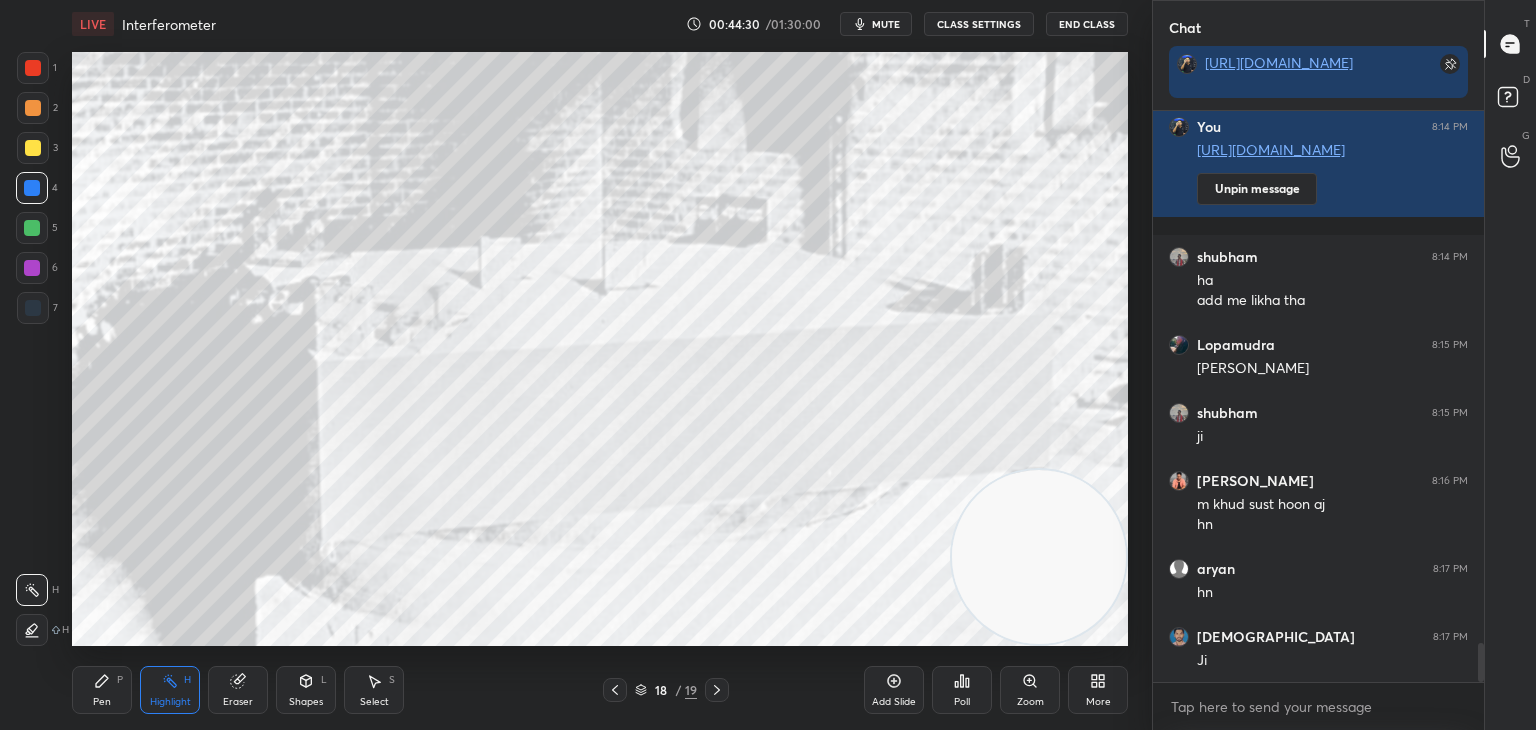 drag, startPoint x: 1038, startPoint y: 158, endPoint x: 1150, endPoint y: 573, distance: 429.84766 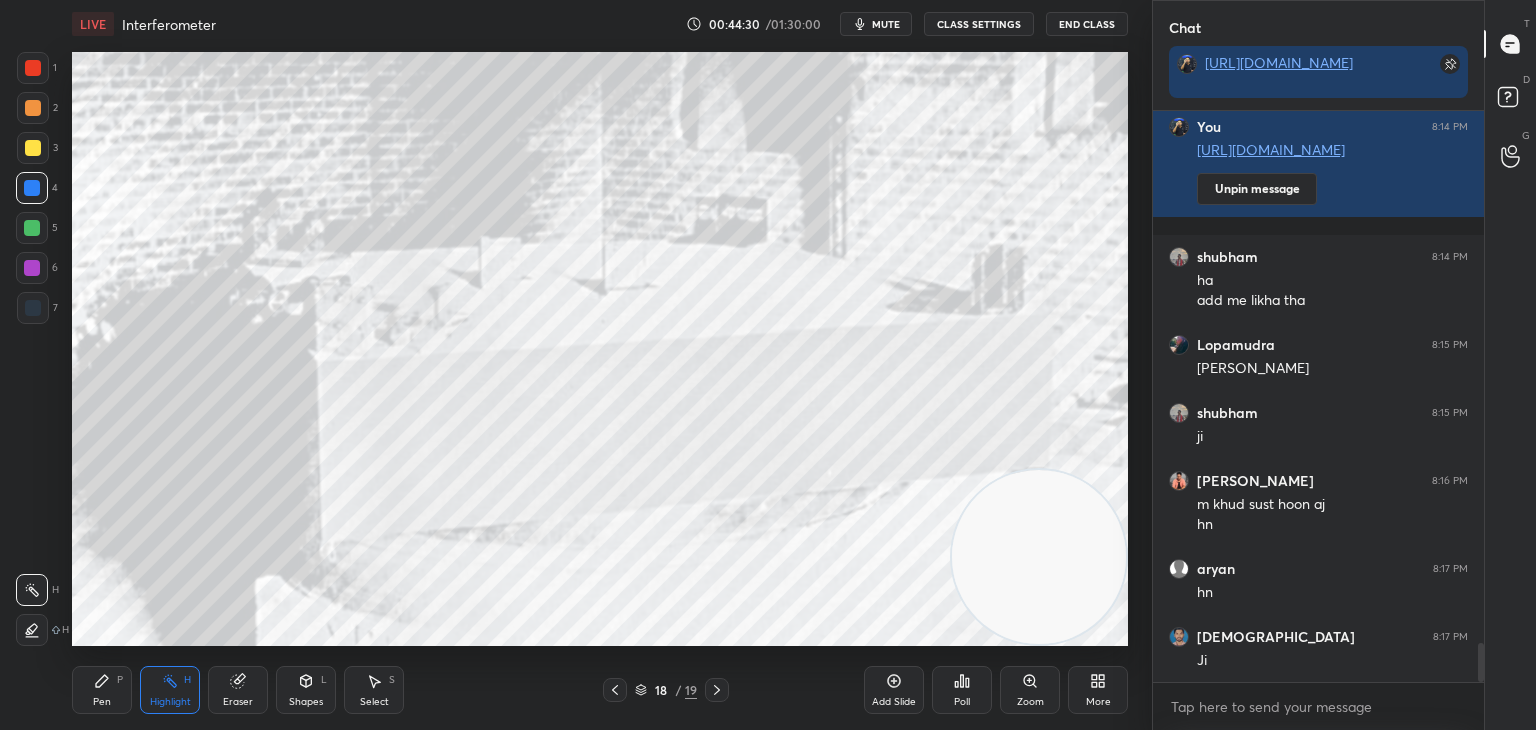 click on "1 2 3 4 5 6 7 C X Z C X Z E E Erase all   H H LIVE Interferometer 00:44:30 /  01:30:00 mute CLASS SETTINGS End Class Setting up your live class Poll for   secs No correct answer Start poll Back Interferometer • L11 of Detailed Course on Optics for IIT JAM, CUET 2026/27 [PERSON_NAME] Pen P Highlight H Eraser Shapes L Select S 18 / 19 Add Slide Poll Zoom More Chat [URL][DOMAIN_NAME] [PERSON_NAME] 8:14 PM Ji You 8:14 PM [URL][DOMAIN_NAME] Unpin message [PERSON_NAME] 8:14 PM ha add me likha tha [PERSON_NAME] 8:15 PM [PERSON_NAME] sir [PERSON_NAME] 8:15 PM [PERSON_NAME] 8:16 PM m khud sust hoon aj hn aryan 8:17 PM [PERSON_NAME] 8:17 PM Ji JUMP TO LATEST Enable hand raising Enable raise hand to speak to learners. Once enabled, chat will be turned off temporarily. Enable x   Doubts asked by learners will show up here NEW DOUBTS ASKED No one has raised a hand yet Can't raise hand Looks like educator just invited you to speak. Please wait before you can raise your hand again. Got it T D" at bounding box center (768, 365) 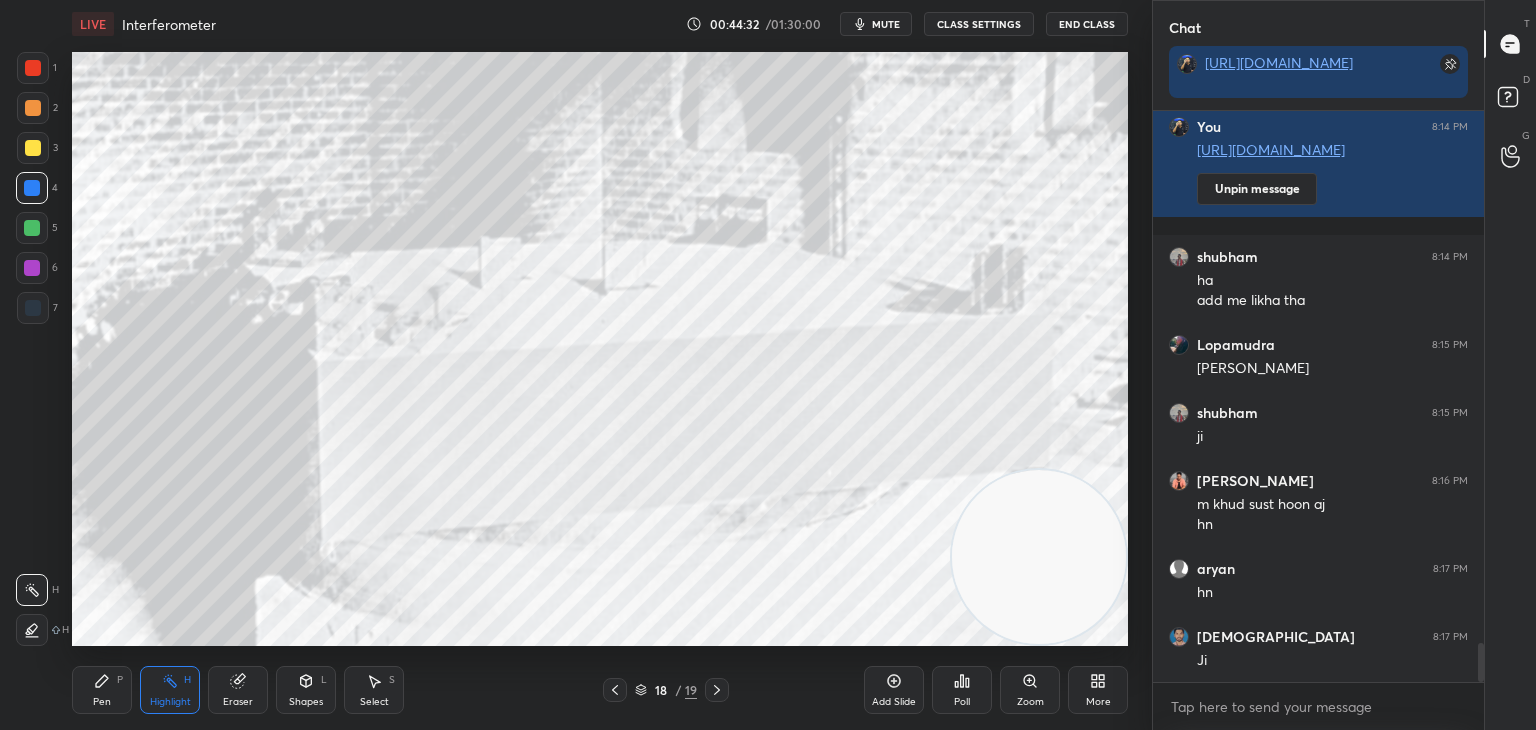 drag, startPoint x: 116, startPoint y: 686, endPoint x: 108, endPoint y: 649, distance: 37.85499 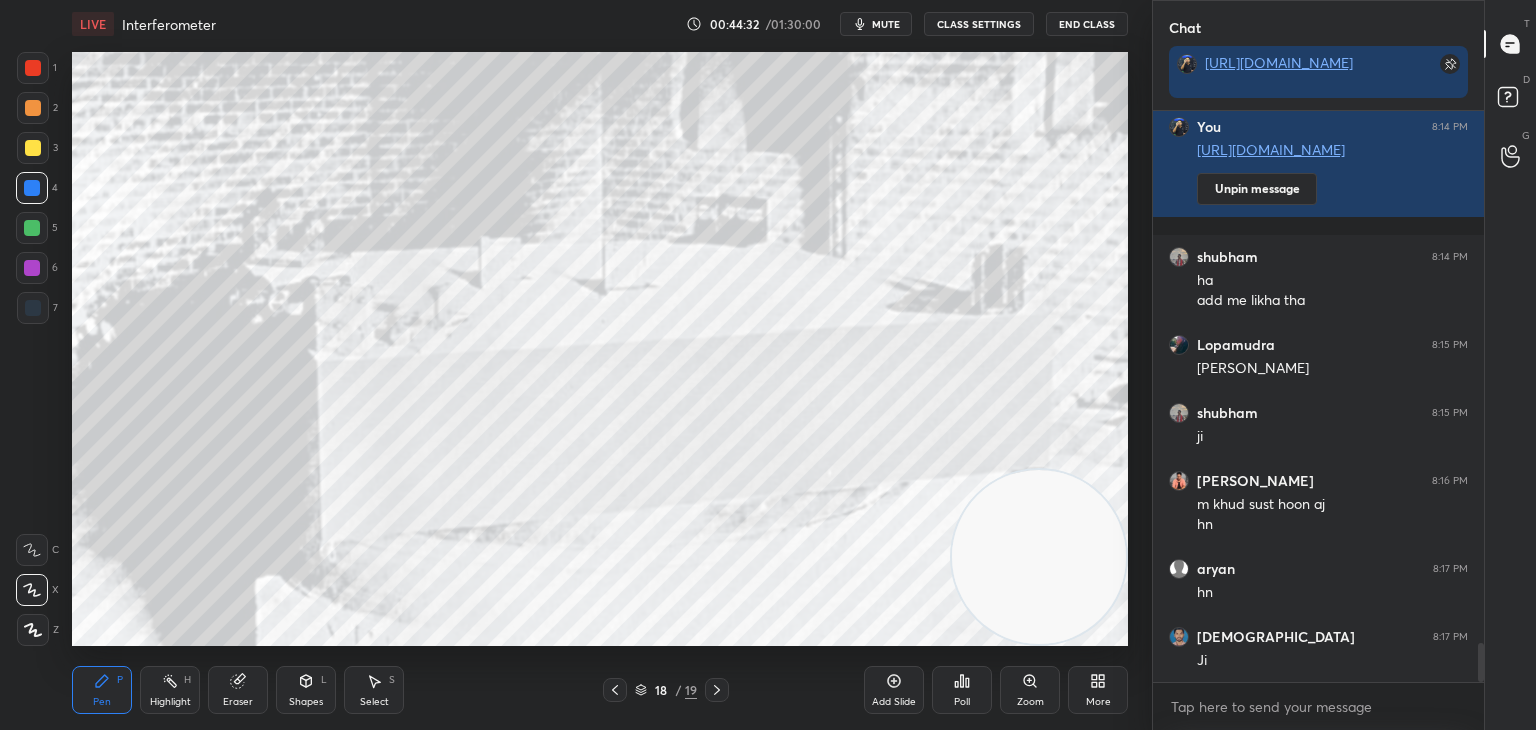 click at bounding box center [33, 148] 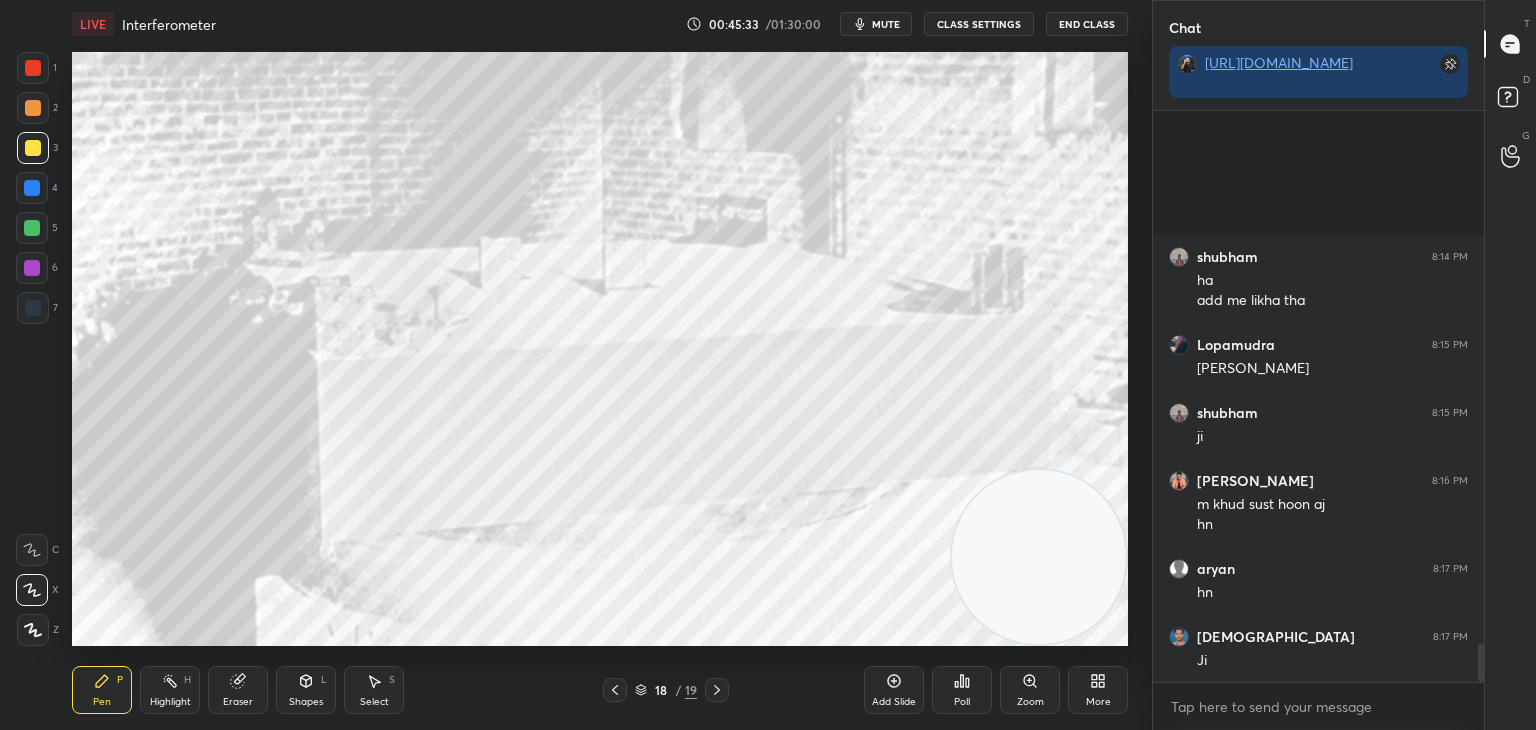 scroll, scrollTop: 7958, scrollLeft: 0, axis: vertical 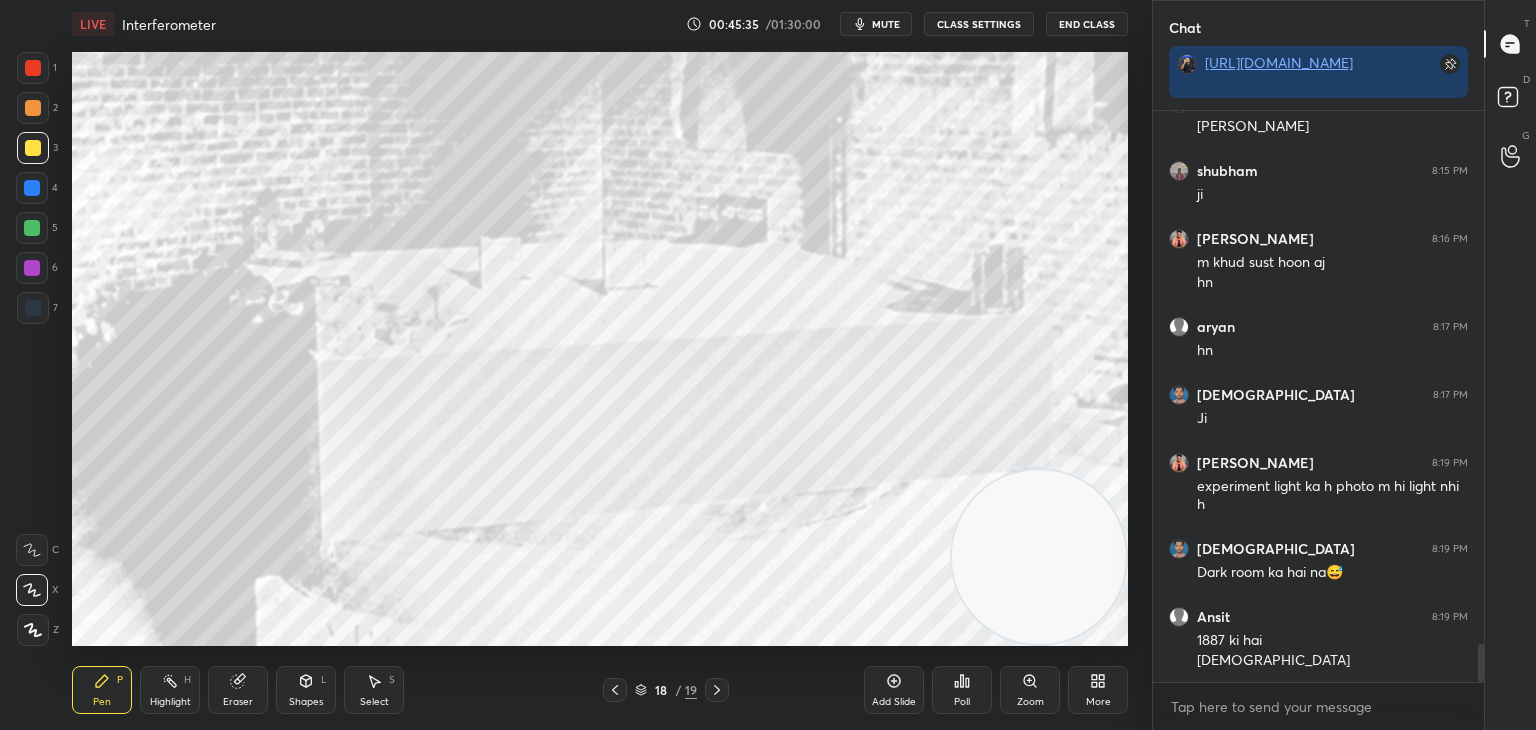 click 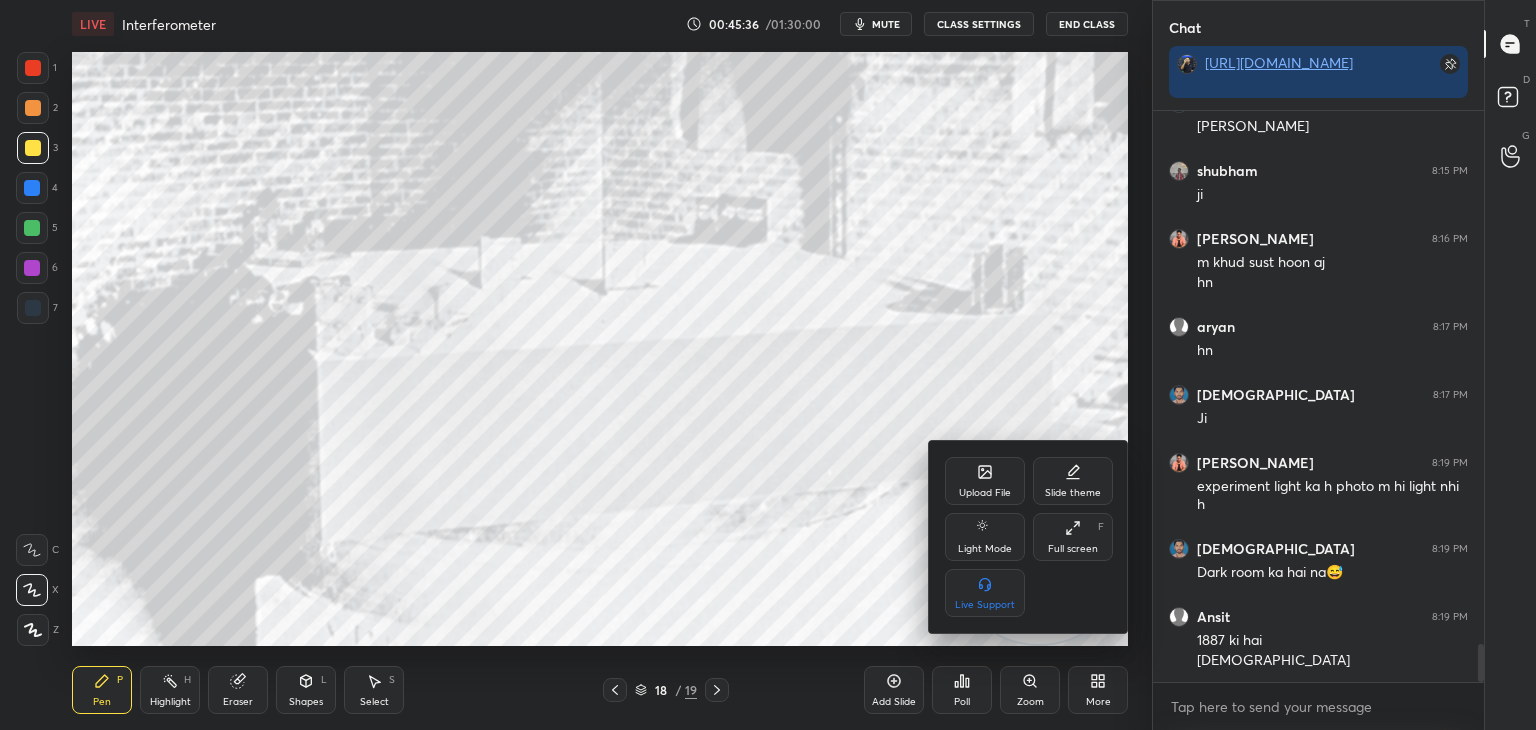 click on "Upload File" at bounding box center (985, 493) 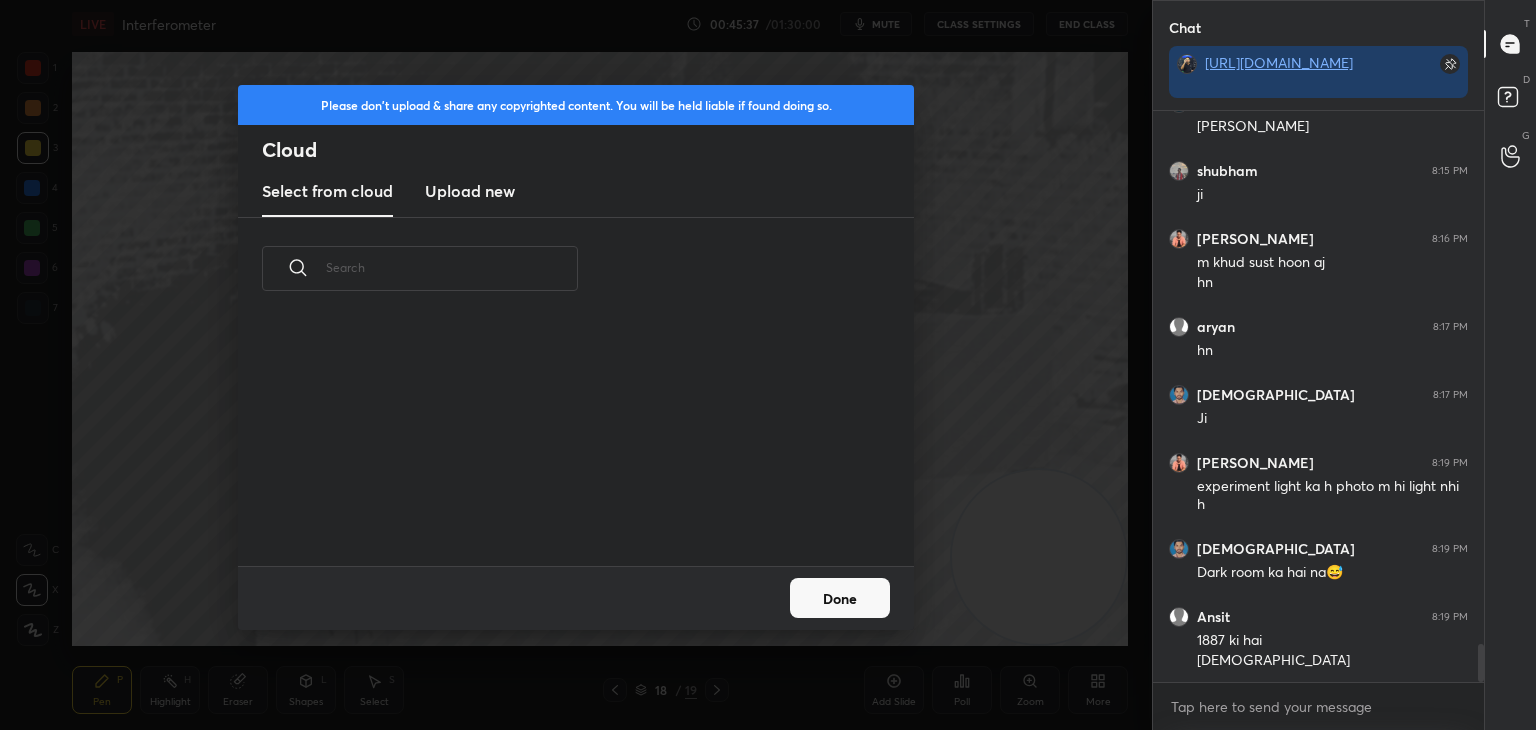 scroll, scrollTop: 5, scrollLeft: 10, axis: both 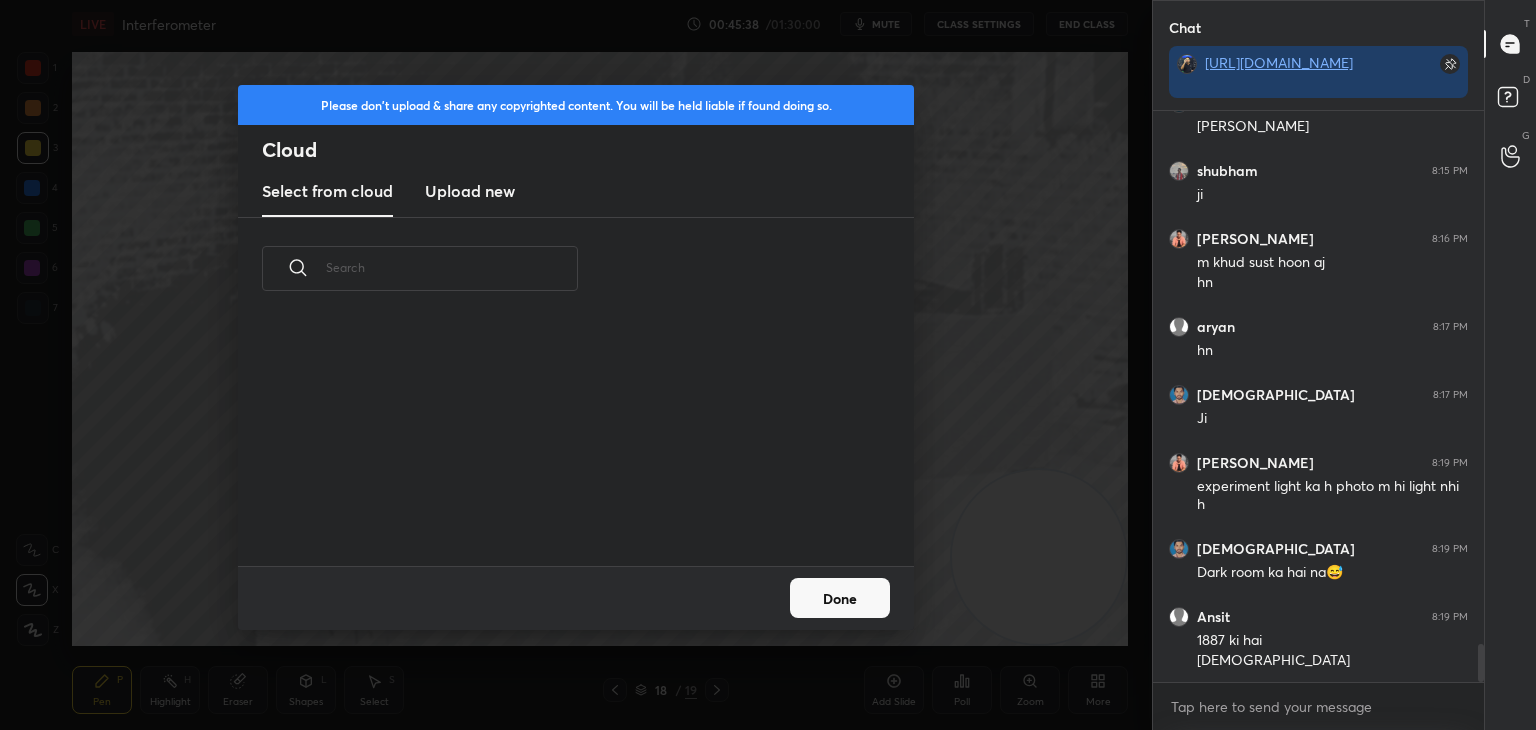 click on "Upload new" at bounding box center [470, 191] 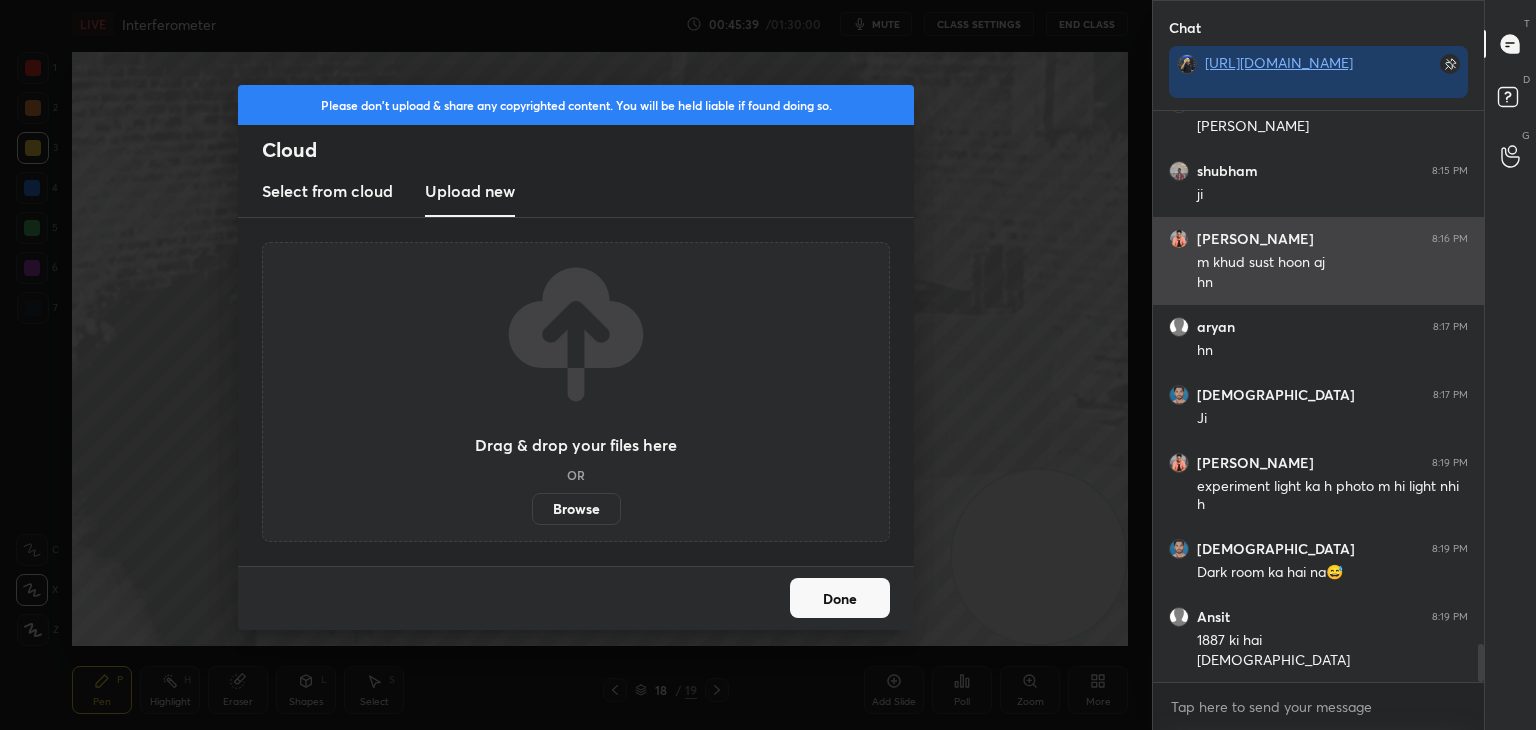 scroll, scrollTop: 8044, scrollLeft: 0, axis: vertical 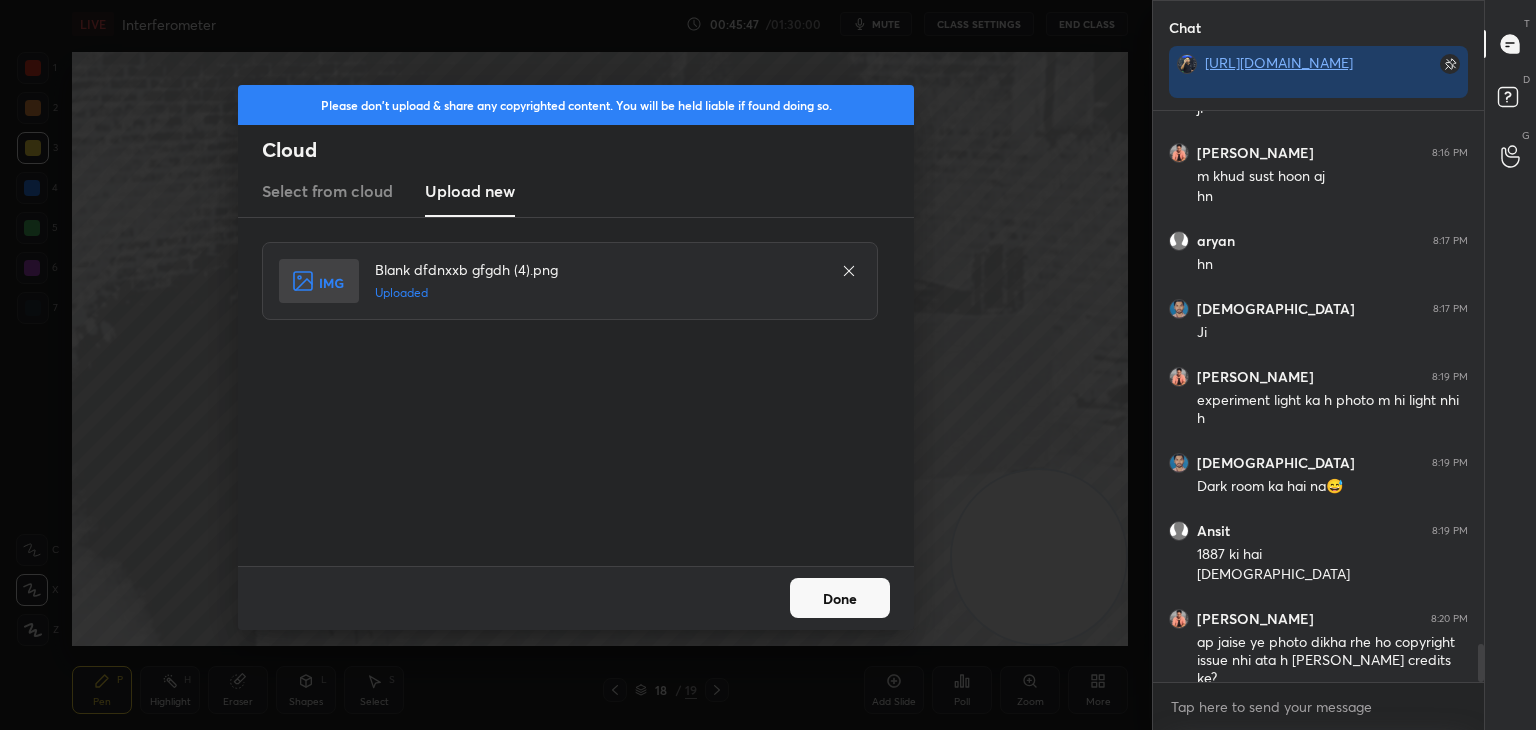 click on "Done" at bounding box center (840, 598) 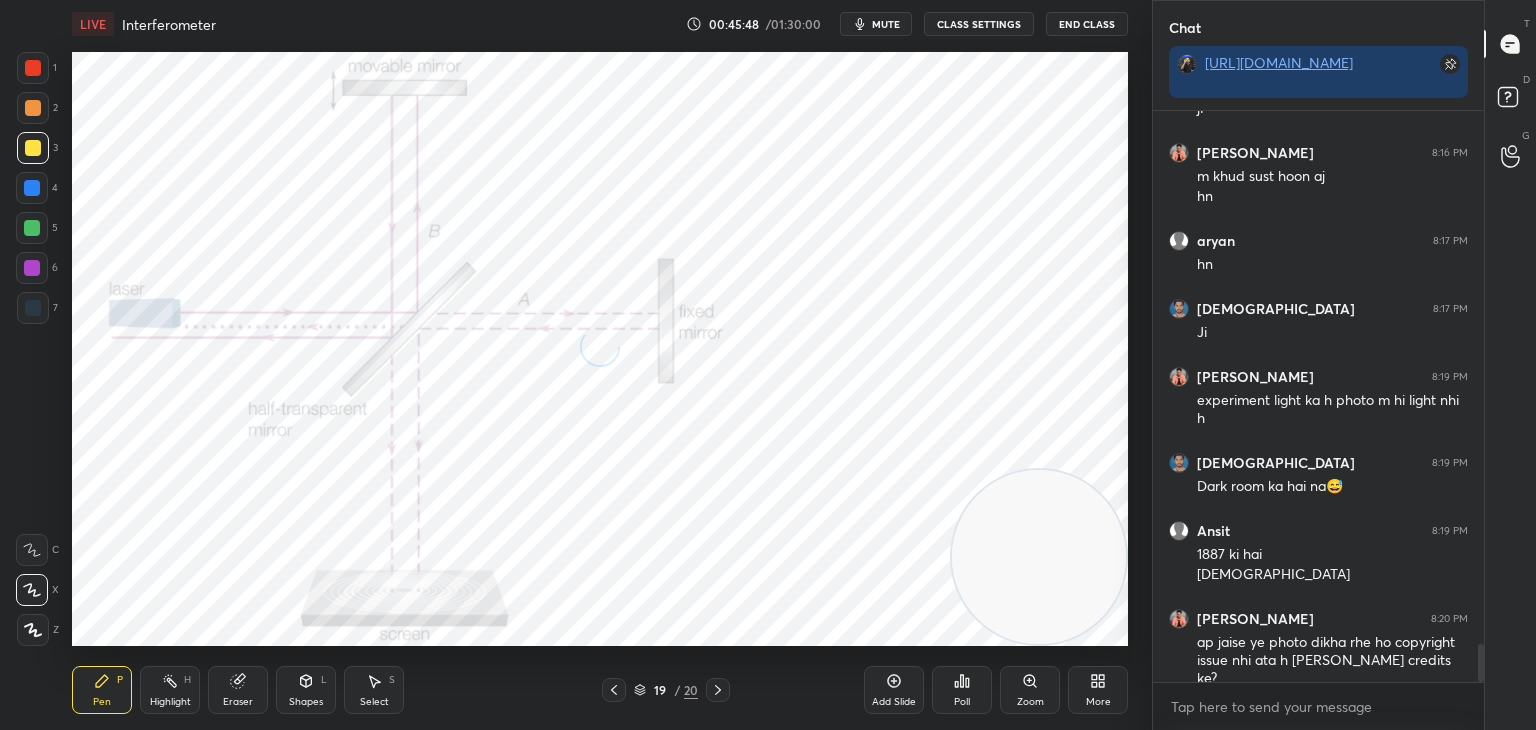 click on "Highlight H" at bounding box center [170, 690] 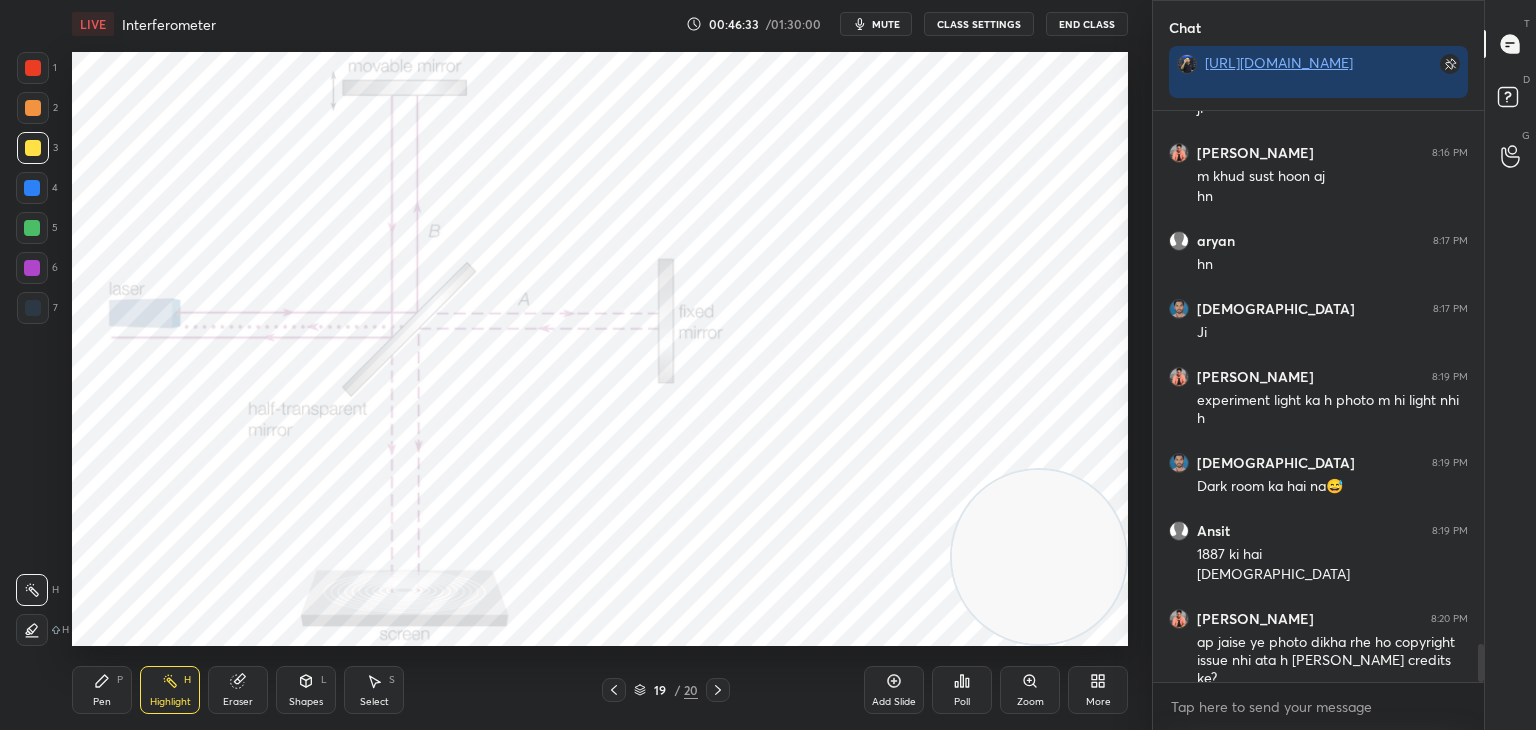 scroll, scrollTop: 8064, scrollLeft: 0, axis: vertical 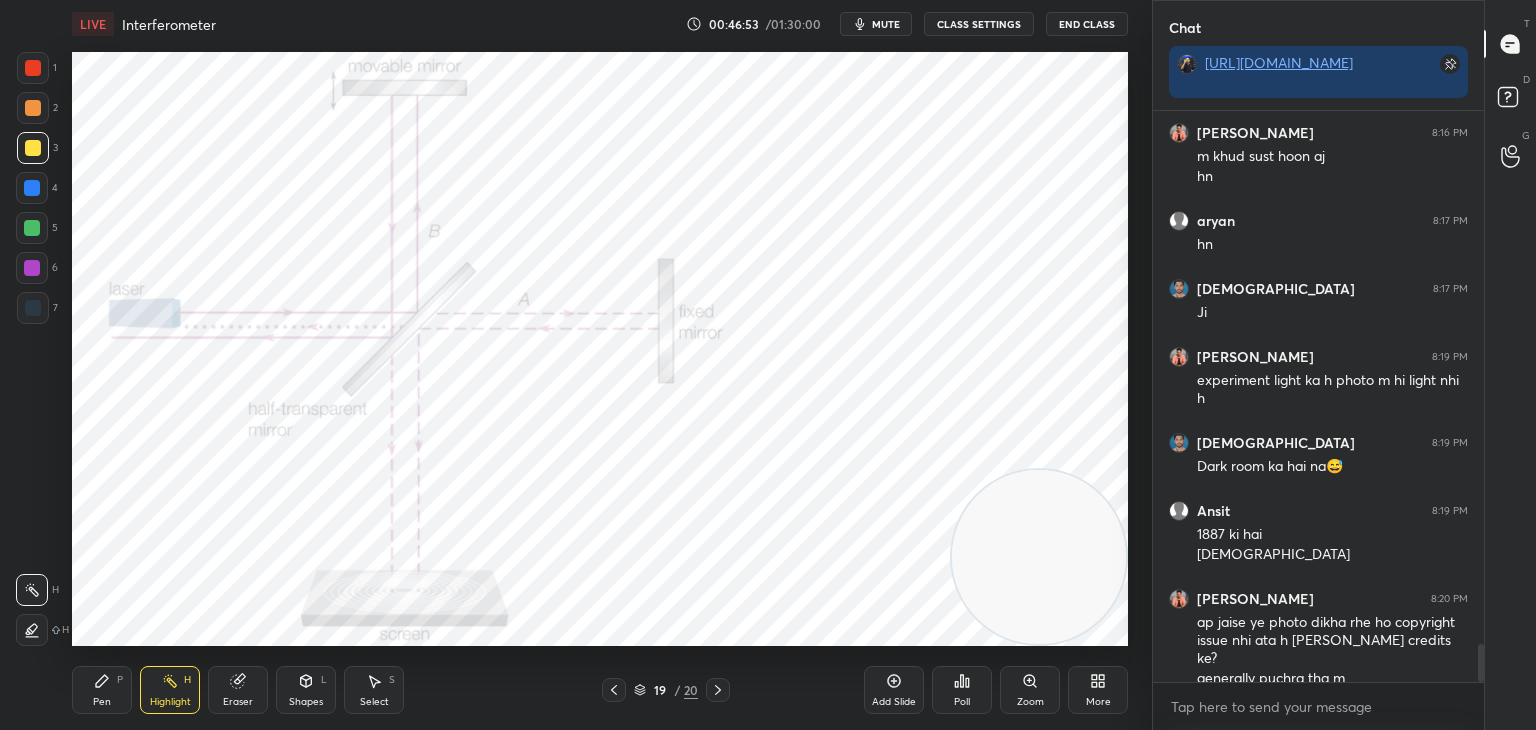 click 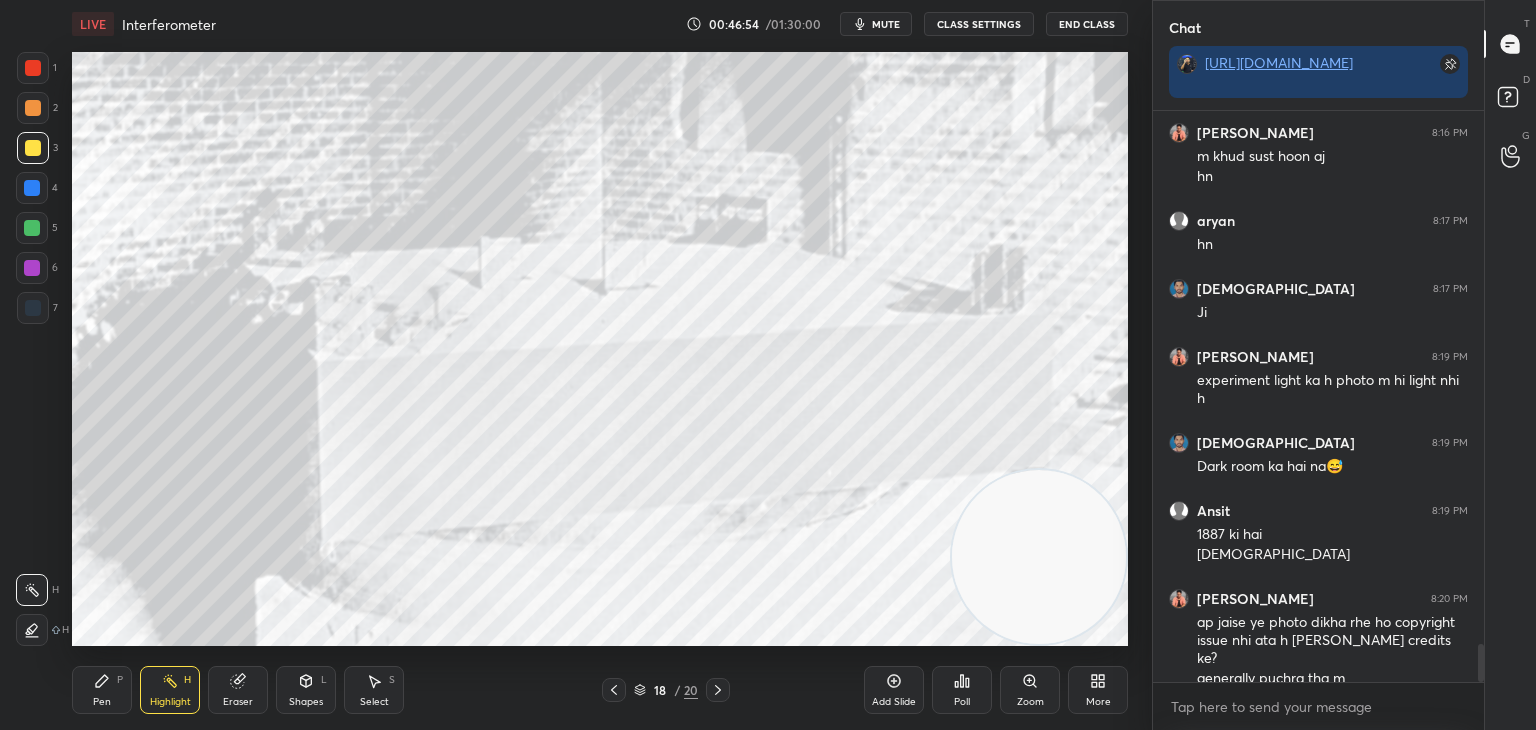 click 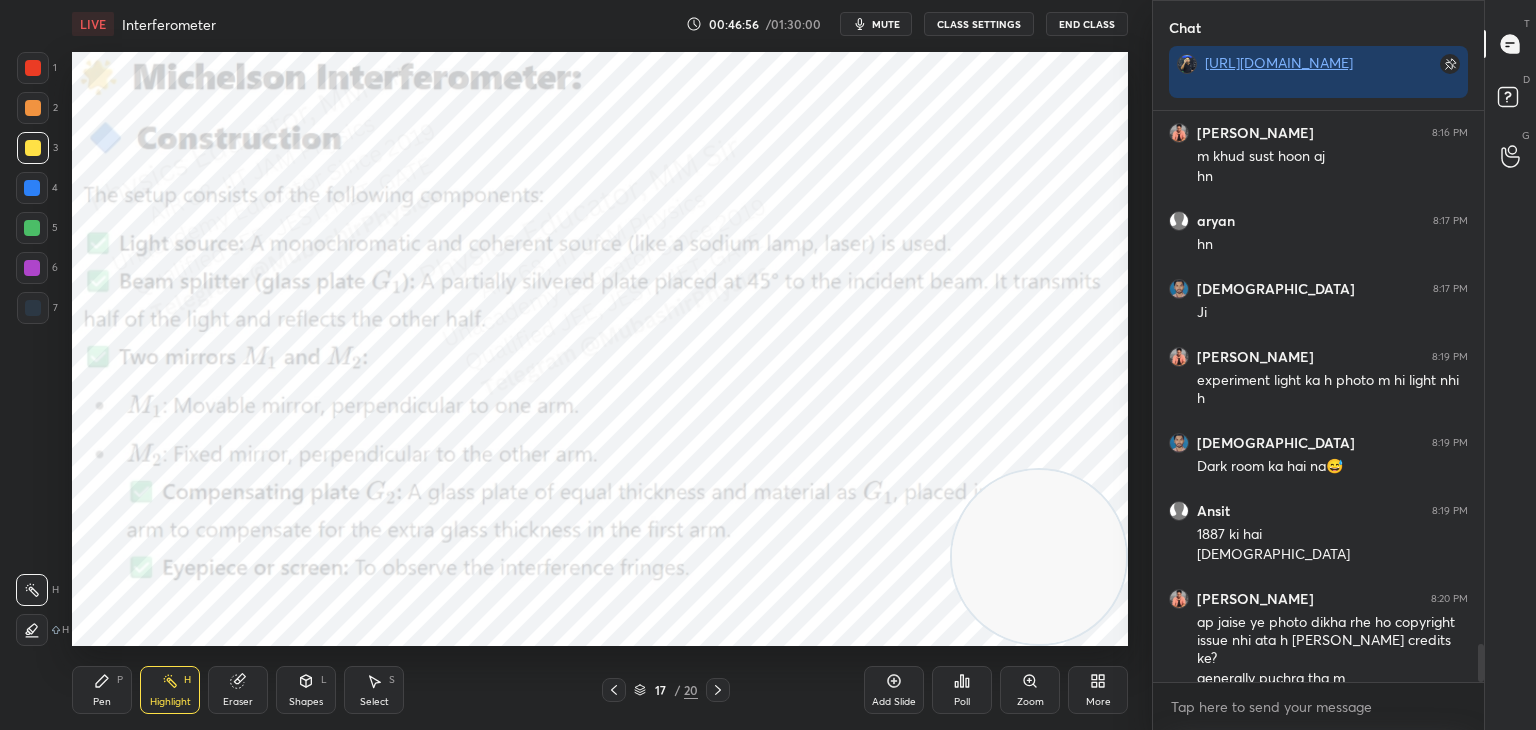 click 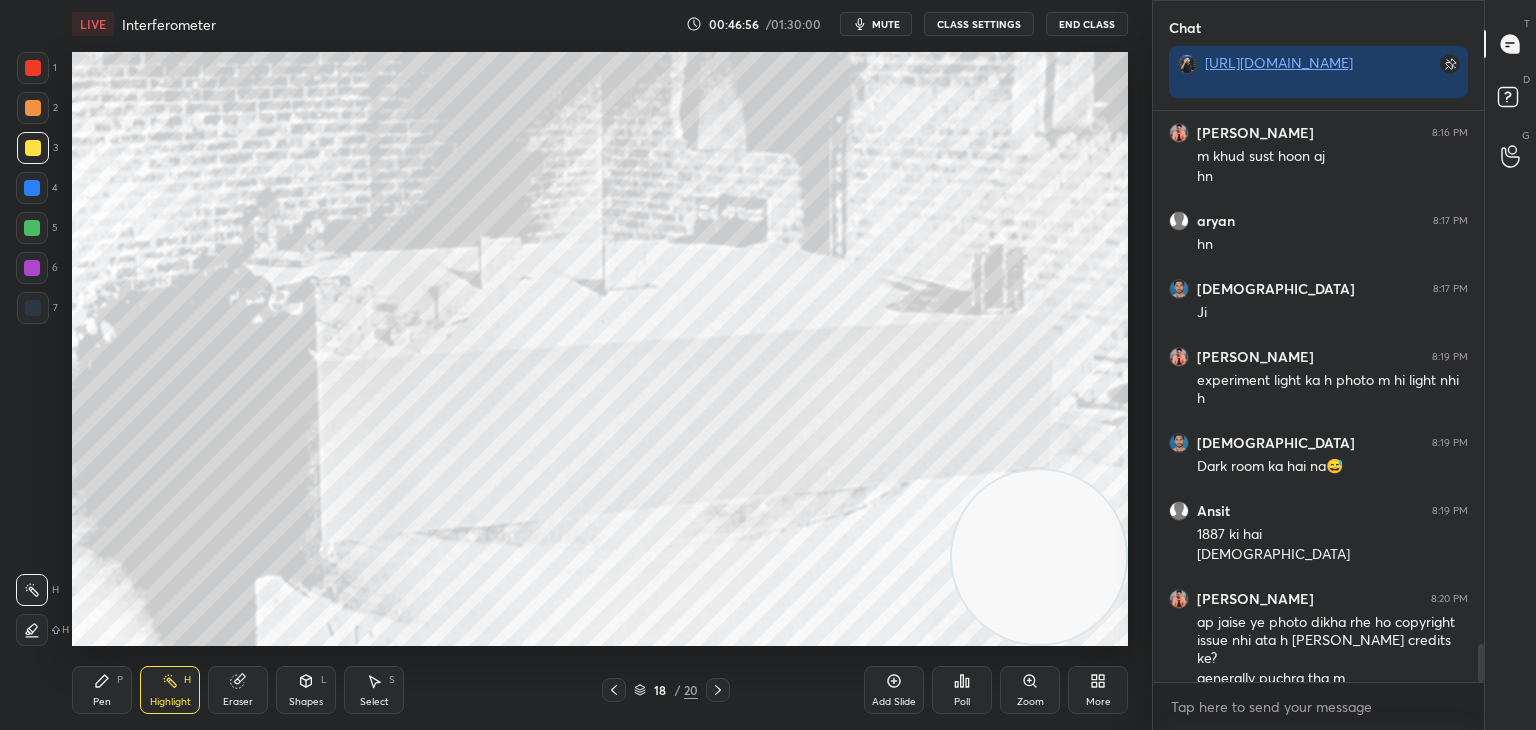 click 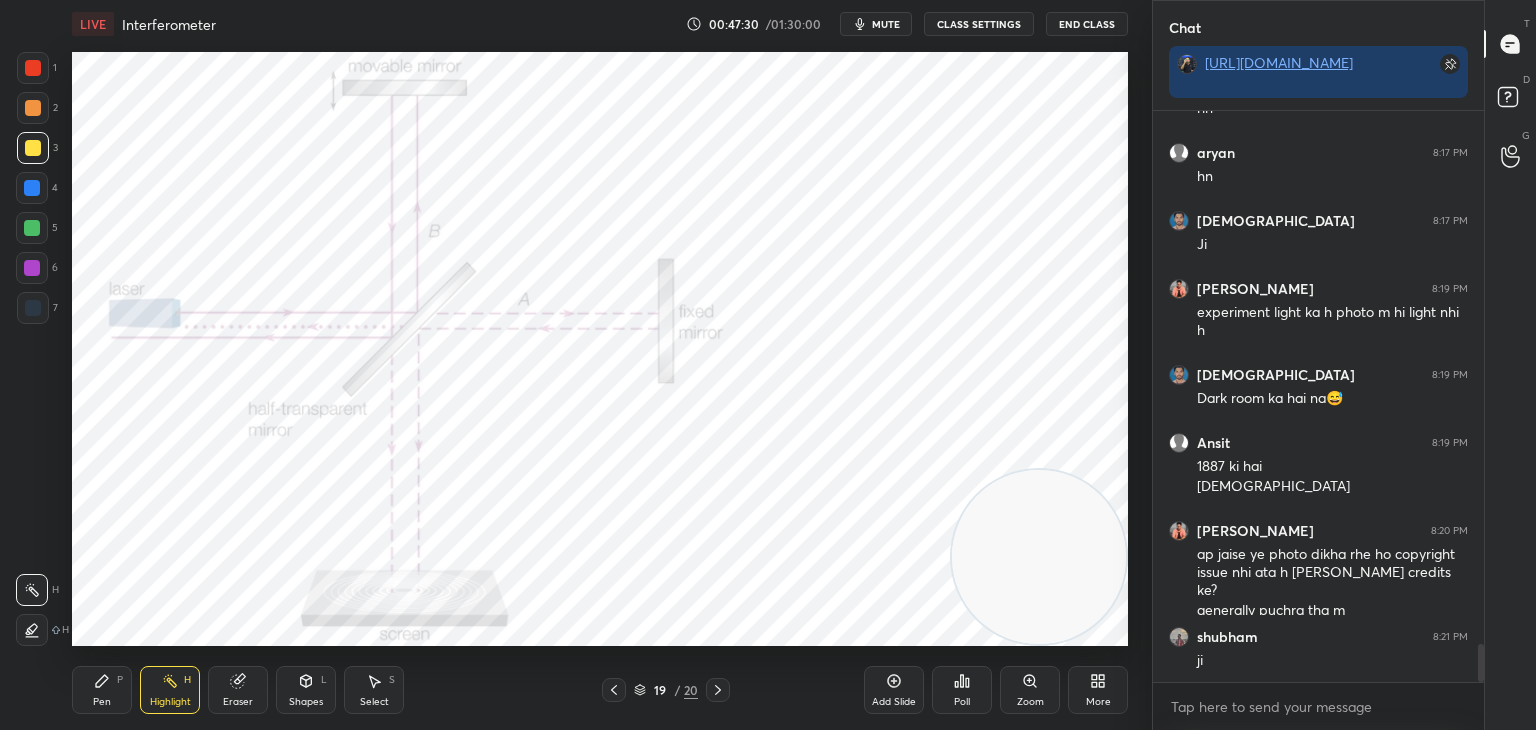 scroll, scrollTop: 8200, scrollLeft: 0, axis: vertical 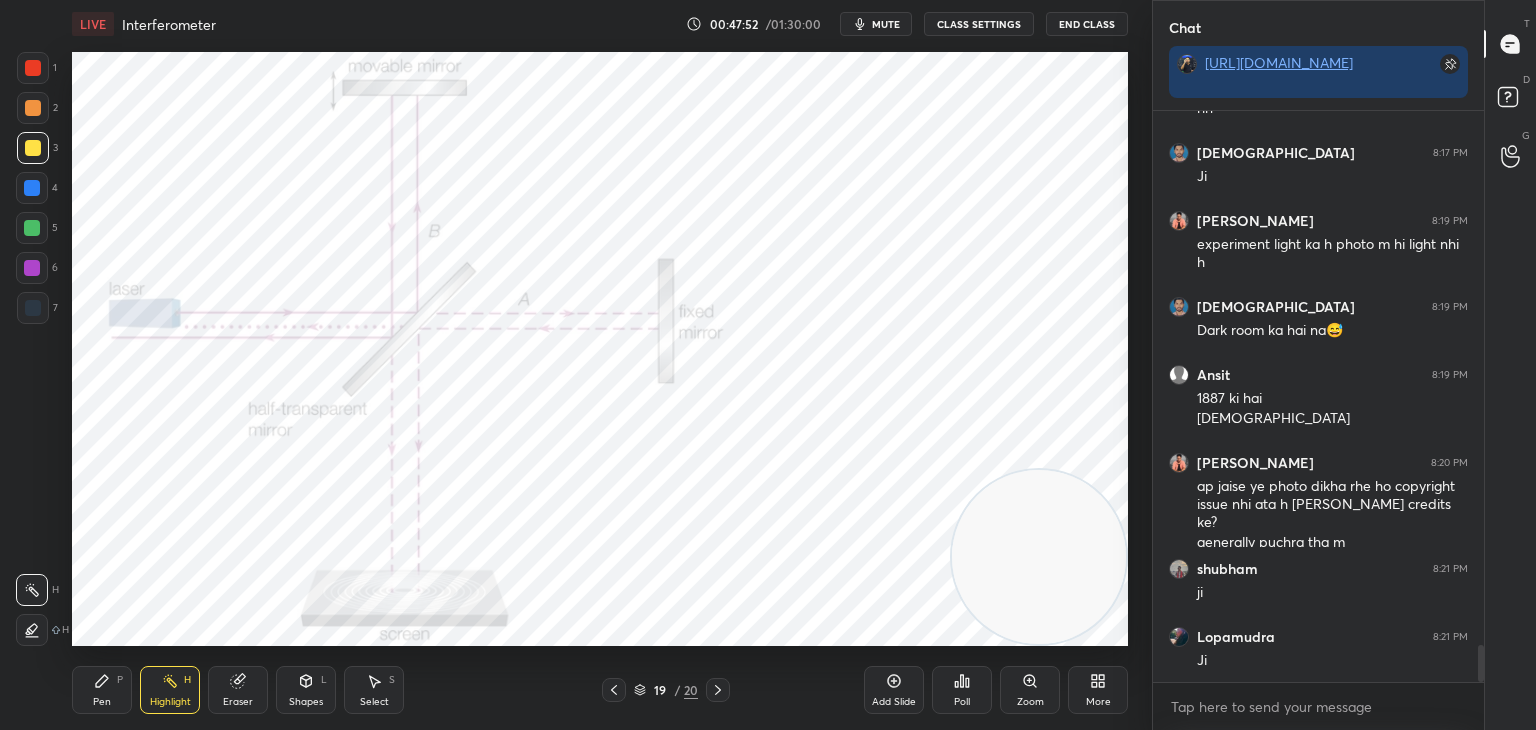 click on "More" at bounding box center [1098, 690] 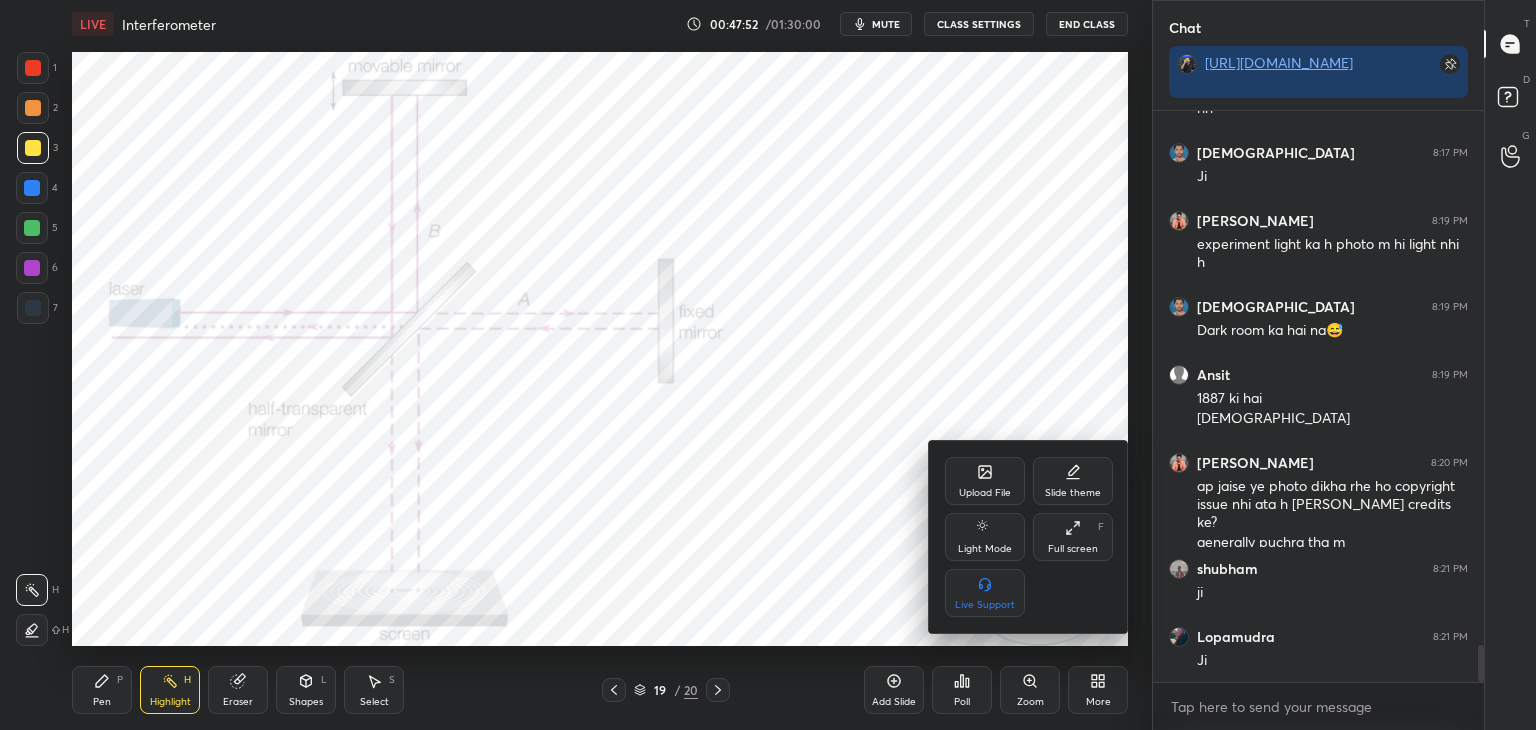 click 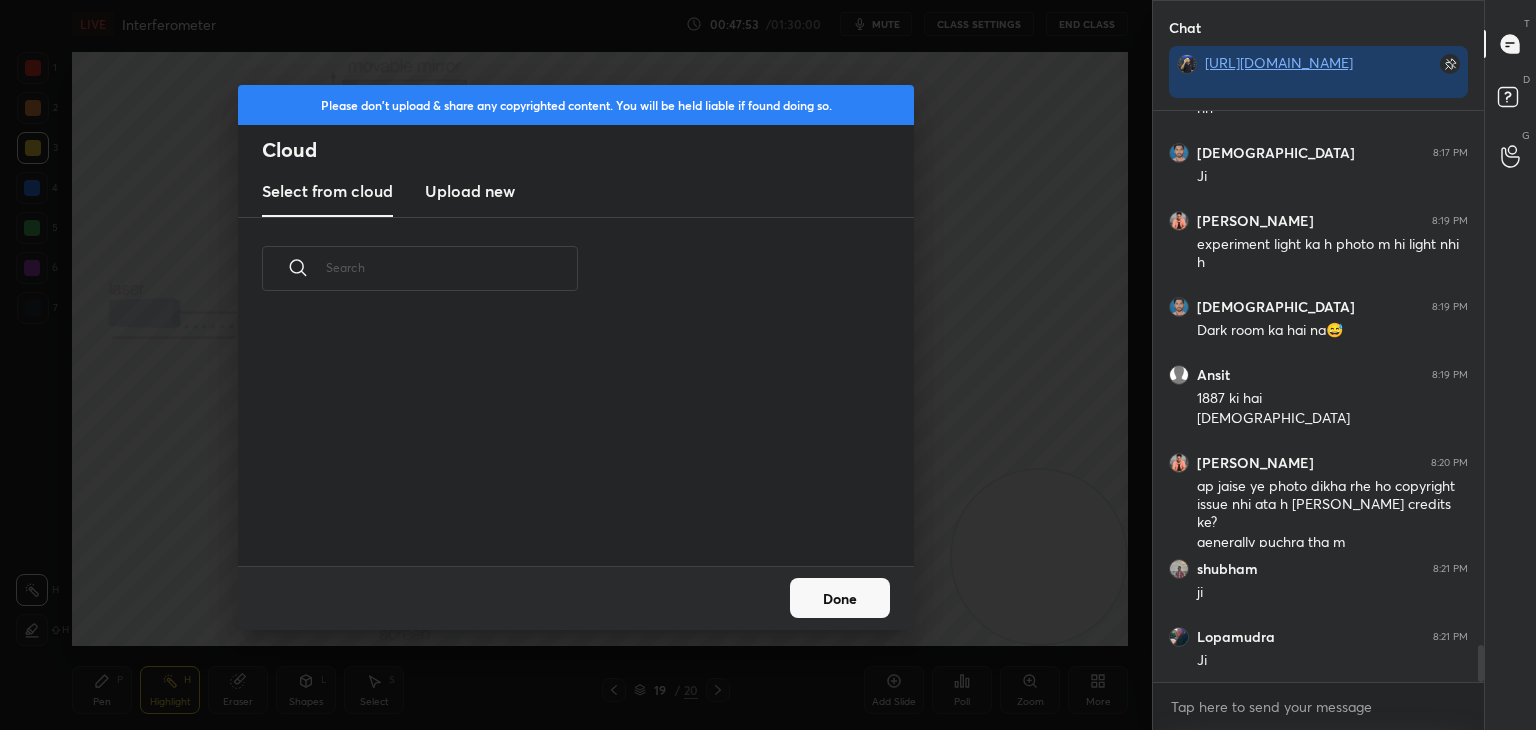 click on "Upload new" at bounding box center [470, 191] 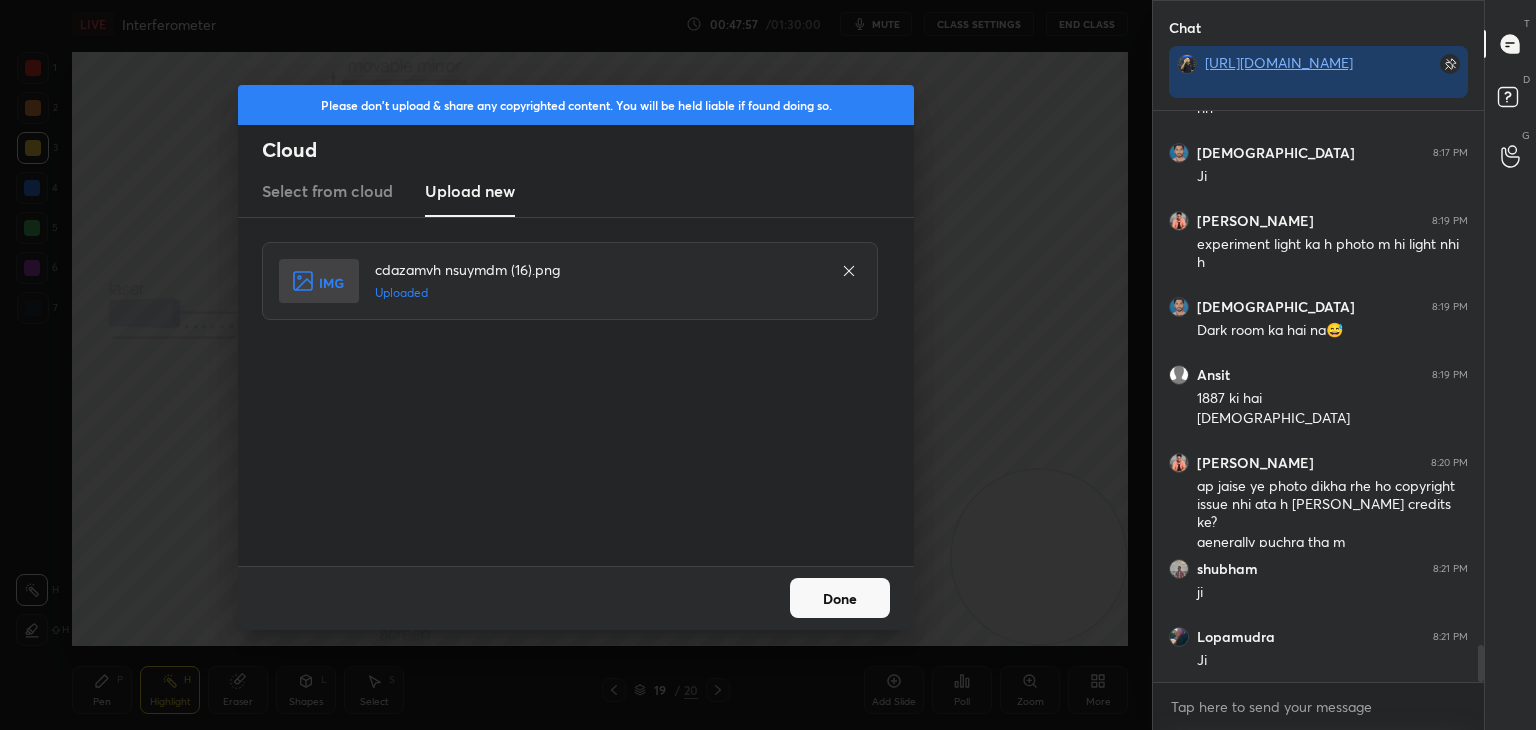 click on "Done" at bounding box center (840, 598) 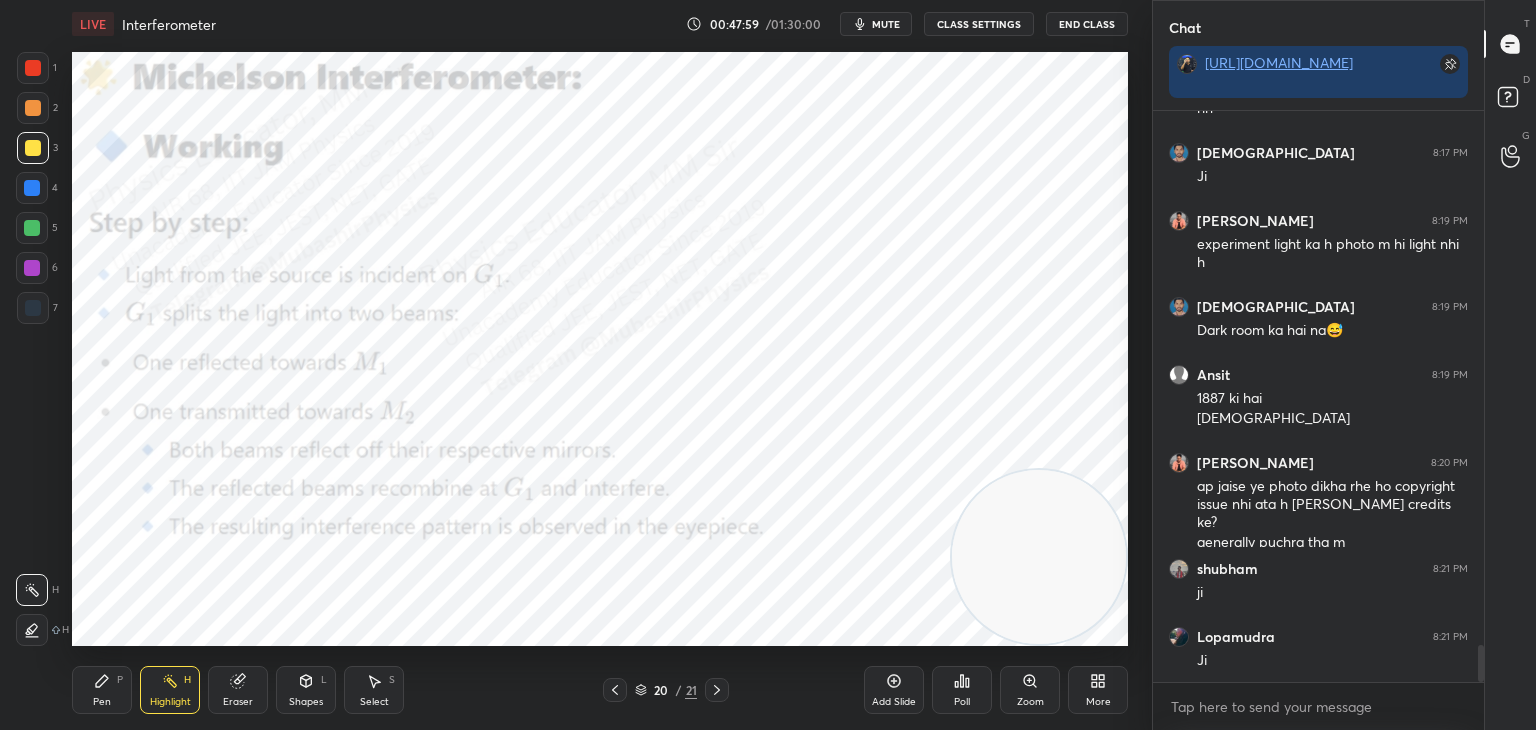 click 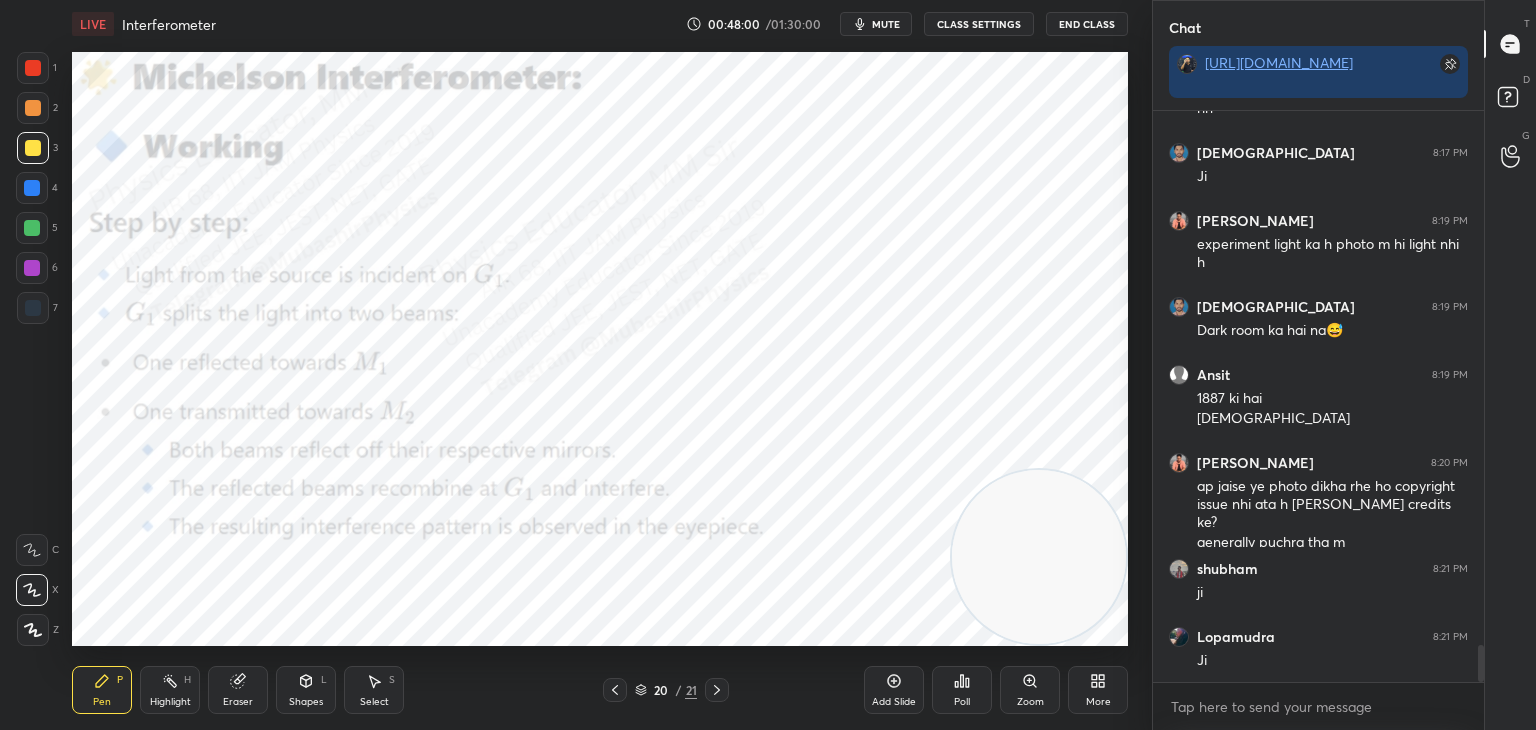 click at bounding box center (32, 188) 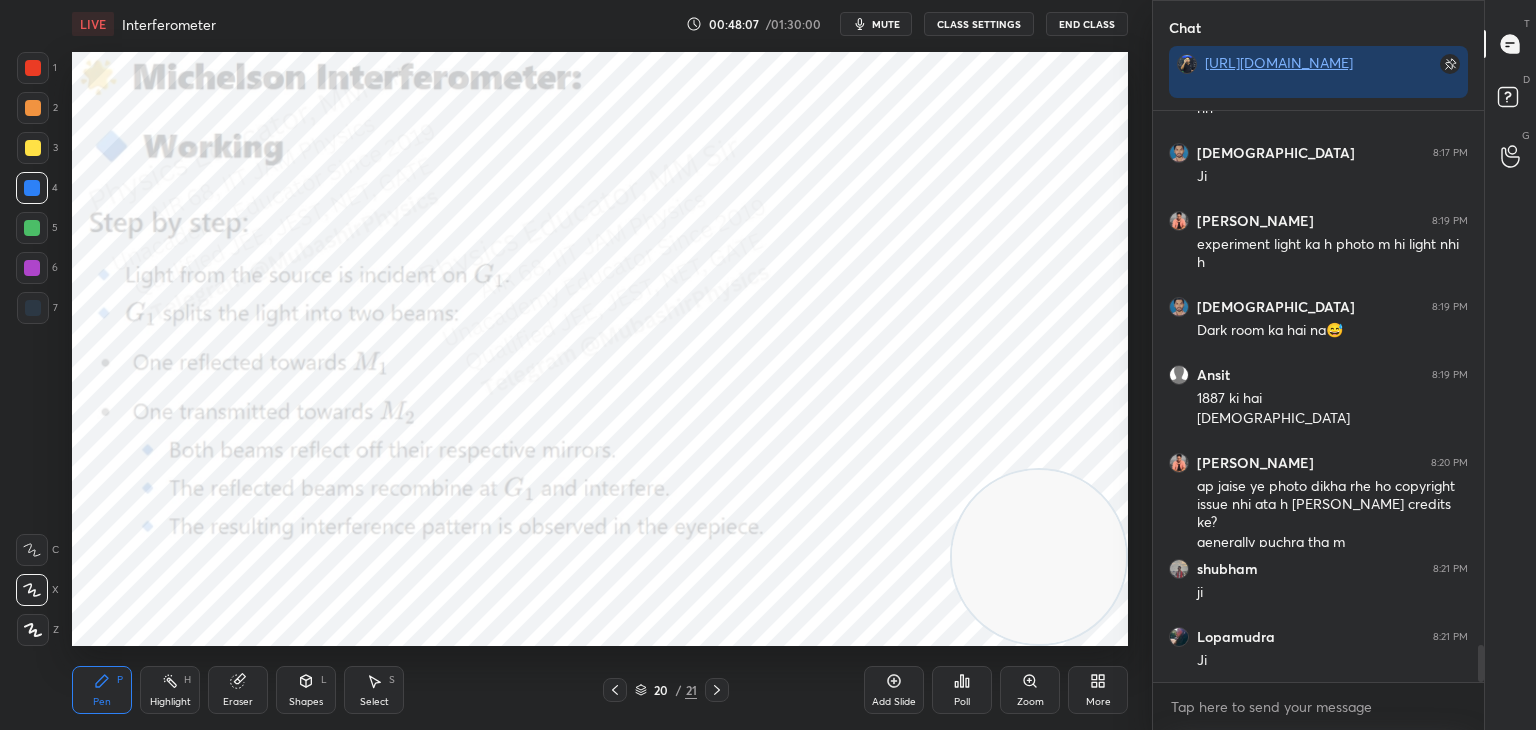drag, startPoint x: 187, startPoint y: 689, endPoint x: 560, endPoint y: 705, distance: 373.34302 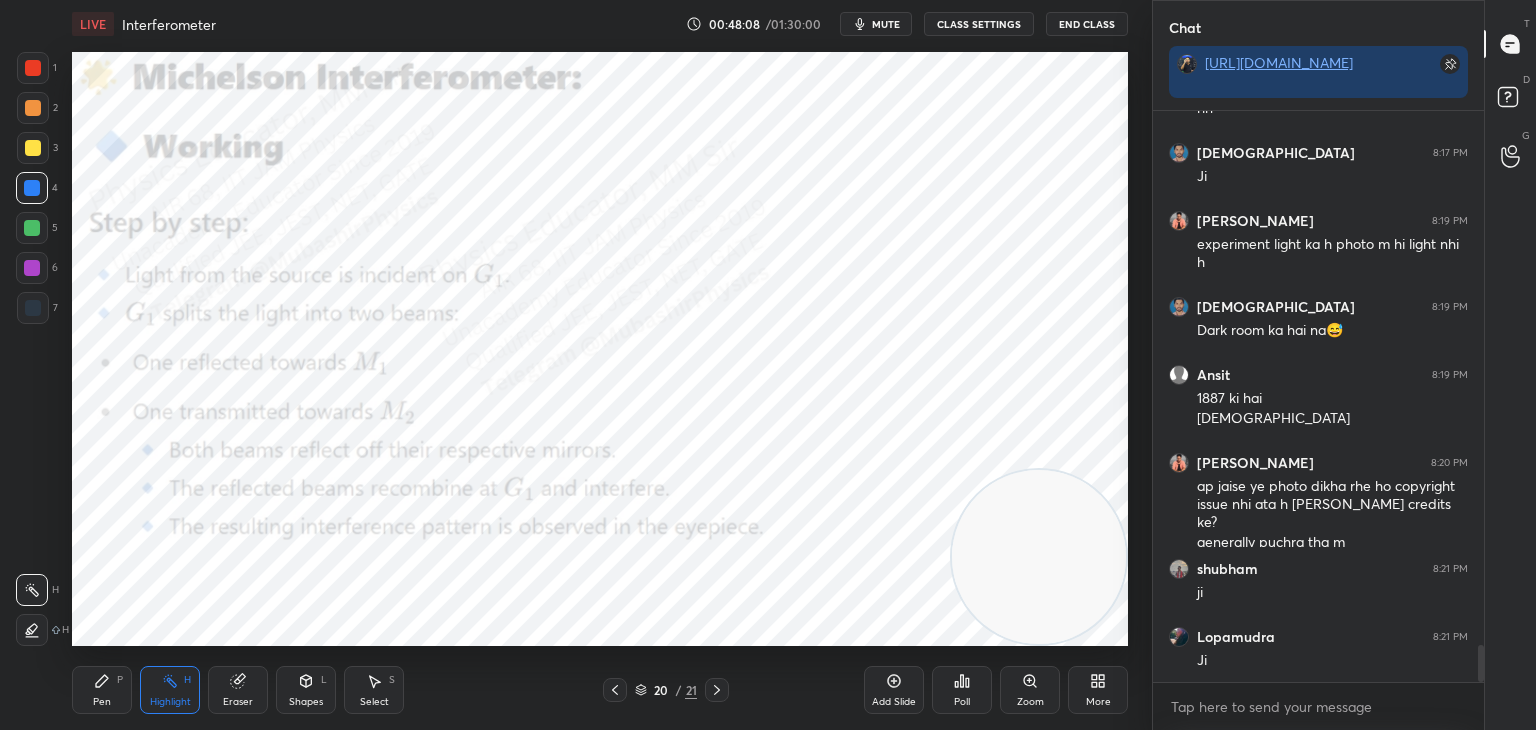 click at bounding box center (615, 690) 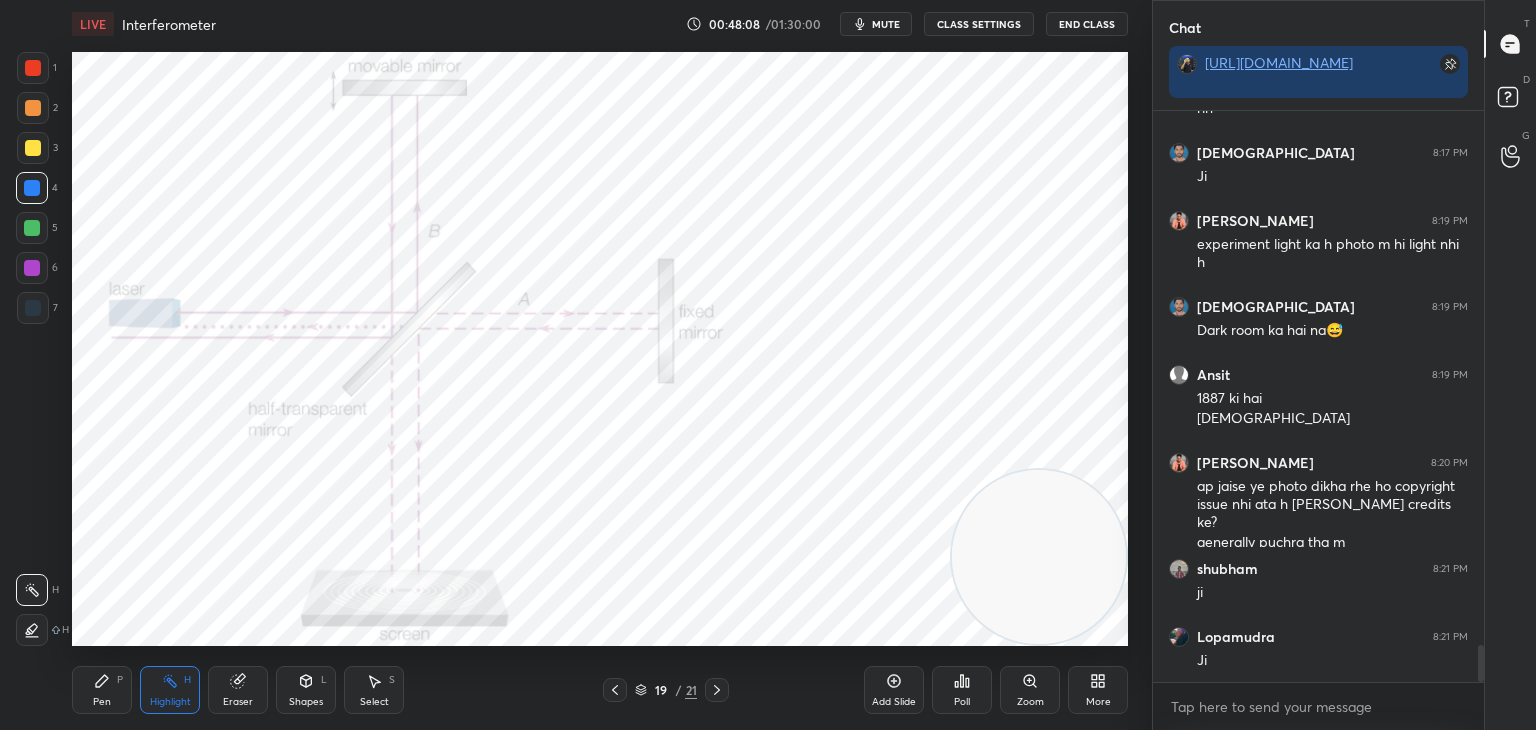 click 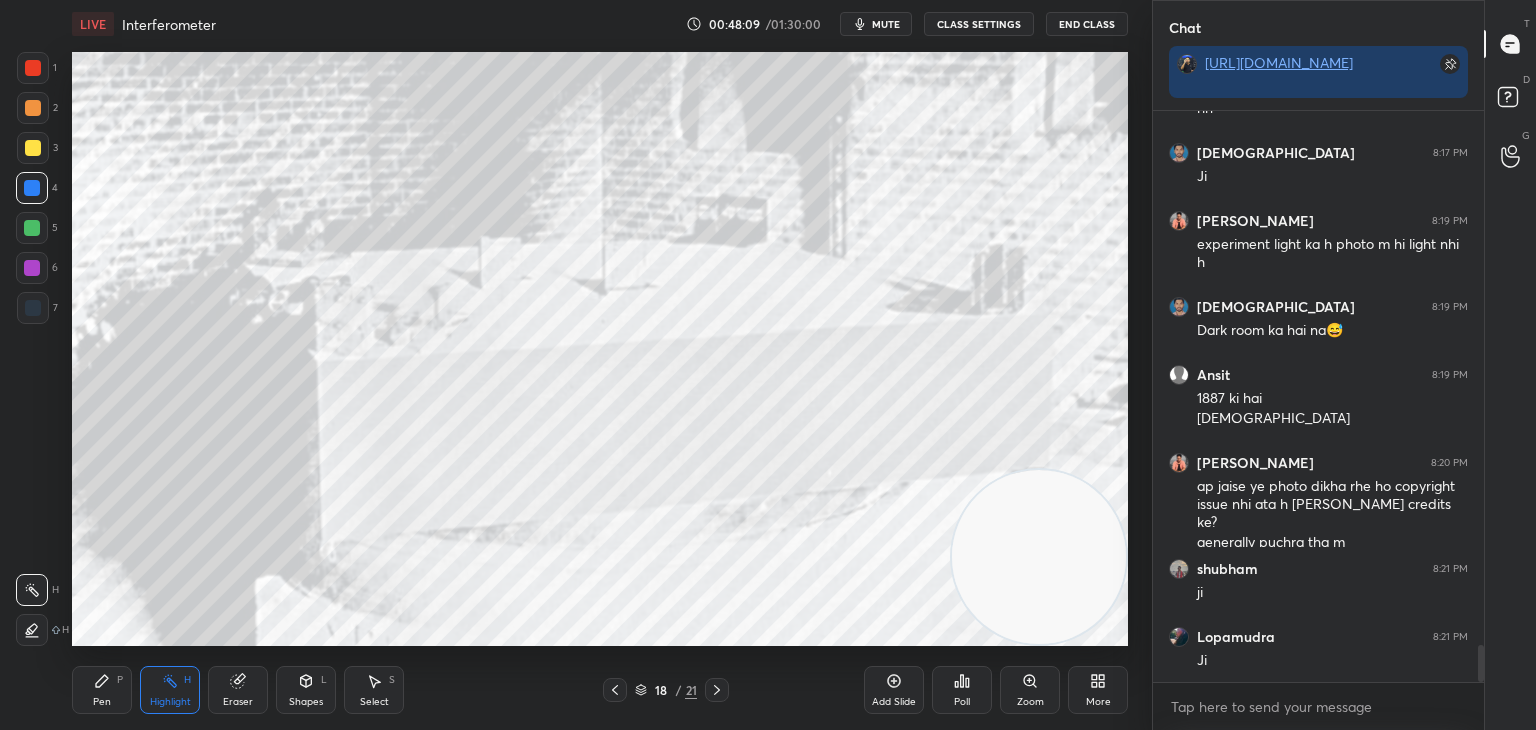 click 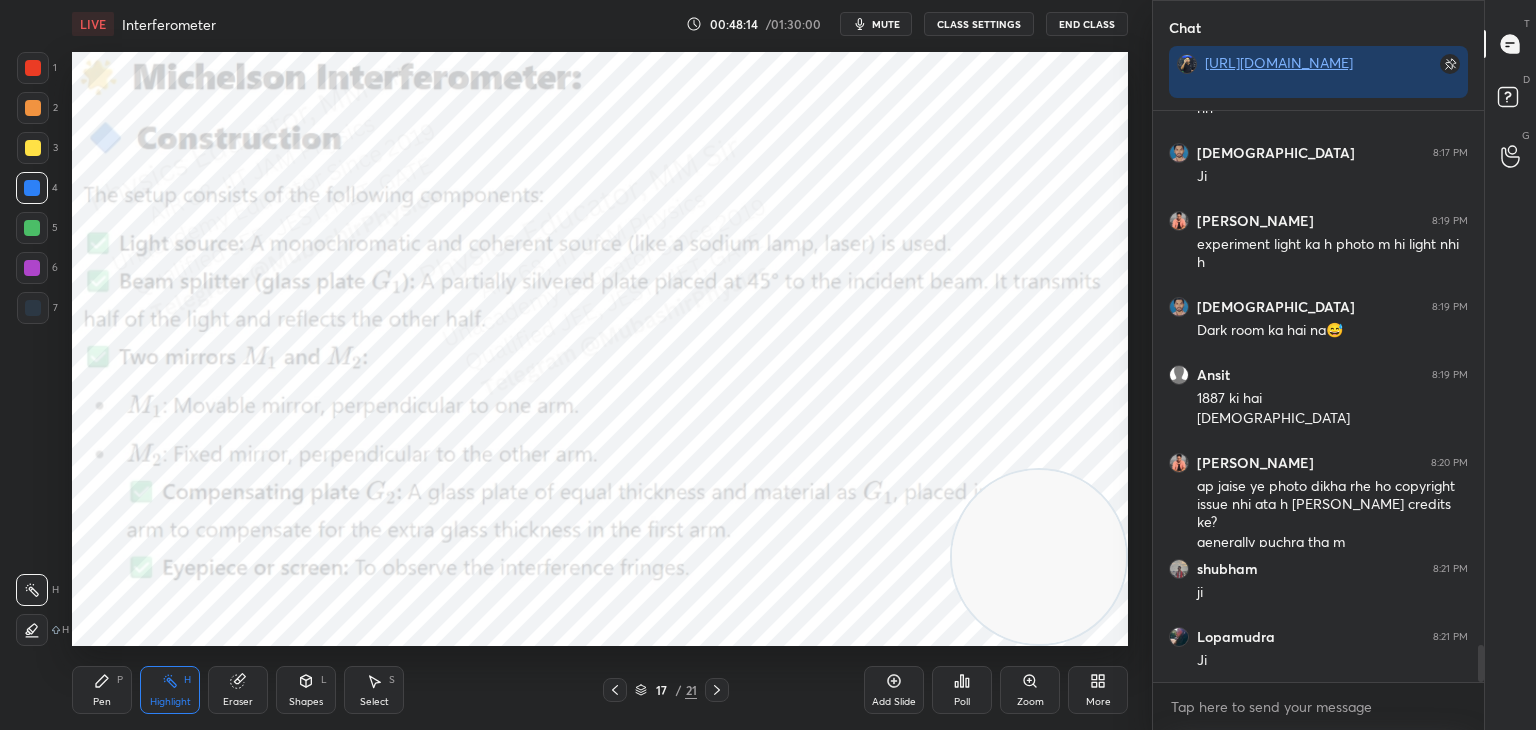 click 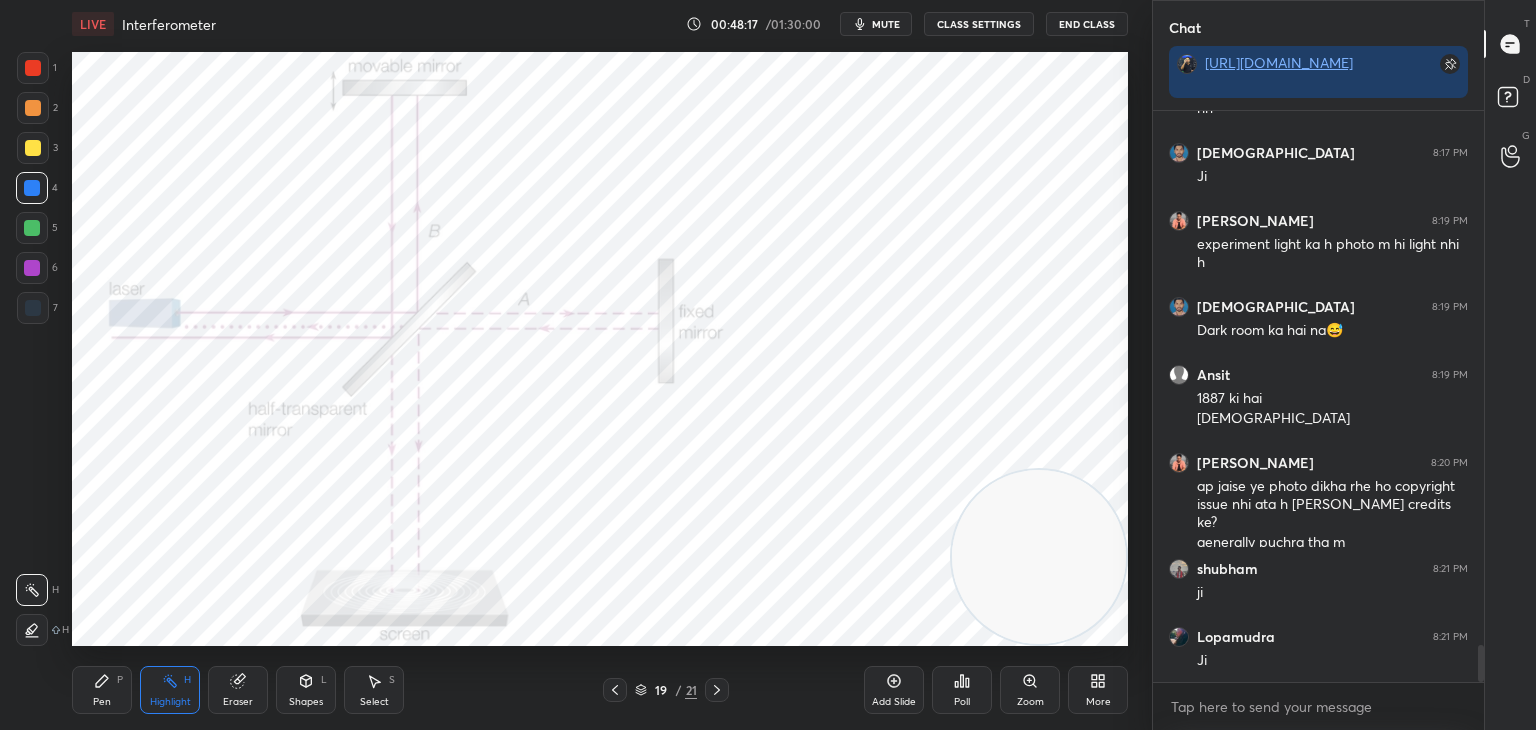 click 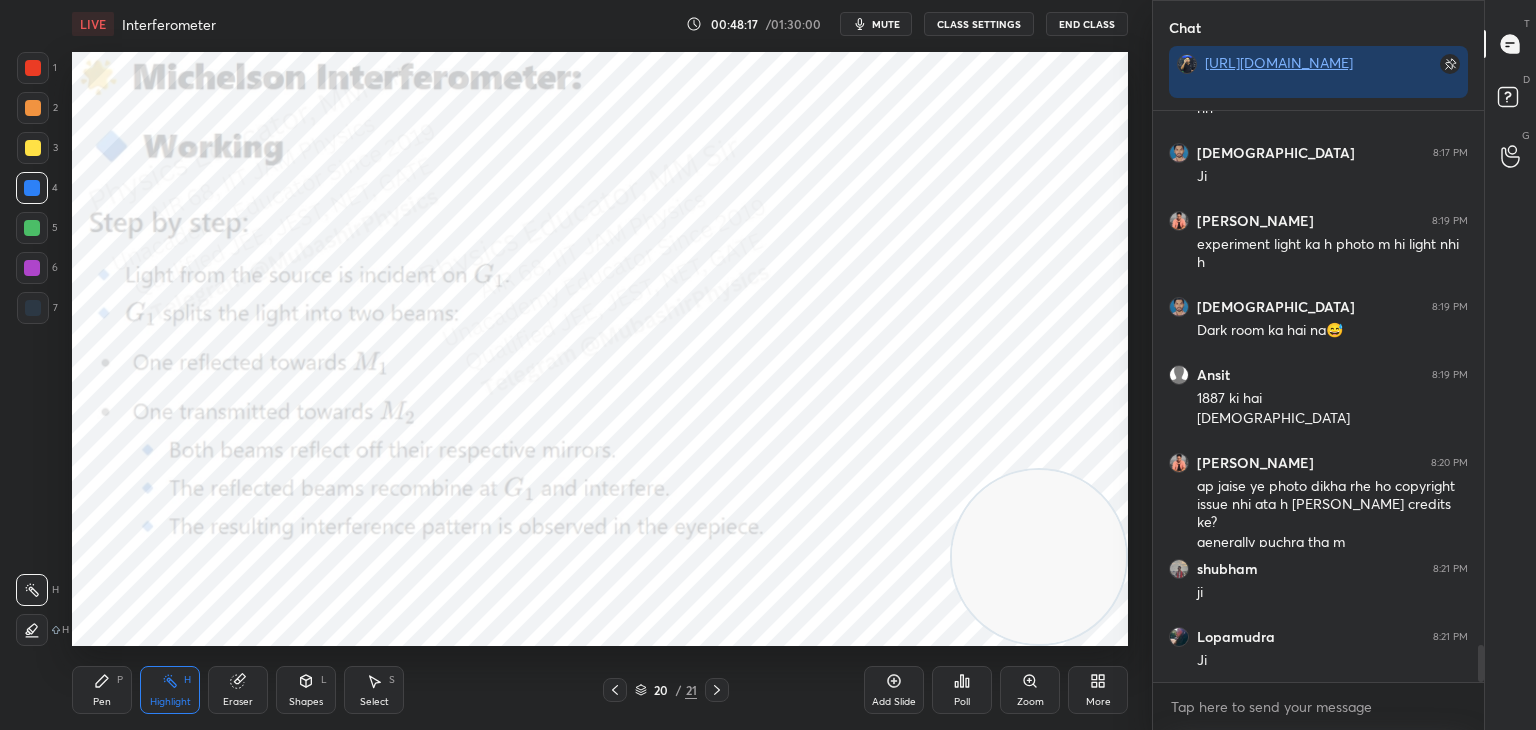 click 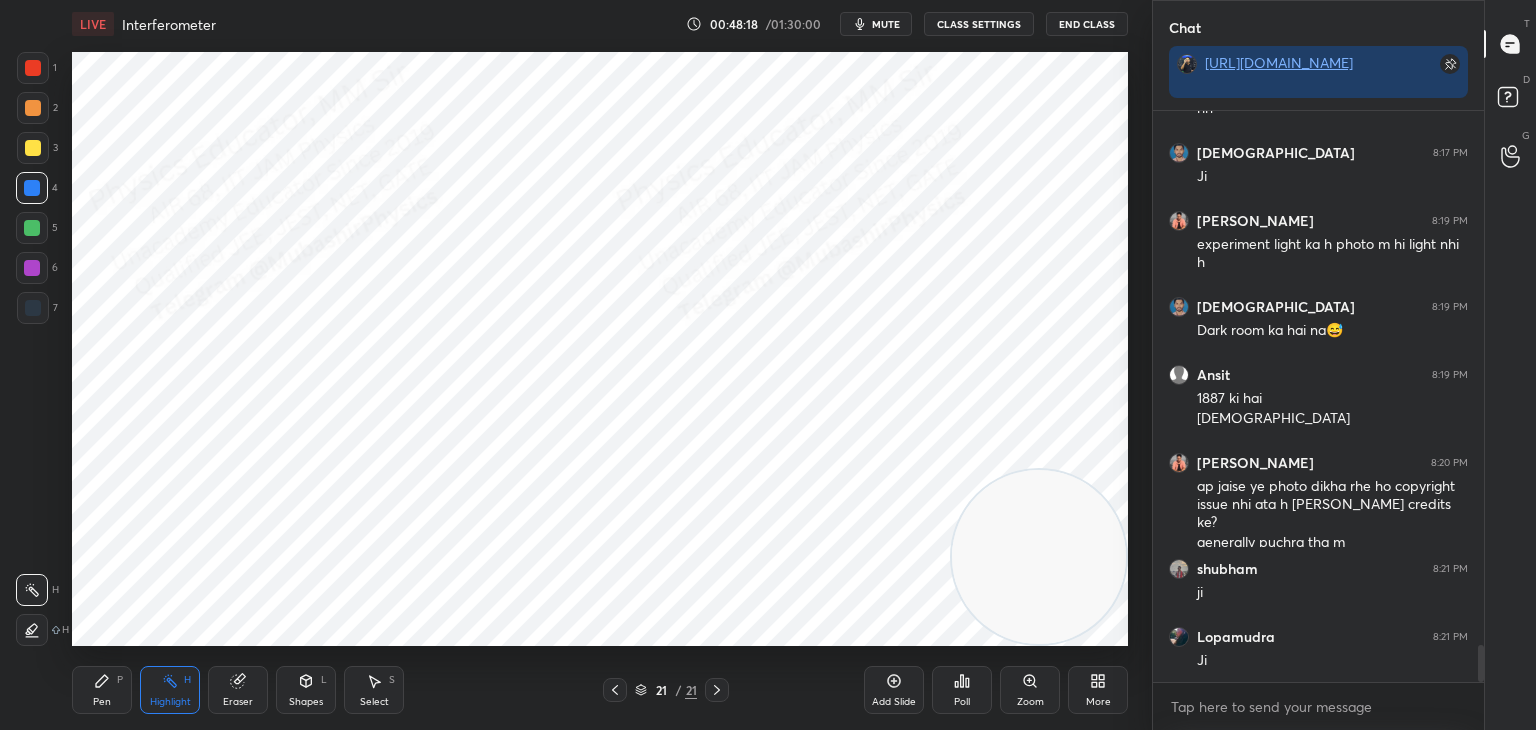 click 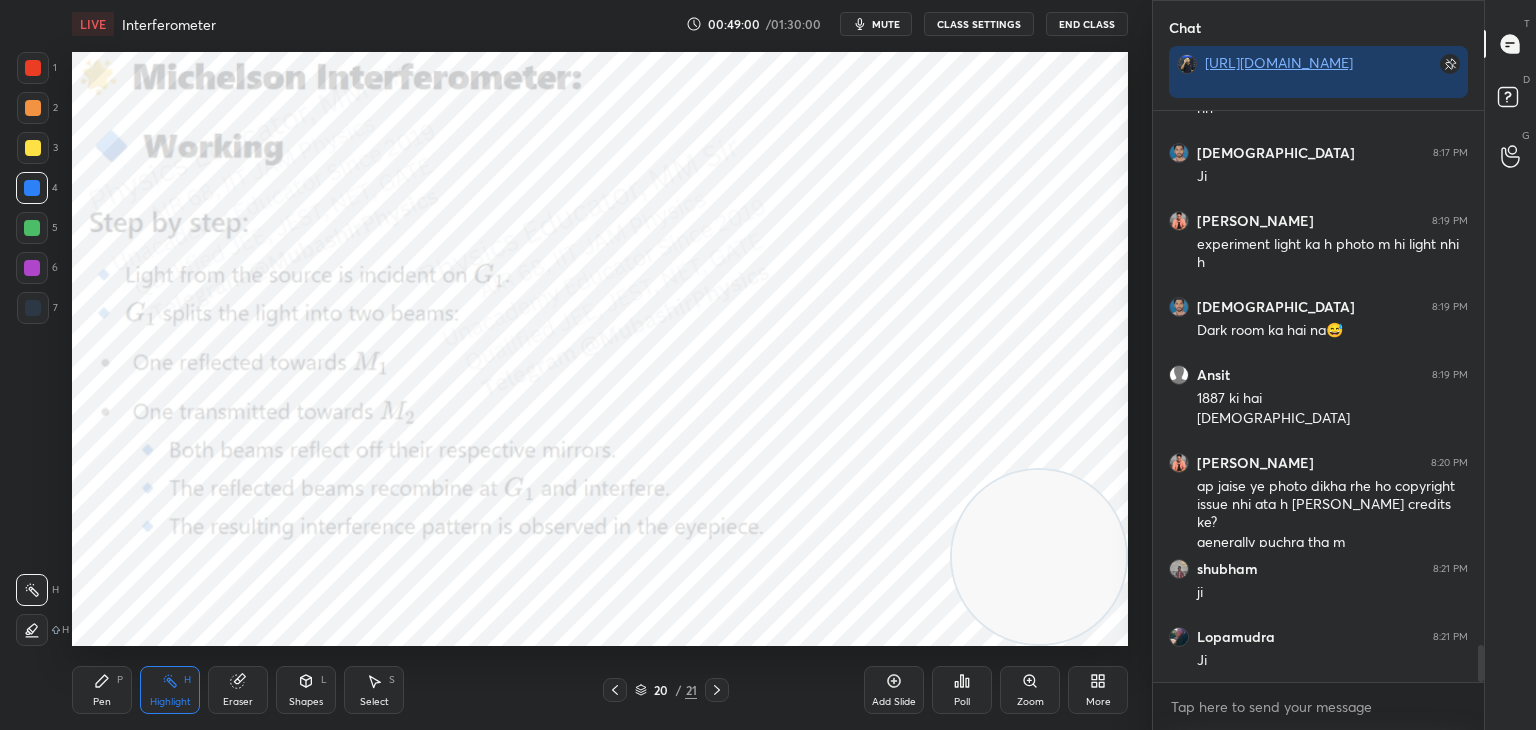 click on "More" at bounding box center [1098, 690] 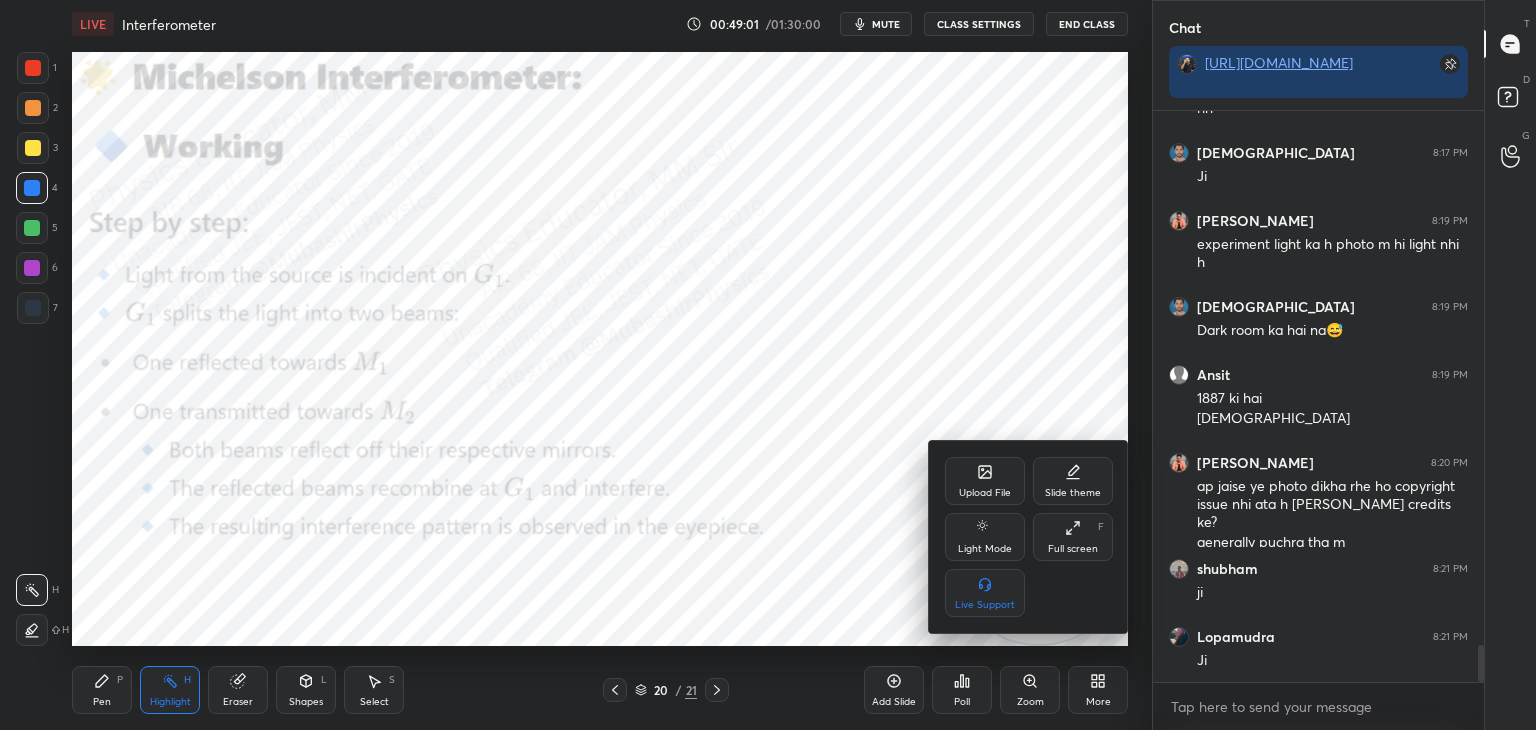click on "Upload File" at bounding box center (985, 493) 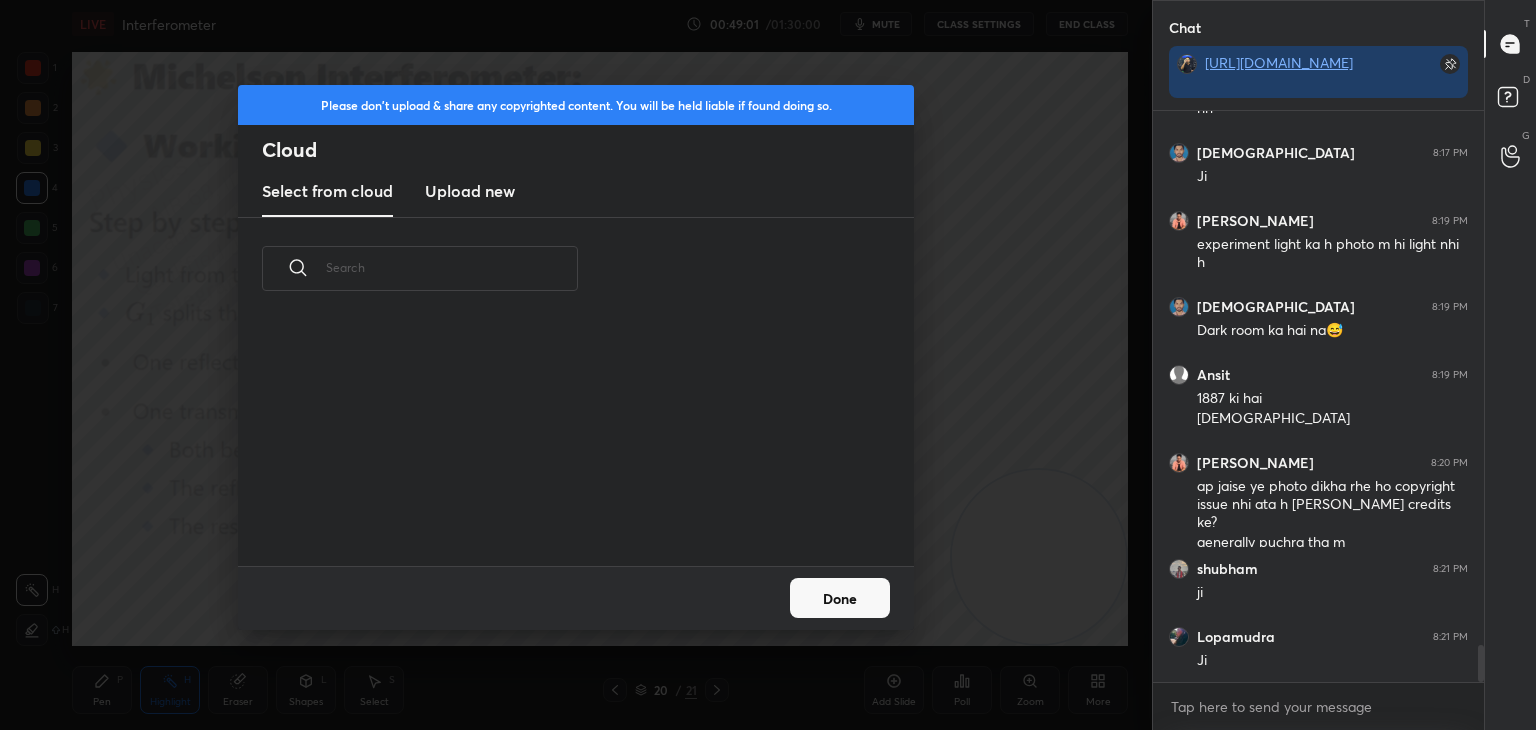 scroll, scrollTop: 5, scrollLeft: 10, axis: both 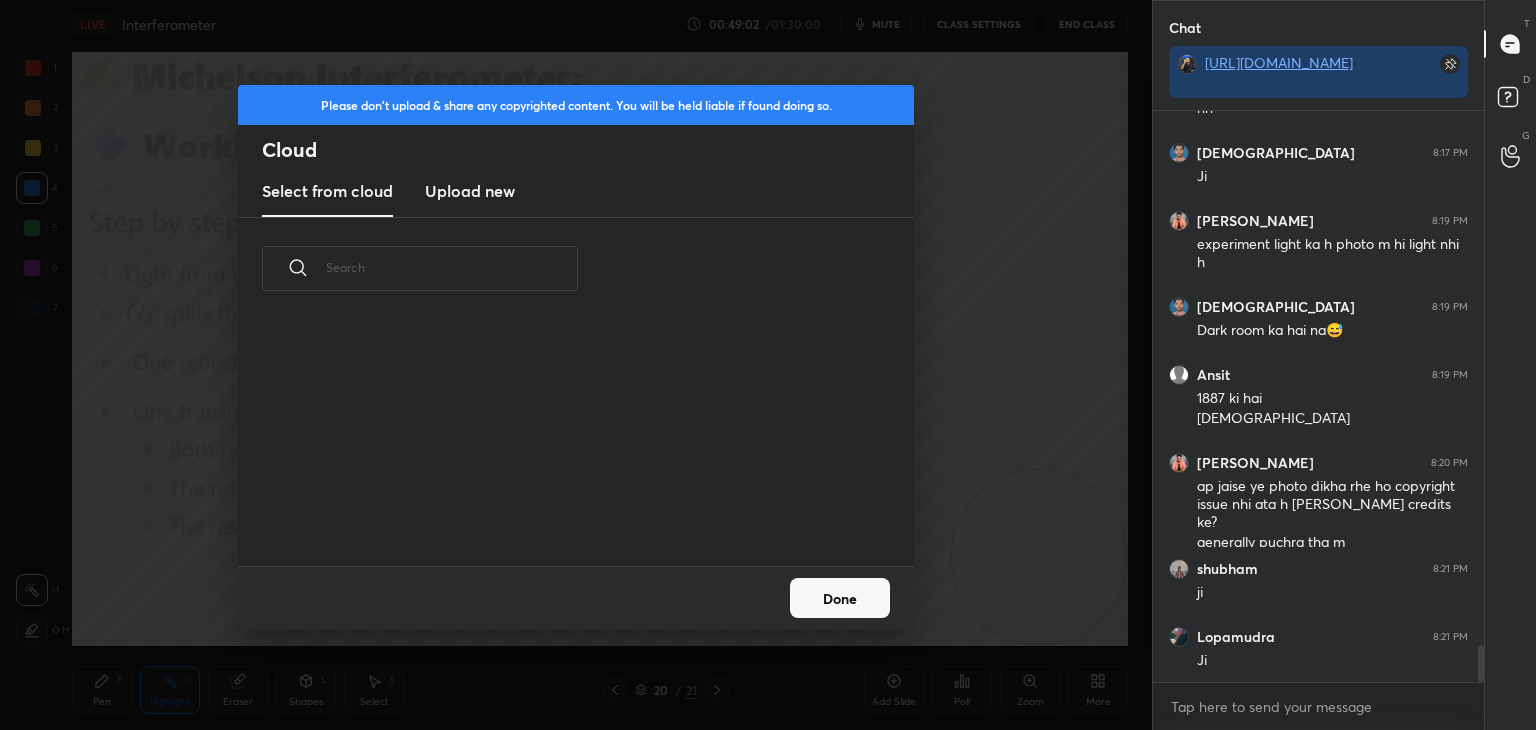 drag, startPoint x: 501, startPoint y: 198, endPoint x: 484, endPoint y: 189, distance: 19.235384 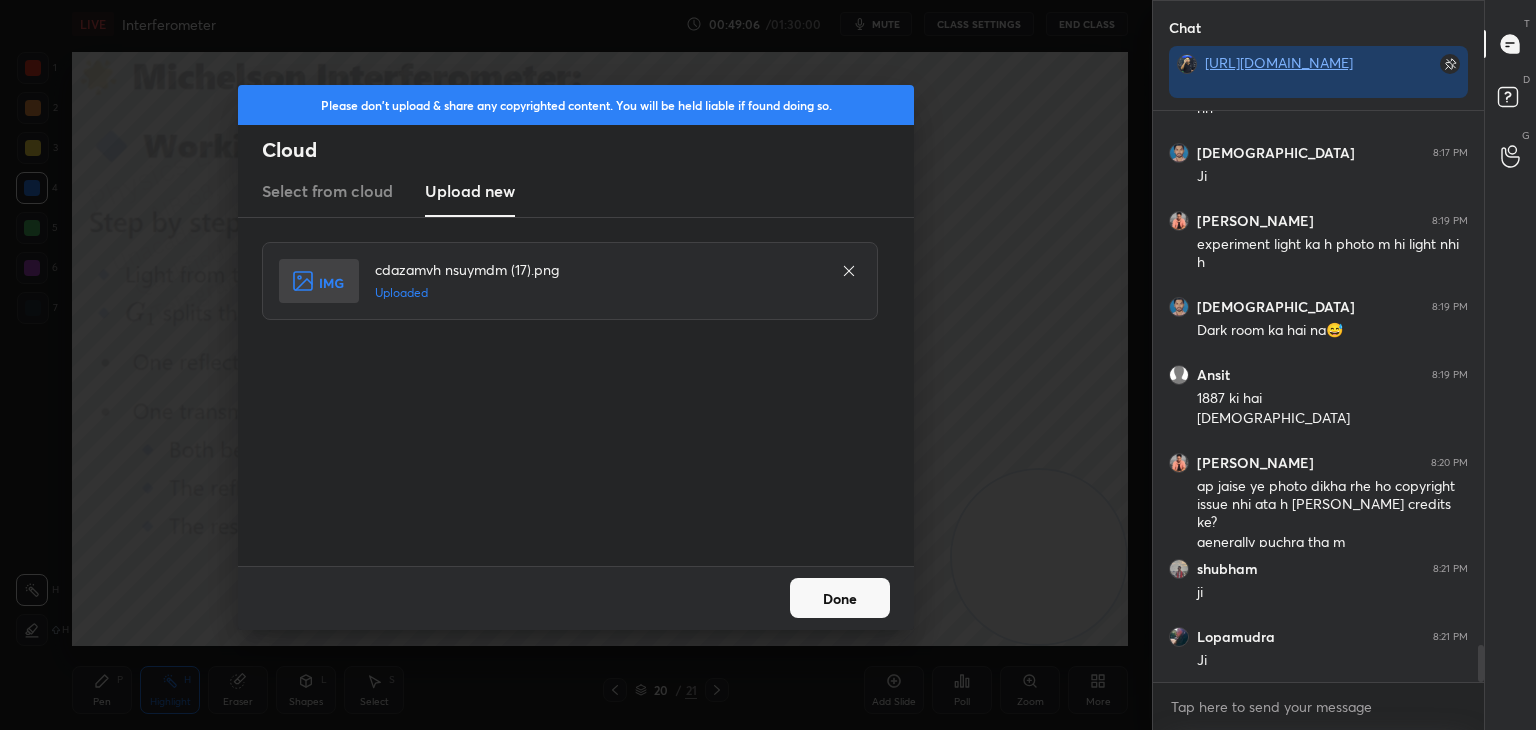 click on "Done" at bounding box center [840, 598] 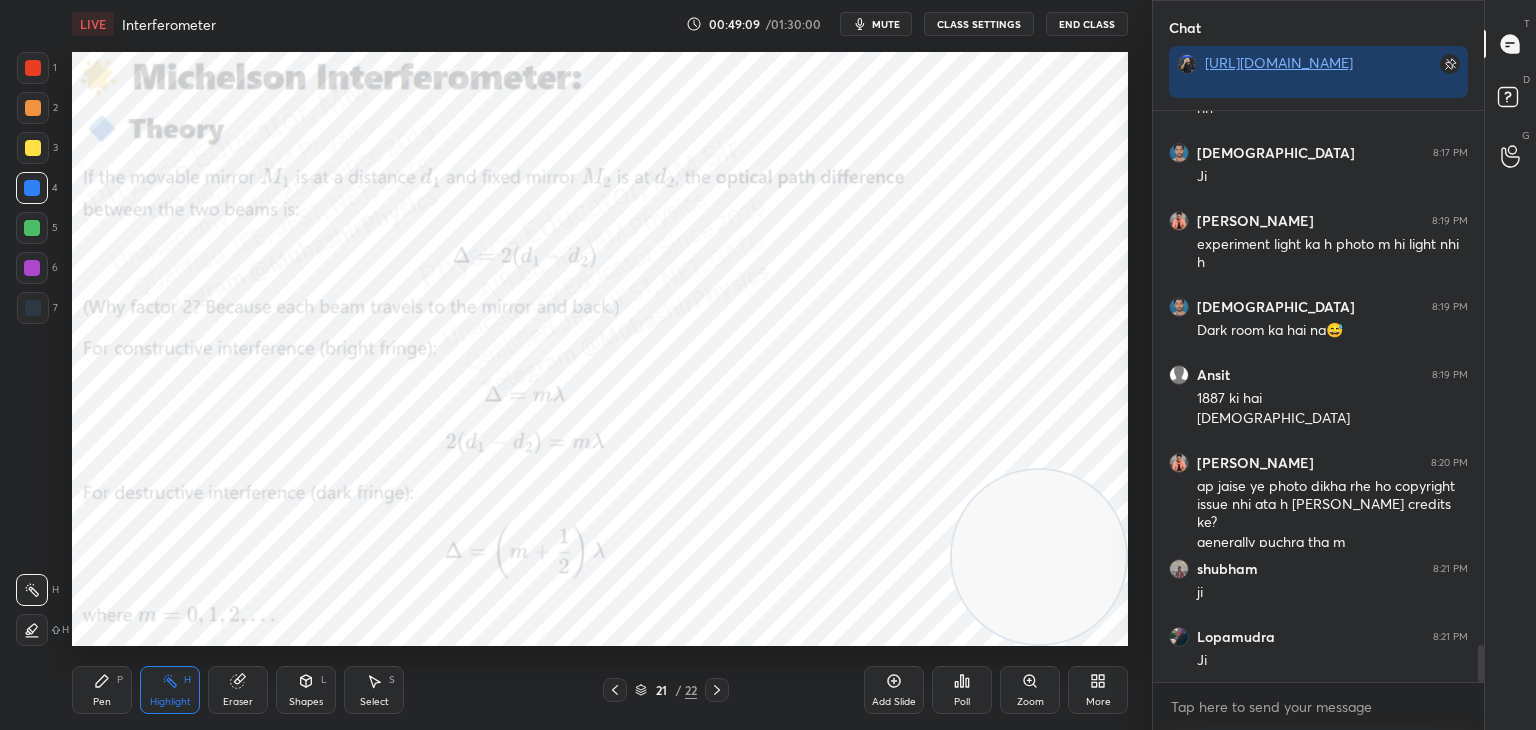 click 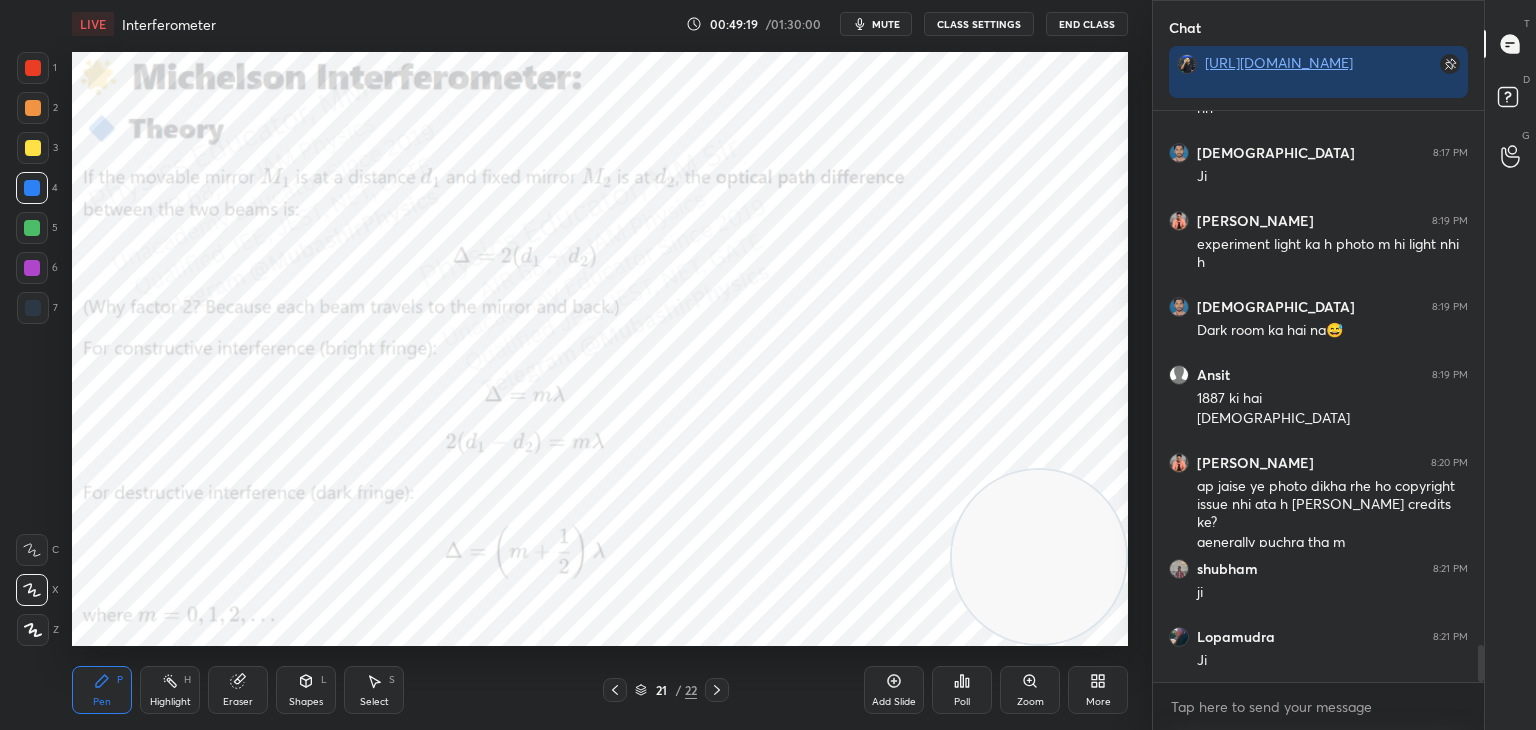 drag, startPoint x: 33, startPoint y: 262, endPoint x: 51, endPoint y: 266, distance: 18.439089 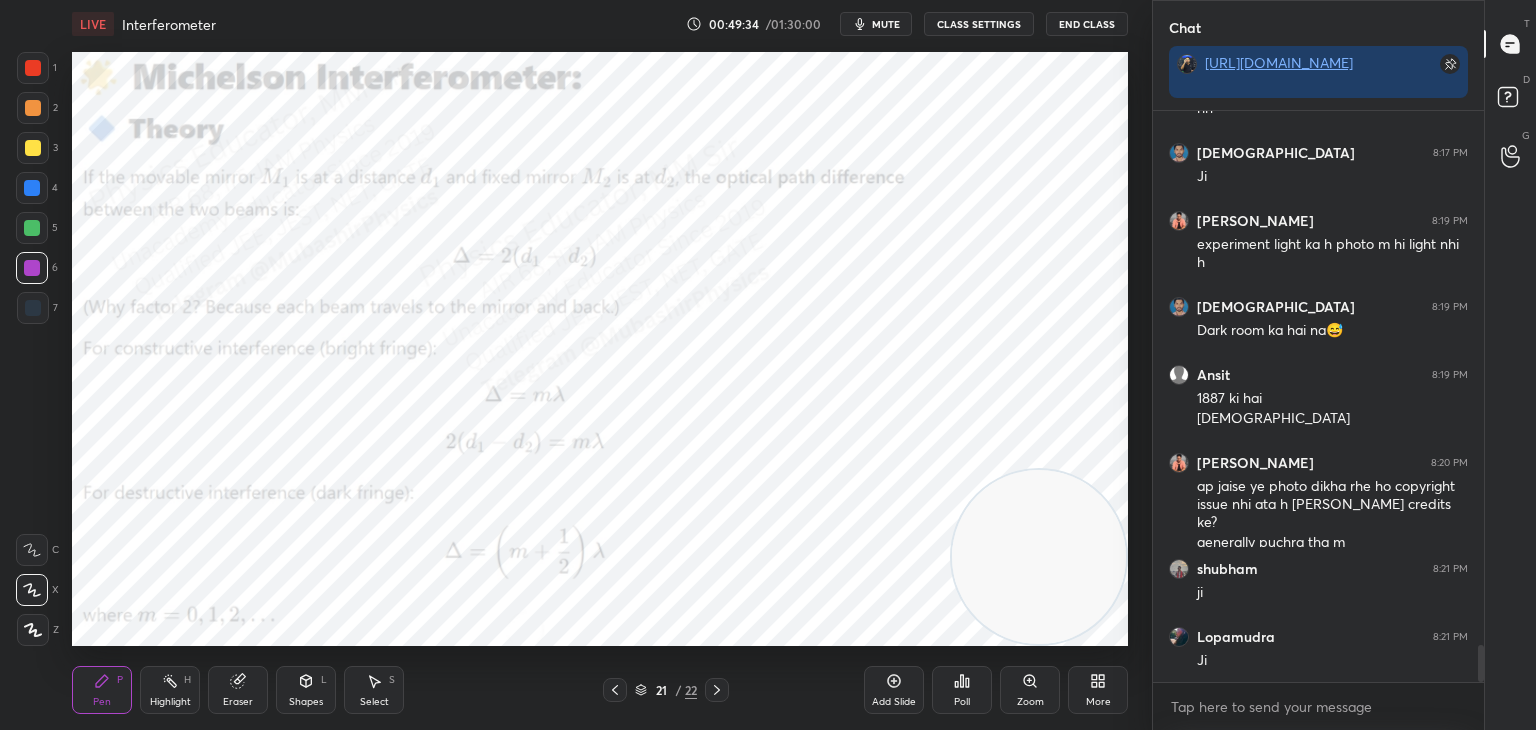 click at bounding box center [32, 188] 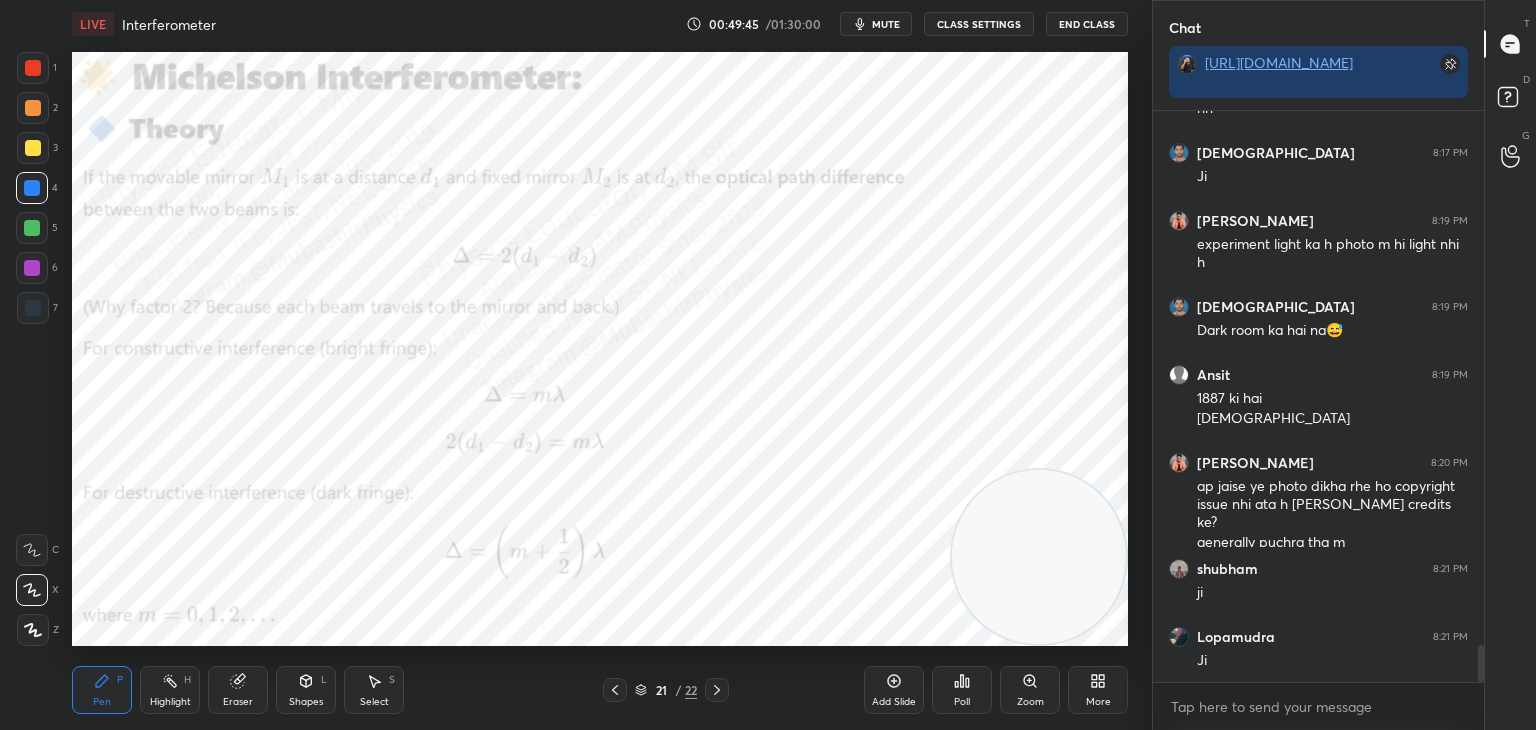 scroll, scrollTop: 8272, scrollLeft: 0, axis: vertical 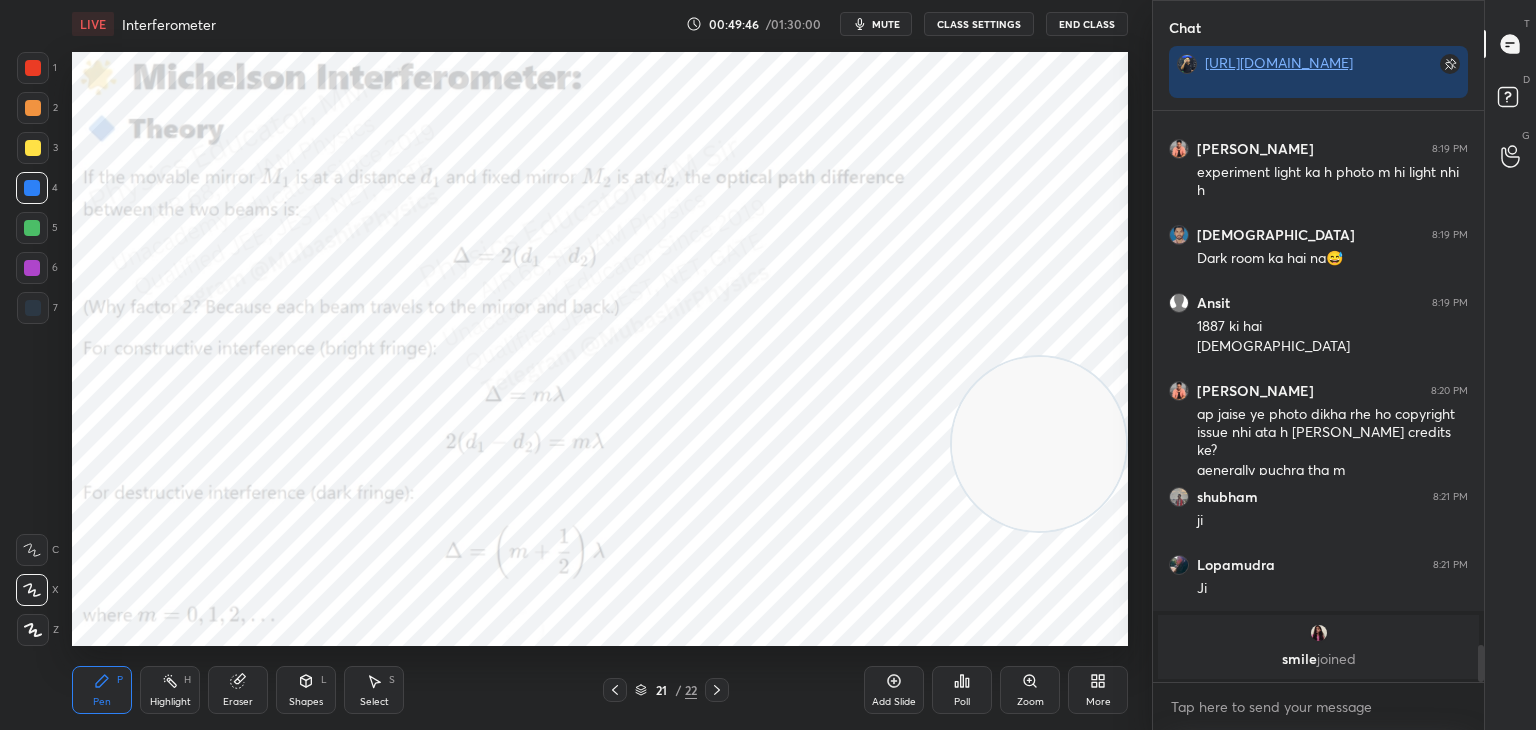 drag, startPoint x: 1019, startPoint y: 449, endPoint x: 1011, endPoint y: 158, distance: 291.10995 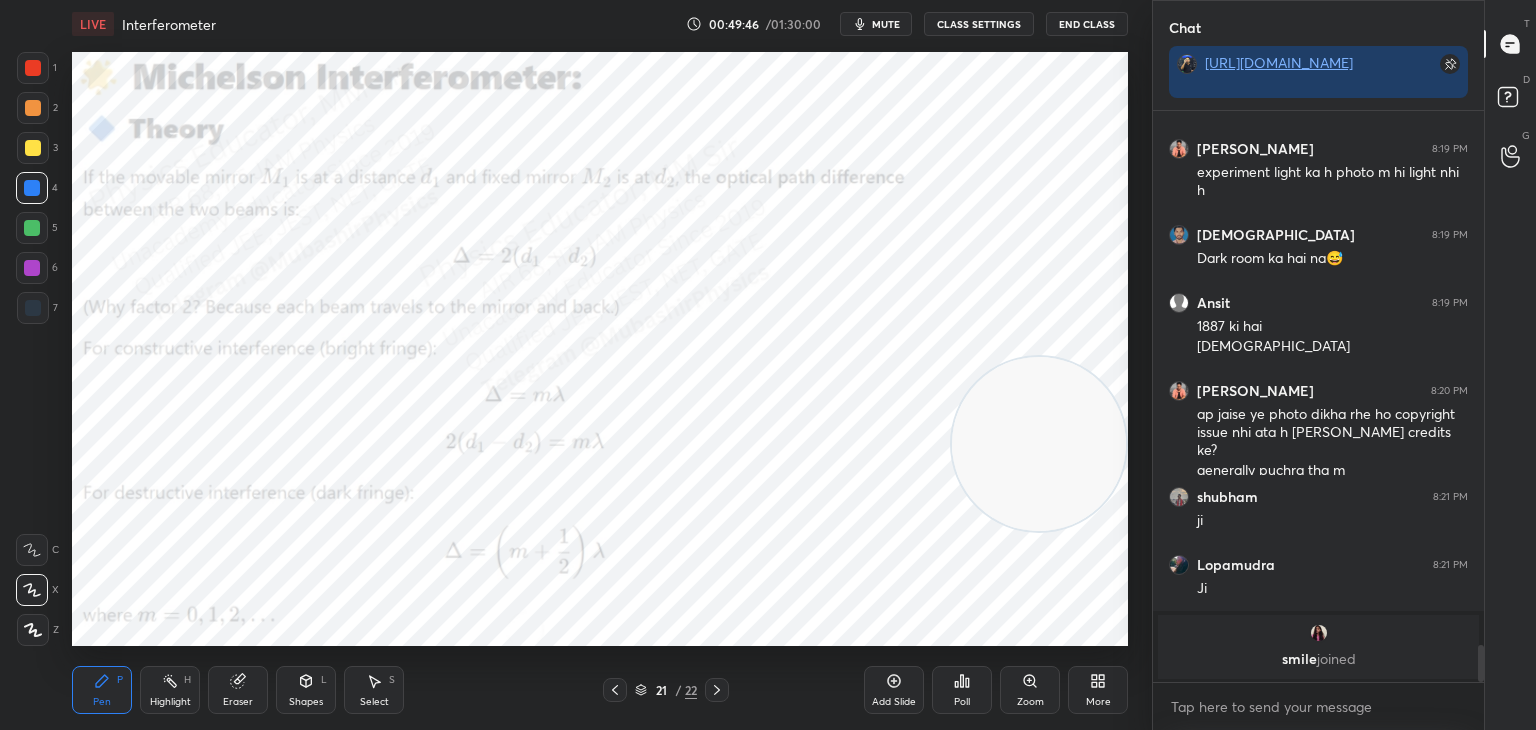 click at bounding box center [1039, 444] 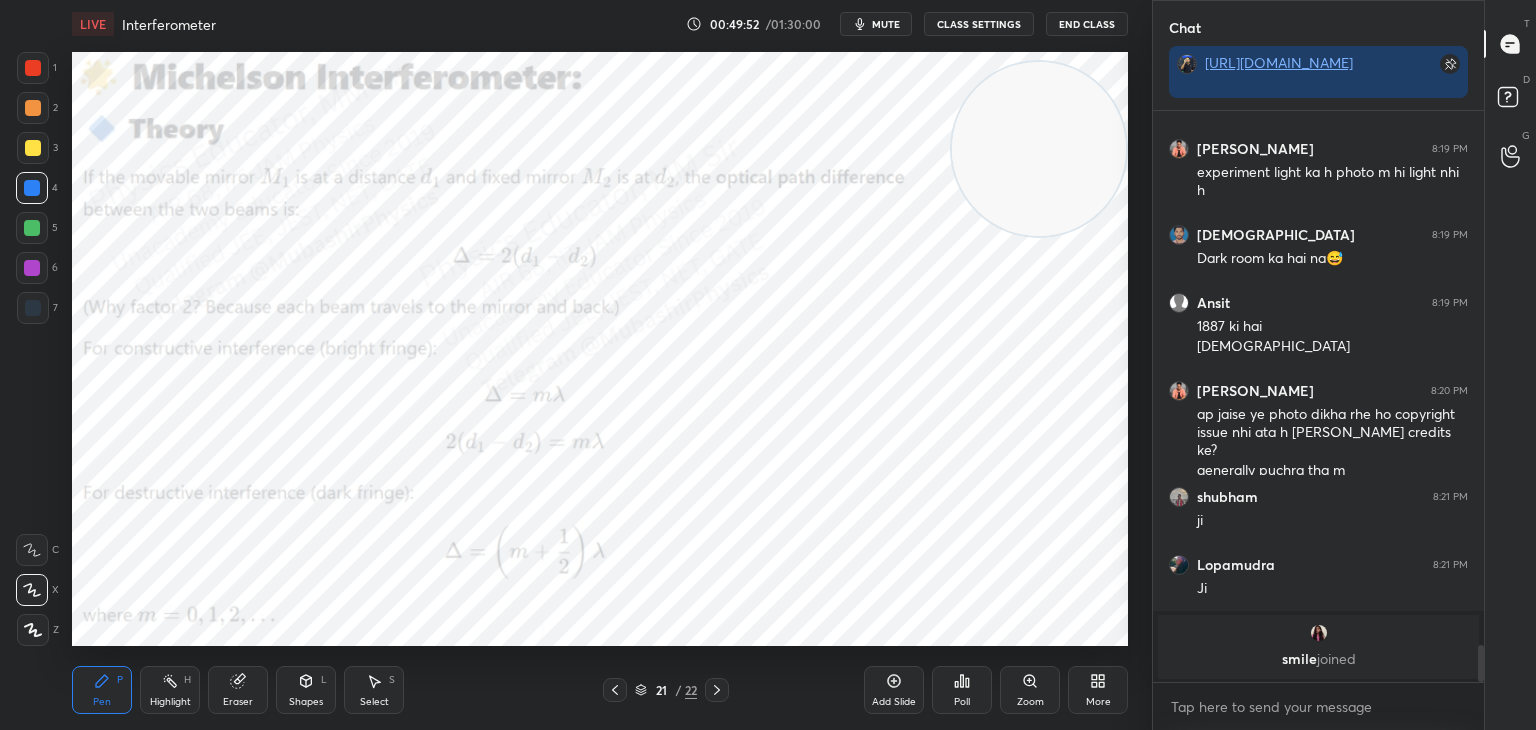 click 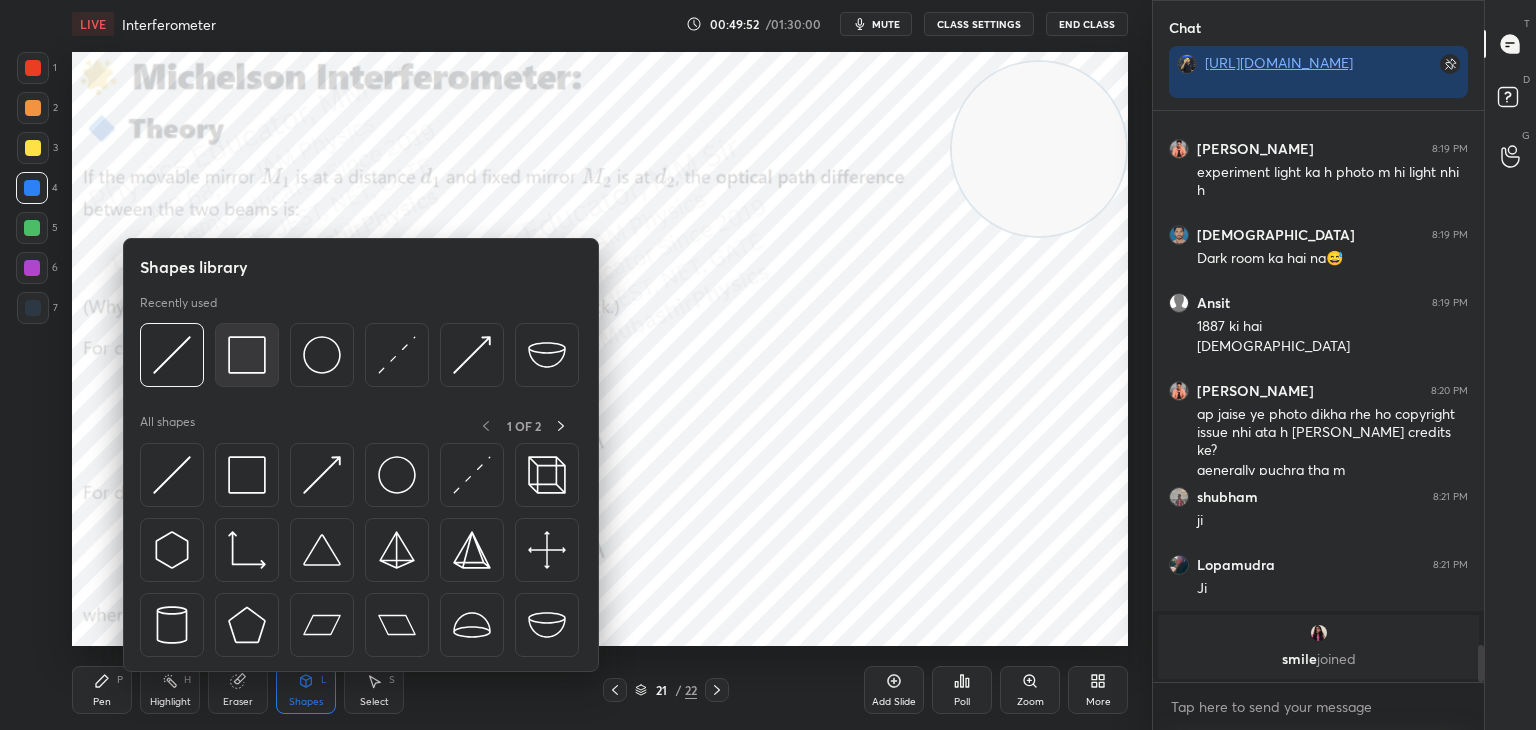 click at bounding box center [247, 355] 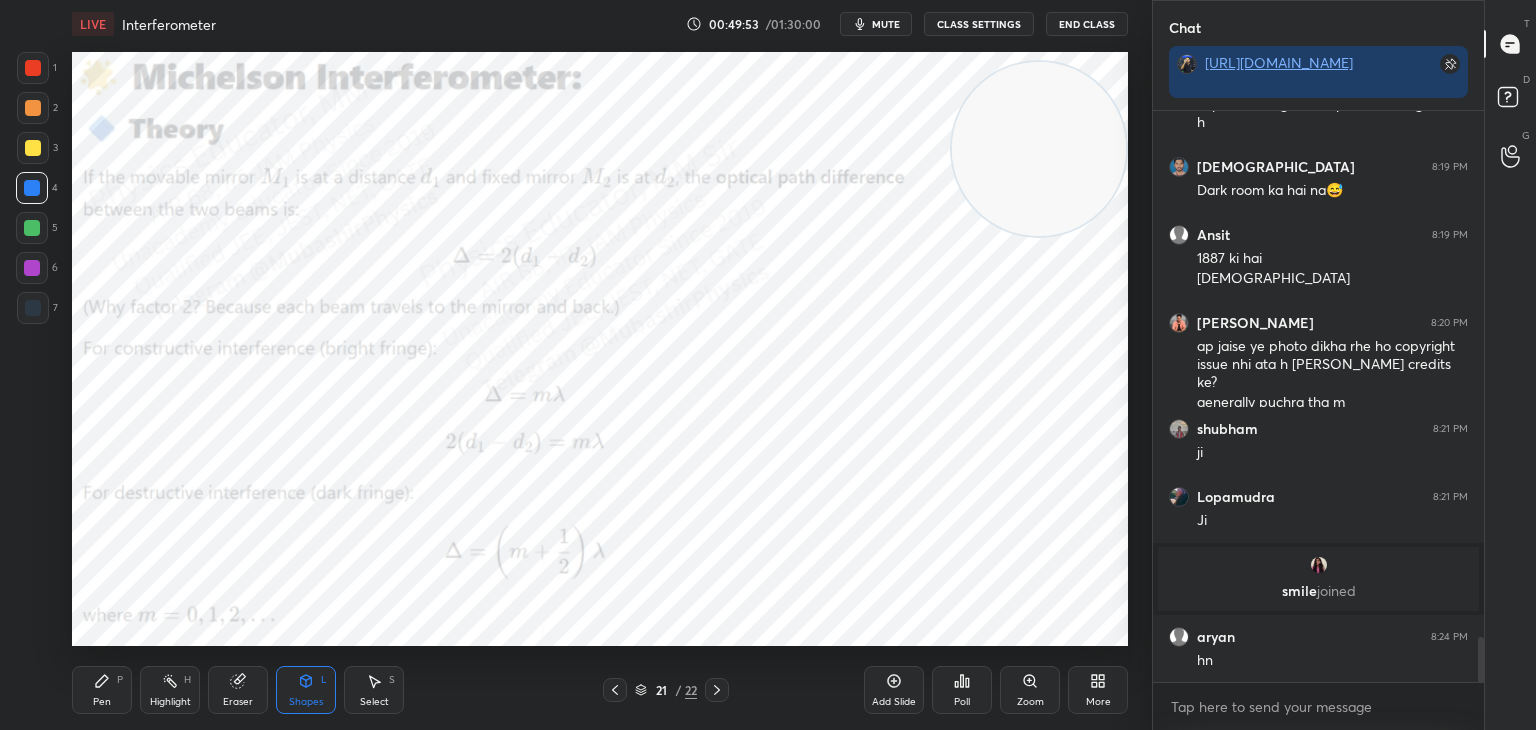 scroll, scrollTop: 6638, scrollLeft: 0, axis: vertical 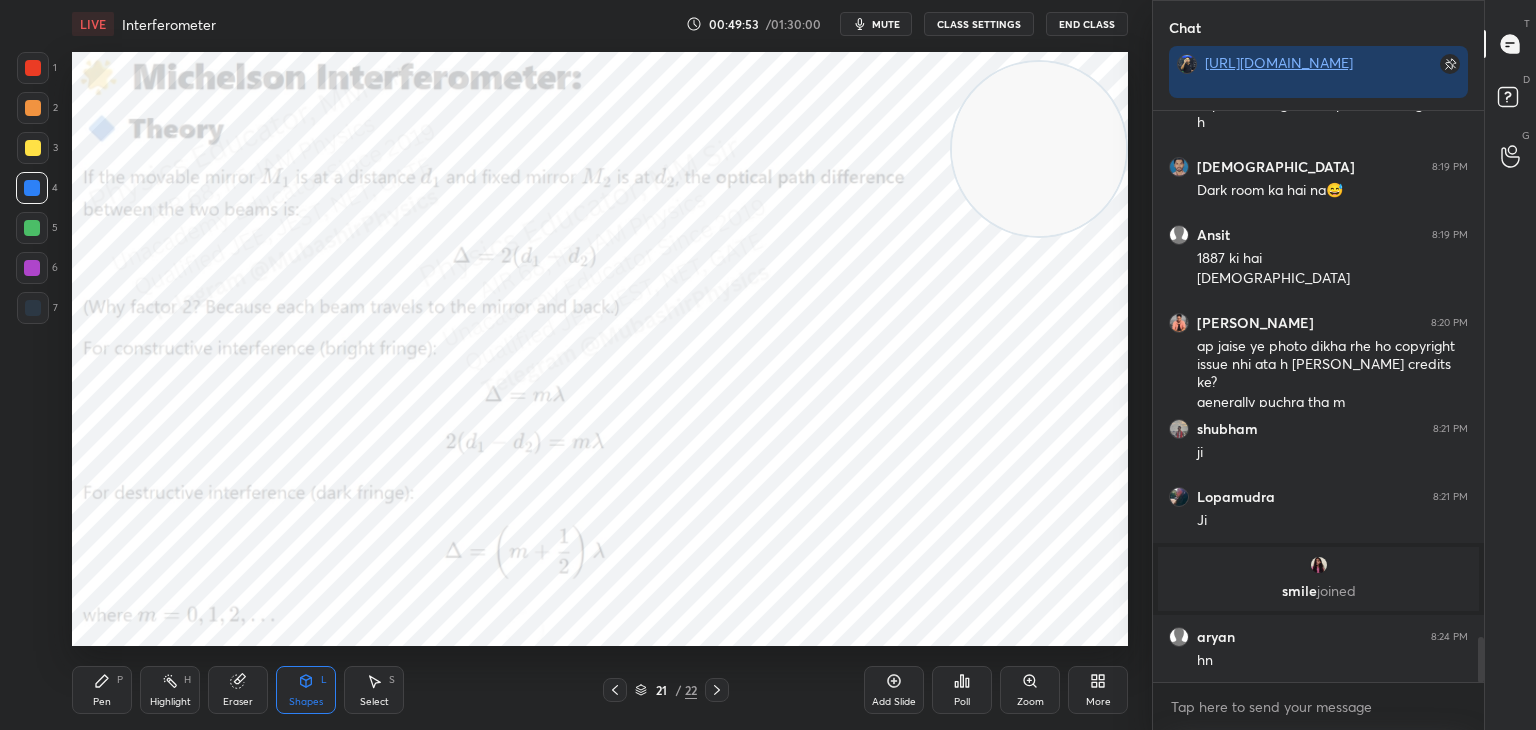 click at bounding box center [33, 108] 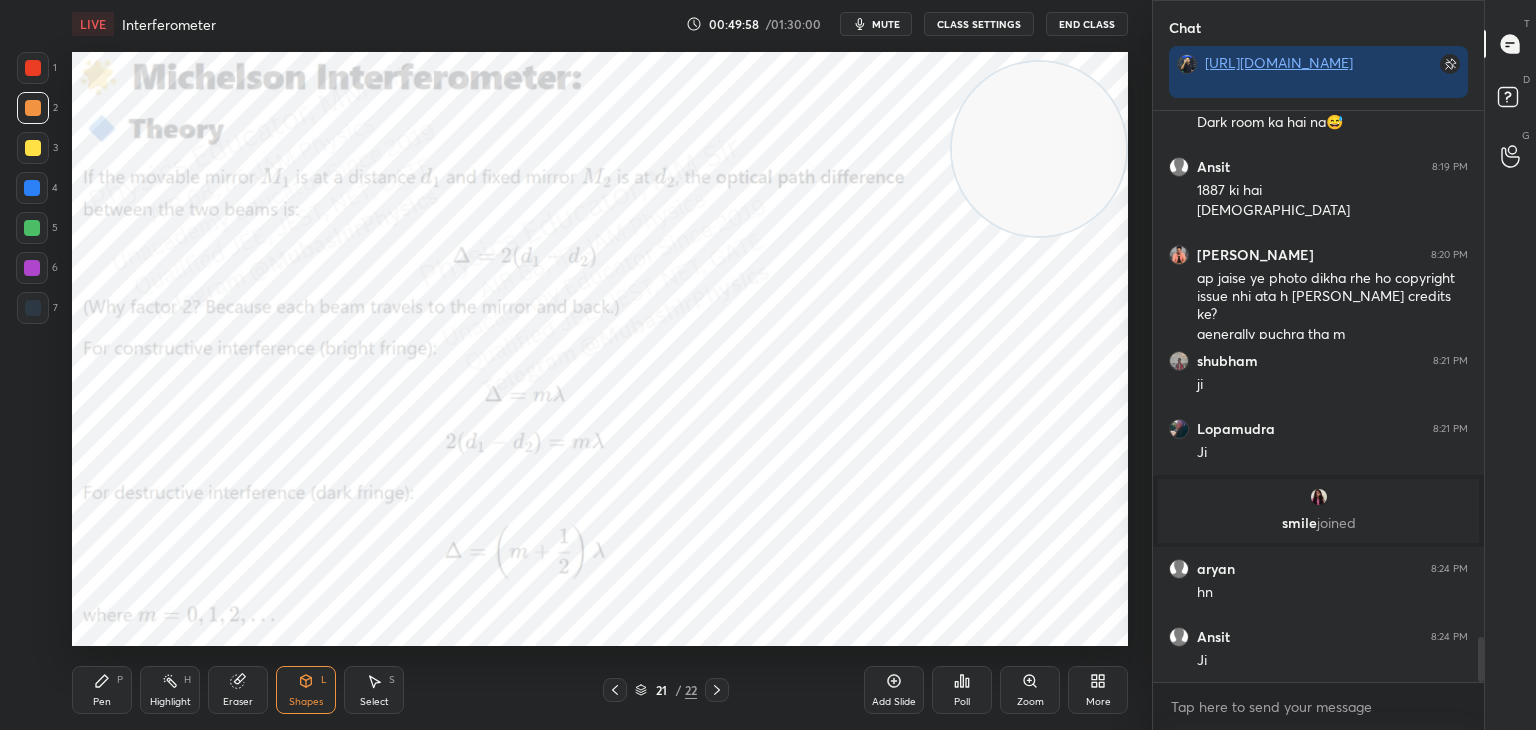 scroll, scrollTop: 6774, scrollLeft: 0, axis: vertical 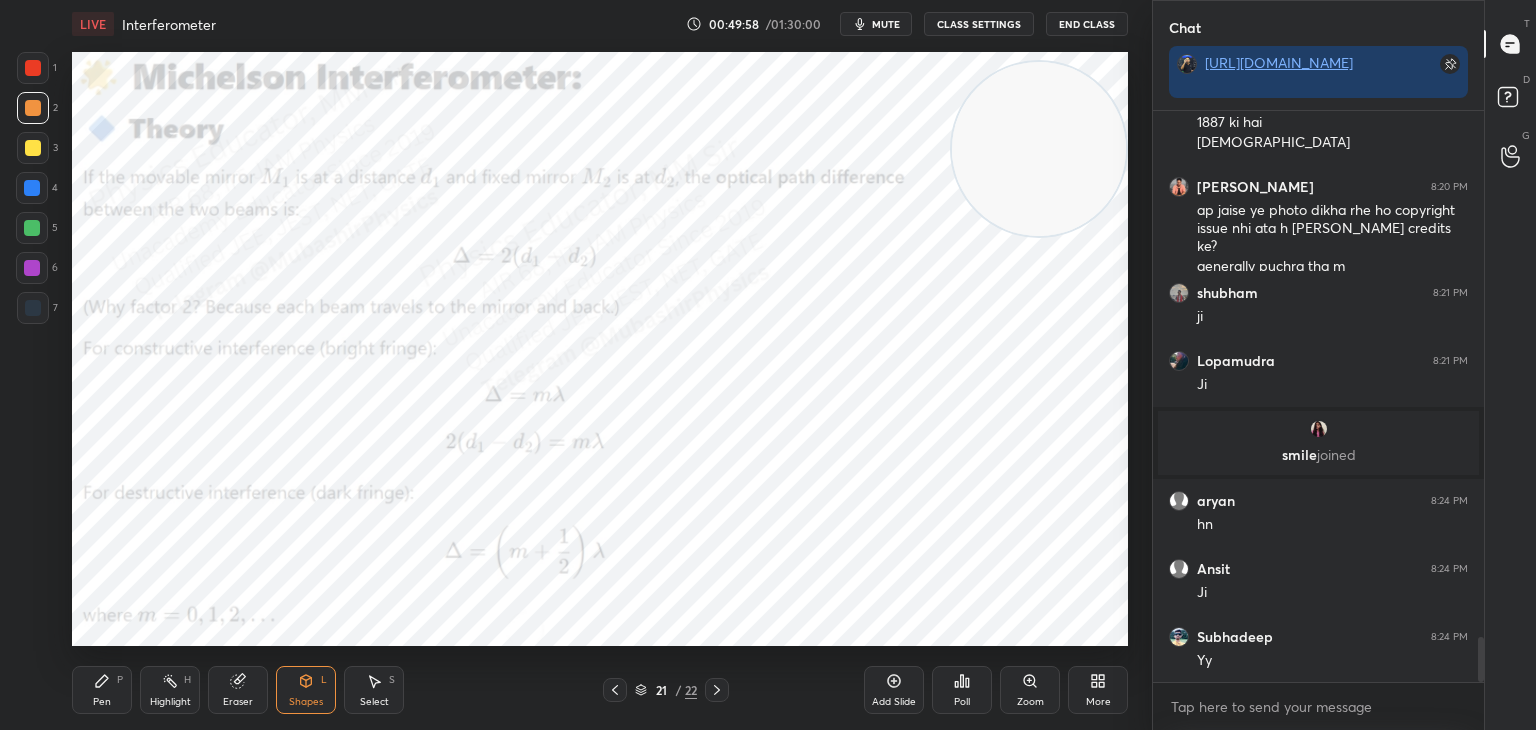 click on "Highlight H" at bounding box center (170, 690) 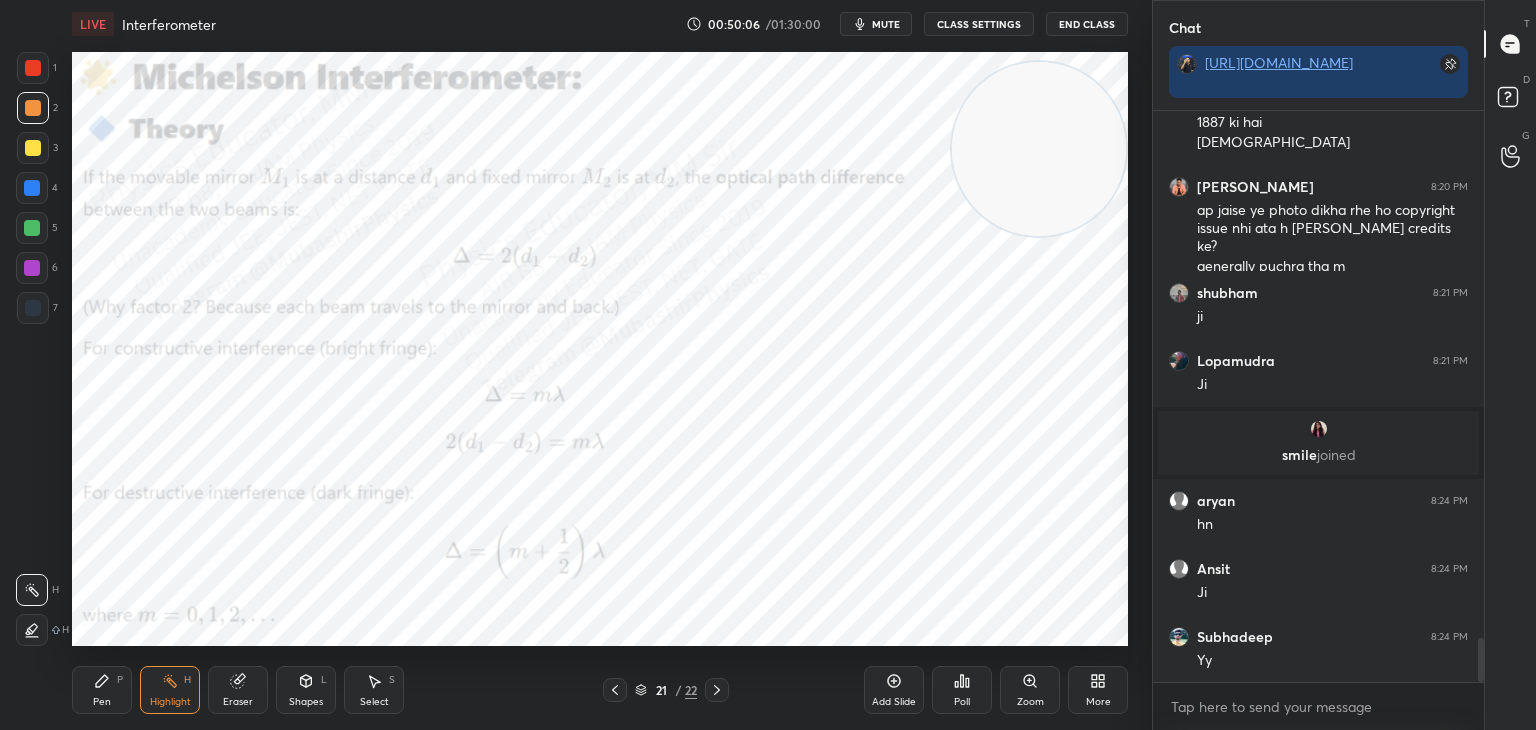 scroll, scrollTop: 6842, scrollLeft: 0, axis: vertical 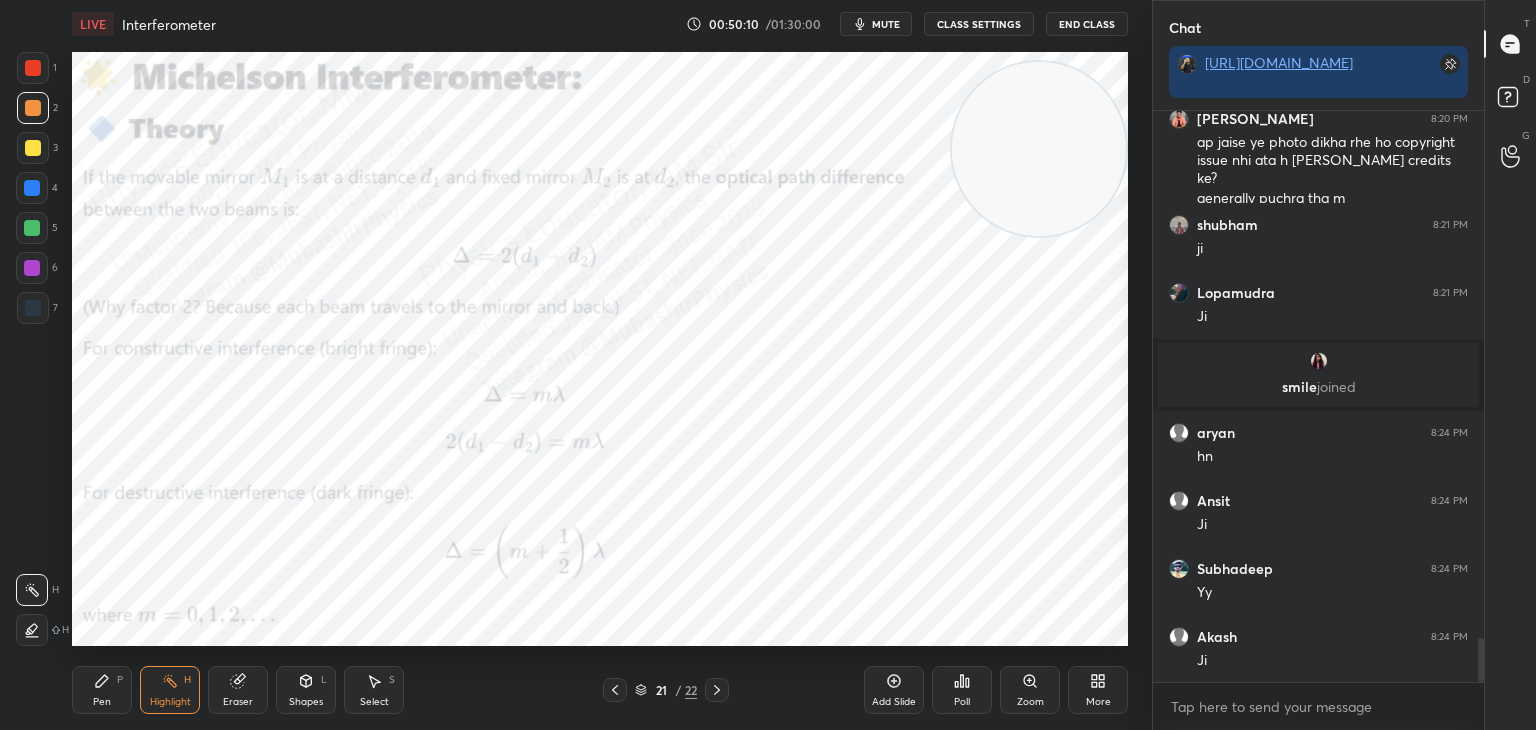 click 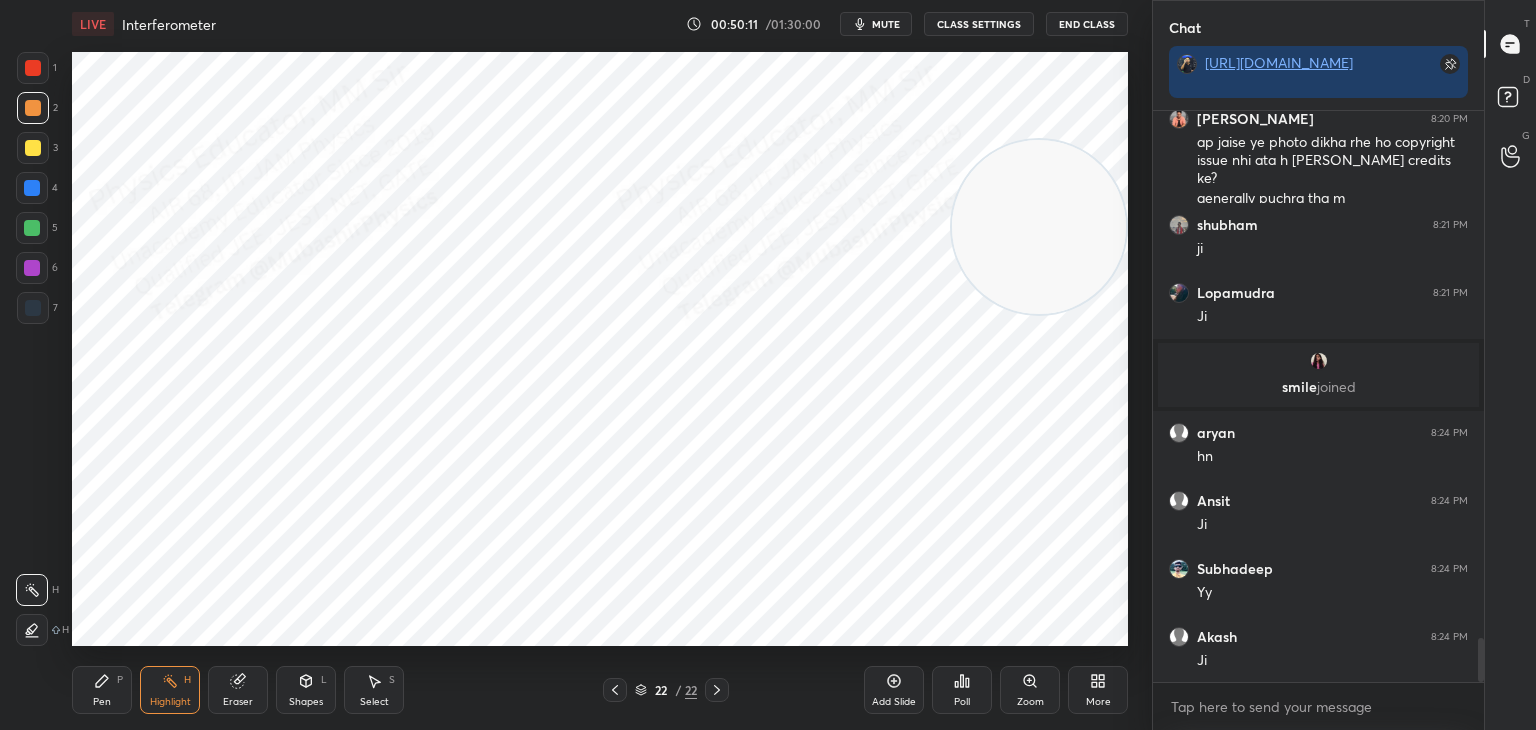 drag, startPoint x: 1064, startPoint y: 190, endPoint x: 1088, endPoint y: 310, distance: 122.376465 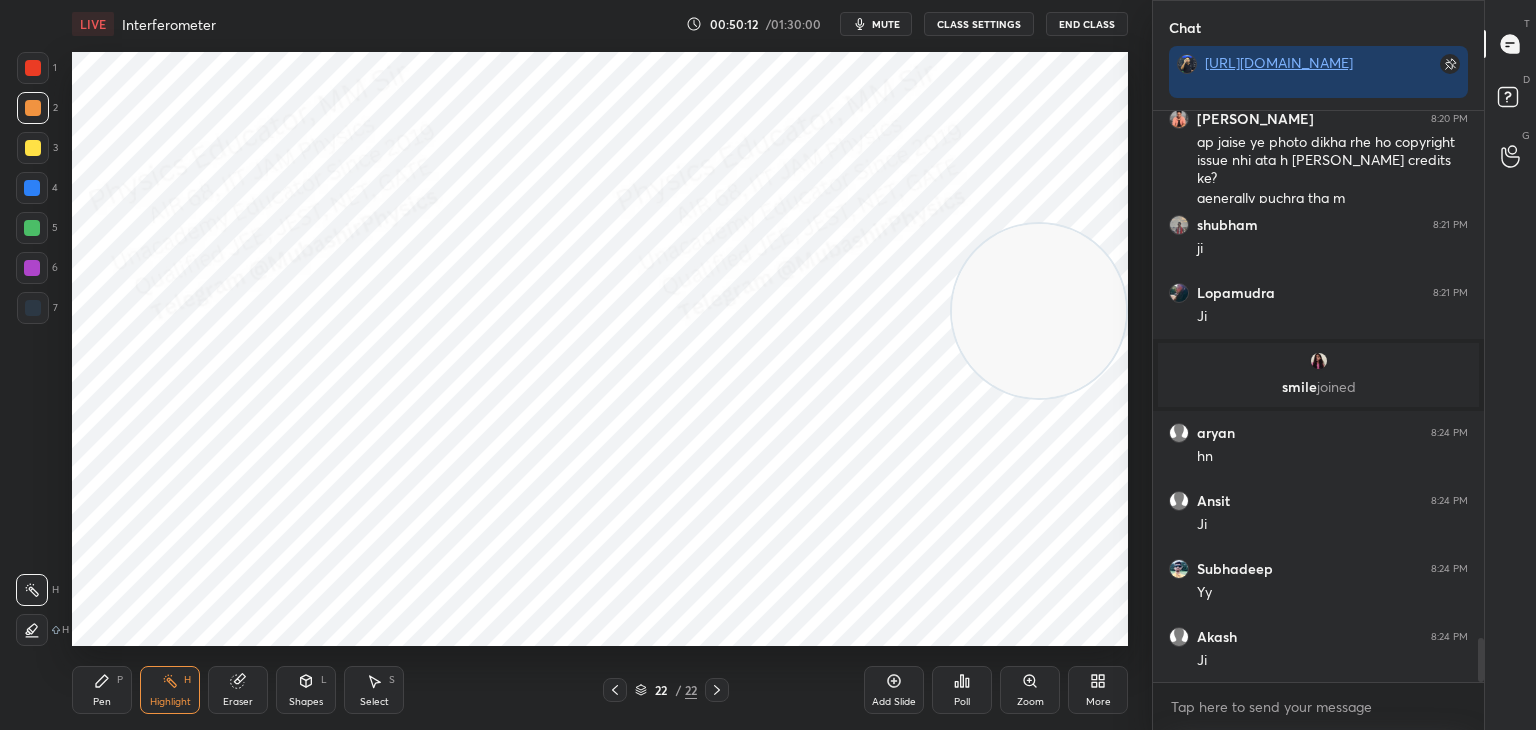 click on "Pen P" at bounding box center [102, 690] 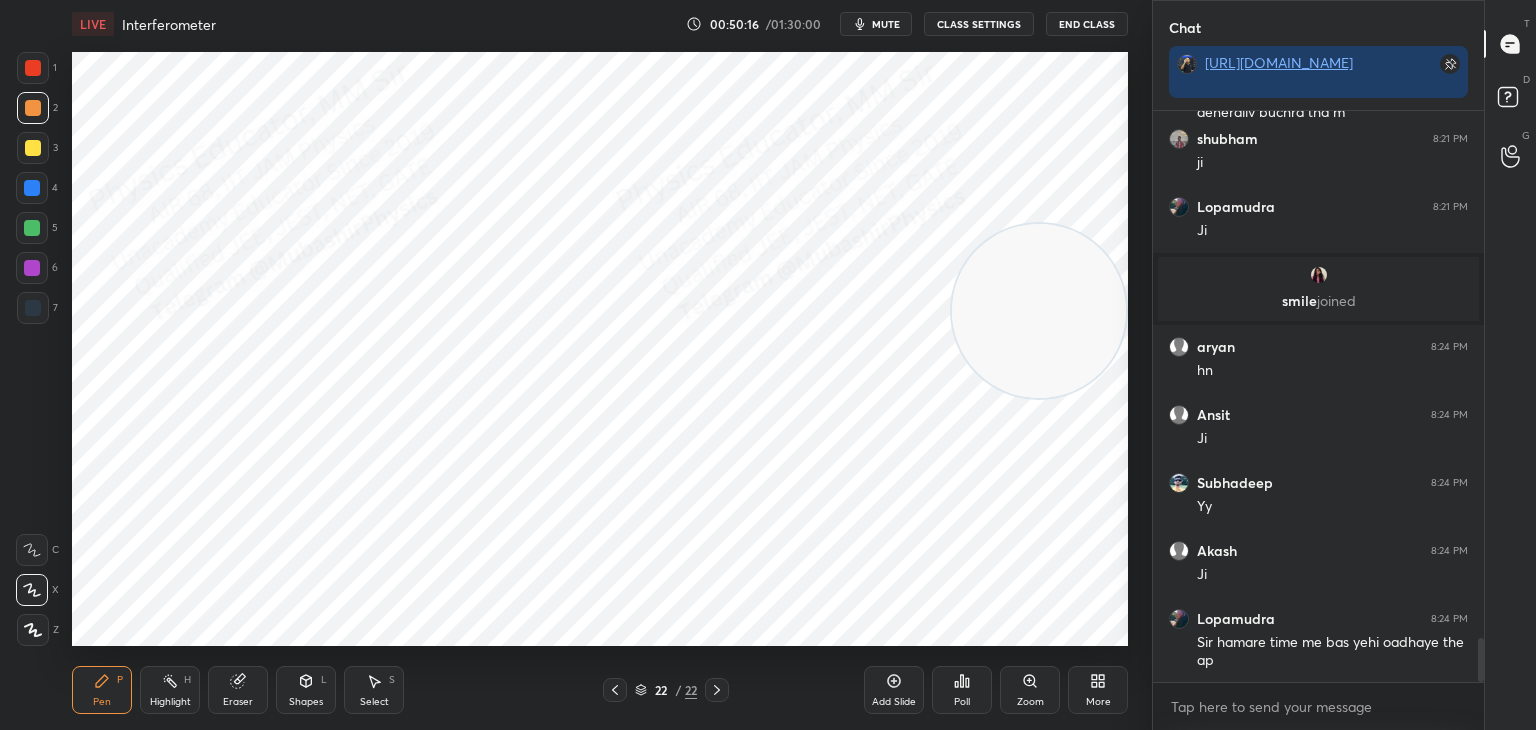 drag, startPoint x: 181, startPoint y: 684, endPoint x: 435, endPoint y: 677, distance: 254.09644 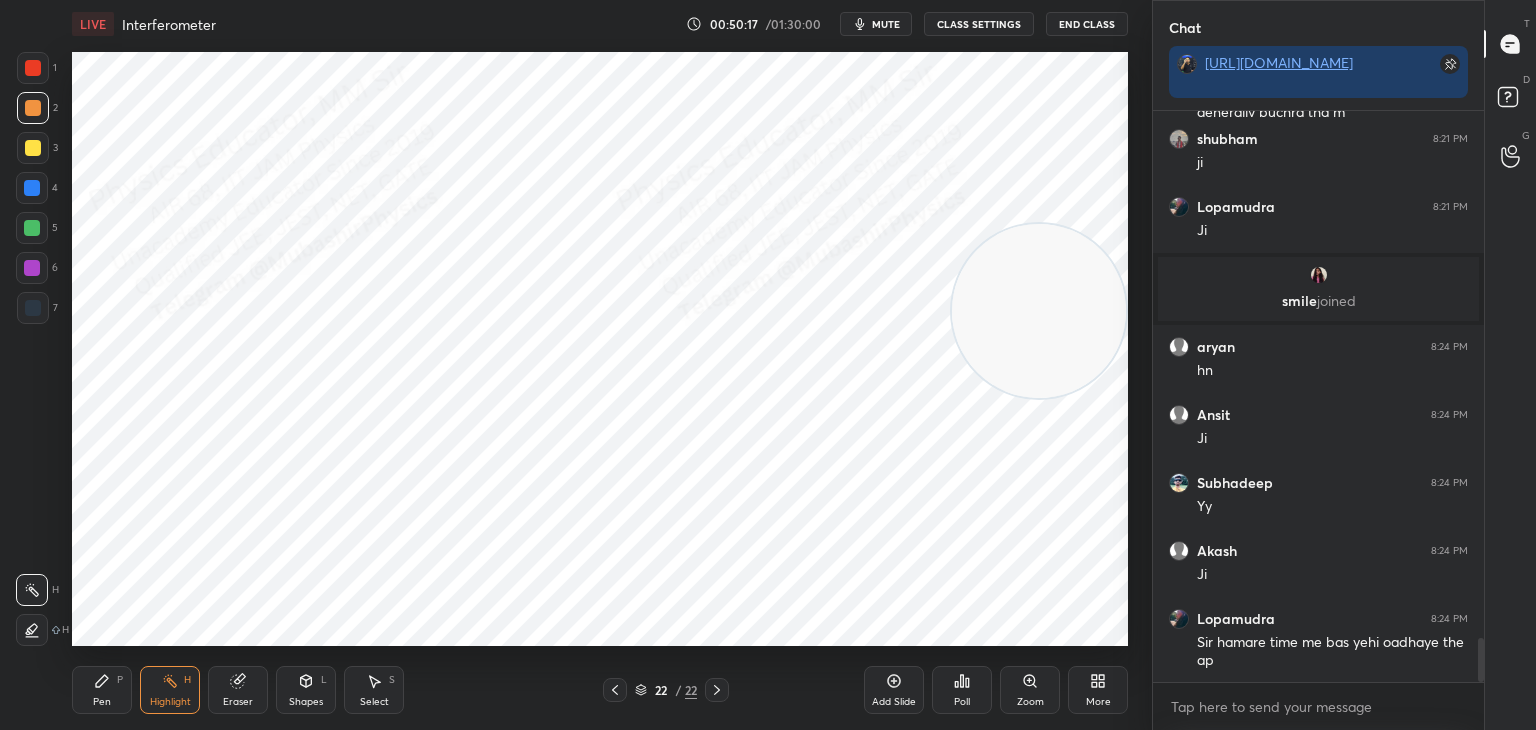 drag, startPoint x: 604, startPoint y: 694, endPoint x: 619, endPoint y: 654, distance: 42.72002 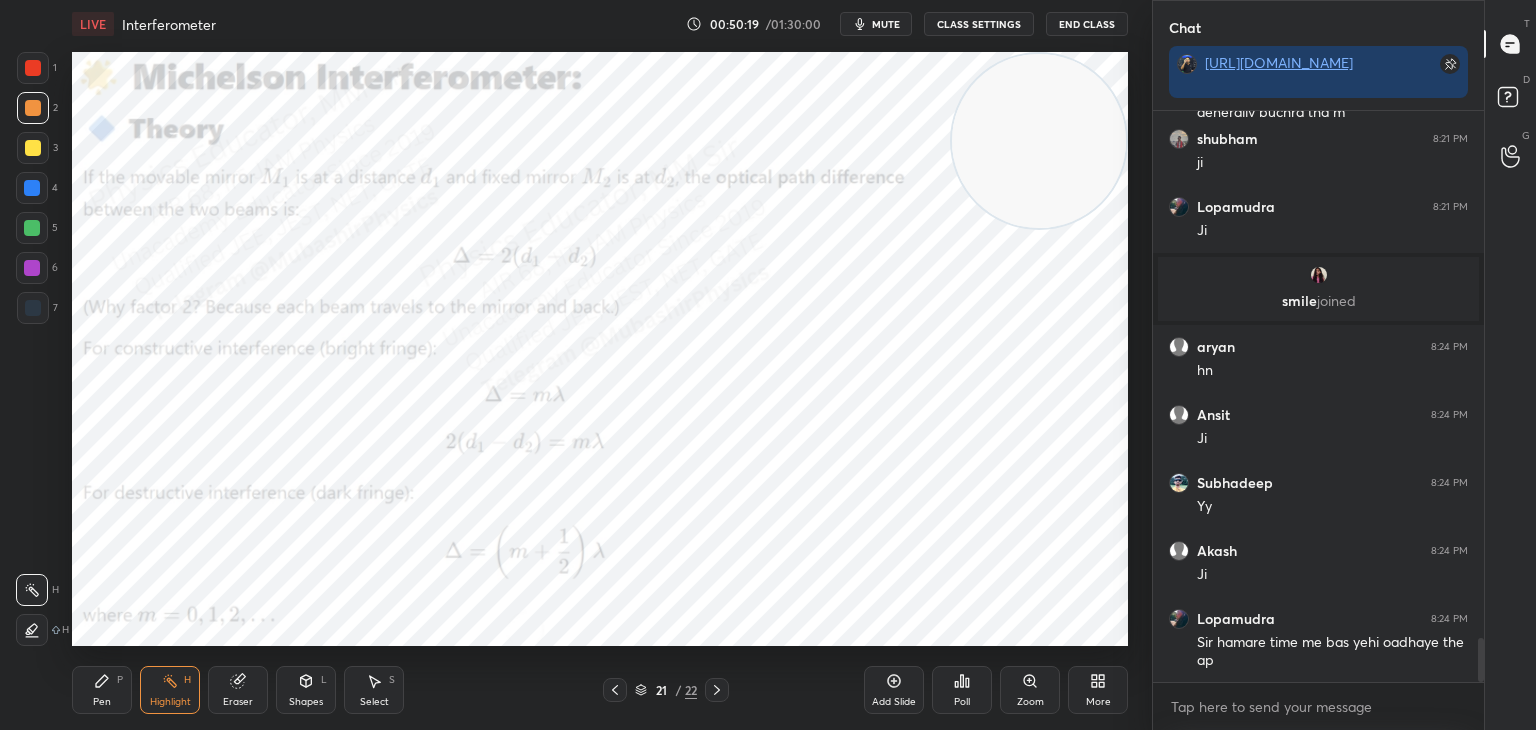 drag, startPoint x: 981, startPoint y: 357, endPoint x: 993, endPoint y: 228, distance: 129.55693 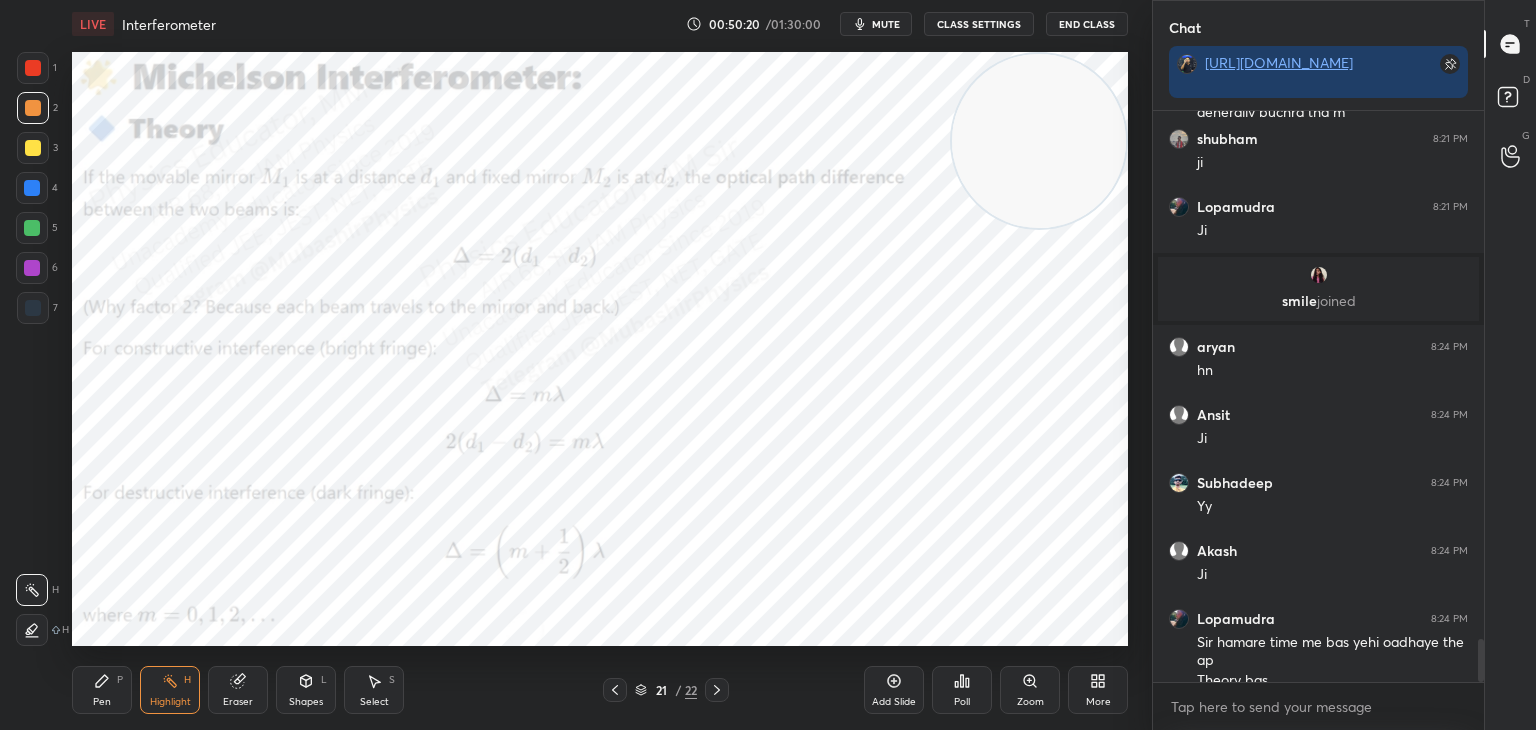 scroll, scrollTop: 6948, scrollLeft: 0, axis: vertical 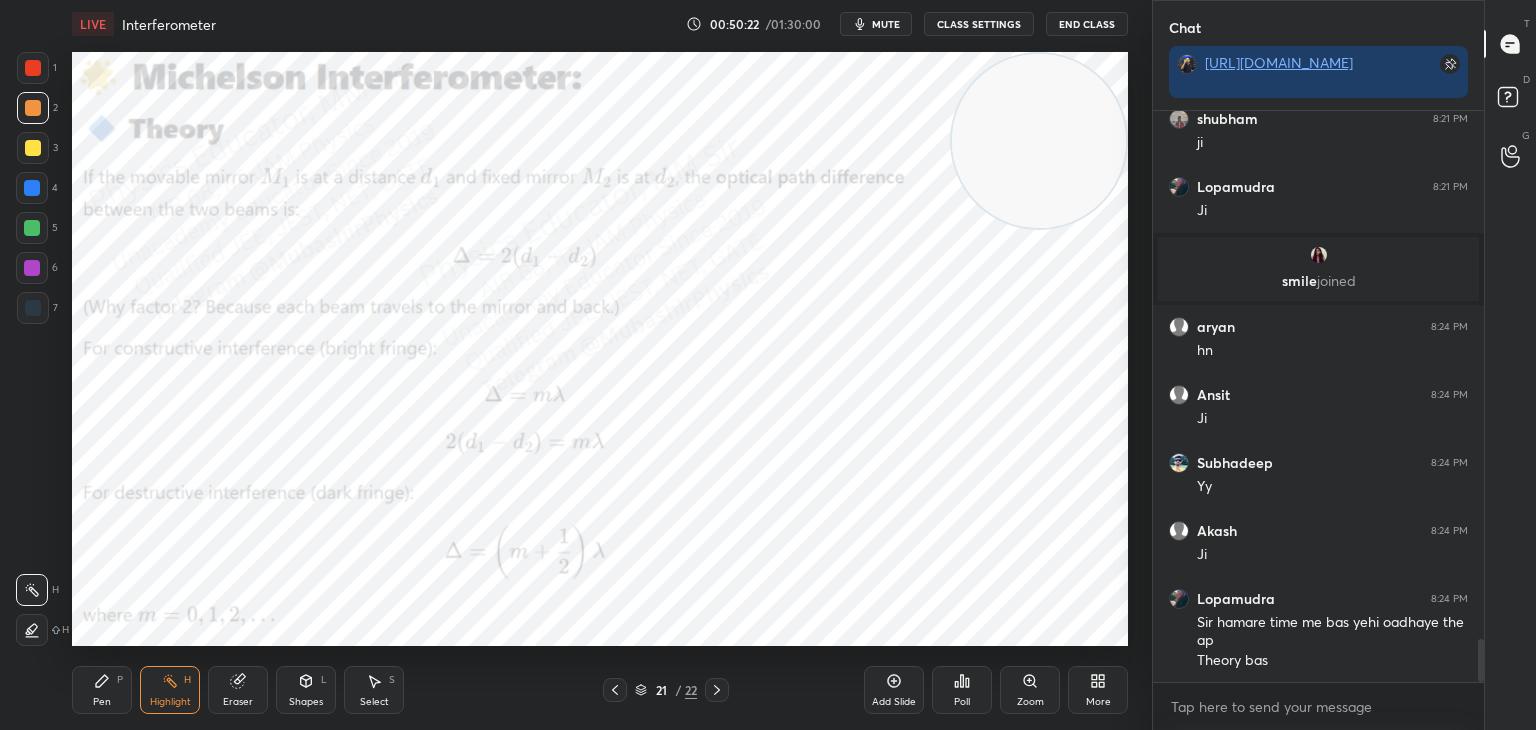 click 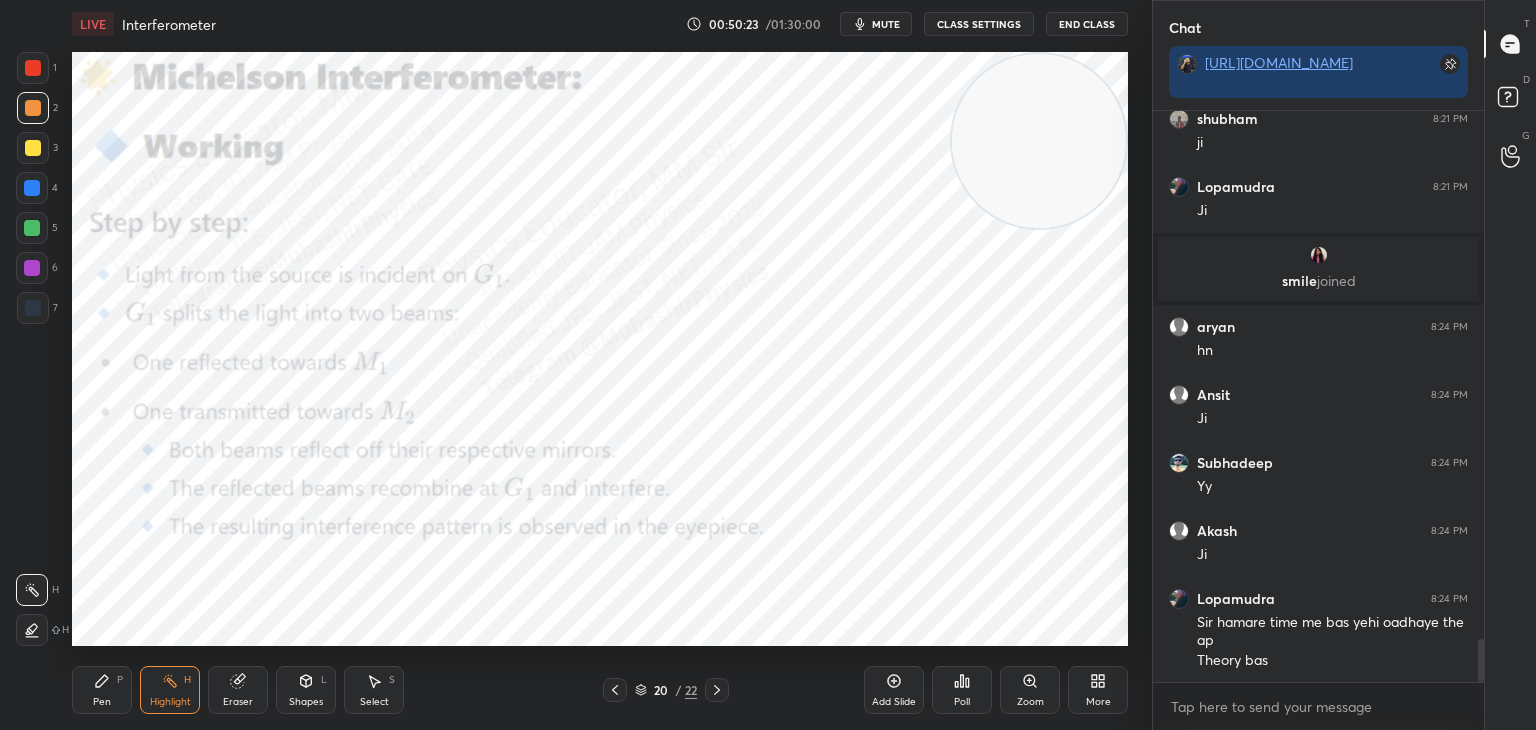 click at bounding box center [615, 690] 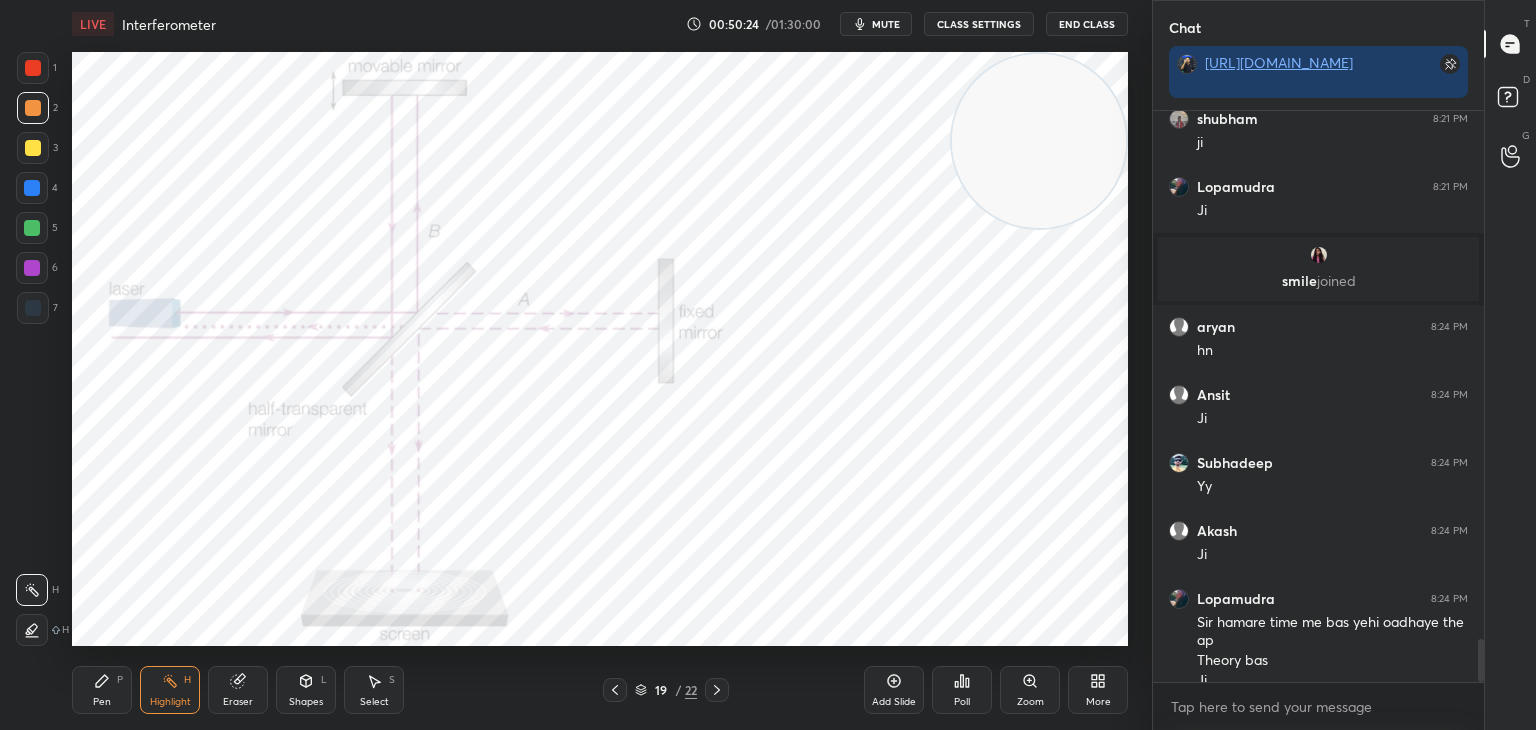 scroll, scrollTop: 6968, scrollLeft: 0, axis: vertical 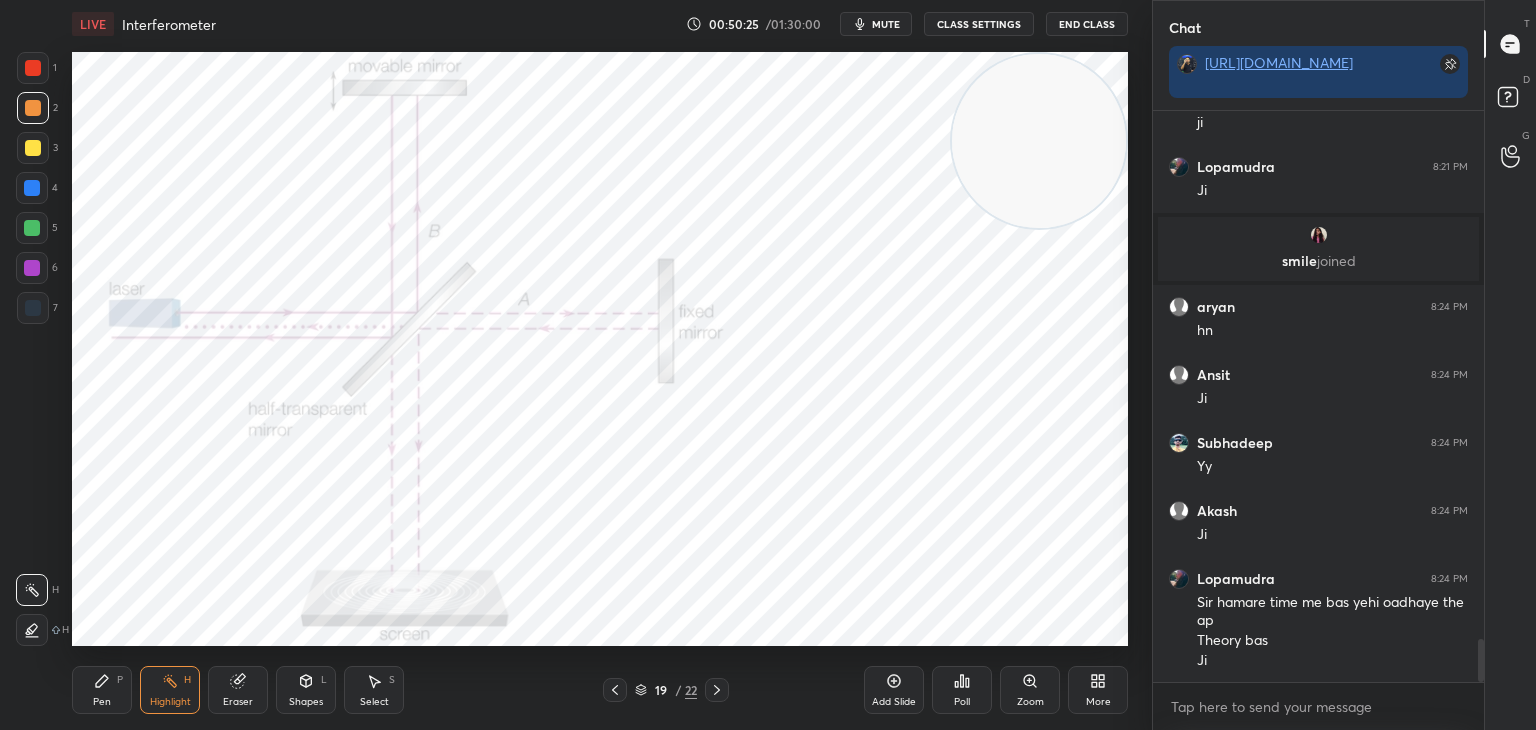 click 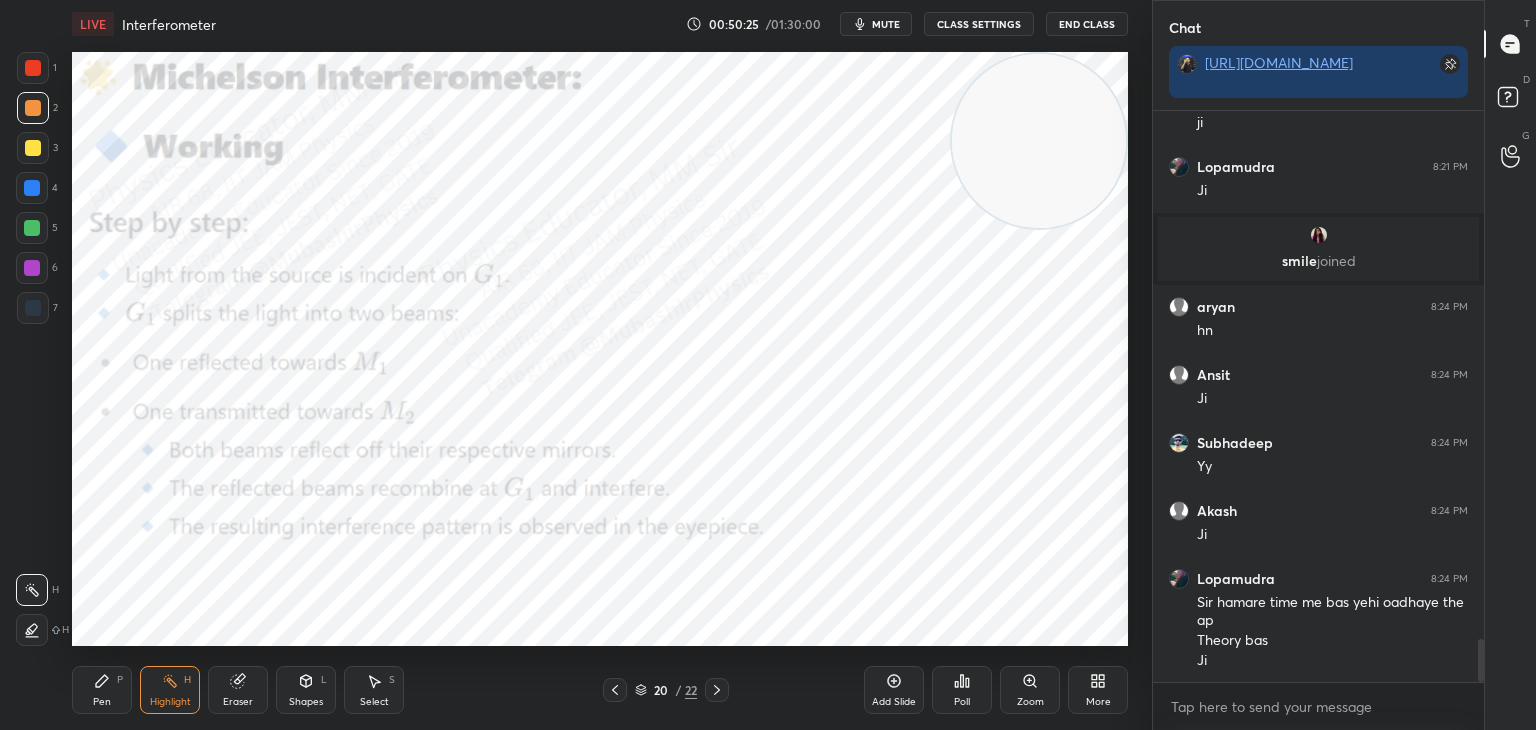 click 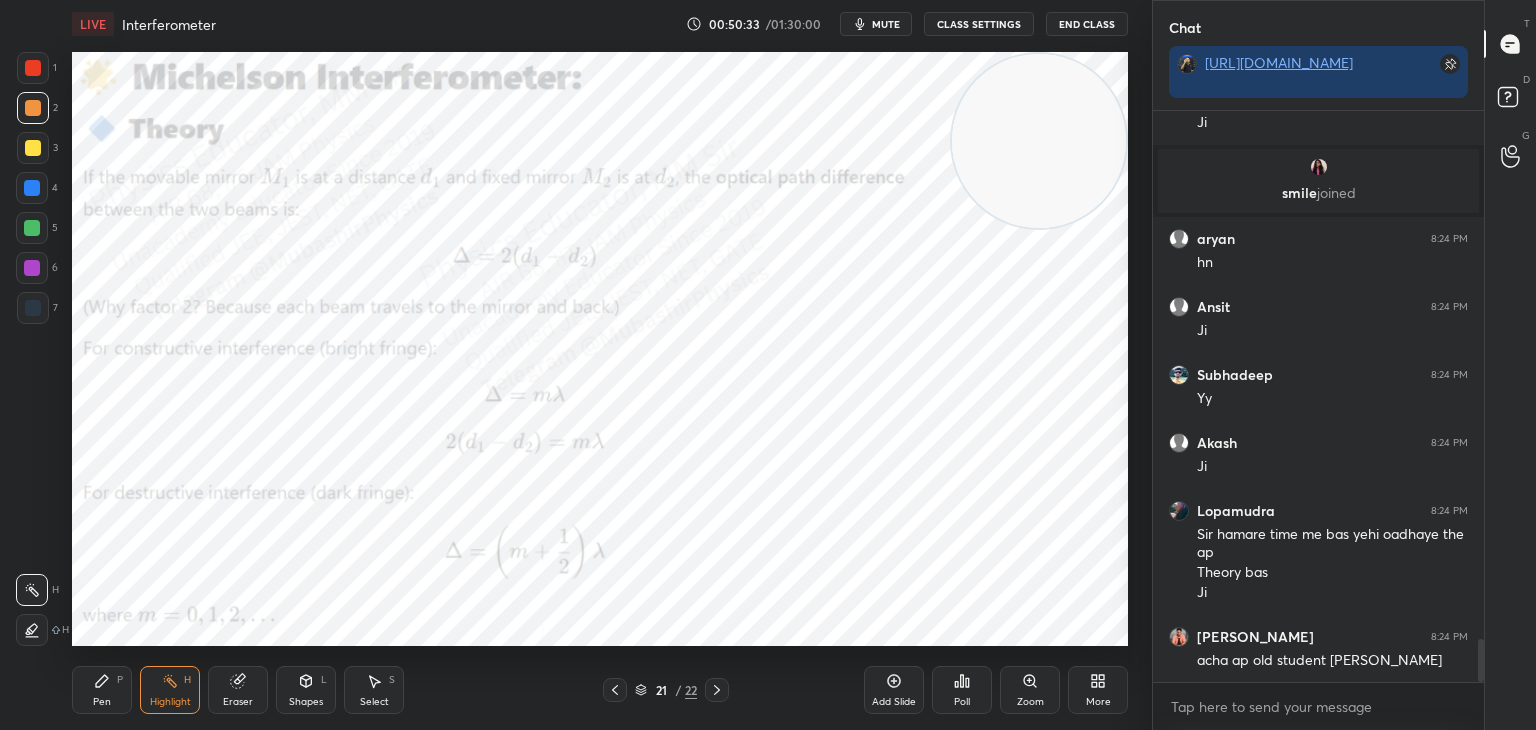scroll, scrollTop: 7104, scrollLeft: 0, axis: vertical 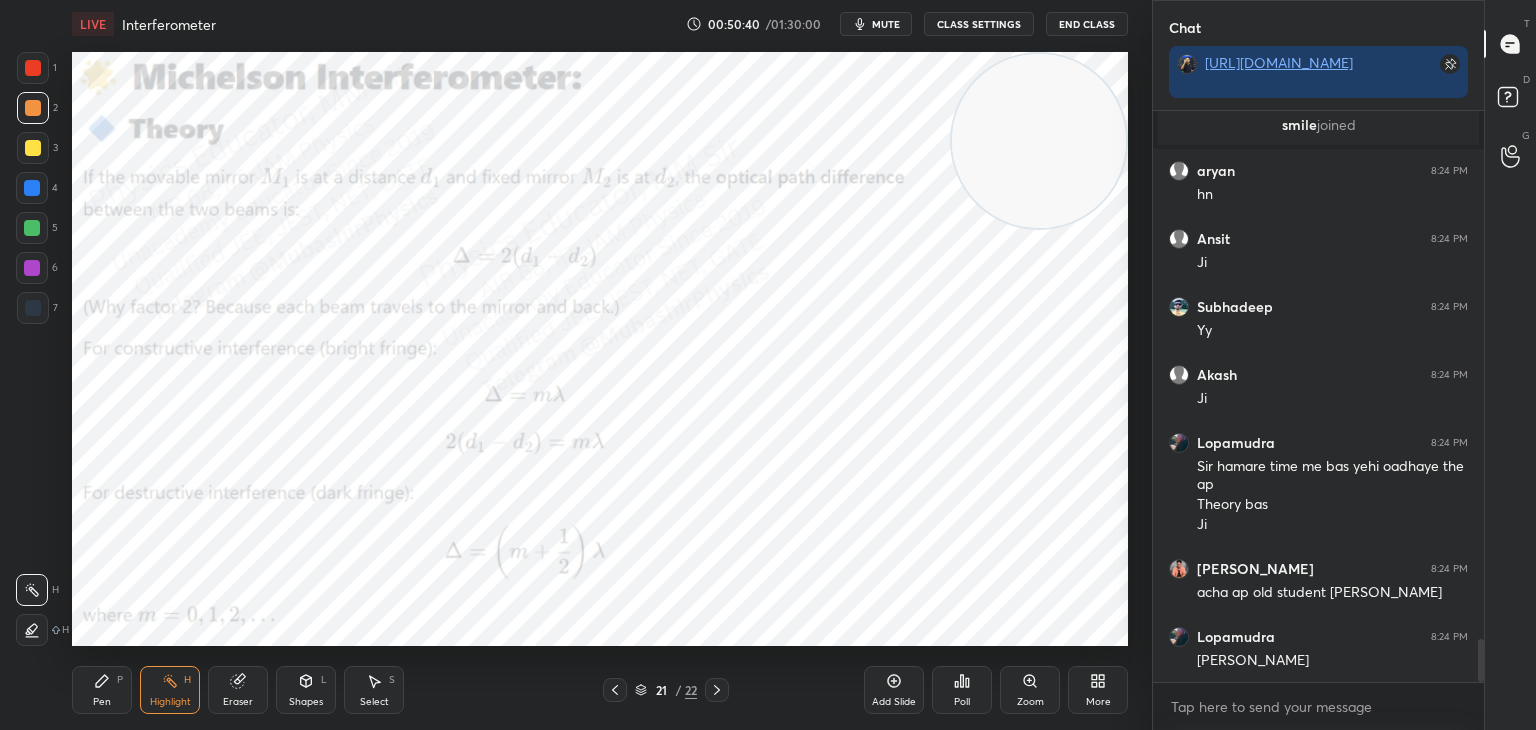 click 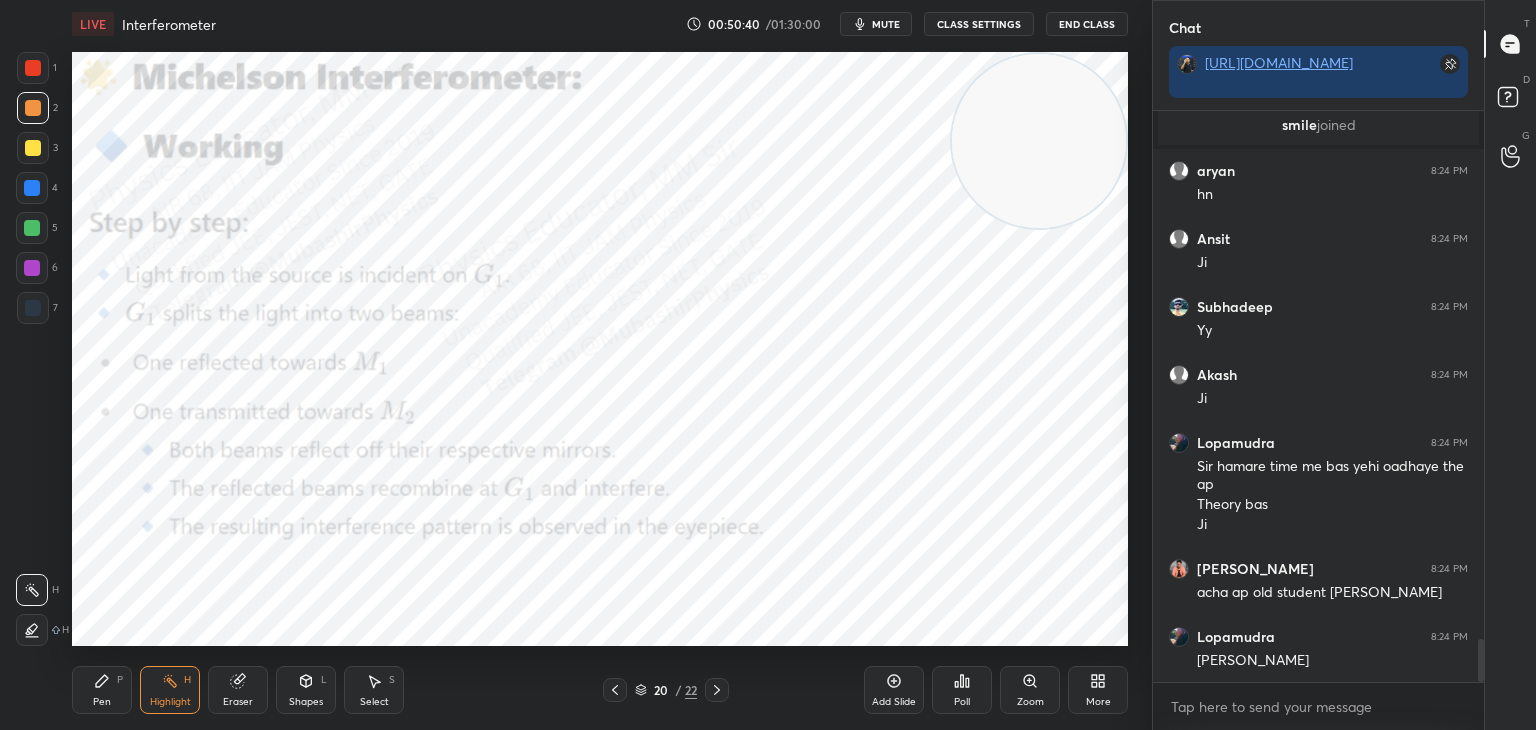 click 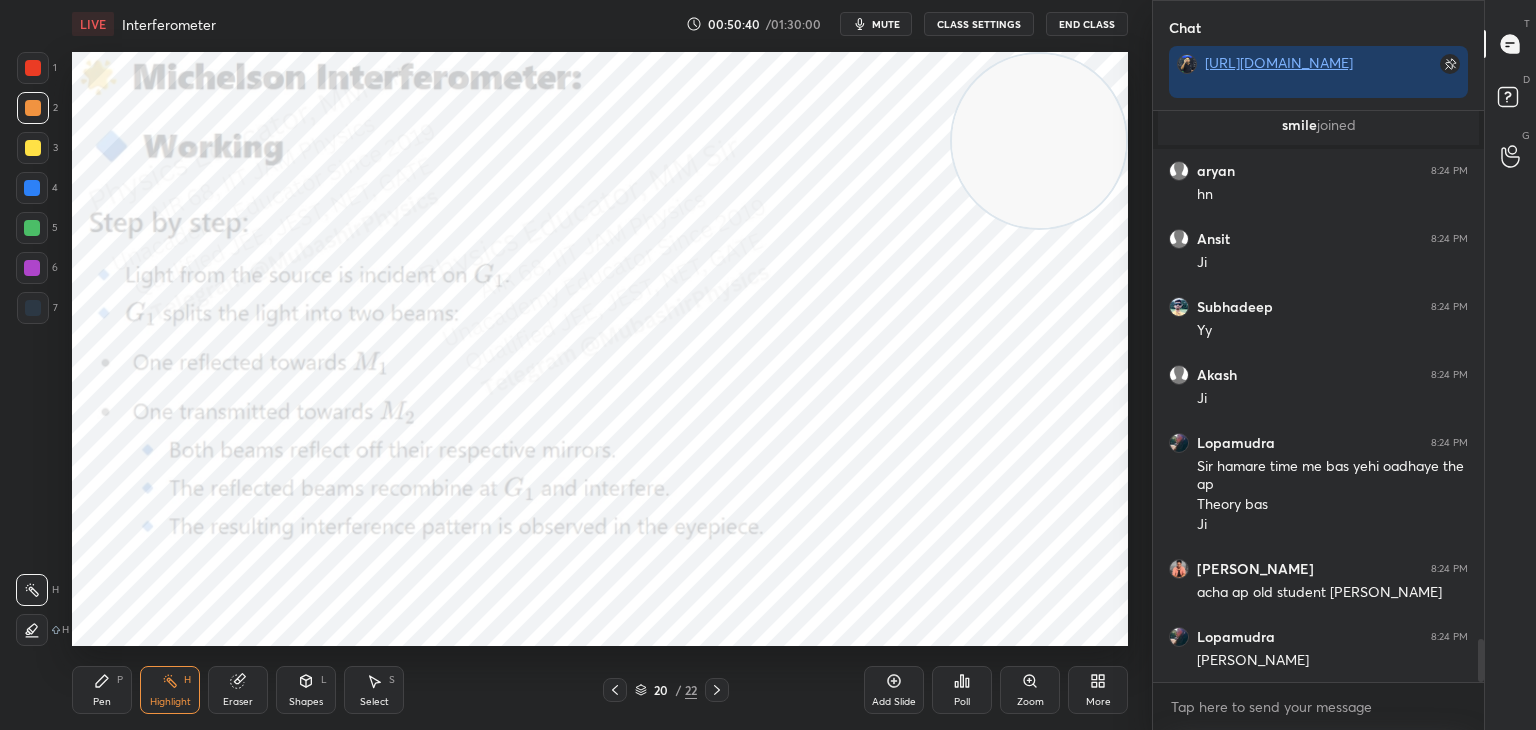 click 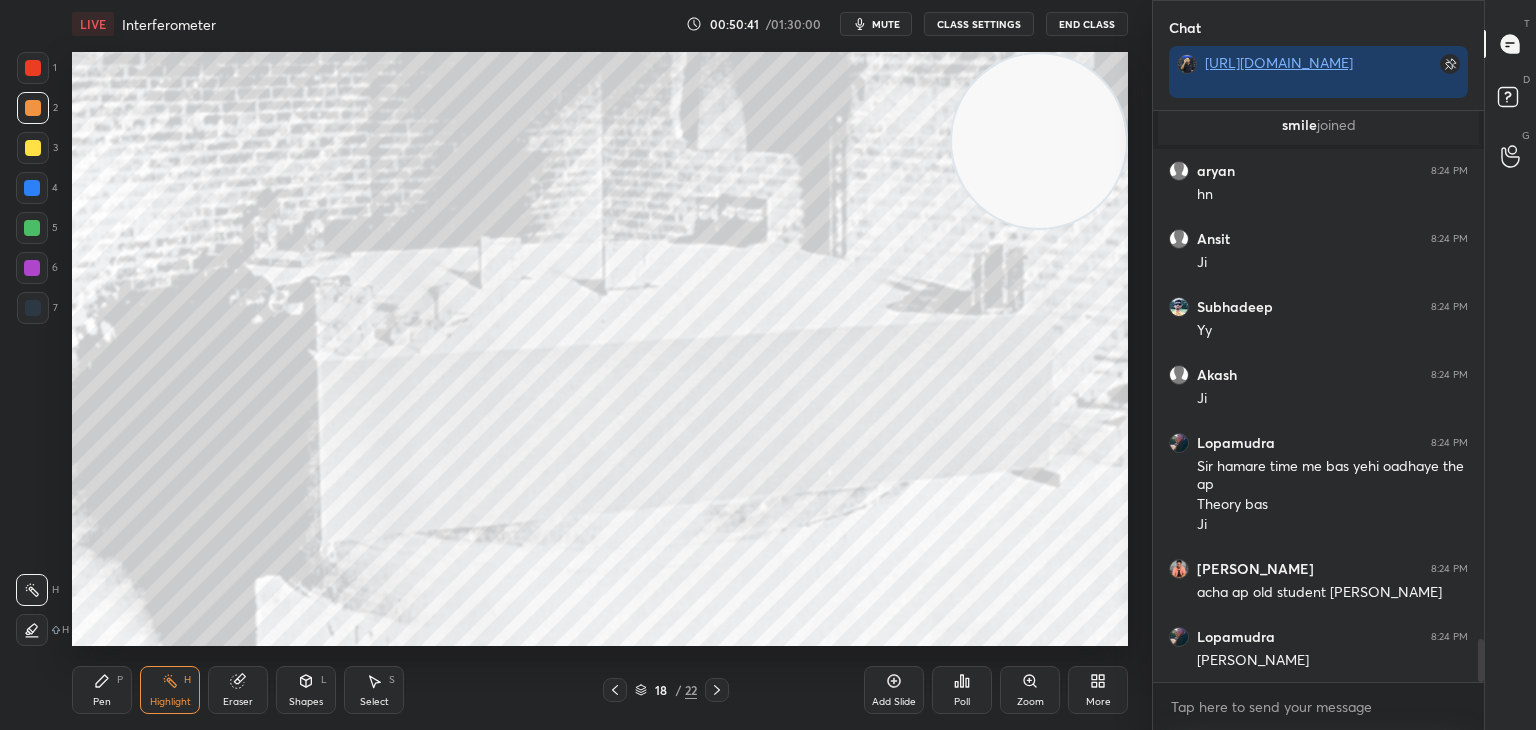 click 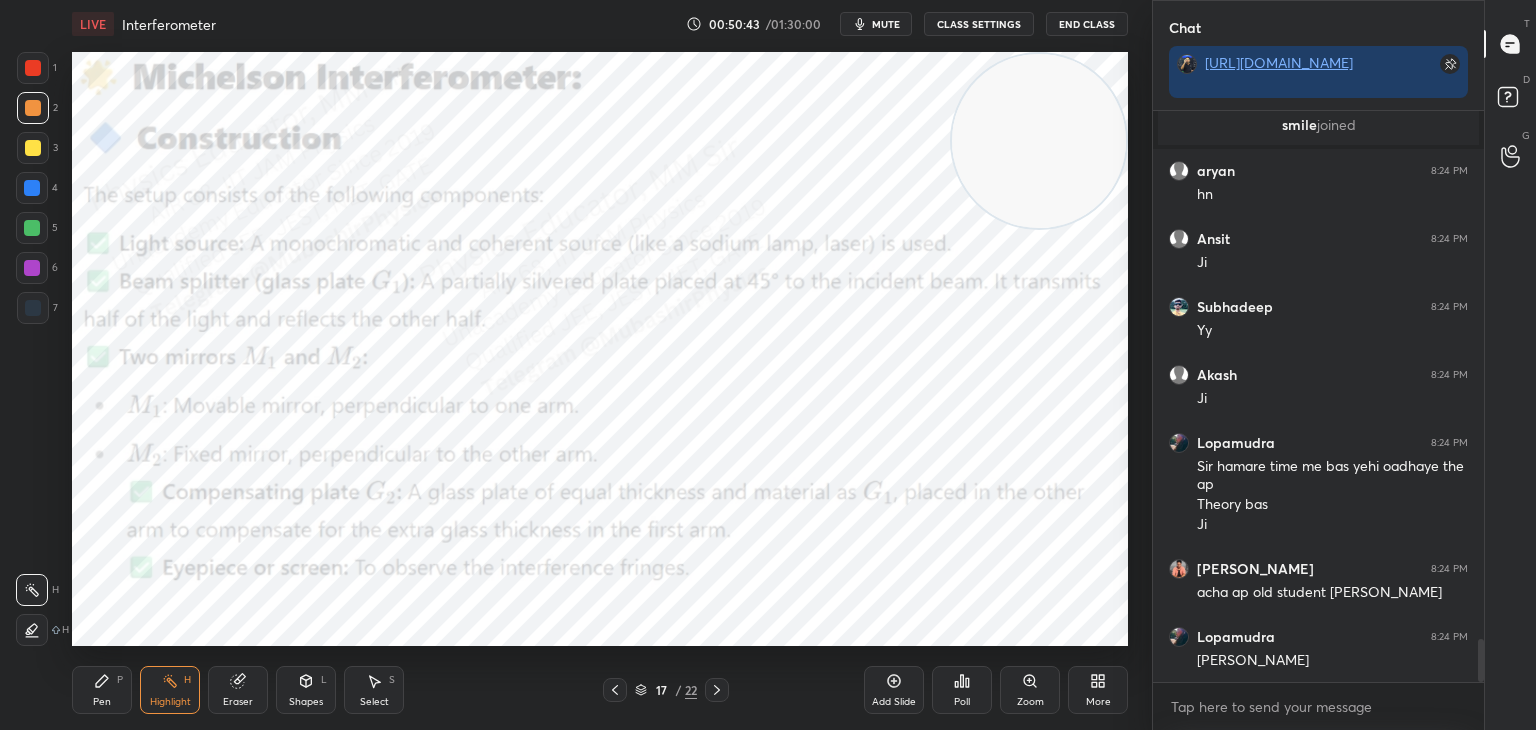 click on "Pen P Highlight H Eraser Shapes L Select S 17 / 22 Add Slide Poll Zoom More" at bounding box center [600, 690] 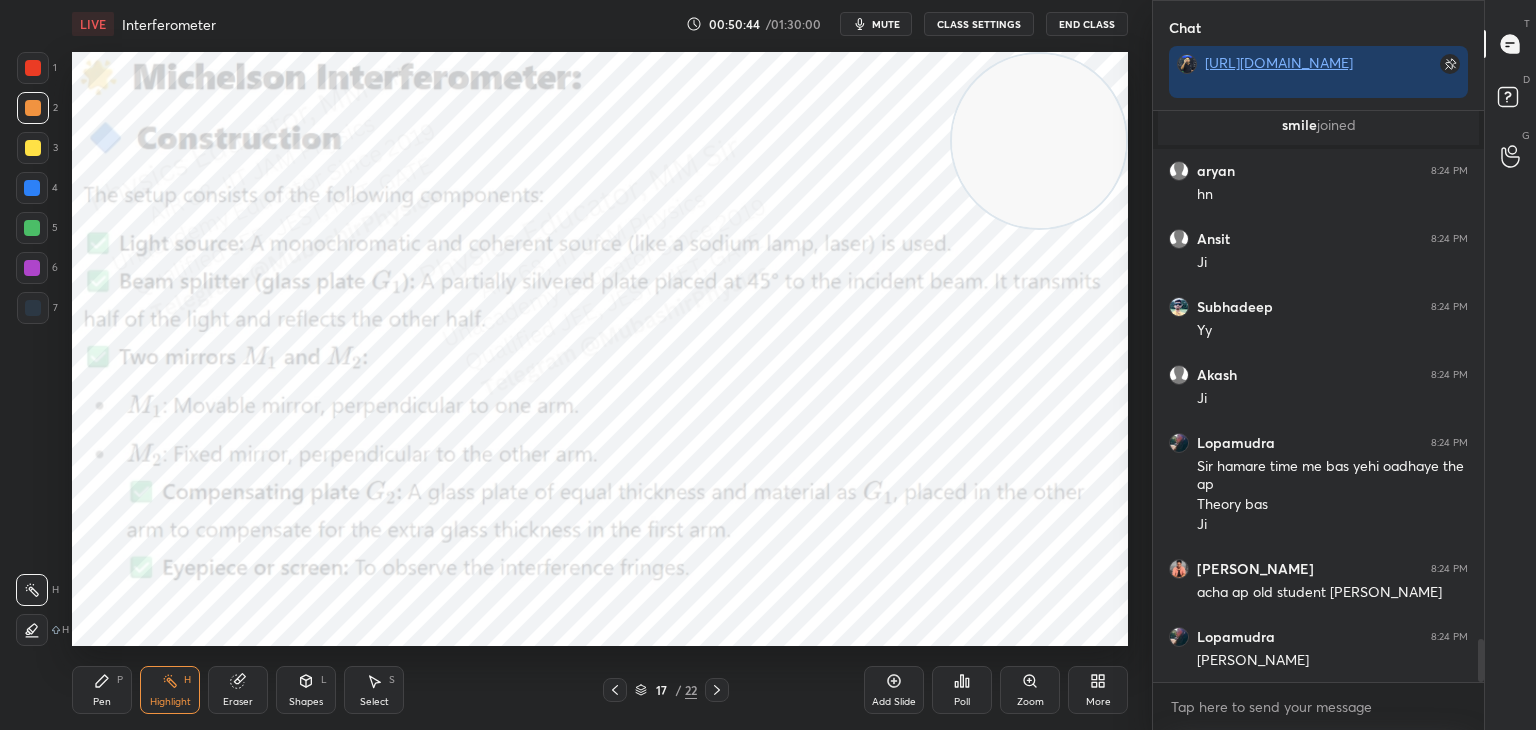 click on "Pen P Highlight H Eraser Shapes L Select S 17 / 22 Add Slide Poll Zoom More" at bounding box center [600, 690] 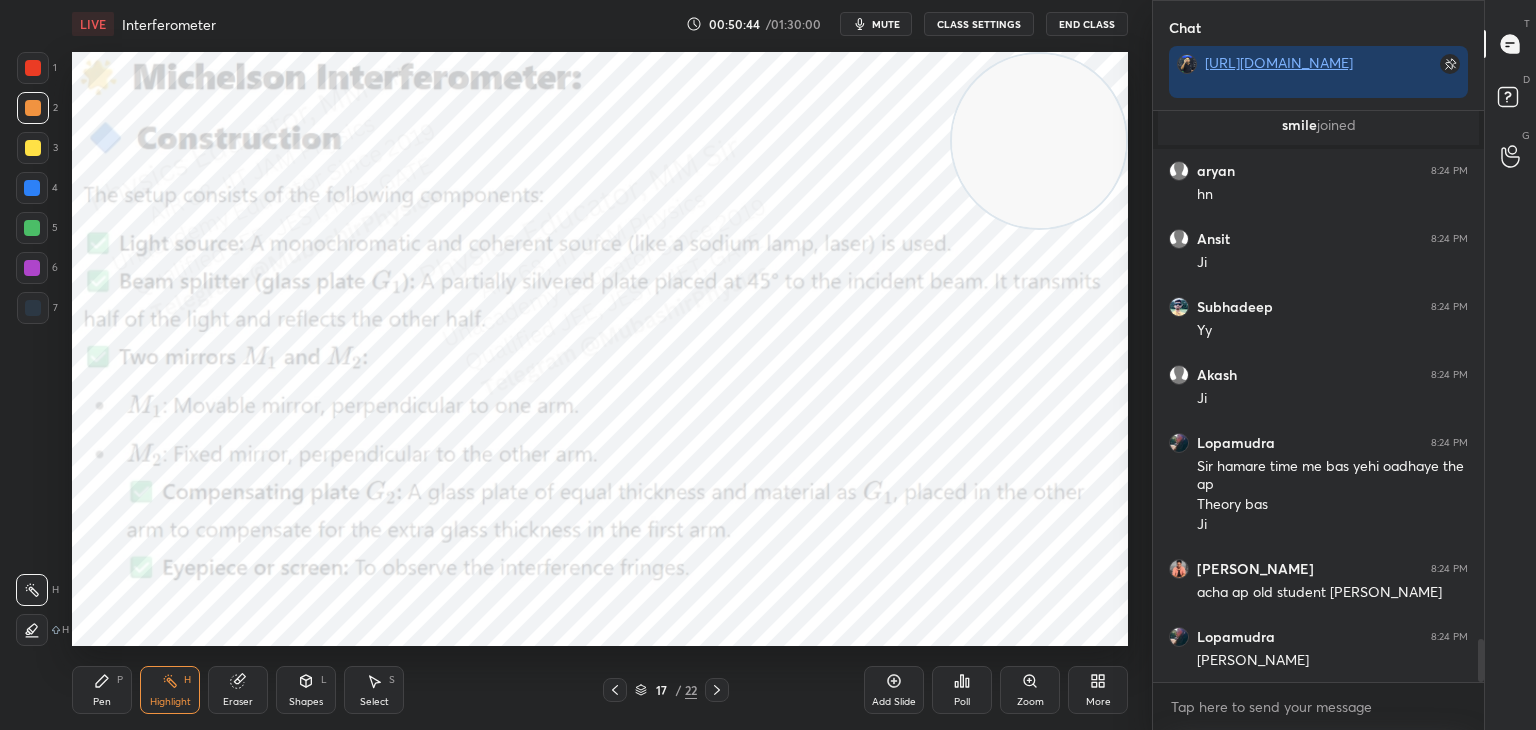 click on "Pen P Highlight H Eraser Shapes L Select S 17 / 22 Add Slide Poll Zoom More" at bounding box center (600, 690) 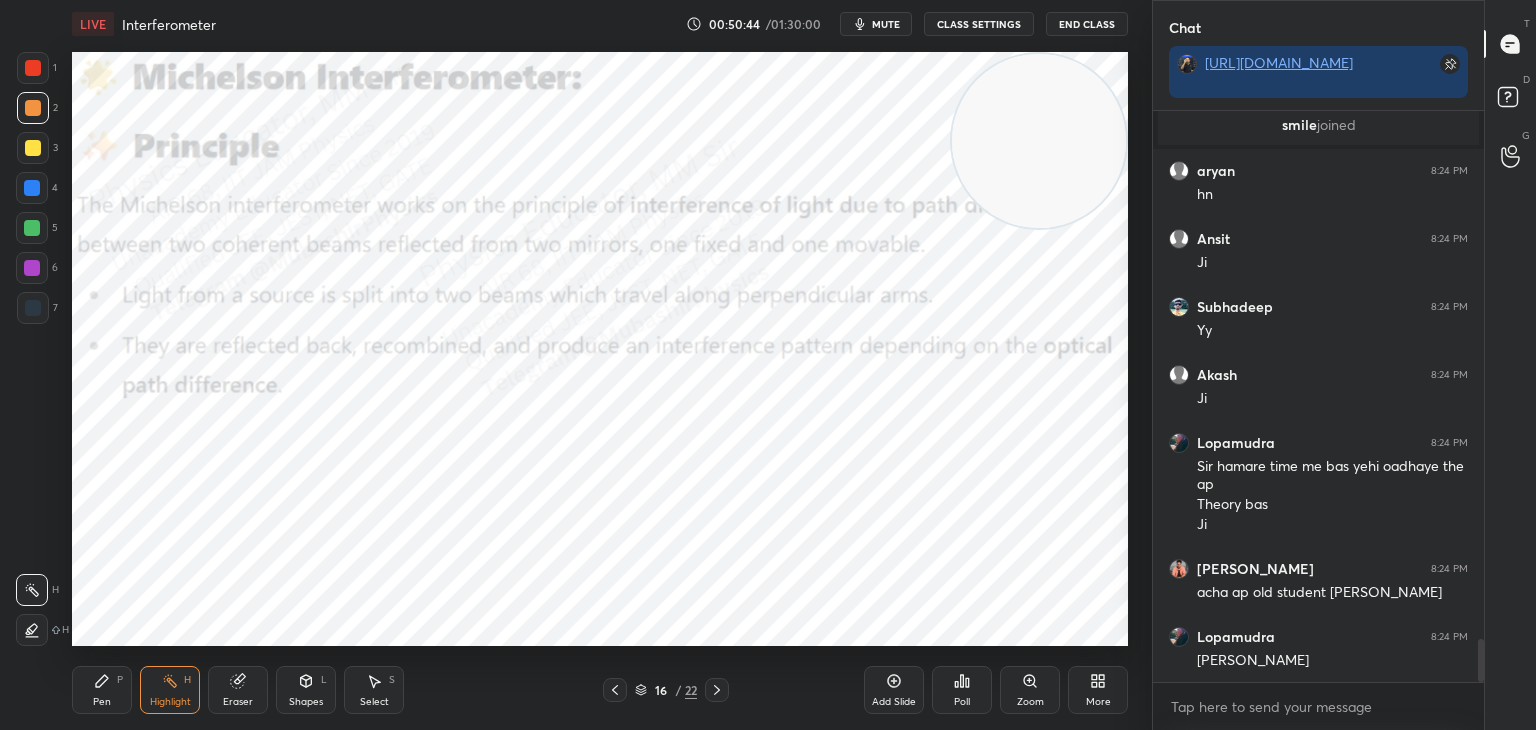 click at bounding box center (615, 690) 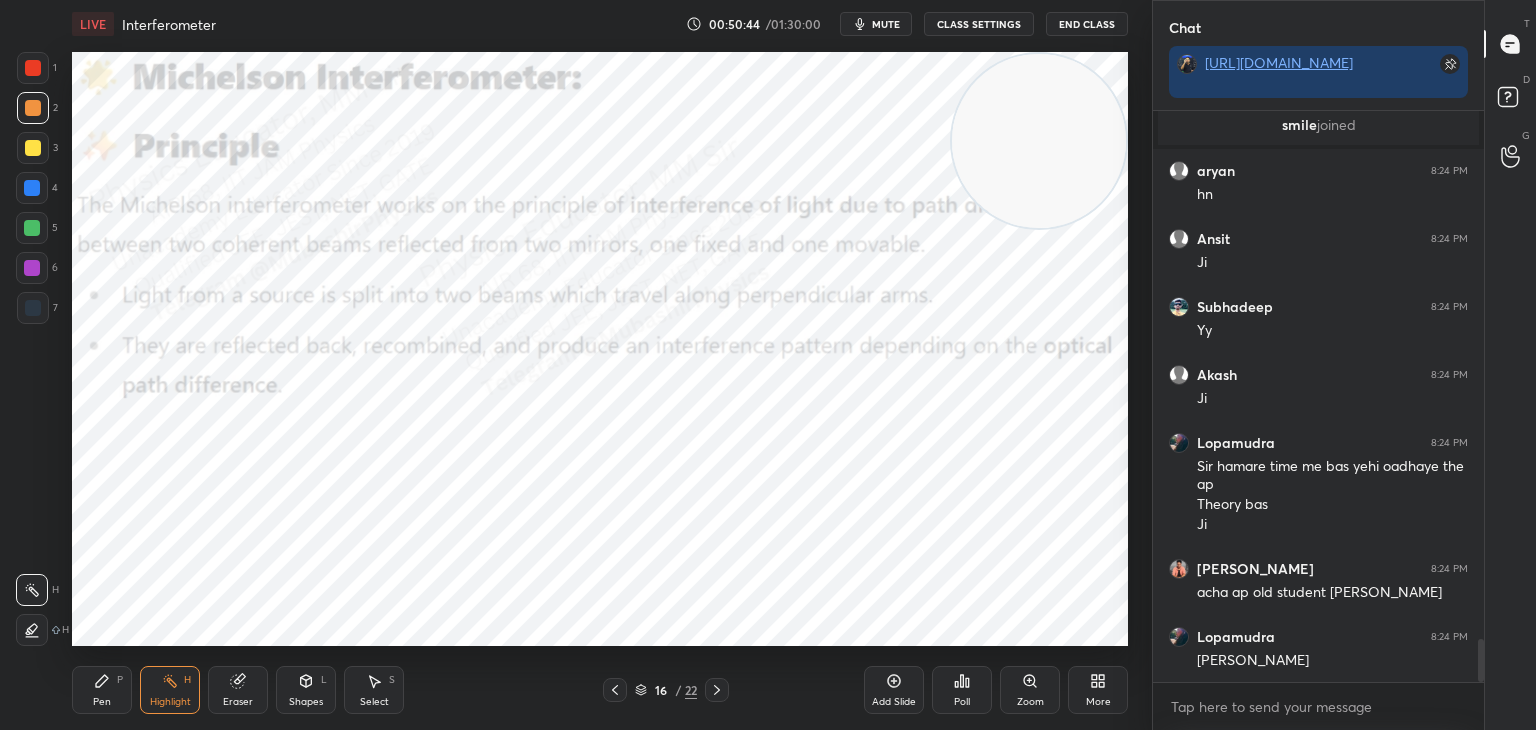 click 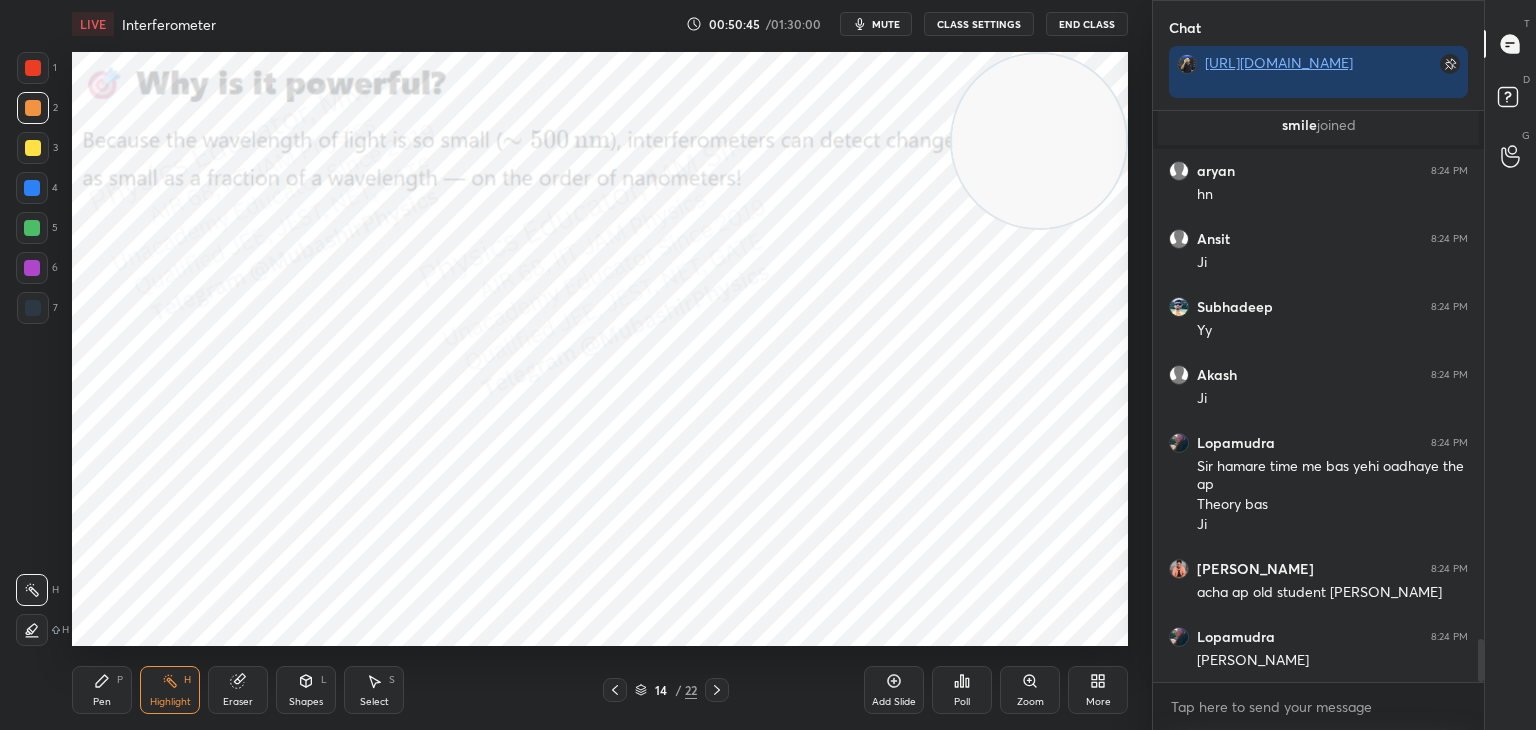 click 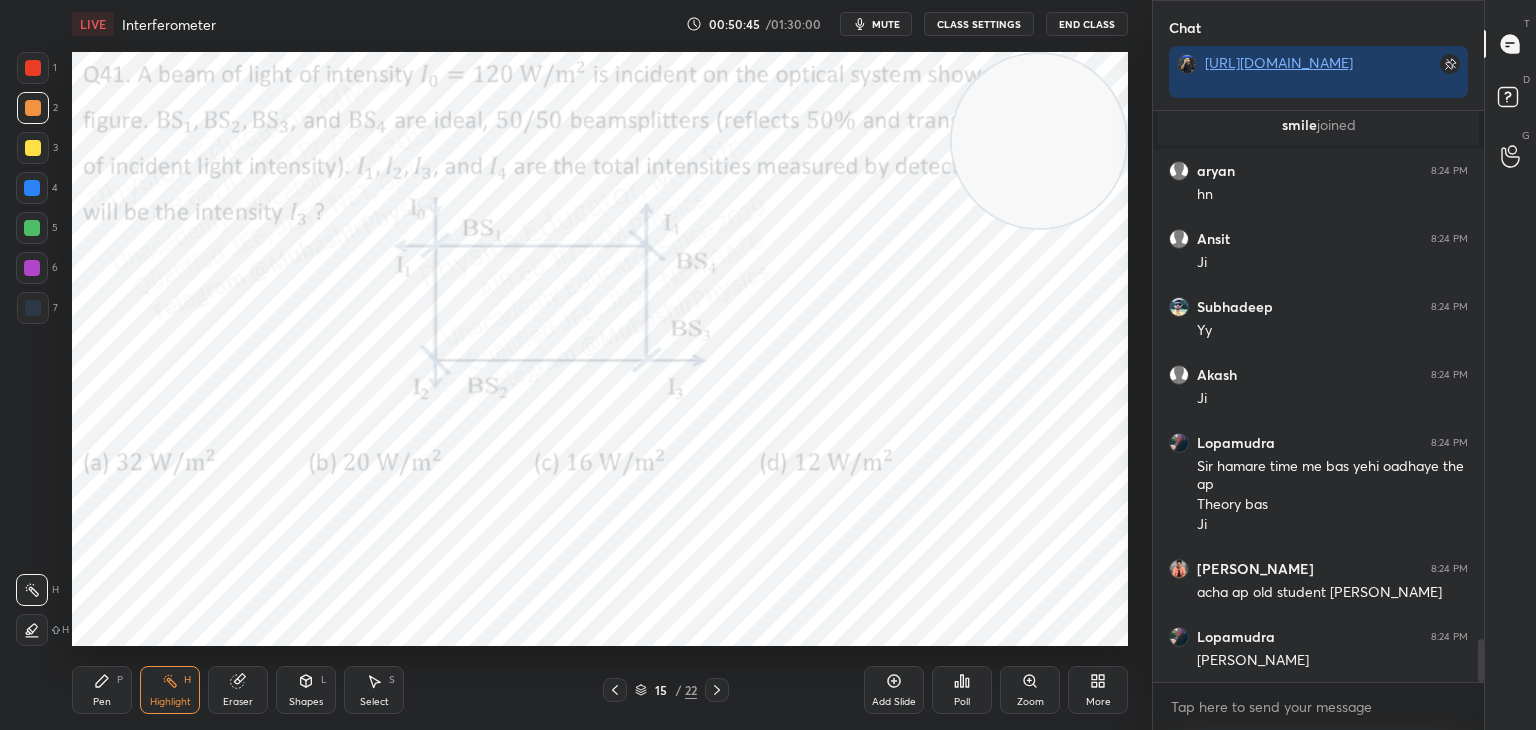 click 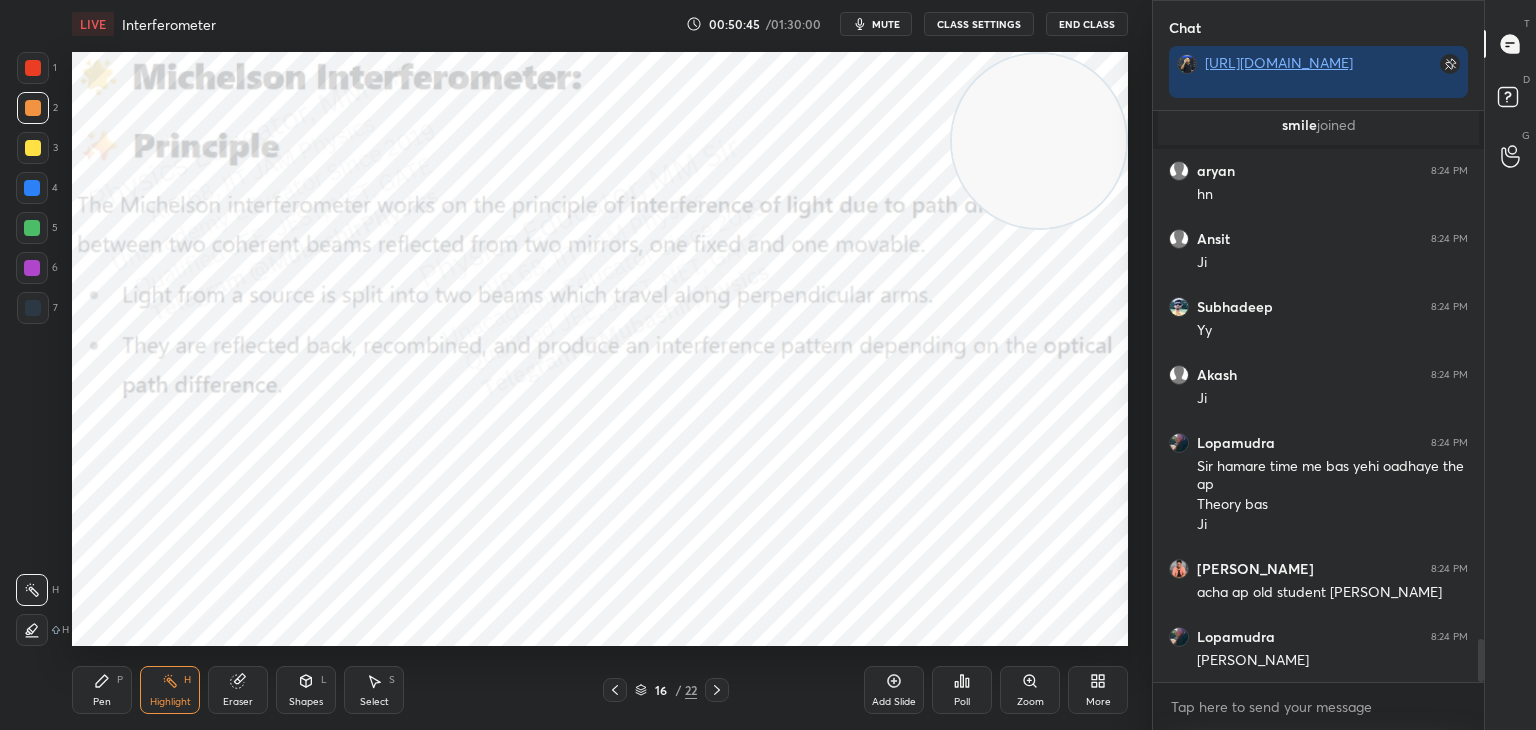 click 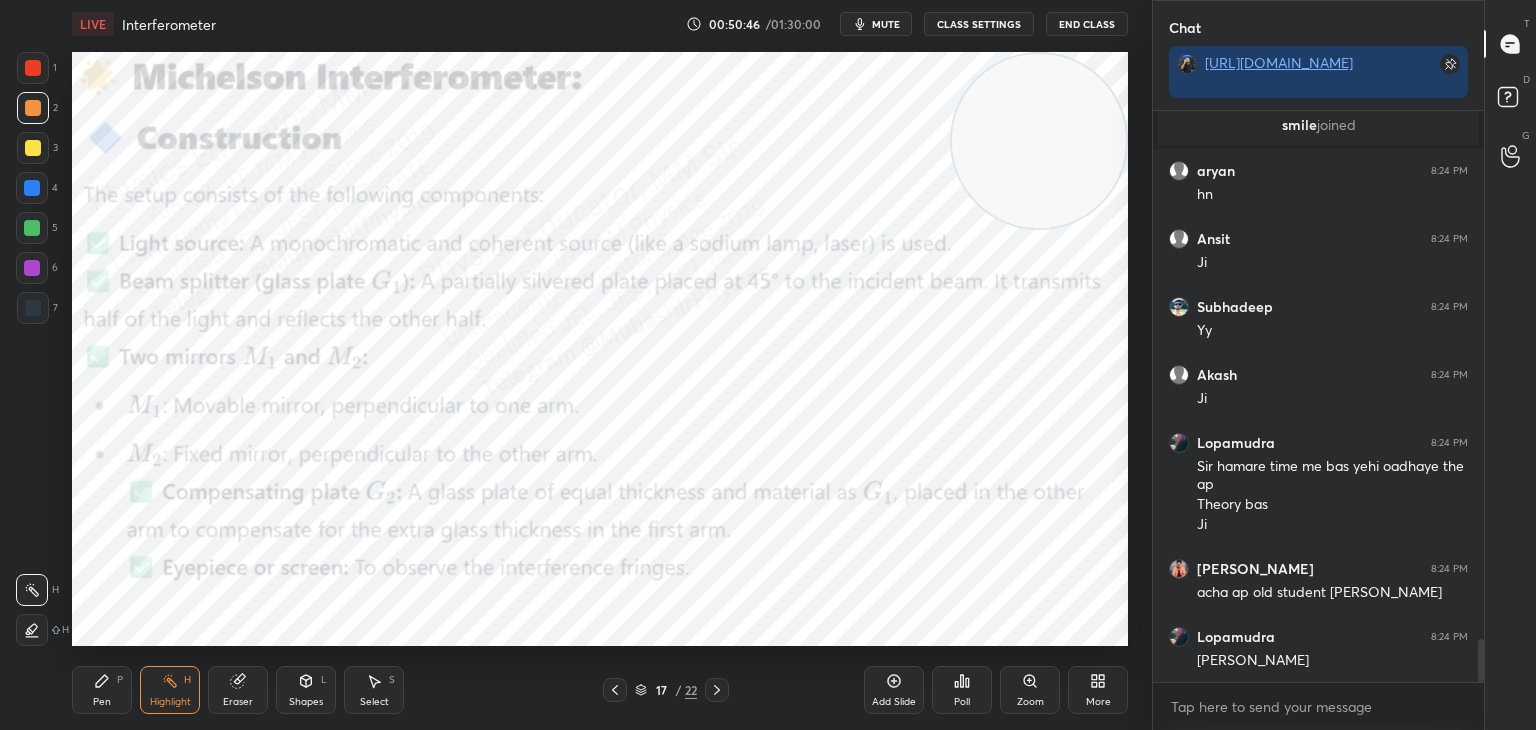 click 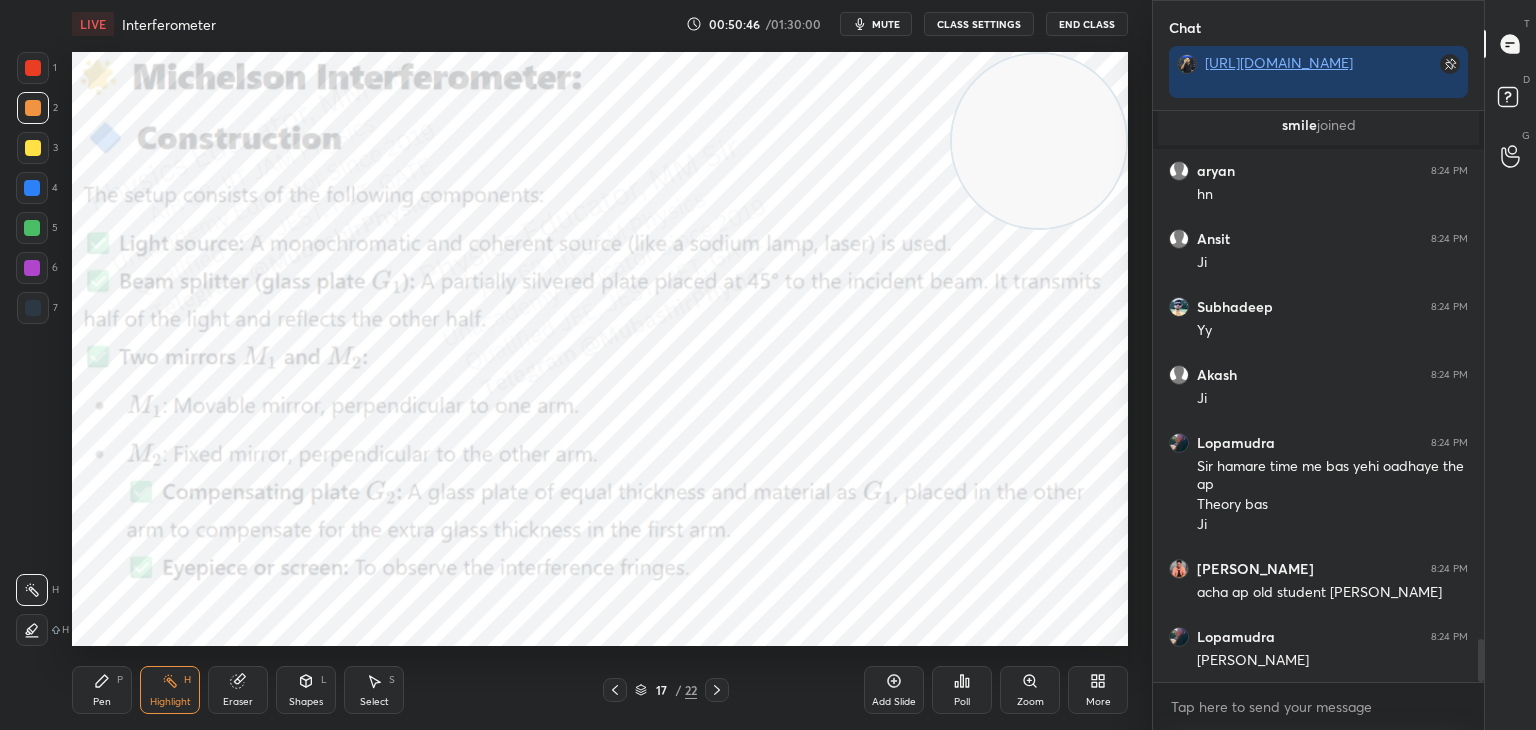 click 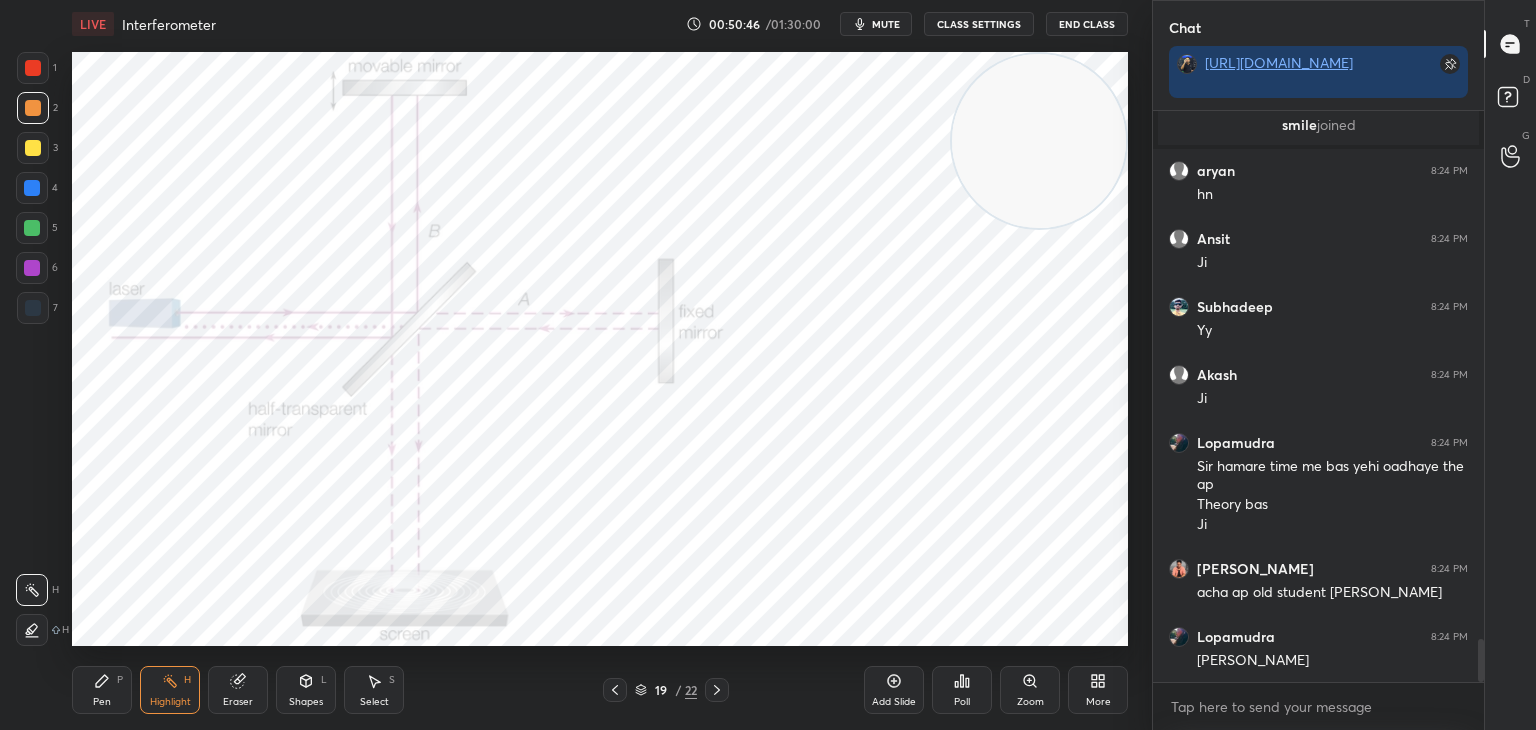 click 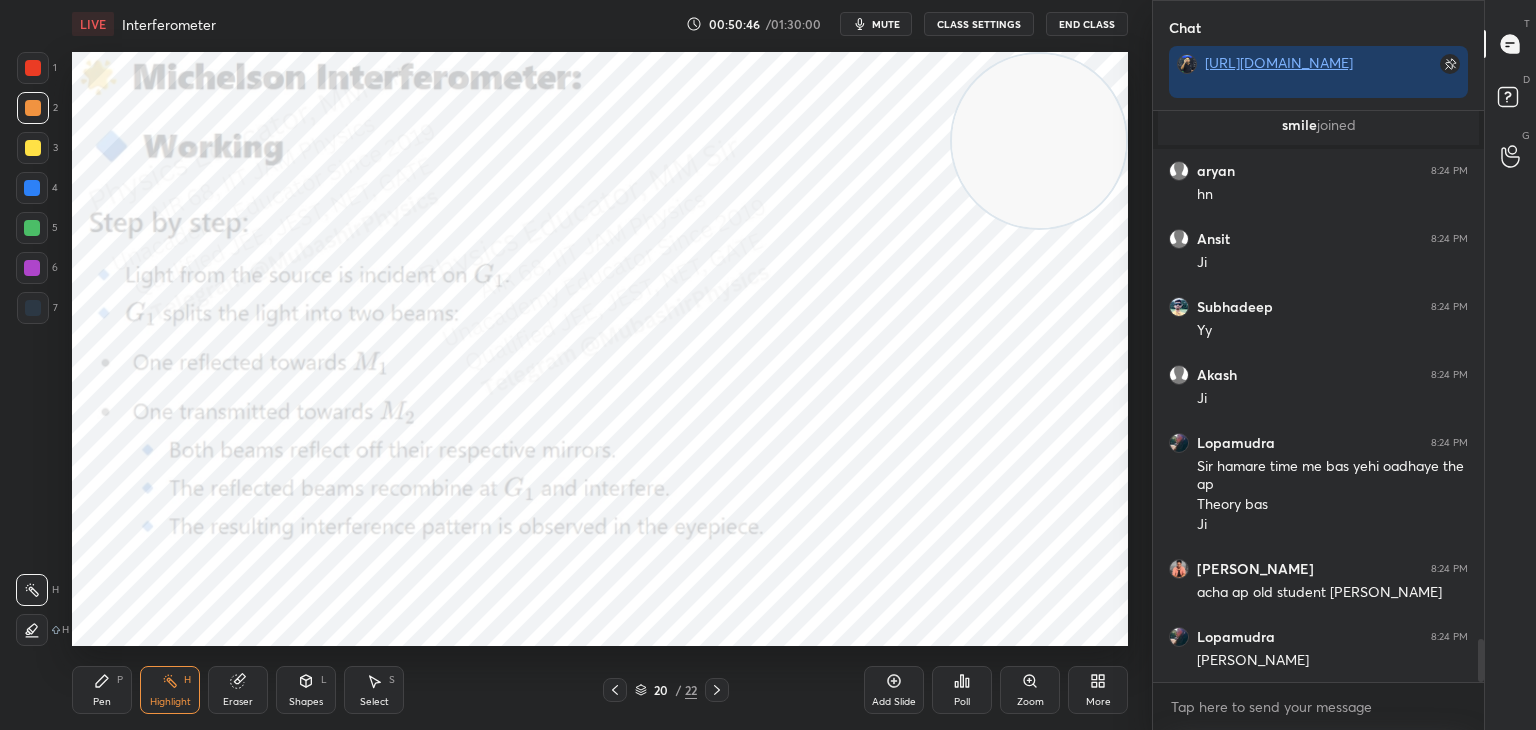 click 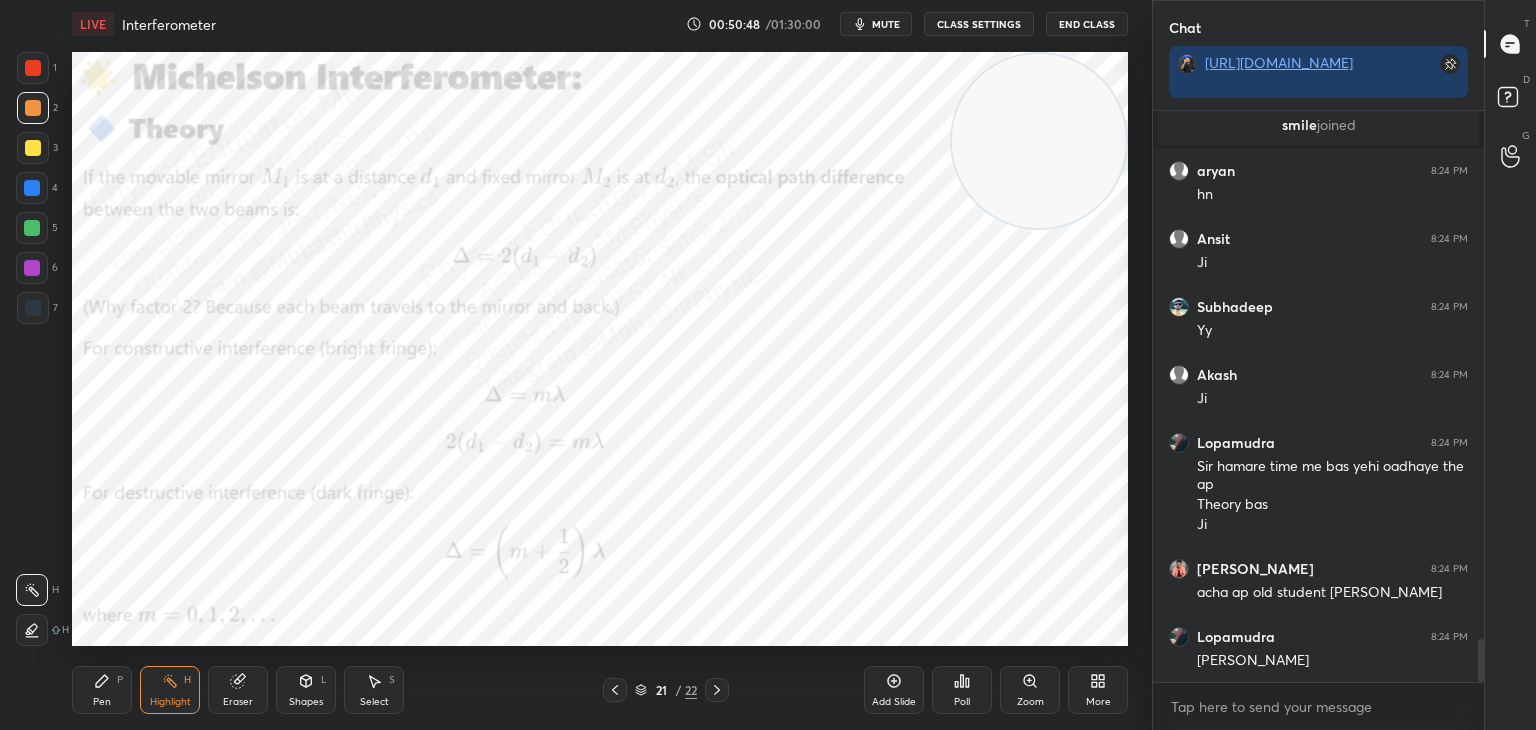 click at bounding box center [717, 690] 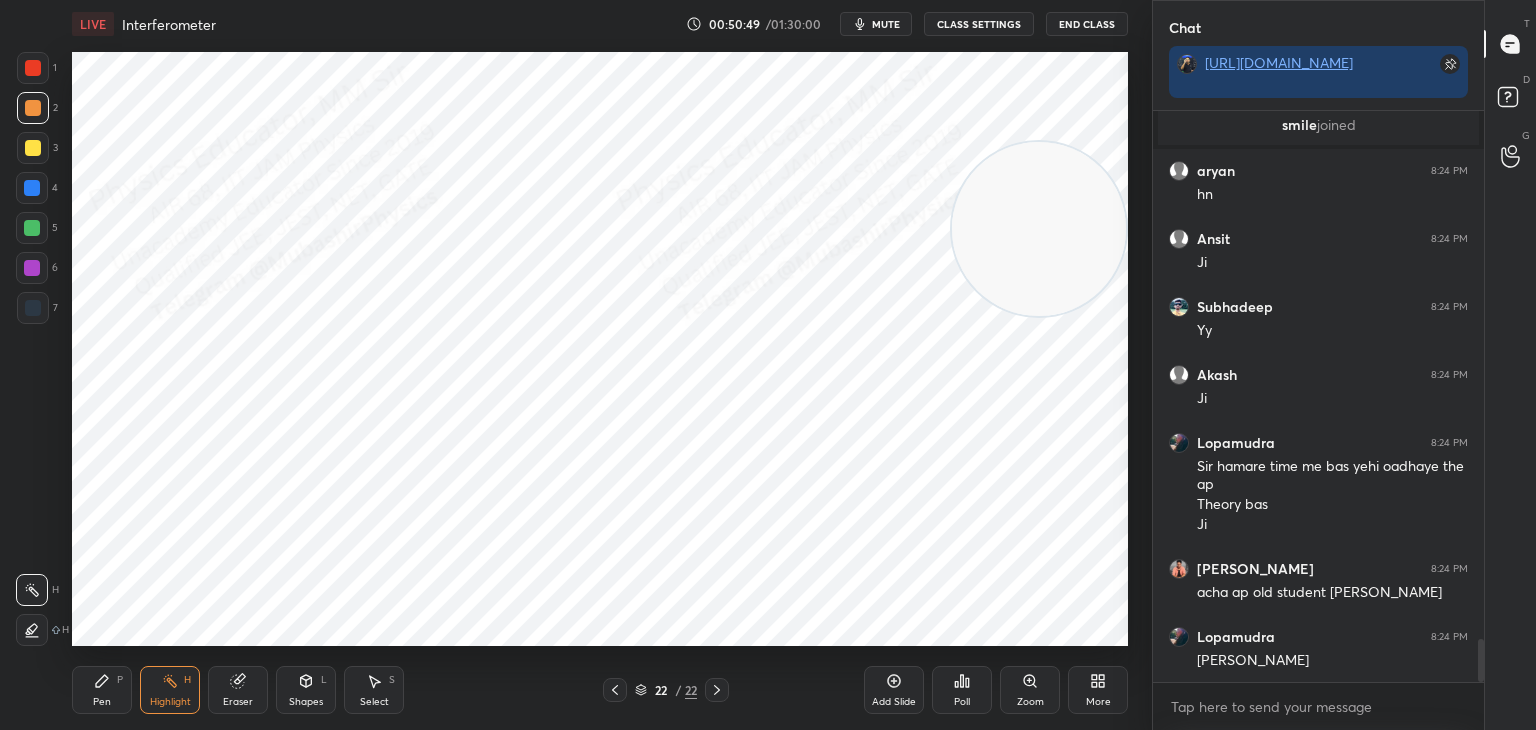 drag, startPoint x: 1064, startPoint y: 206, endPoint x: 1079, endPoint y: 674, distance: 468.24033 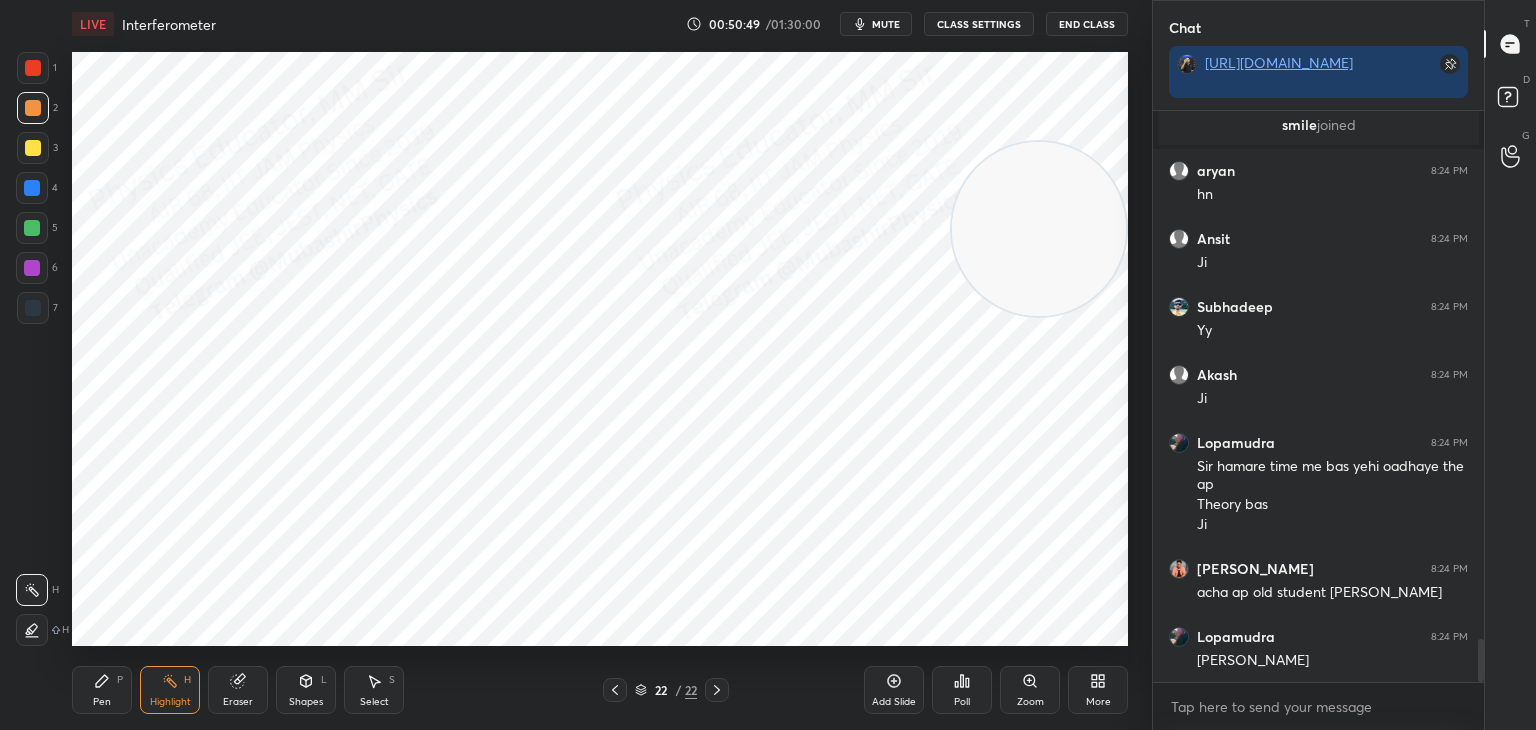 click on "1 2 3 4 5 6 7 C X Z C X Z E E Erase all   H H LIVE Interferometer 00:50:49 /  01:30:00 mute CLASS SETTINGS End Class Setting up your live class Poll for   secs No correct answer Start poll Back Interferometer • L11 of Detailed Course on Optics for IIT JAM, CUET 2026/27 [PERSON_NAME] Pen P Highlight H Eraser Shapes L Select S 22 / 22 Add Slide Poll Zoom More Chat [URL][DOMAIN_NAME] [PERSON_NAME] 8:21 PM [PERSON_NAME] smile  joined aryan 8:24 PM hn Ansit 8:24 PM Ji [PERSON_NAME] 8:24 PM Yy Akash 8:24 PM [PERSON_NAME] 8:24 PM Sir hamare time me bas yehi oadhaye the ap Theory bas [PERSON_NAME] 8:24 PM acha ap old student [PERSON_NAME] 8:24 PM [PERSON_NAME] sir JUMP TO LATEST Enable hand raising Enable raise hand to speak to learners. Once enabled, chat will be turned off temporarily. Enable x   Doubts asked by learners will show up here NEW DOUBTS ASKED No one has raised a hand yet Can't raise hand Looks like educator just invited you to speak. Please wait before you can raise your hand again. Got it T D G ​" at bounding box center (768, 365) 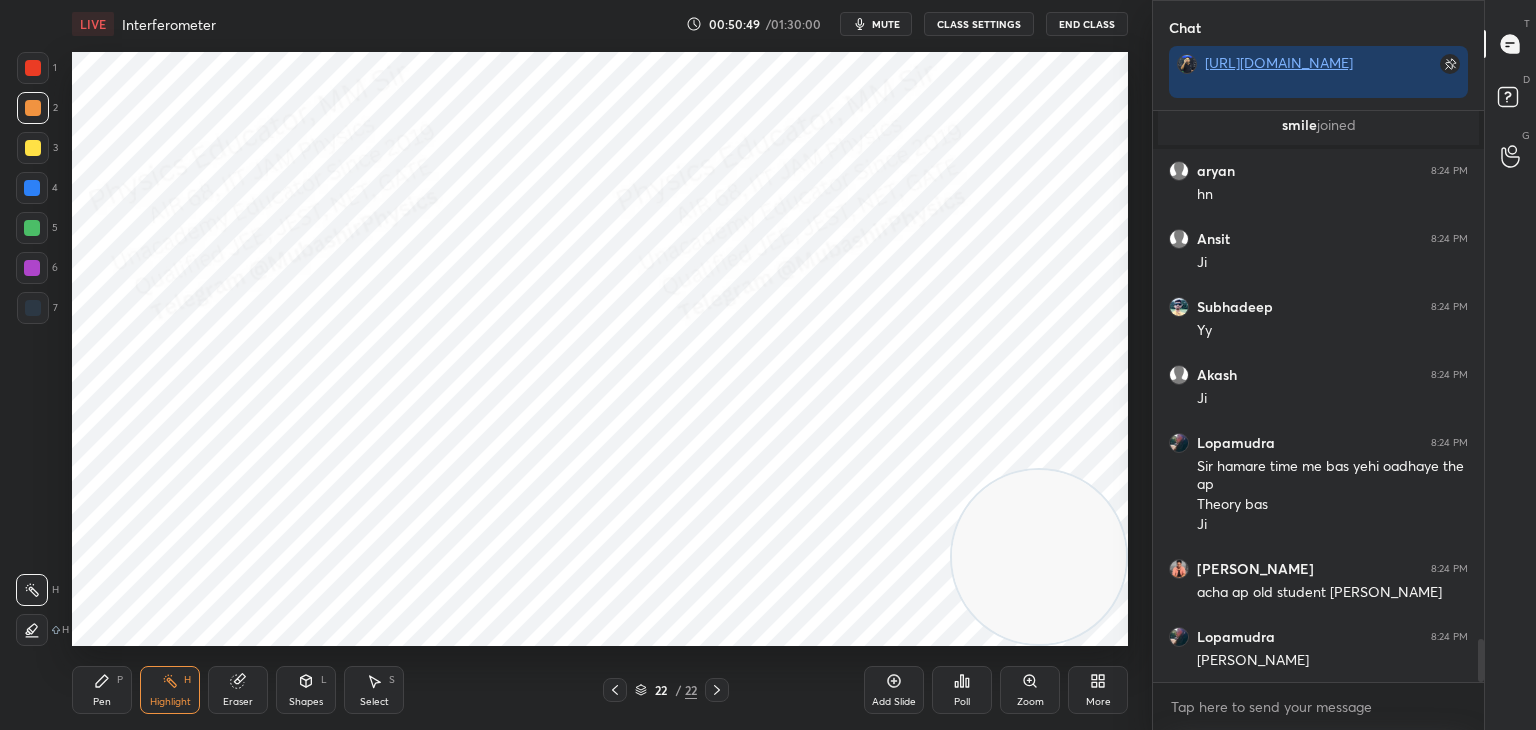 click on "Pen P" at bounding box center [102, 690] 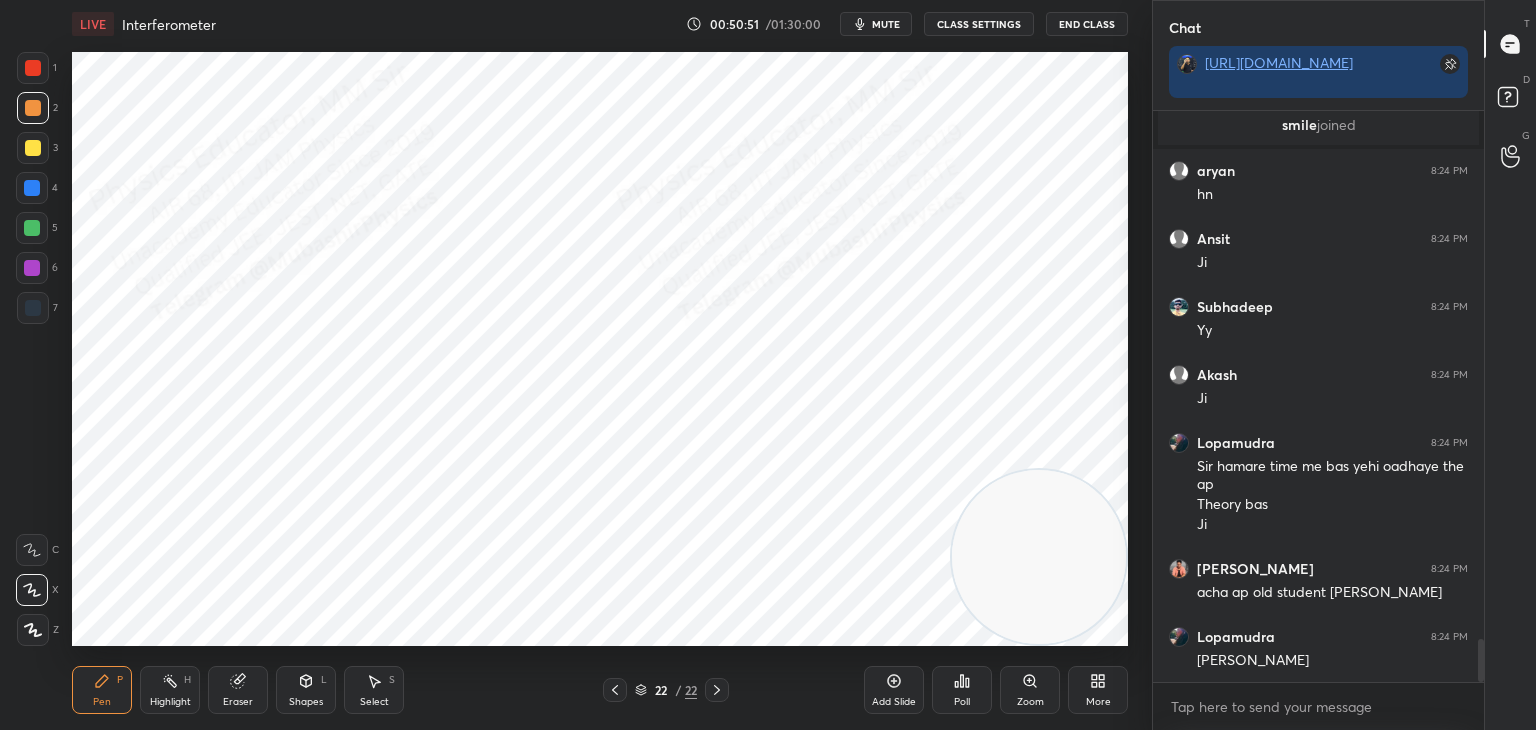 click at bounding box center (33, 308) 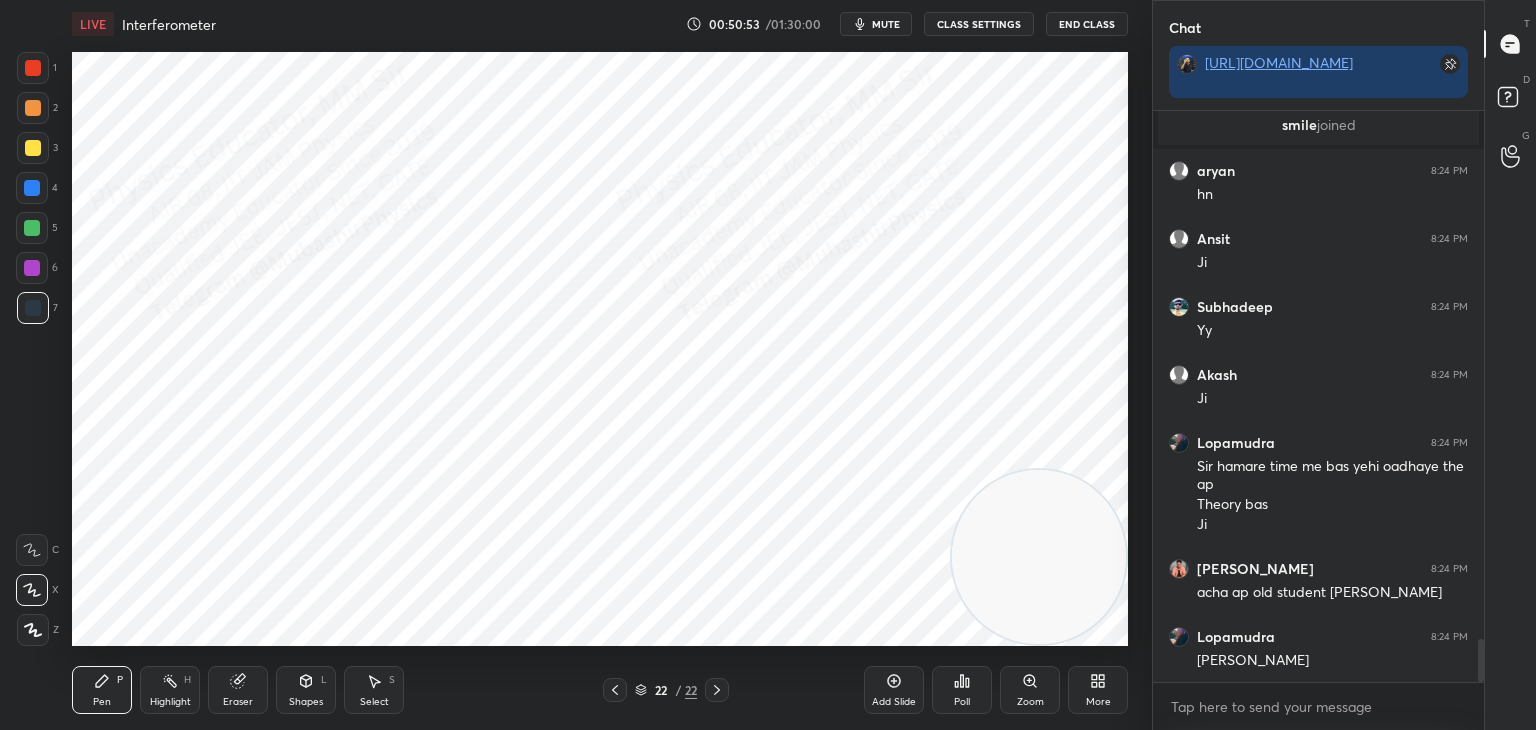 click at bounding box center [33, 68] 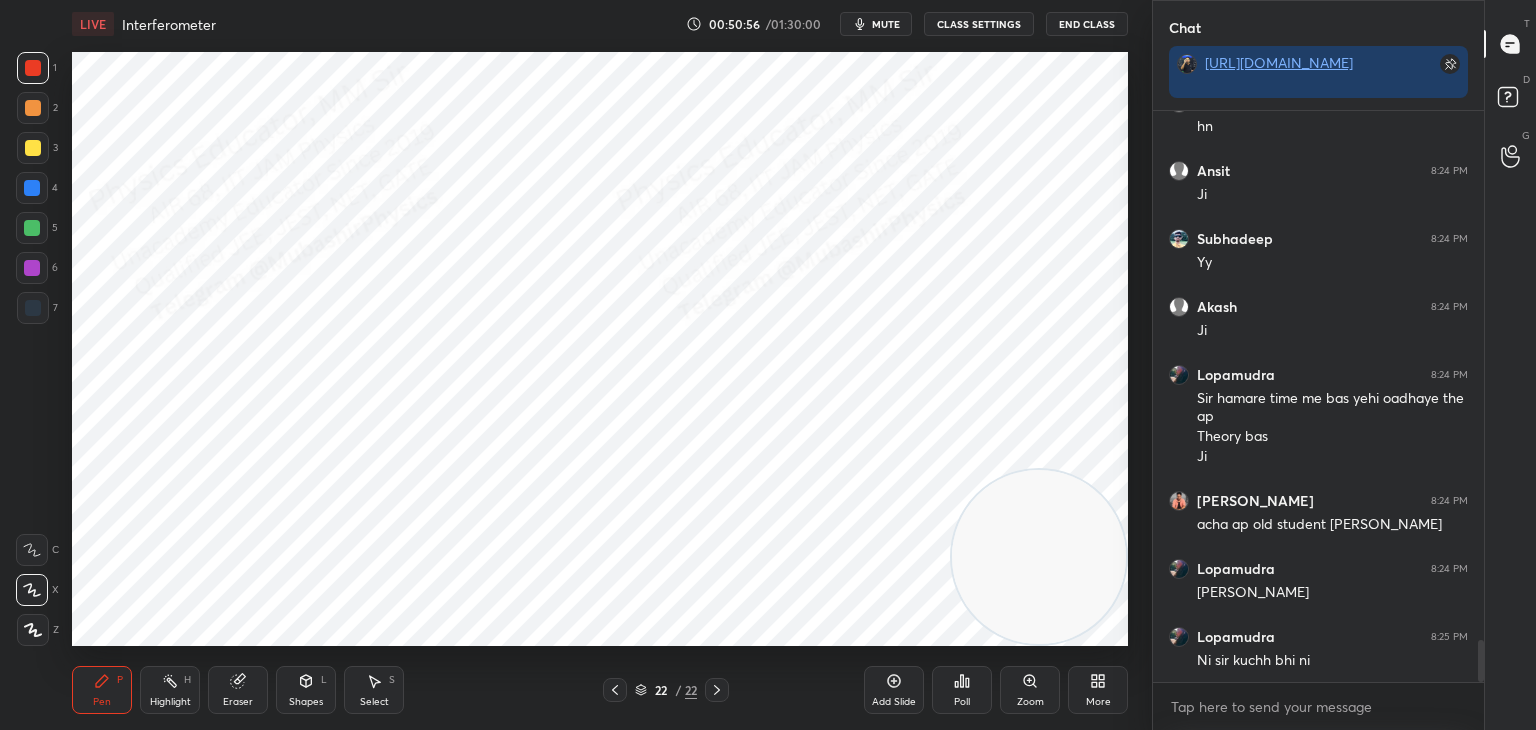 scroll, scrollTop: 7240, scrollLeft: 0, axis: vertical 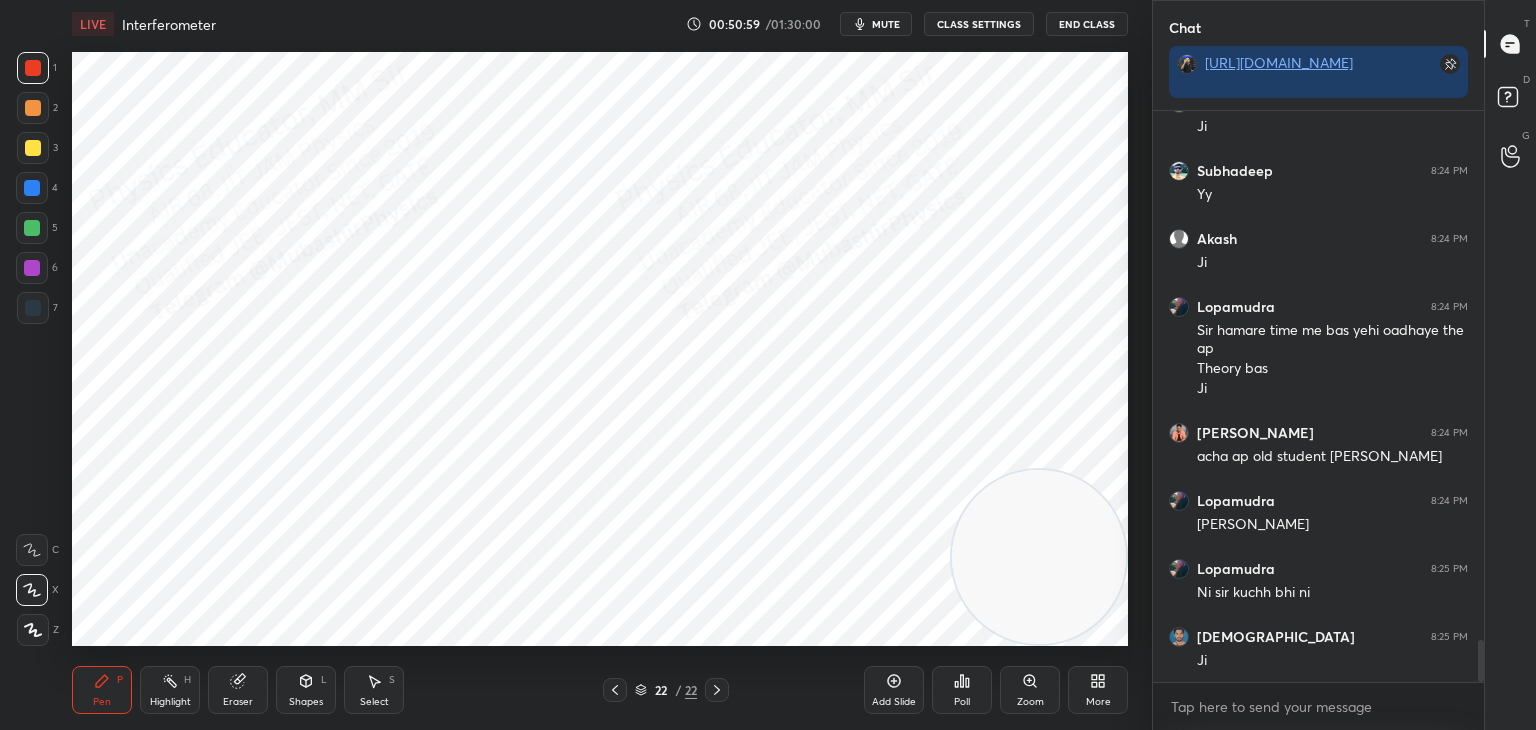 click on "Eraser" at bounding box center (238, 702) 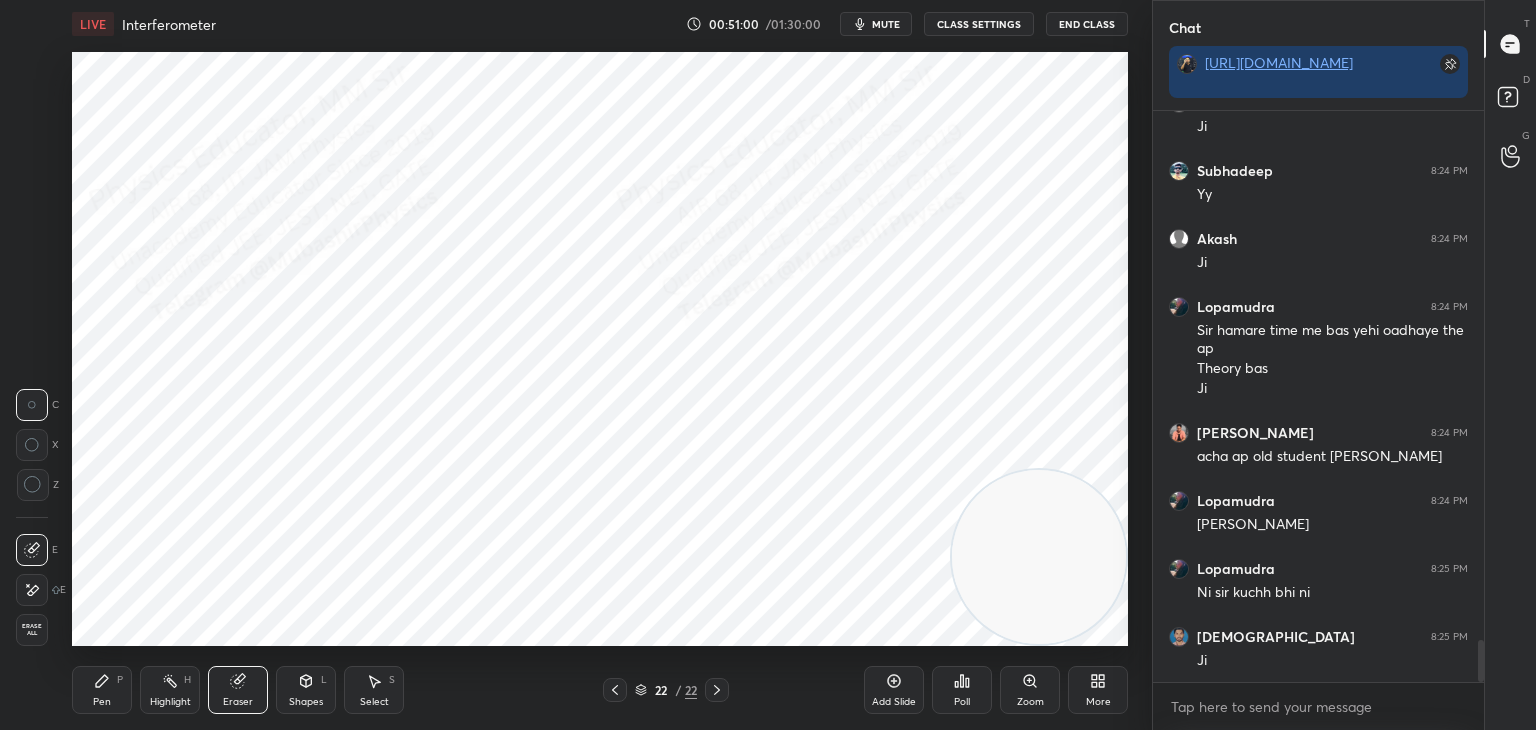 drag, startPoint x: 23, startPoint y: 636, endPoint x: 27, endPoint y: 625, distance: 11.7046995 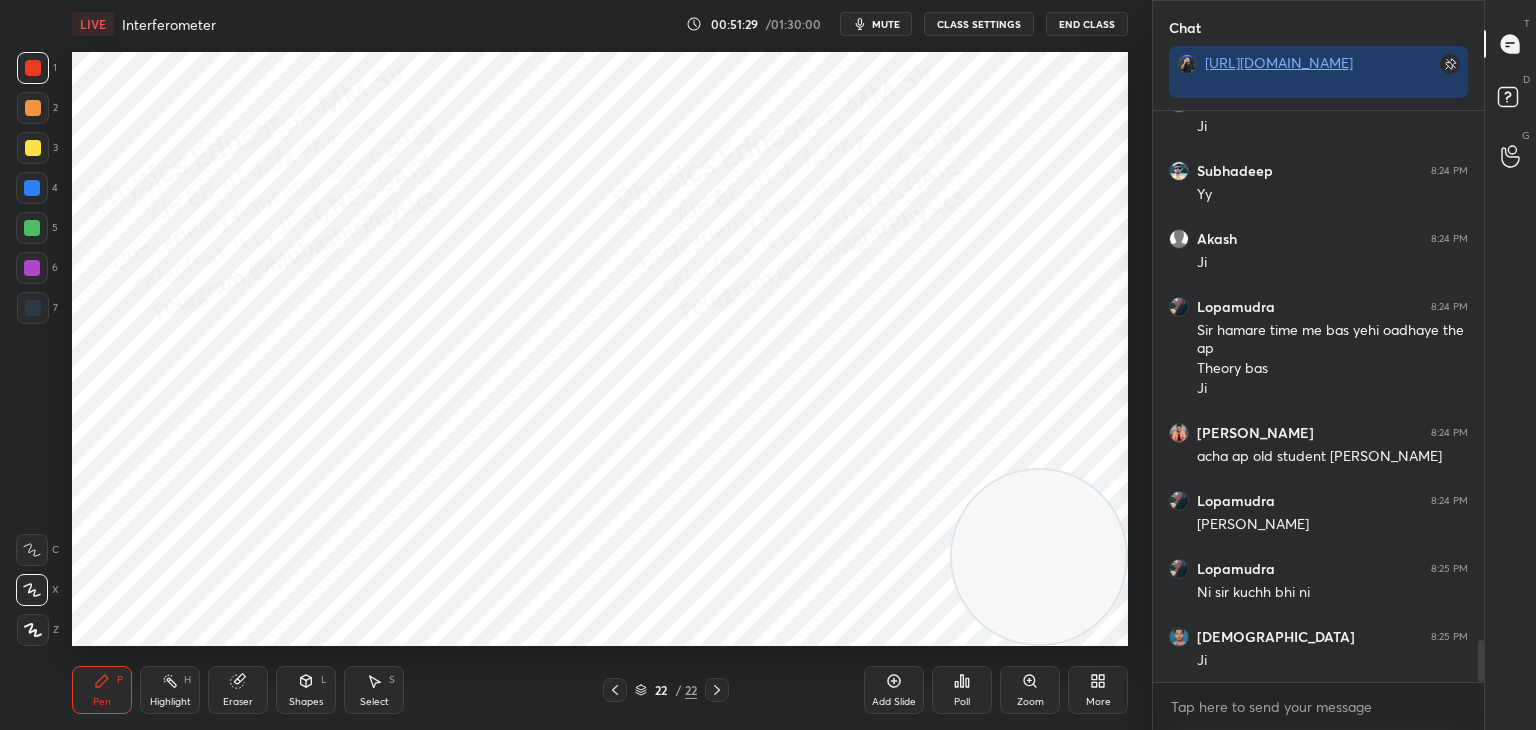 click at bounding box center (32, 188) 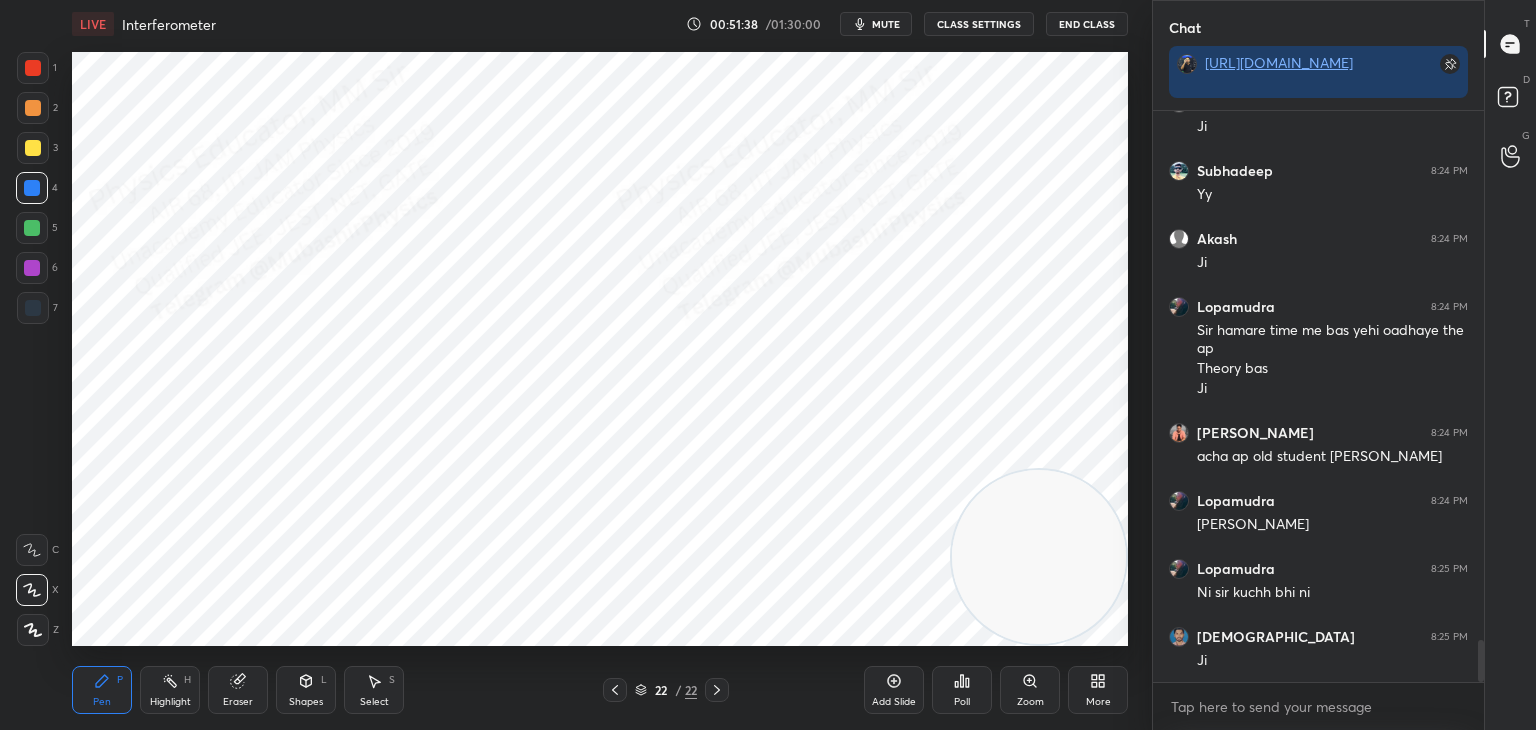 scroll, scrollTop: 7326, scrollLeft: 0, axis: vertical 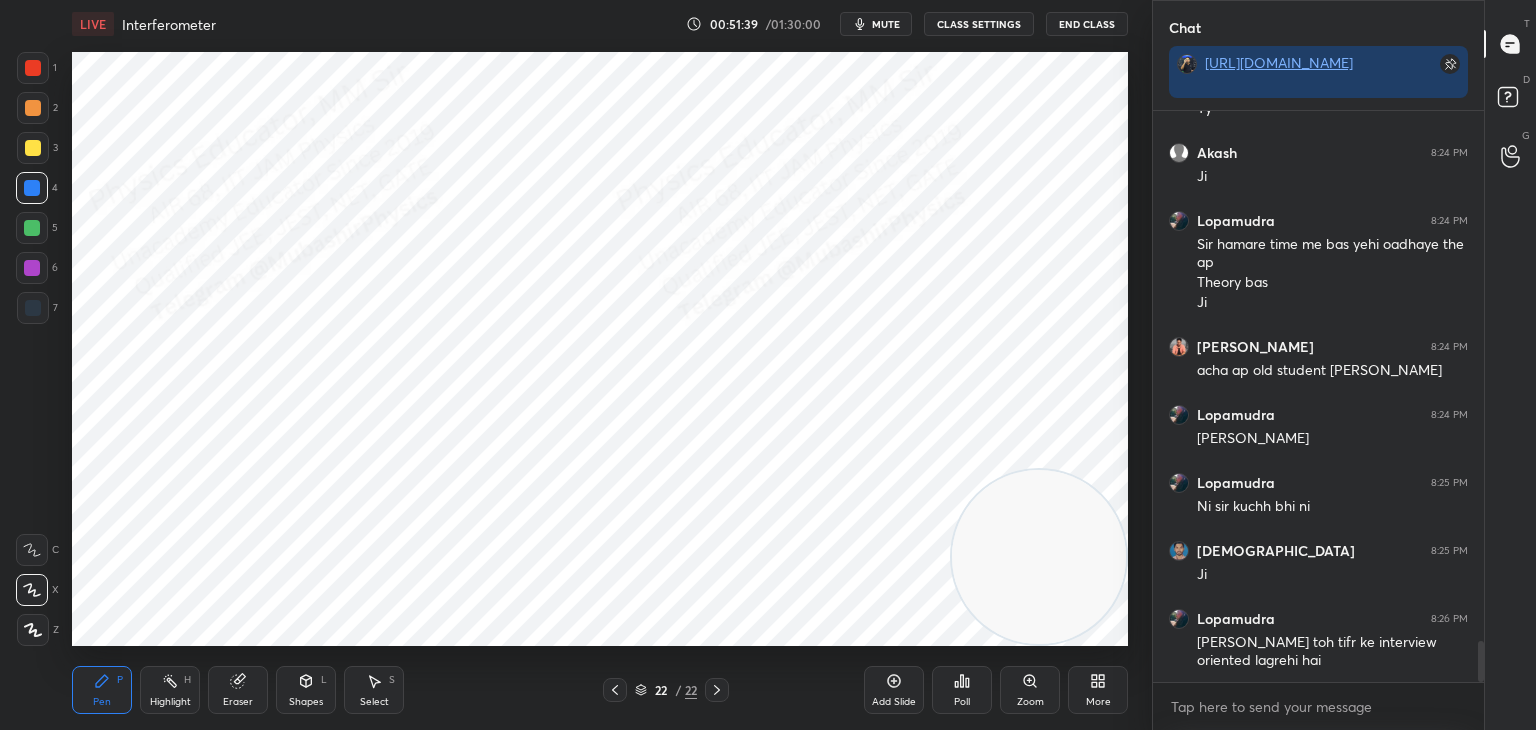 click 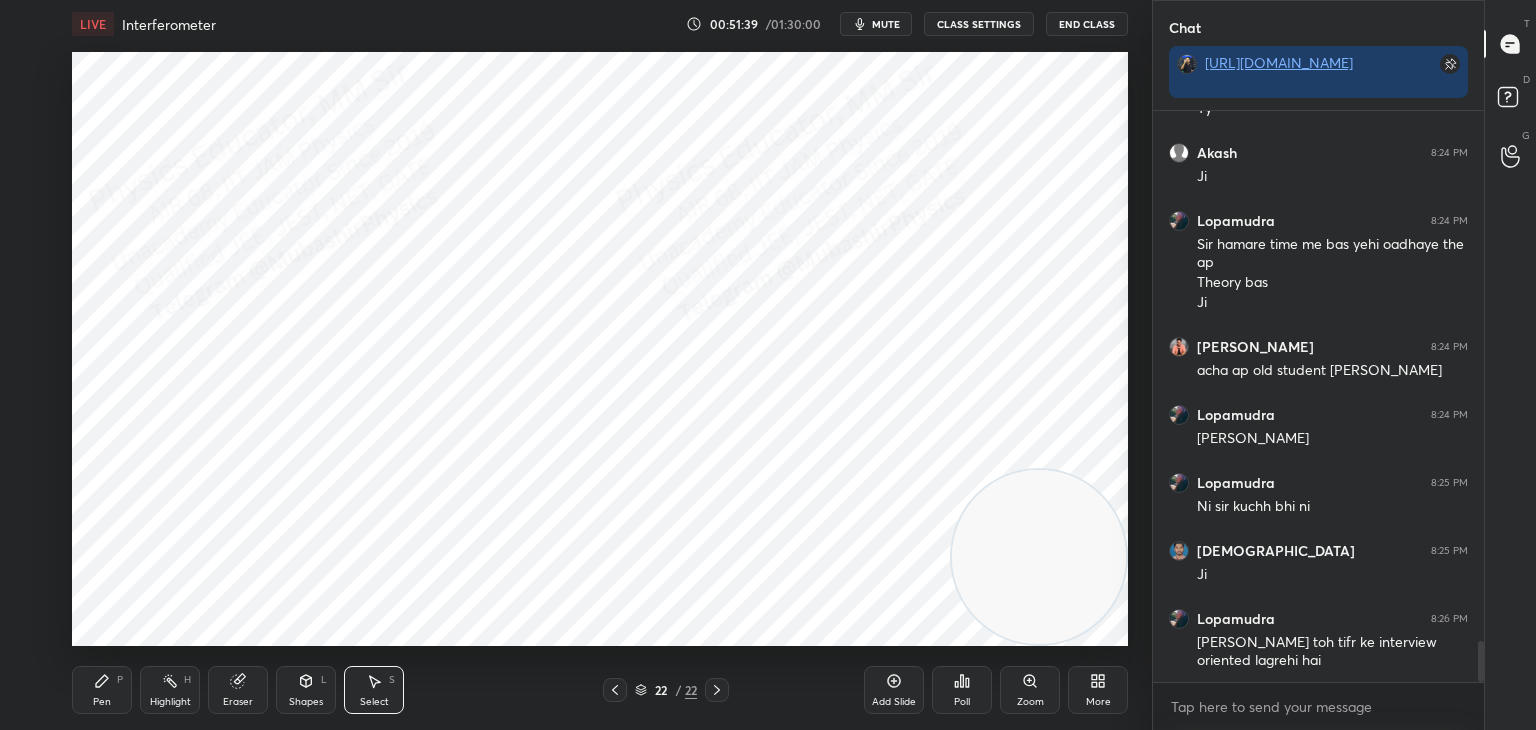 drag, startPoint x: 403, startPoint y: 358, endPoint x: 700, endPoint y: 454, distance: 312.1298 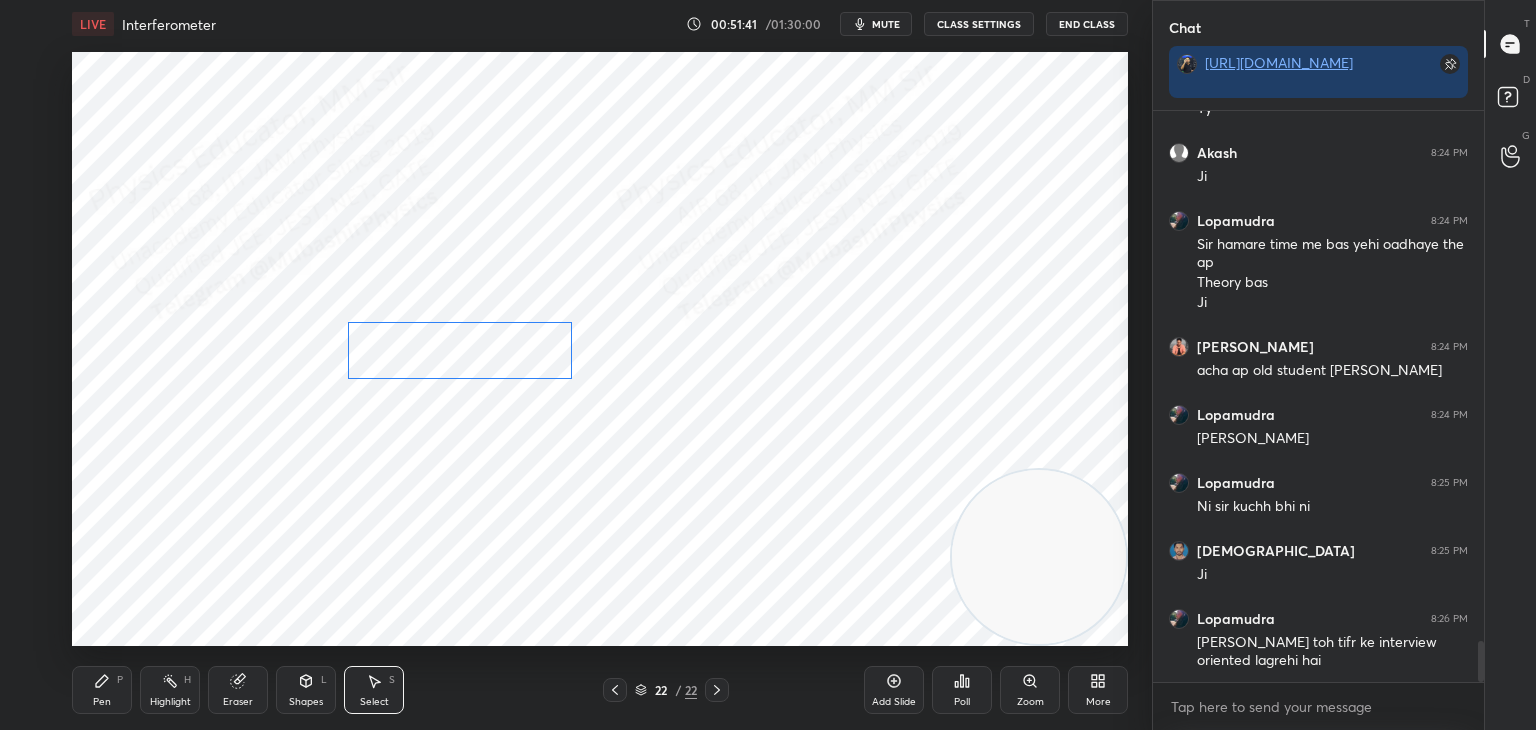 drag, startPoint x: 532, startPoint y: 389, endPoint x: 477, endPoint y: 350, distance: 67.424034 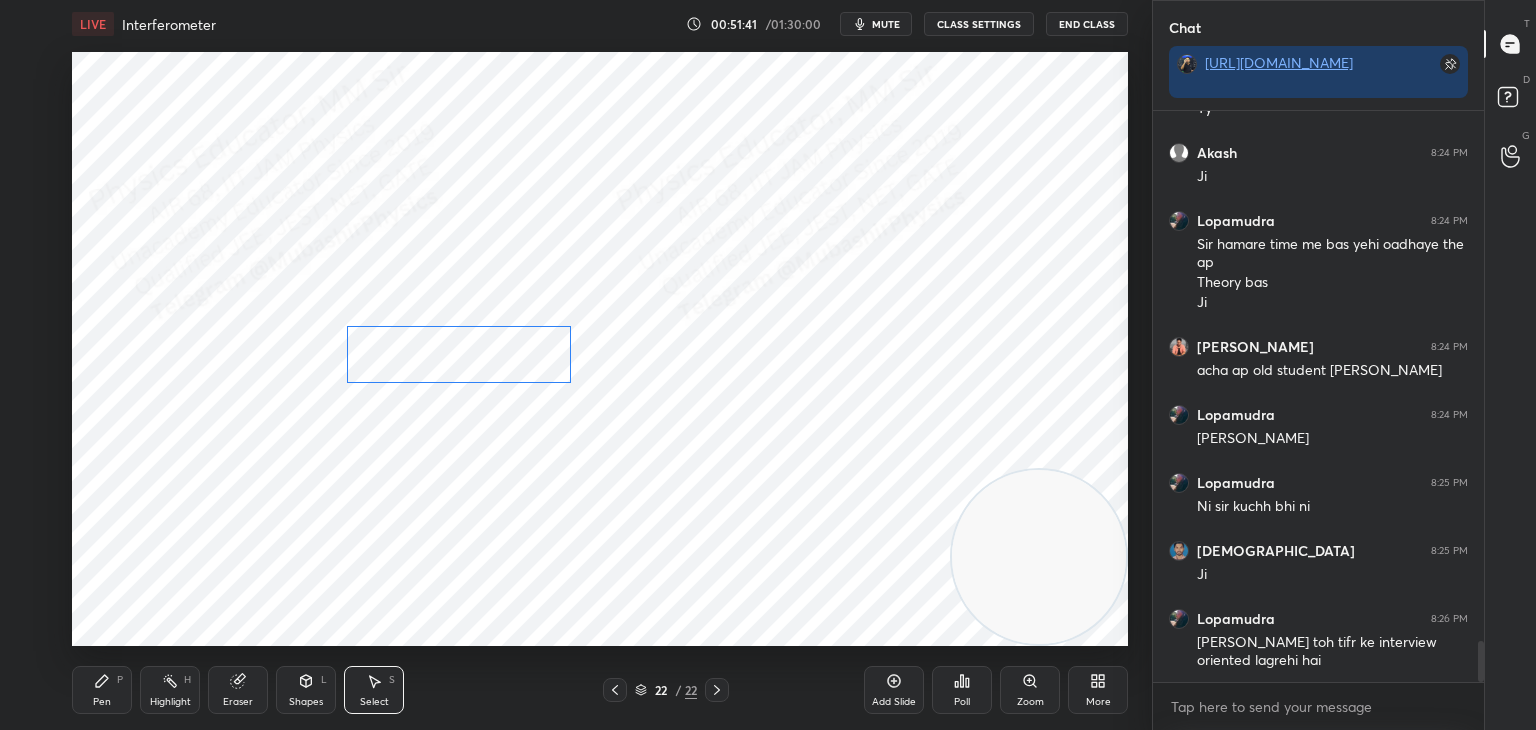 click on "0 ° Undo Copy Duplicate Duplicate to new slide Delete" at bounding box center [600, 349] 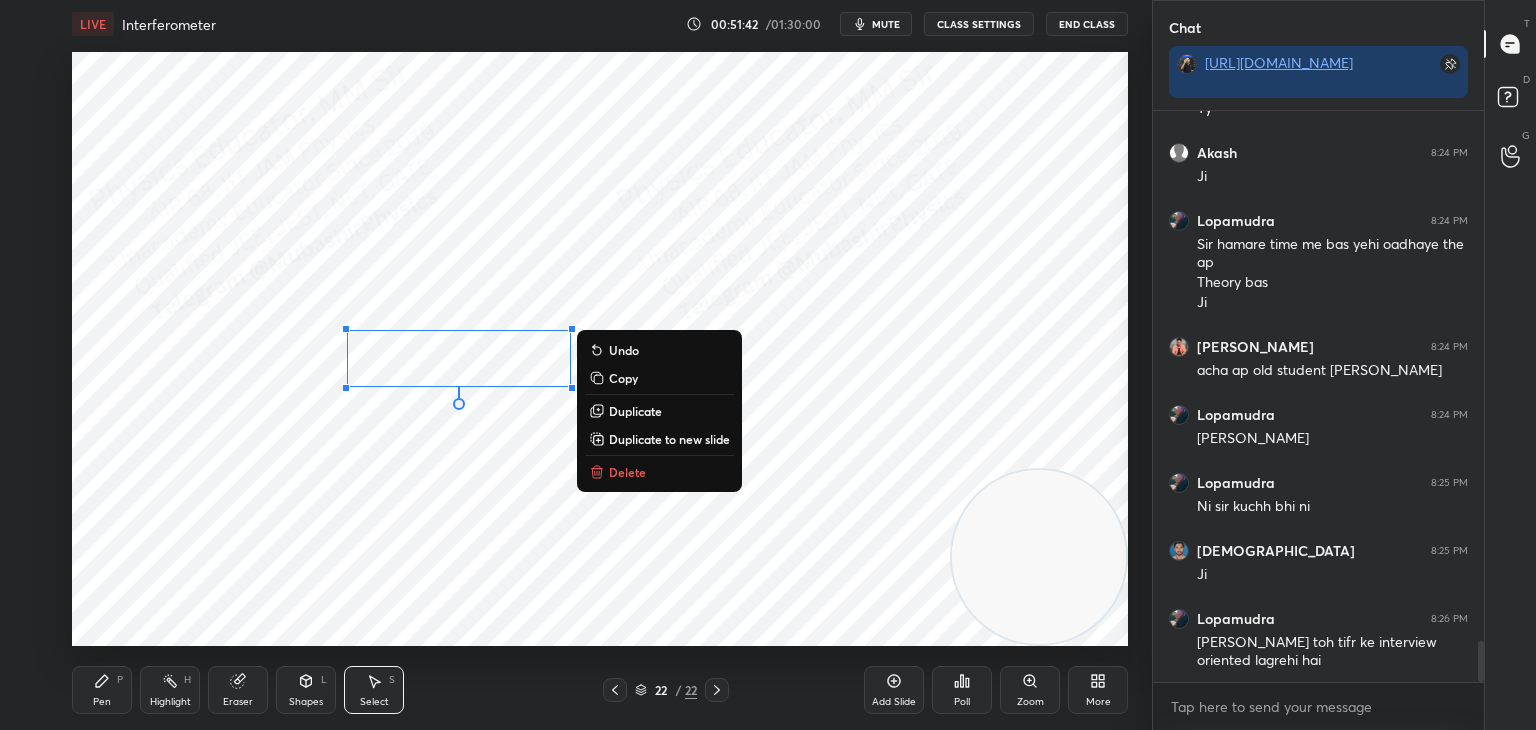 click on "0 ° Undo Copy Duplicate Duplicate to new slide Delete" at bounding box center (600, 349) 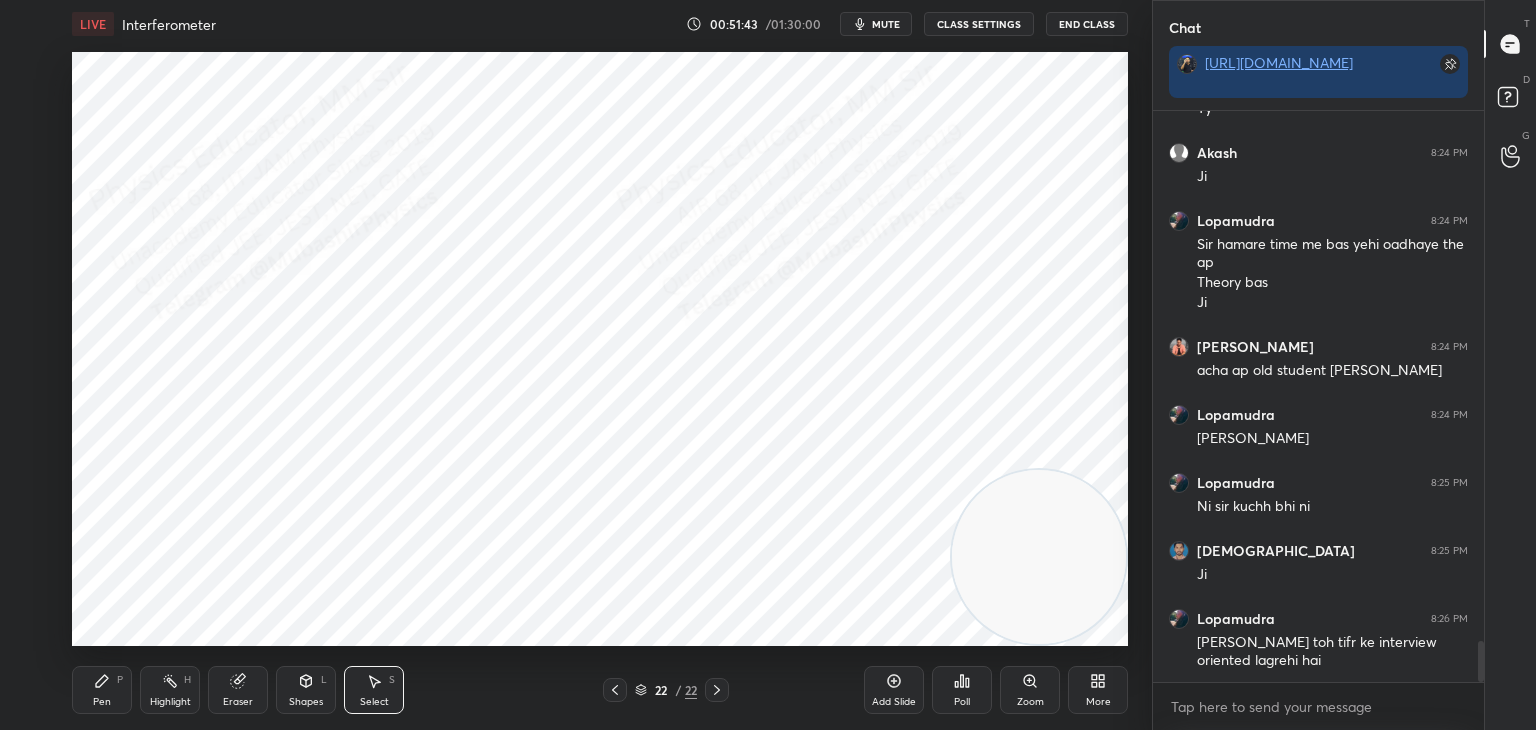 click on "Shapes L" at bounding box center (306, 690) 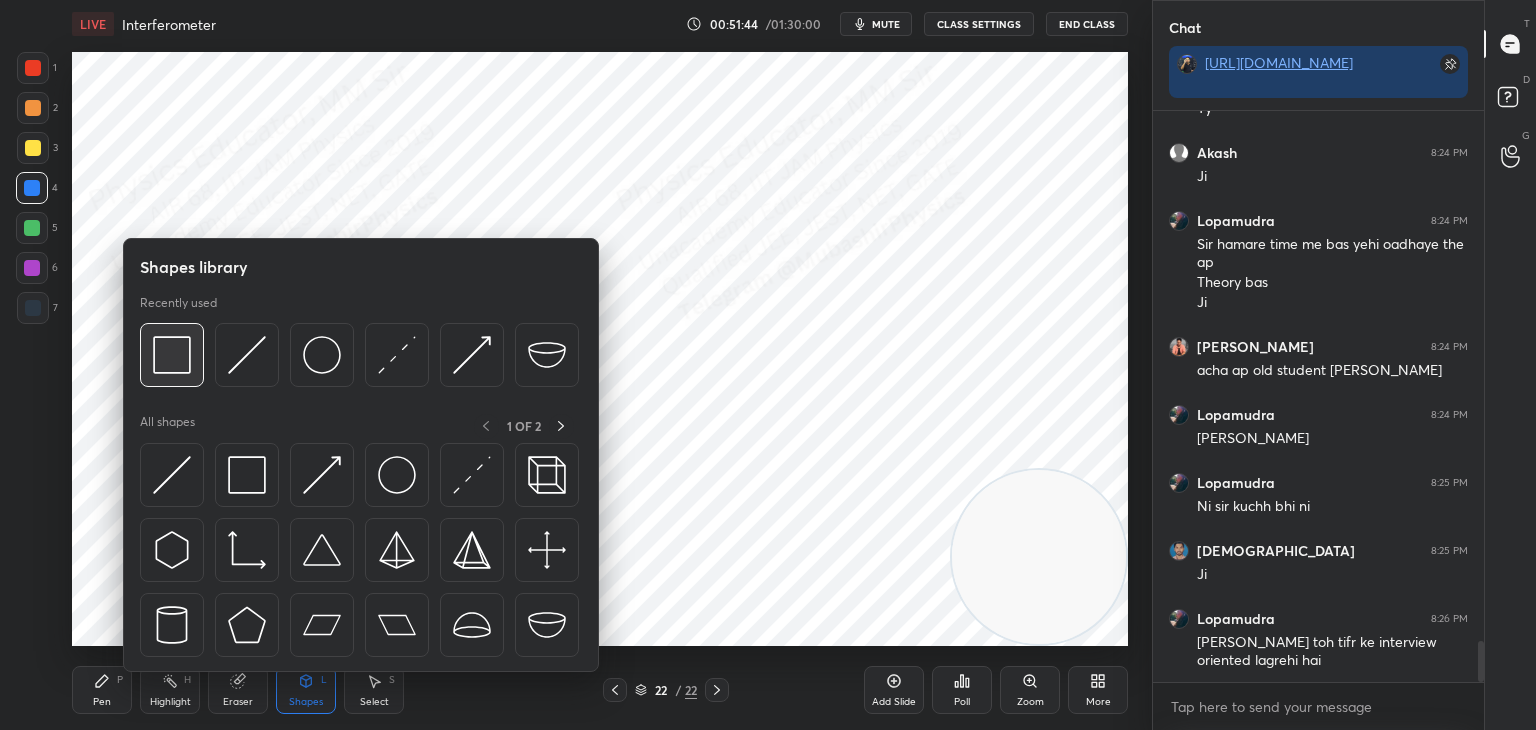 click at bounding box center (172, 355) 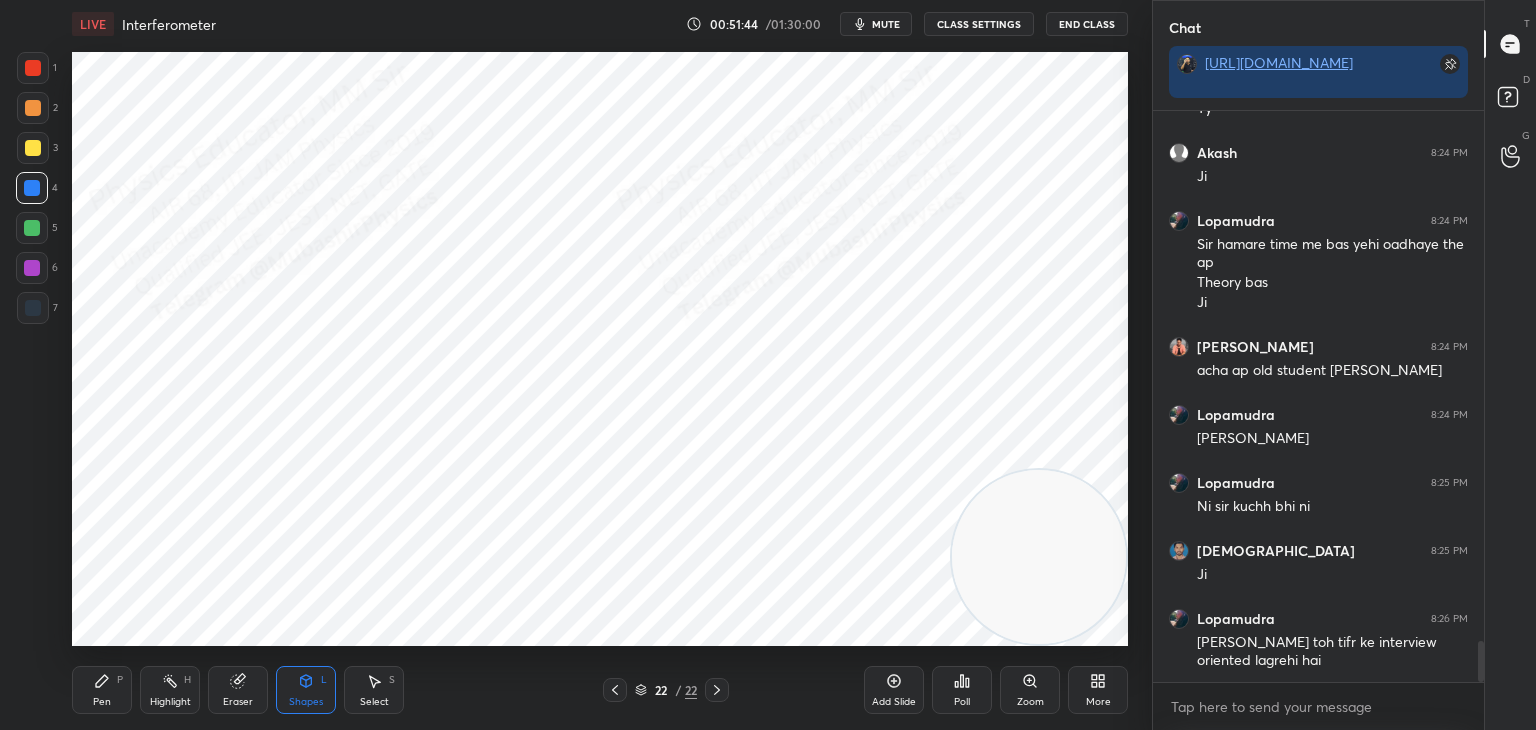 drag, startPoint x: 36, startPoint y: 302, endPoint x: 69, endPoint y: 308, distance: 33.54102 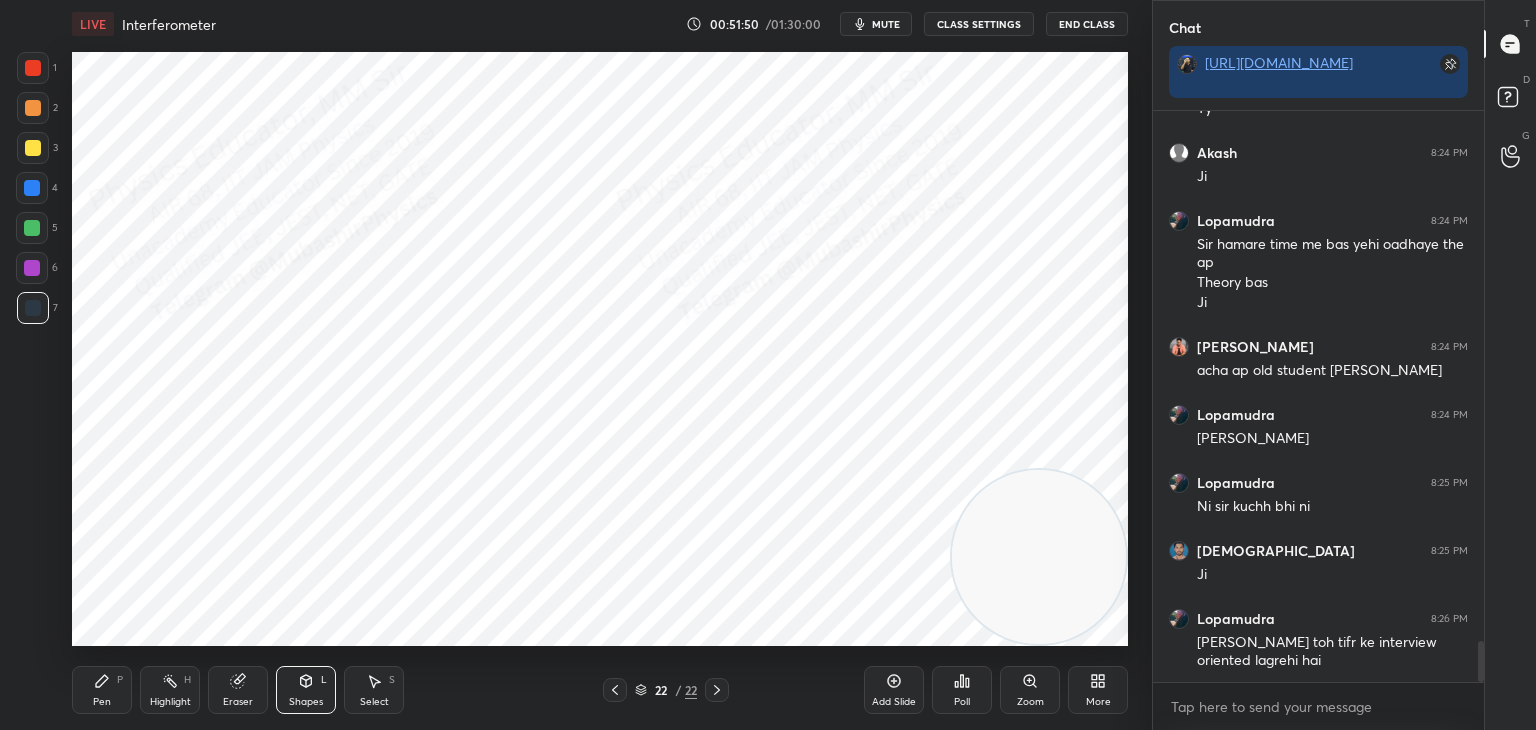 click on "Pen P" at bounding box center [102, 690] 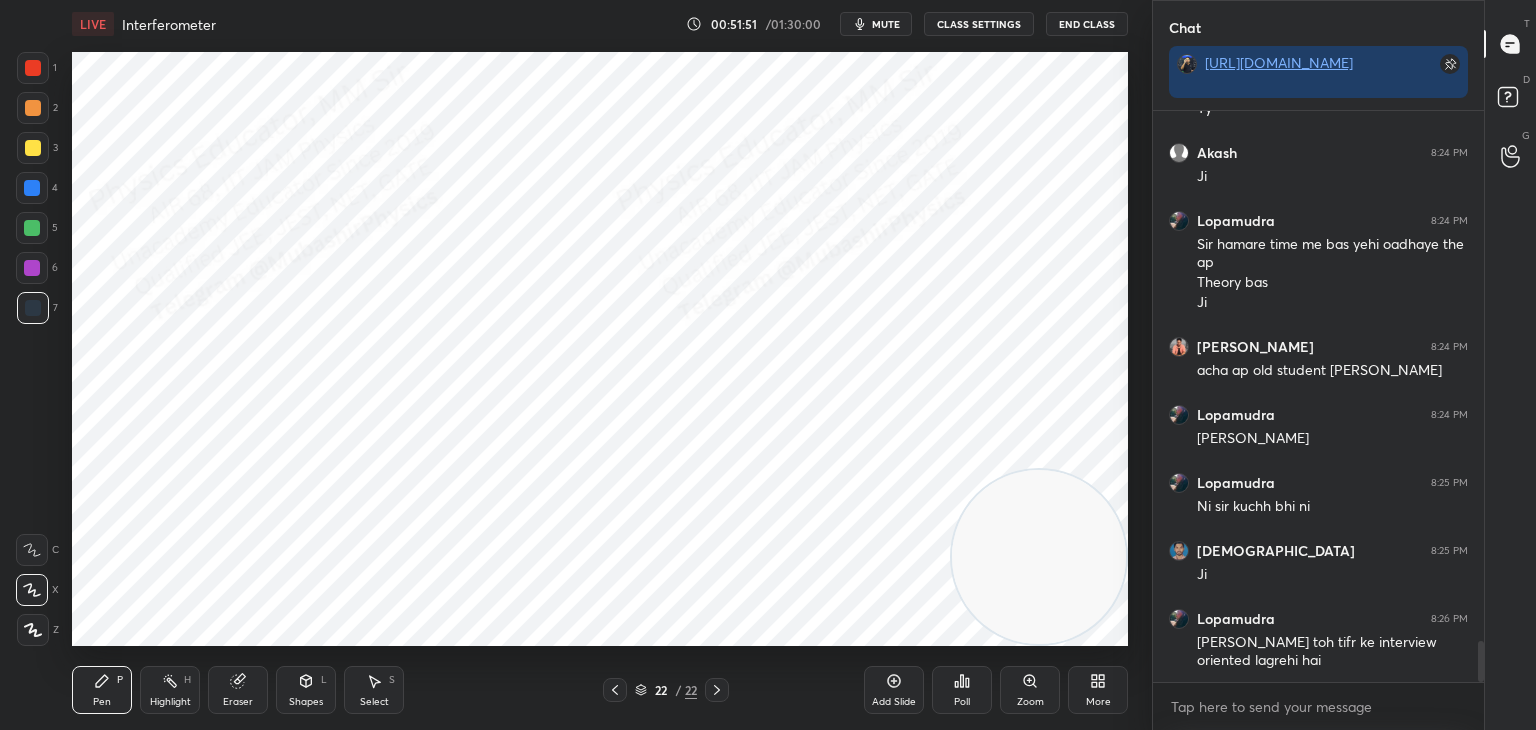 click at bounding box center [32, 228] 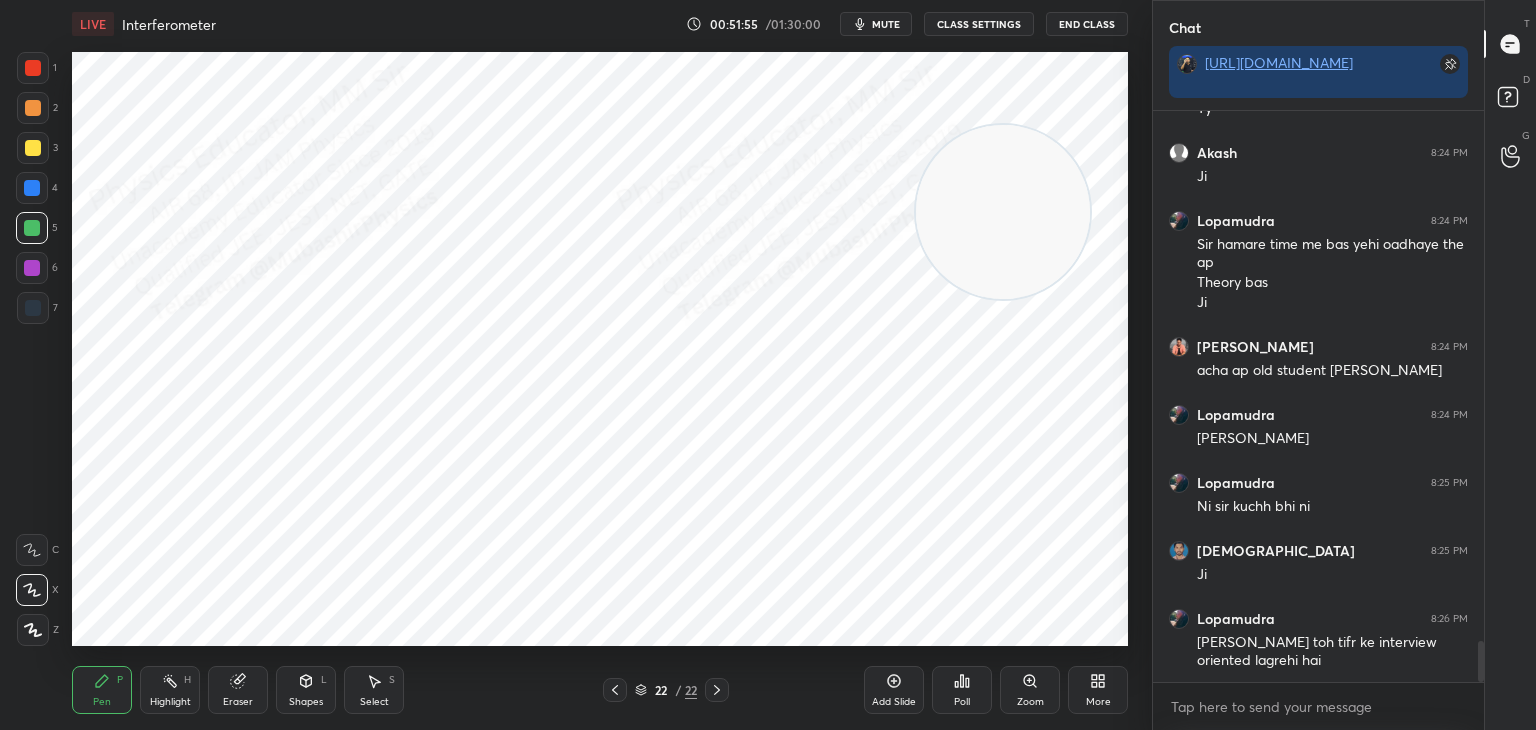 drag, startPoint x: 1036, startPoint y: 501, endPoint x: 1009, endPoint y: 210, distance: 292.24988 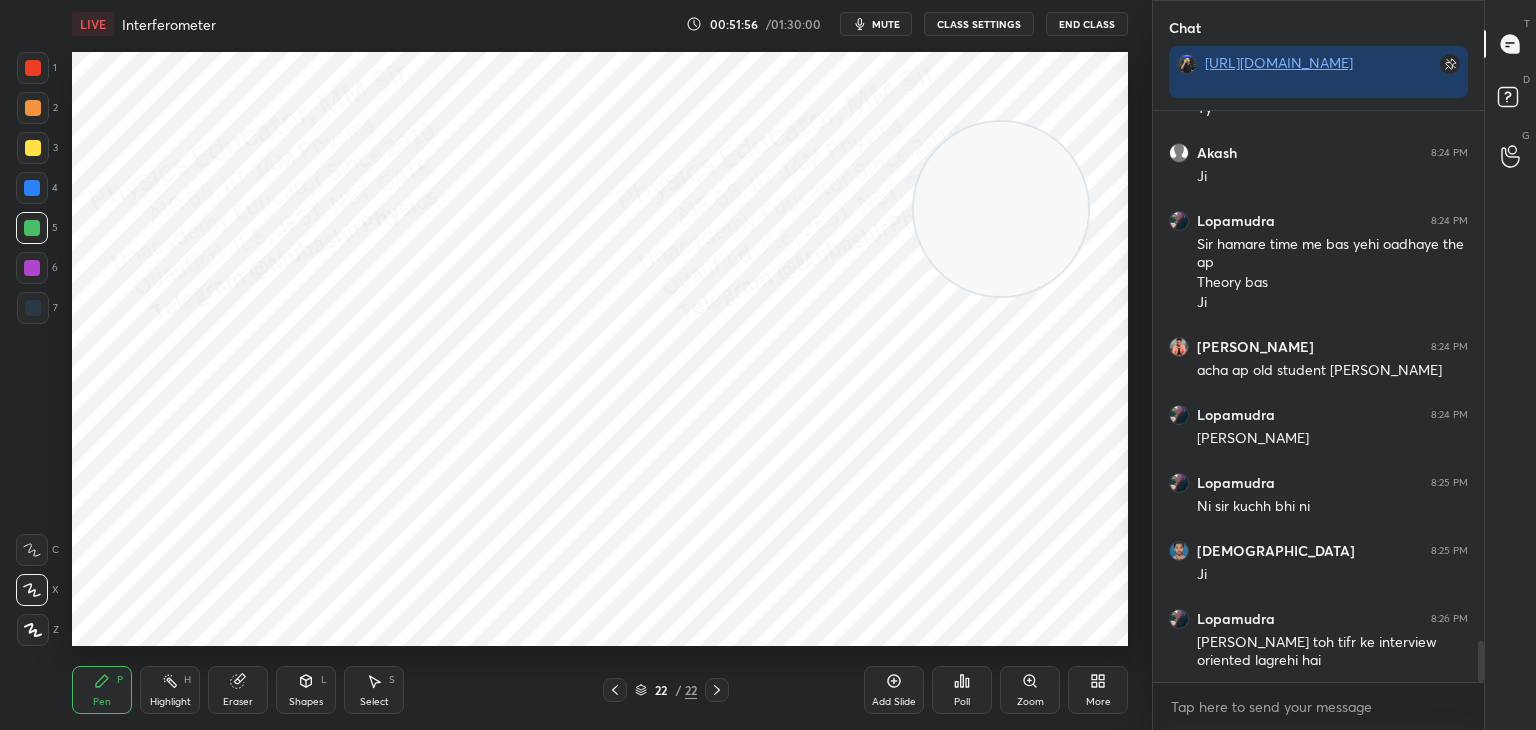 click at bounding box center (33, 108) 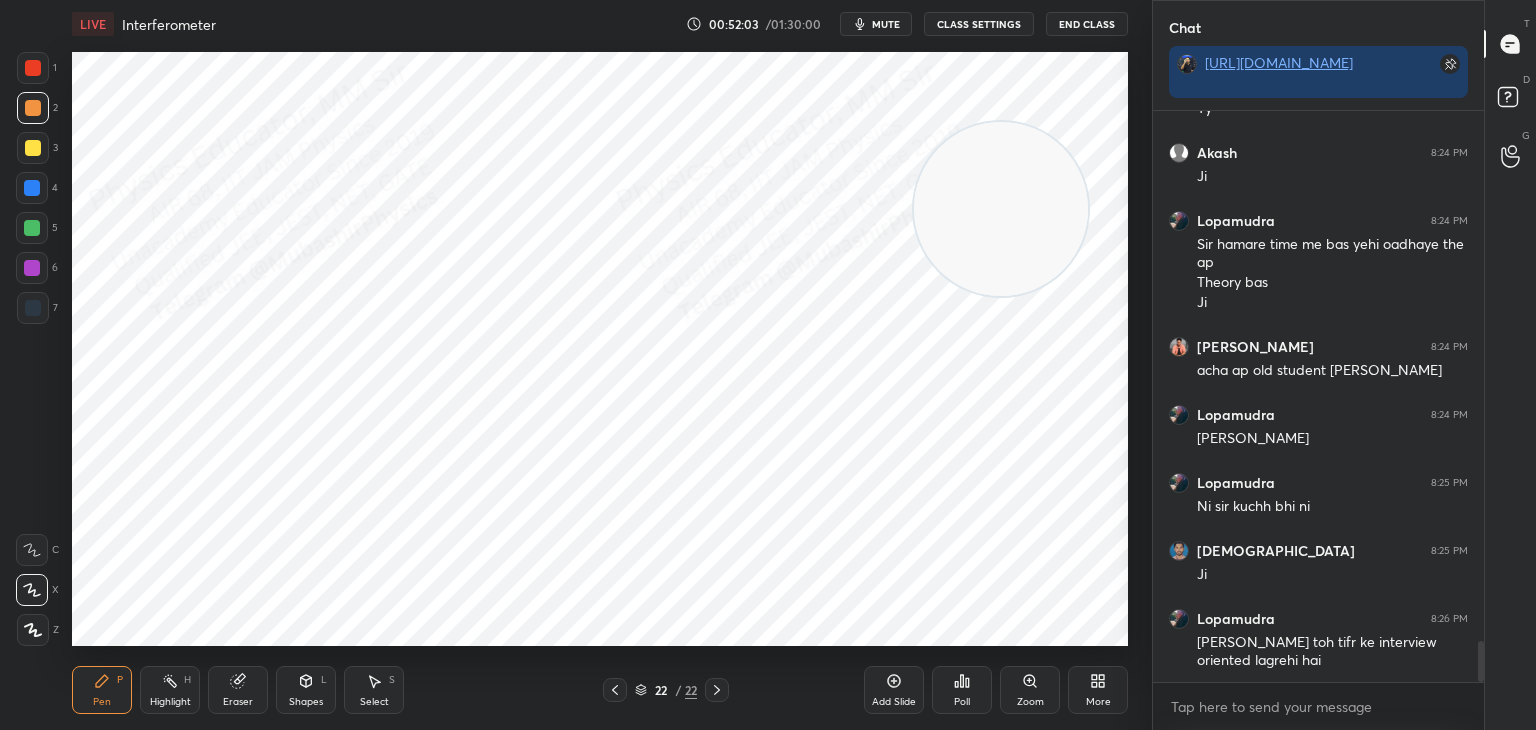 click 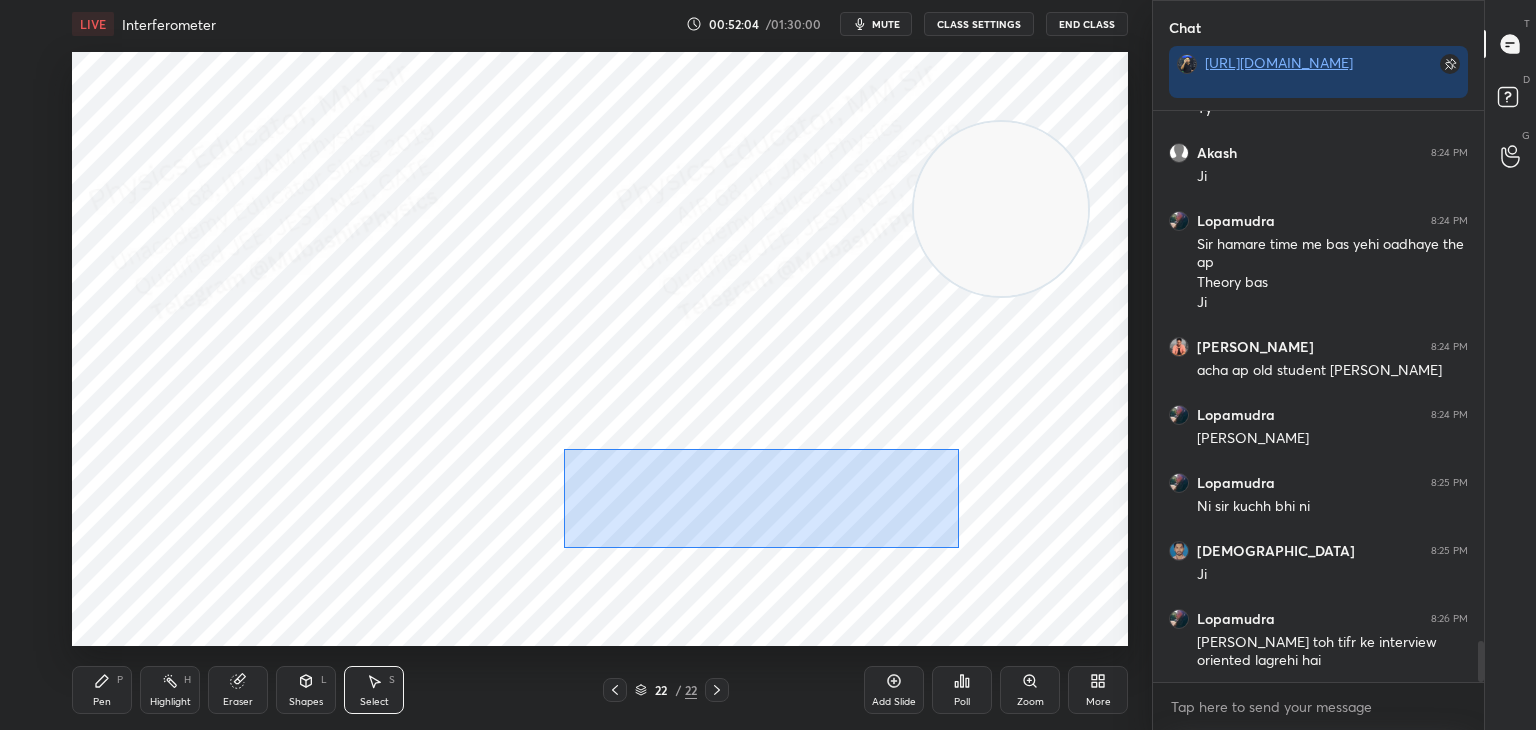 drag, startPoint x: 564, startPoint y: 449, endPoint x: 972, endPoint y: 534, distance: 416.76013 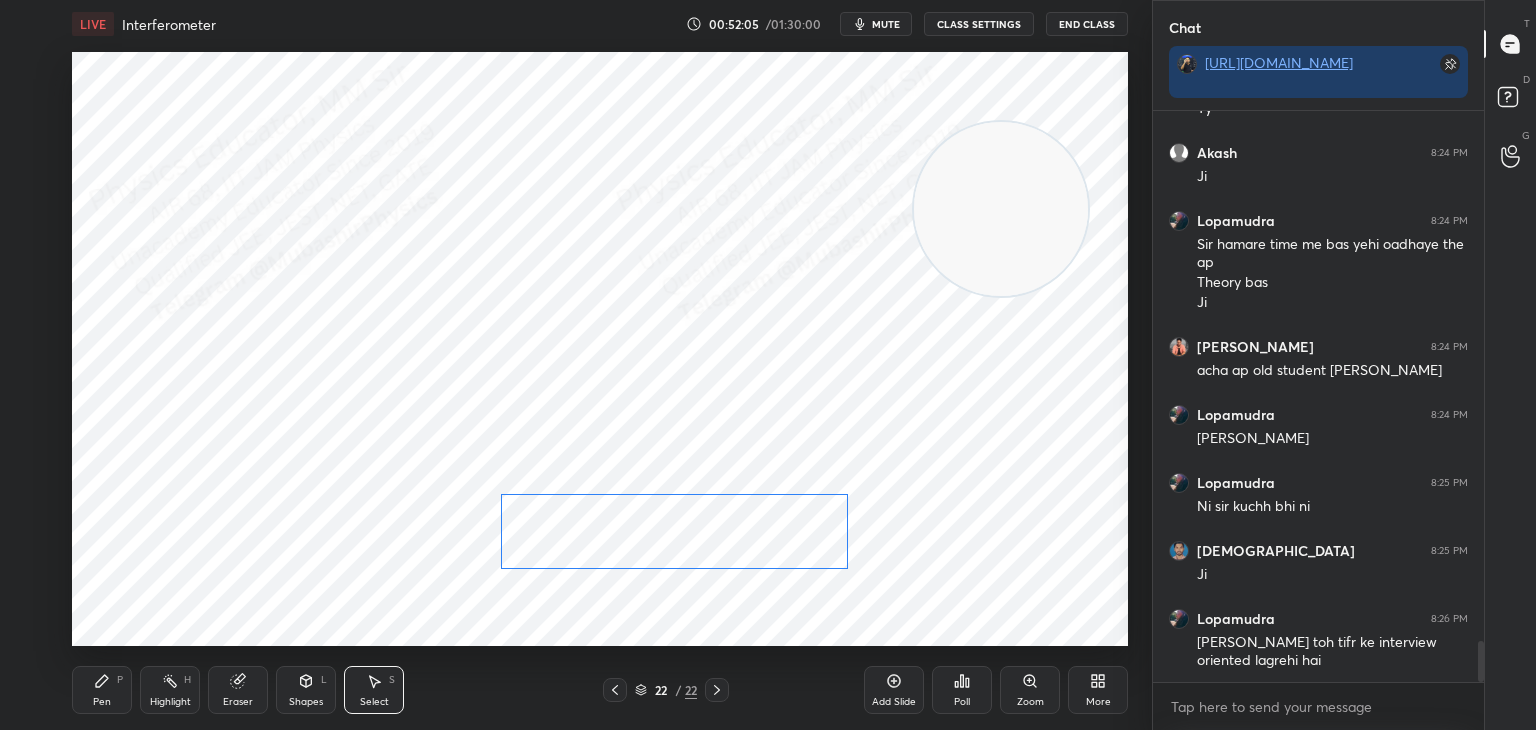 drag, startPoint x: 837, startPoint y: 490, endPoint x: 757, endPoint y: 530, distance: 89.44272 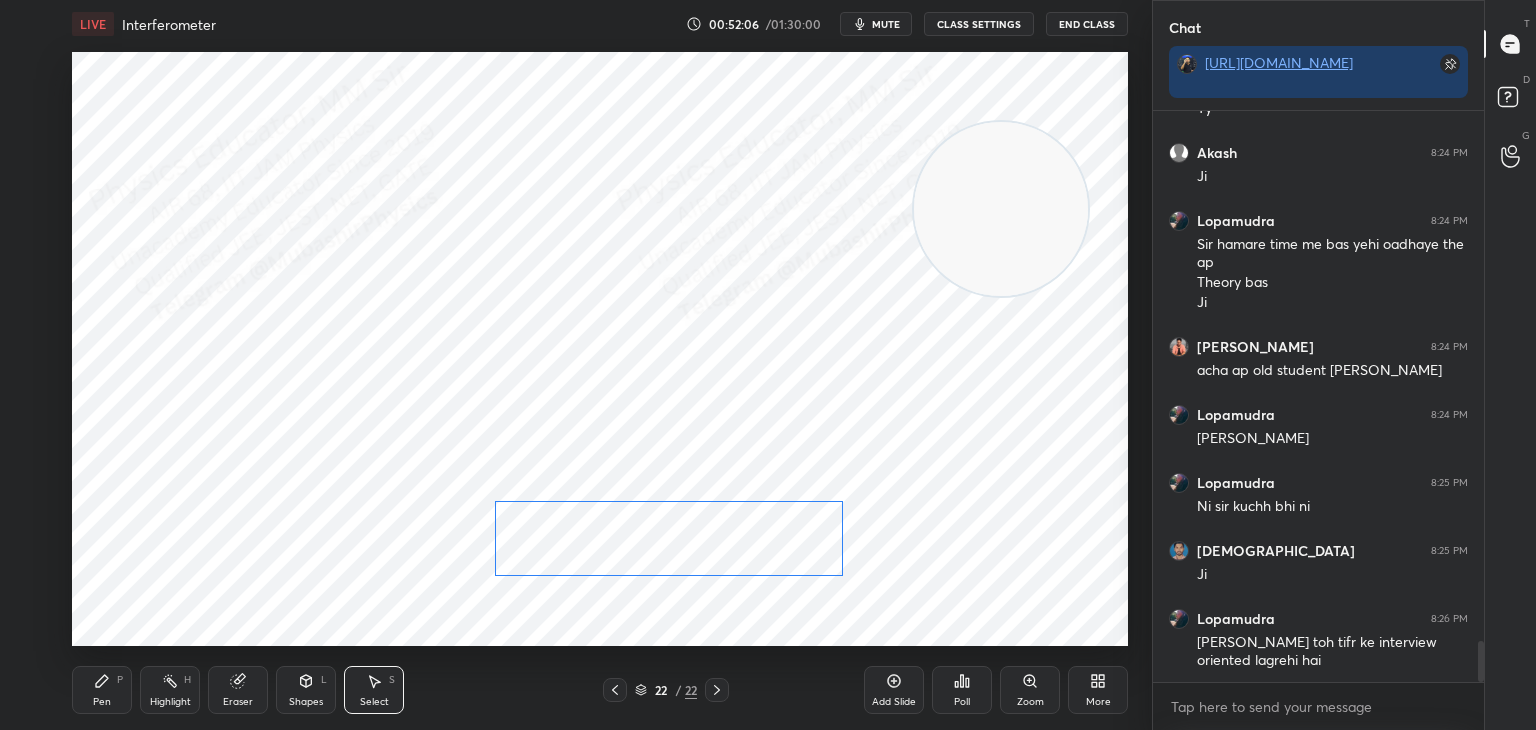 click on "0 ° Undo Copy Duplicate Duplicate to new slide Delete" at bounding box center [600, 349] 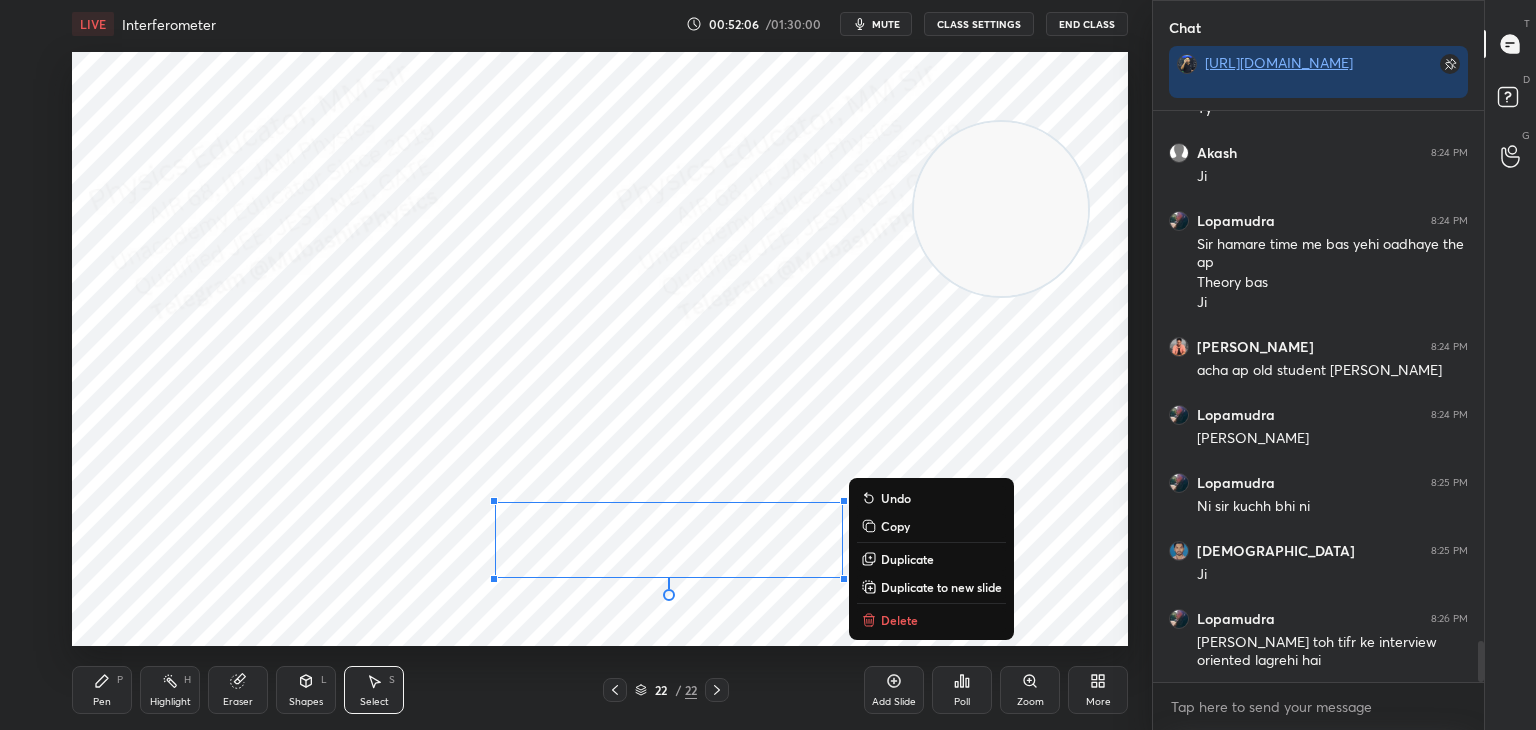 drag, startPoint x: 87, startPoint y: 690, endPoint x: 335, endPoint y: 661, distance: 249.6898 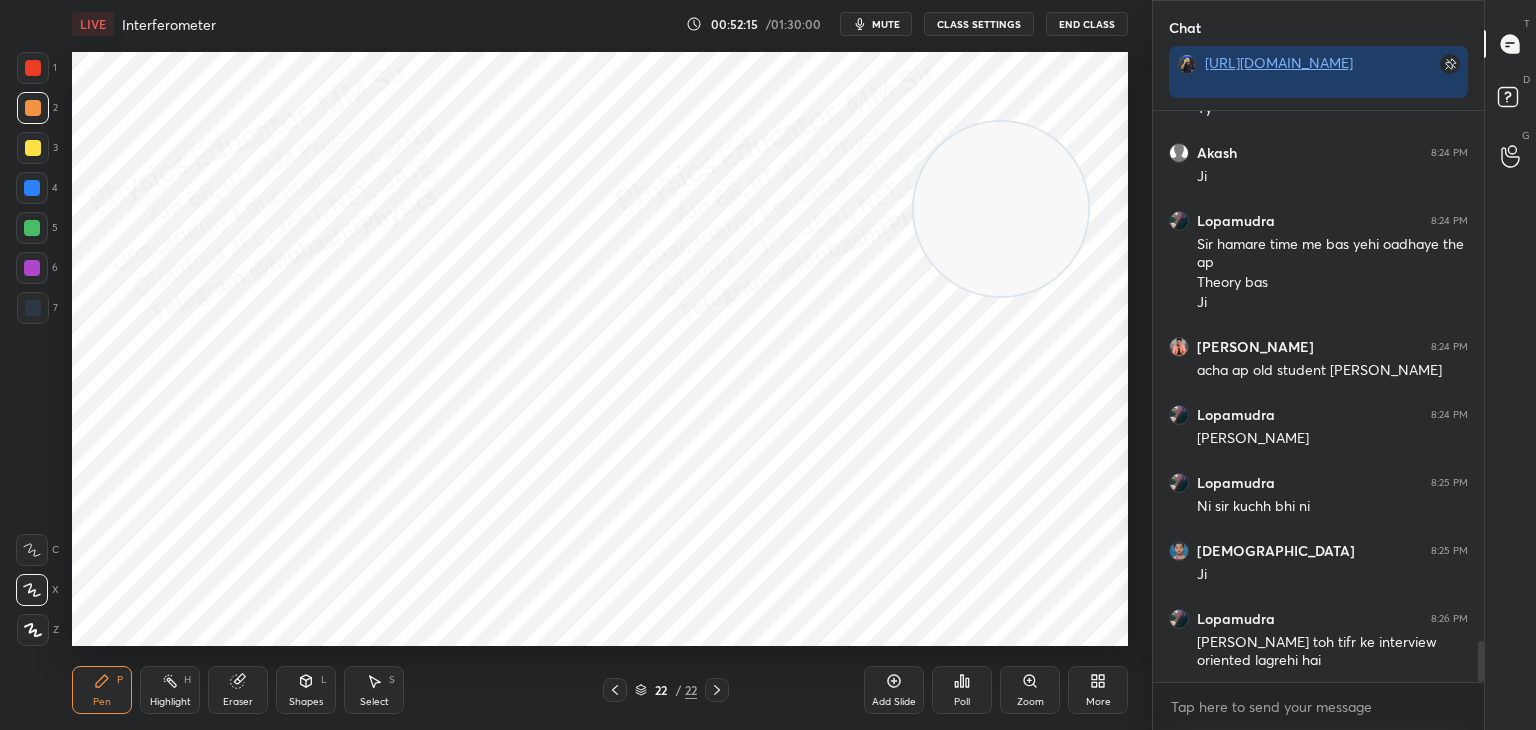drag, startPoint x: 180, startPoint y: 692, endPoint x: 243, endPoint y: 654, distance: 73.57309 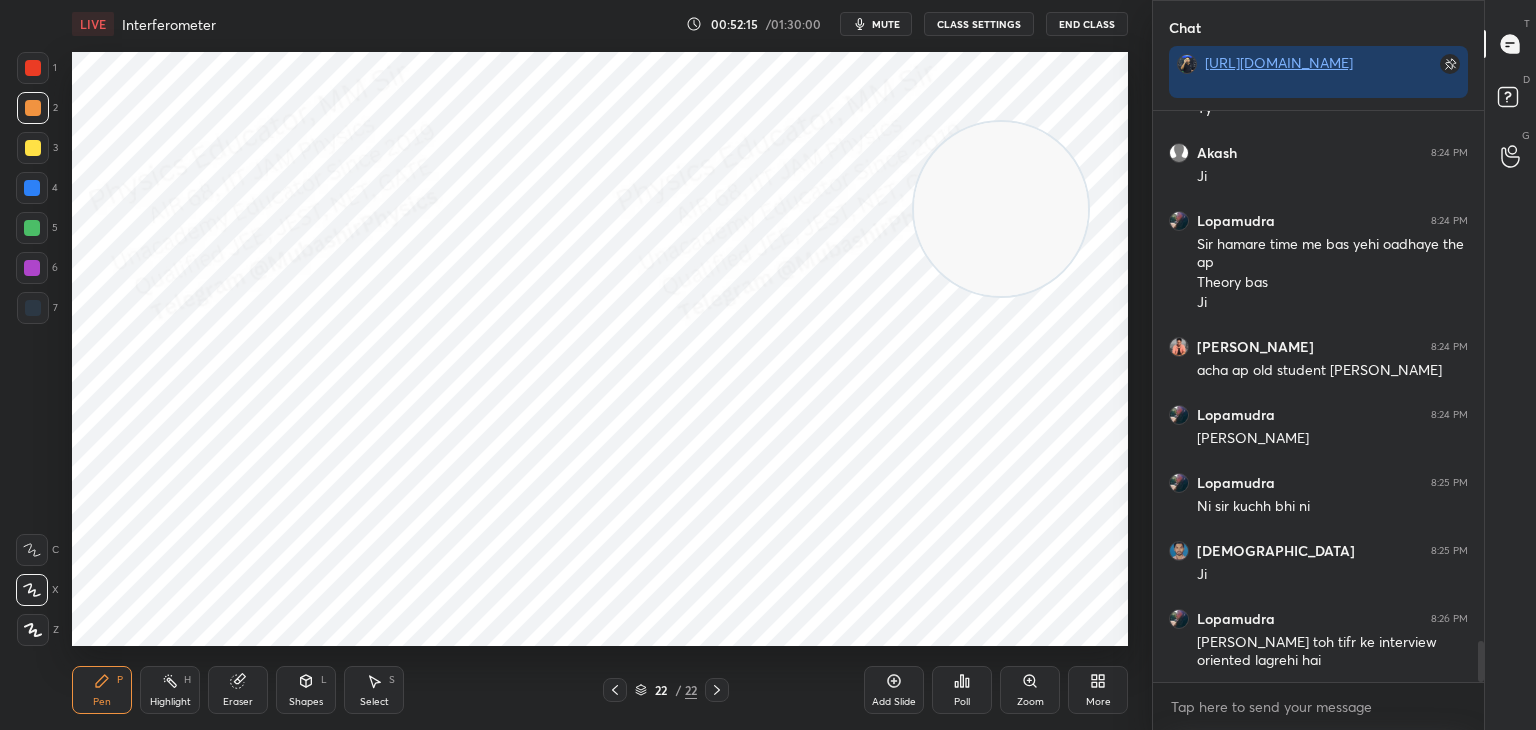 click on "Highlight H" at bounding box center [170, 690] 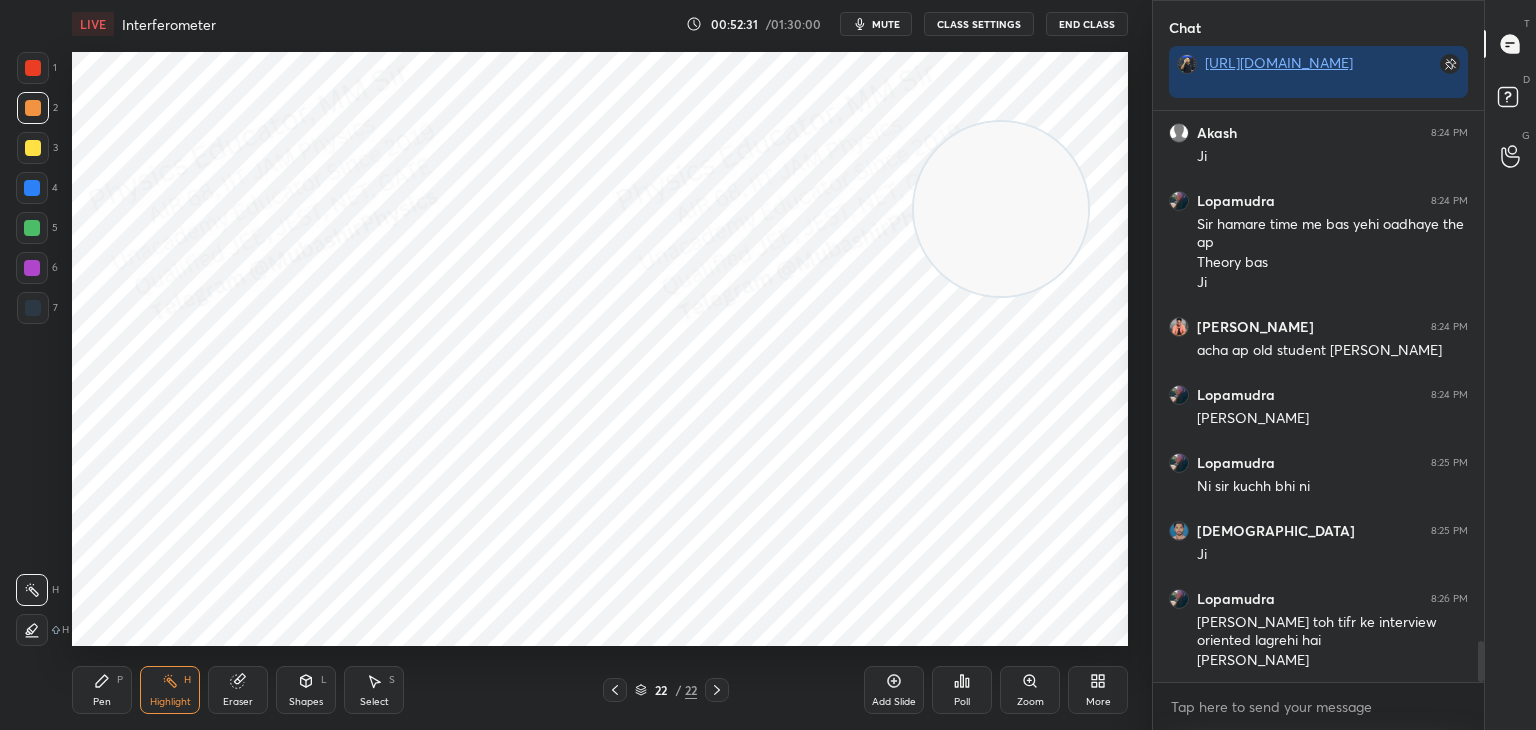 scroll, scrollTop: 7414, scrollLeft: 0, axis: vertical 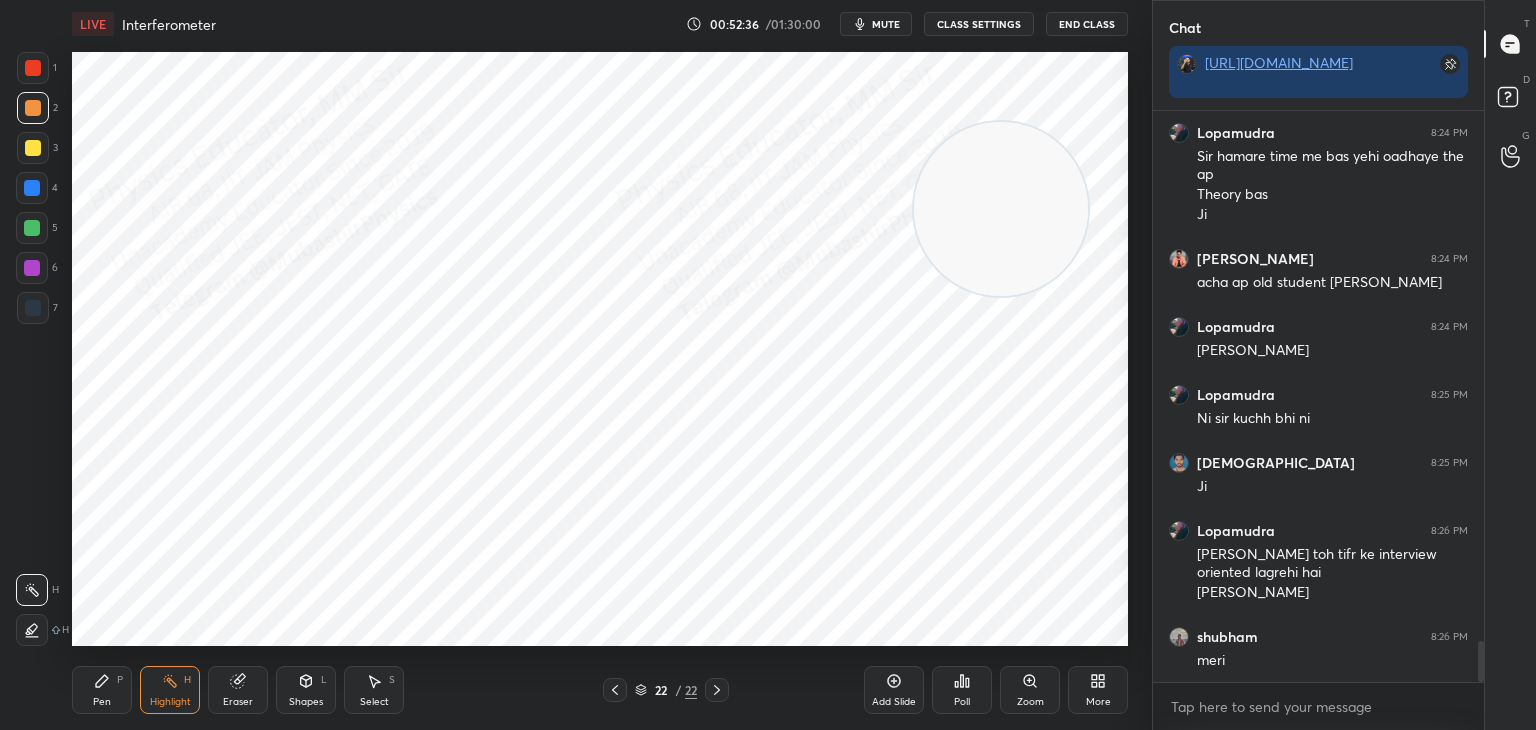 click 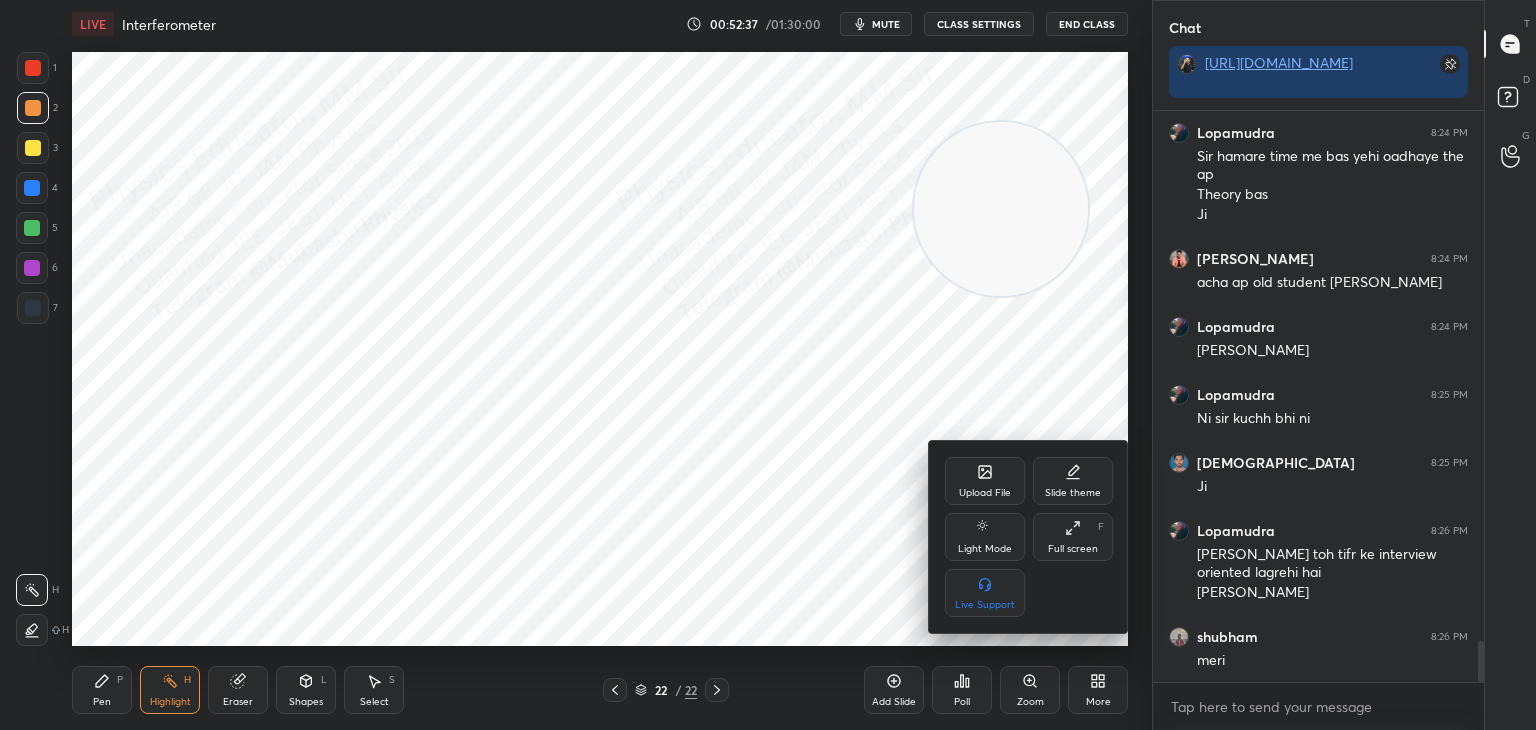click on "Upload File" at bounding box center [985, 481] 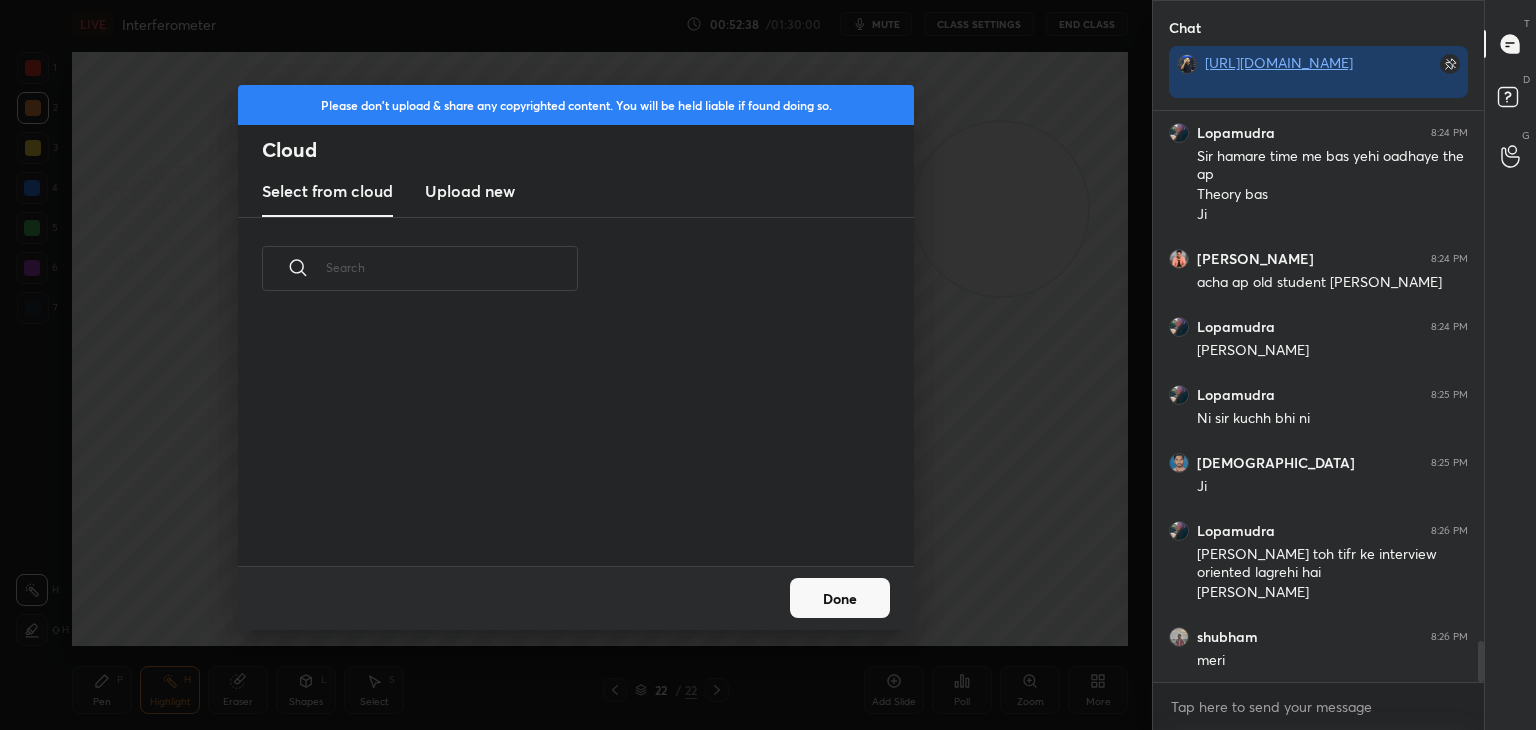 scroll, scrollTop: 5, scrollLeft: 10, axis: both 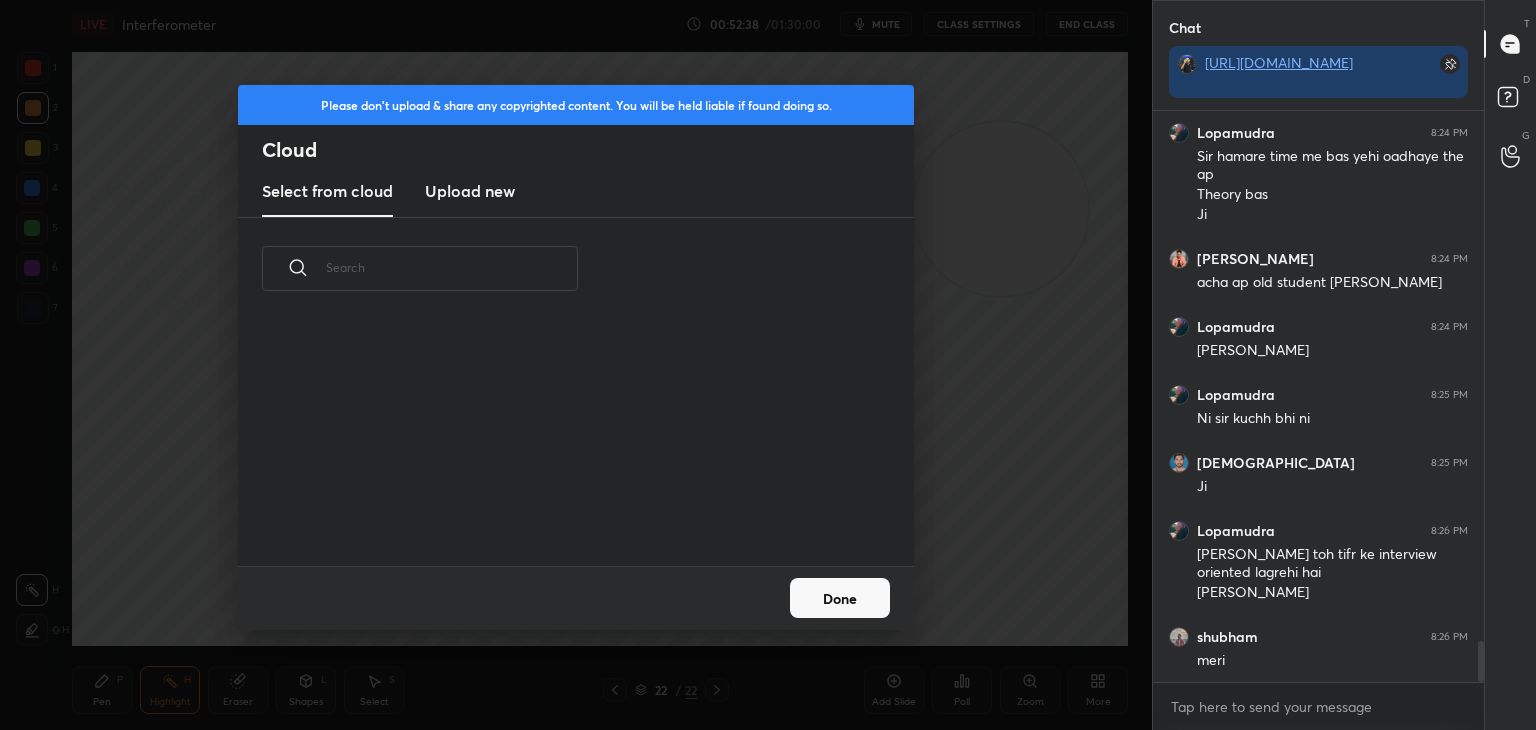 click on "Upload new" at bounding box center [470, 191] 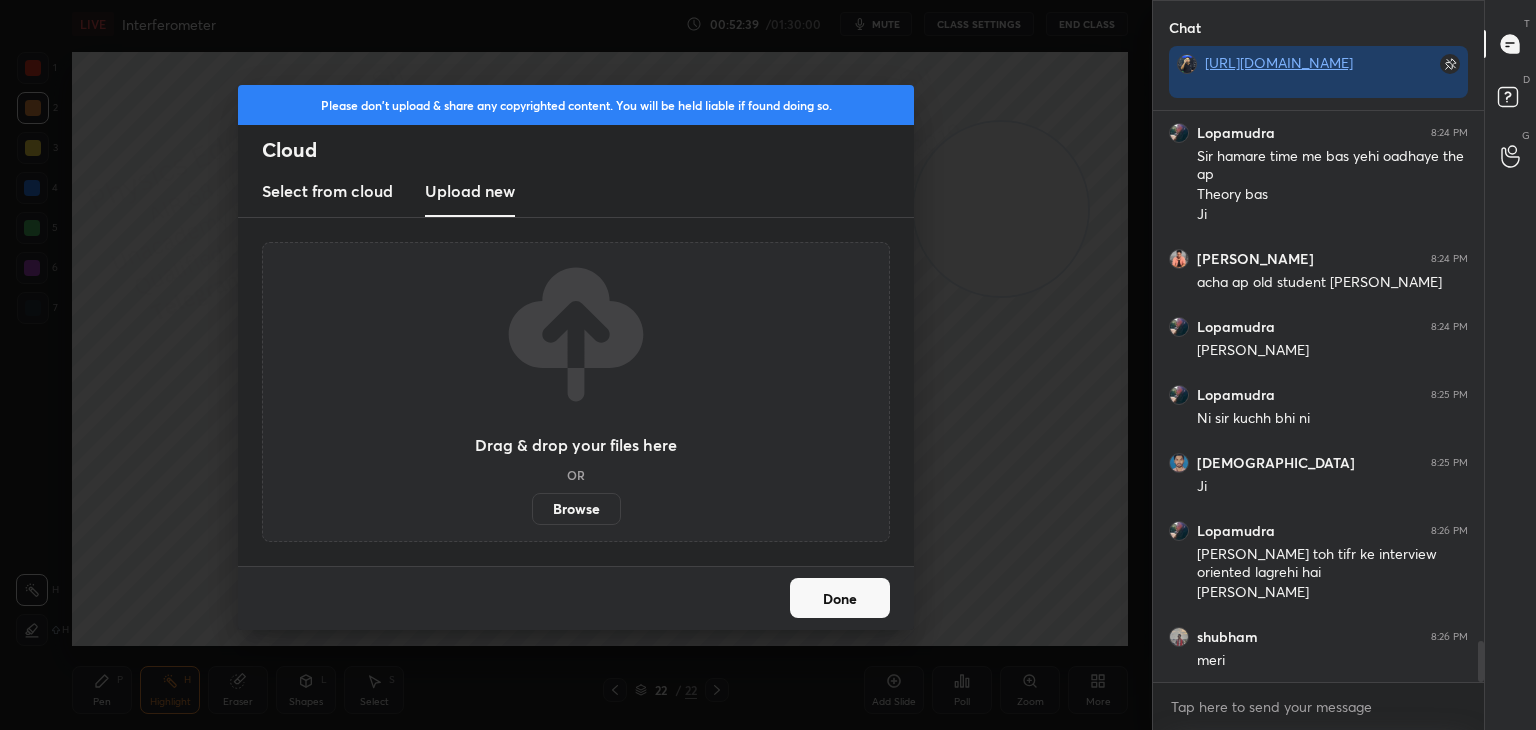 click on "Browse" at bounding box center (576, 509) 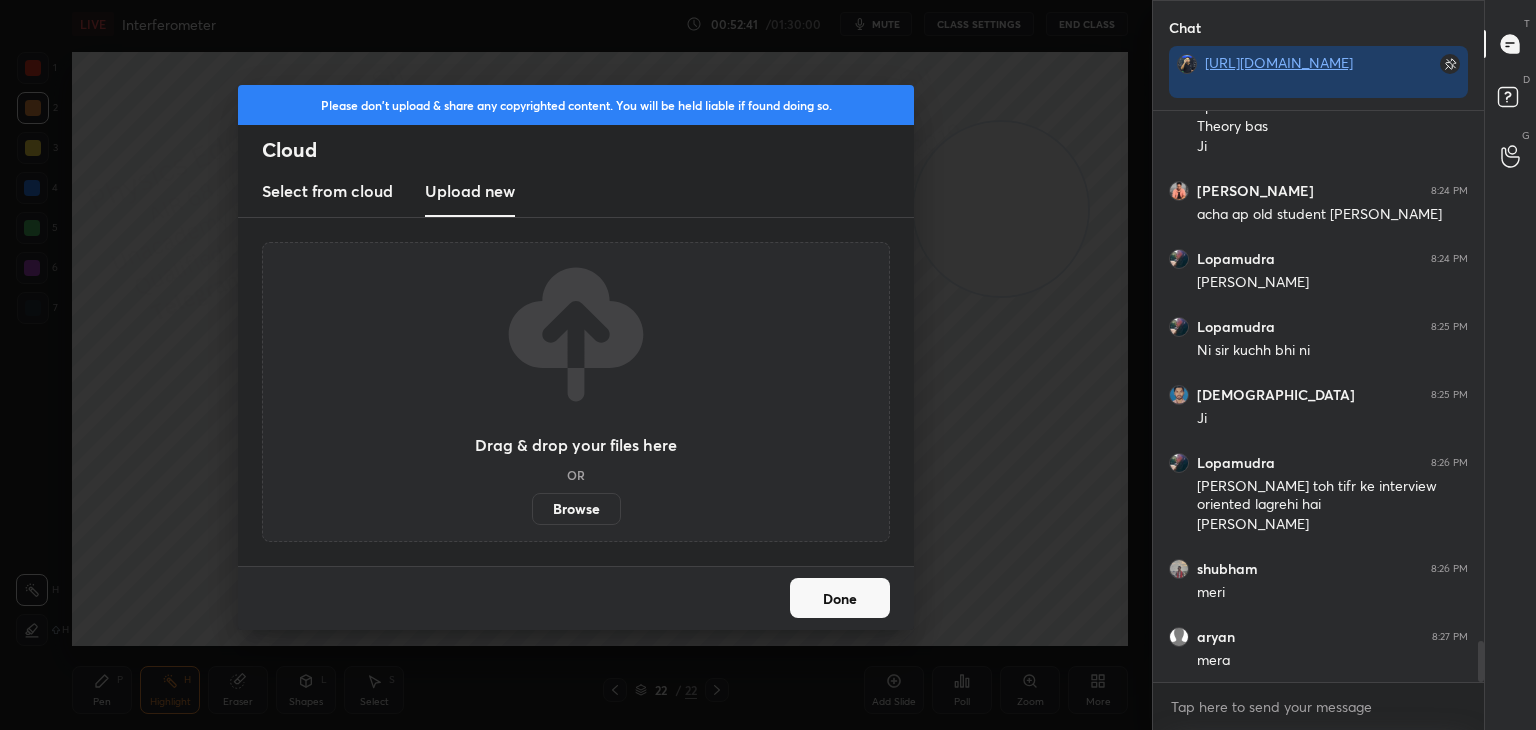 scroll, scrollTop: 7550, scrollLeft: 0, axis: vertical 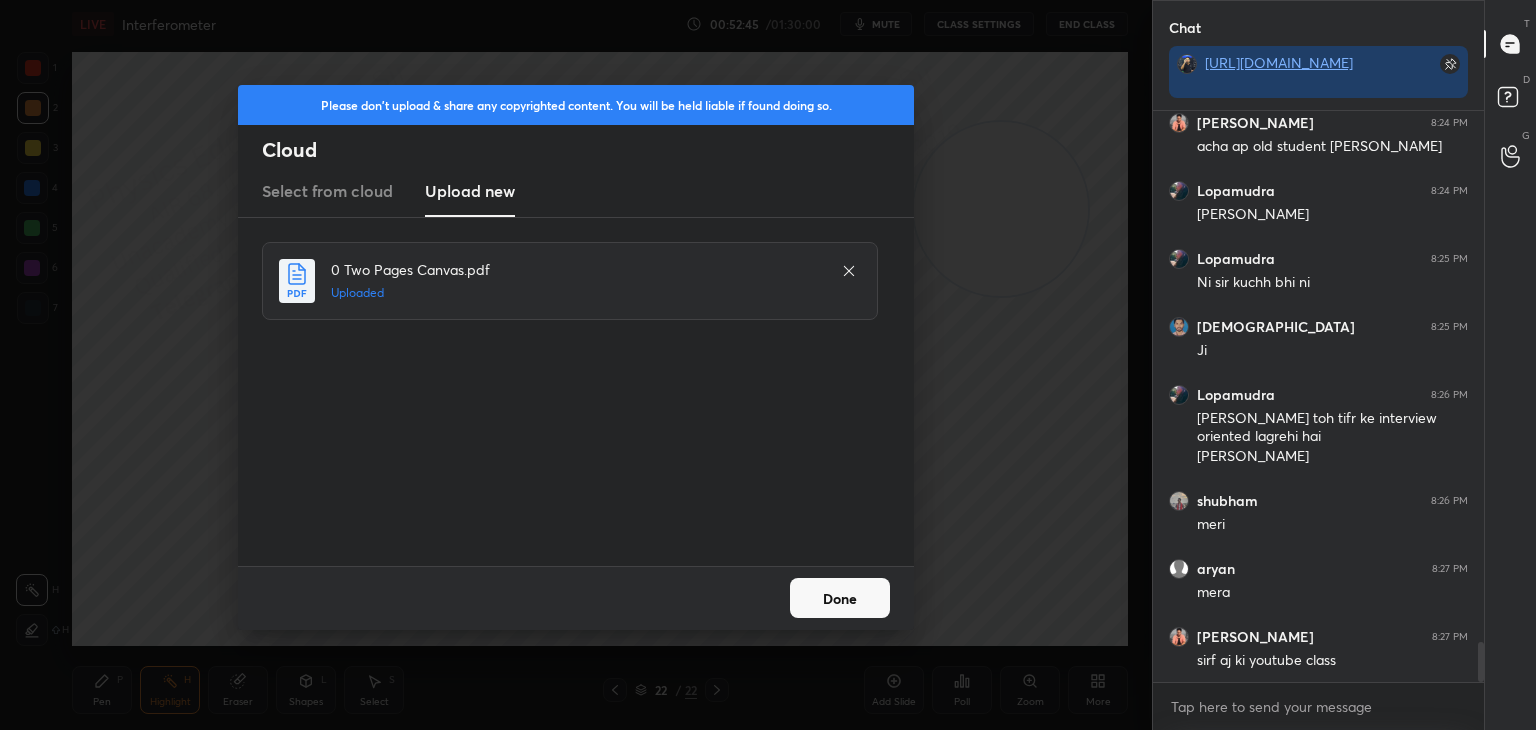click on "Done" at bounding box center (840, 598) 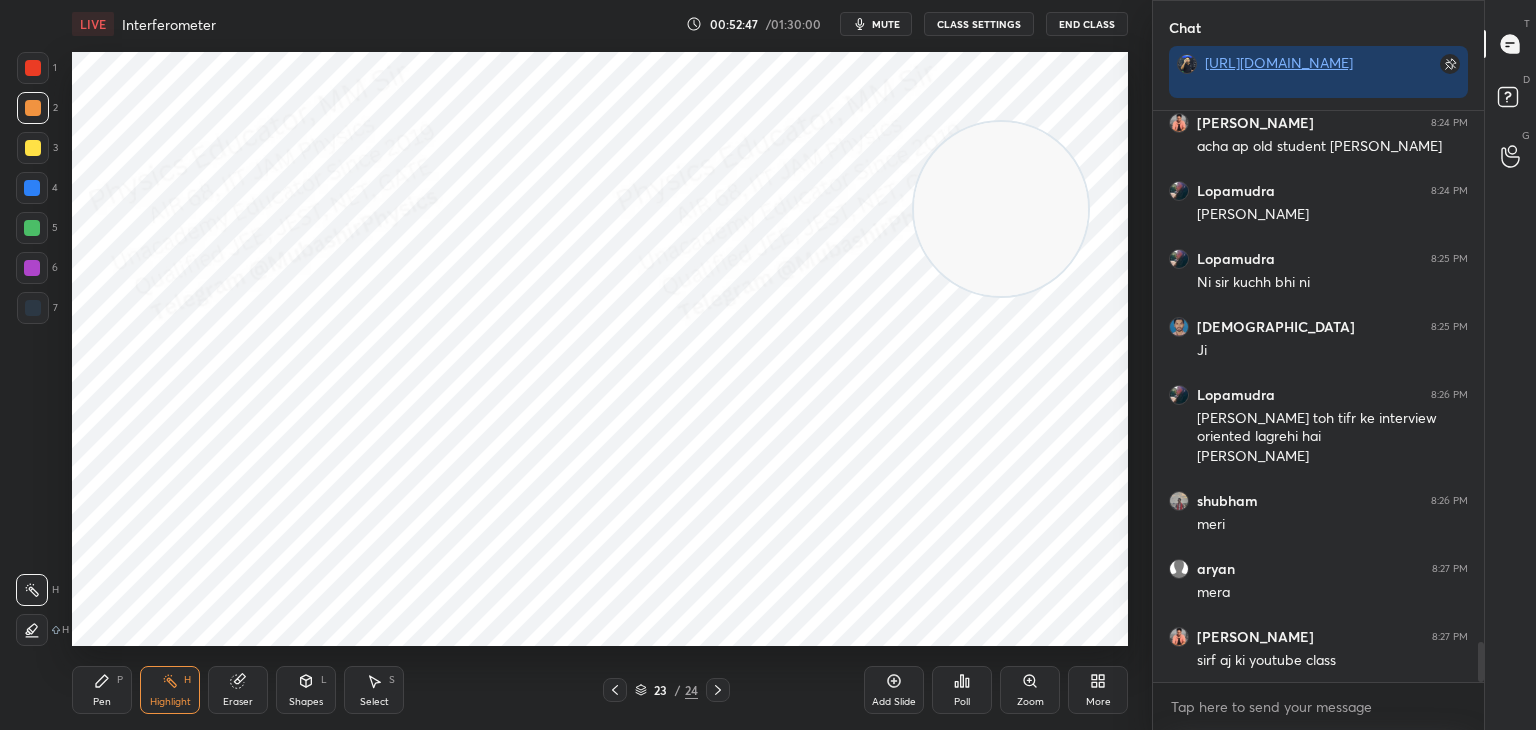 scroll, scrollTop: 7618, scrollLeft: 0, axis: vertical 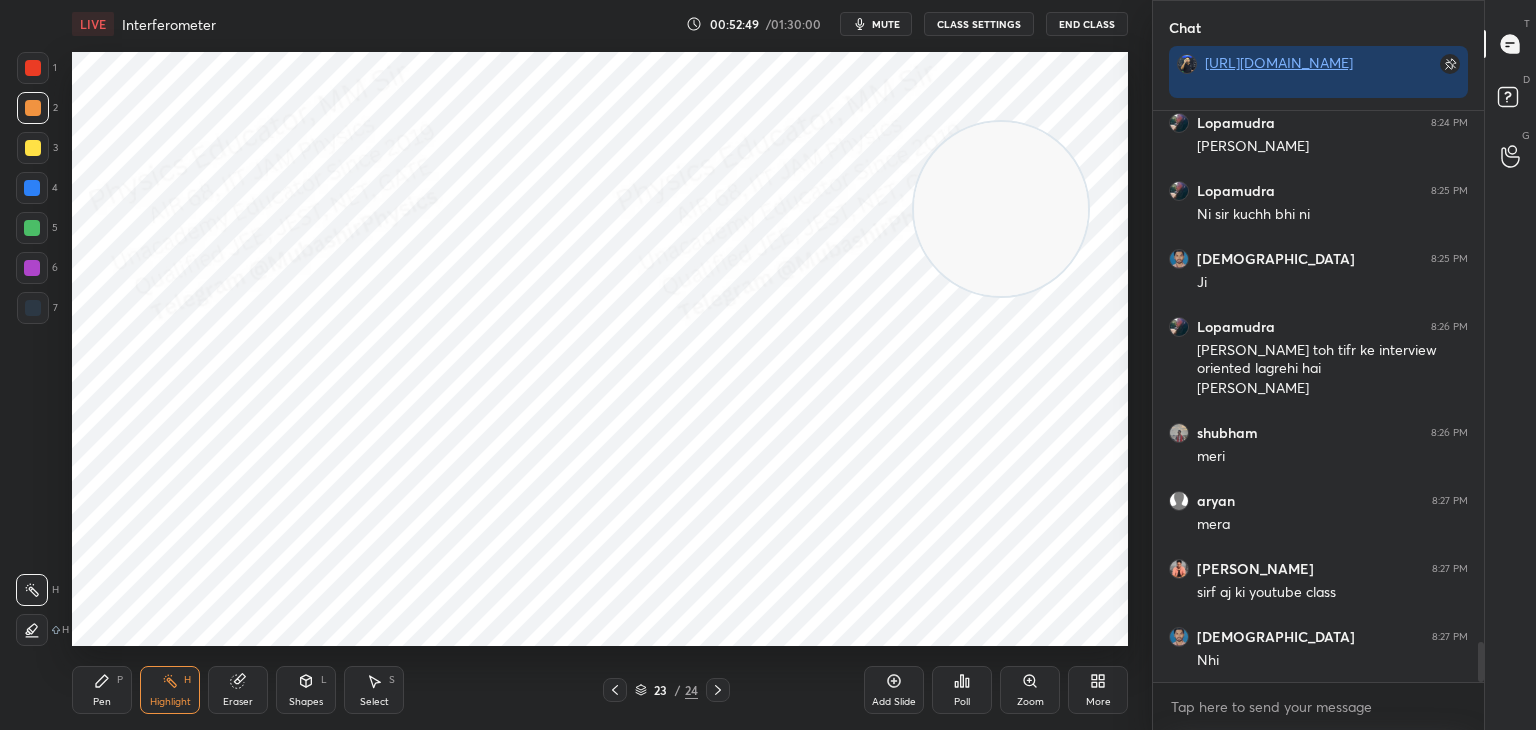 click 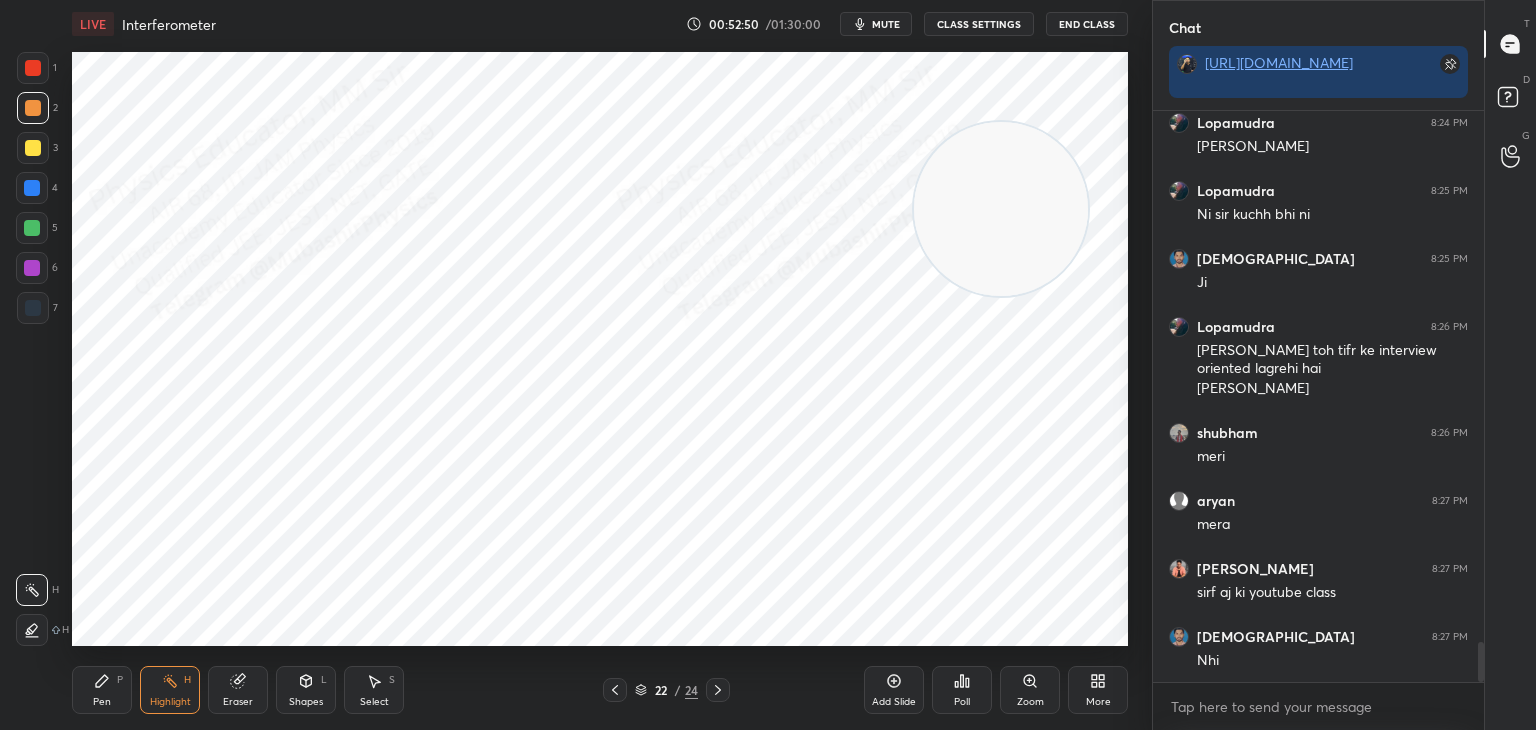 click 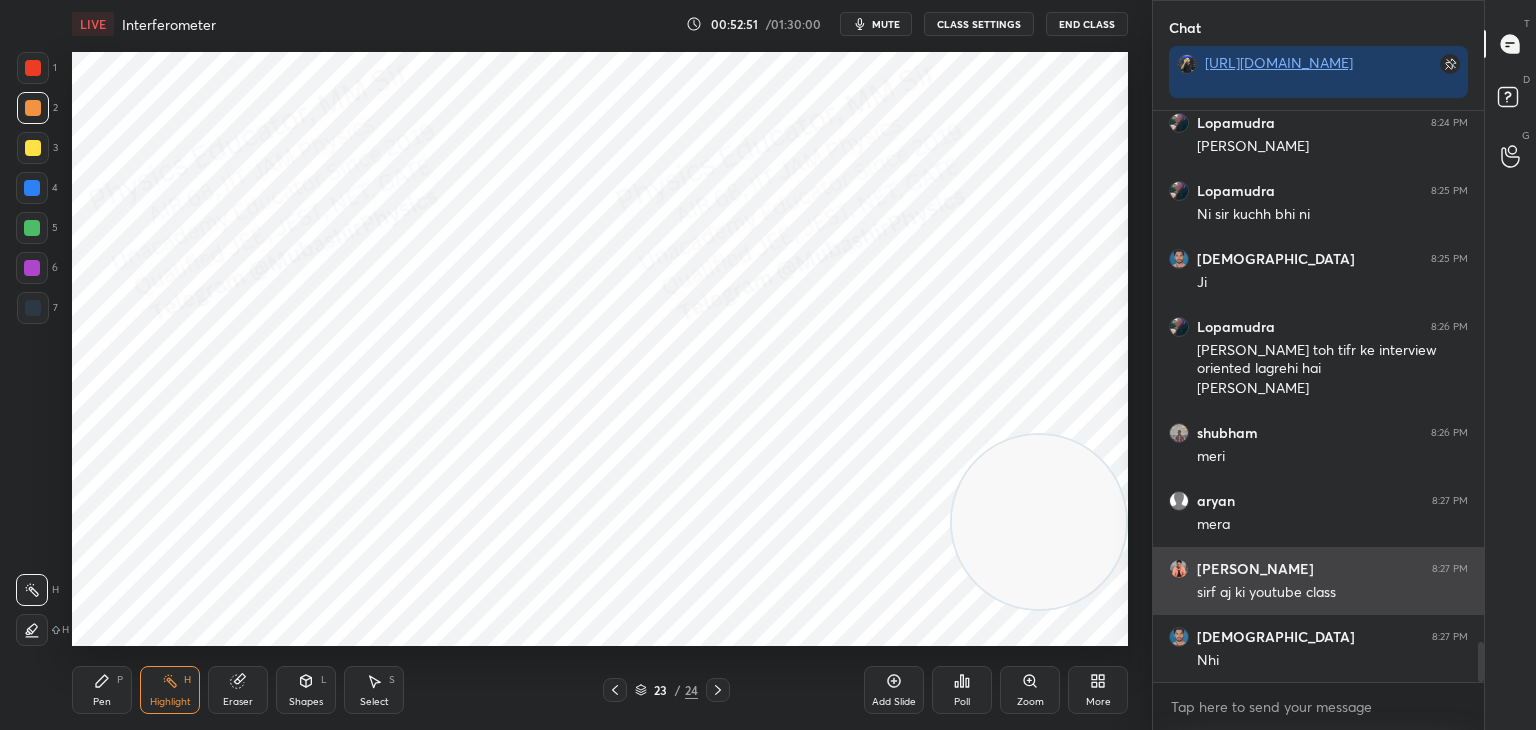 drag, startPoint x: 987, startPoint y: 153, endPoint x: 1160, endPoint y: 613, distance: 491.456 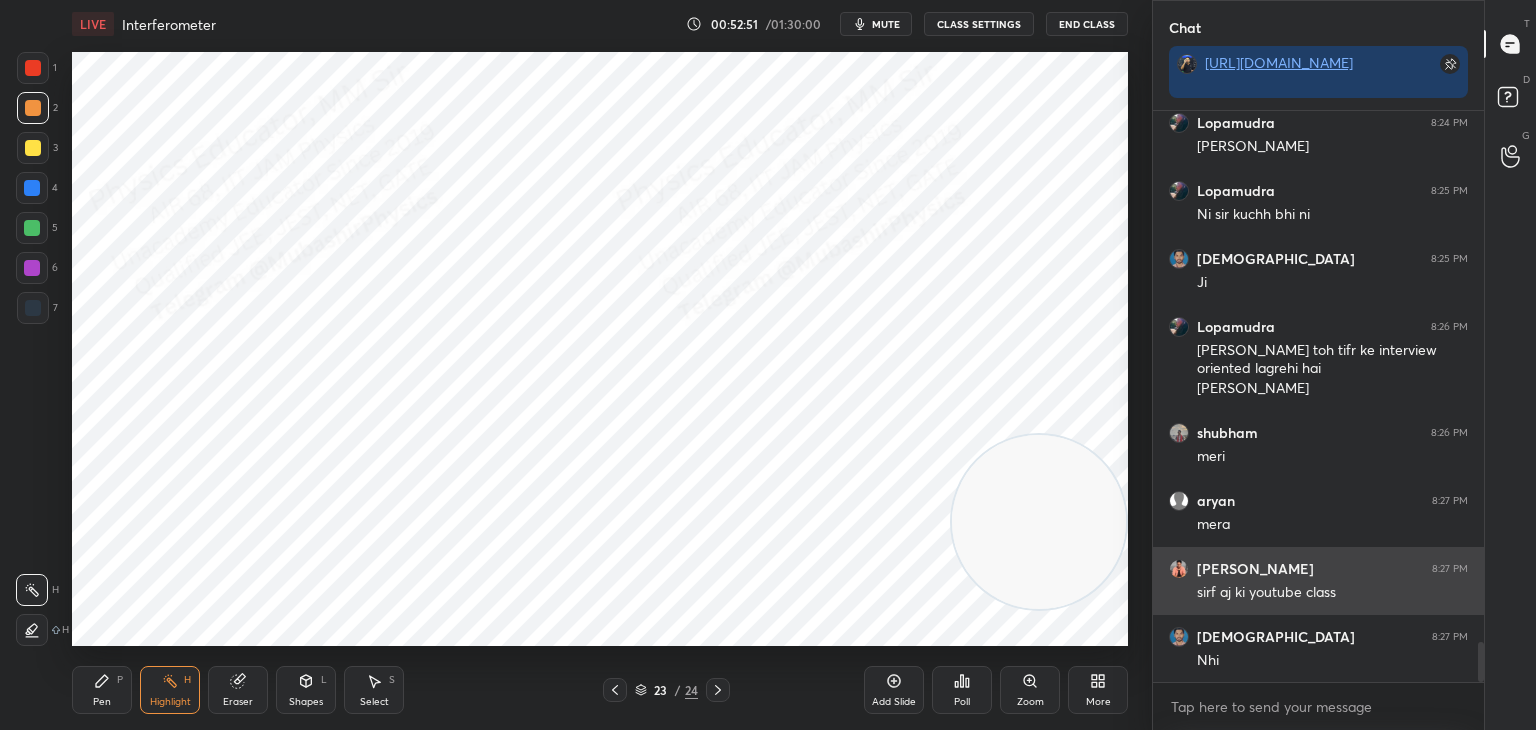 click on "1 2 3 4 5 6 7 C X Z C X Z E E Erase all   H H LIVE Interferometer 00:52:51 /  01:30:00 mute CLASS SETTINGS End Class Setting up your live class Poll for   secs No correct answer Start poll Back Interferometer • L11 of Detailed Course on Optics for IIT JAM, CUET 2026/27 [PERSON_NAME] Pen P Highlight H Eraser Shapes L Select S 23 / 24 Add Slide Poll Zoom More Chat [URL][DOMAIN_NAME] [PERSON_NAME] 8:24 PM acha ap old student ho kya [PERSON_NAME] 8:24 PM [PERSON_NAME] 8:25 PM Ni sir kuchh bhi ni [PERSON_NAME] 8:25 PM [PERSON_NAME] 8:26 PM Ji [PERSON_NAME] toh tifr ke interview oriented lagrehi hai Ji sir mere [PERSON_NAME] 8:26 PM [PERSON_NAME] 8:27 PM mera [PERSON_NAME] 8:27 PM sirf aj ki youtube class Krishna 8:27 PM Nhi JUMP TO LATEST Enable hand raising Enable raise hand to speak to learners. Once enabled, chat will be turned off temporarily. Enable x   Doubts asked by learners will show up here NEW DOUBTS ASKED No one has raised a hand yet Can't raise hand Got it T Messages (T) D Doubts (D) G Raise Hand (G)" at bounding box center (768, 365) 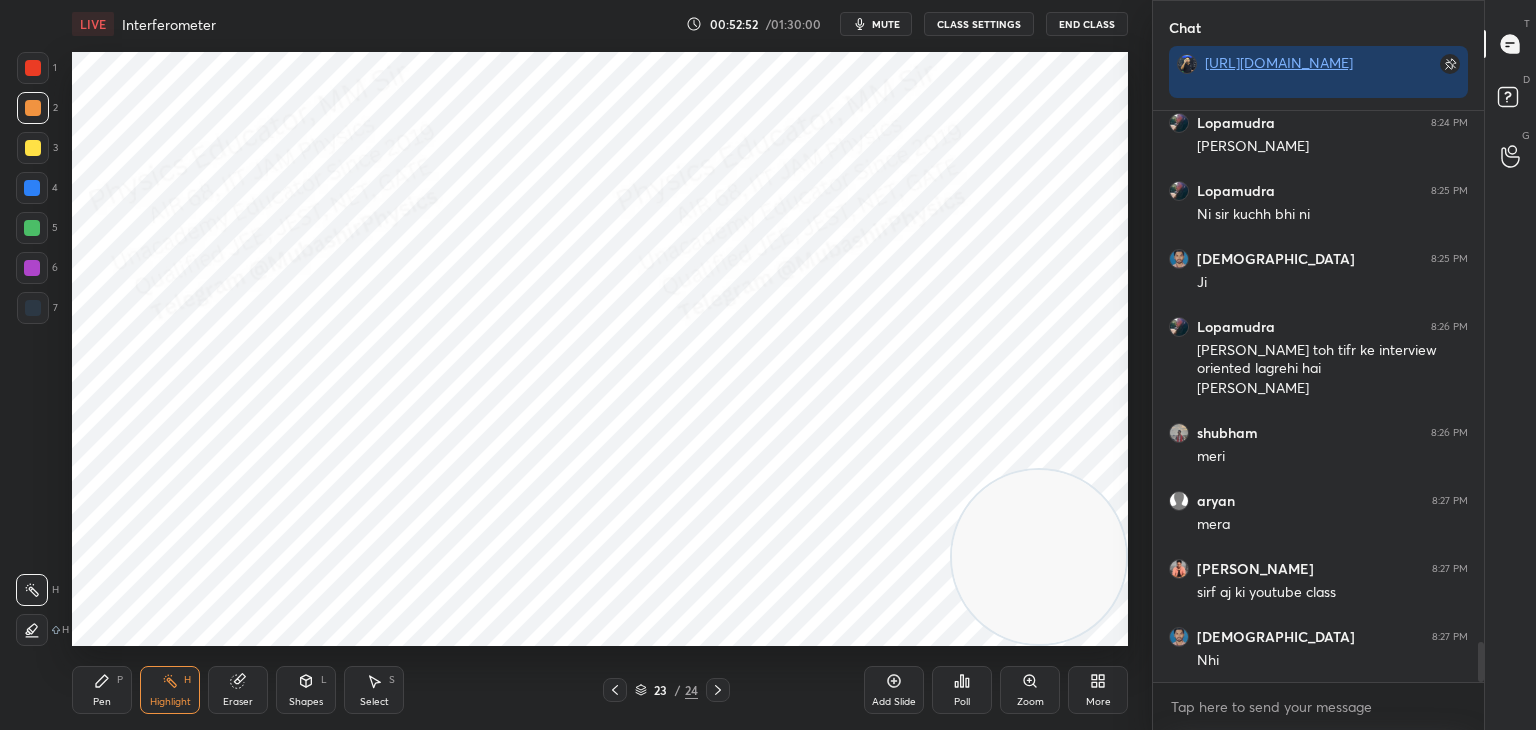 click on "Pen P" at bounding box center [102, 690] 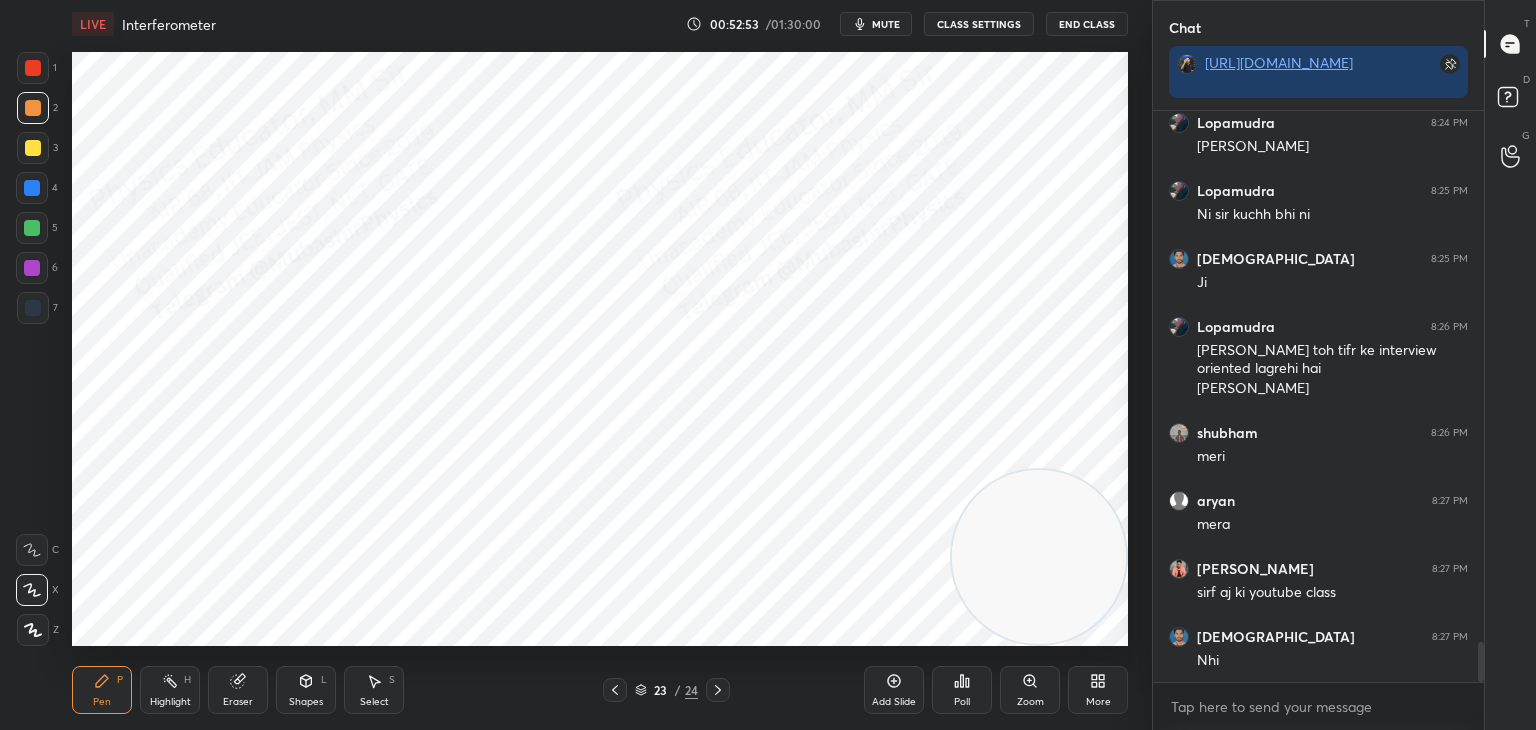 click at bounding box center [33, 68] 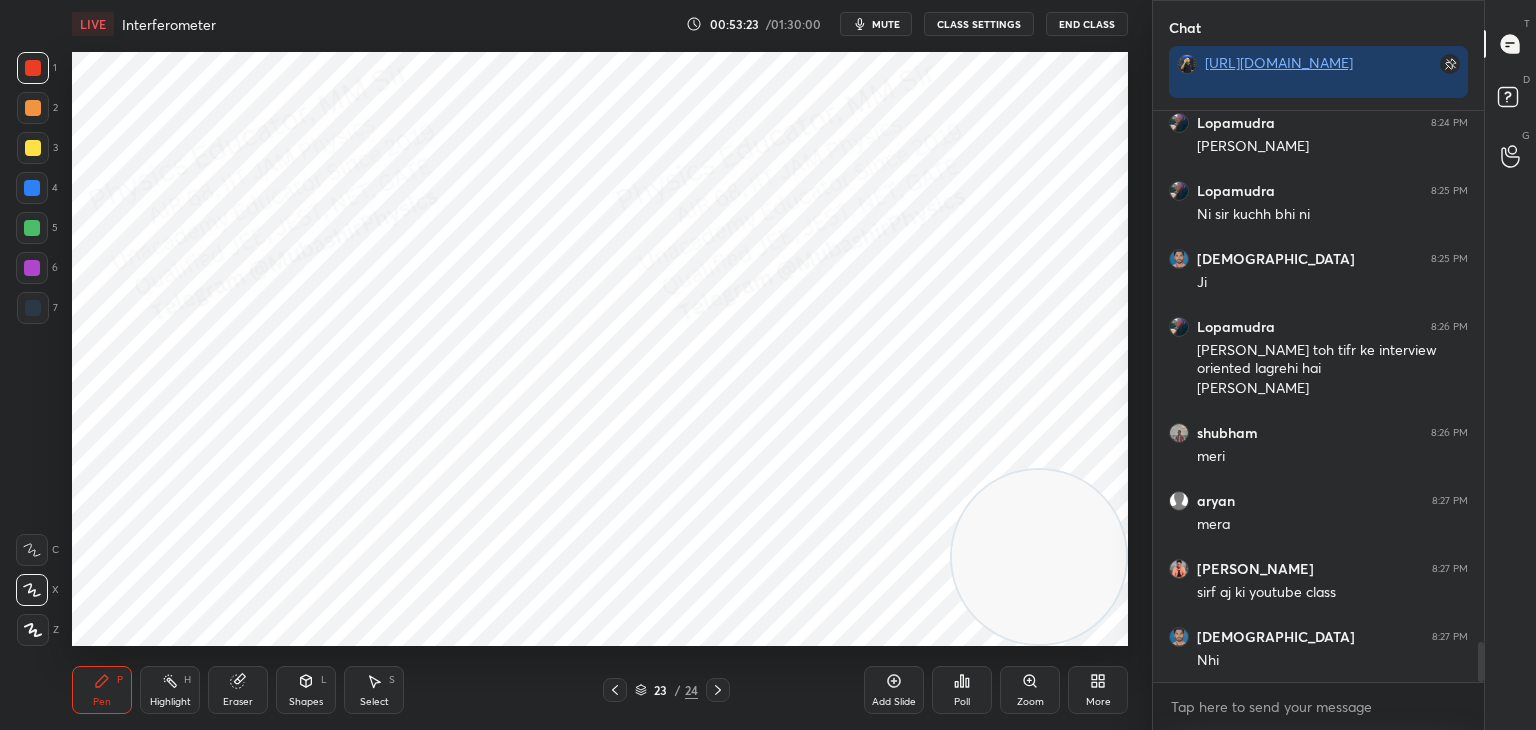click at bounding box center [32, 188] 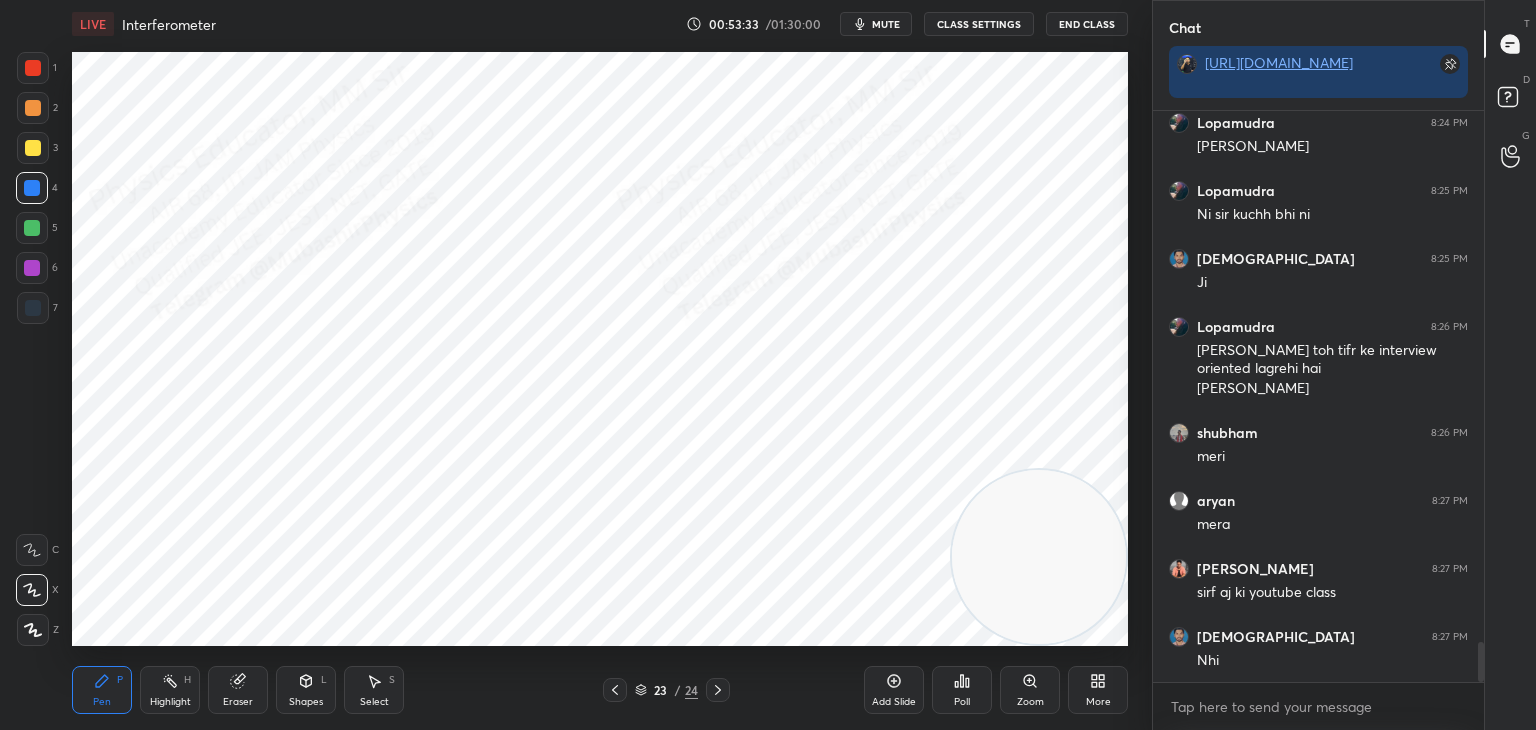 click on "Shapes L" at bounding box center (306, 690) 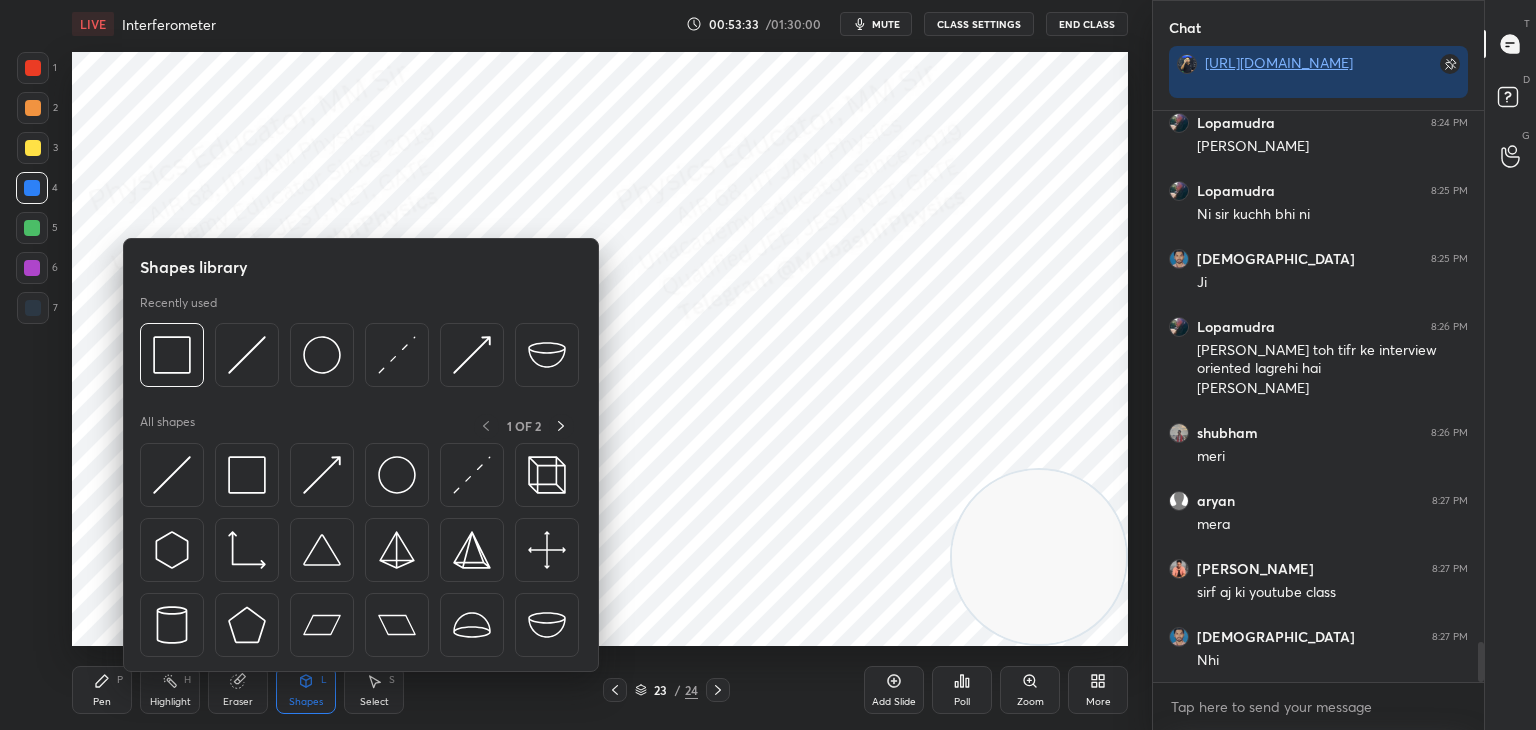 click on "Pen" at bounding box center (102, 702) 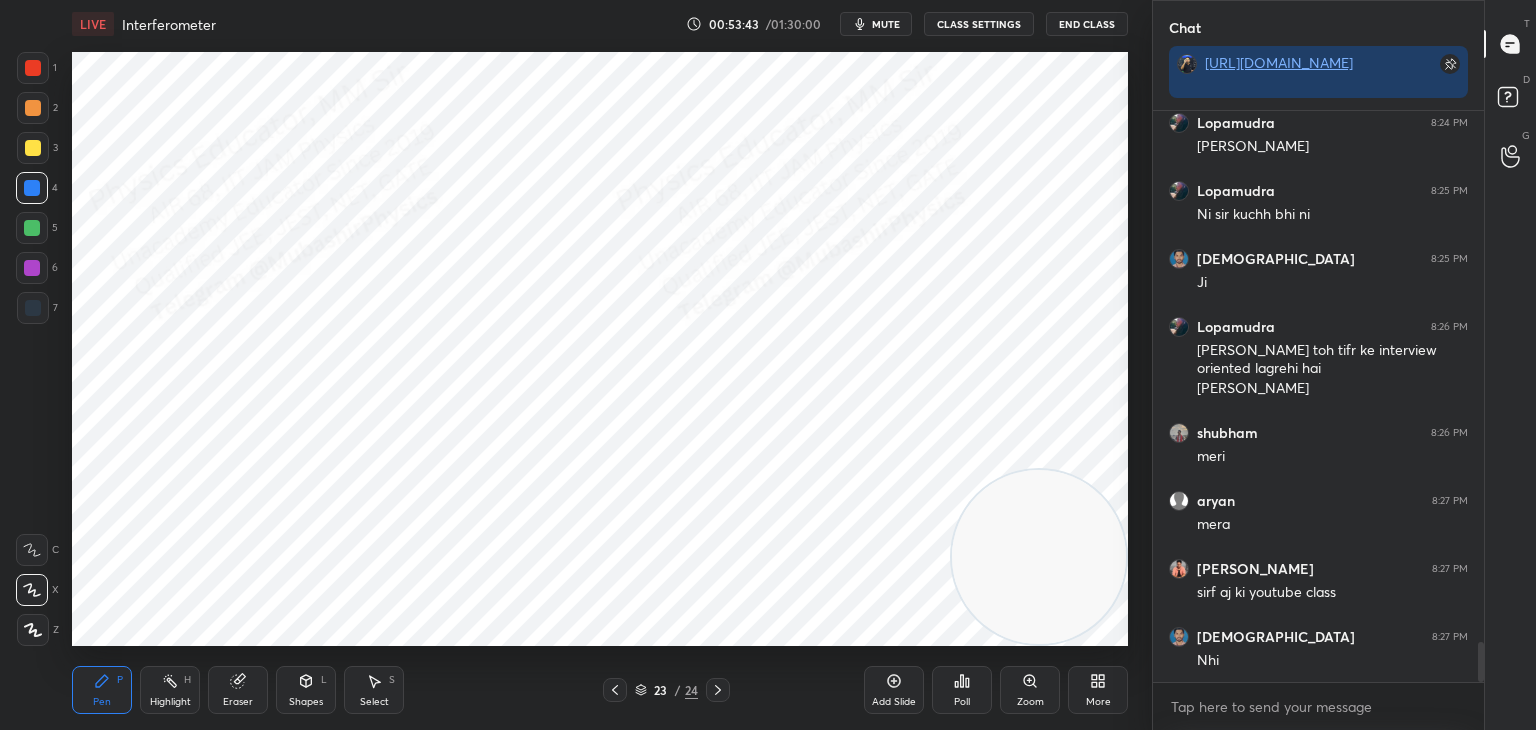 click on "Shapes L" at bounding box center (306, 690) 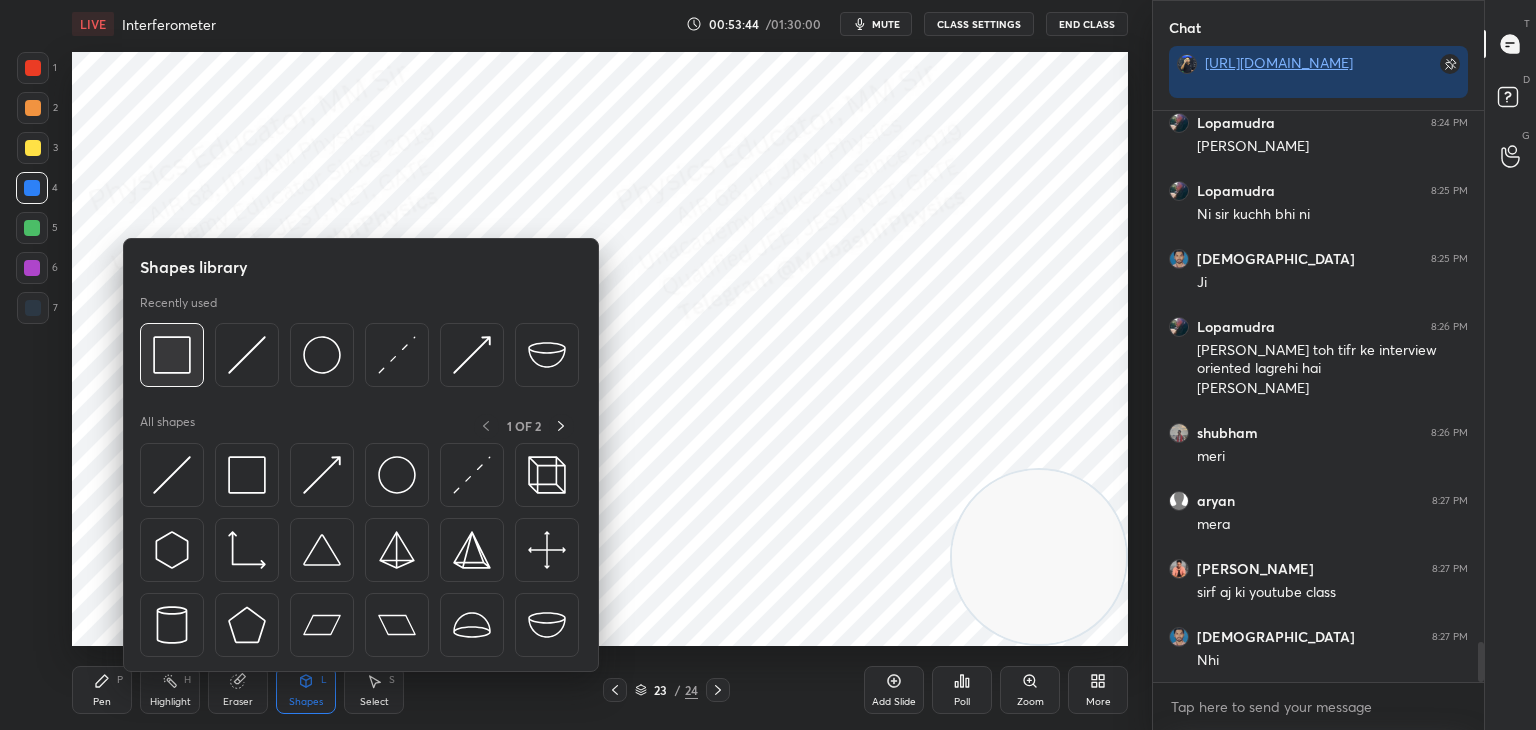 click at bounding box center (172, 355) 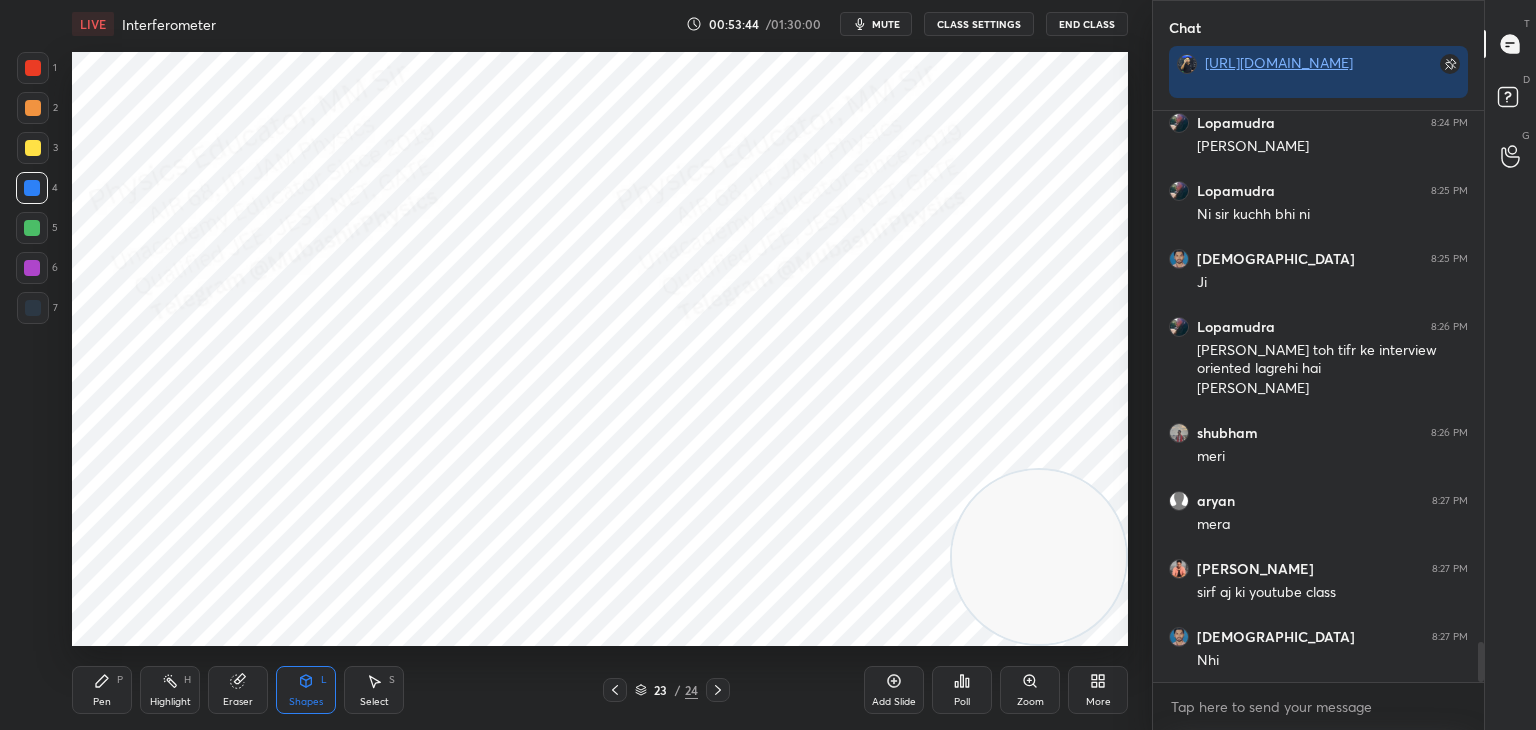 click at bounding box center [33, 308] 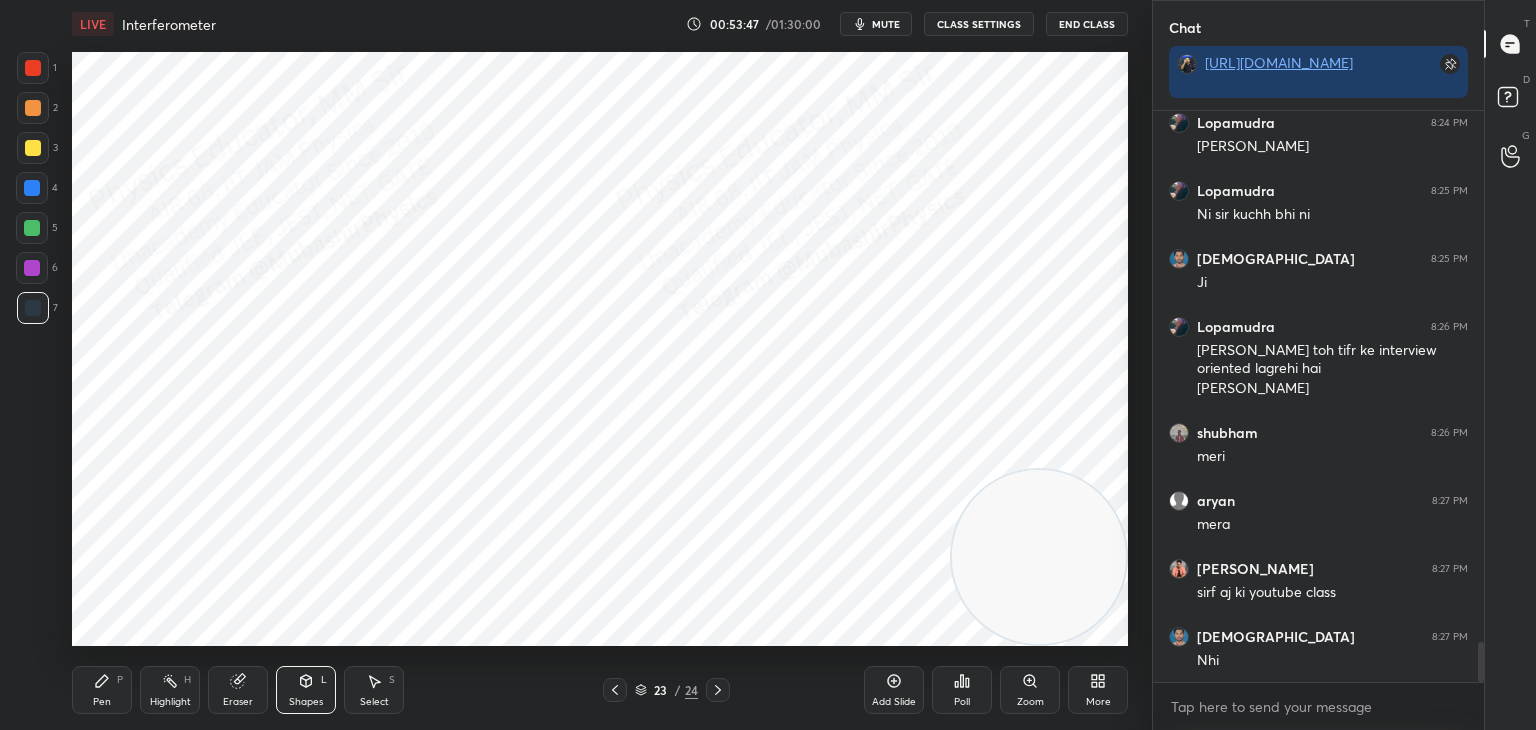 scroll, scrollTop: 7686, scrollLeft: 0, axis: vertical 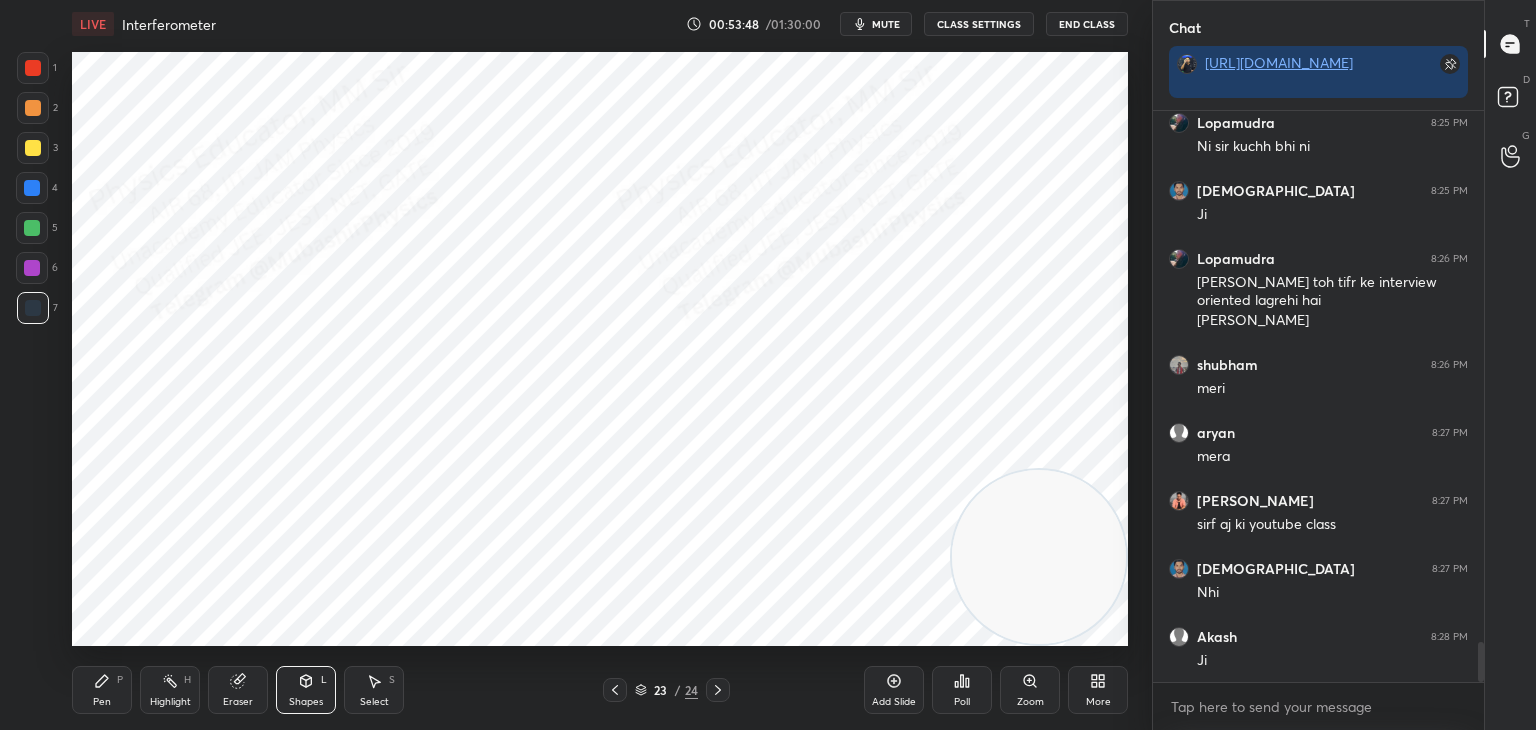 click on "Highlight H" at bounding box center [170, 690] 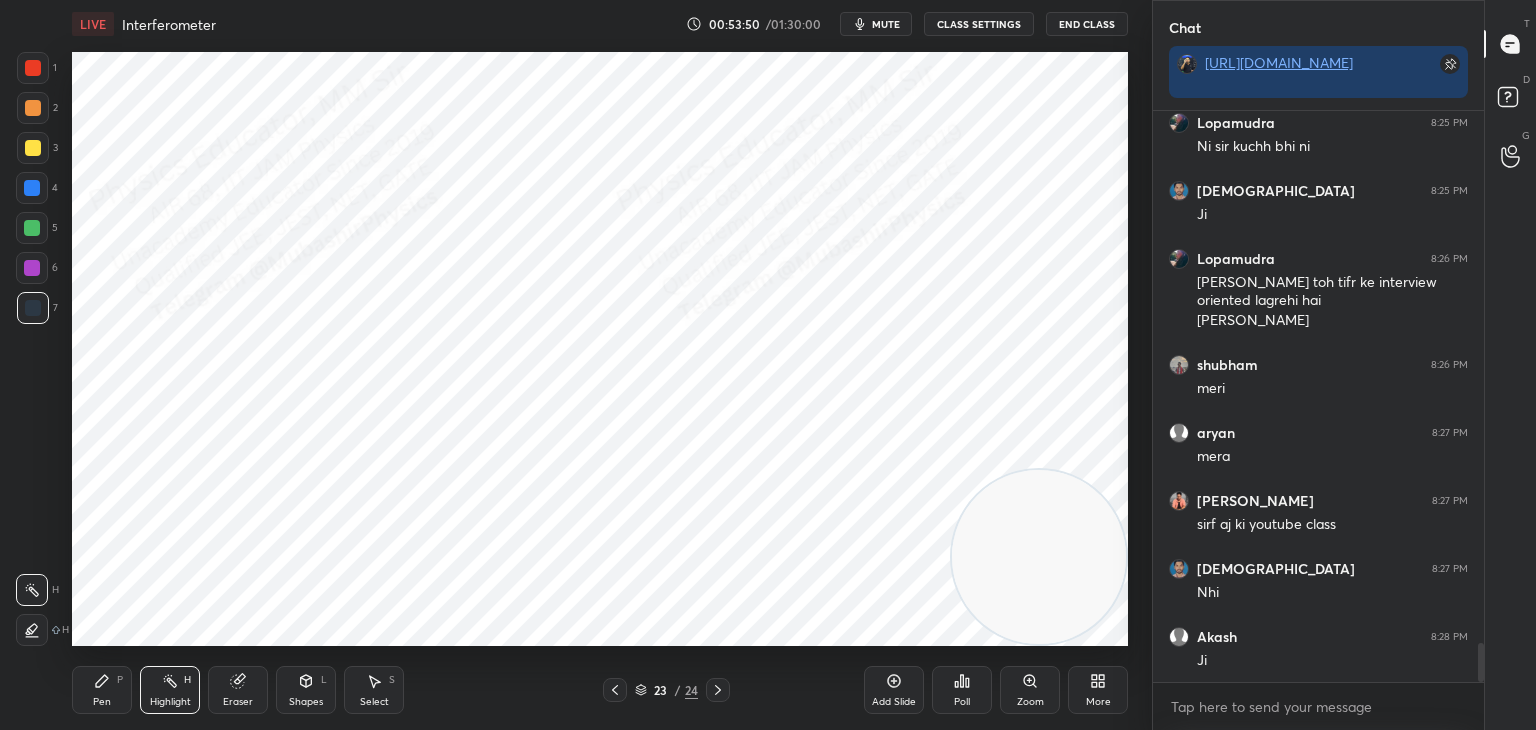 scroll, scrollTop: 7754, scrollLeft: 0, axis: vertical 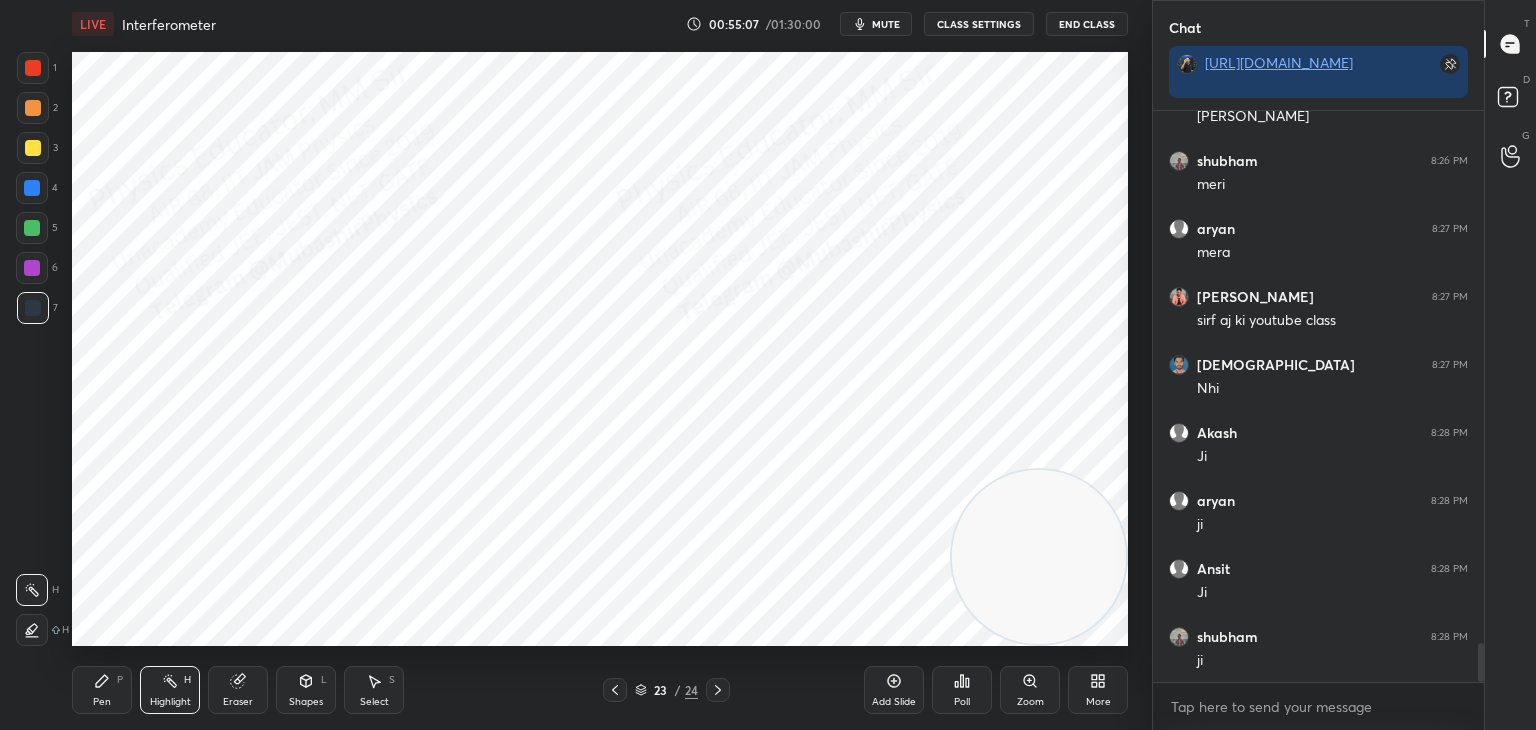 drag, startPoint x: 904, startPoint y: 20, endPoint x: 973, endPoint y: 5, distance: 70.61161 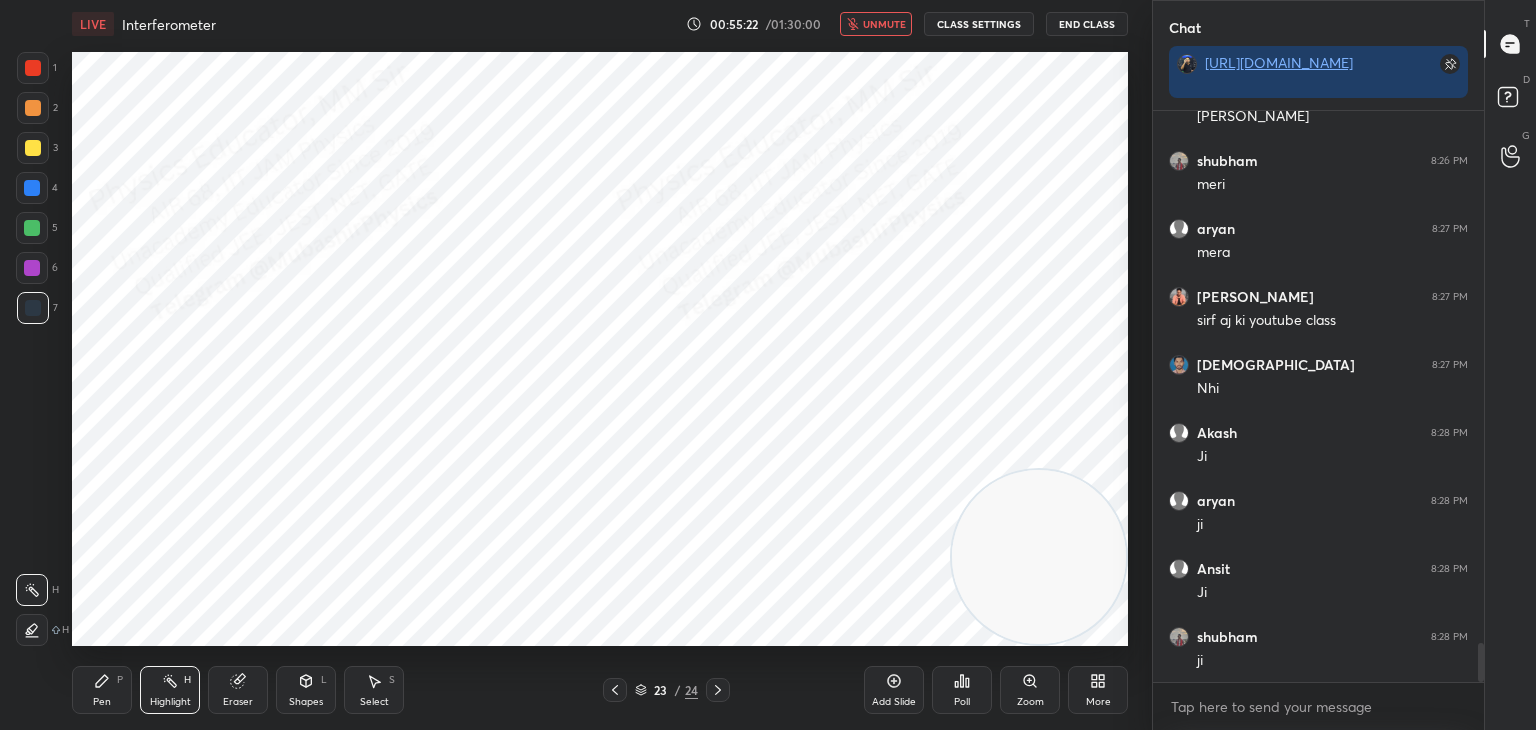 click on "More" at bounding box center [1098, 702] 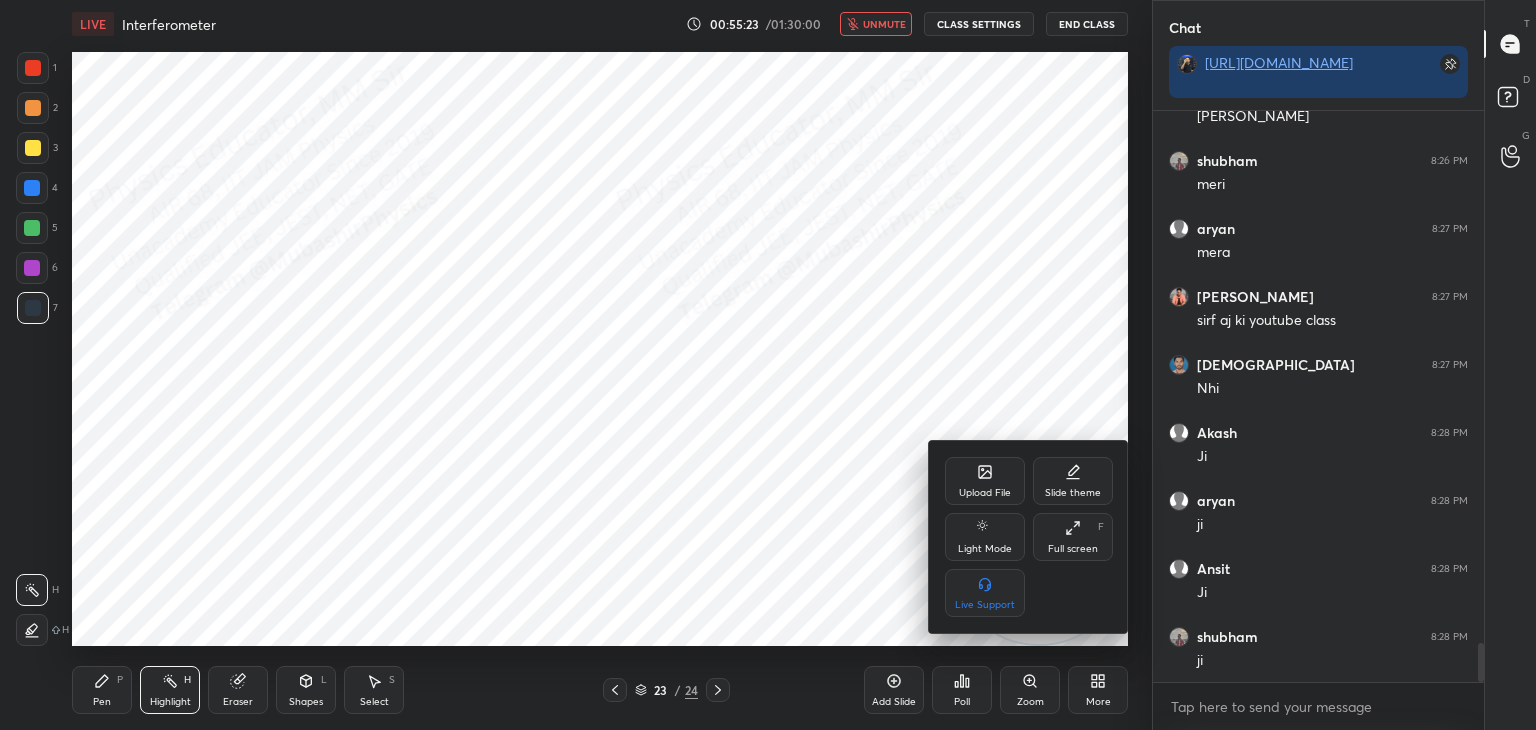 click on "Upload File" at bounding box center (985, 493) 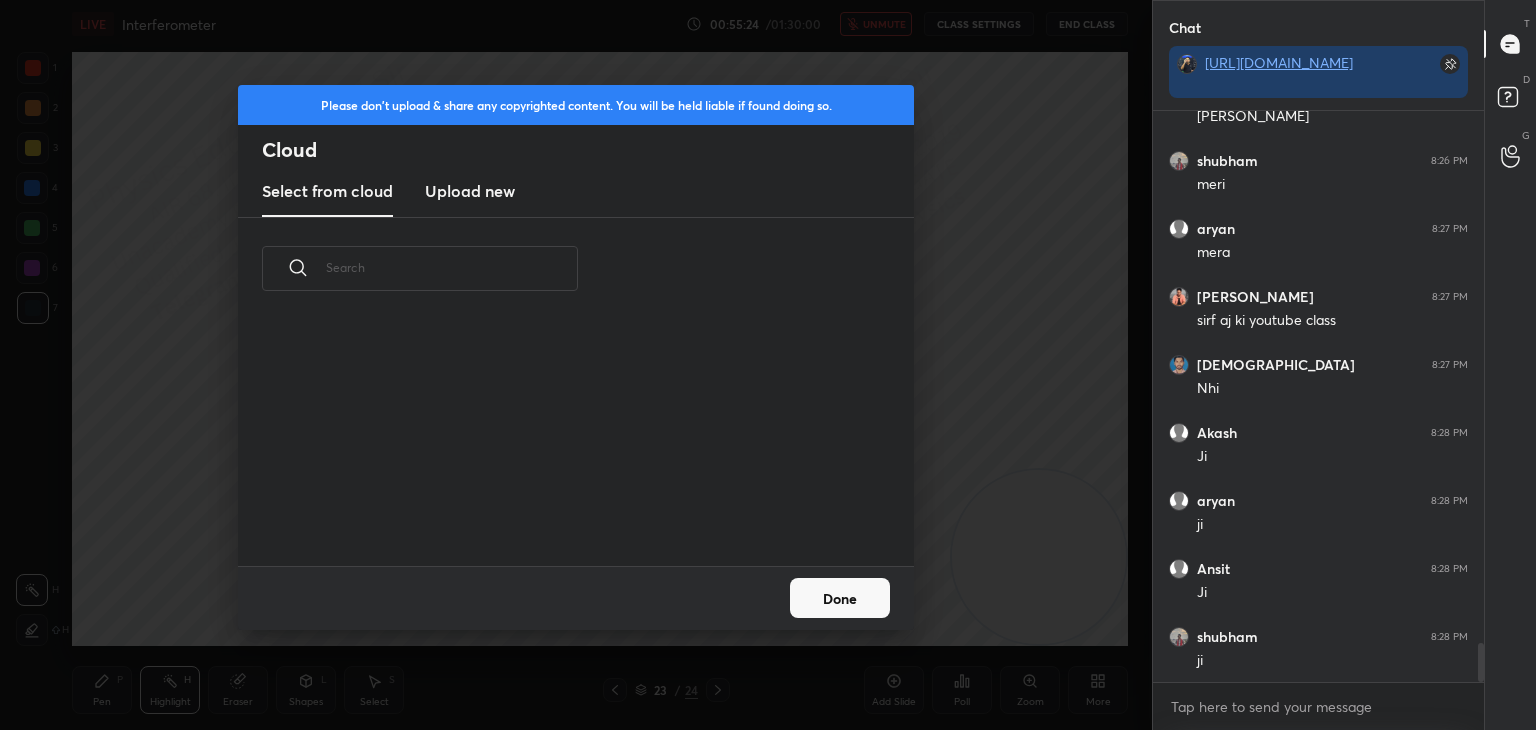 scroll, scrollTop: 5, scrollLeft: 10, axis: both 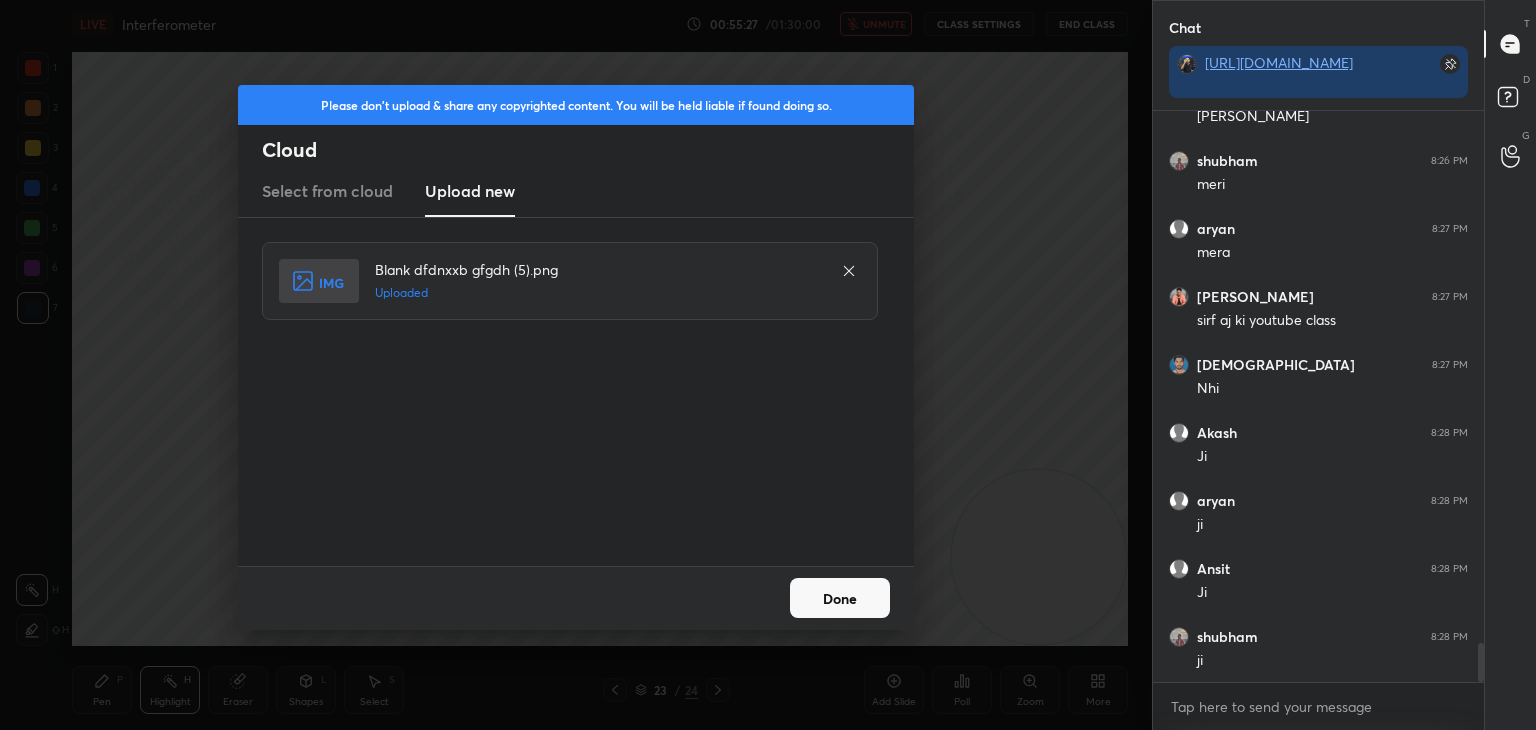 click on "Done" at bounding box center (840, 598) 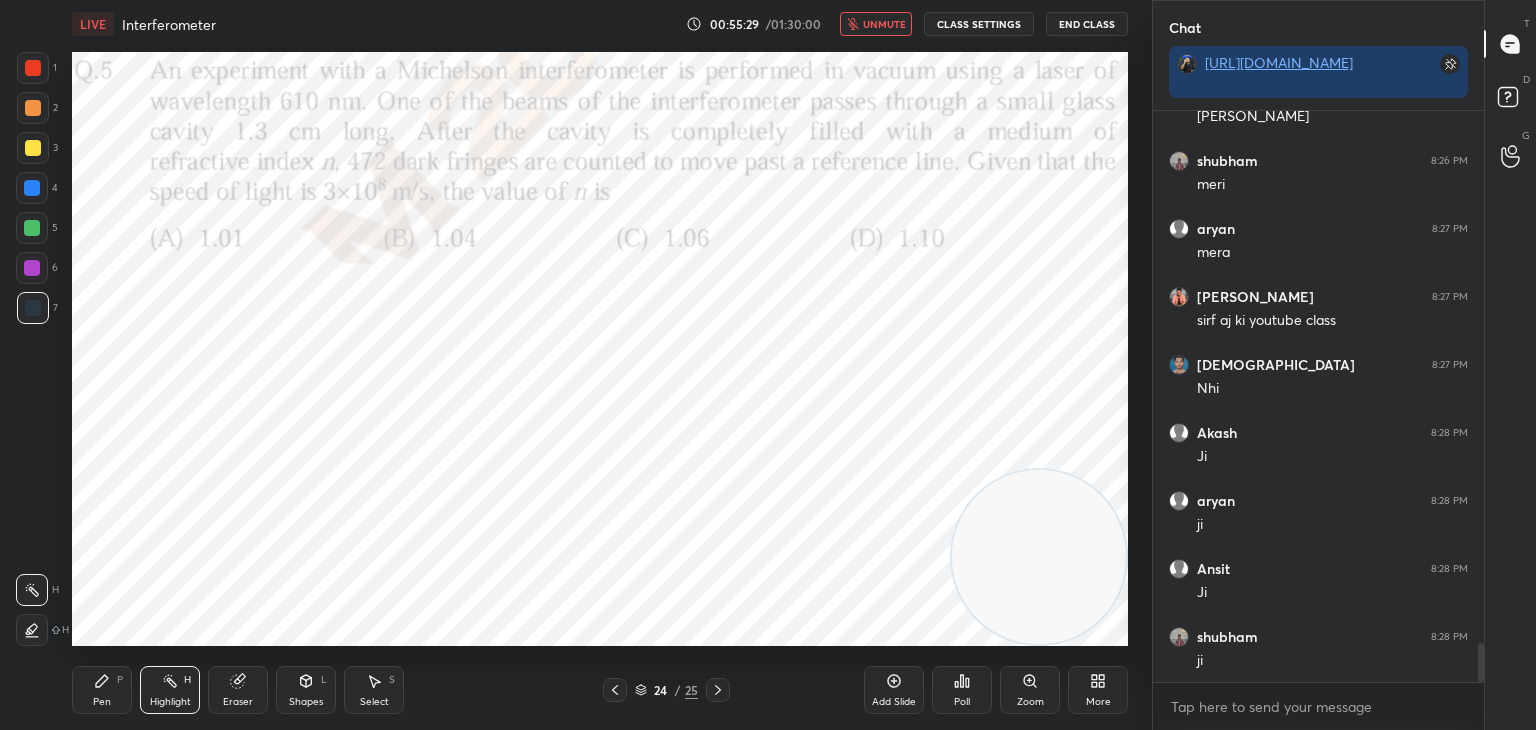 click on "unmute" at bounding box center (884, 24) 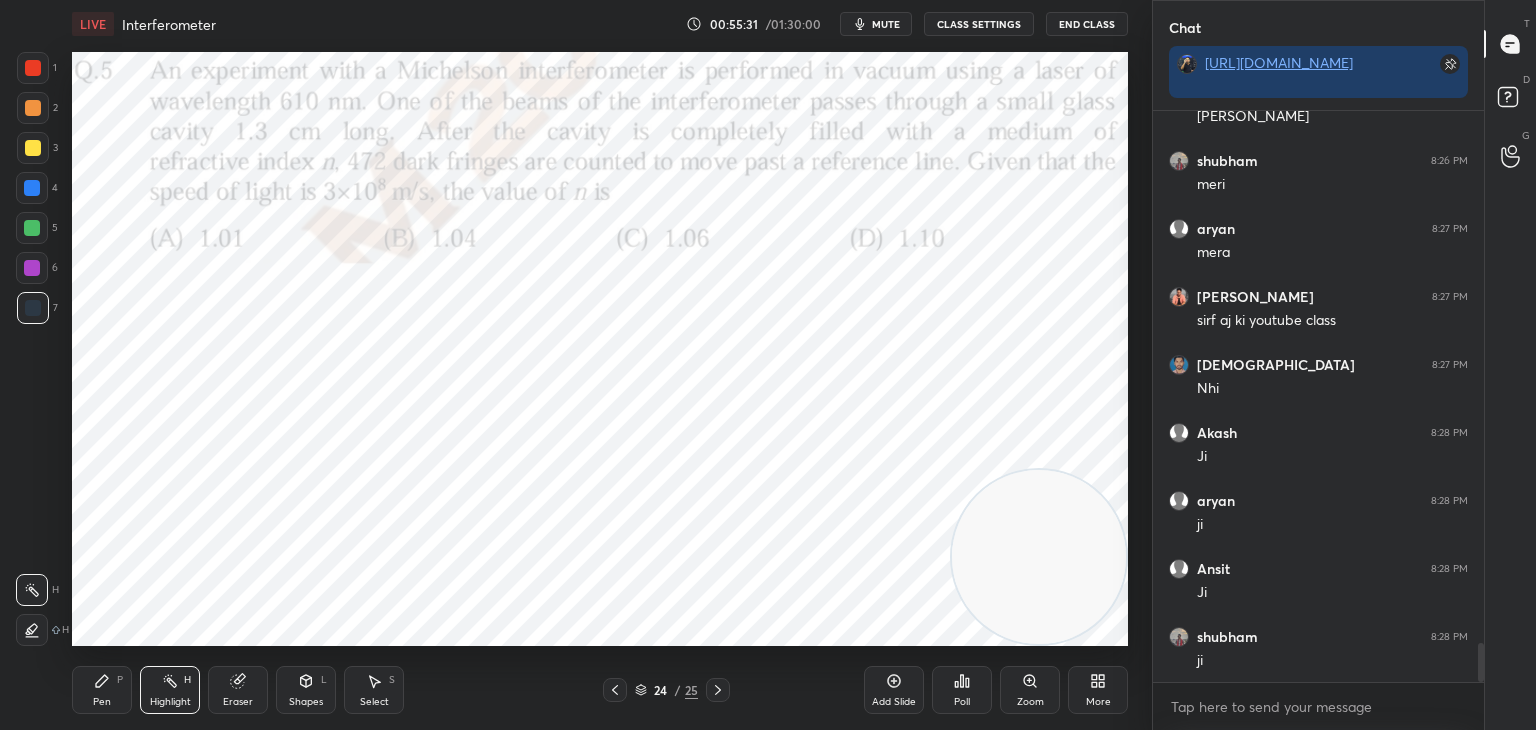 click on "mute" at bounding box center (886, 24) 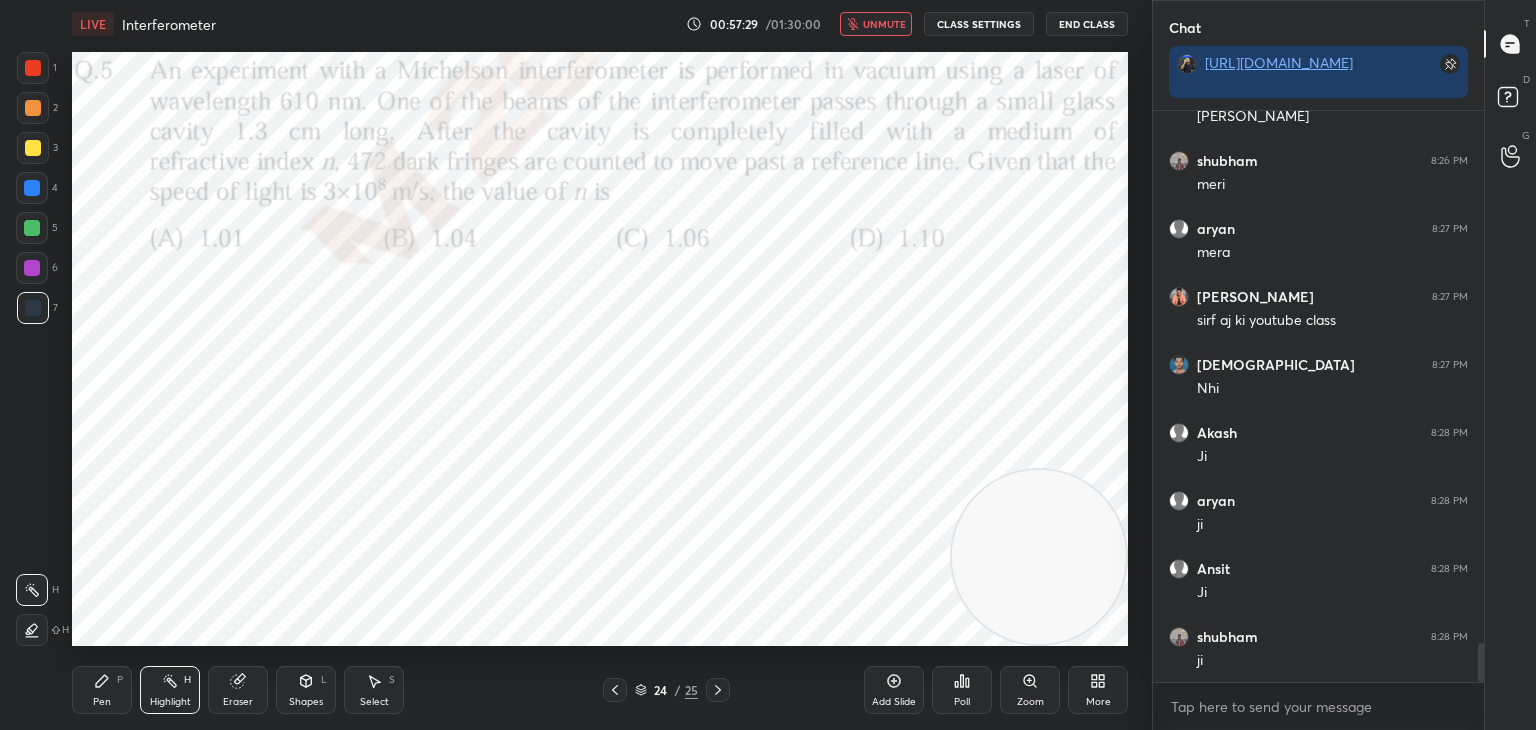 click on "unmute" at bounding box center (876, 24) 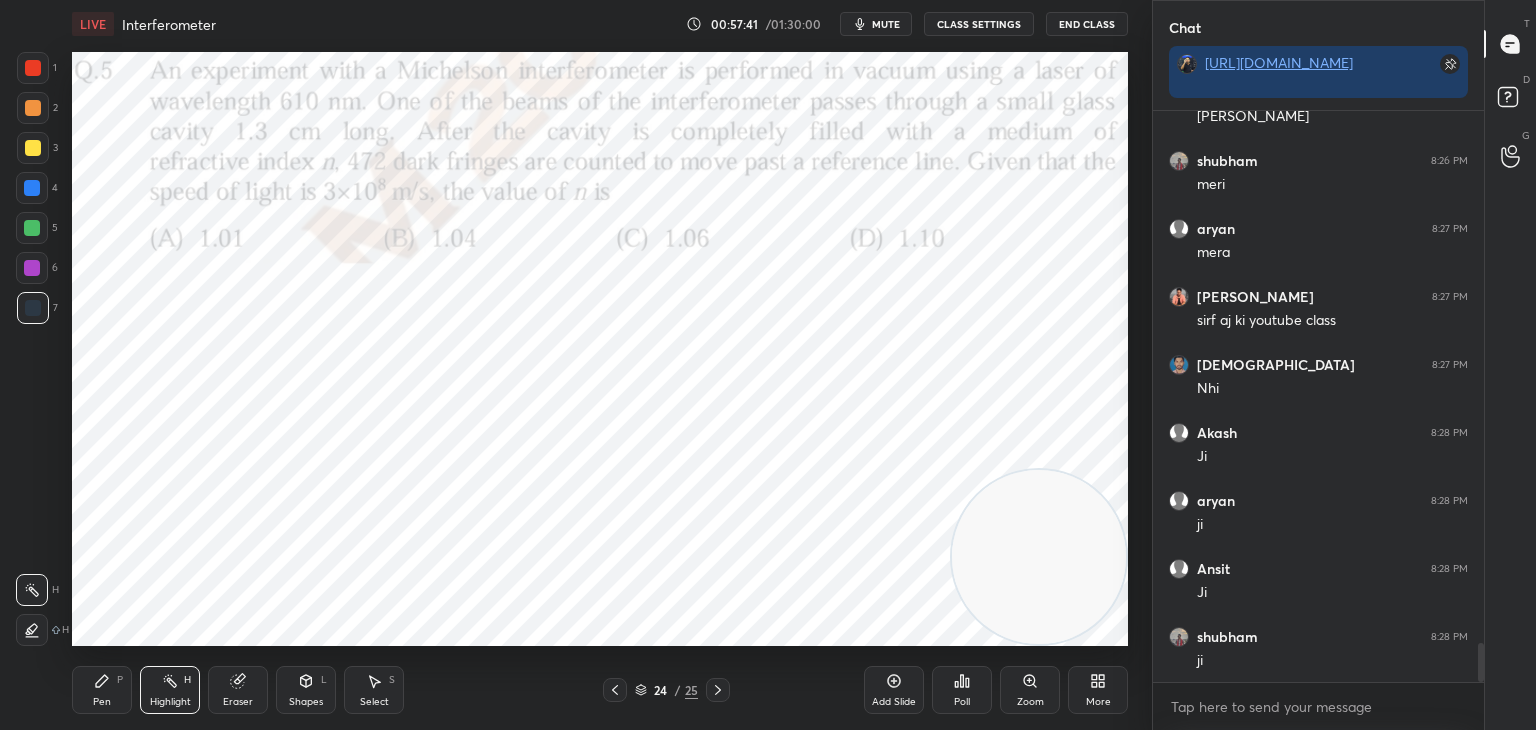 scroll, scrollTop: 7958, scrollLeft: 0, axis: vertical 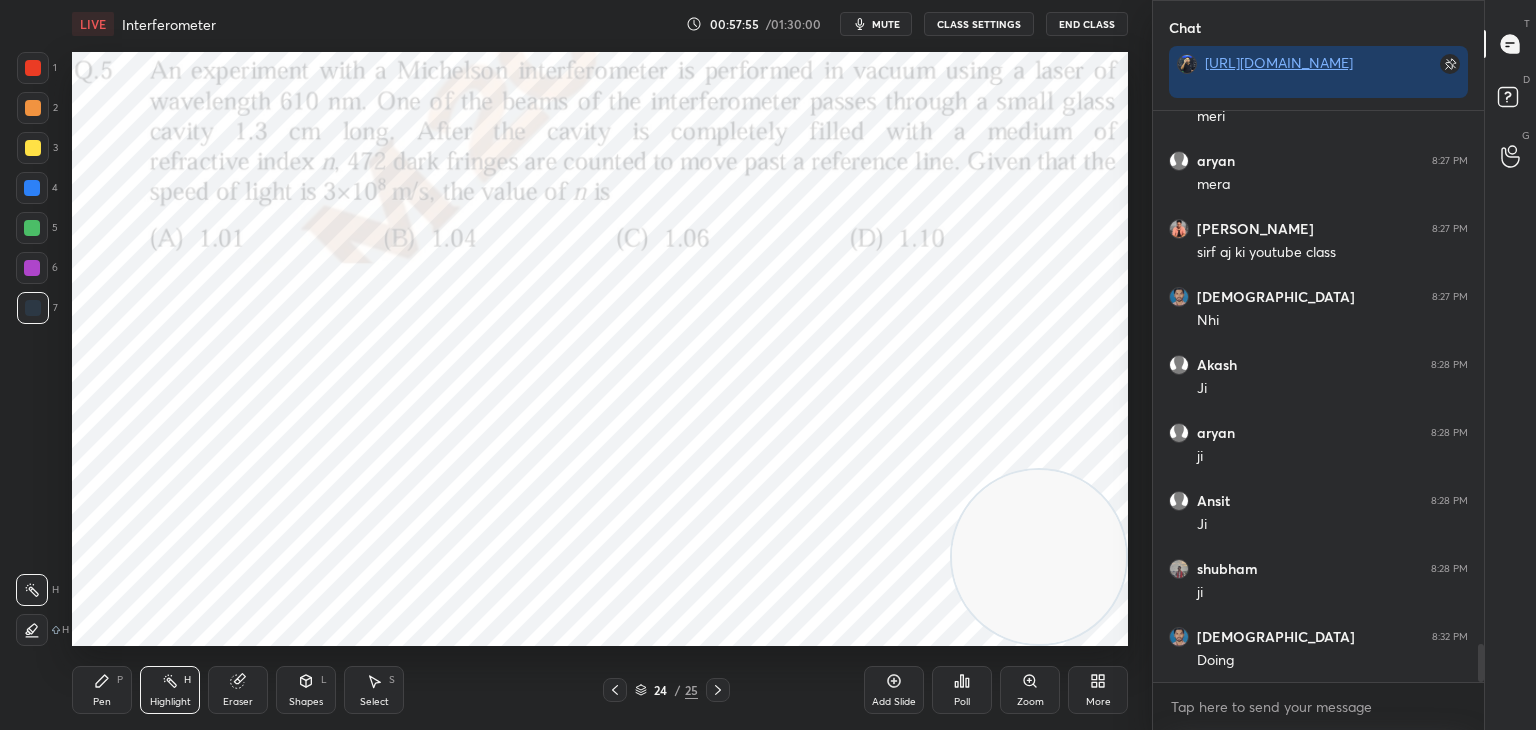 click at bounding box center (615, 690) 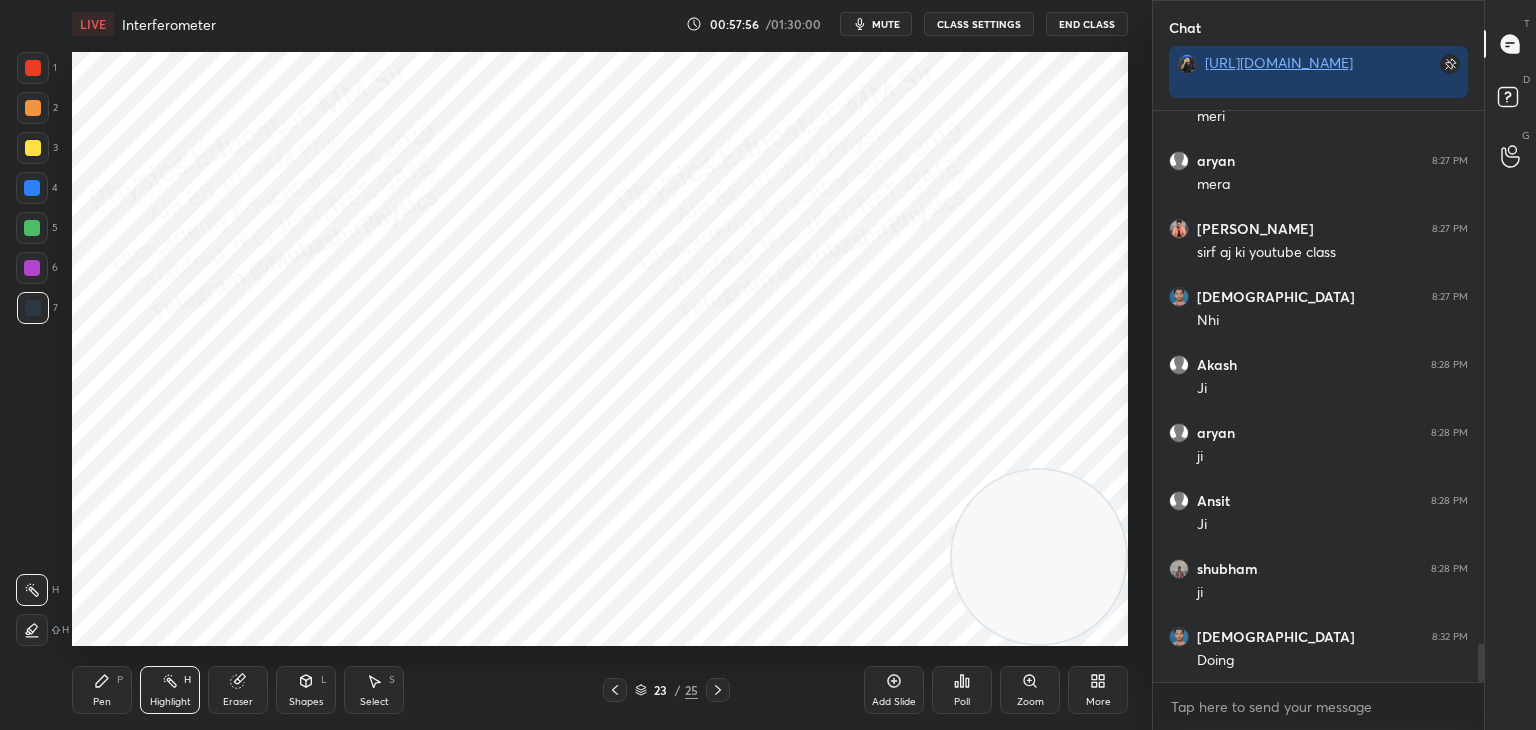 click on "More" at bounding box center [1098, 690] 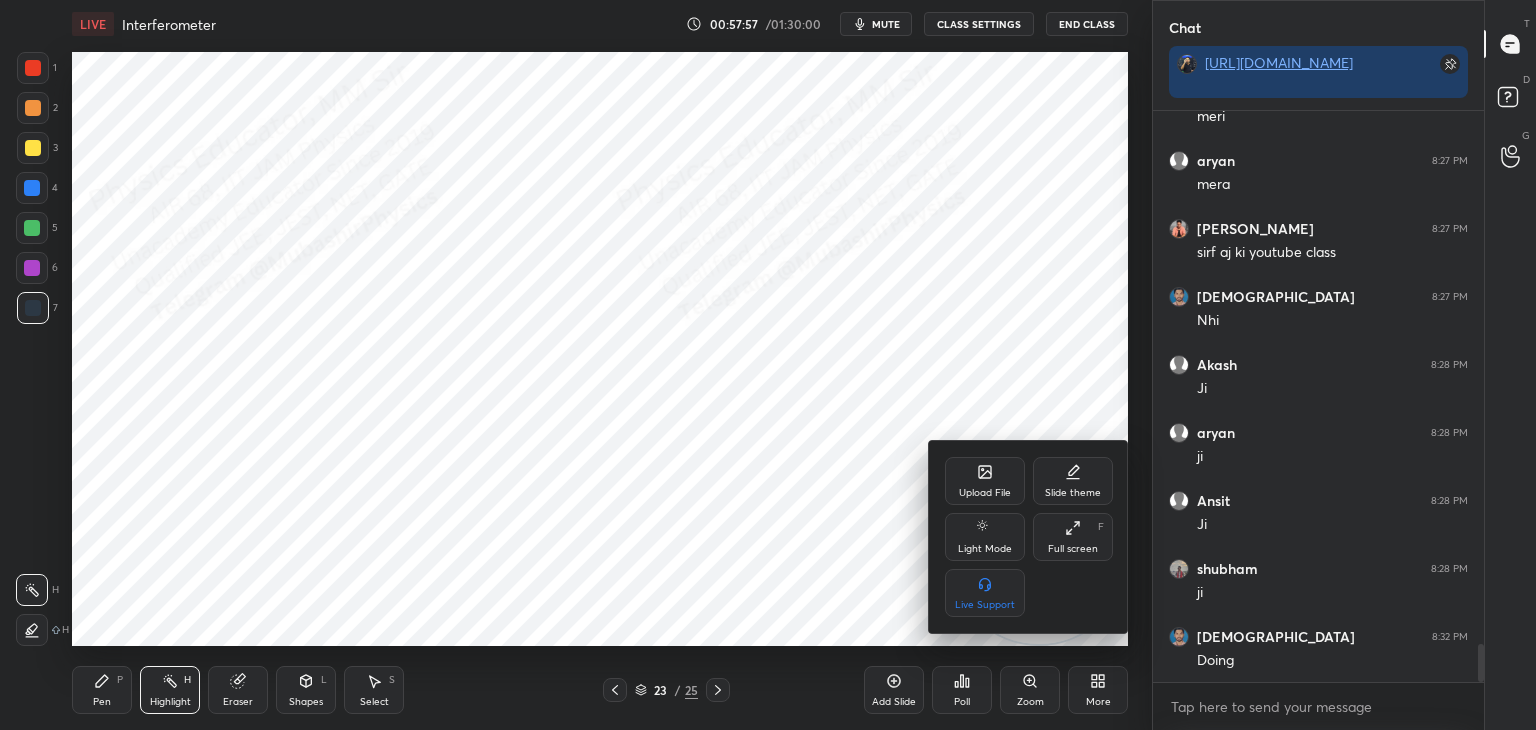 click on "Upload File" at bounding box center (985, 481) 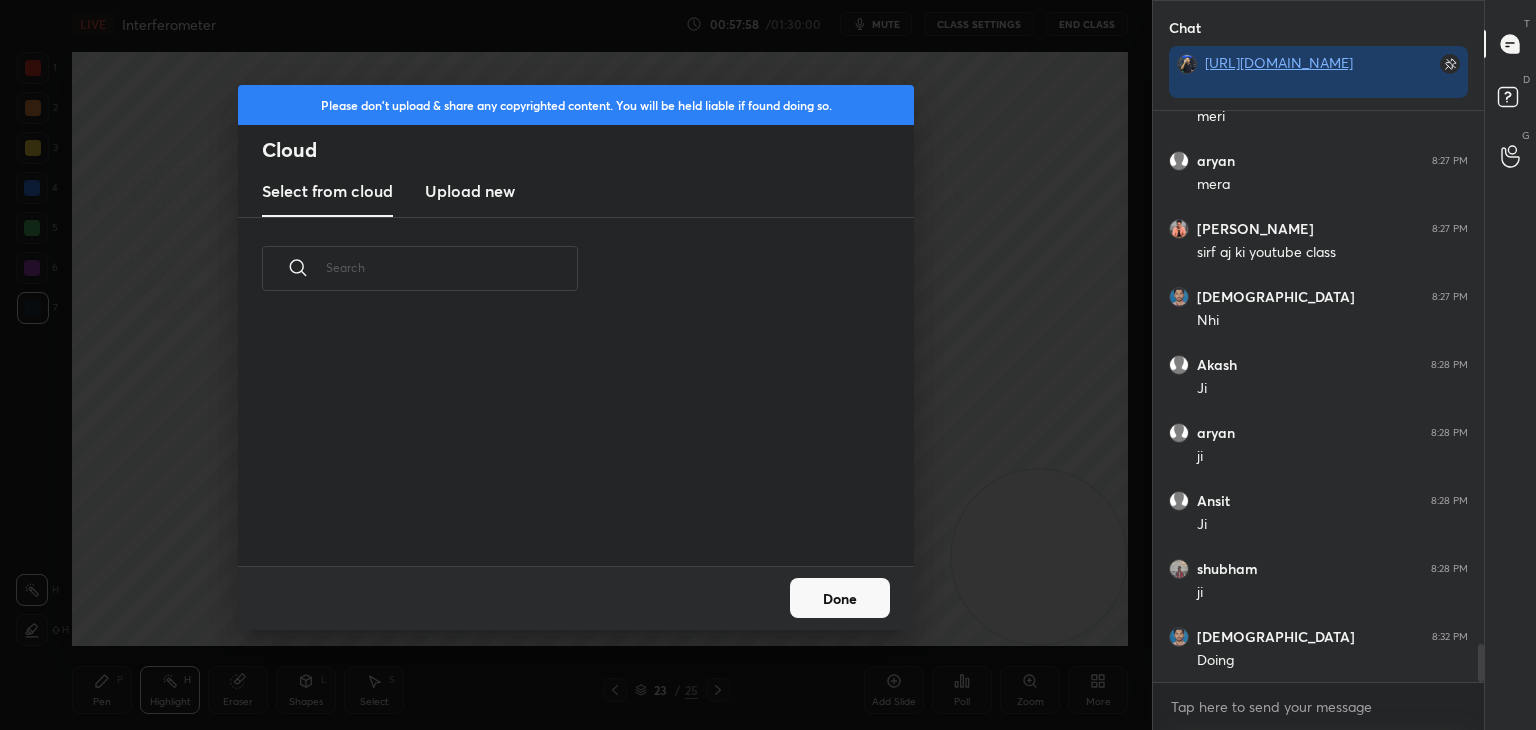 drag, startPoint x: 504, startPoint y: 205, endPoint x: 543, endPoint y: 205, distance: 39 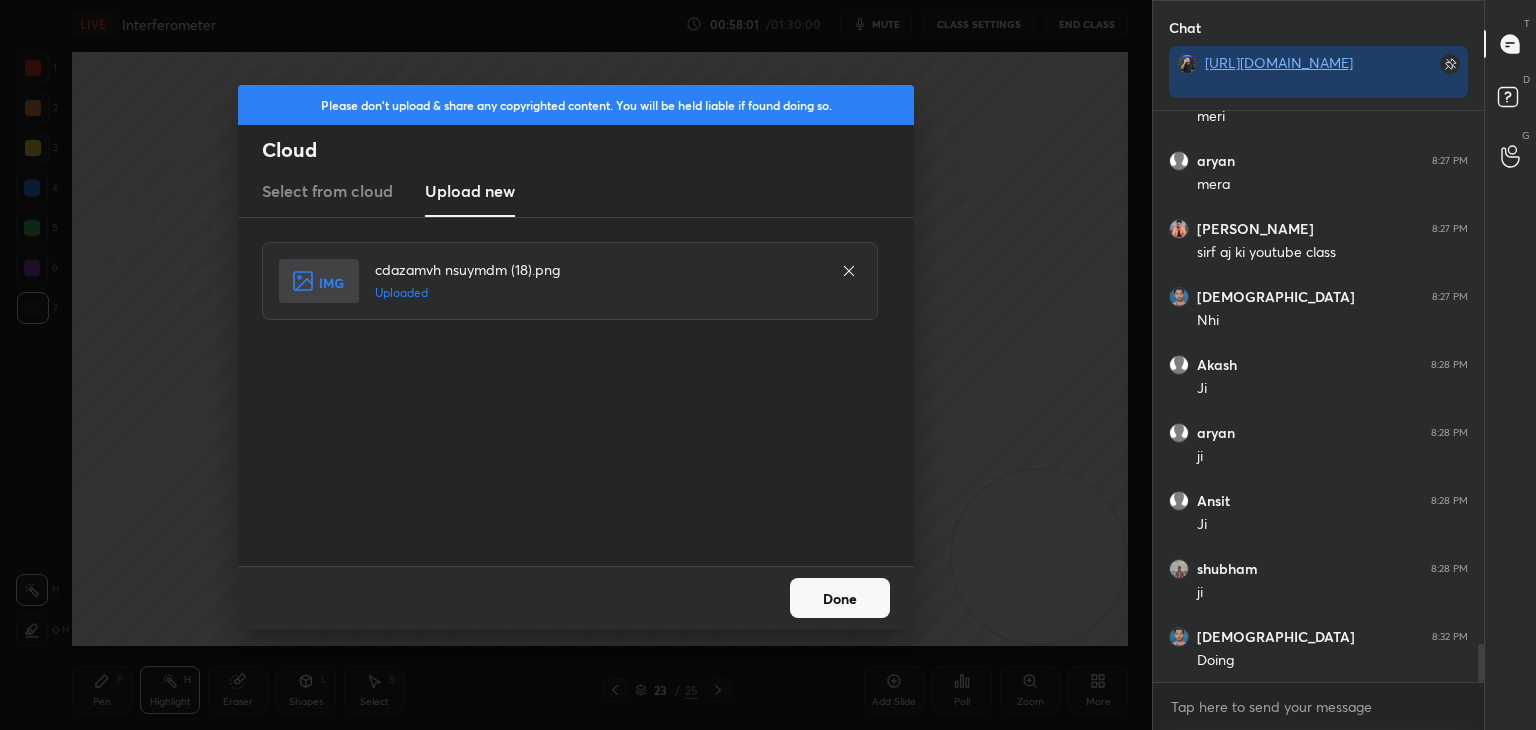 click on "Done" at bounding box center (840, 598) 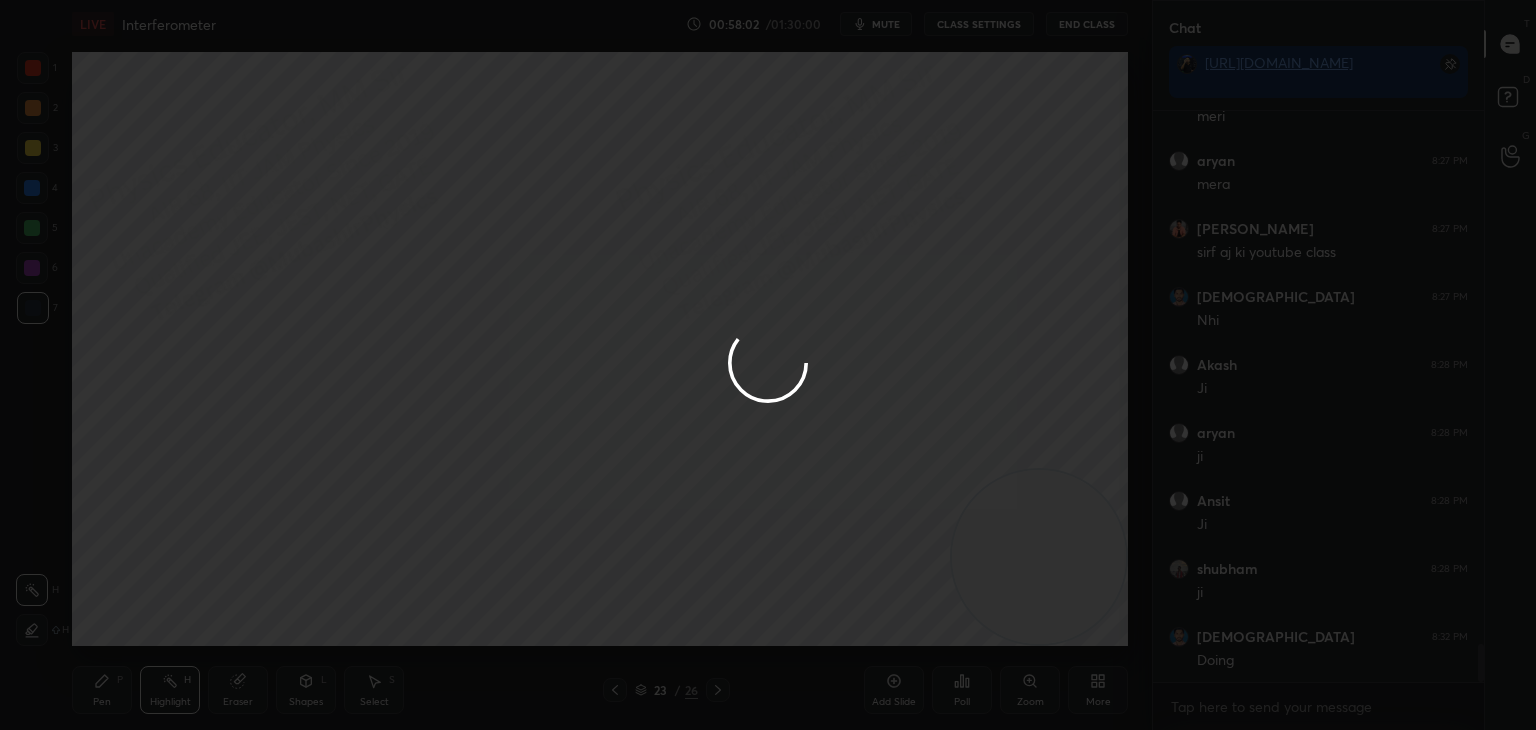 scroll, scrollTop: 8026, scrollLeft: 0, axis: vertical 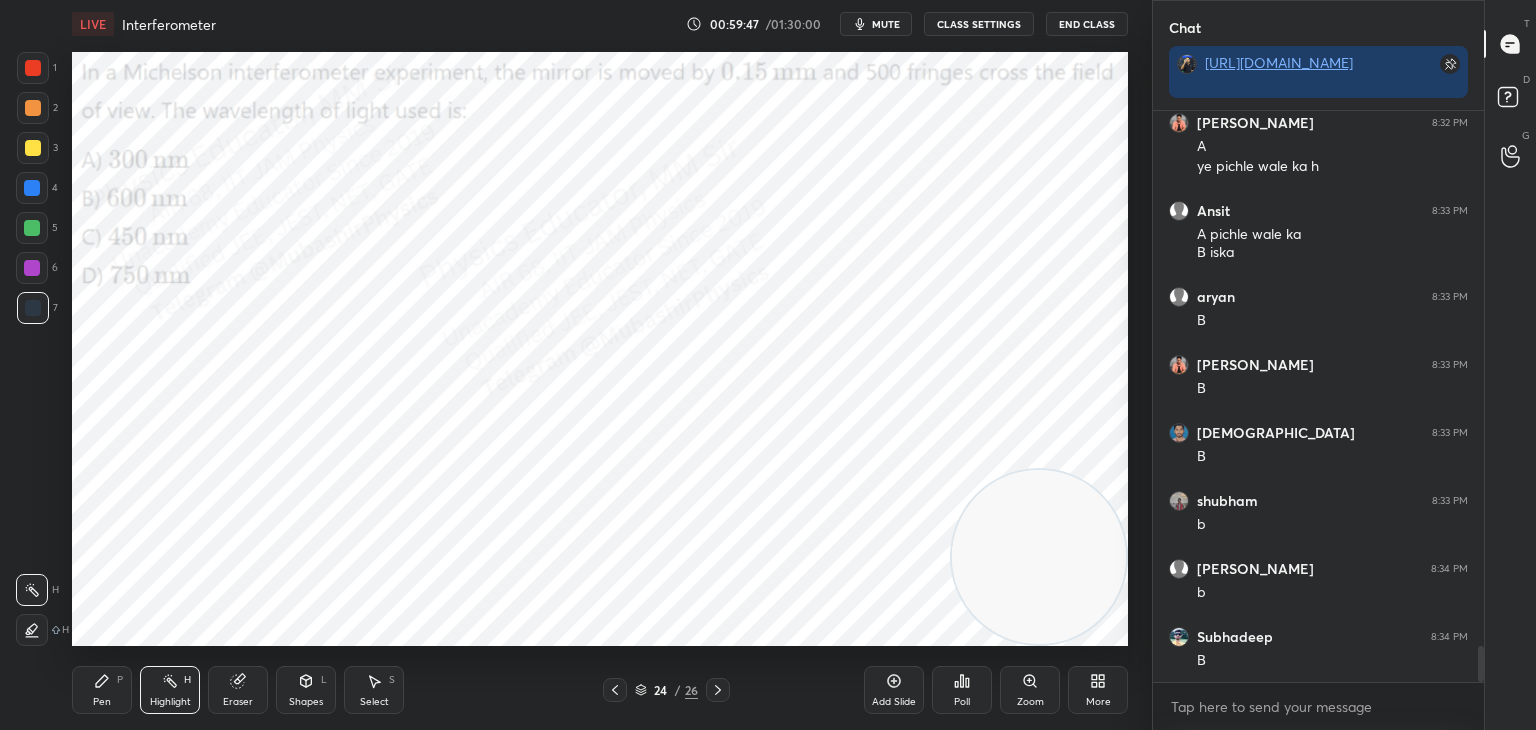 click on "Pen P" at bounding box center (102, 690) 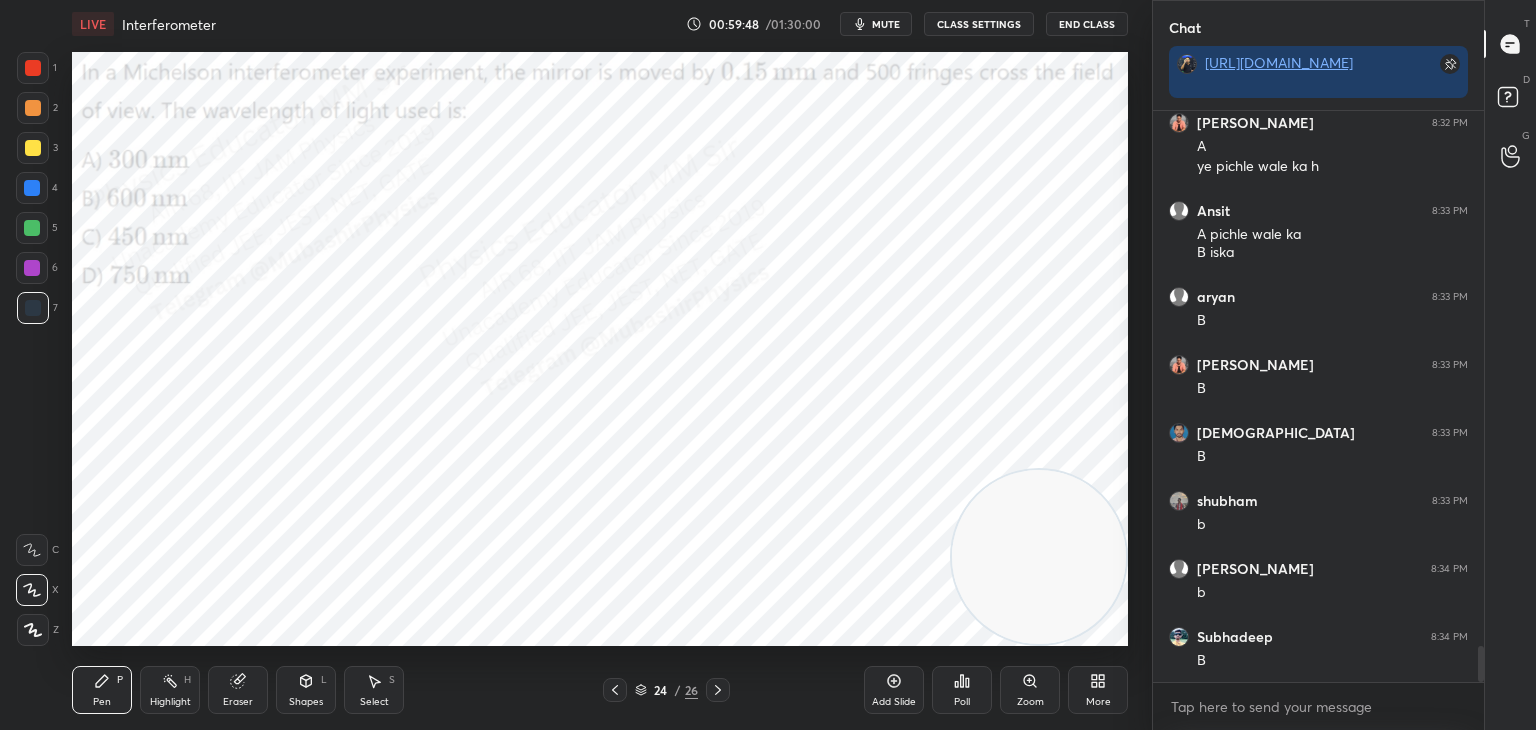 drag, startPoint x: 36, startPoint y: 186, endPoint x: 57, endPoint y: 196, distance: 23.259407 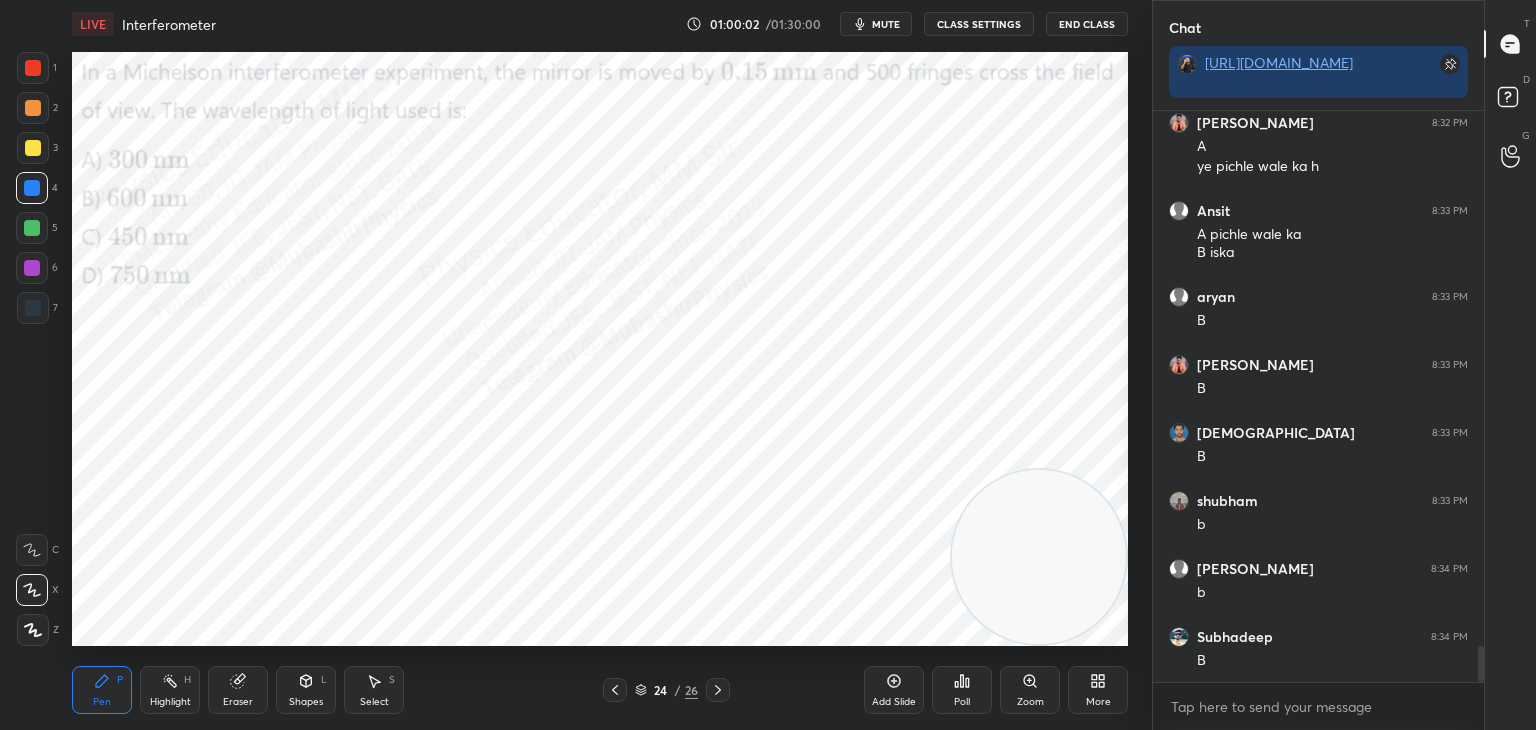 scroll, scrollTop: 8608, scrollLeft: 0, axis: vertical 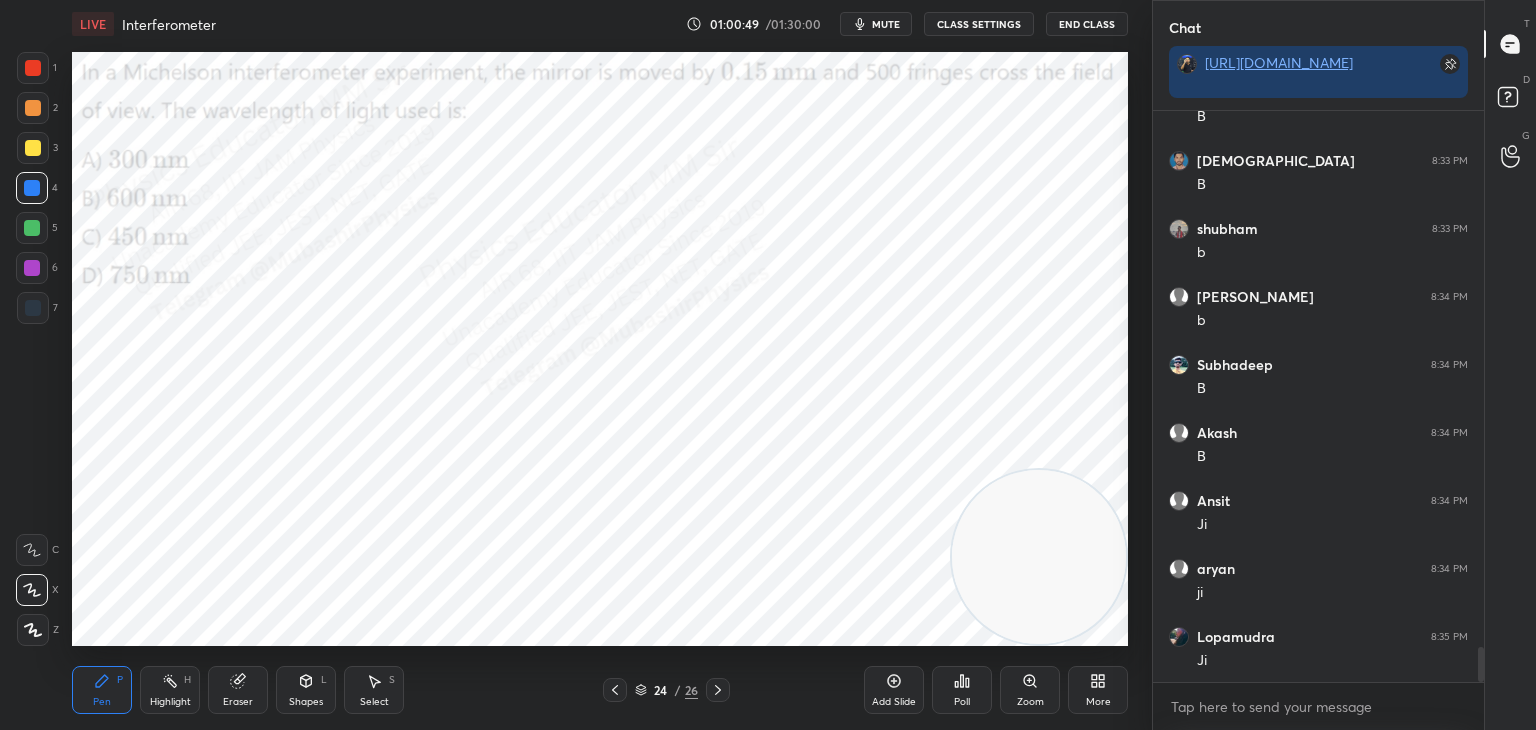 click on "Highlight H" at bounding box center [170, 690] 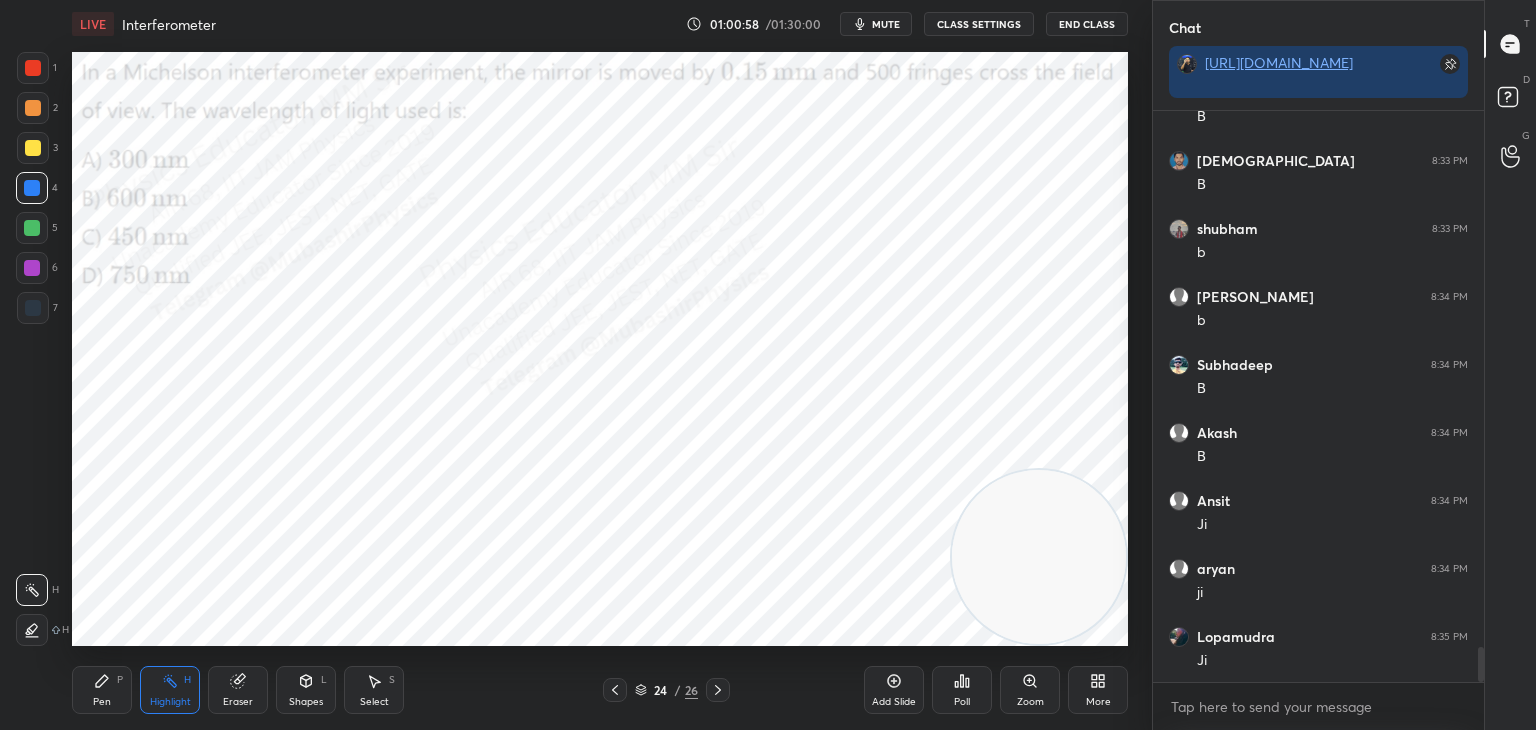 drag, startPoint x: 99, startPoint y: 696, endPoint x: 208, endPoint y: 658, distance: 115.43397 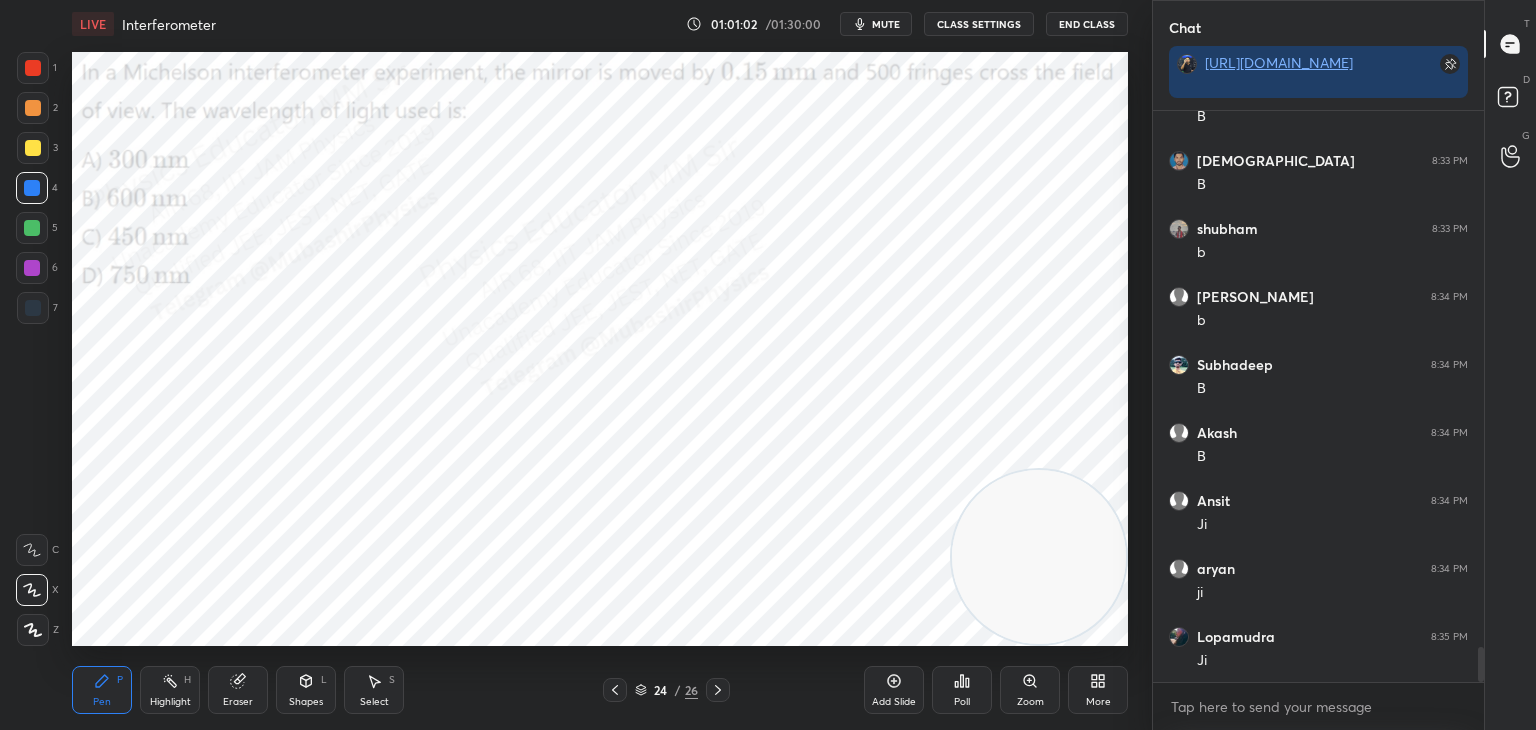 click at bounding box center (33, 148) 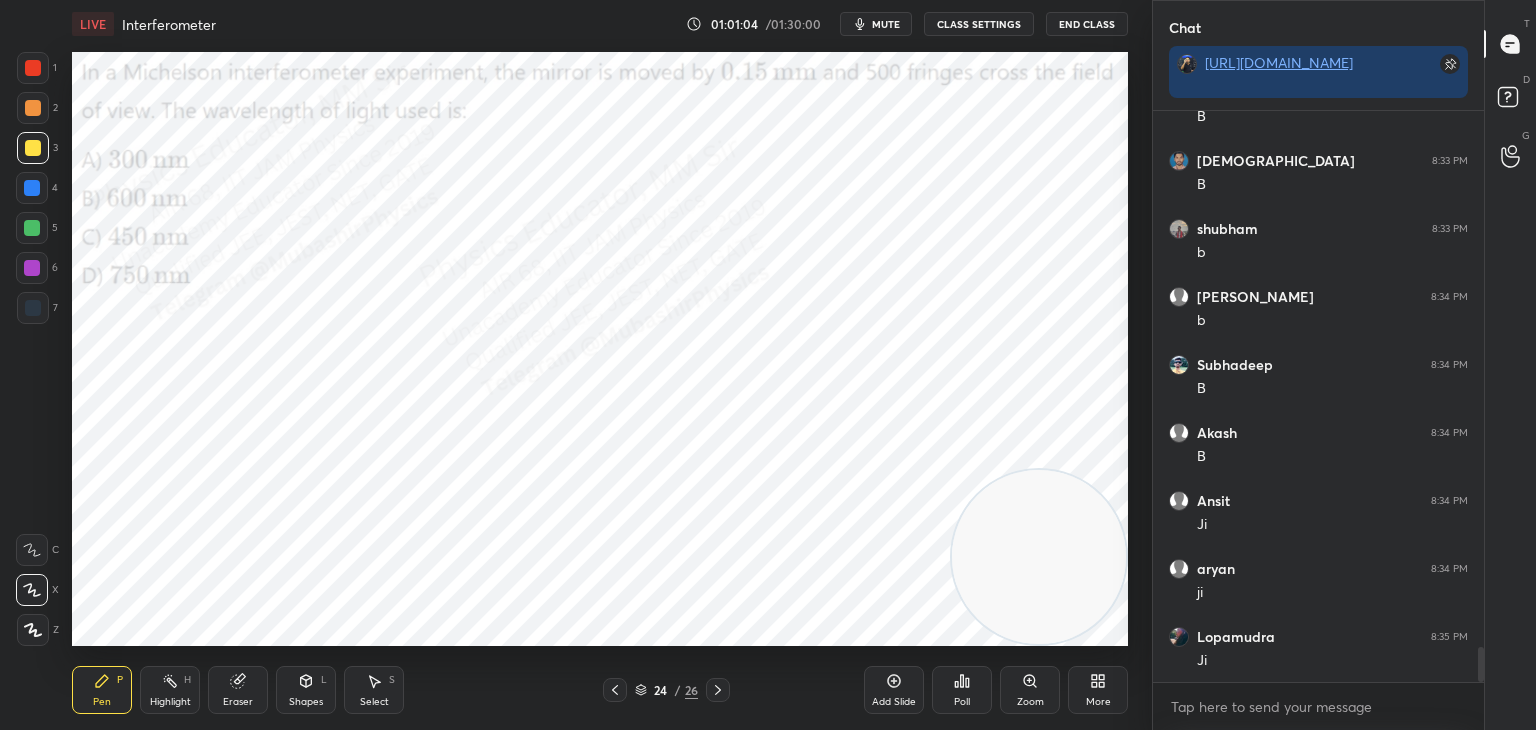 click 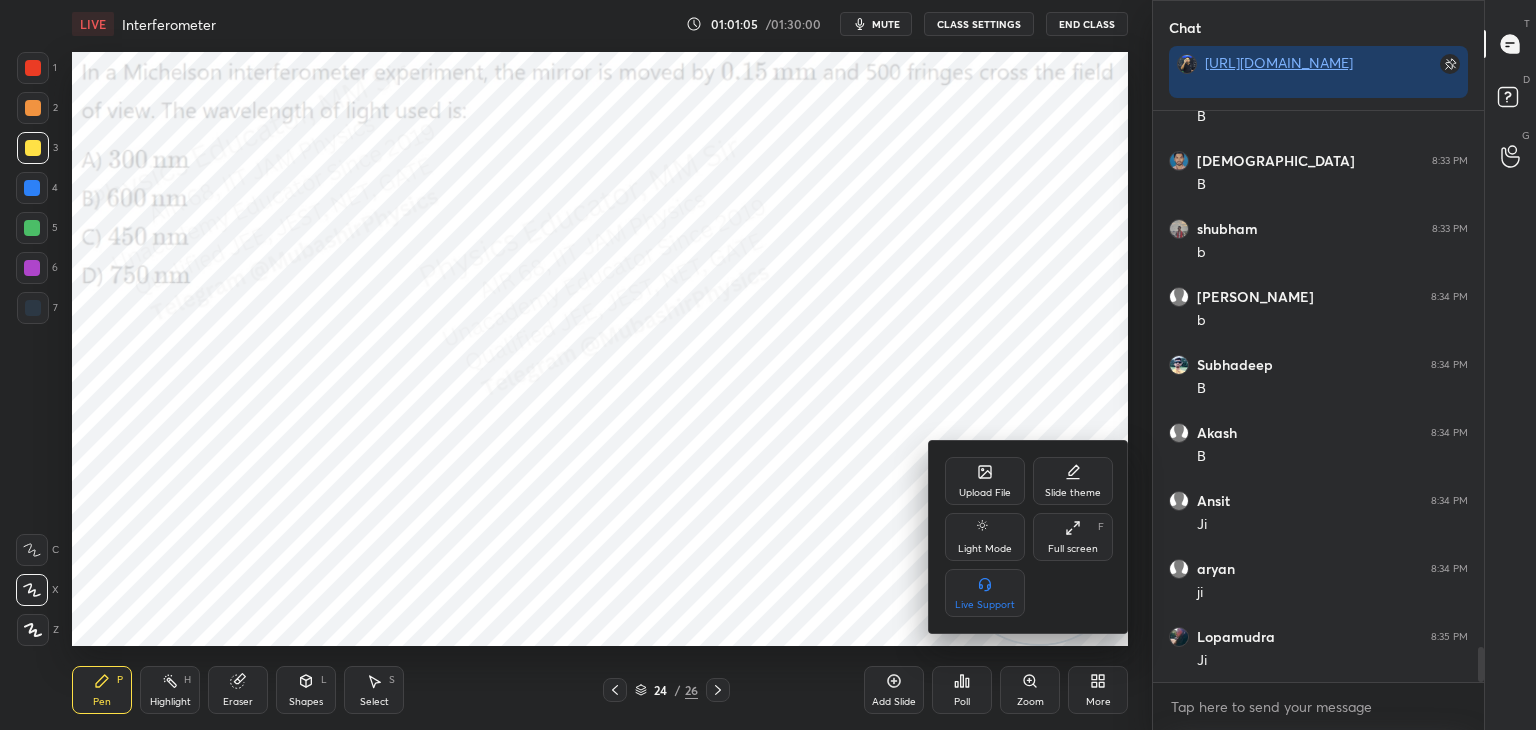 click on "Upload File" at bounding box center (985, 481) 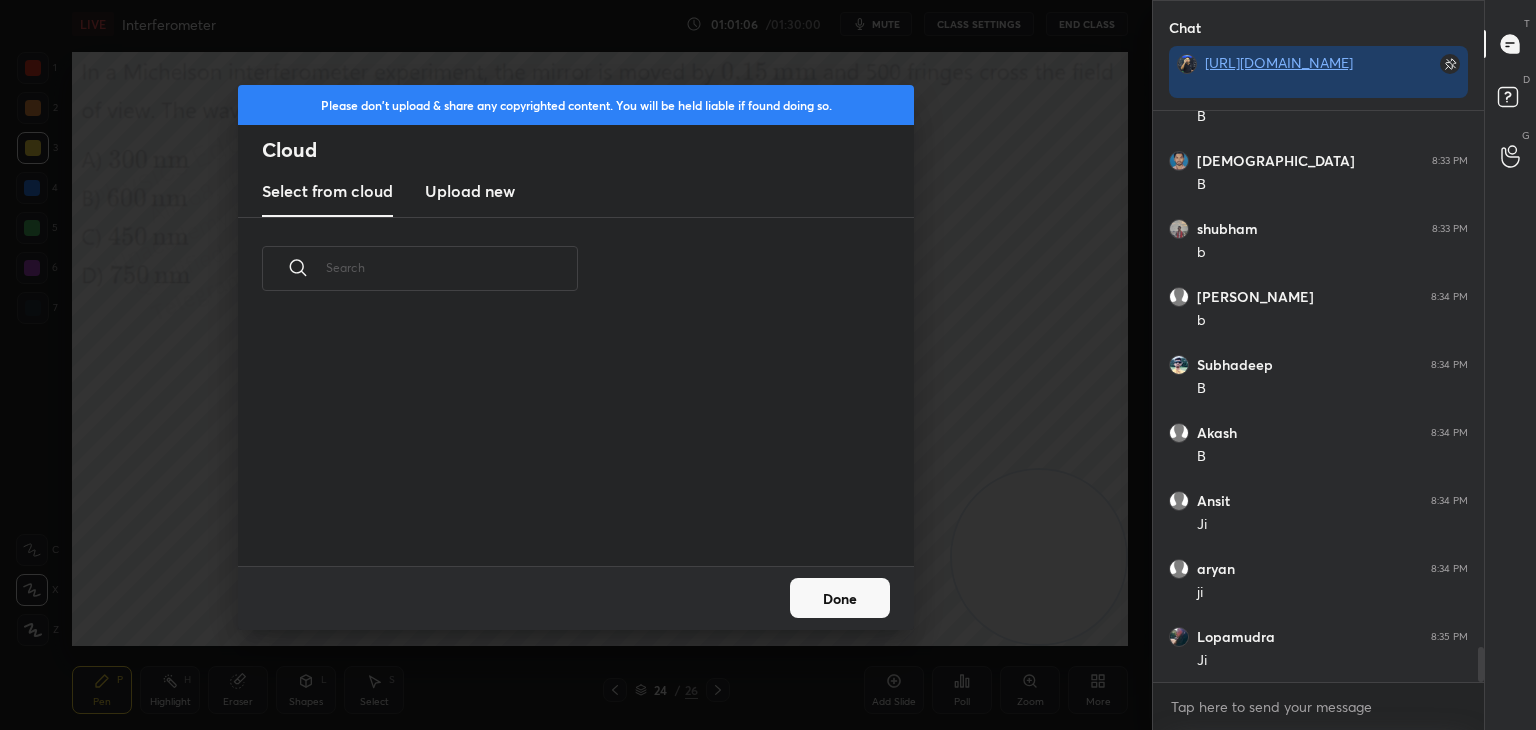 click on "Upload new" at bounding box center [470, 191] 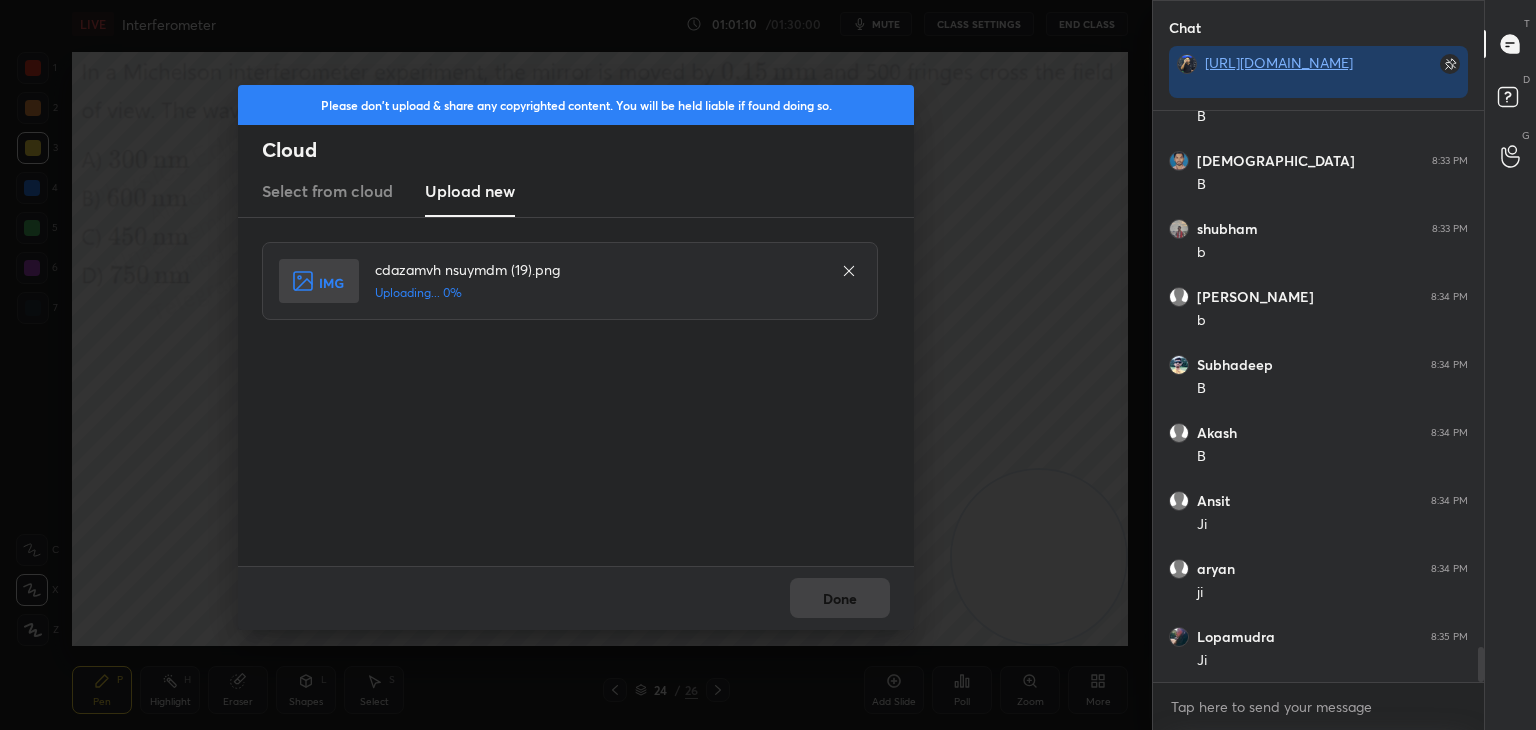 scroll, scrollTop: 8880, scrollLeft: 0, axis: vertical 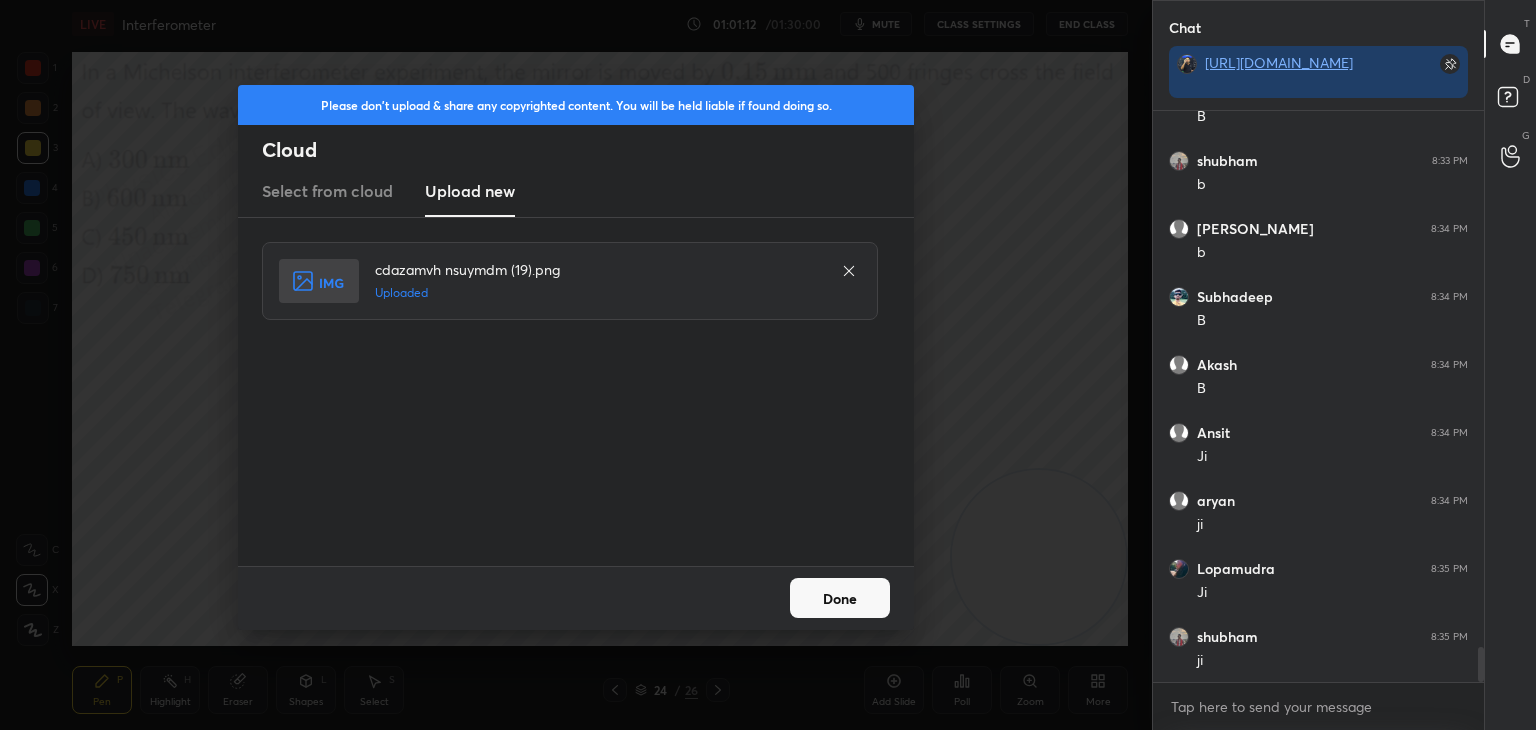 drag, startPoint x: 816, startPoint y: 594, endPoint x: 827, endPoint y: 594, distance: 11 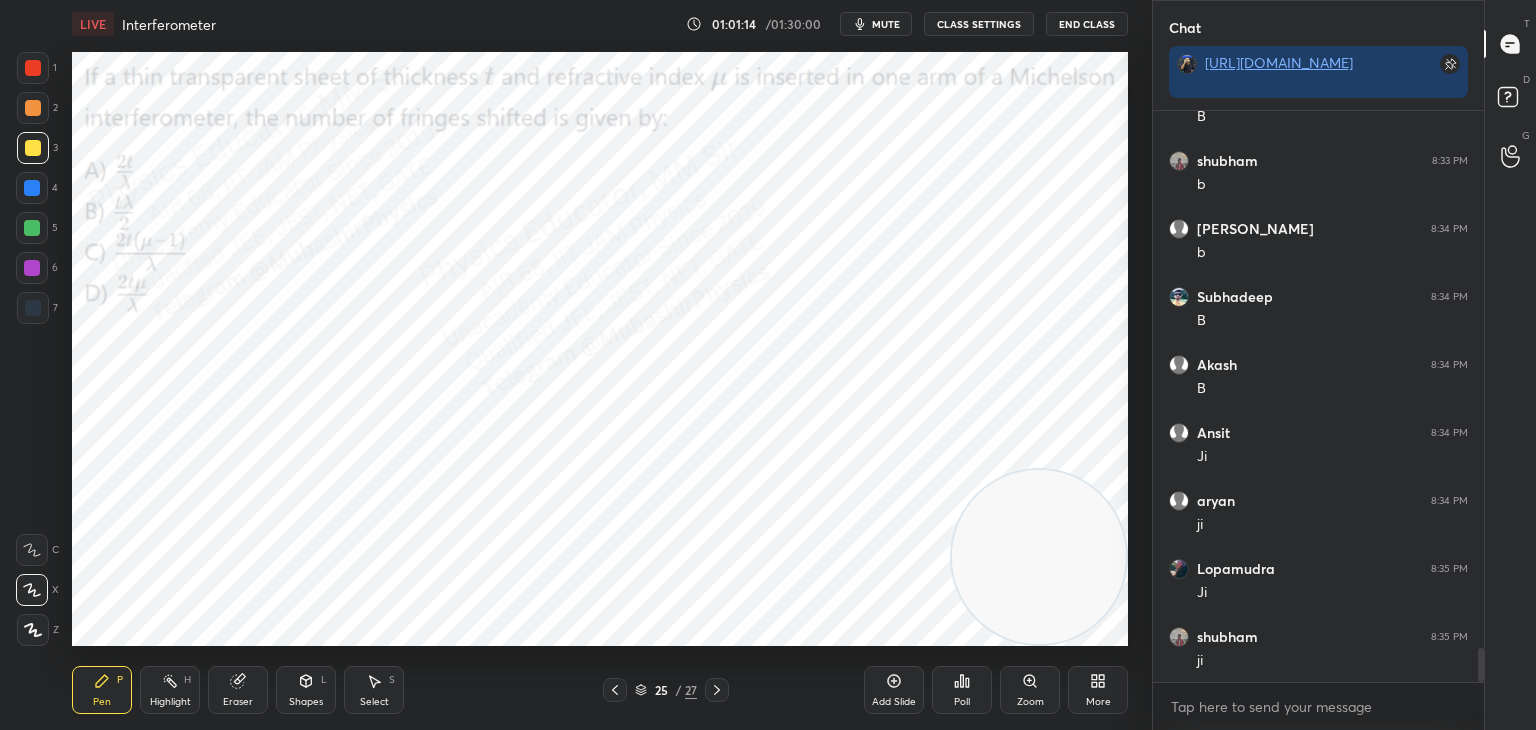 scroll, scrollTop: 8948, scrollLeft: 0, axis: vertical 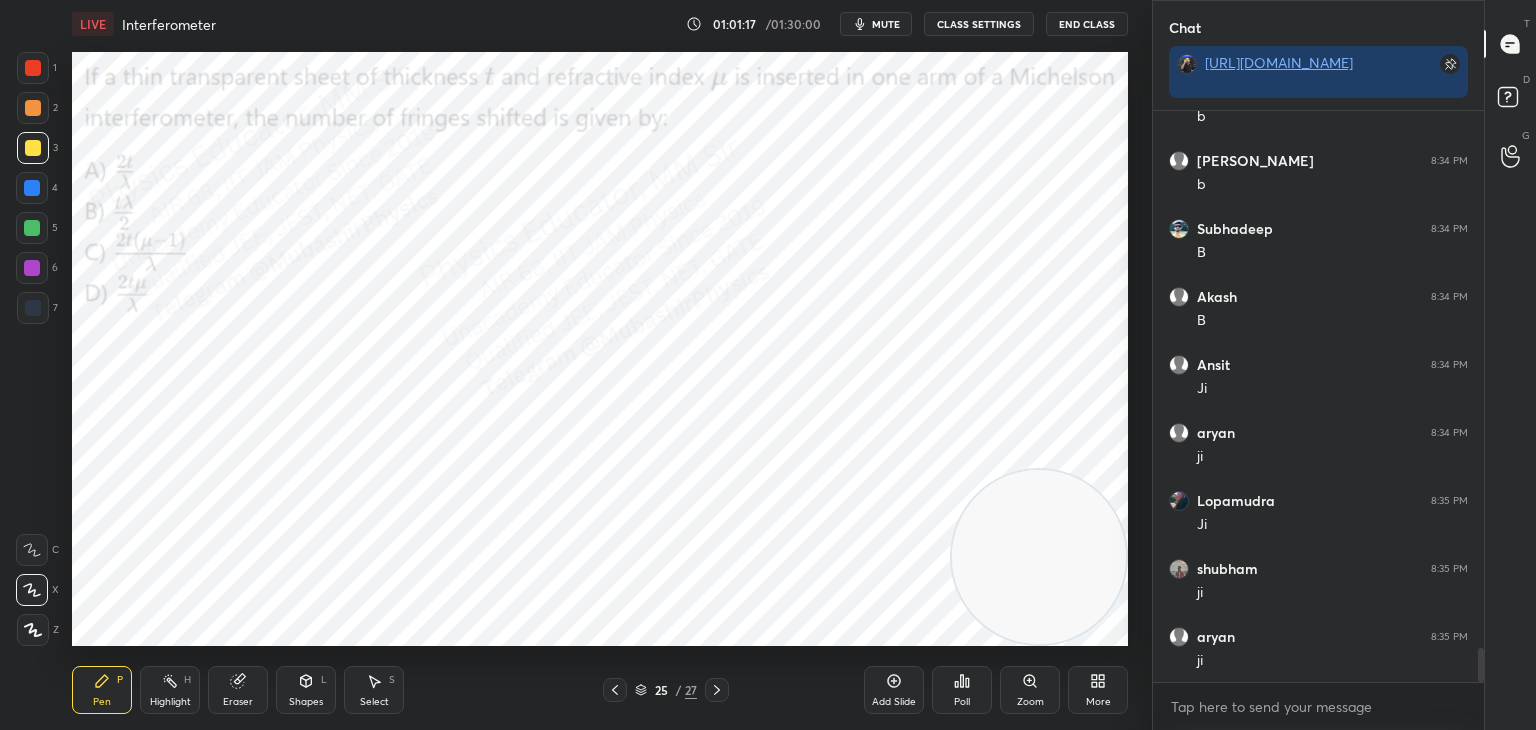 drag, startPoint x: 159, startPoint y: 694, endPoint x: 407, endPoint y: 681, distance: 248.34048 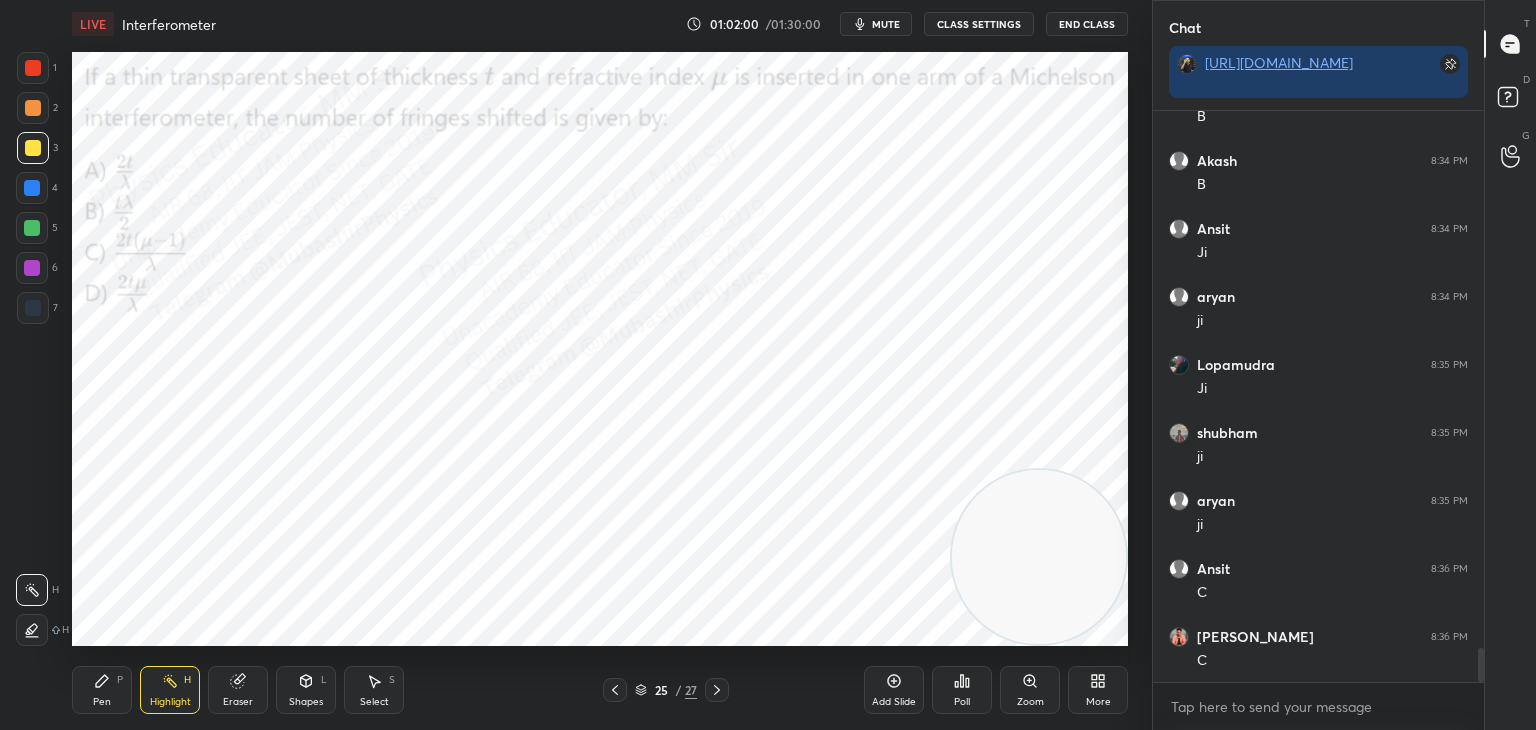 scroll, scrollTop: 9152, scrollLeft: 0, axis: vertical 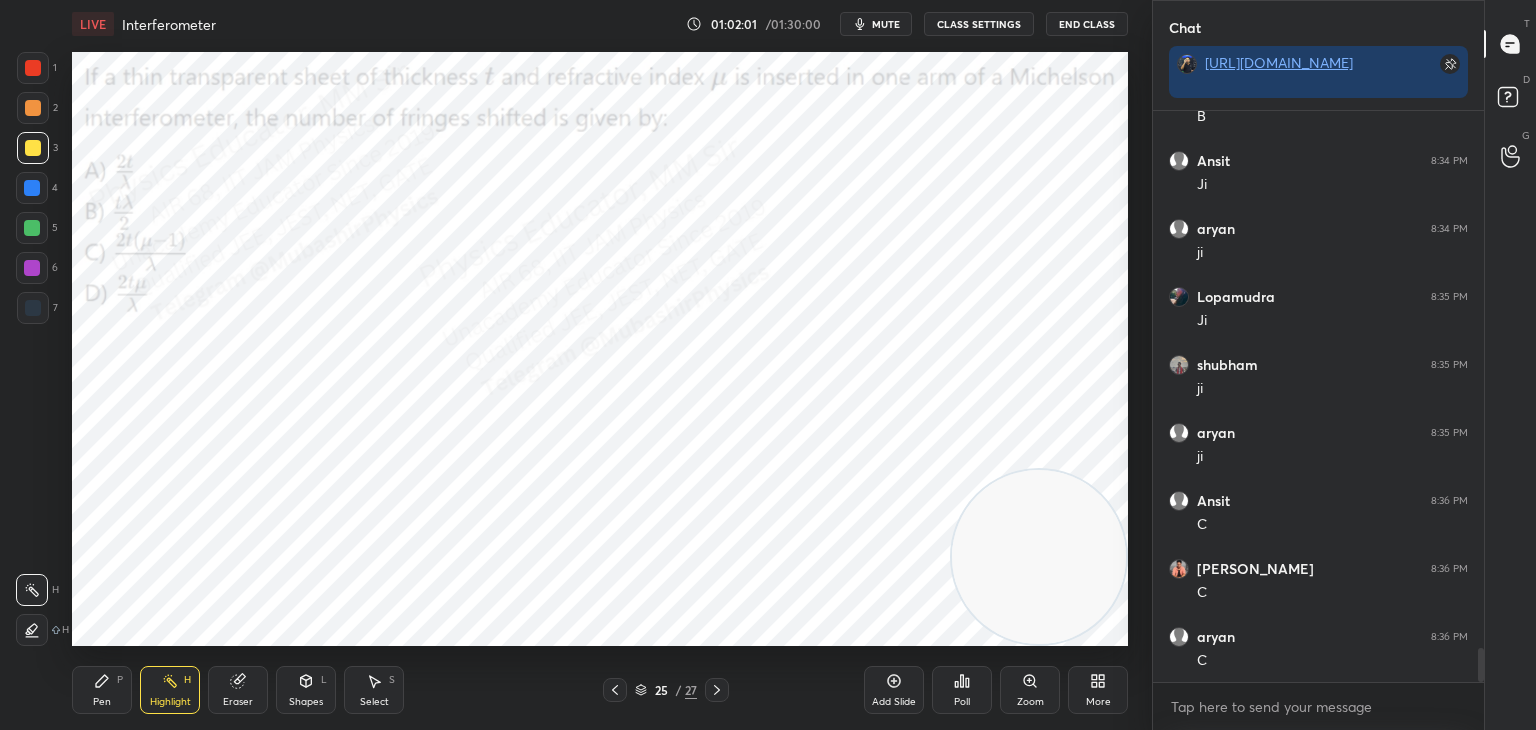 click on "Pen" at bounding box center [102, 702] 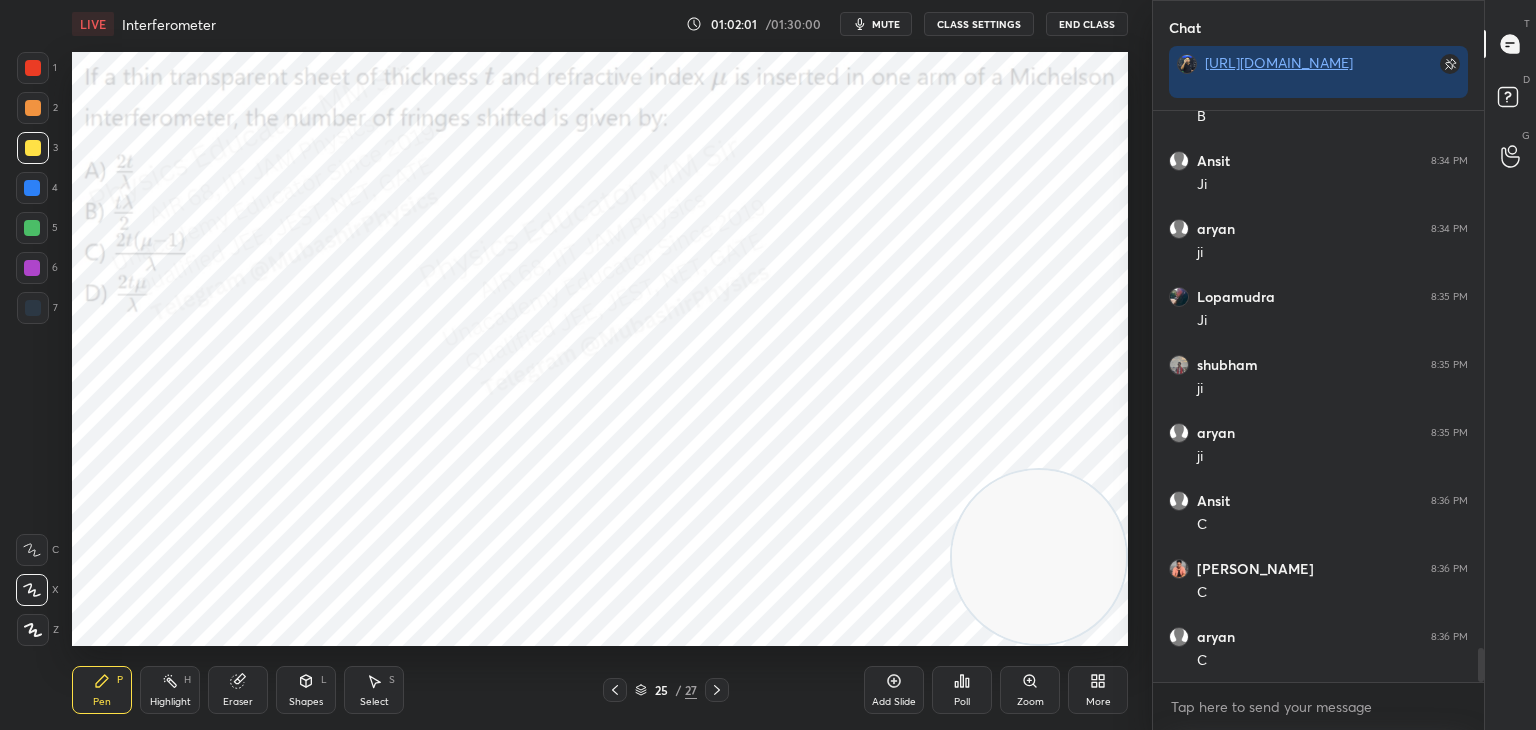 click at bounding box center [32, 188] 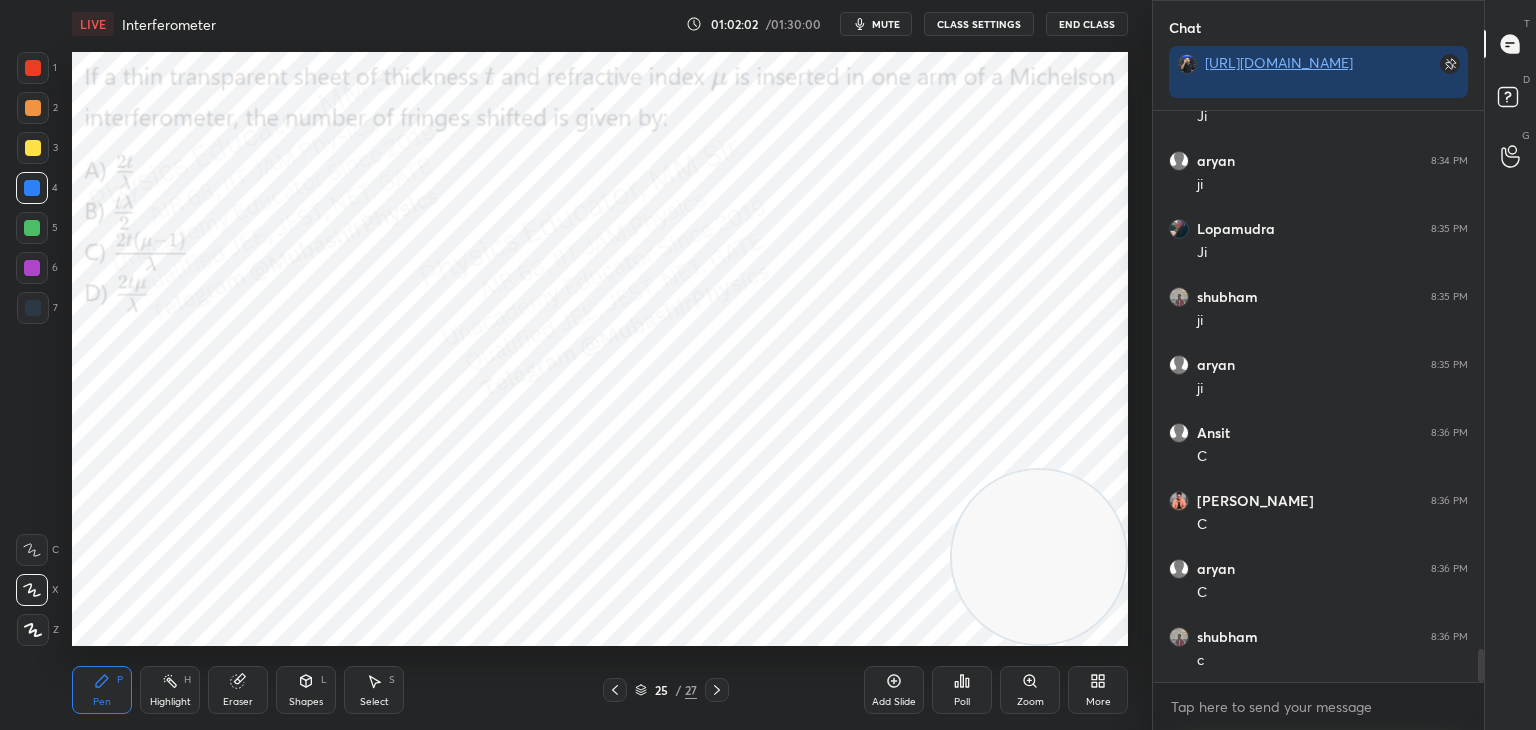 scroll, scrollTop: 9288, scrollLeft: 0, axis: vertical 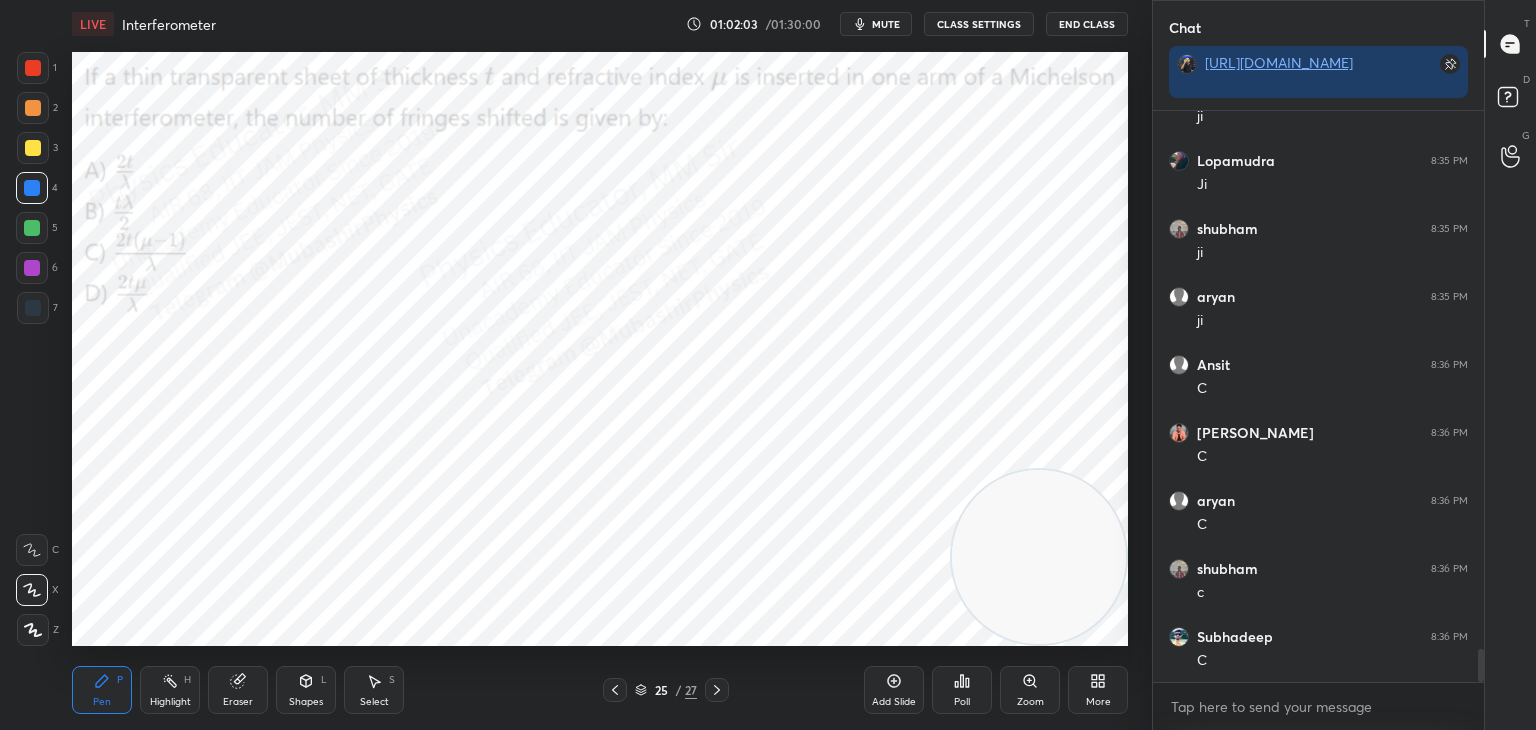 click 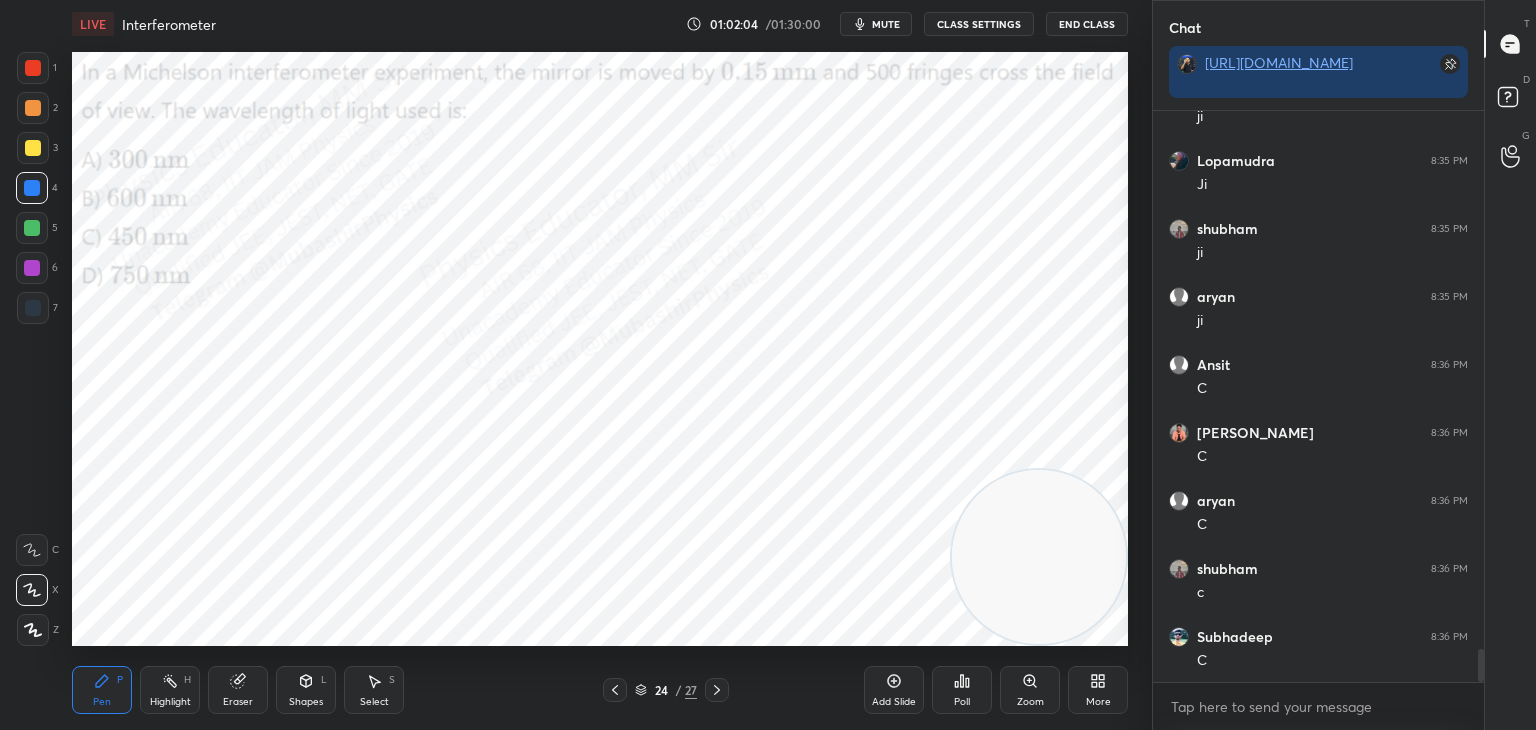 click 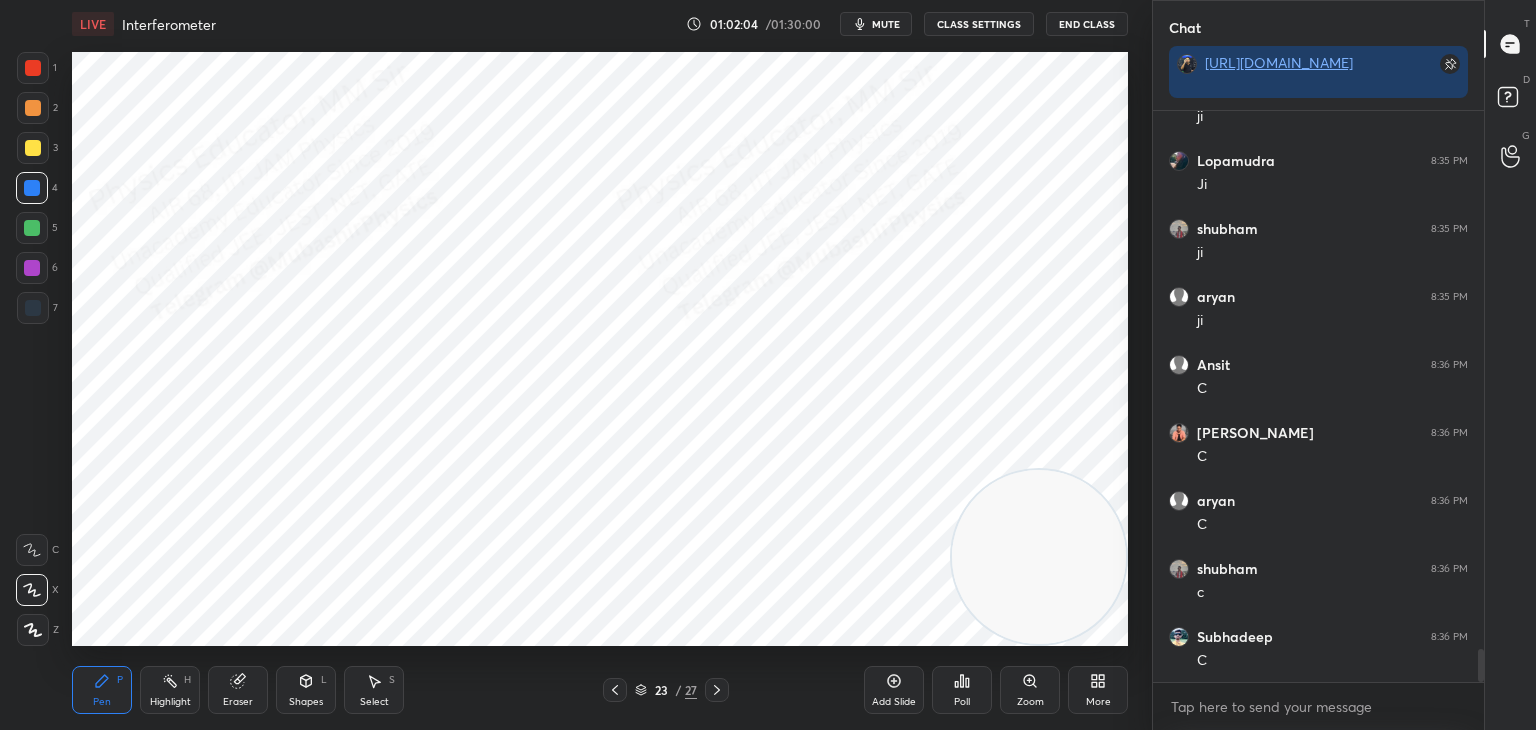 click 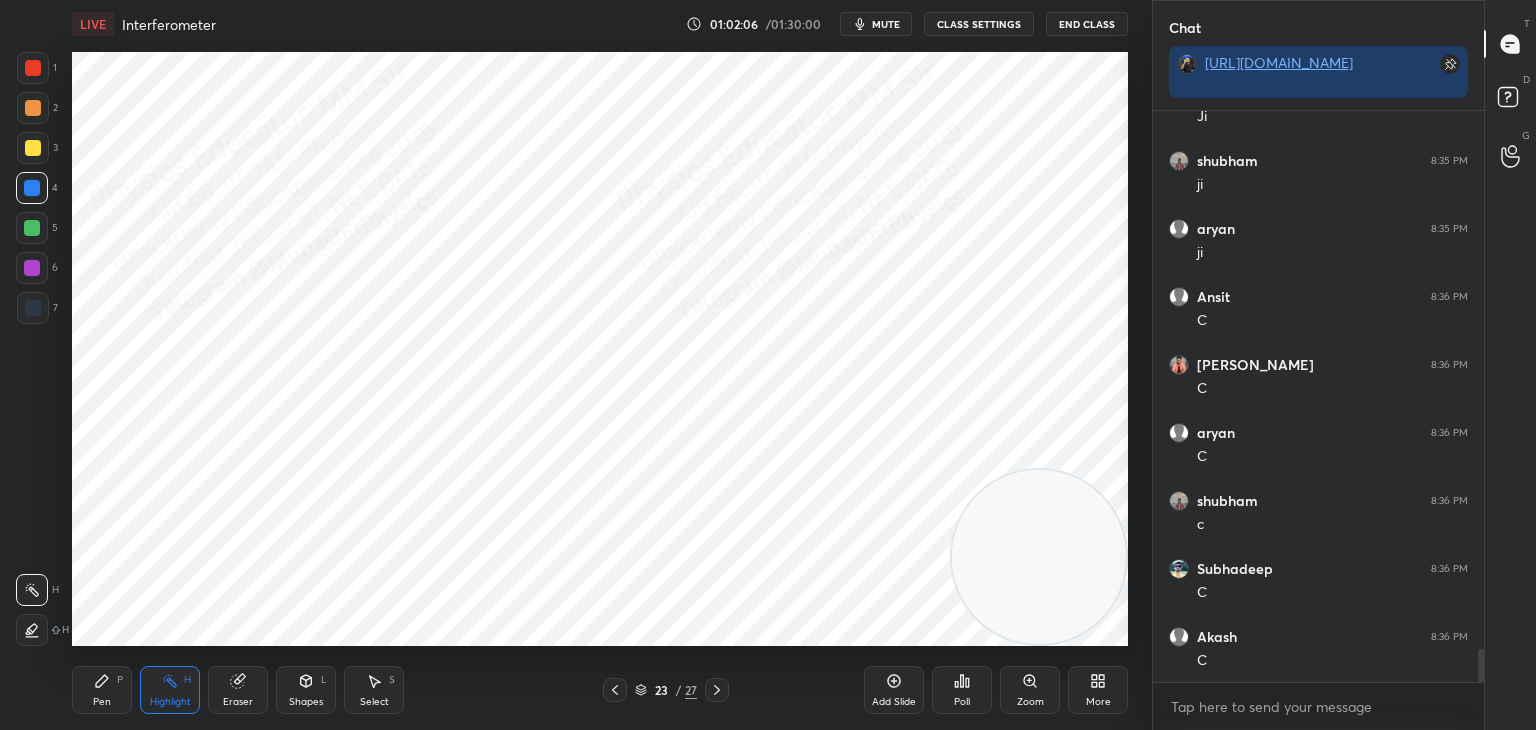 scroll, scrollTop: 9424, scrollLeft: 0, axis: vertical 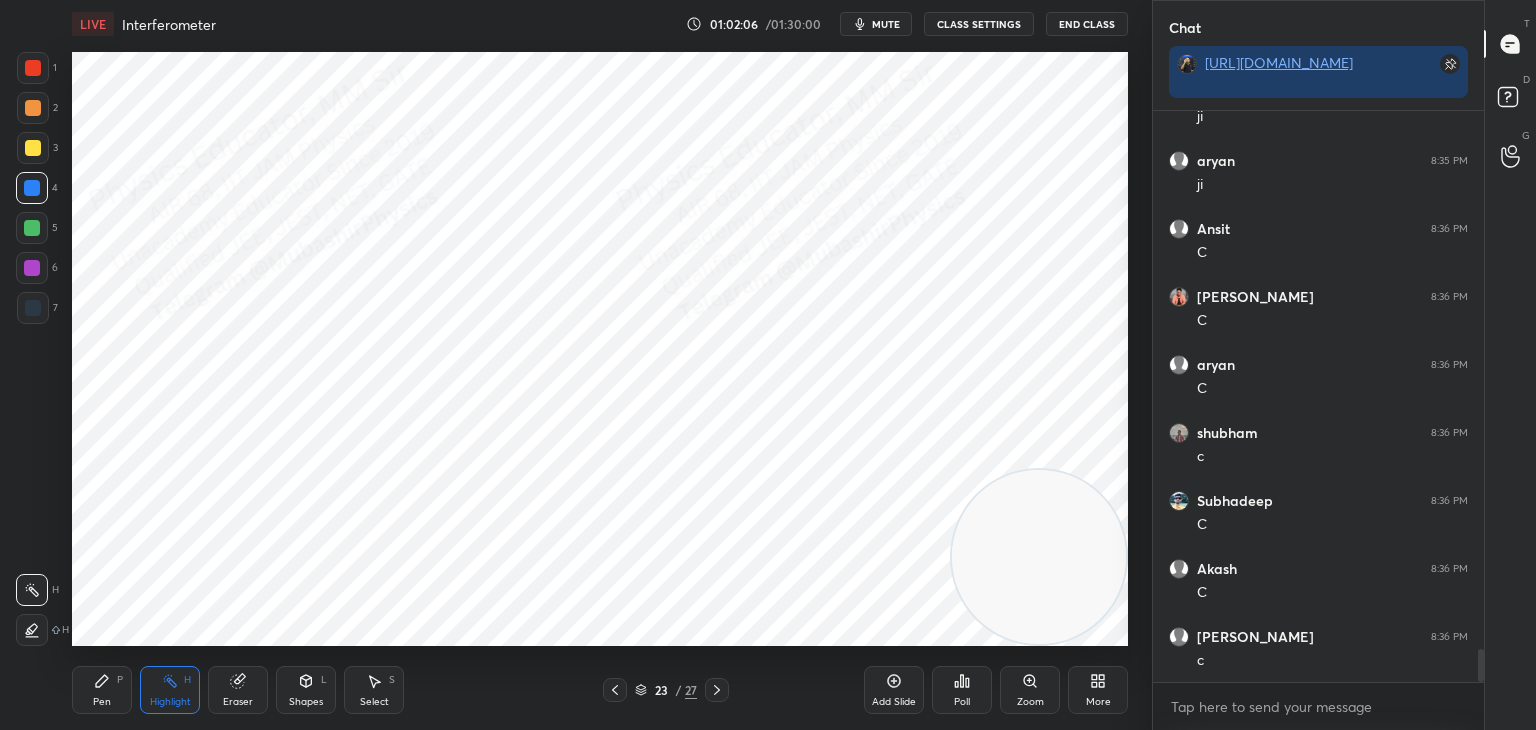 click 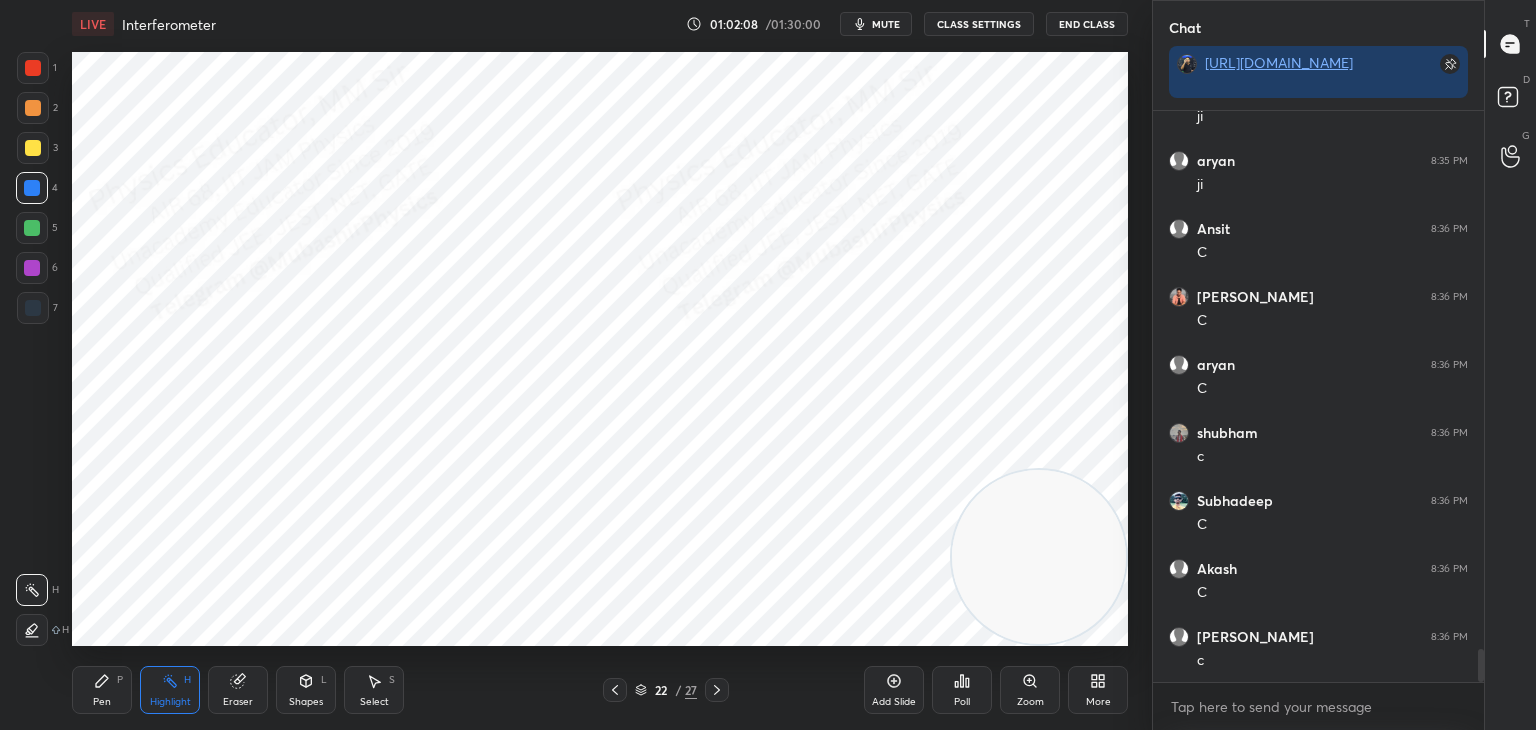 click 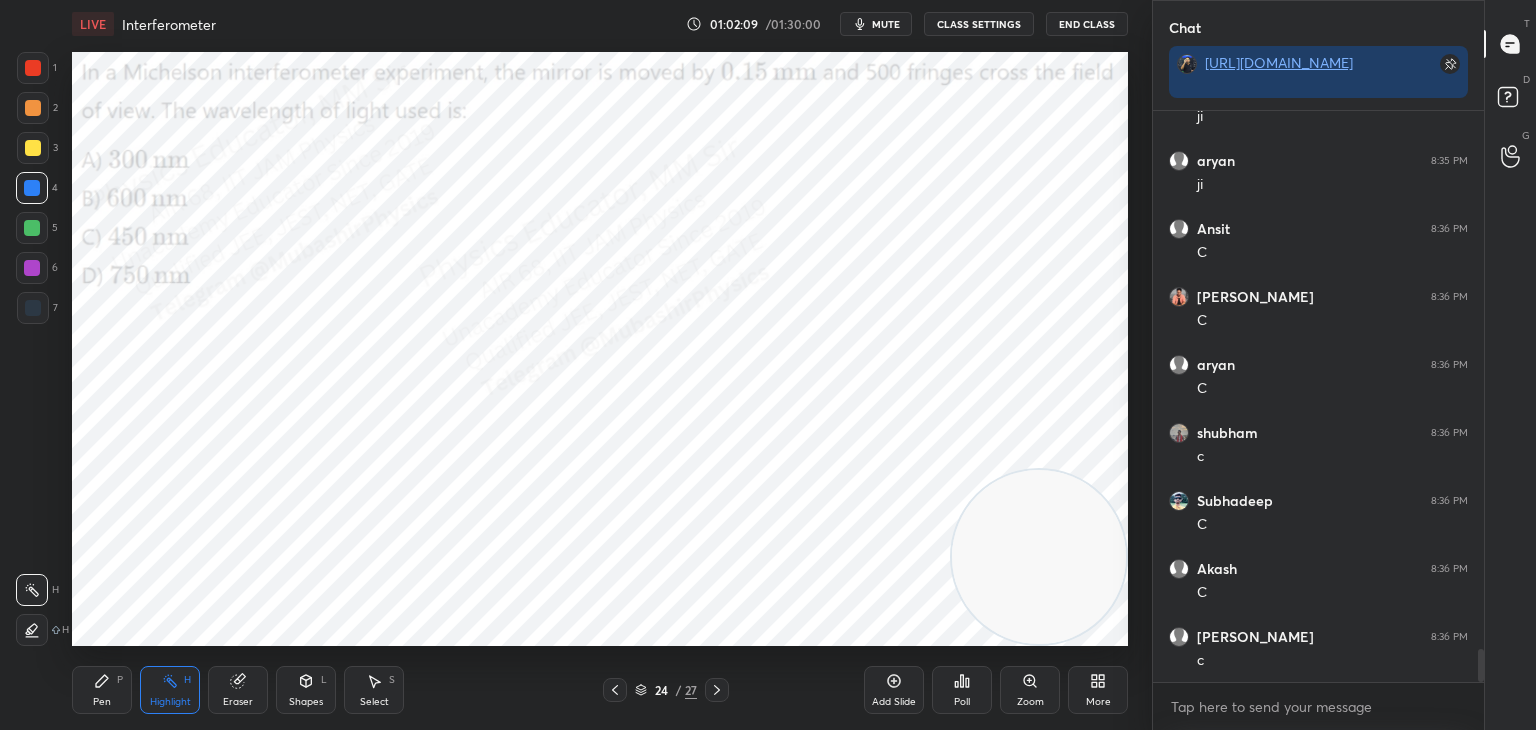 click 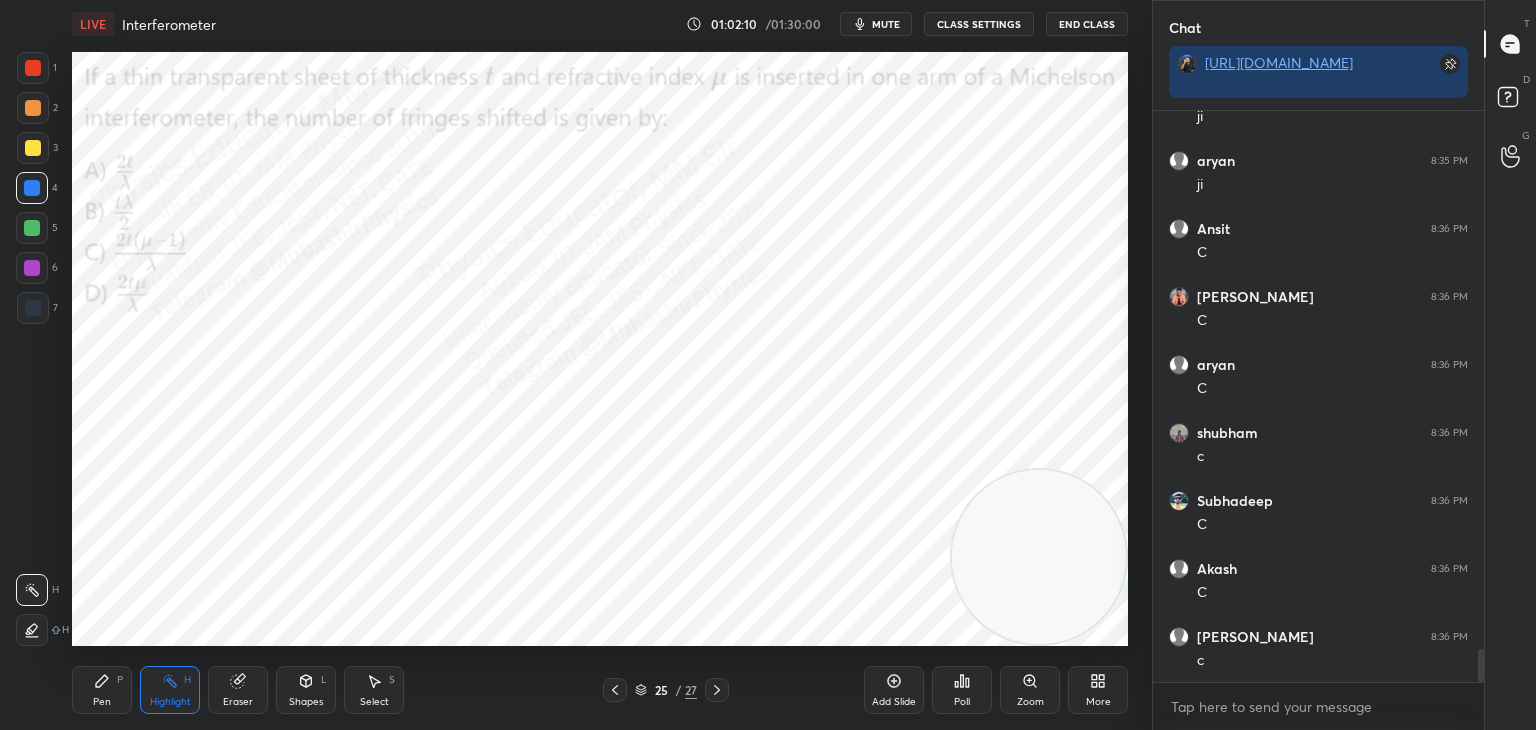 click 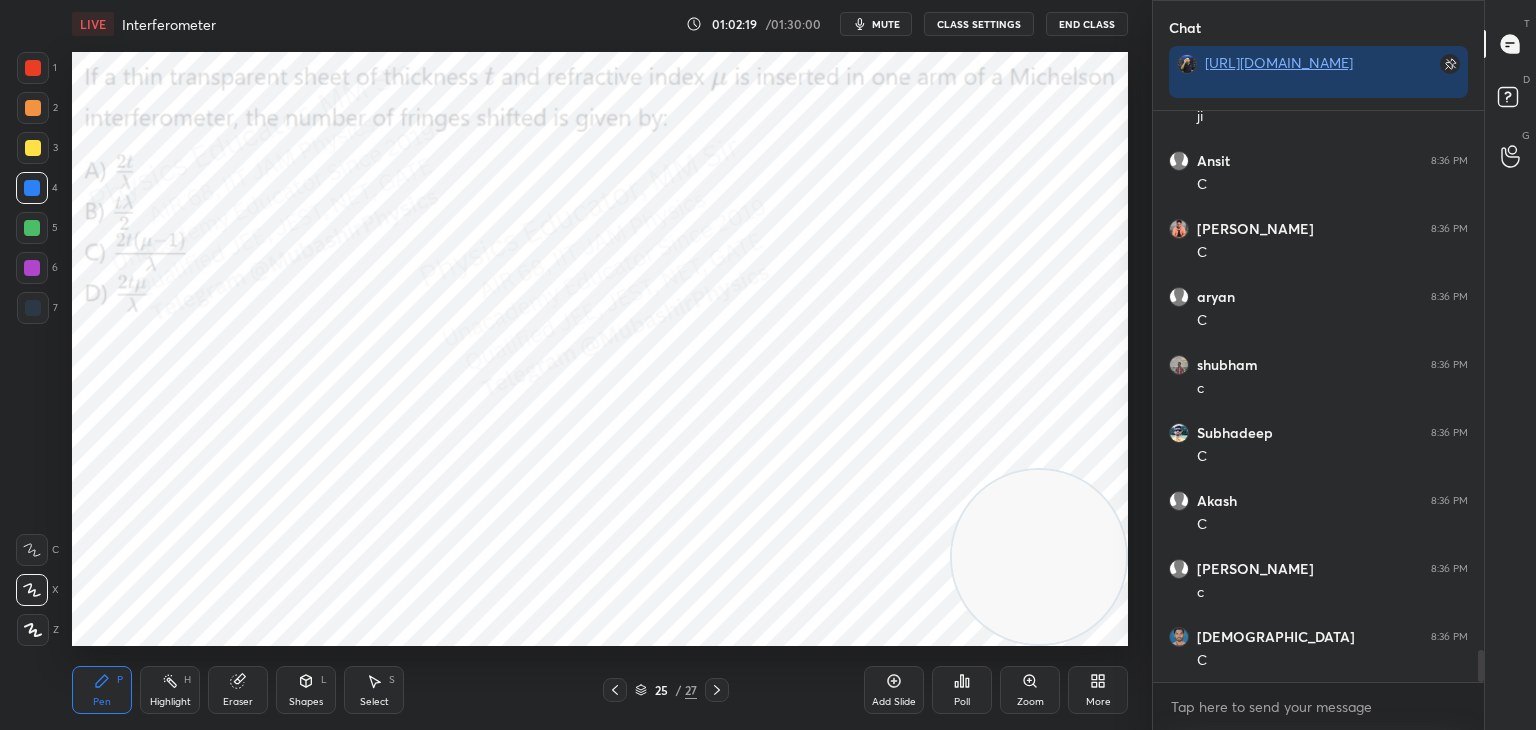 scroll, scrollTop: 9560, scrollLeft: 0, axis: vertical 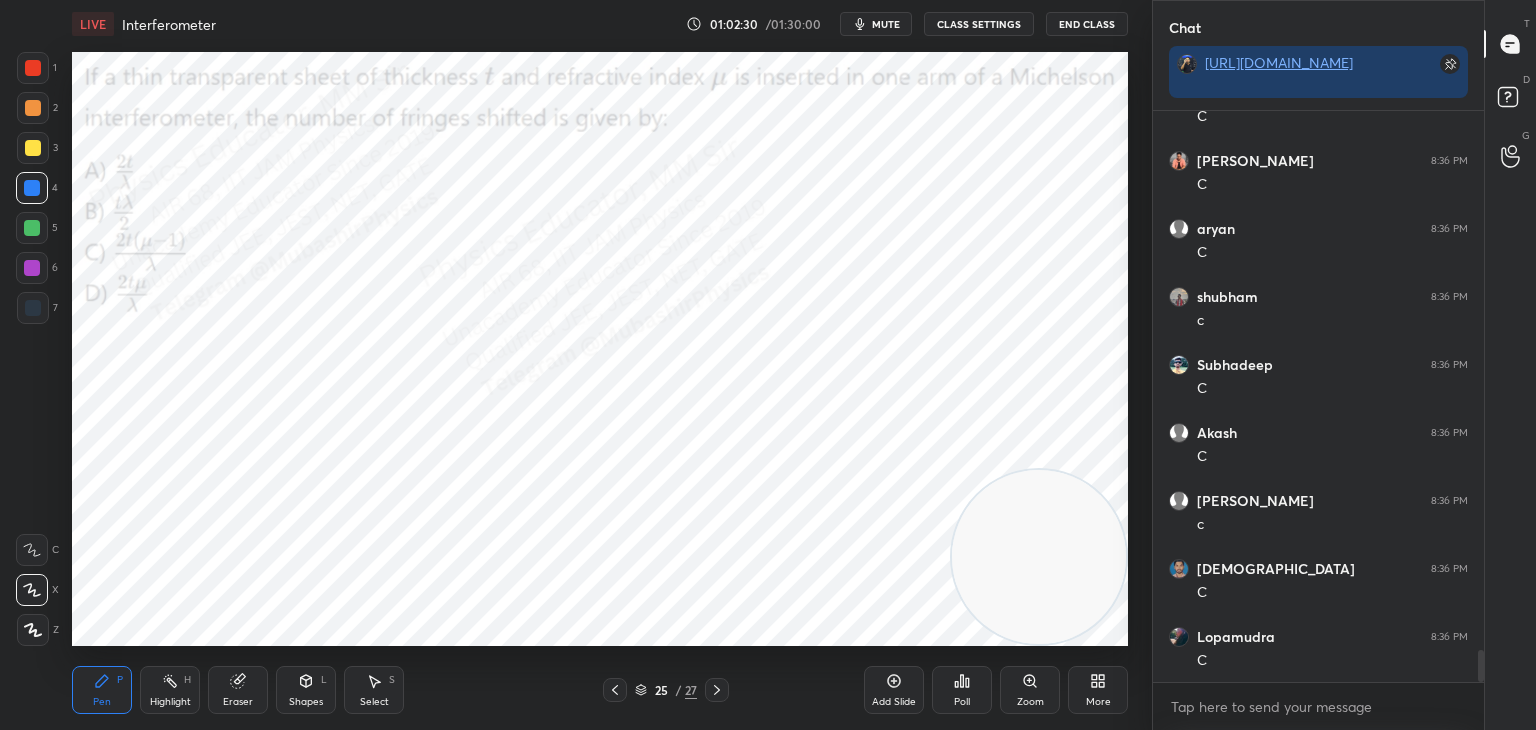 click on "1" at bounding box center [37, 72] 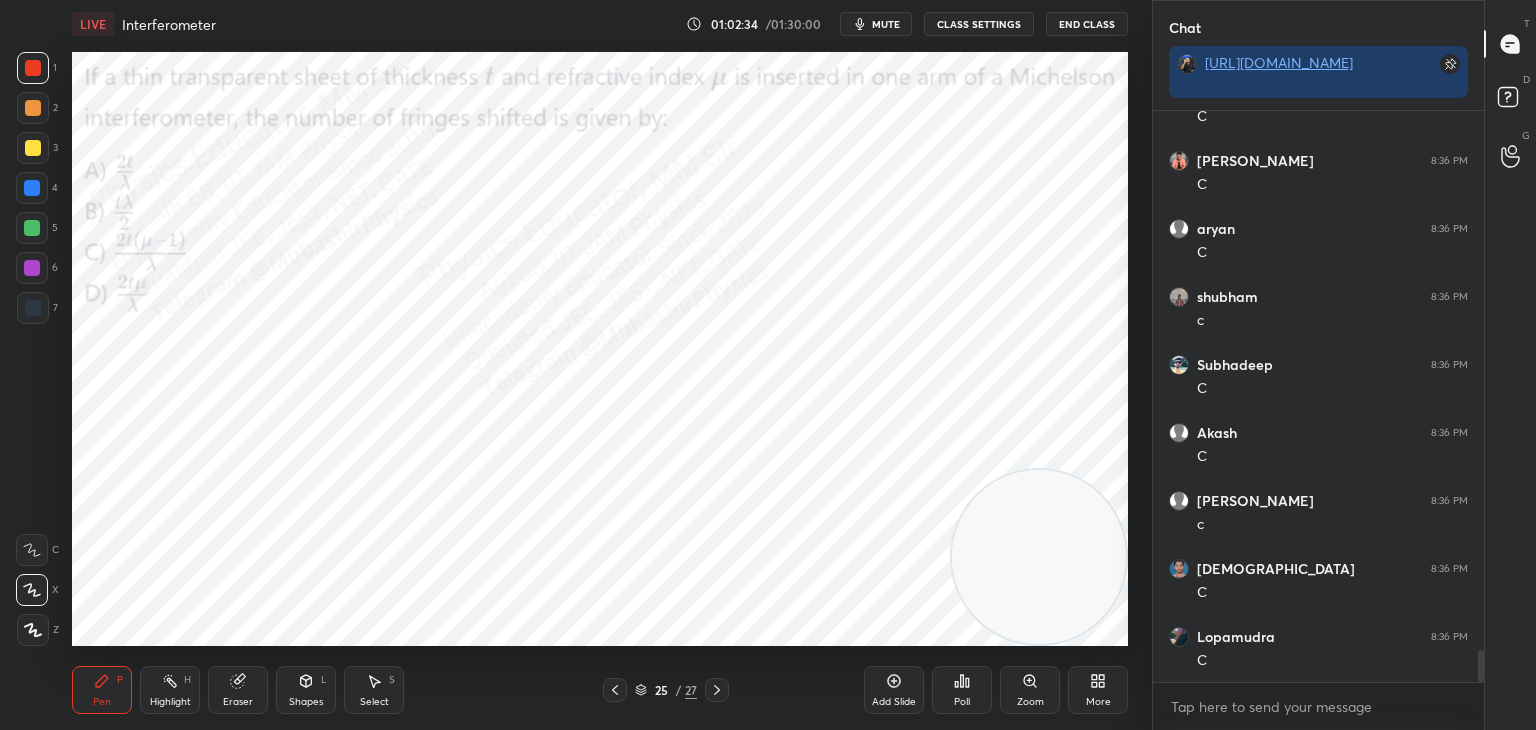 drag, startPoint x: 157, startPoint y: 685, endPoint x: 192, endPoint y: 663, distance: 41.340054 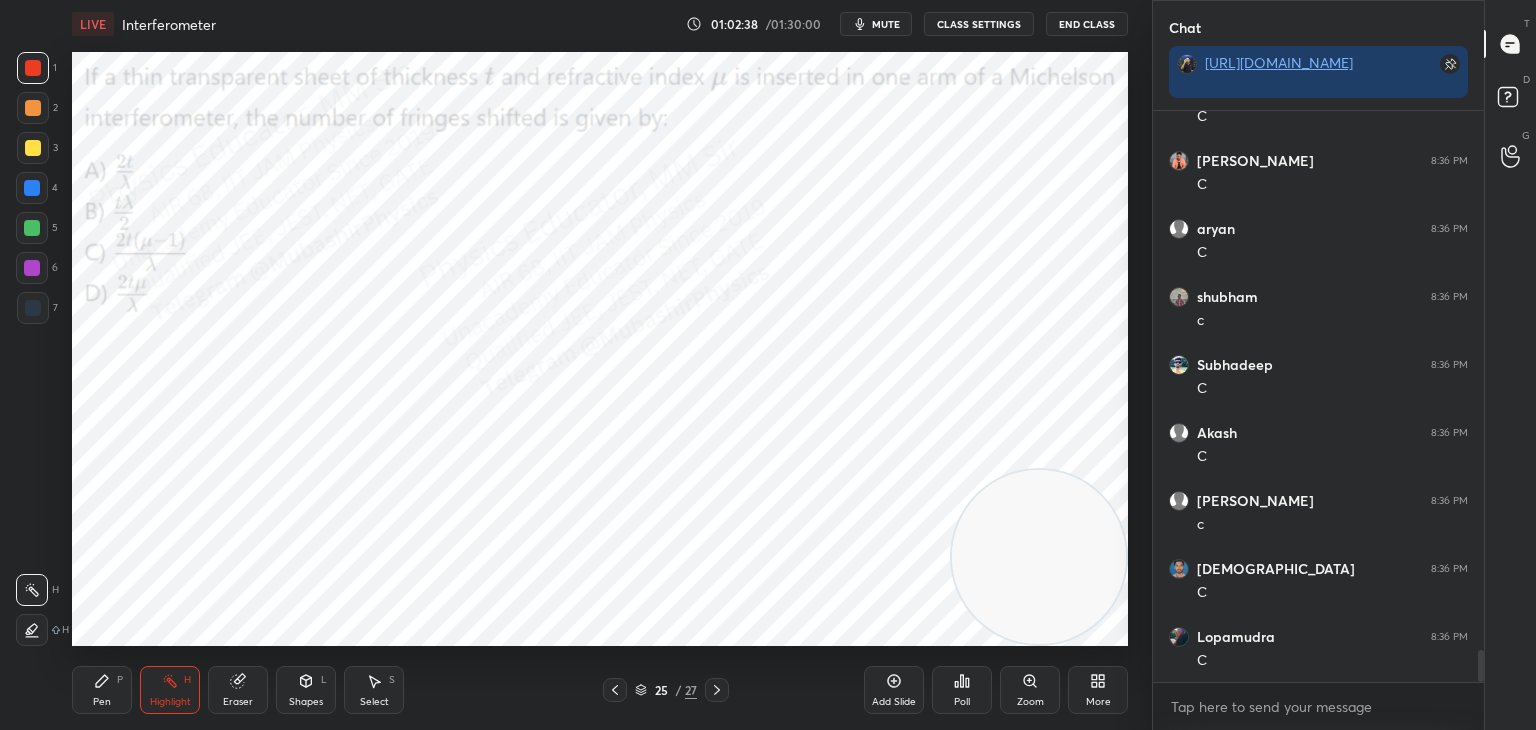 click 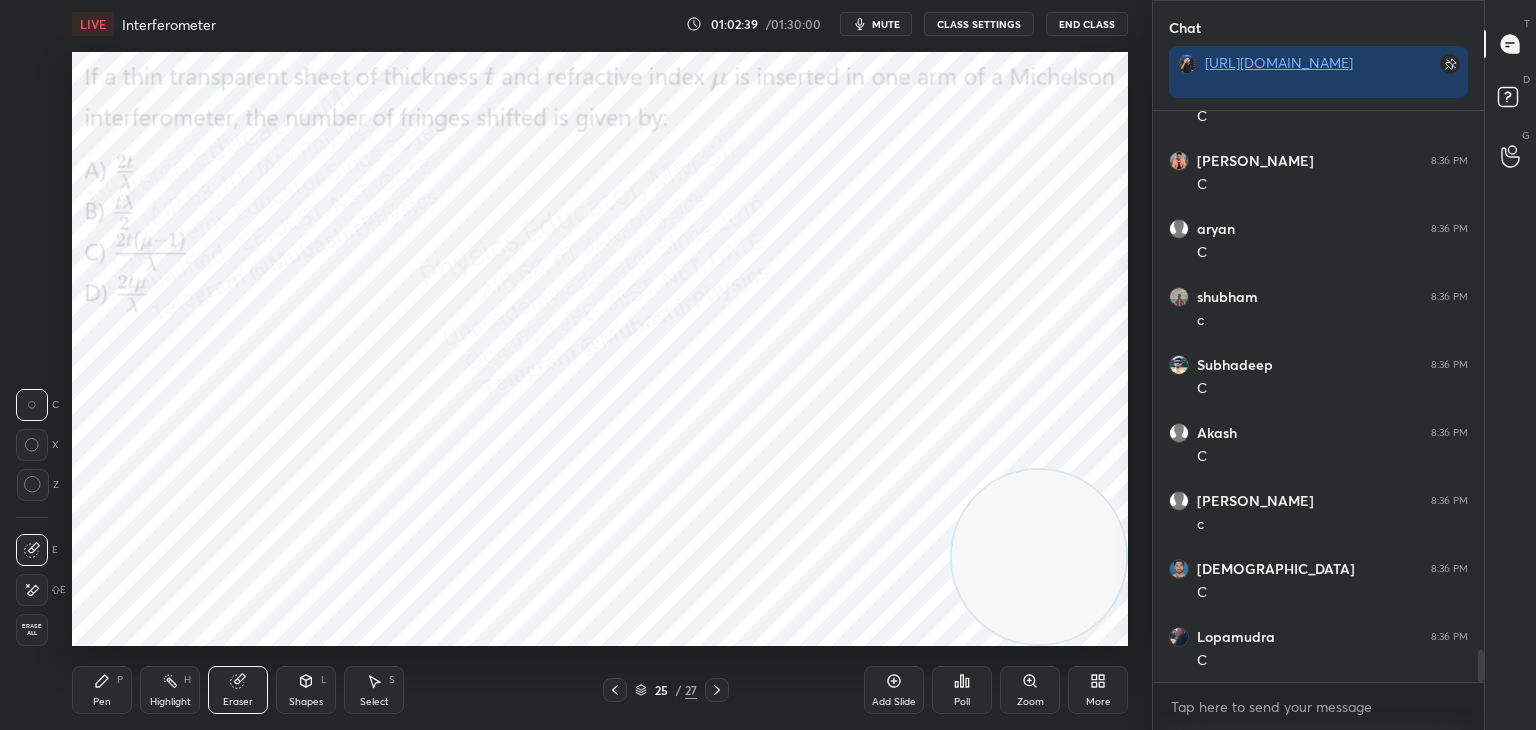 click on "Erase all" at bounding box center (32, 630) 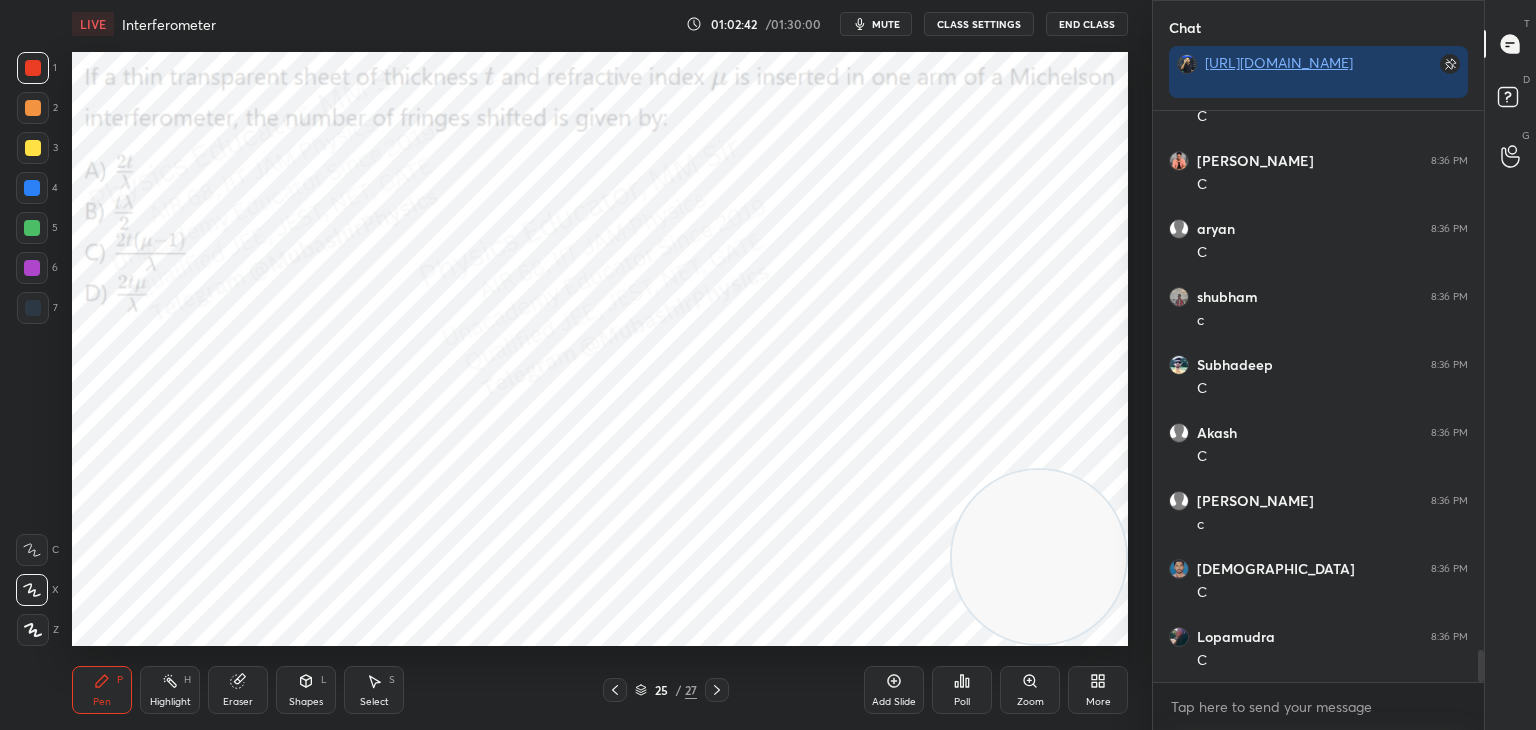 drag, startPoint x: 1103, startPoint y: 697, endPoint x: 1095, endPoint y: 689, distance: 11.313708 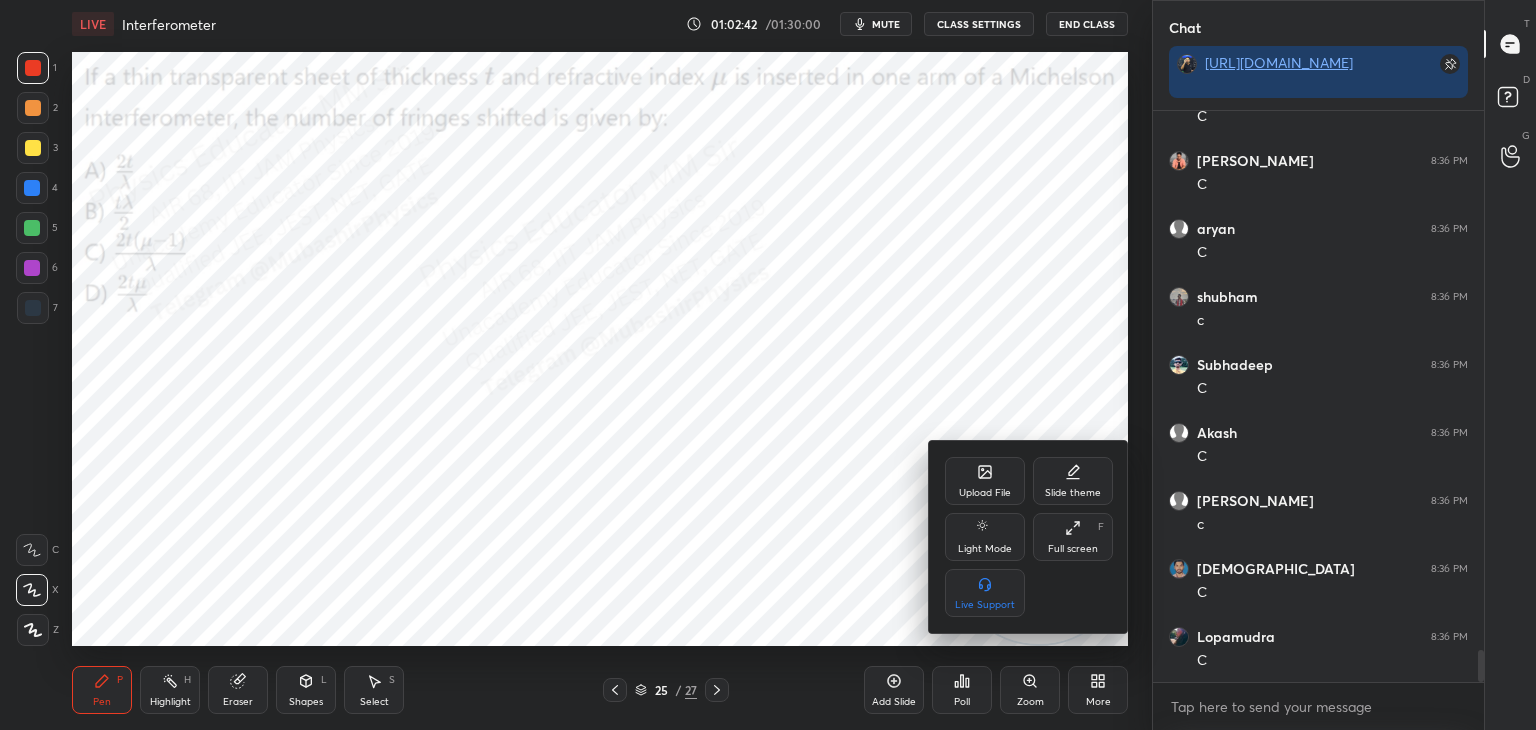 click 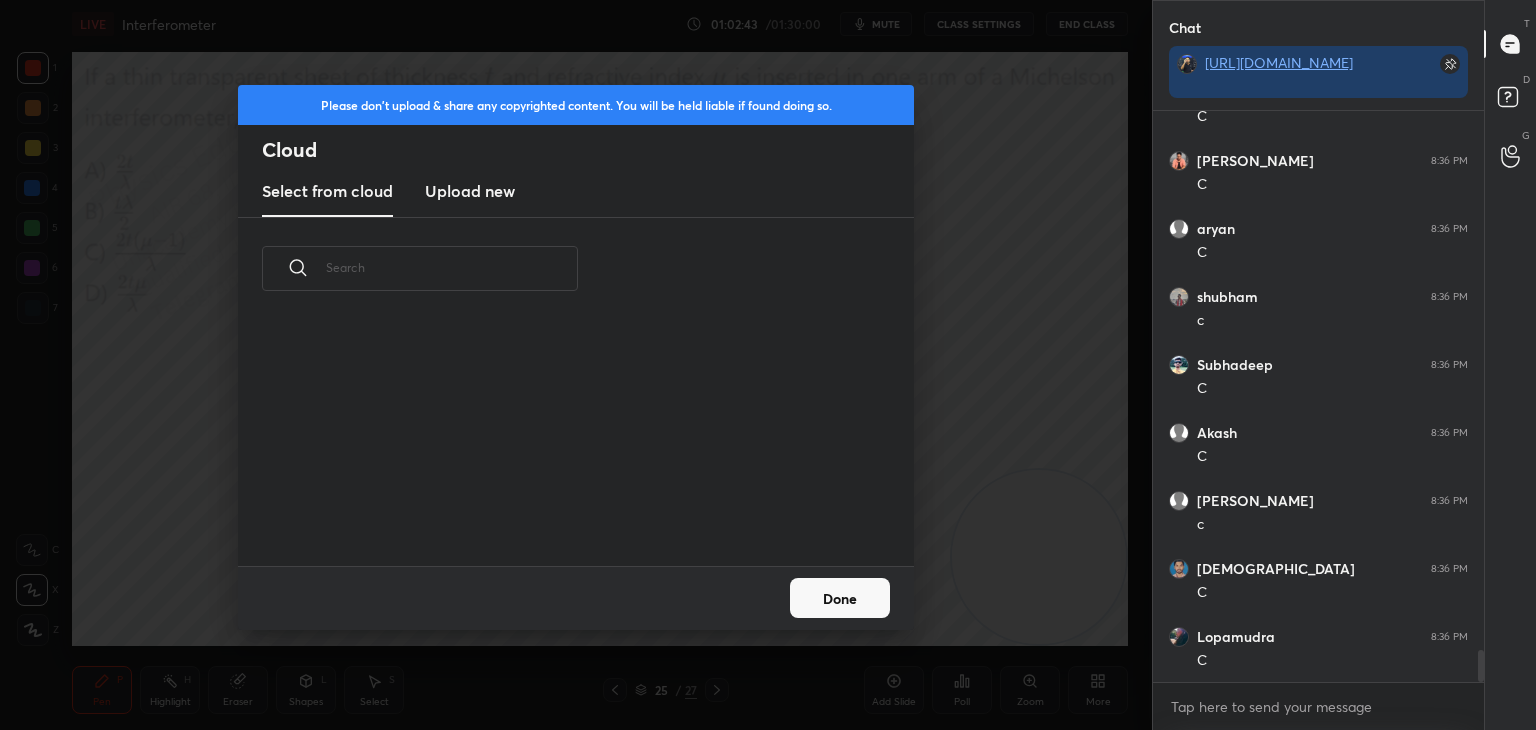 scroll, scrollTop: 5, scrollLeft: 10, axis: both 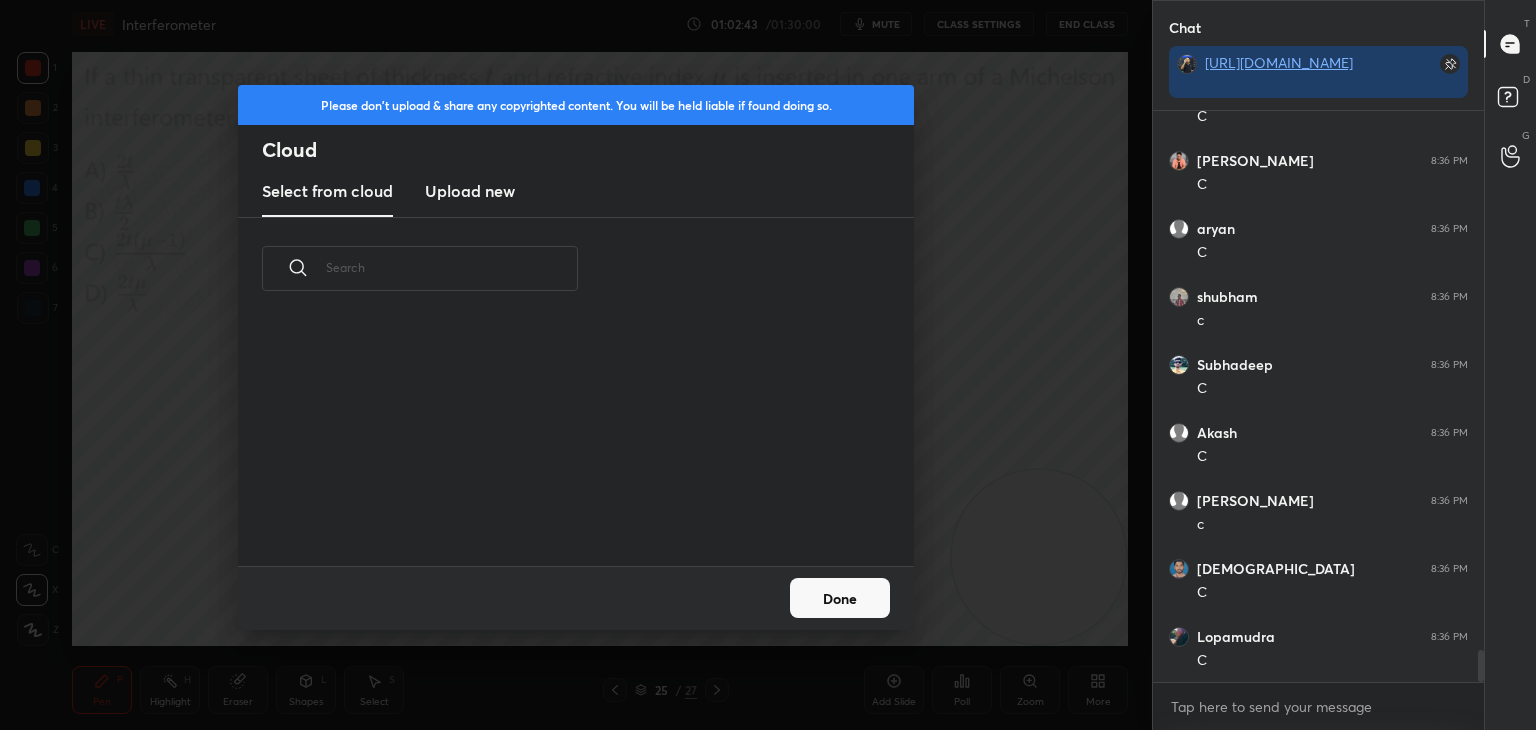 click on "Upload new" at bounding box center (470, 191) 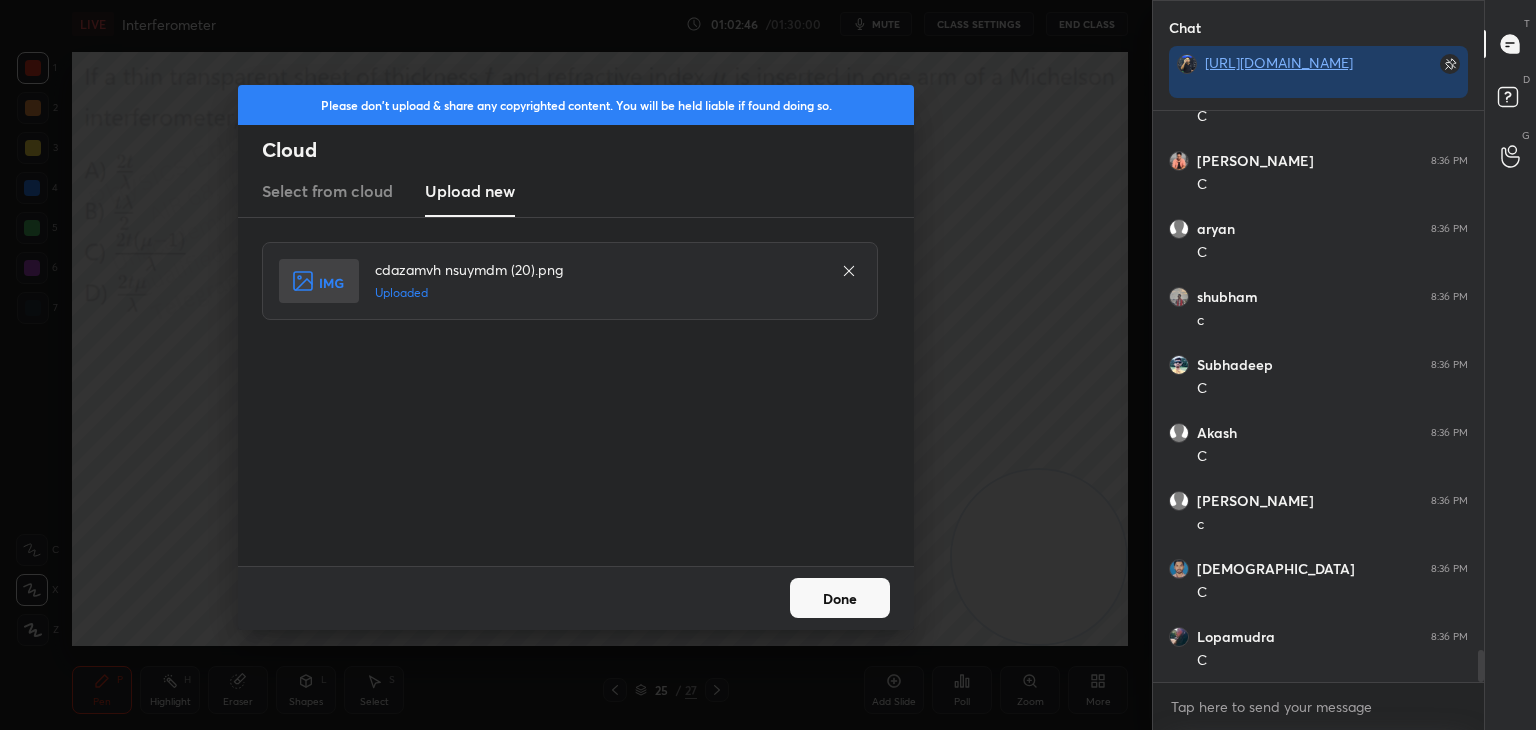 click on "Done" at bounding box center [840, 598] 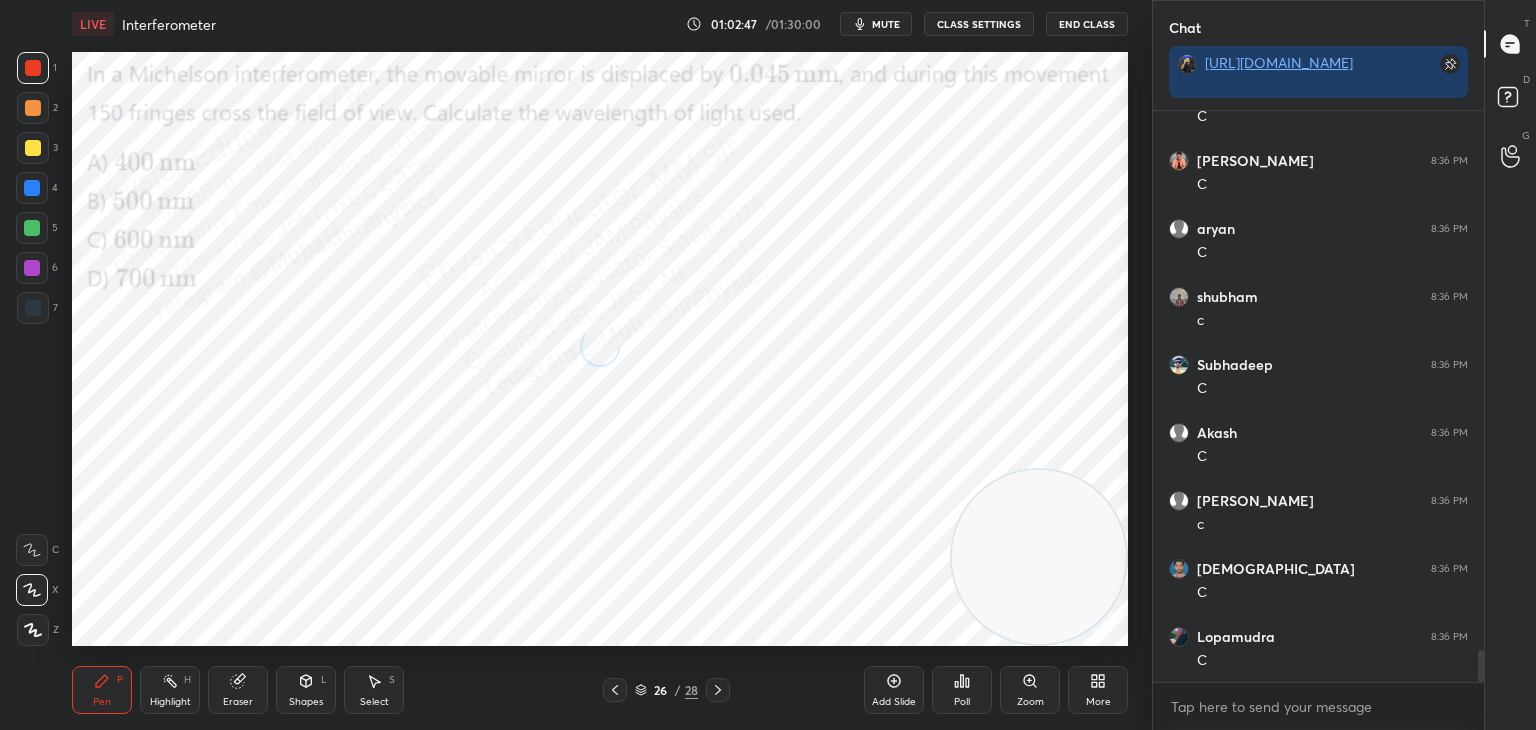 click 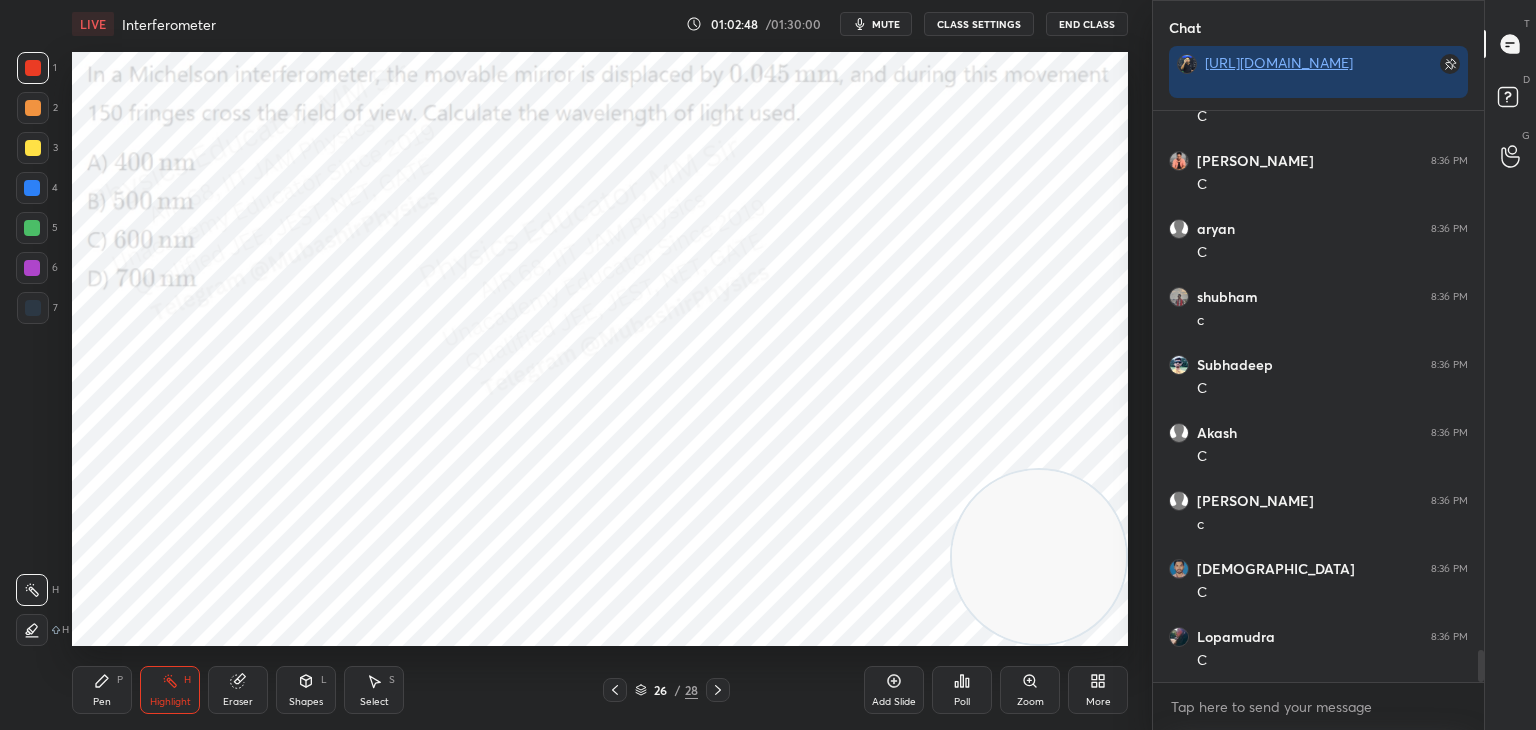 drag, startPoint x: 867, startPoint y: 18, endPoint x: 855, endPoint y: 15, distance: 12.369317 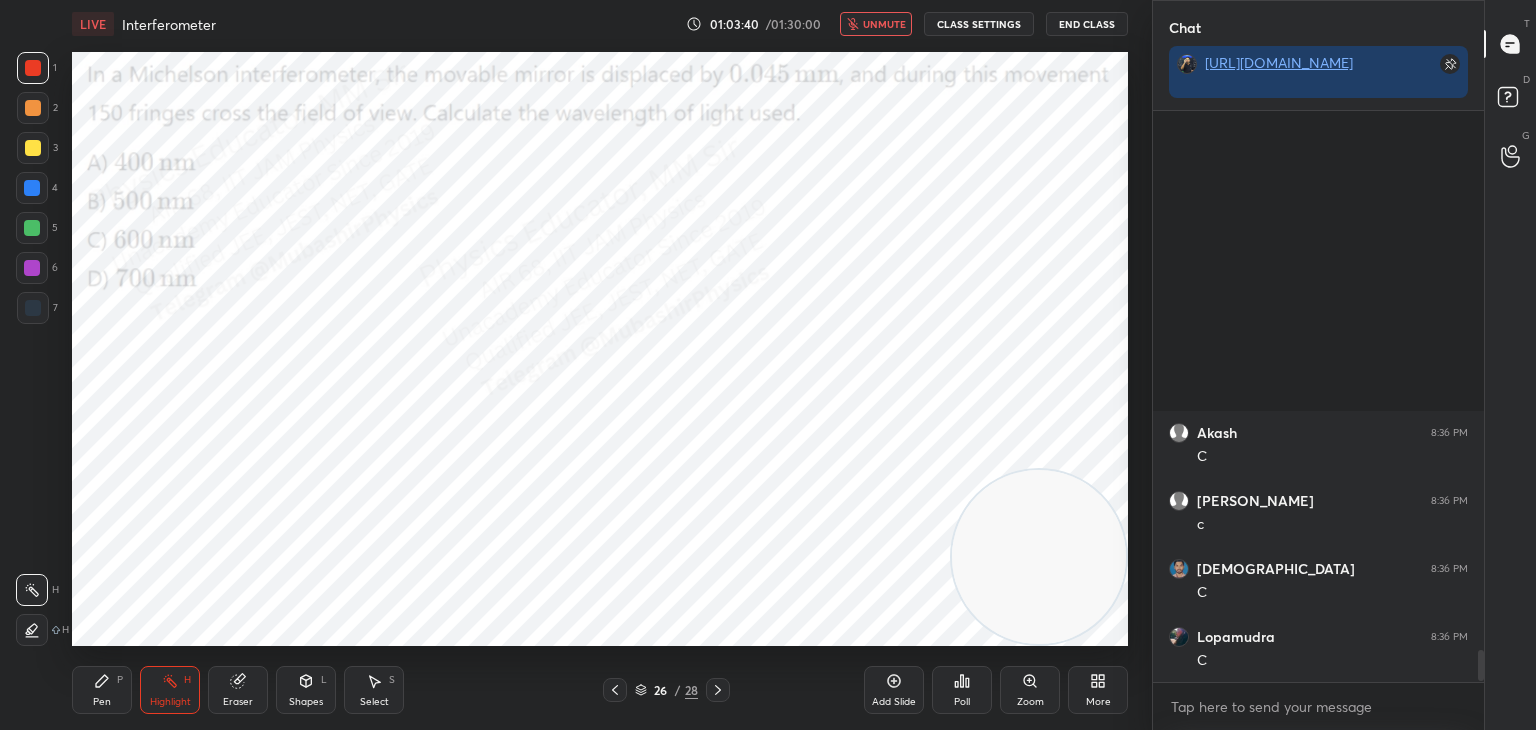 scroll, scrollTop: 9968, scrollLeft: 0, axis: vertical 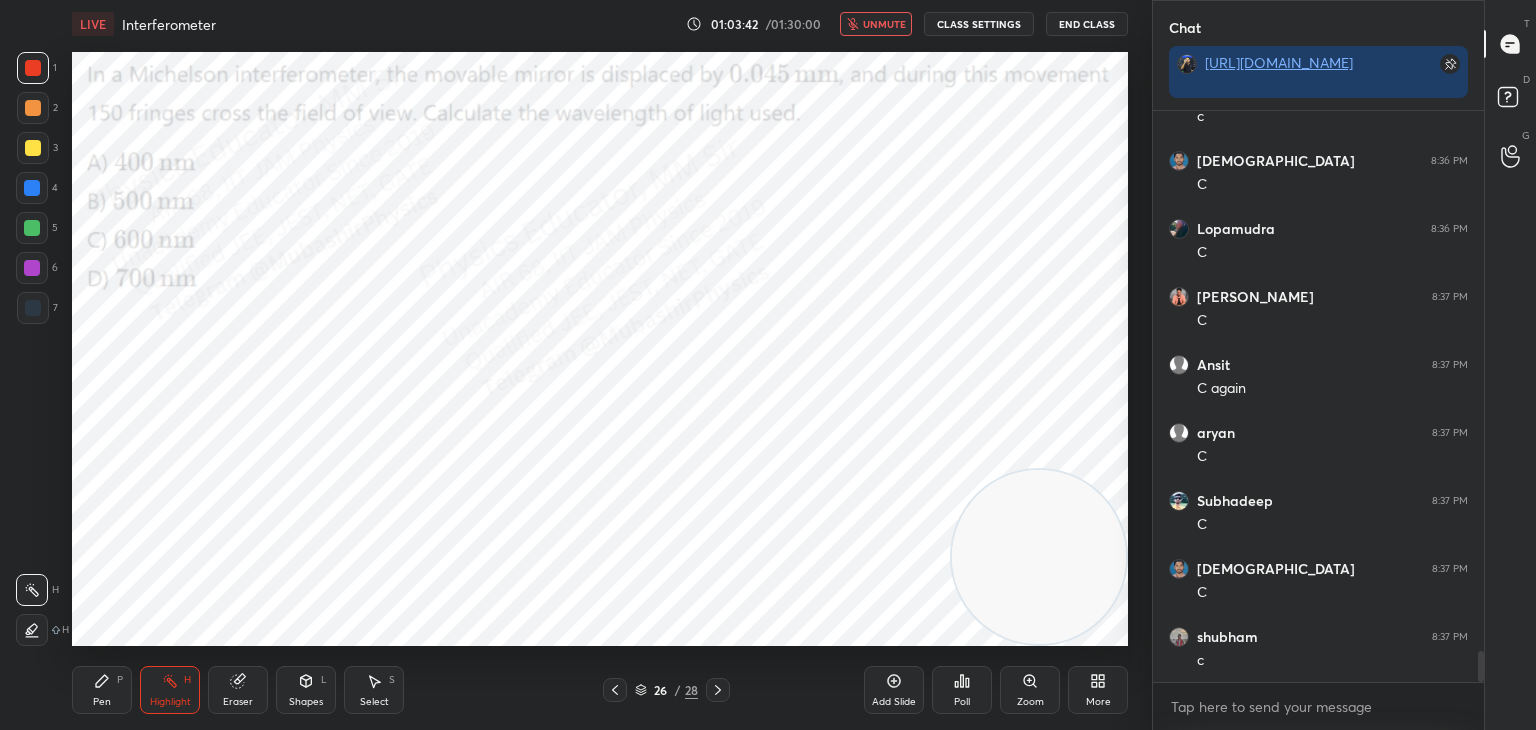 click on "unmute" at bounding box center (876, 24) 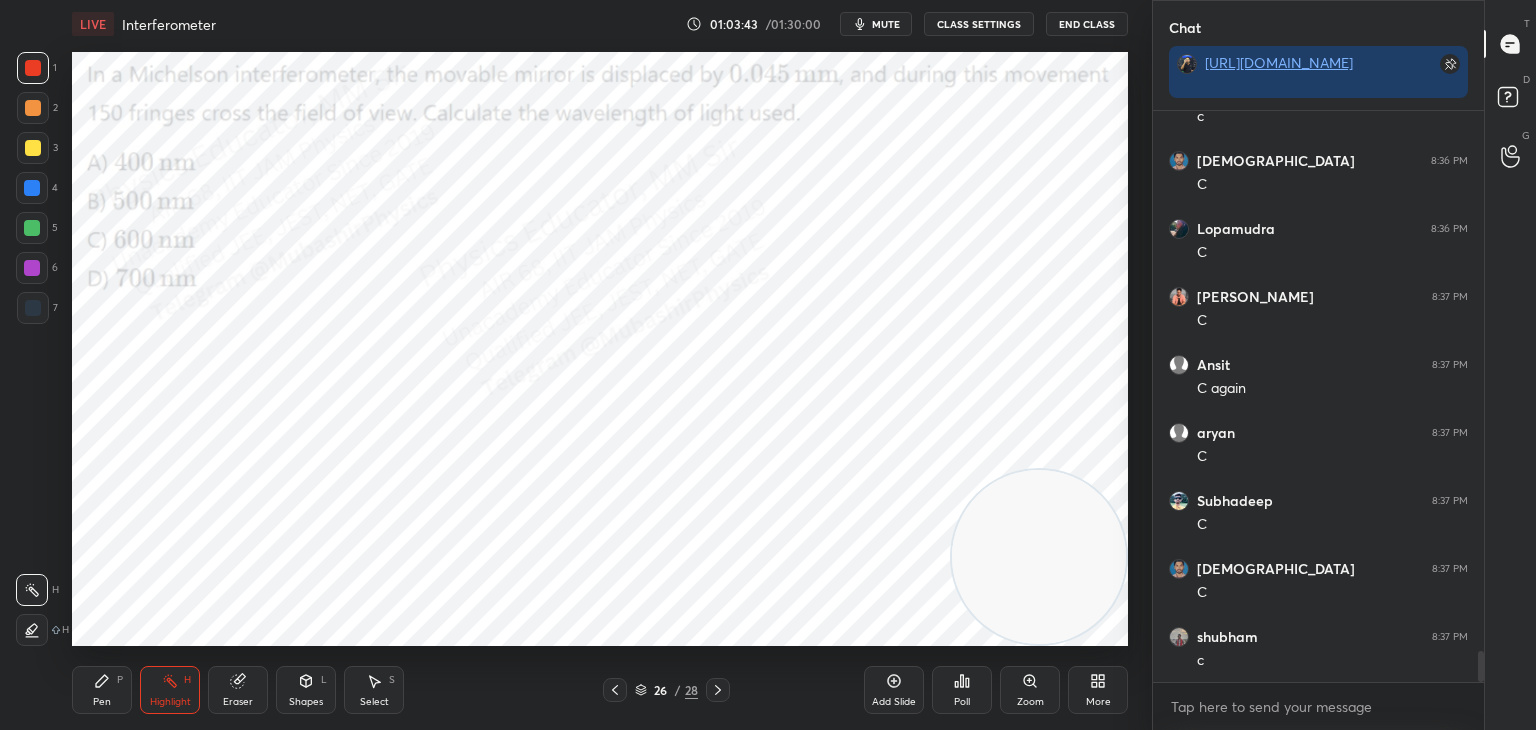 click on "Pen P" at bounding box center (102, 690) 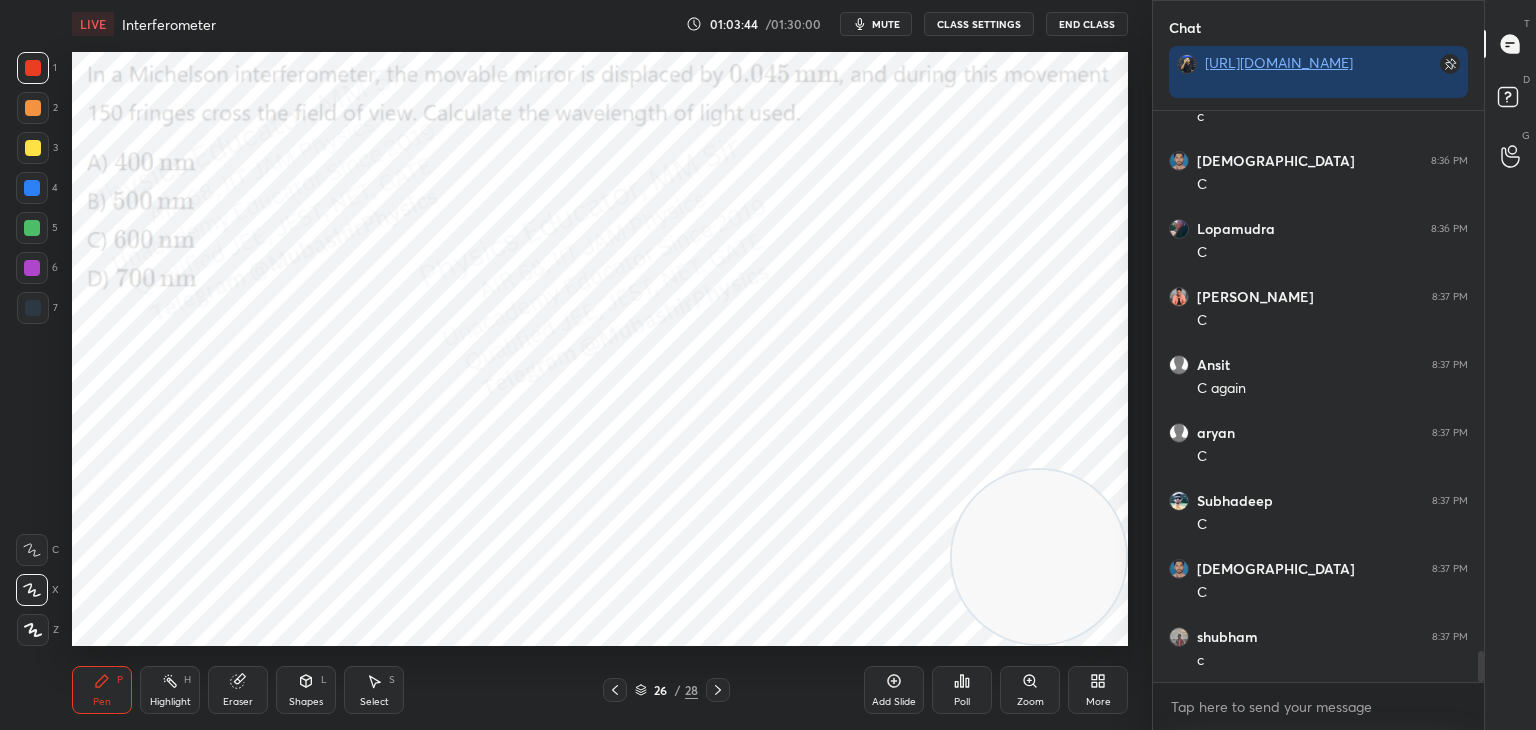 click on "Highlight H" at bounding box center [170, 690] 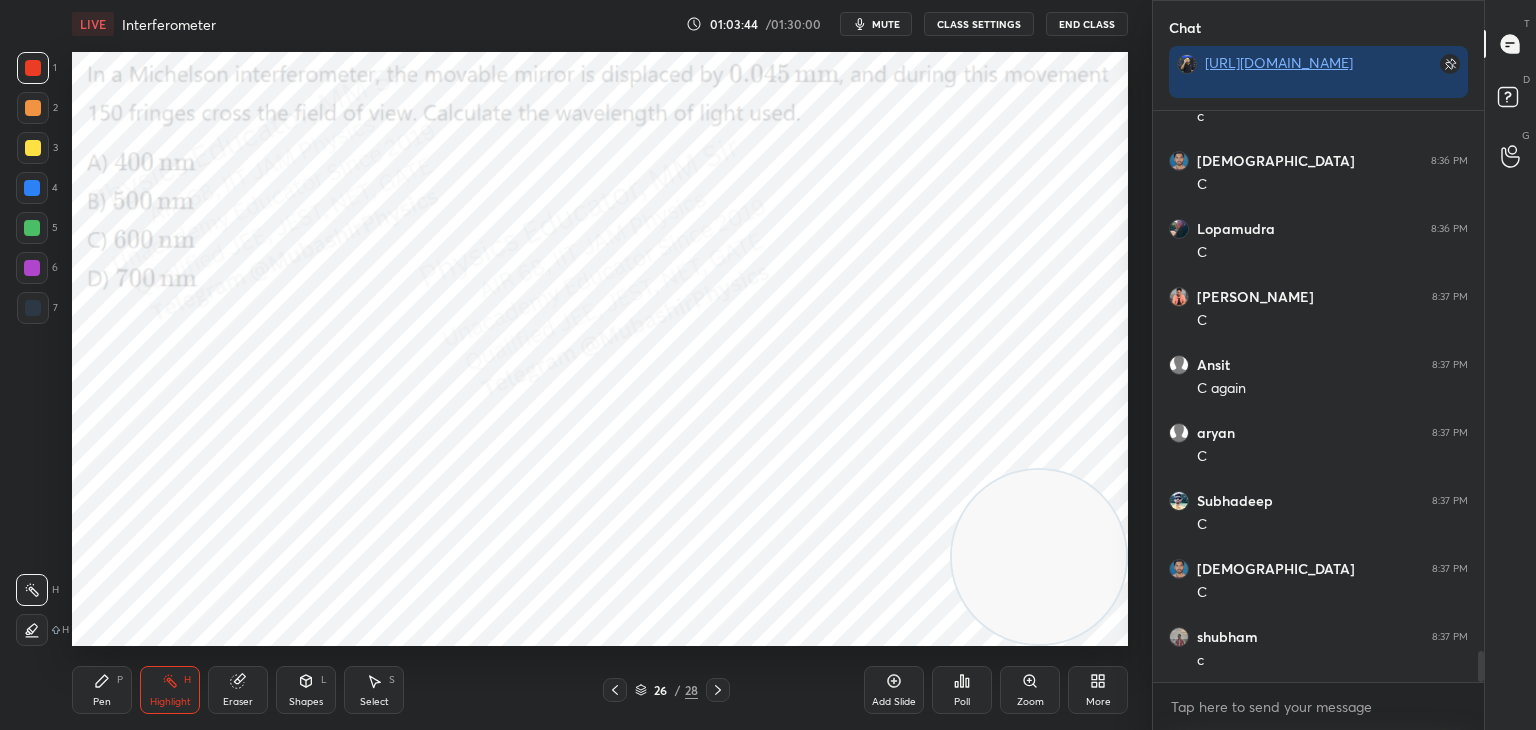 scroll, scrollTop: 10036, scrollLeft: 0, axis: vertical 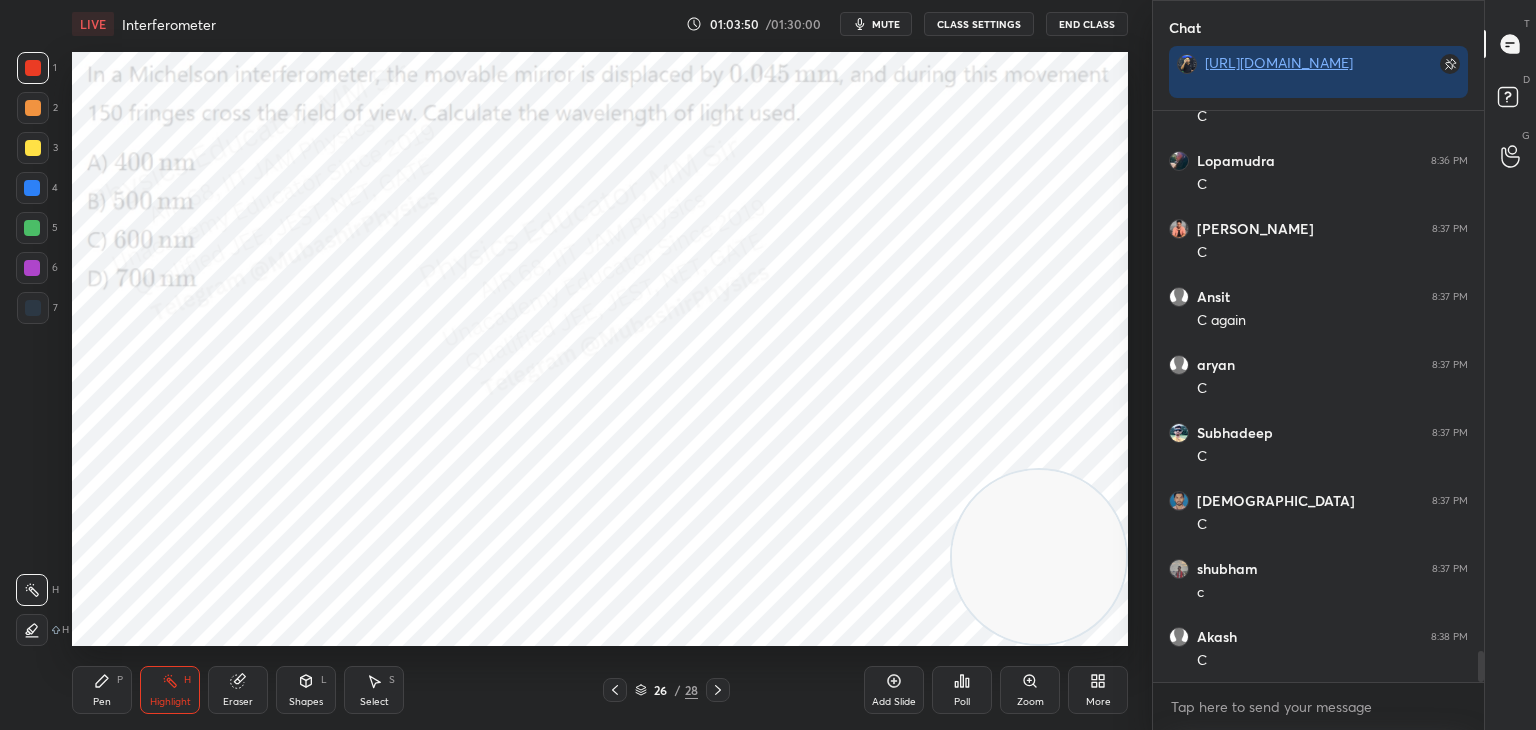 drag, startPoint x: 1478, startPoint y: 661, endPoint x: 1515, endPoint y: 776, distance: 120.805626 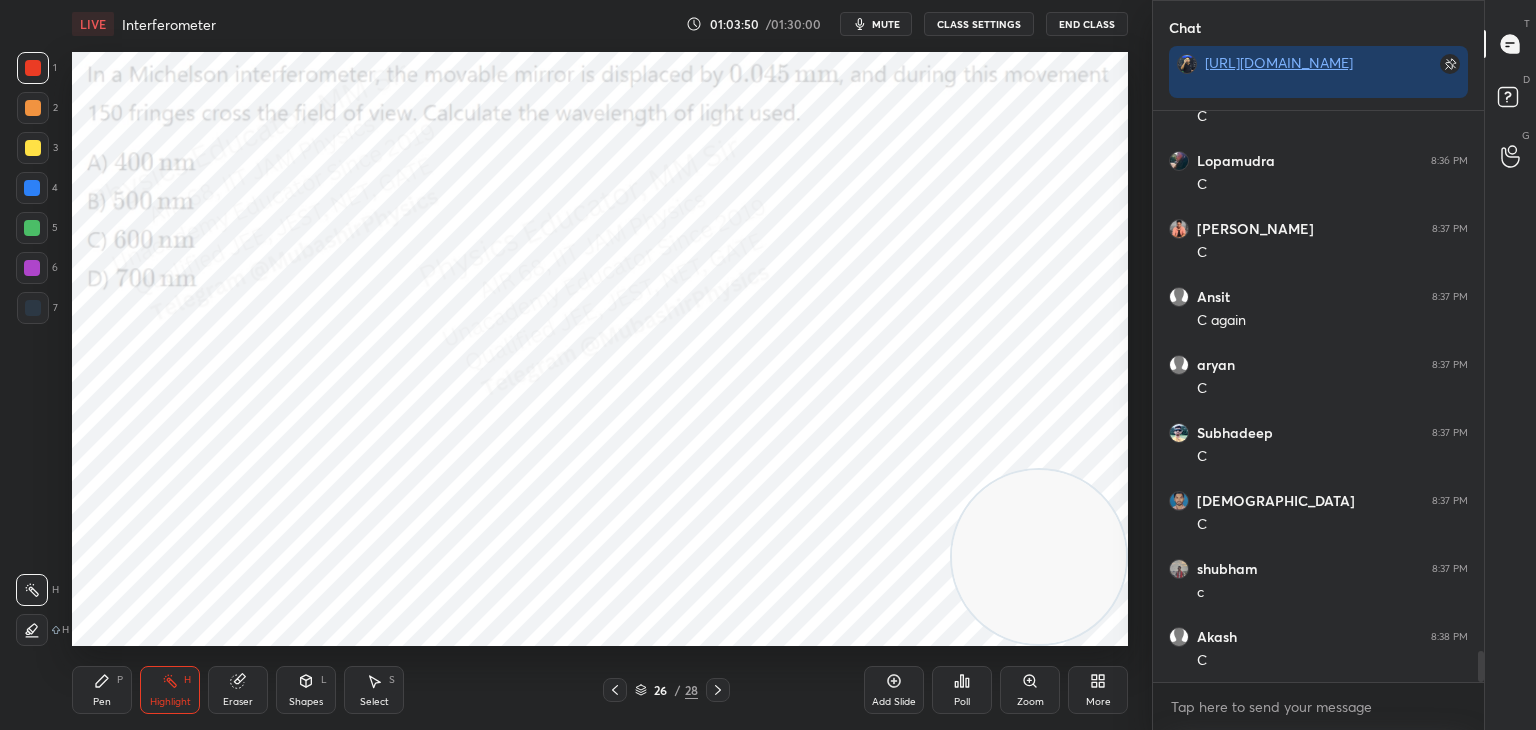 click on "1 2 3 4 5 6 7 C X Z C X Z E E Erase all   H H LIVE Interferometer 01:03:50 /  01:30:00 mute CLASS SETTINGS End Class Setting up your live class Poll for   secs No correct answer Start poll Back Interferometer • L11 of Detailed Course on Optics for IIT JAM, CUET 2026/27 [PERSON_NAME] Pen P Highlight H Eraser Shapes L Select S 26 / 28 Add Slide Poll Zoom More Chat [URL][DOMAIN_NAME] Ani 8:36 PM c Krishna 8:36 PM C [PERSON_NAME] 8:36 PM C [PERSON_NAME] 8:37 PM C Ansit 8:37 PM C again aryan 8:37 PM C [PERSON_NAME] 8:37 PM C Krishna 8:37 PM C [PERSON_NAME] 8:37 PM c Akash 8:38 PM C JUMP TO LATEST Enable hand raising Enable raise hand to speak to learners. Once enabled, chat will be turned off temporarily. Enable x   Doubts asked by learners will show up here NEW DOUBTS ASKED No one has raised a hand yet Can't raise hand Looks like educator just invited you to speak. Please wait before you can raise your hand again. Got it T Messages (T) D Doubts (D) G Raise Hand (G) Report an issue Buffering ​" at bounding box center [768, 0] 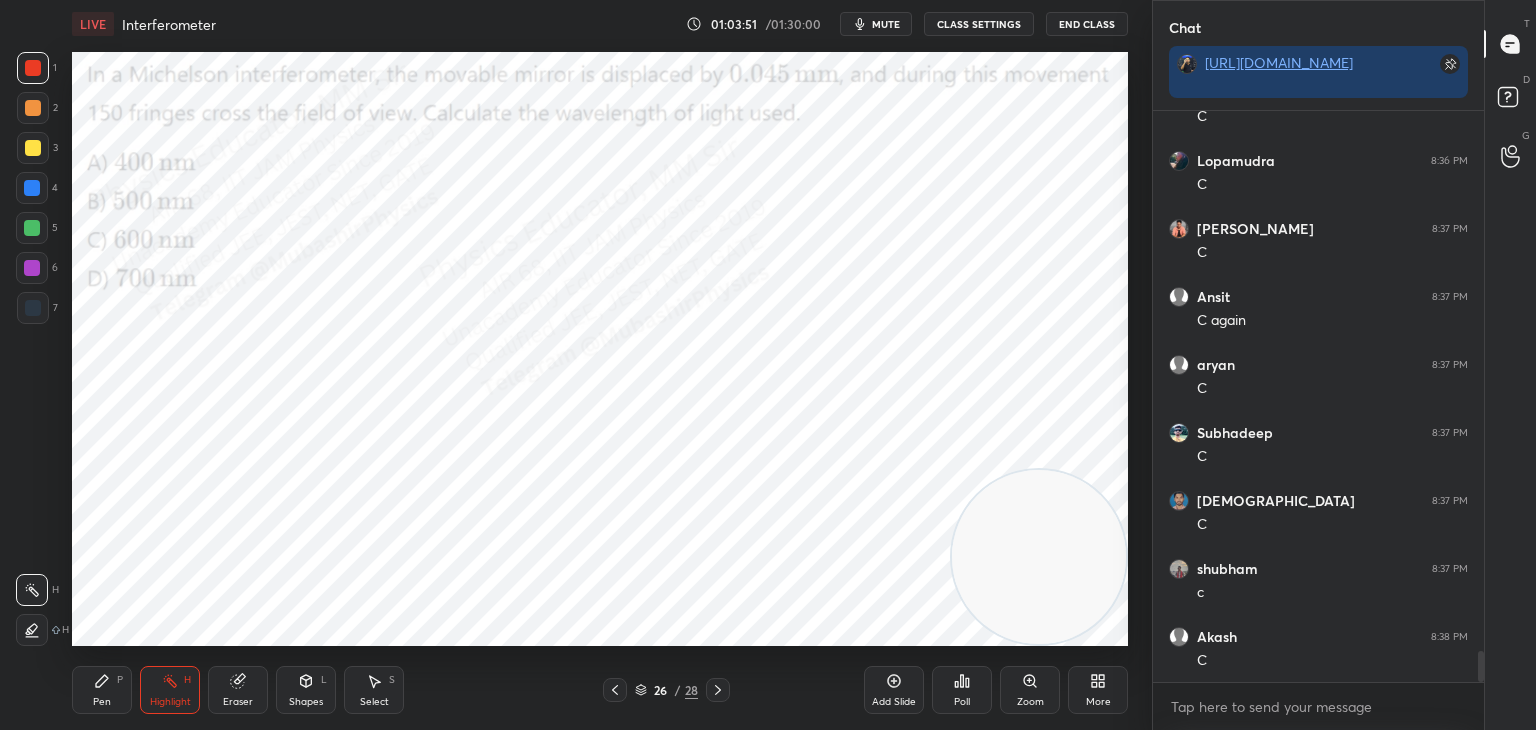 click on "More" at bounding box center [1098, 690] 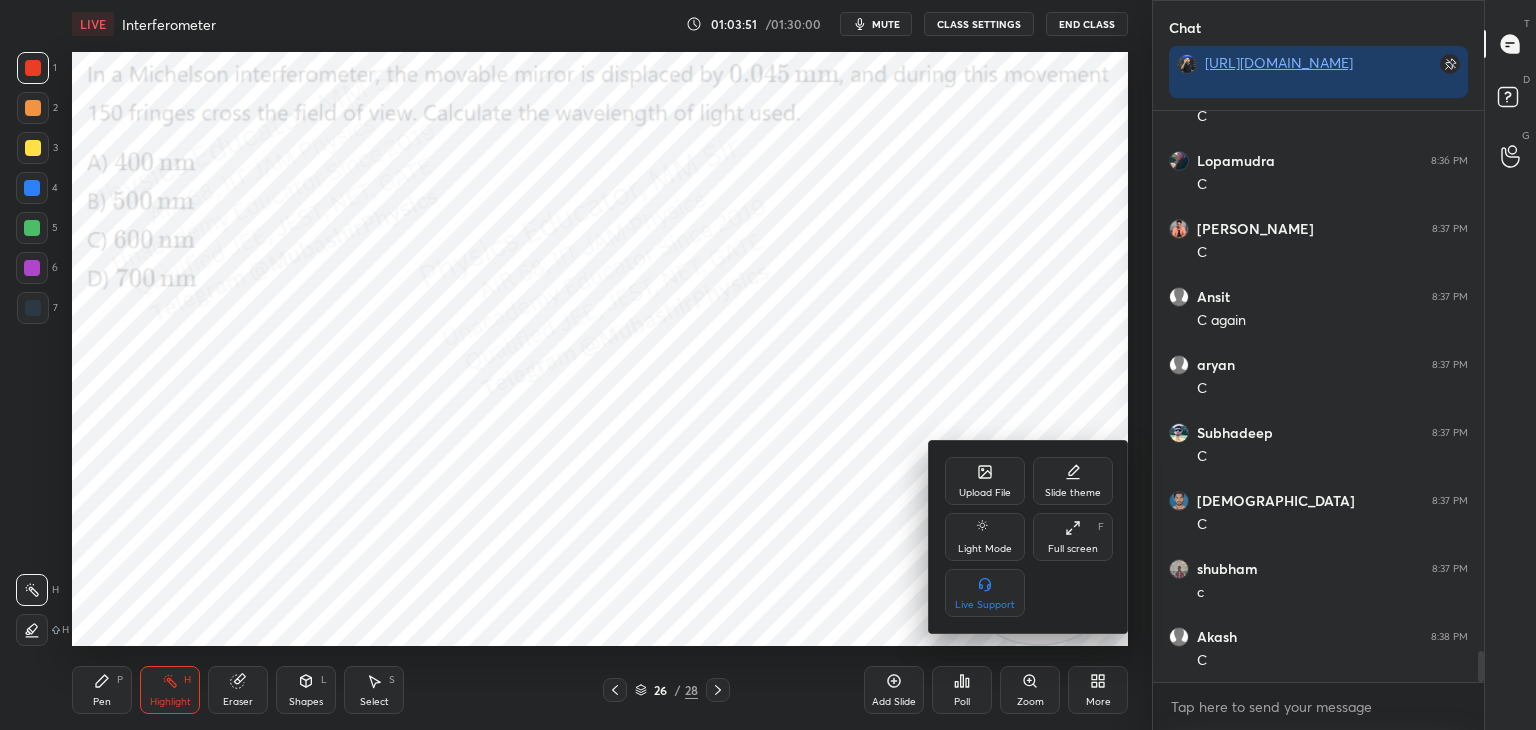 click 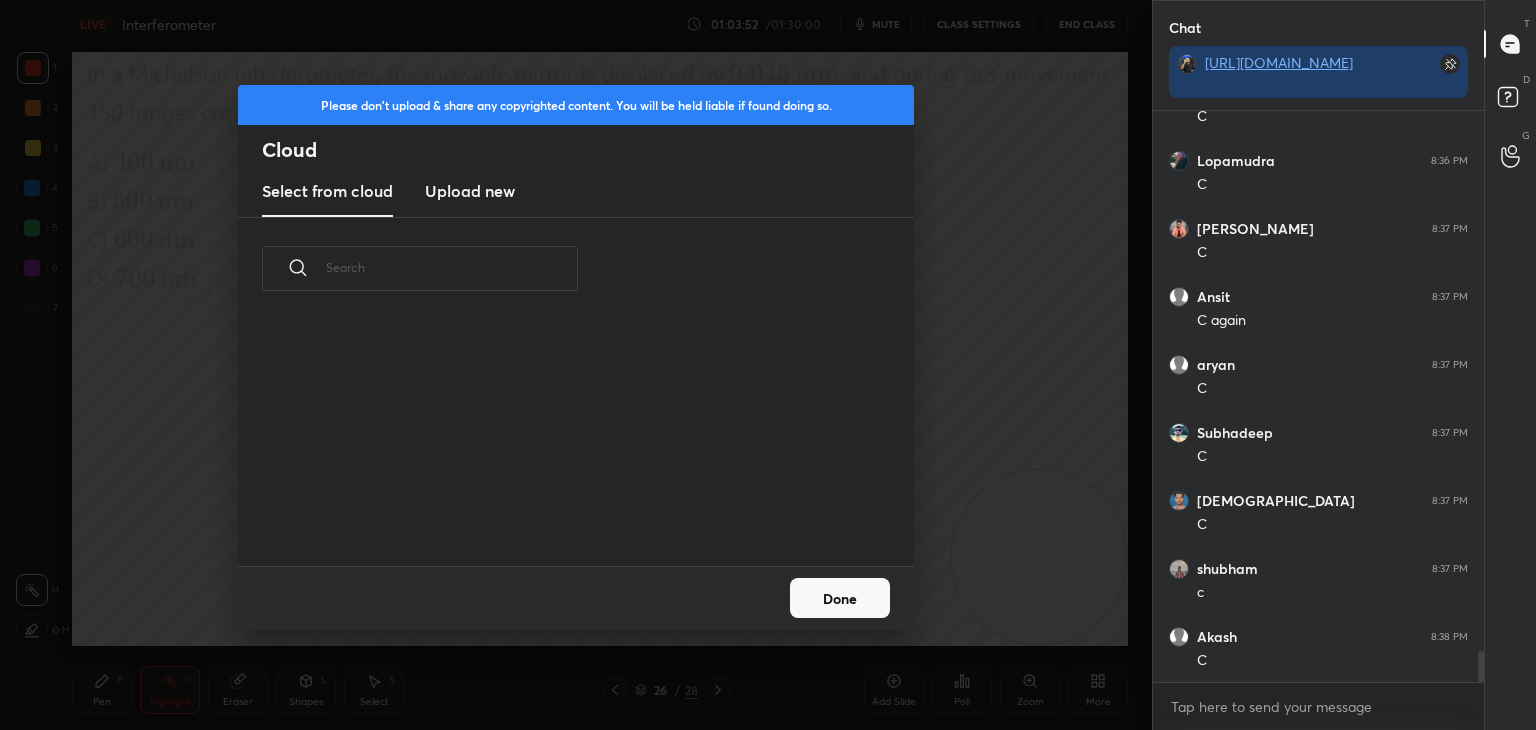 scroll, scrollTop: 5, scrollLeft: 10, axis: both 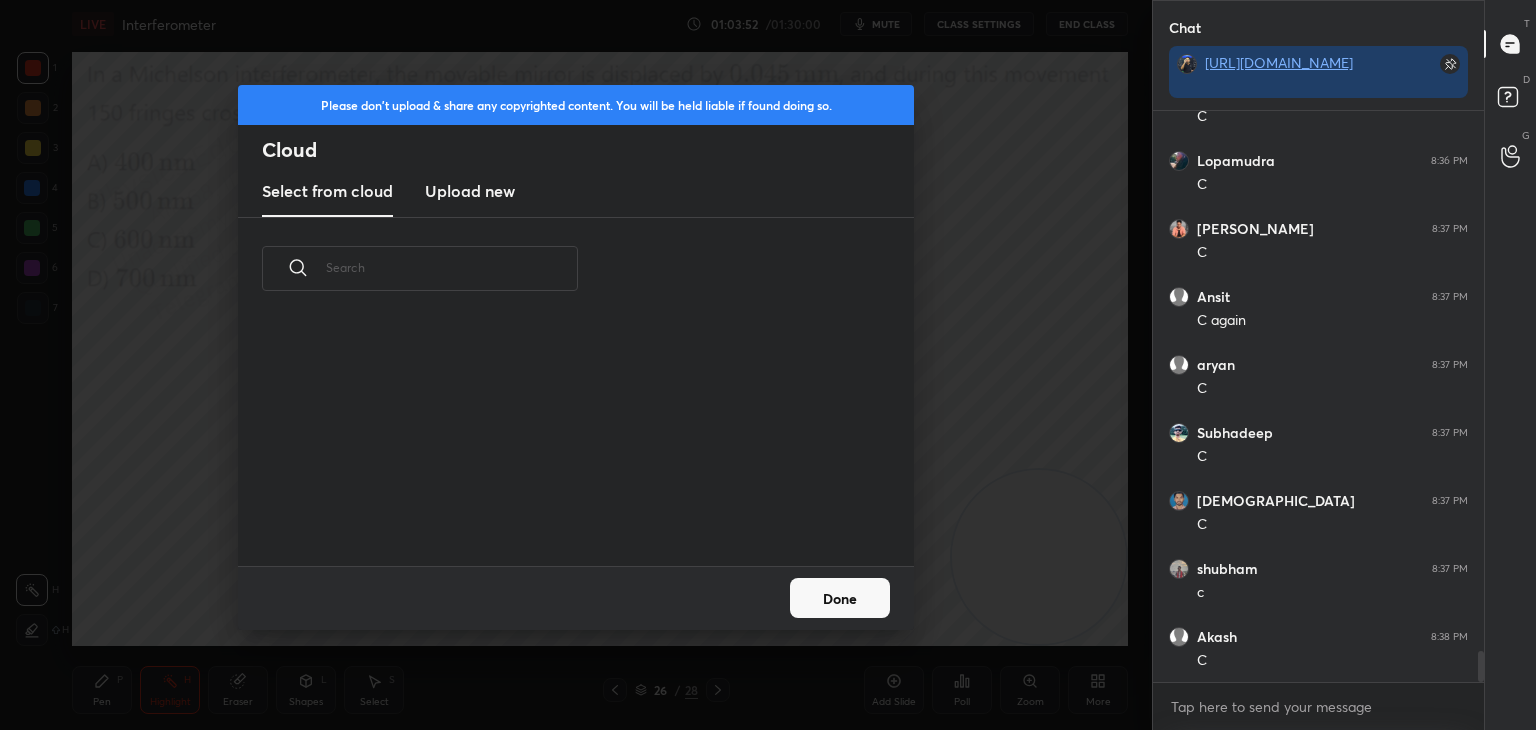 click on "Upload new" at bounding box center (470, 191) 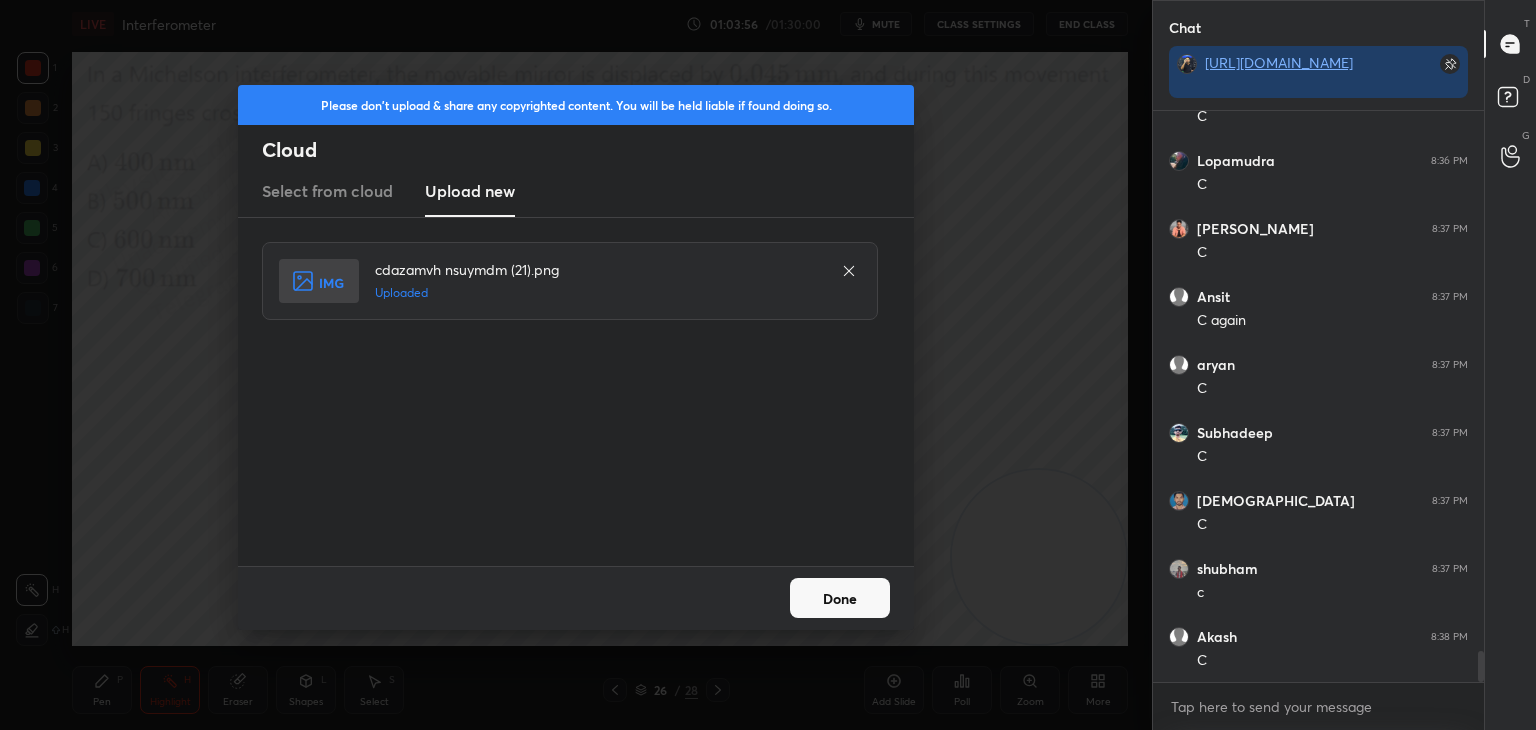 click on "Done" at bounding box center (840, 598) 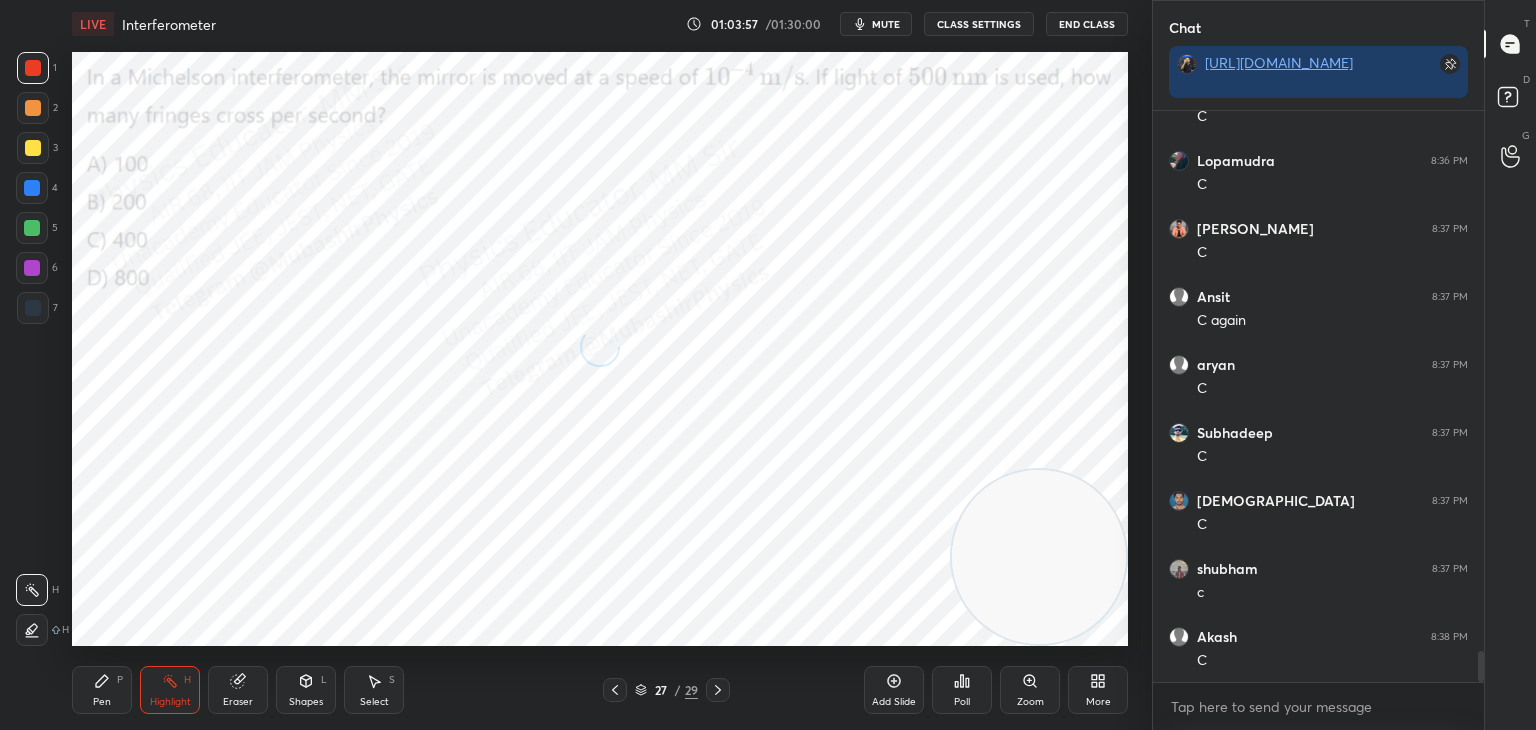 click on "Pen P" at bounding box center [102, 690] 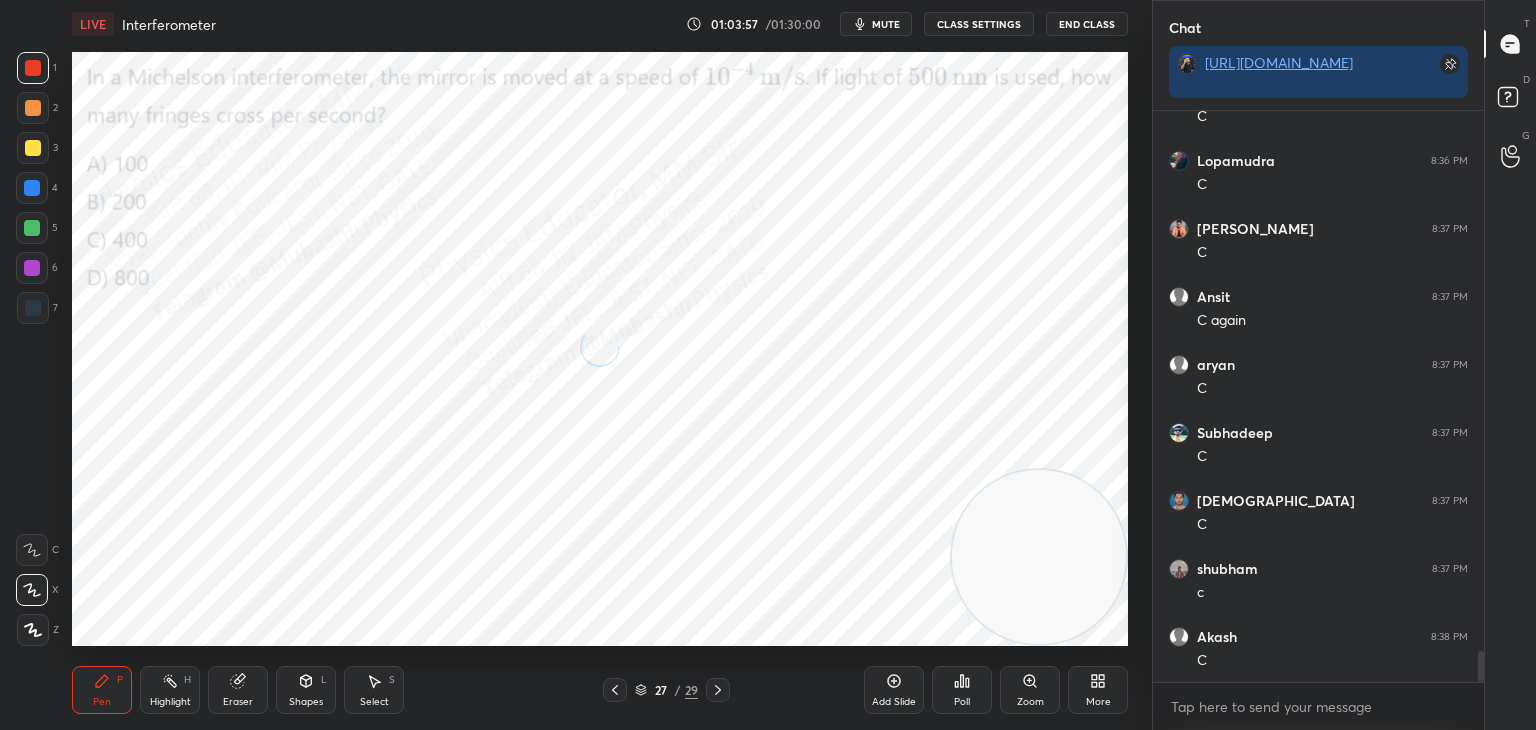click on "Highlight H" at bounding box center (170, 690) 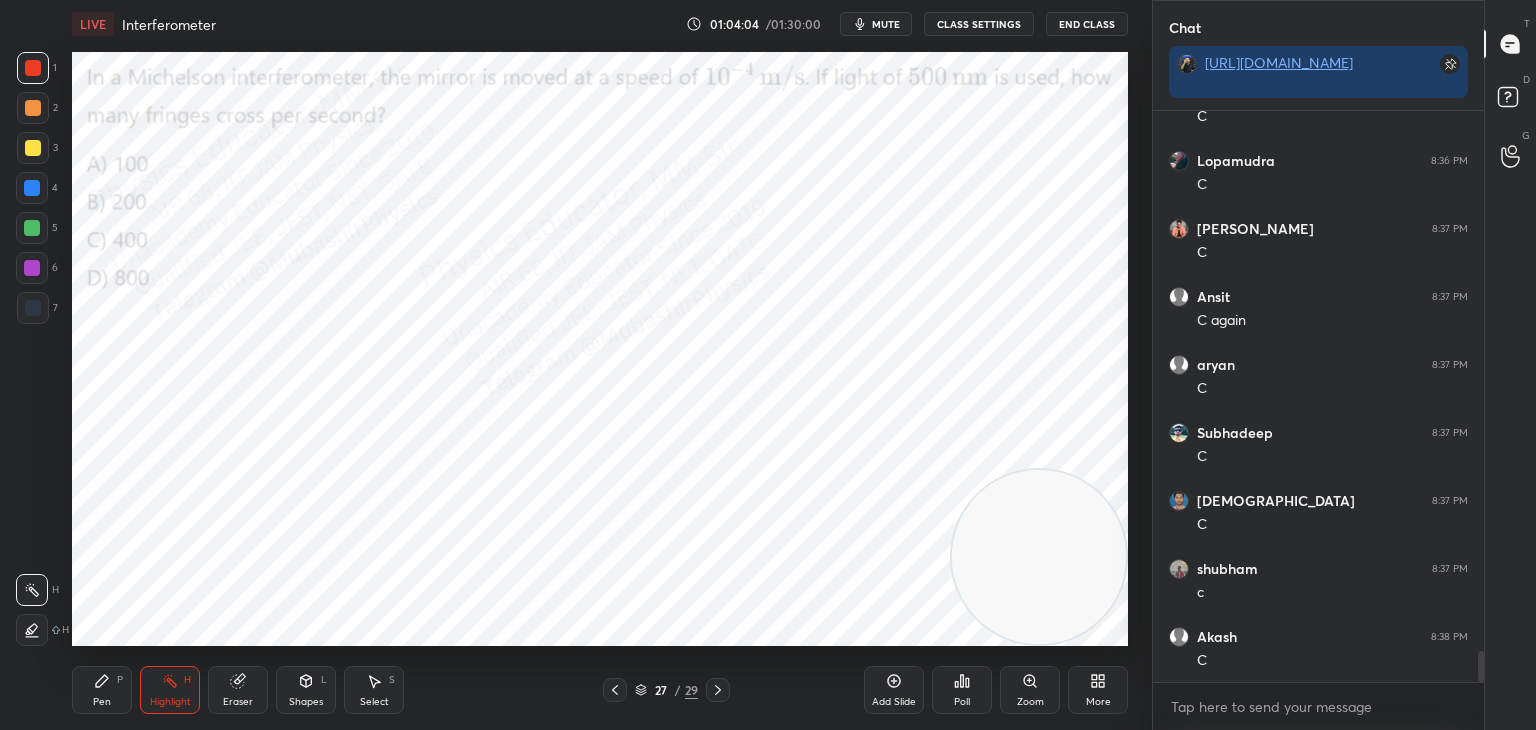 click on "mute" at bounding box center [886, 24] 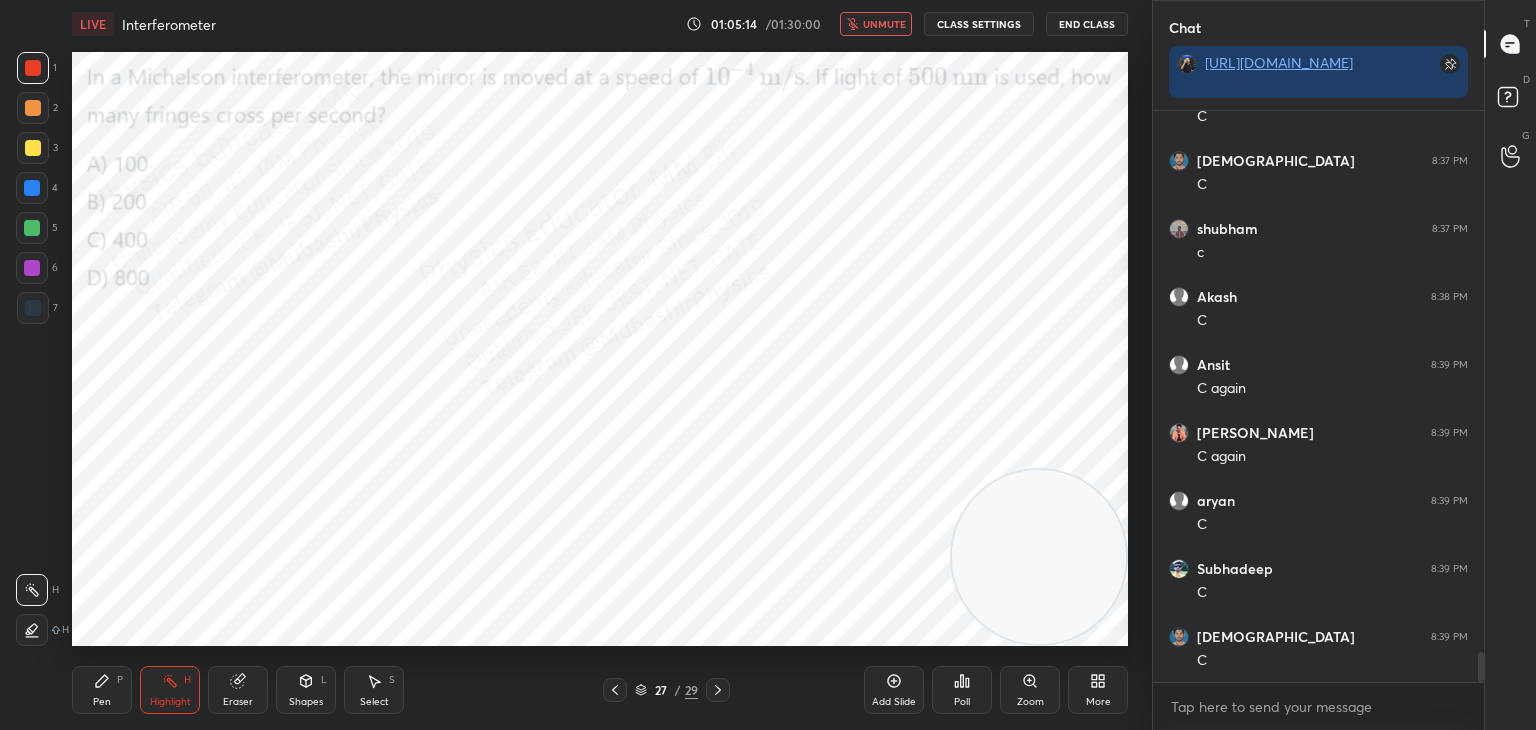 scroll, scrollTop: 10444, scrollLeft: 0, axis: vertical 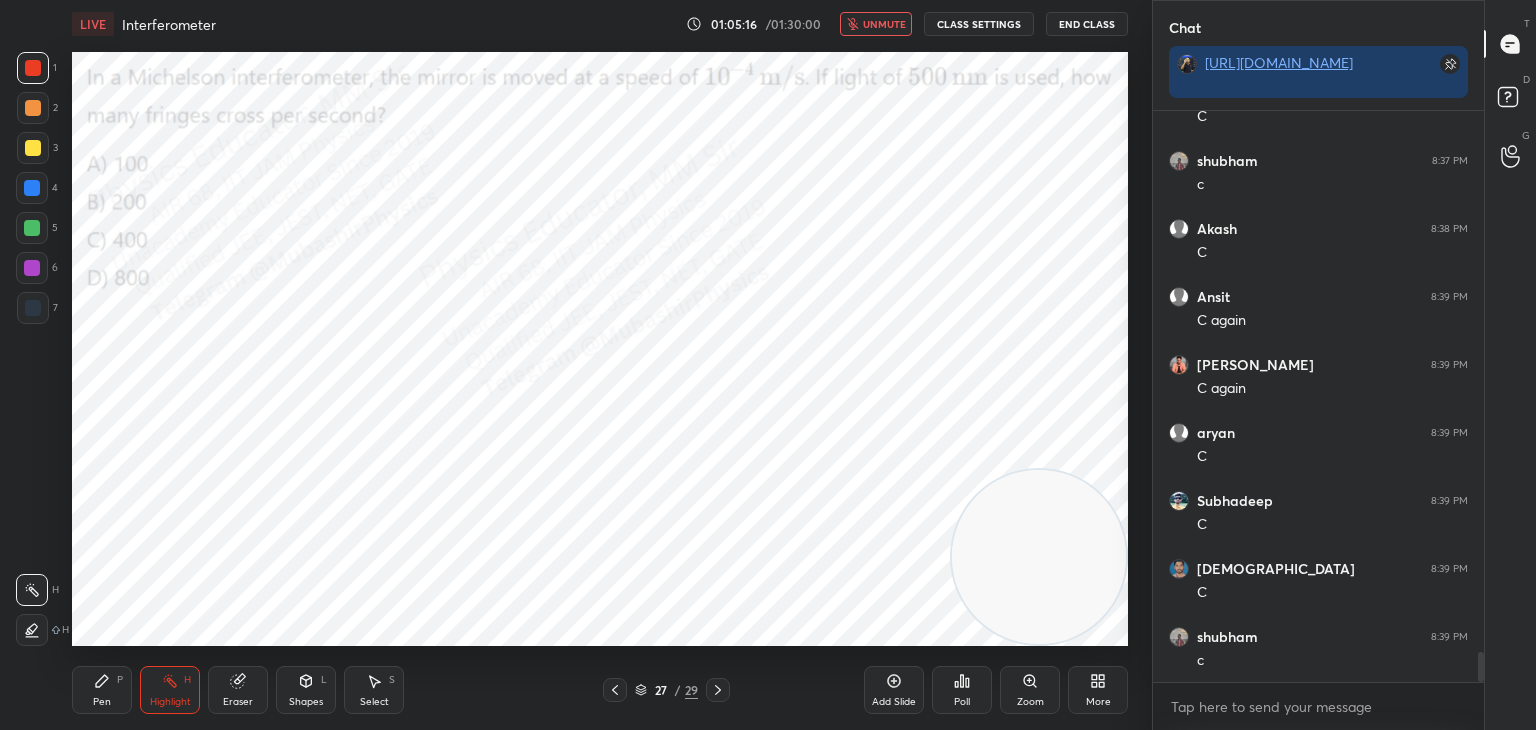 click on "unmute" at bounding box center [876, 24] 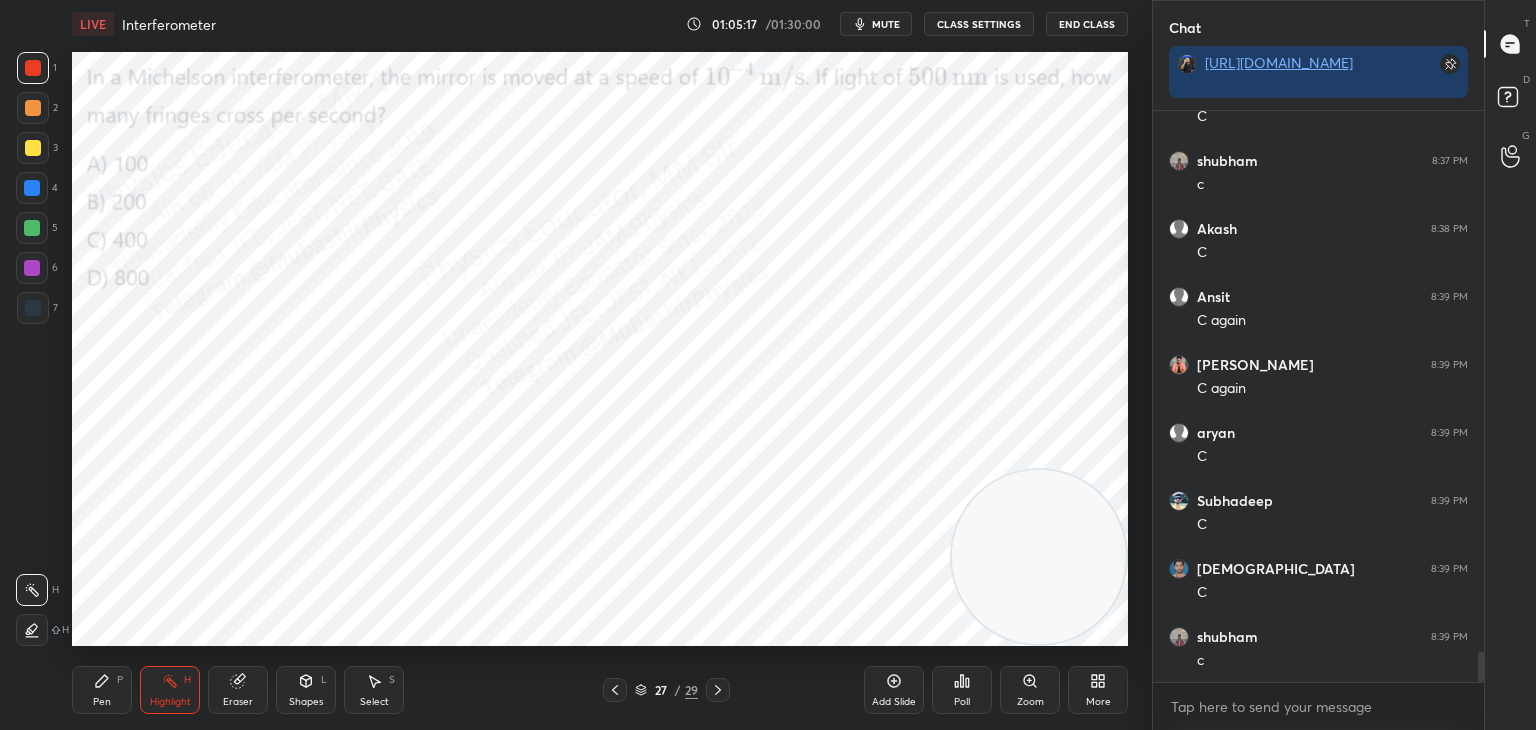 drag, startPoint x: 79, startPoint y: 706, endPoint x: 90, endPoint y: 701, distance: 12.083046 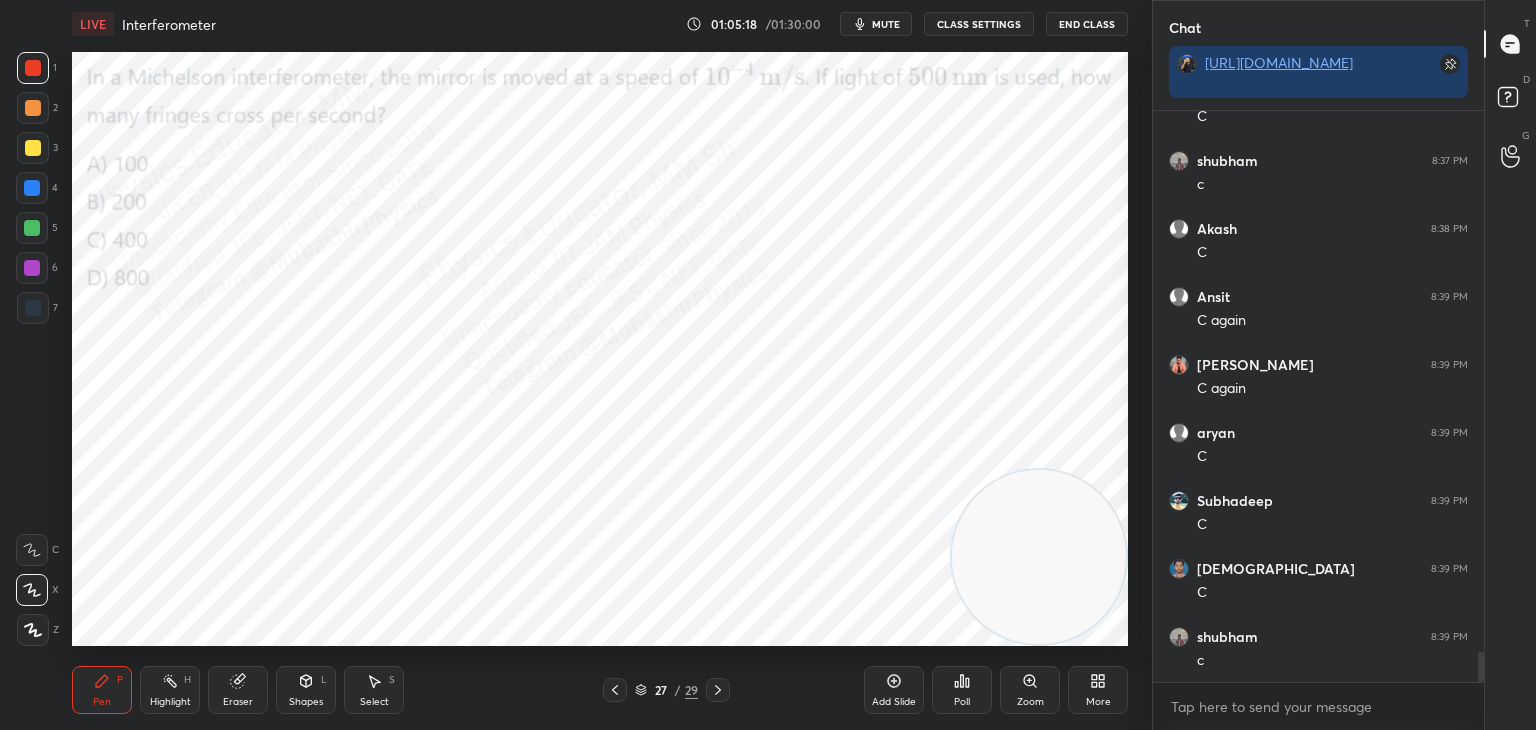 drag, startPoint x: 40, startPoint y: 179, endPoint x: 61, endPoint y: 190, distance: 23.70654 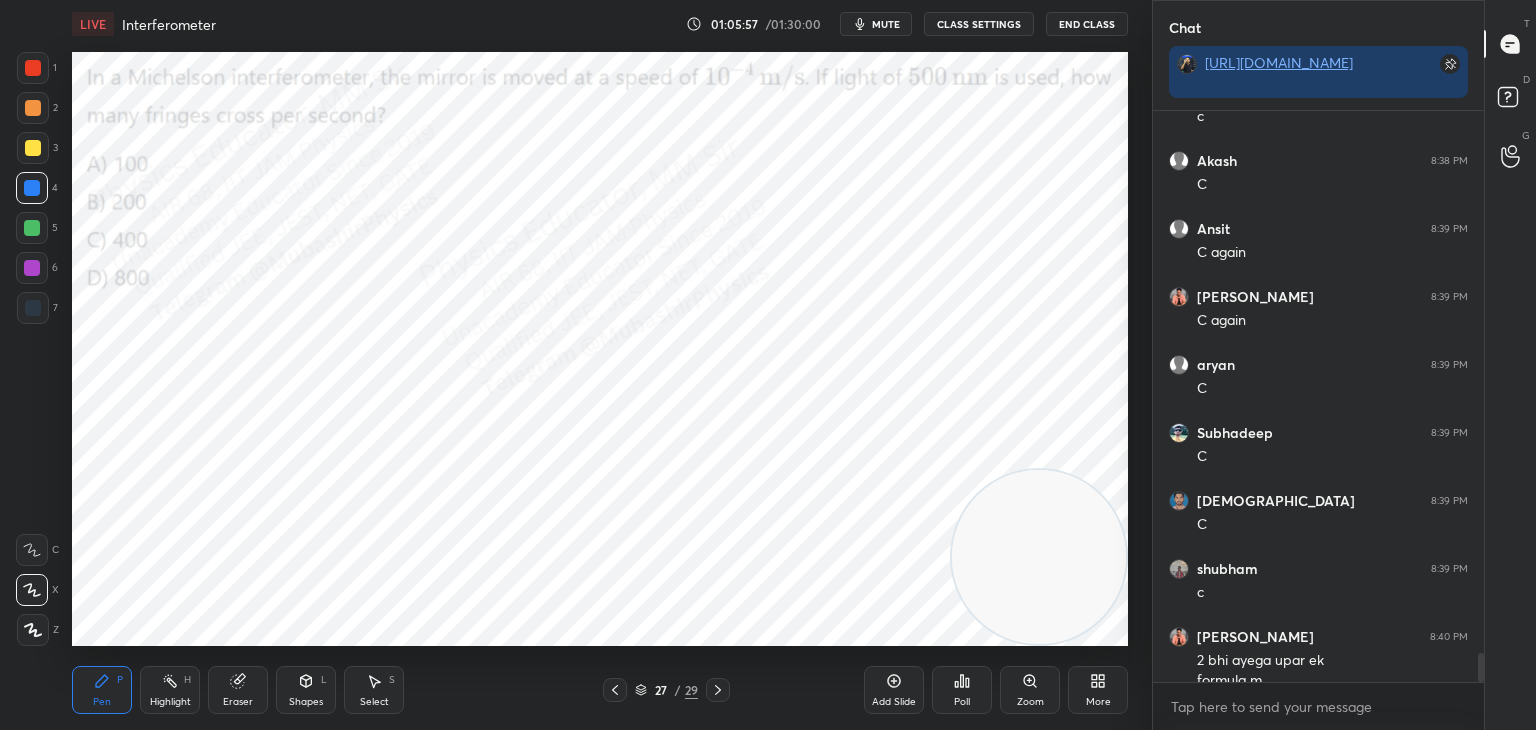 scroll, scrollTop: 10532, scrollLeft: 0, axis: vertical 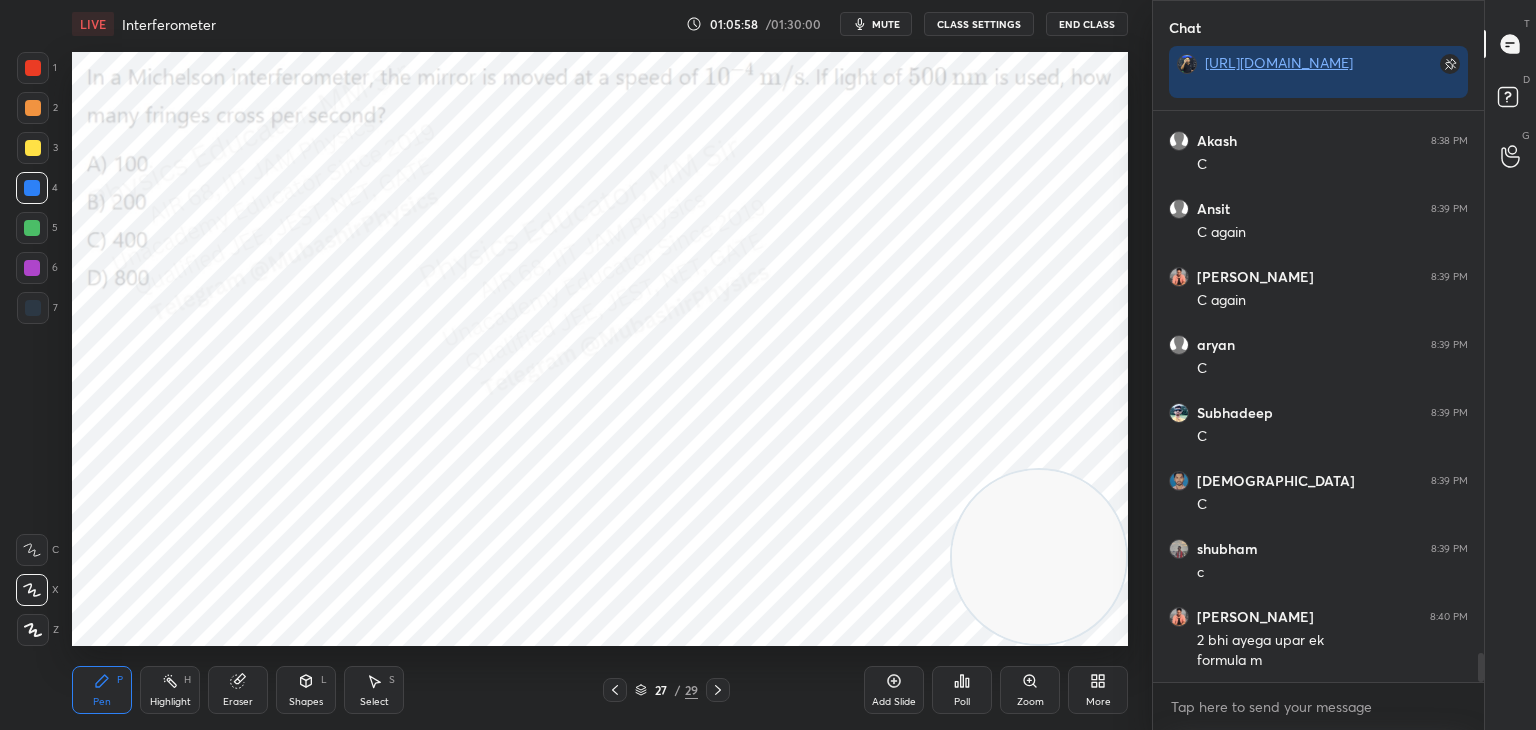 drag, startPoint x: 28, startPoint y: 109, endPoint x: 61, endPoint y: 126, distance: 37.12142 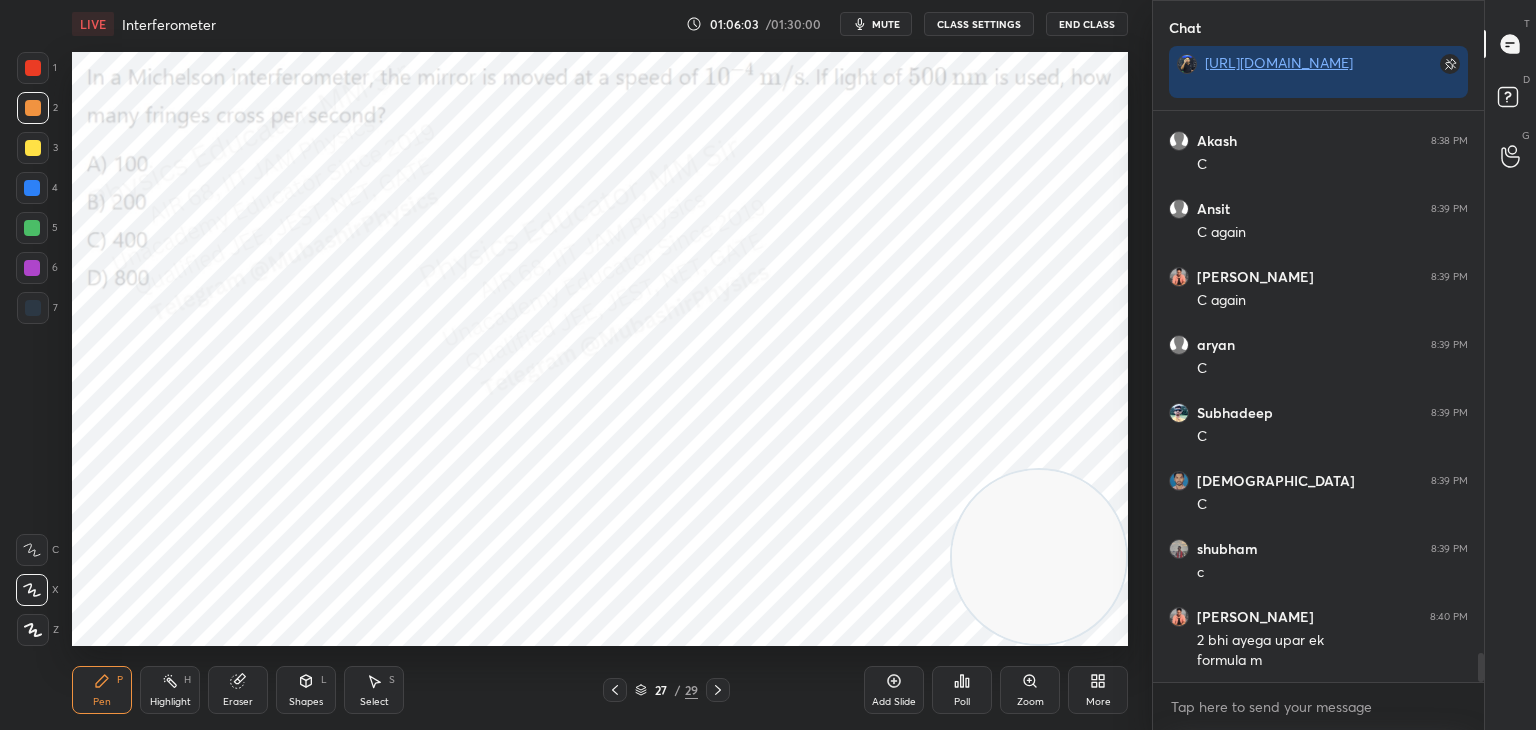 click at bounding box center [32, 268] 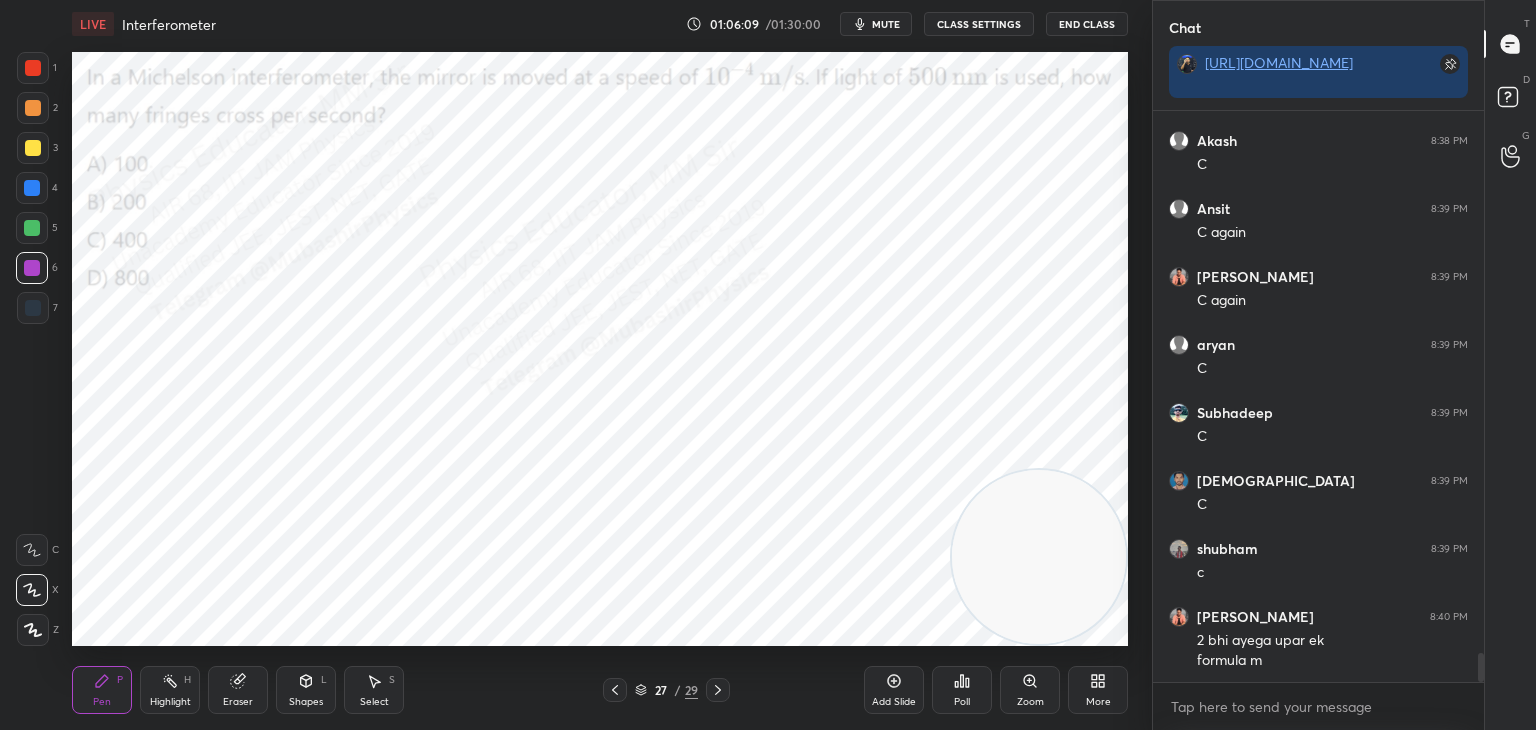 click at bounding box center [33, 68] 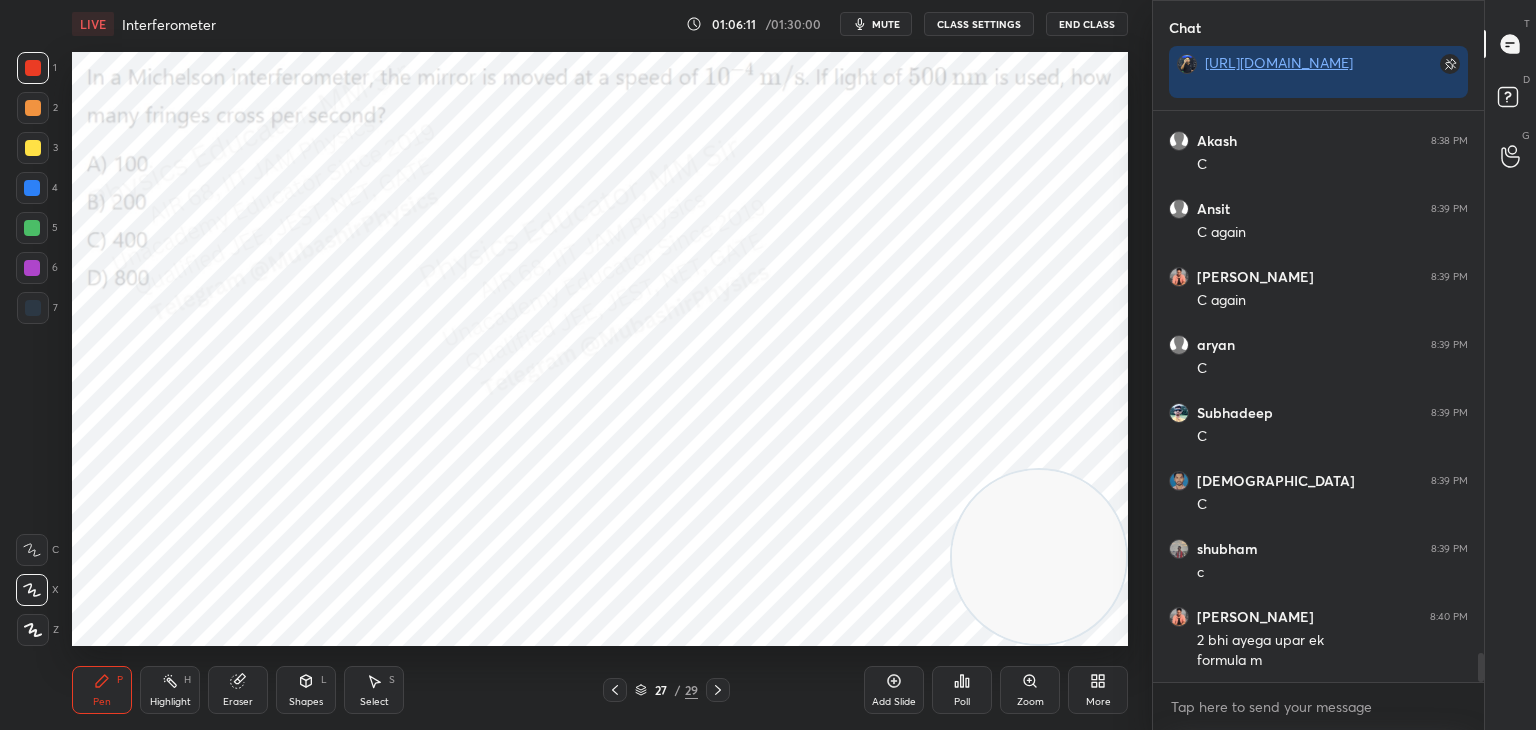 scroll, scrollTop: 10552, scrollLeft: 0, axis: vertical 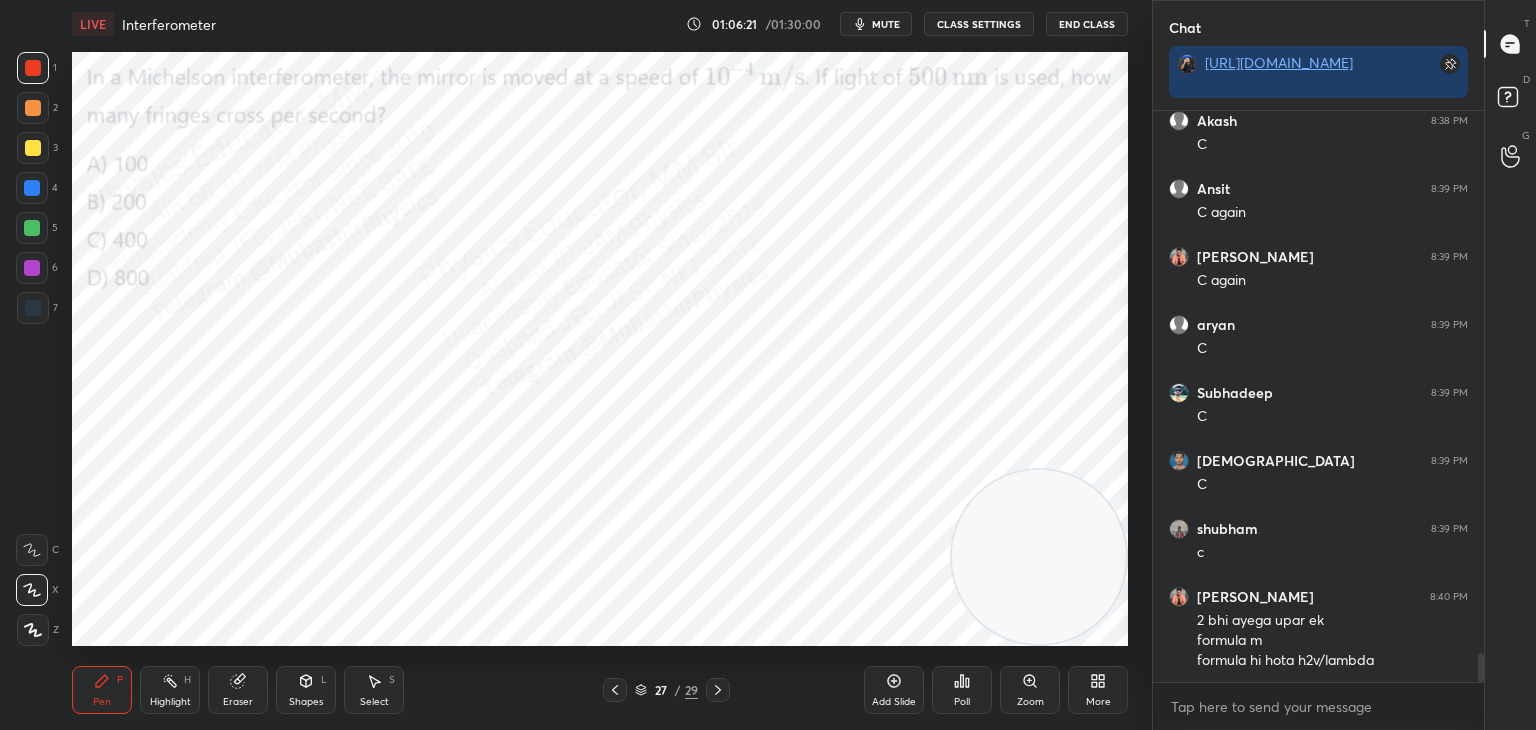 drag, startPoint x: 172, startPoint y: 693, endPoint x: 184, endPoint y: 694, distance: 12.0415945 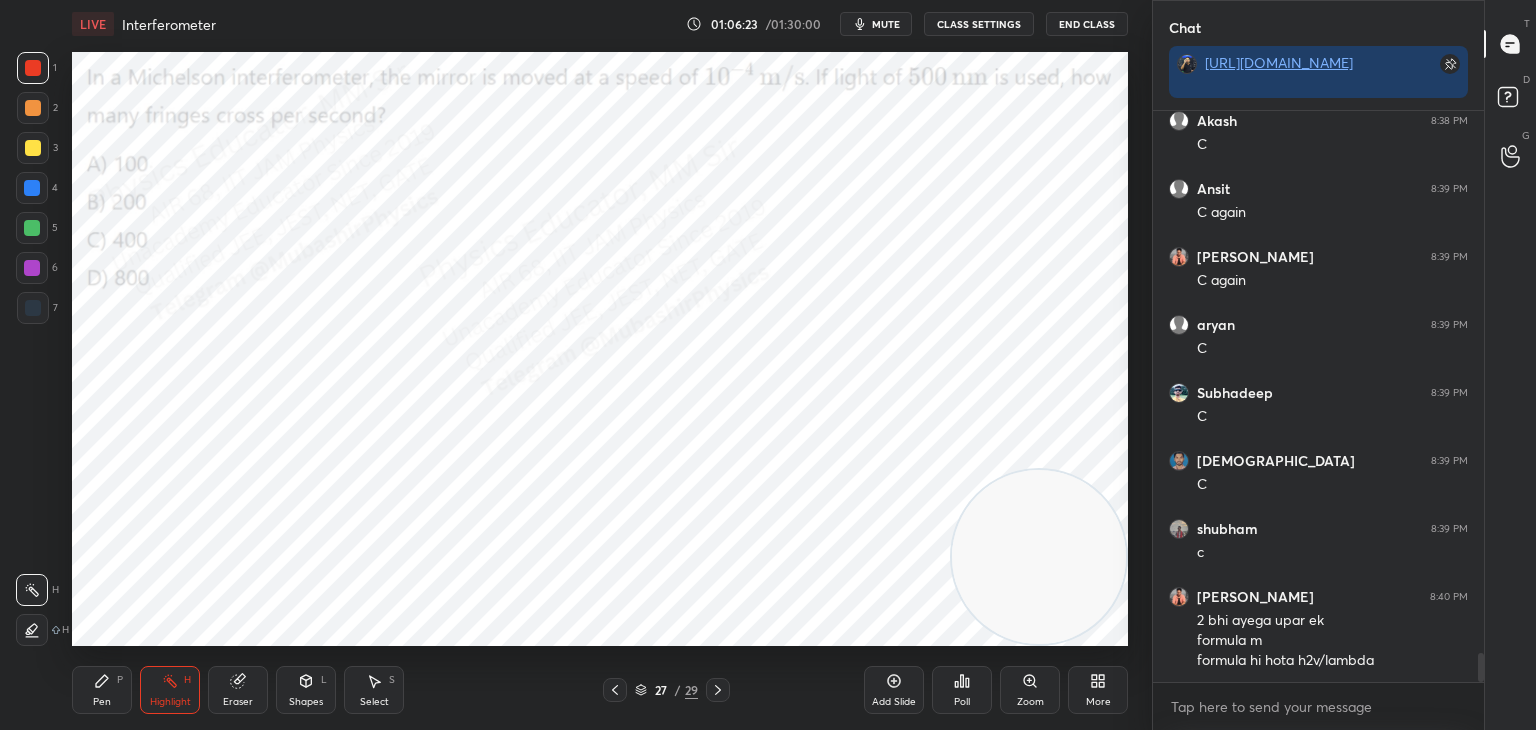 click 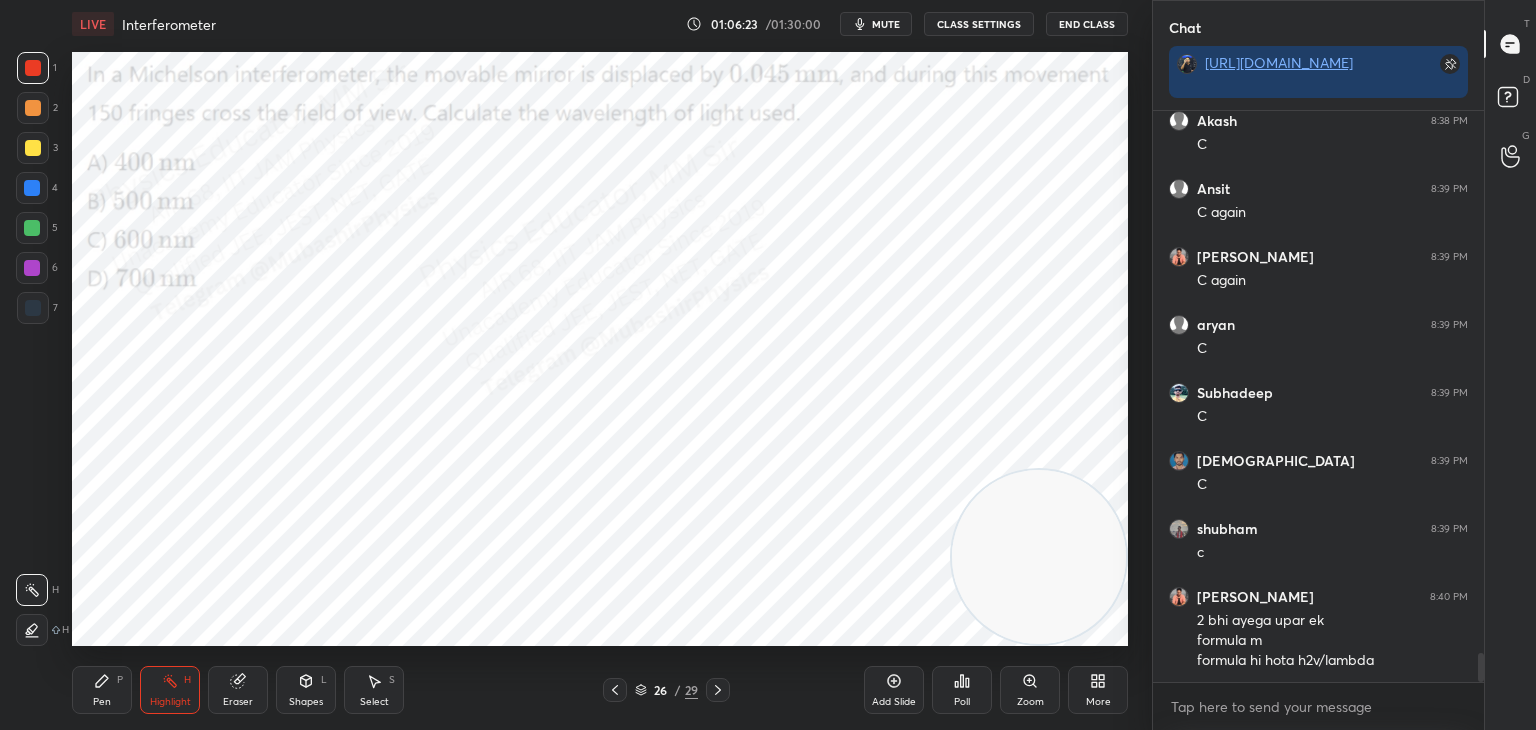click 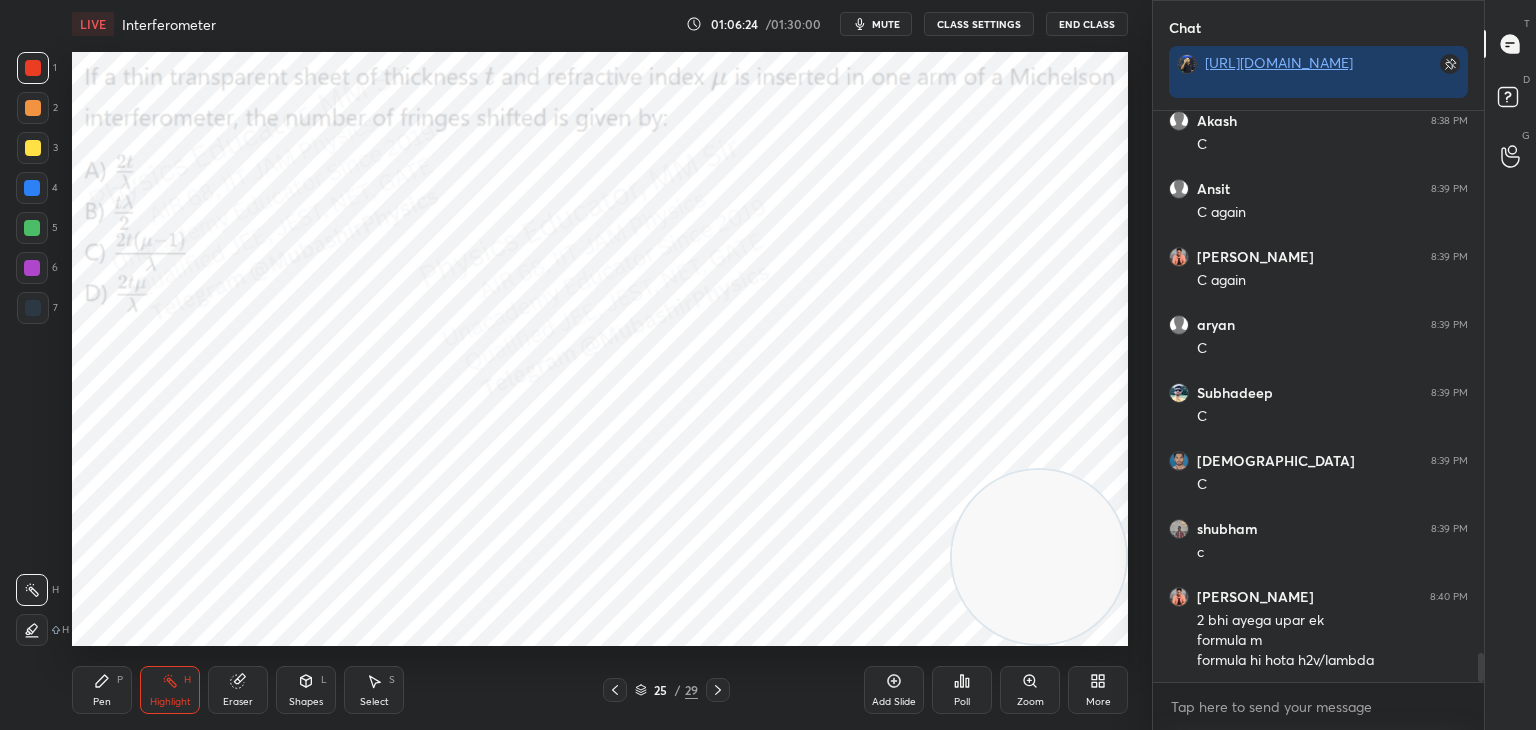 click 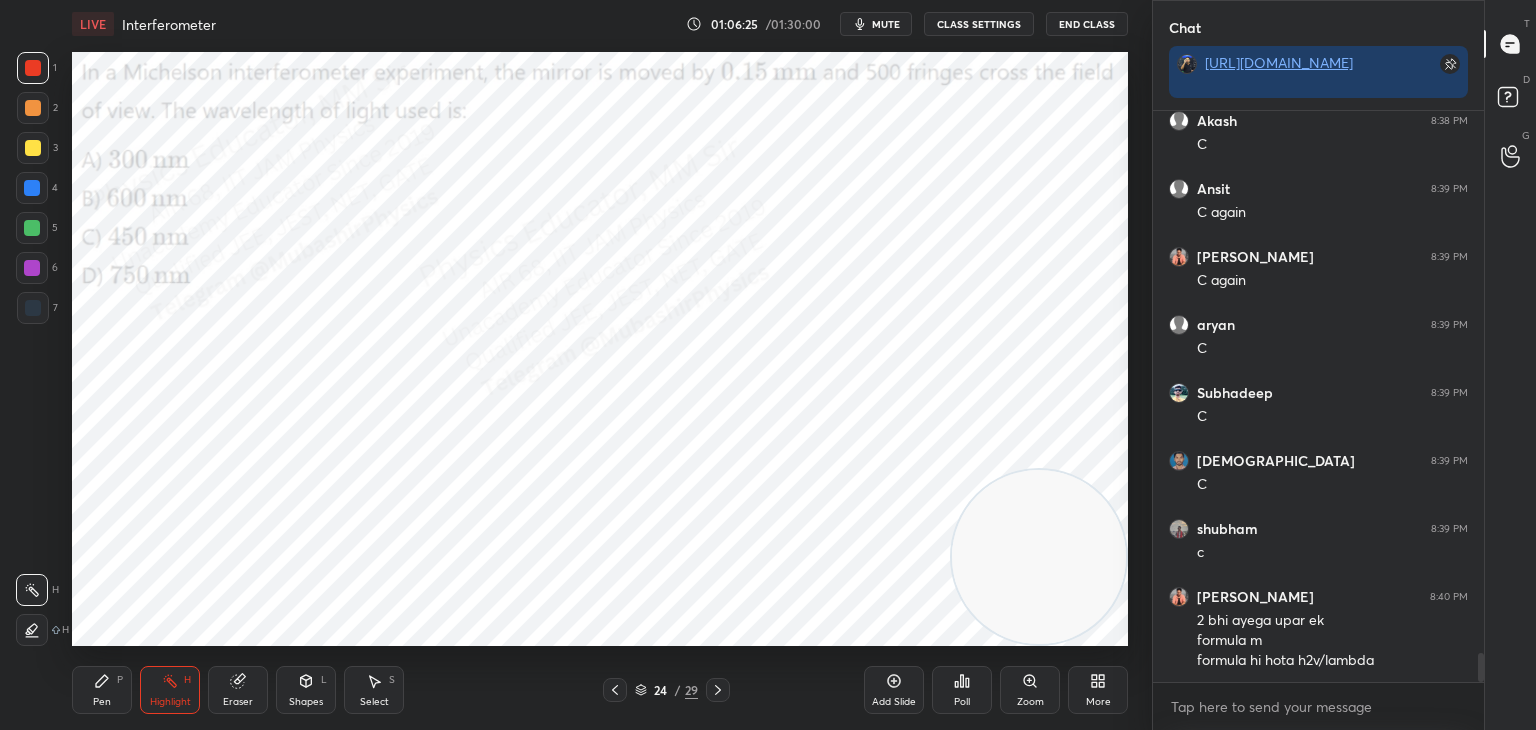 click 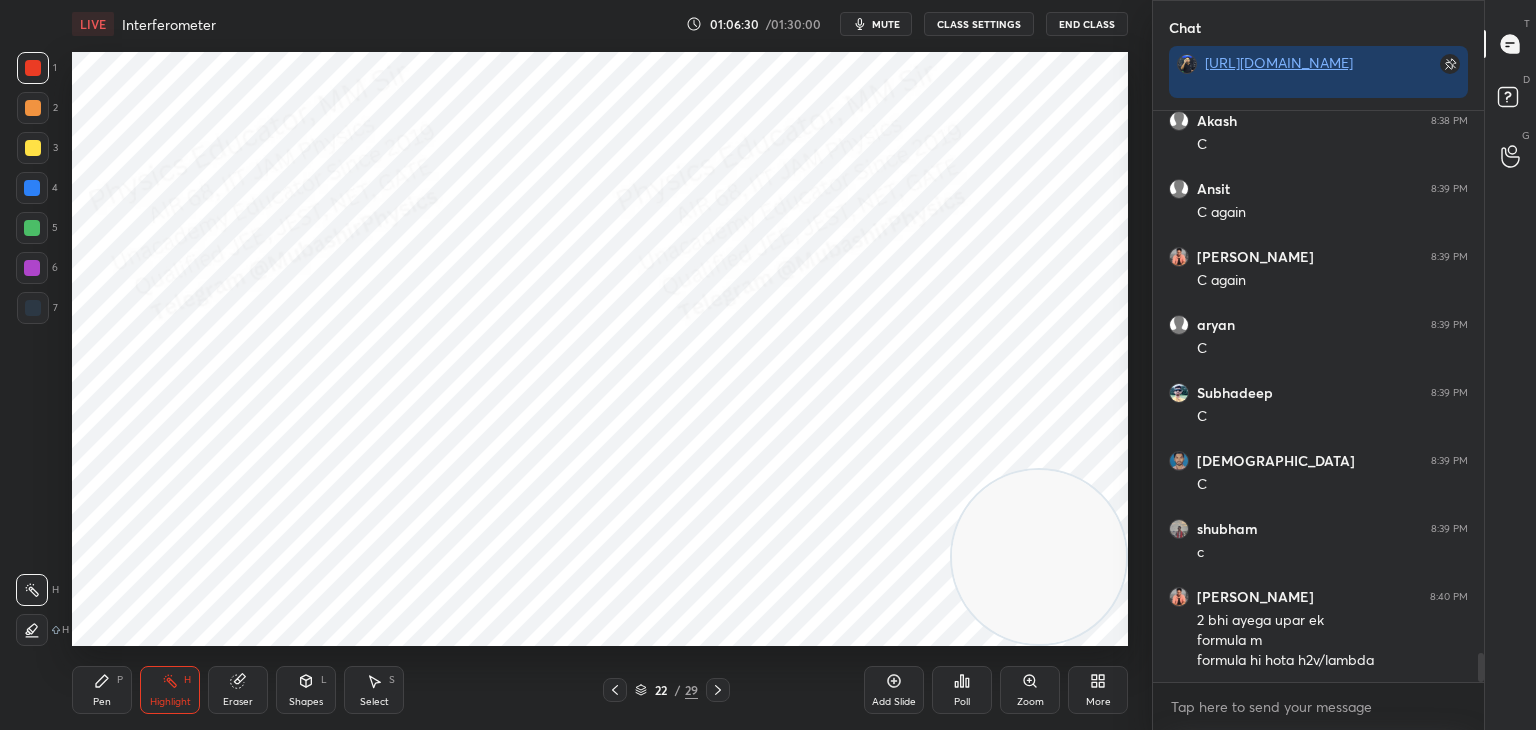click 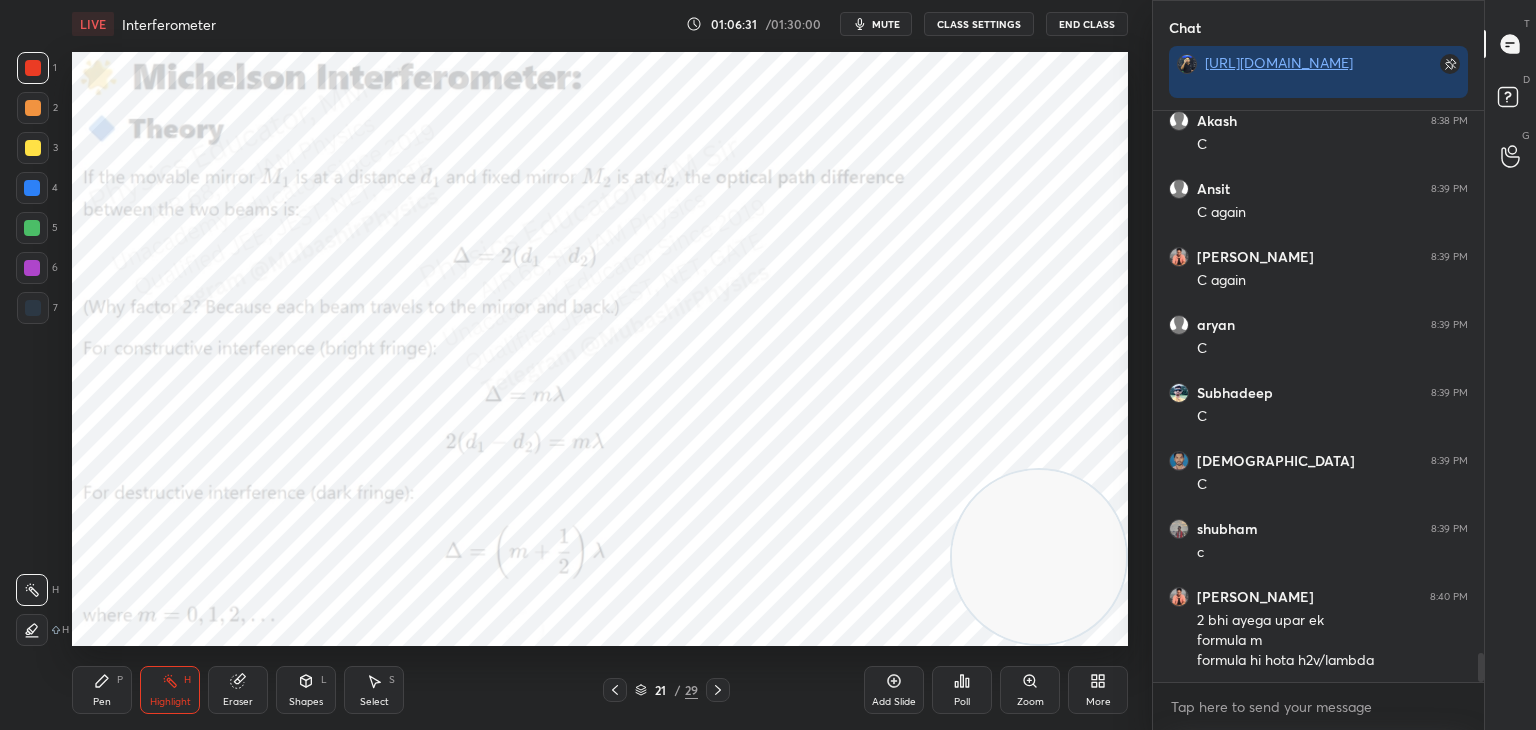 click 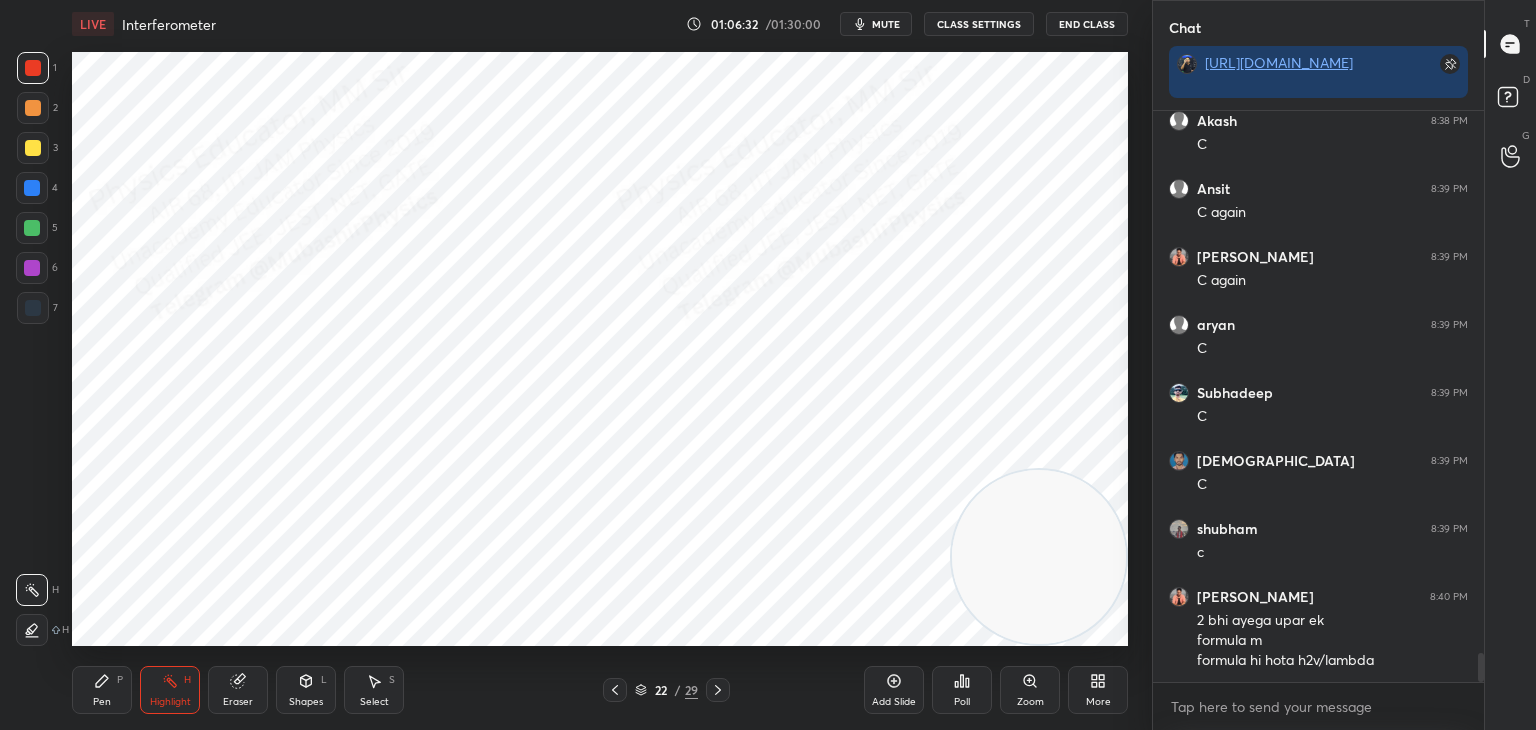 click at bounding box center [615, 690] 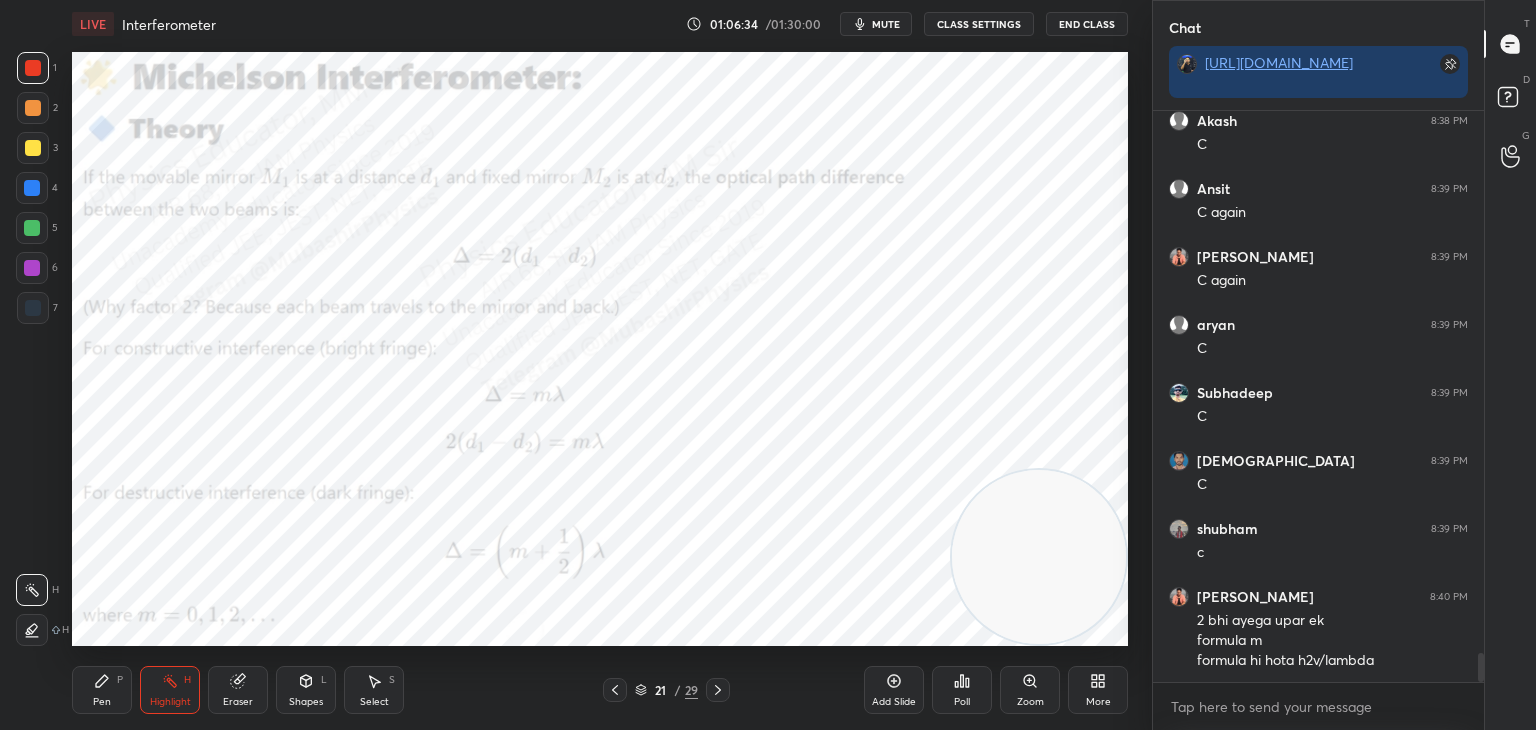 click 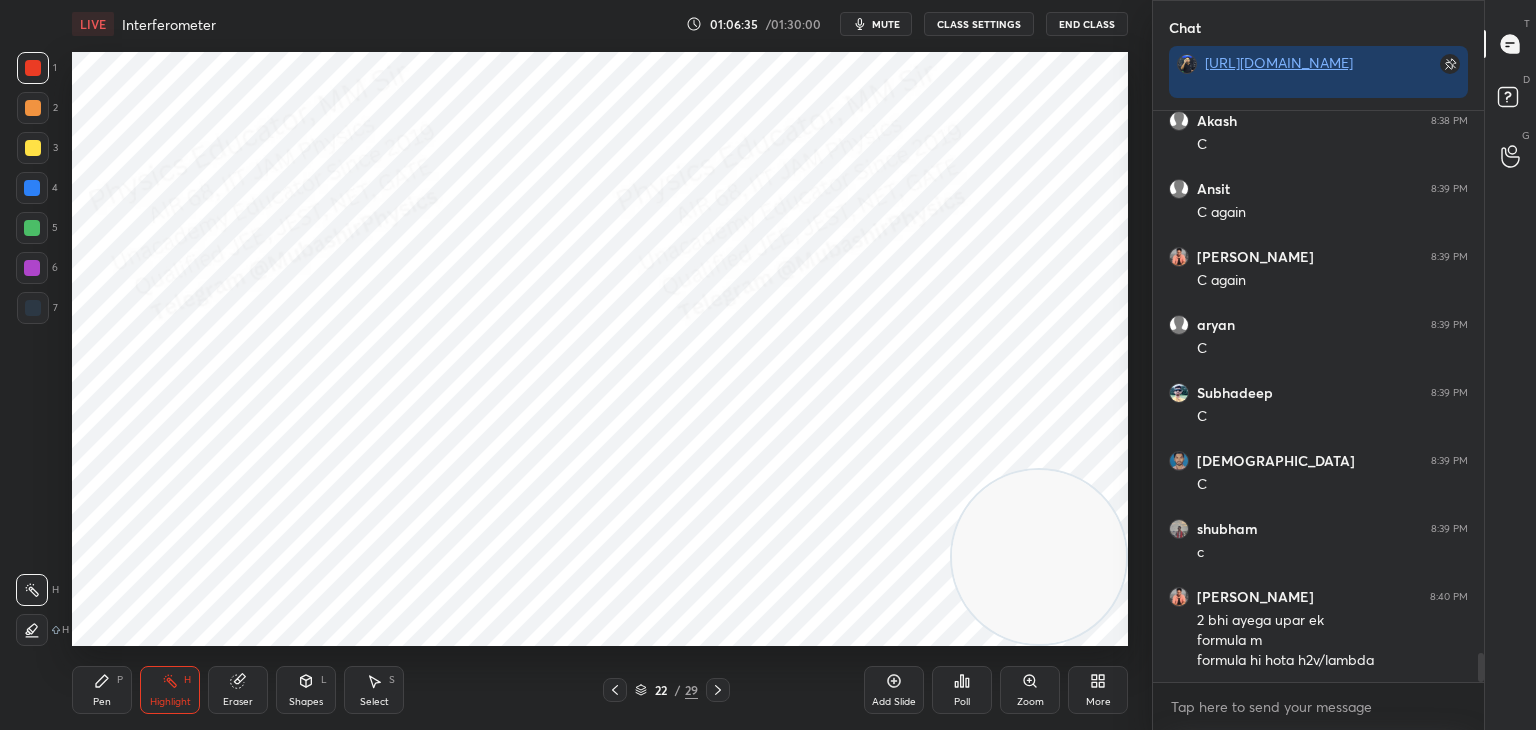 click 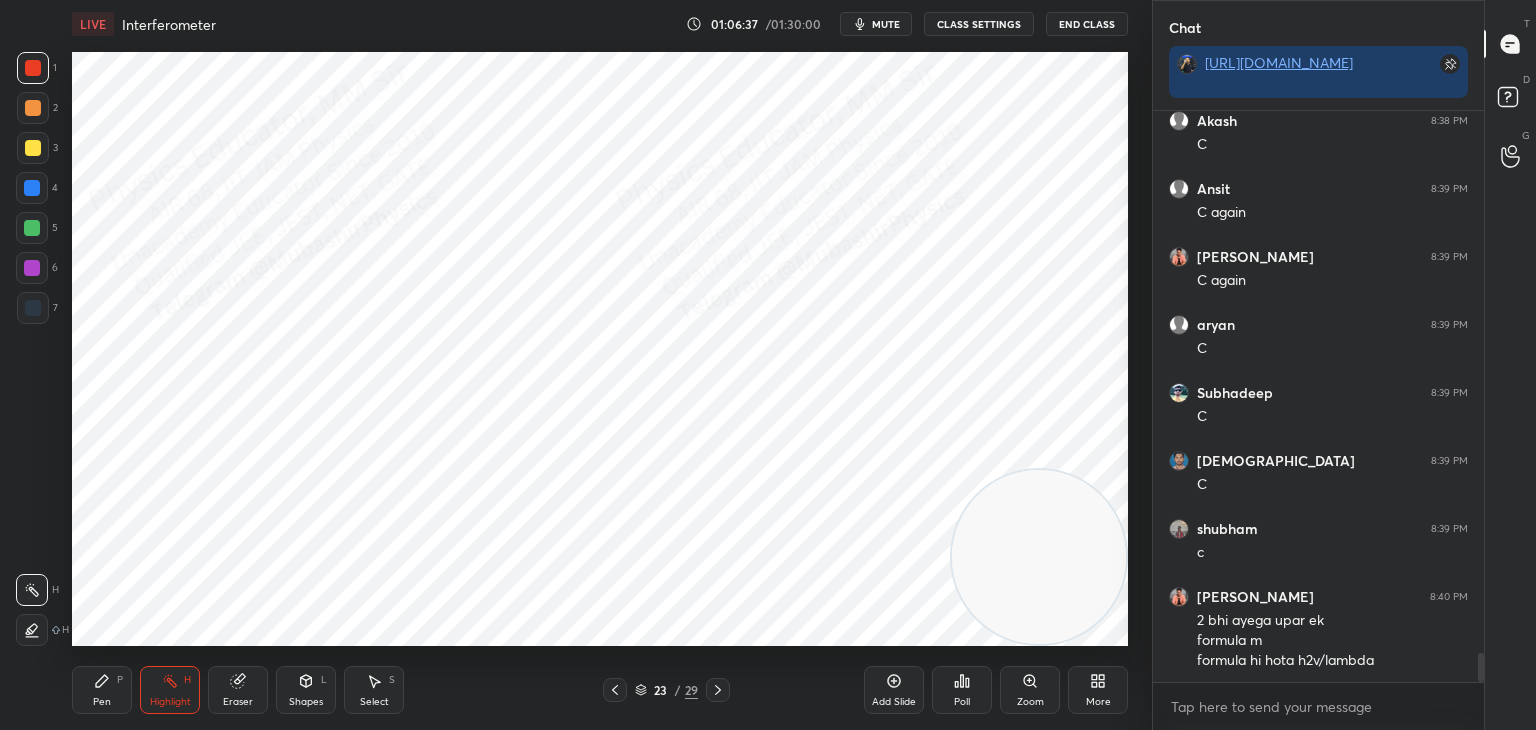 scroll, scrollTop: 10572, scrollLeft: 0, axis: vertical 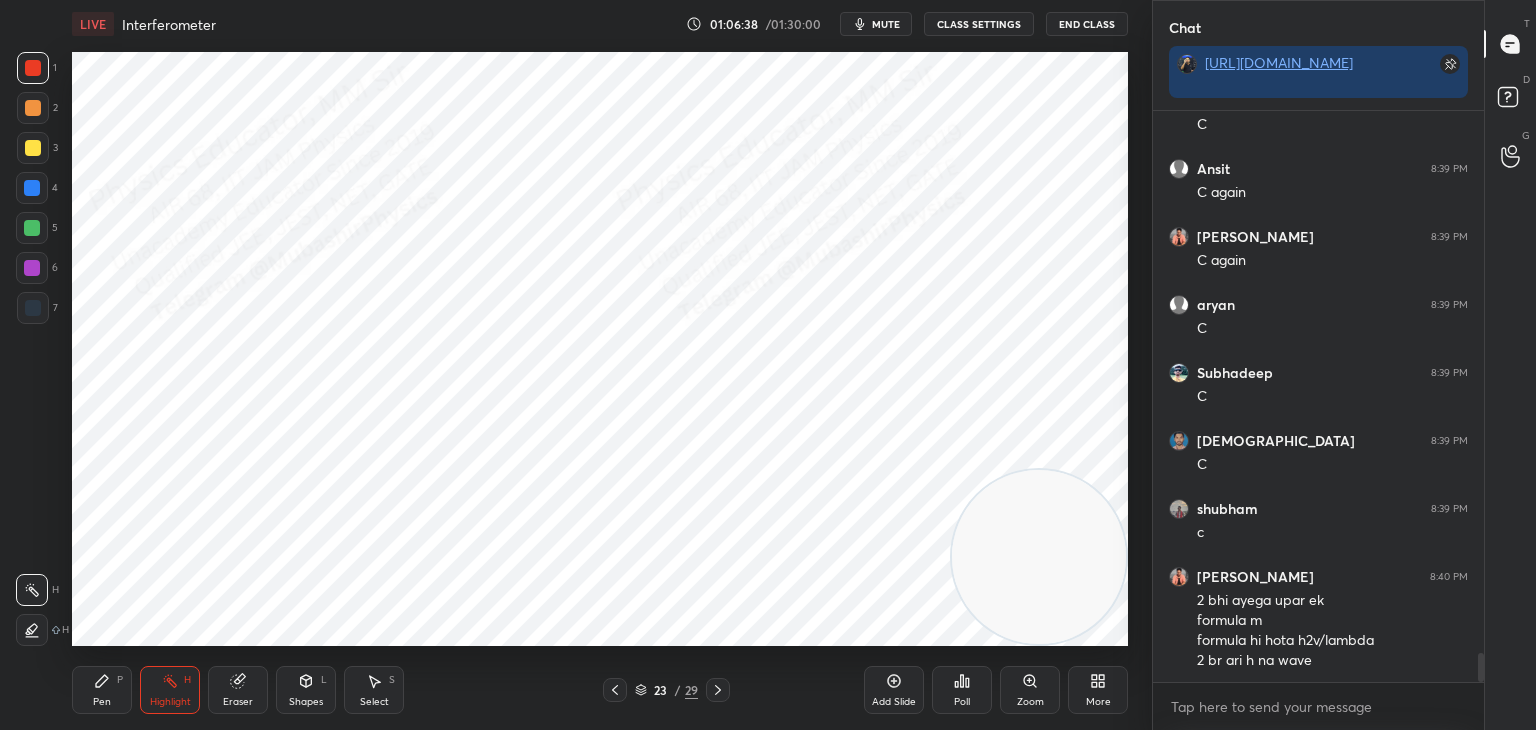 click 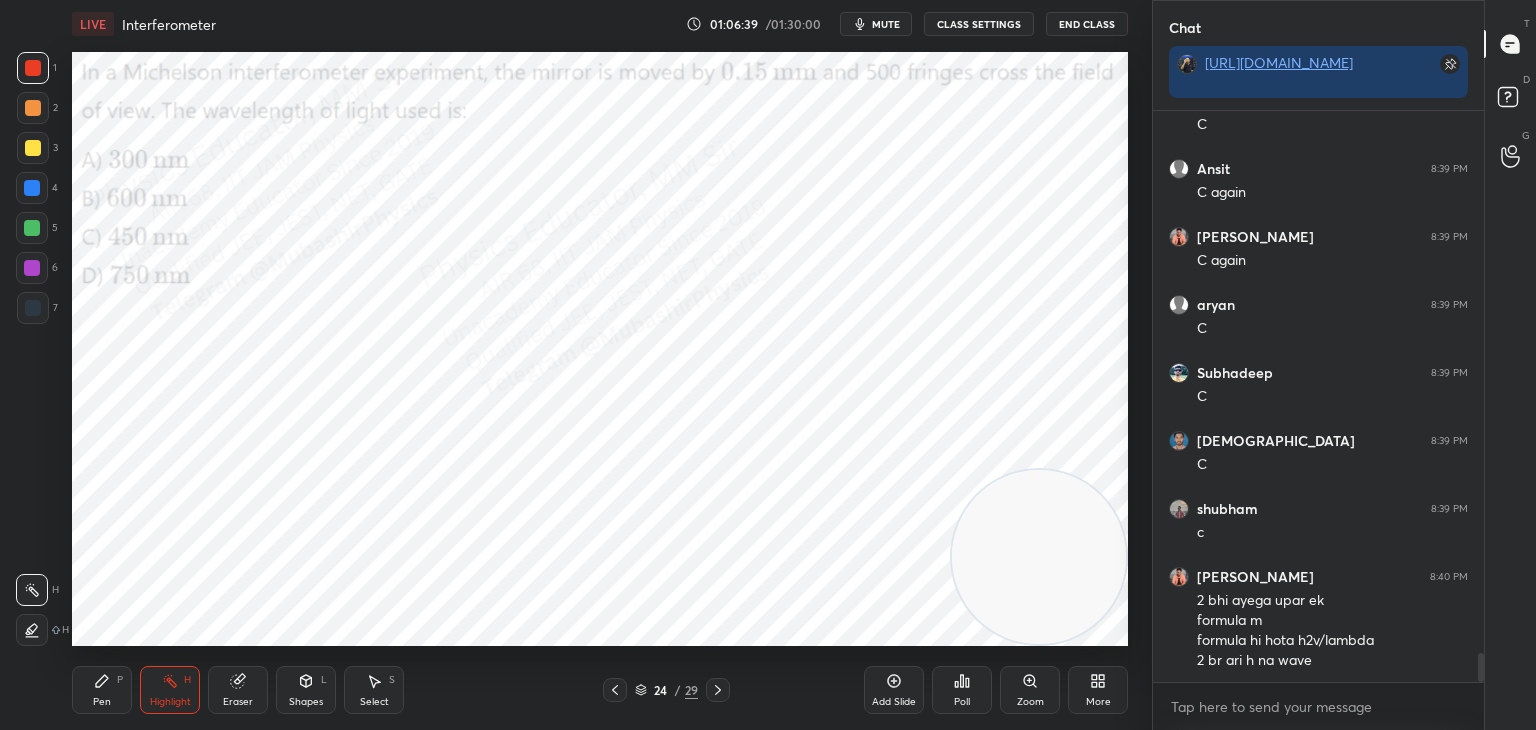 click 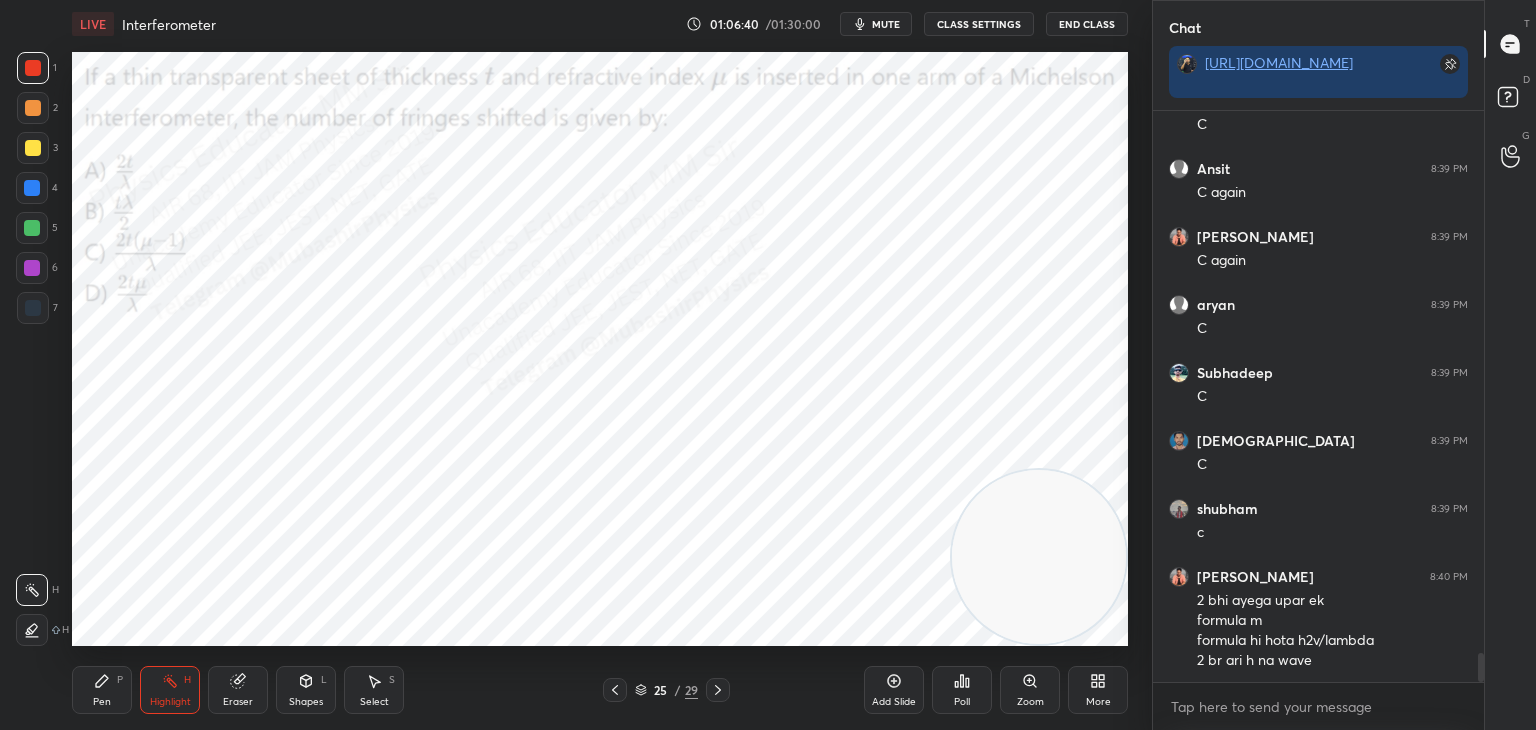 click 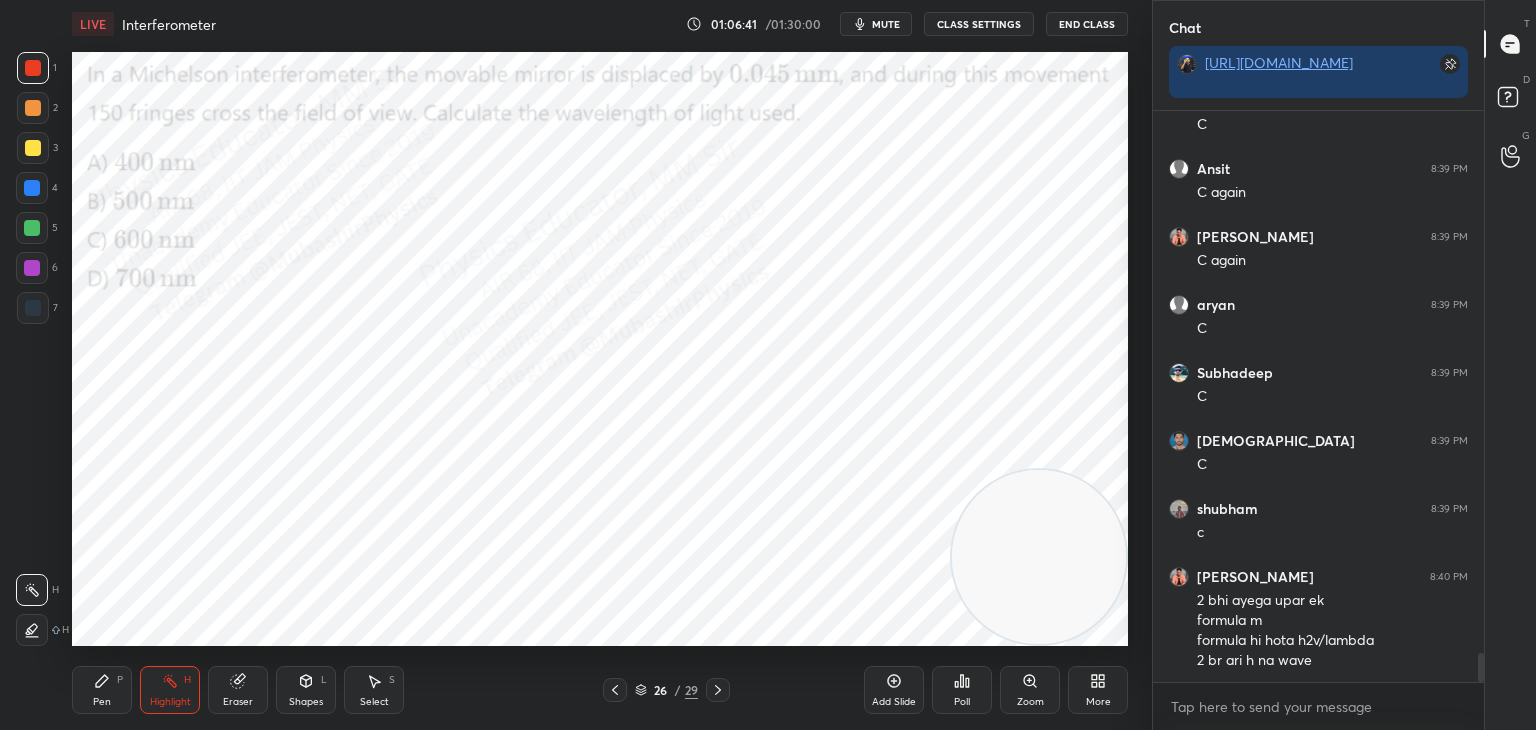 click 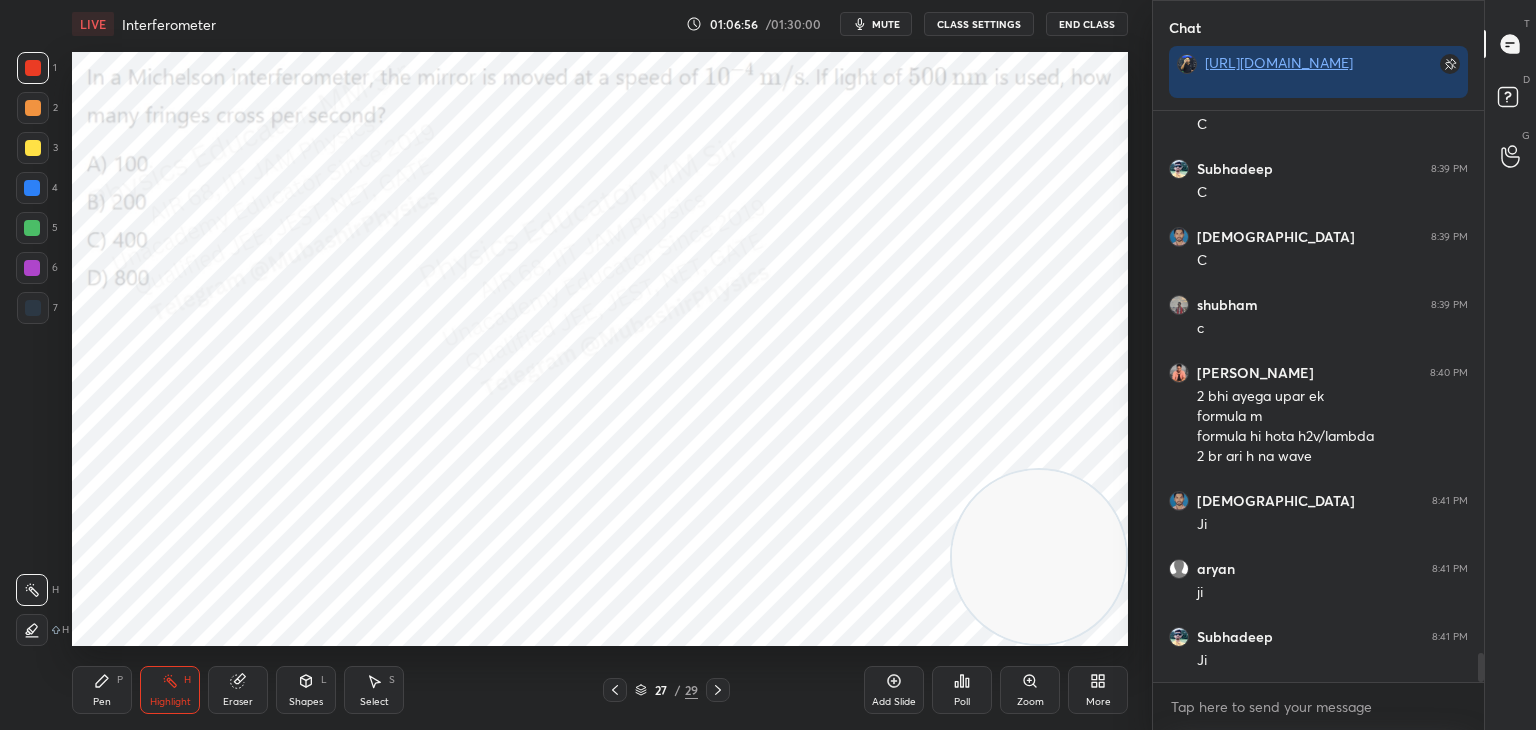 scroll, scrollTop: 10844, scrollLeft: 0, axis: vertical 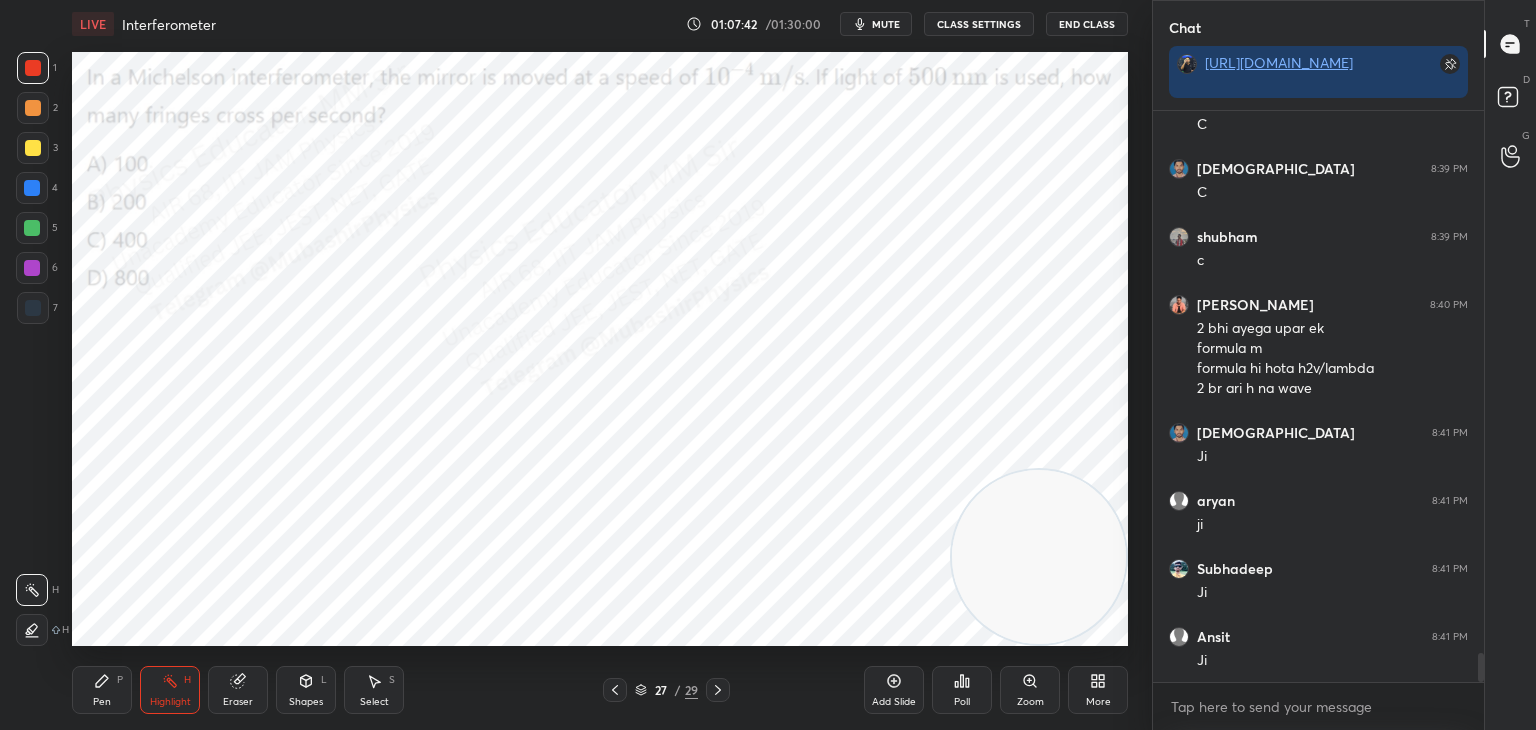 drag, startPoint x: 229, startPoint y: 687, endPoint x: 200, endPoint y: 665, distance: 36.40055 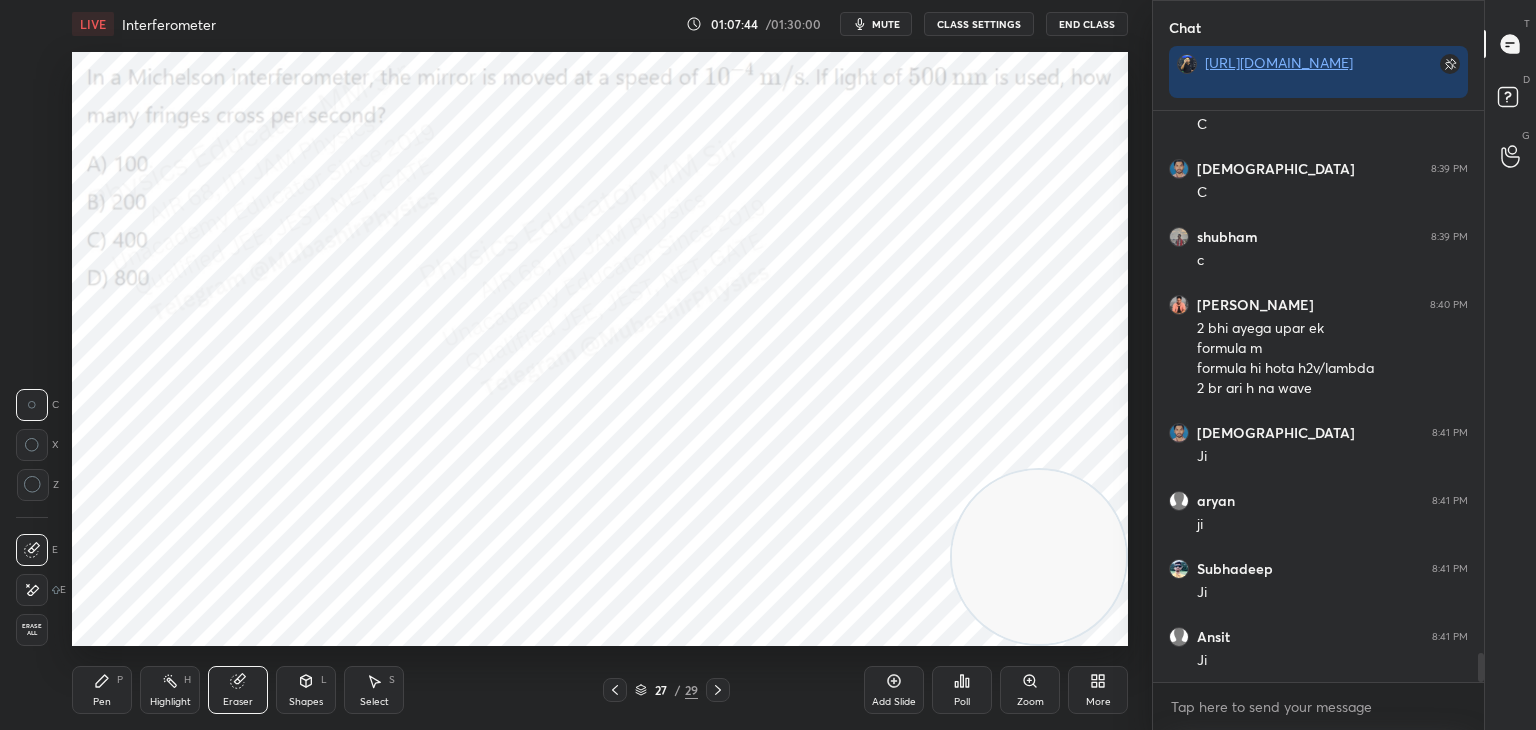 click on "Erase all" at bounding box center [32, 630] 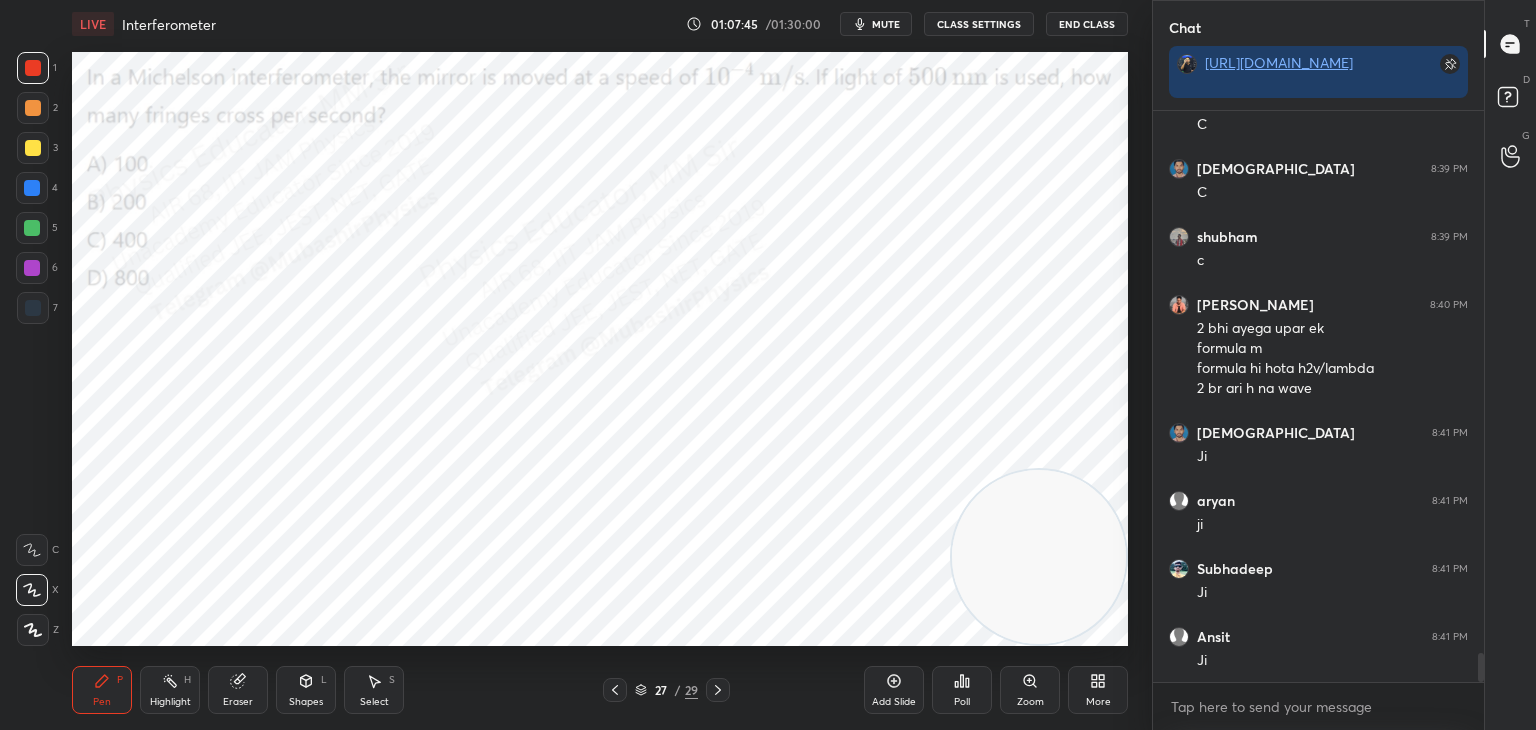 click 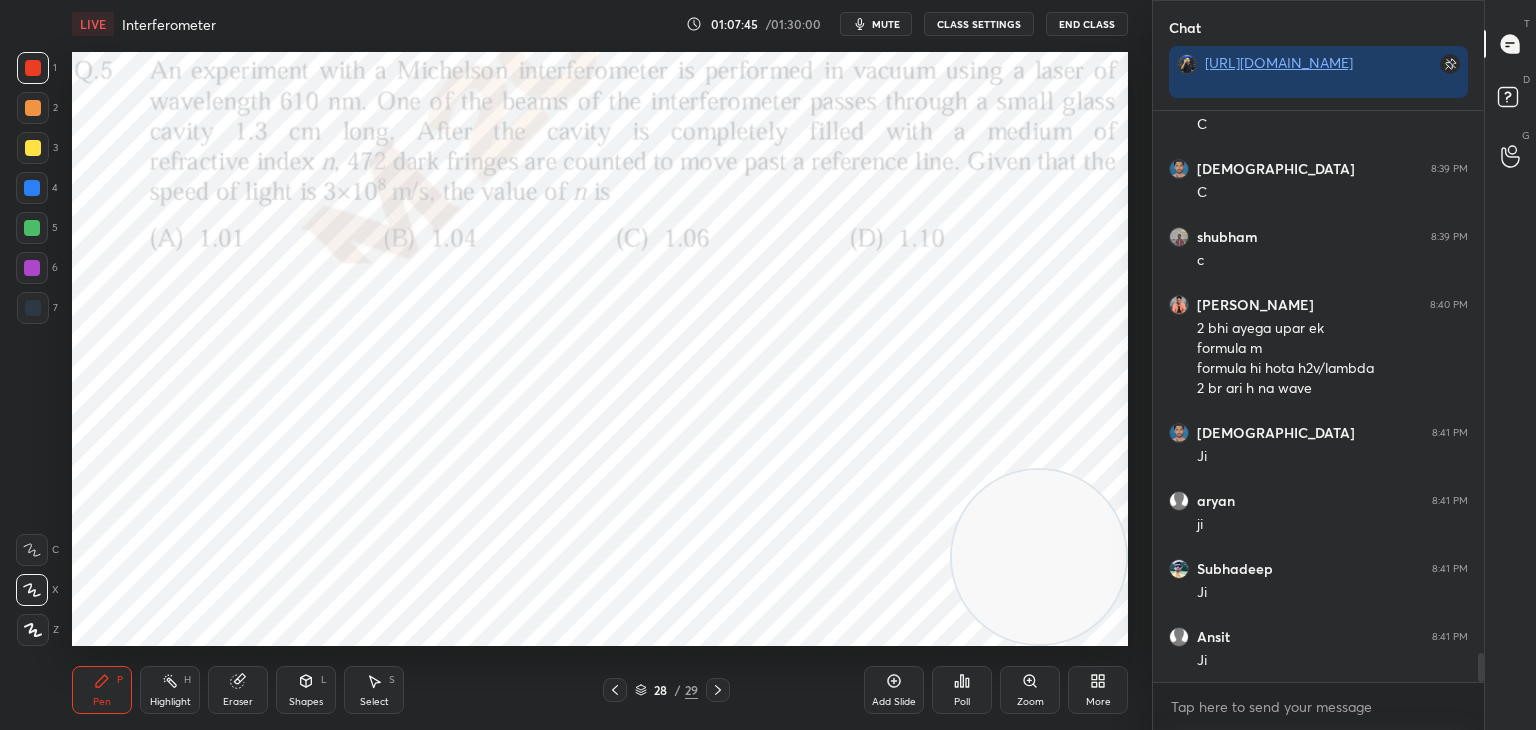 drag, startPoint x: 153, startPoint y: 681, endPoint x: 176, endPoint y: 682, distance: 23.021729 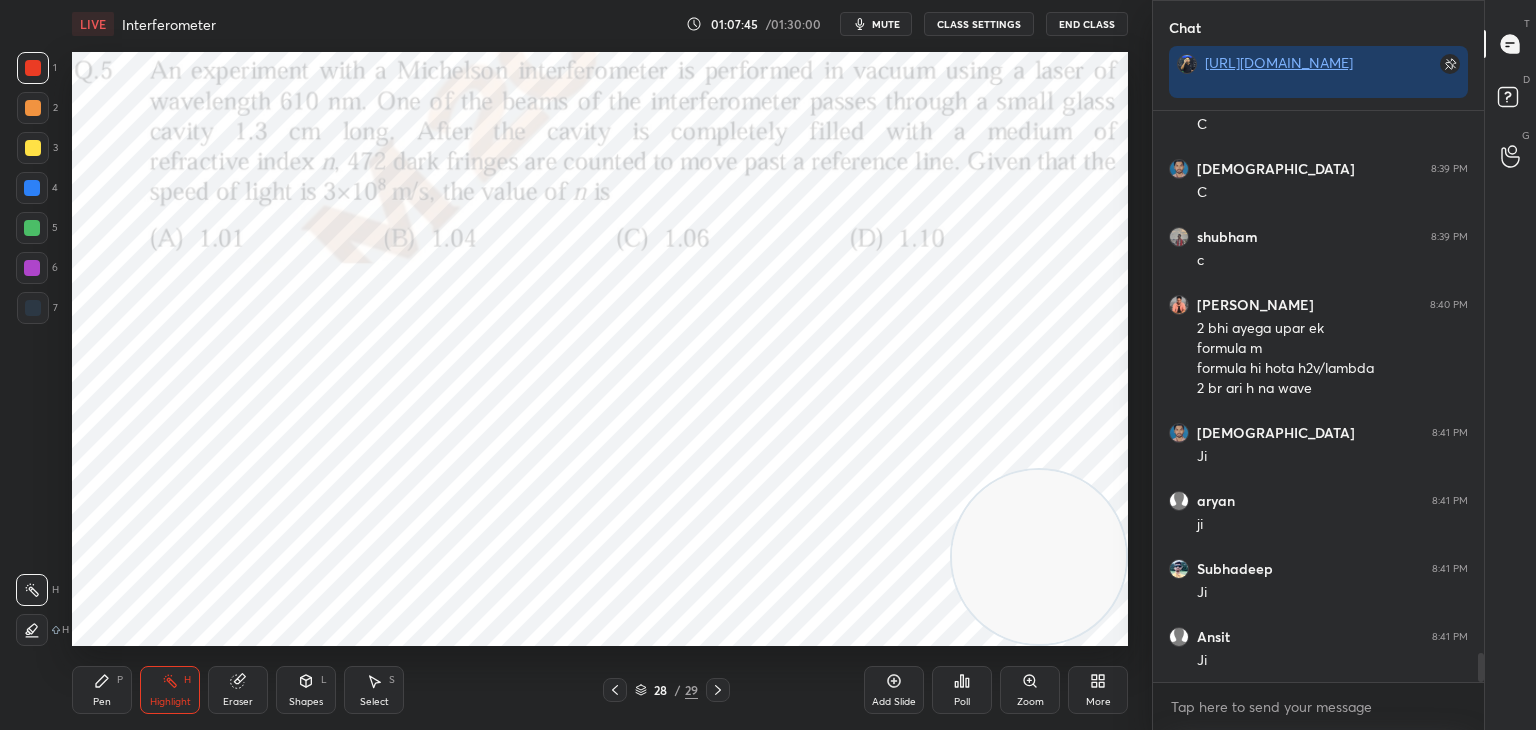 click on "Highlight H" at bounding box center (170, 690) 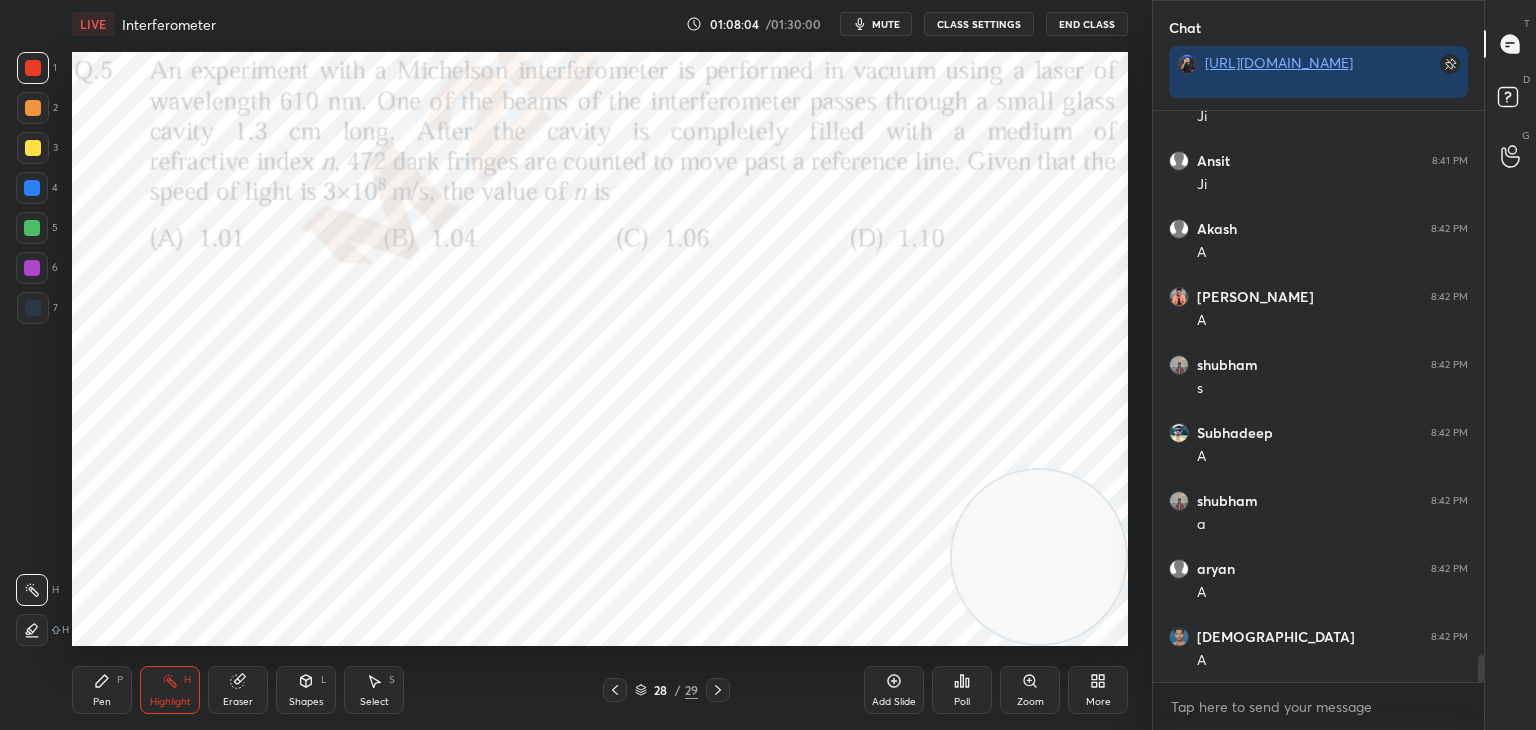 scroll, scrollTop: 11388, scrollLeft: 0, axis: vertical 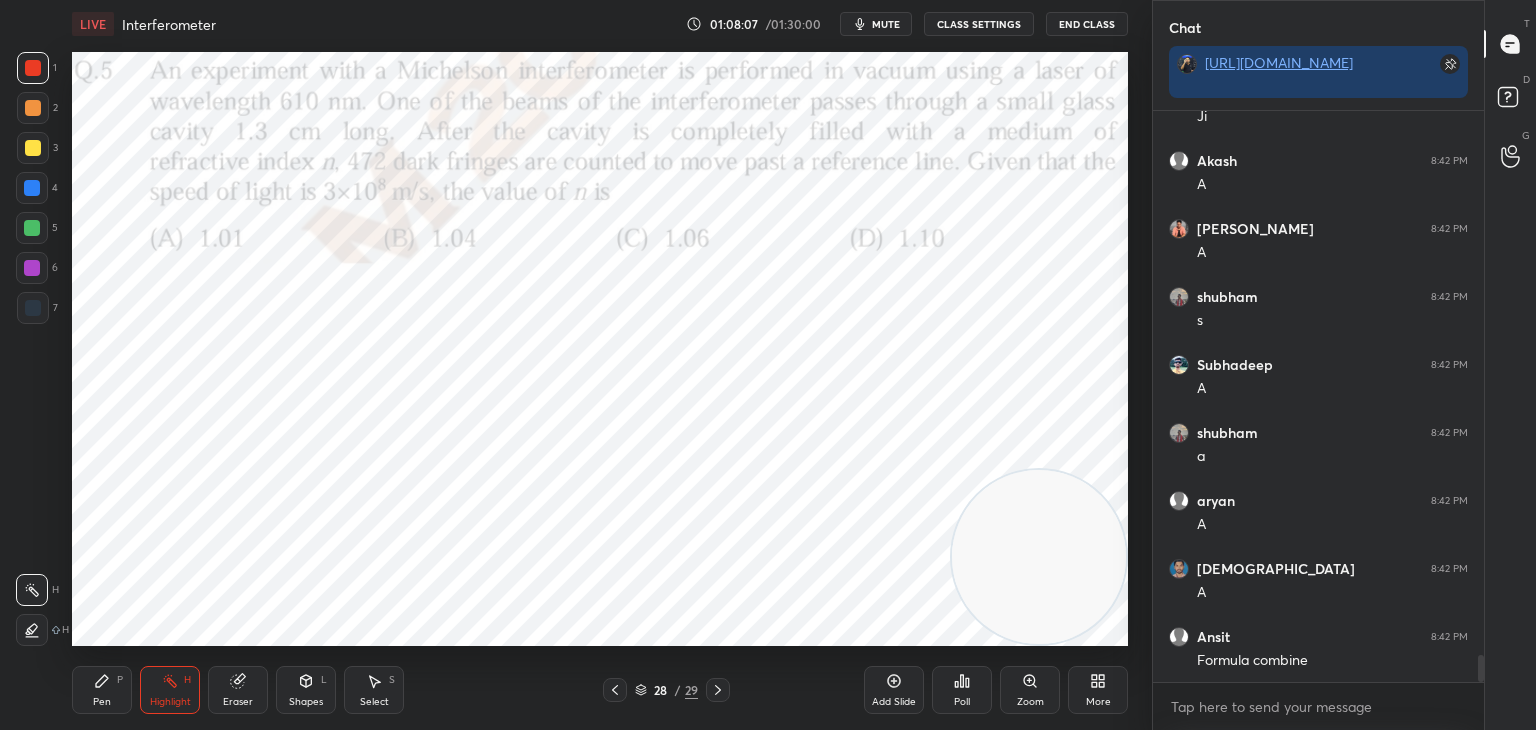 click 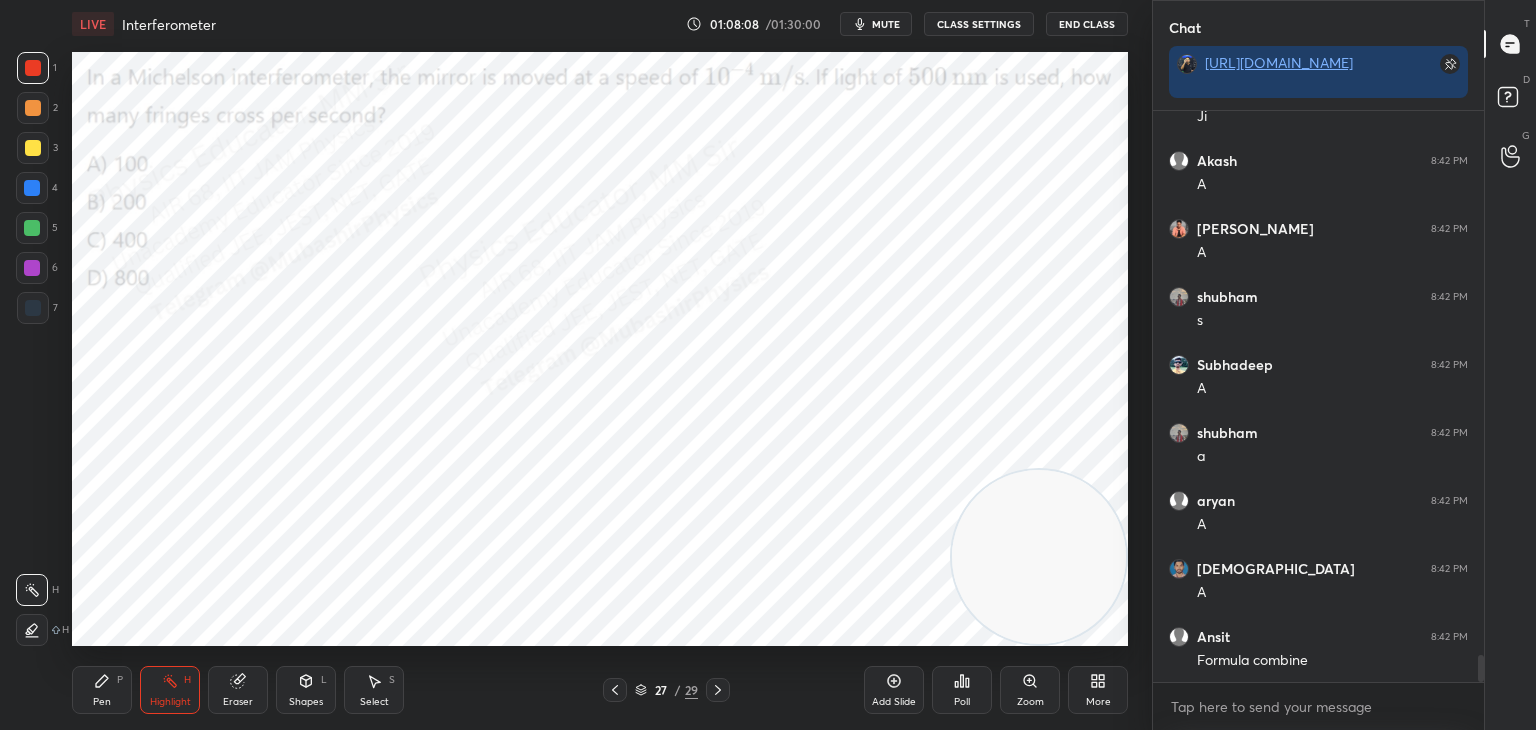 click 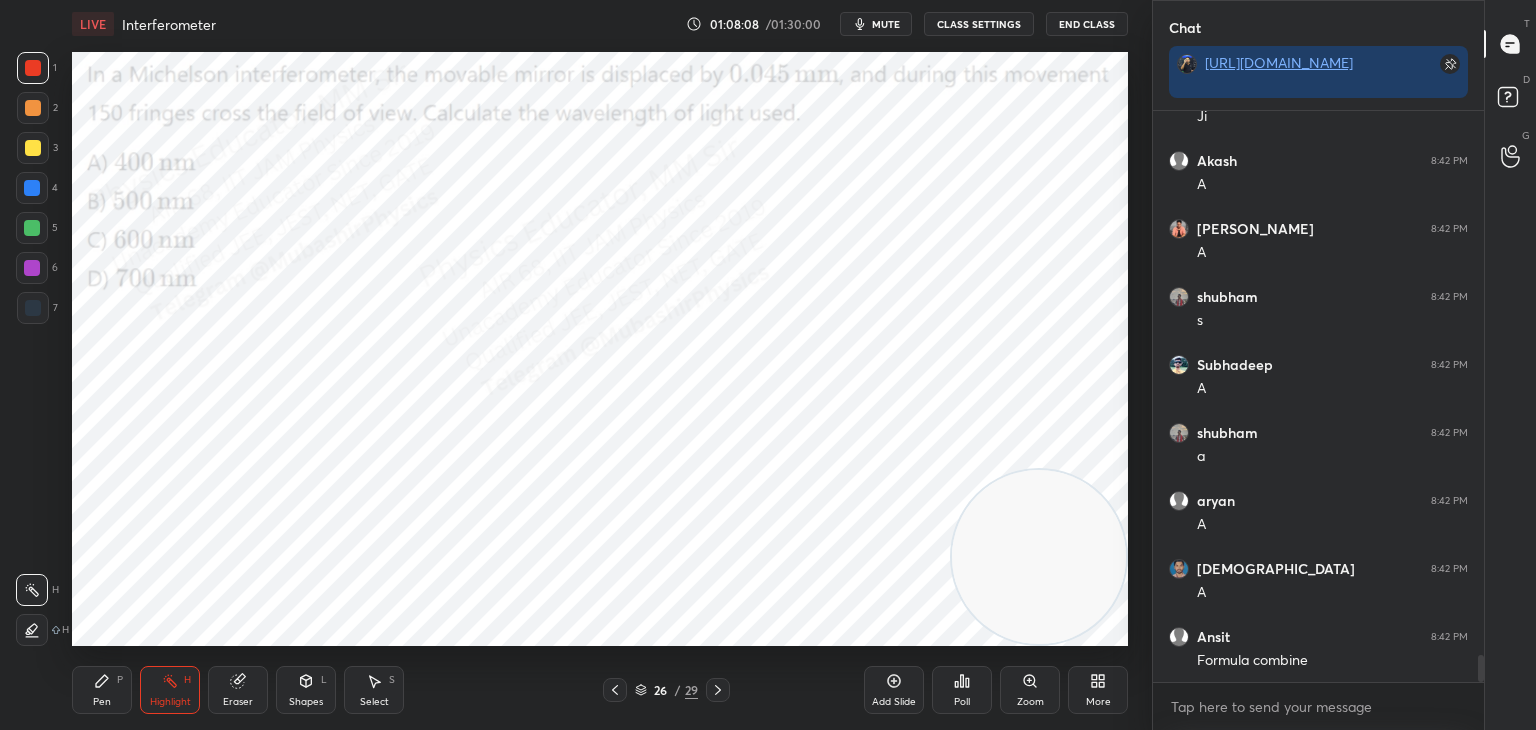 click 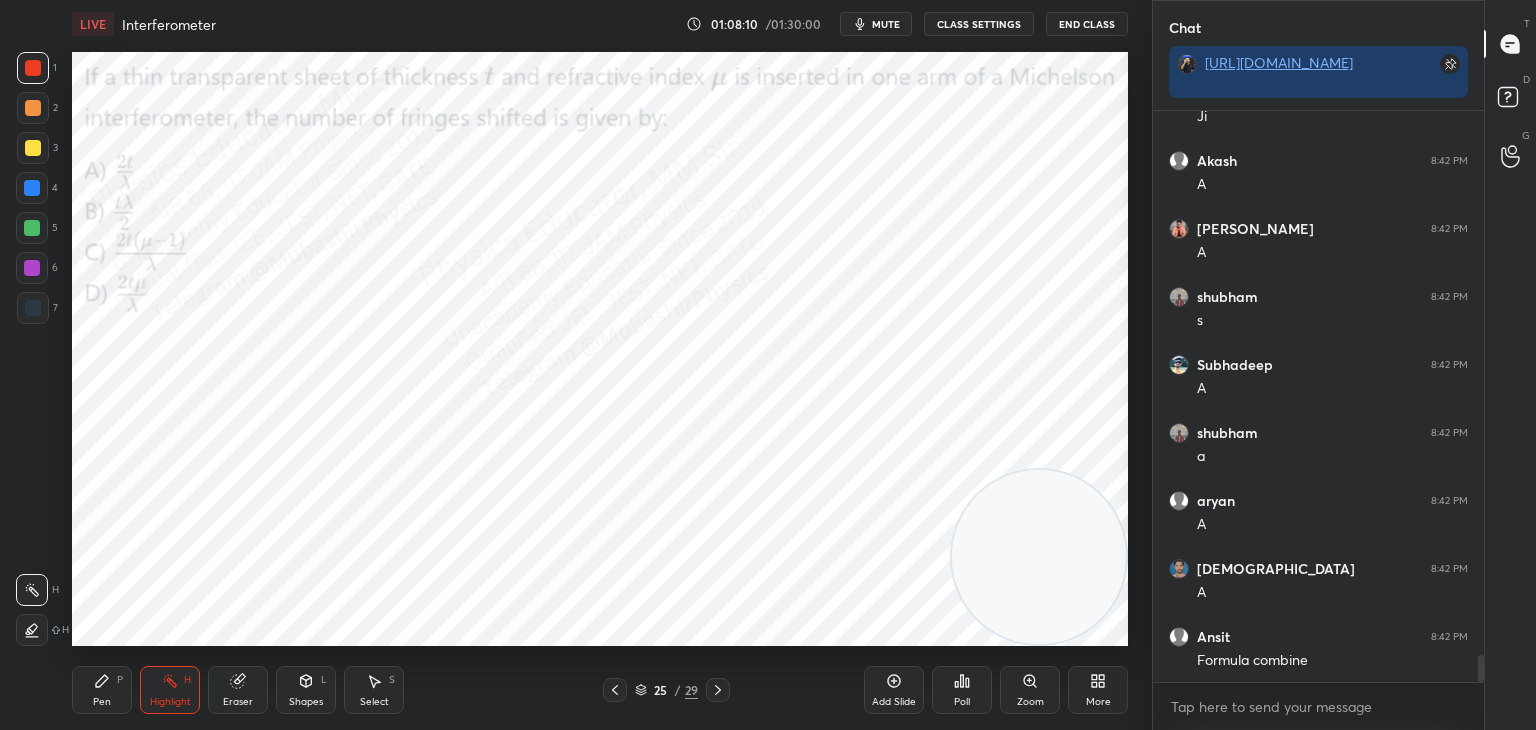scroll, scrollTop: 11456, scrollLeft: 0, axis: vertical 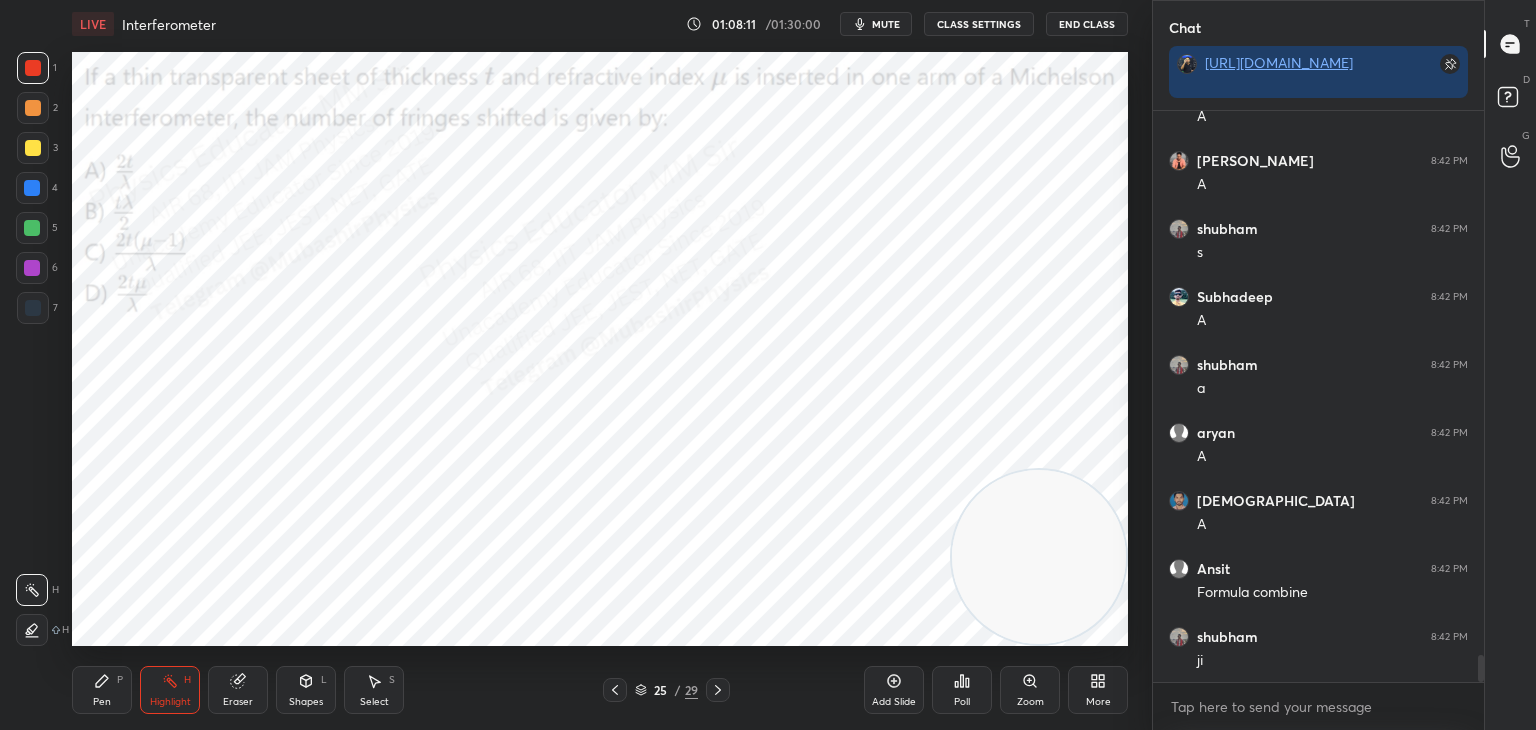 click 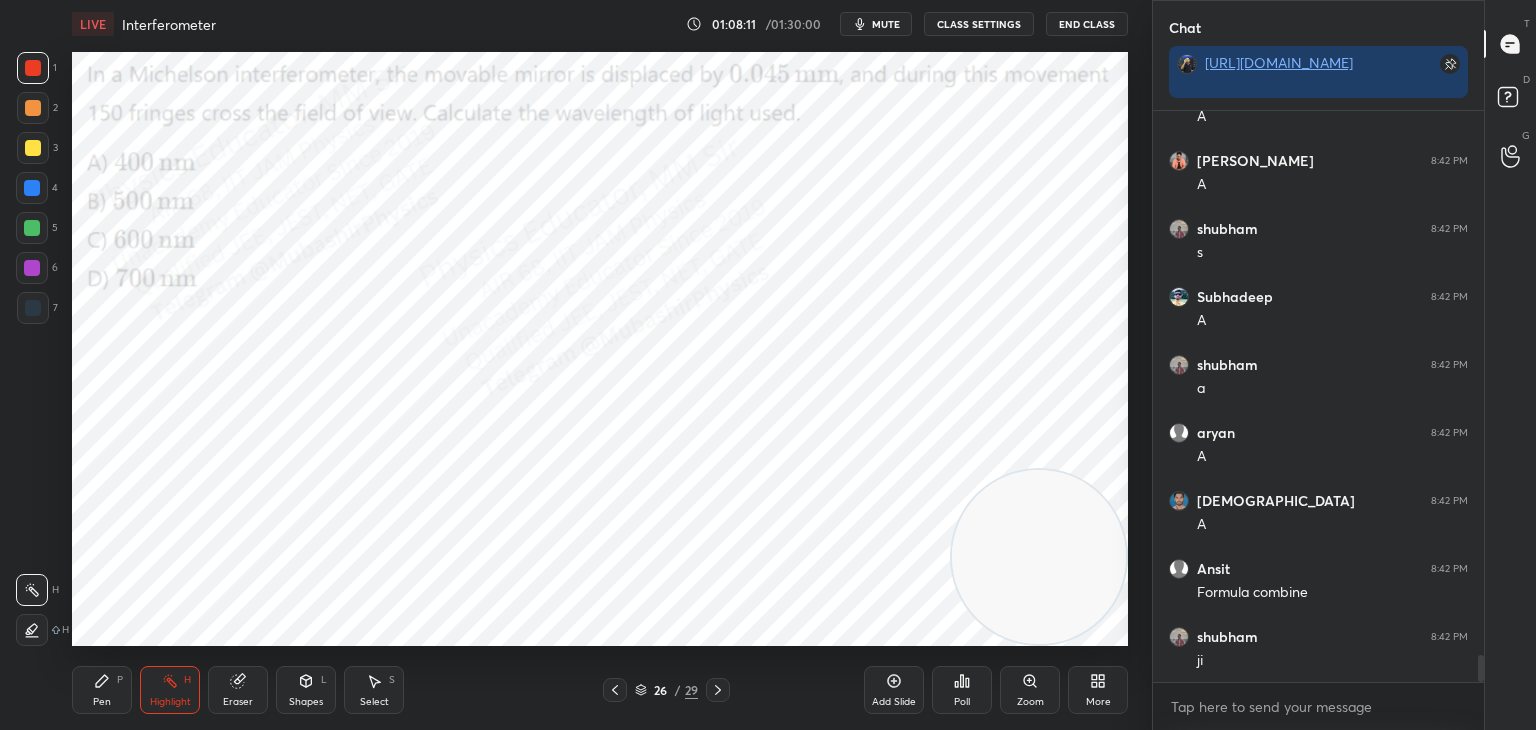 click 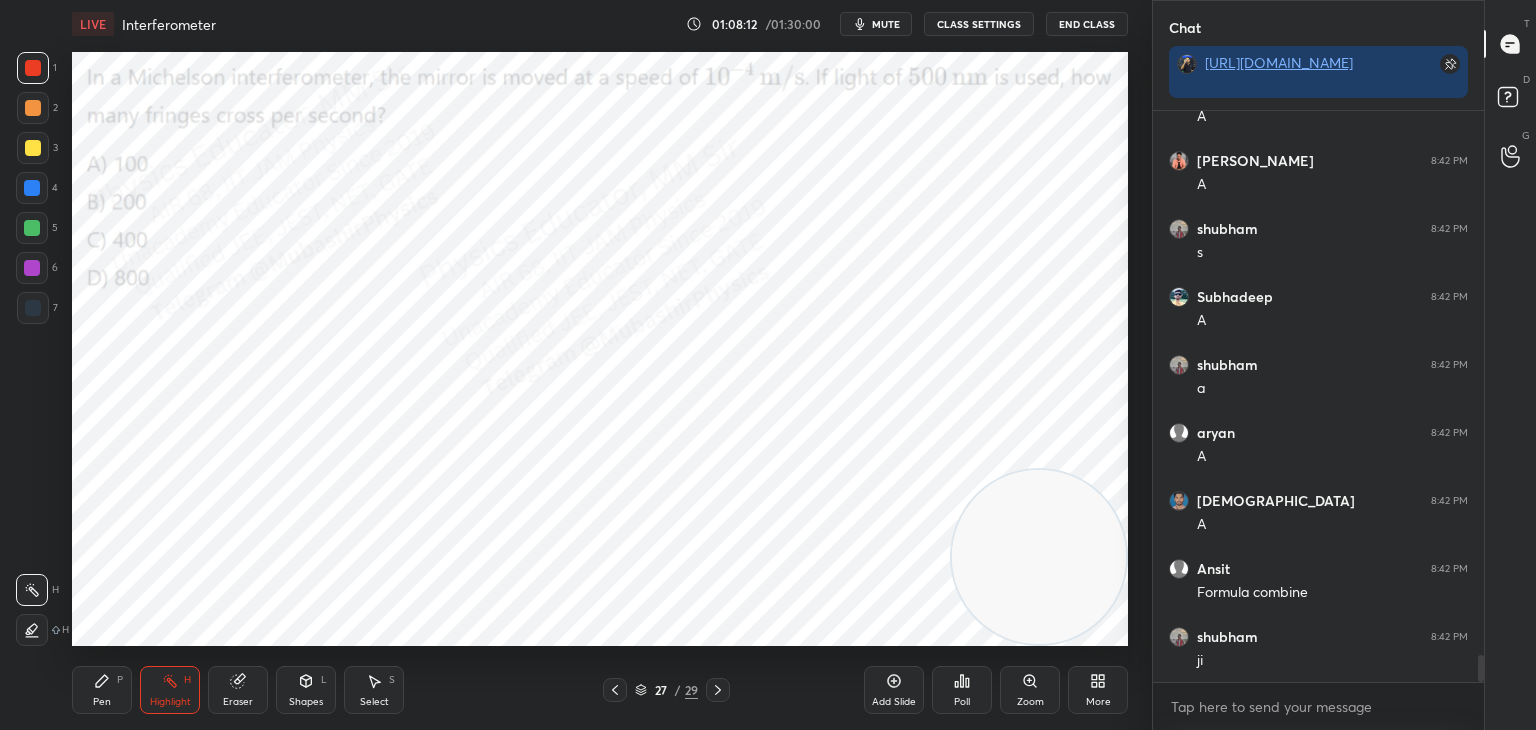 click at bounding box center [718, 690] 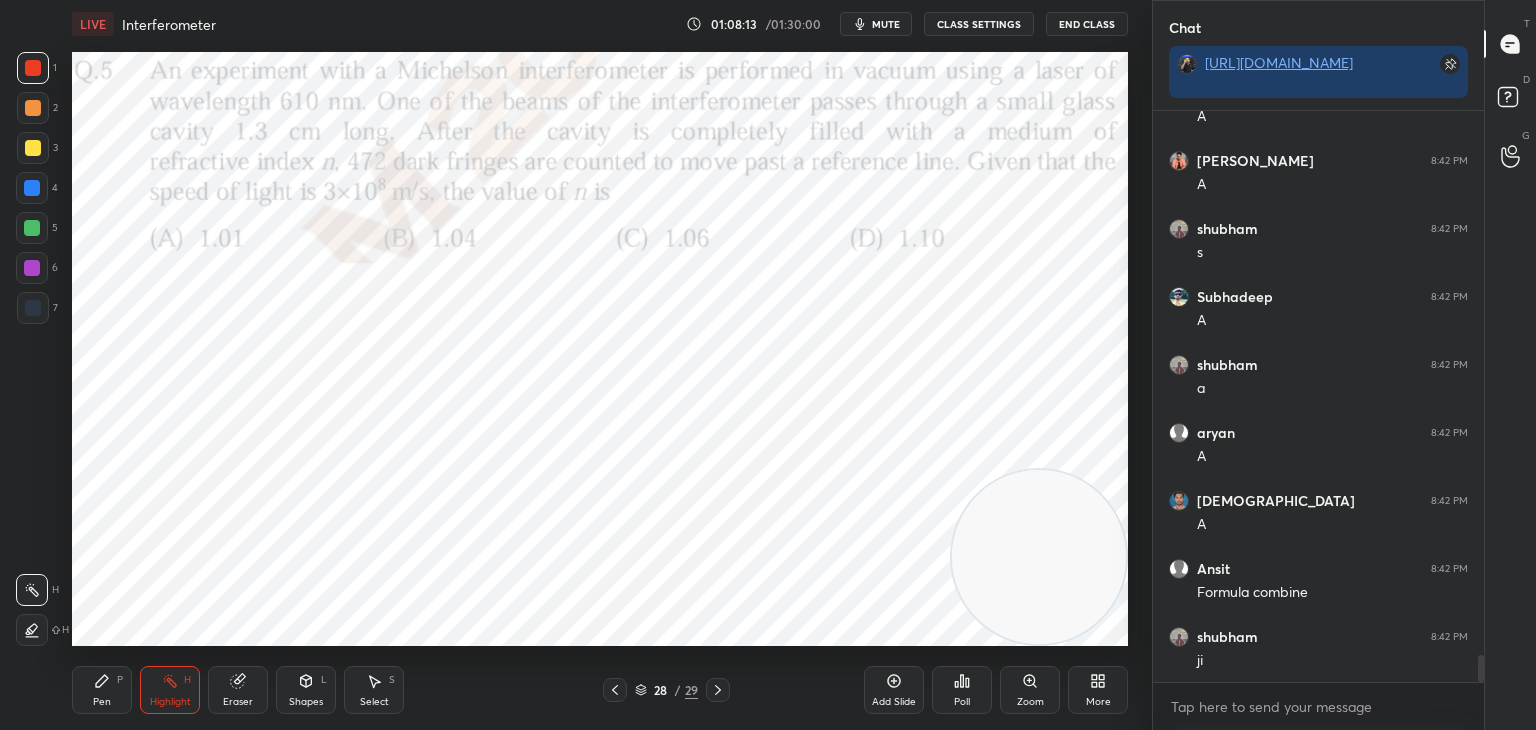 drag, startPoint x: 96, startPoint y: 697, endPoint x: 64, endPoint y: 279, distance: 419.22308 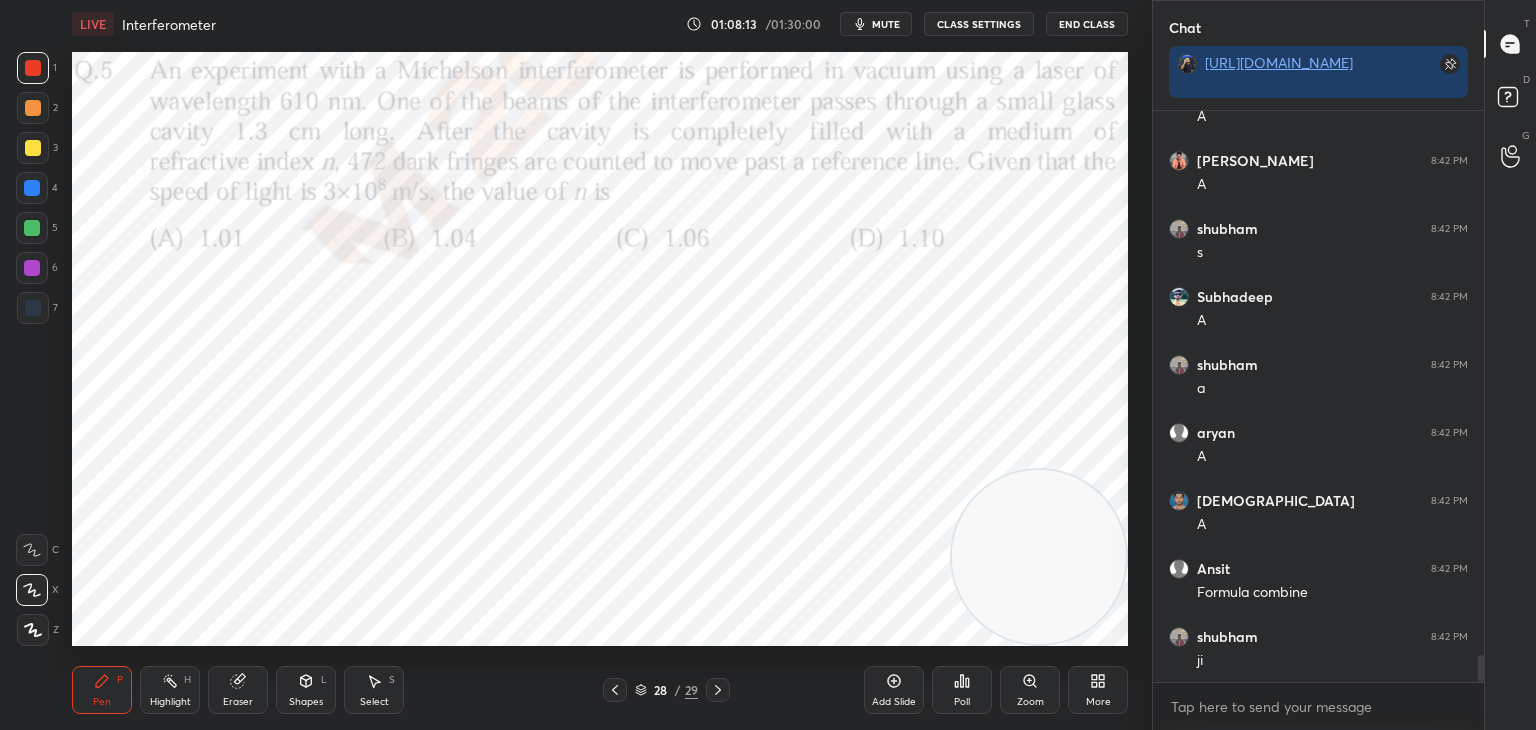 click on "1 2 3 4 5 6 7" at bounding box center [37, 192] 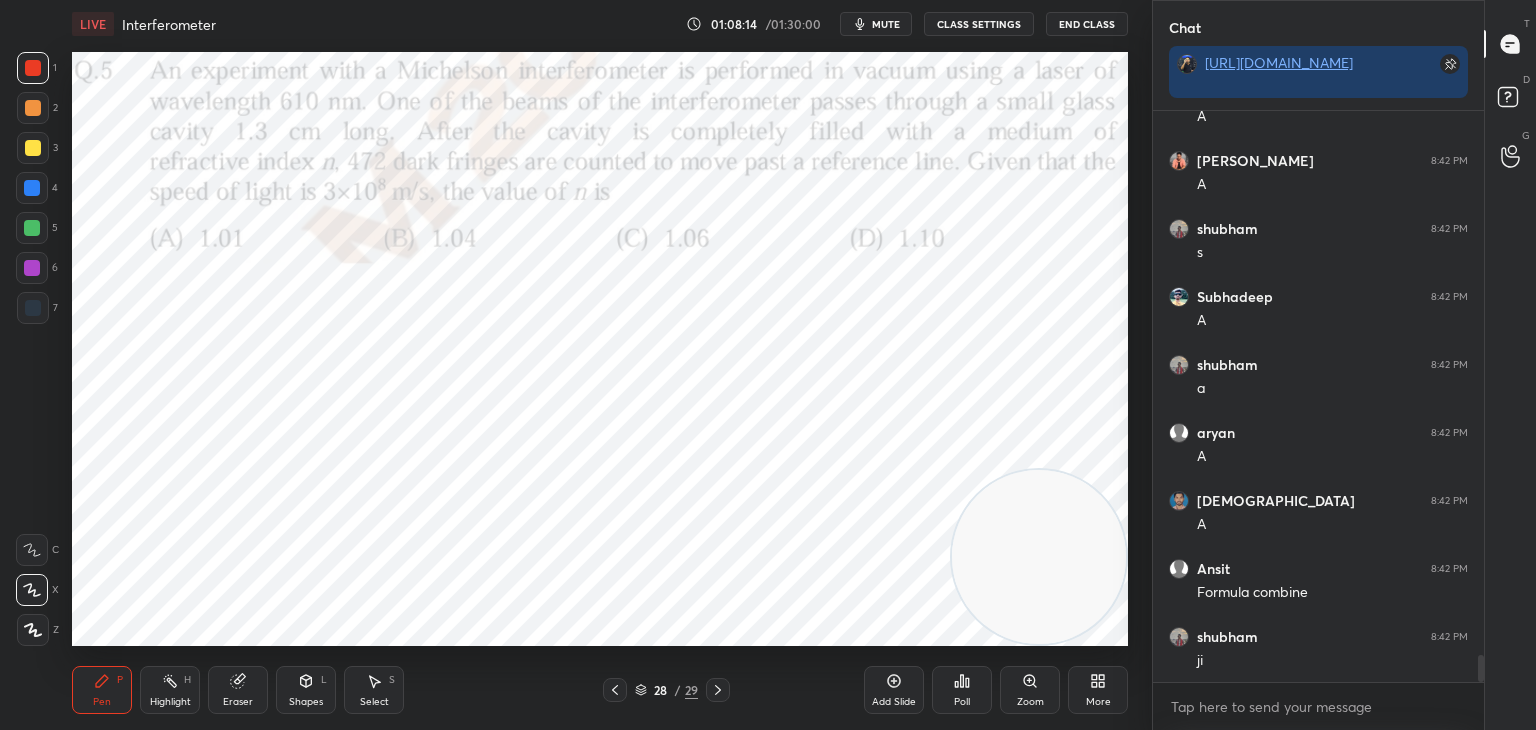 click at bounding box center [32, 188] 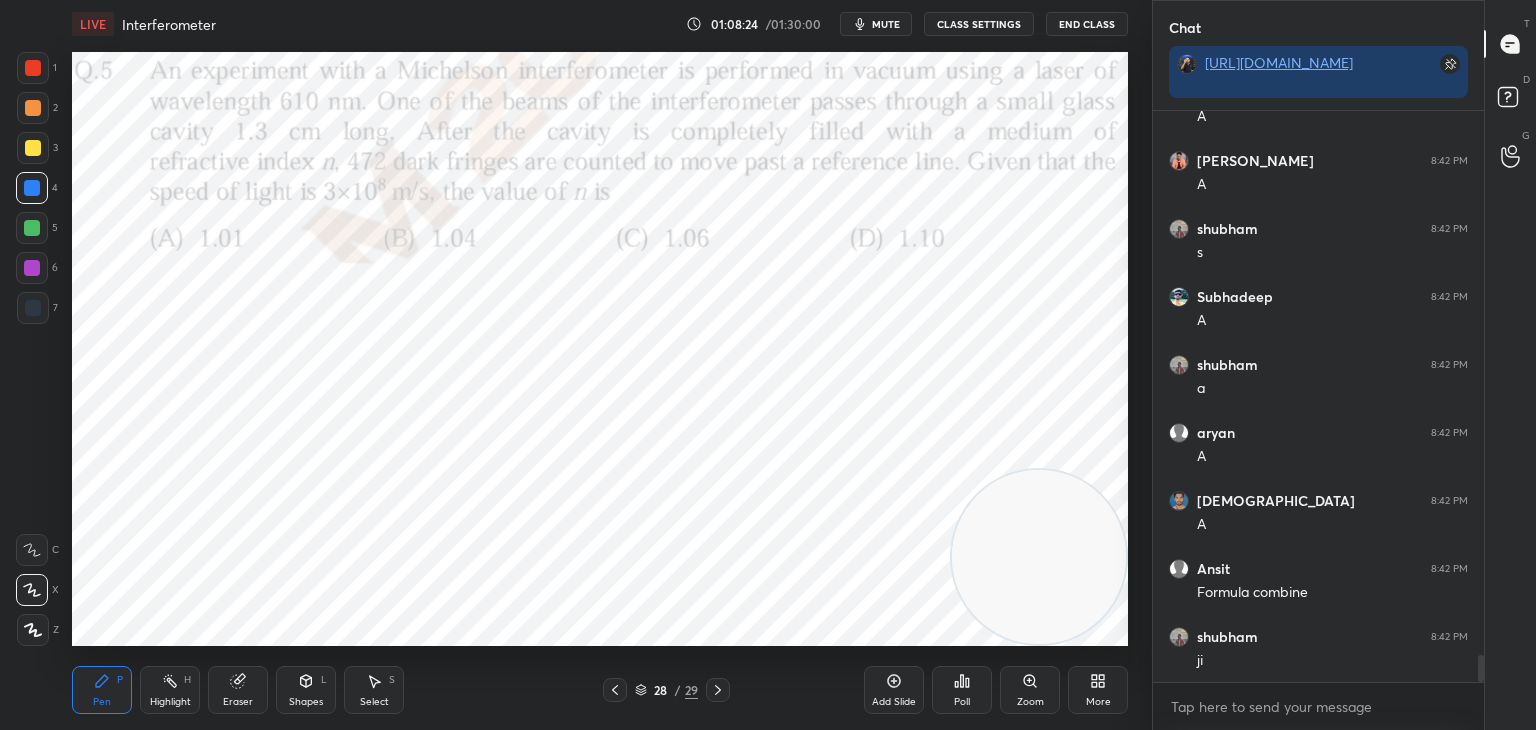 scroll, scrollTop: 11524, scrollLeft: 0, axis: vertical 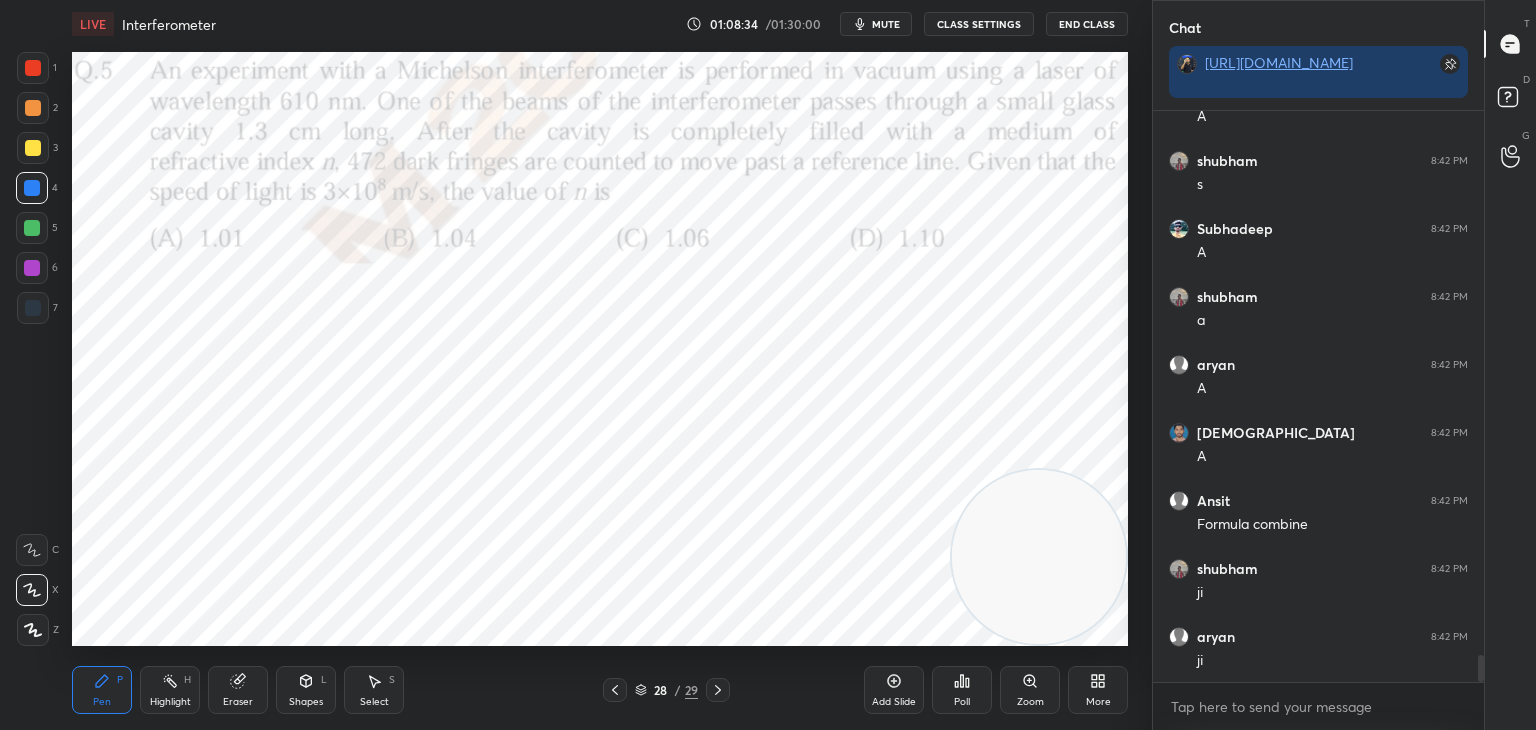 click at bounding box center [32, 268] 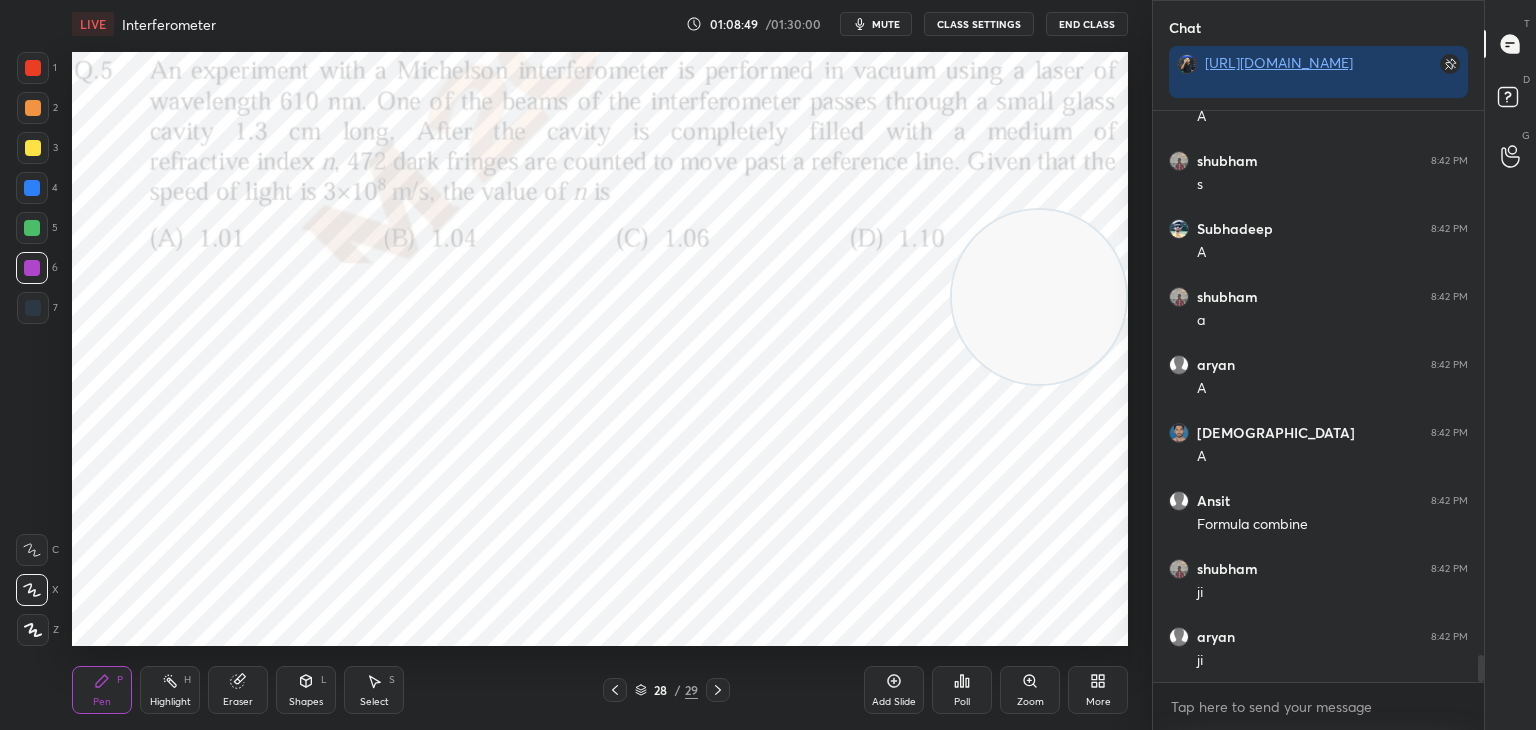 drag, startPoint x: 1035, startPoint y: 543, endPoint x: 1072, endPoint y: 277, distance: 268.56097 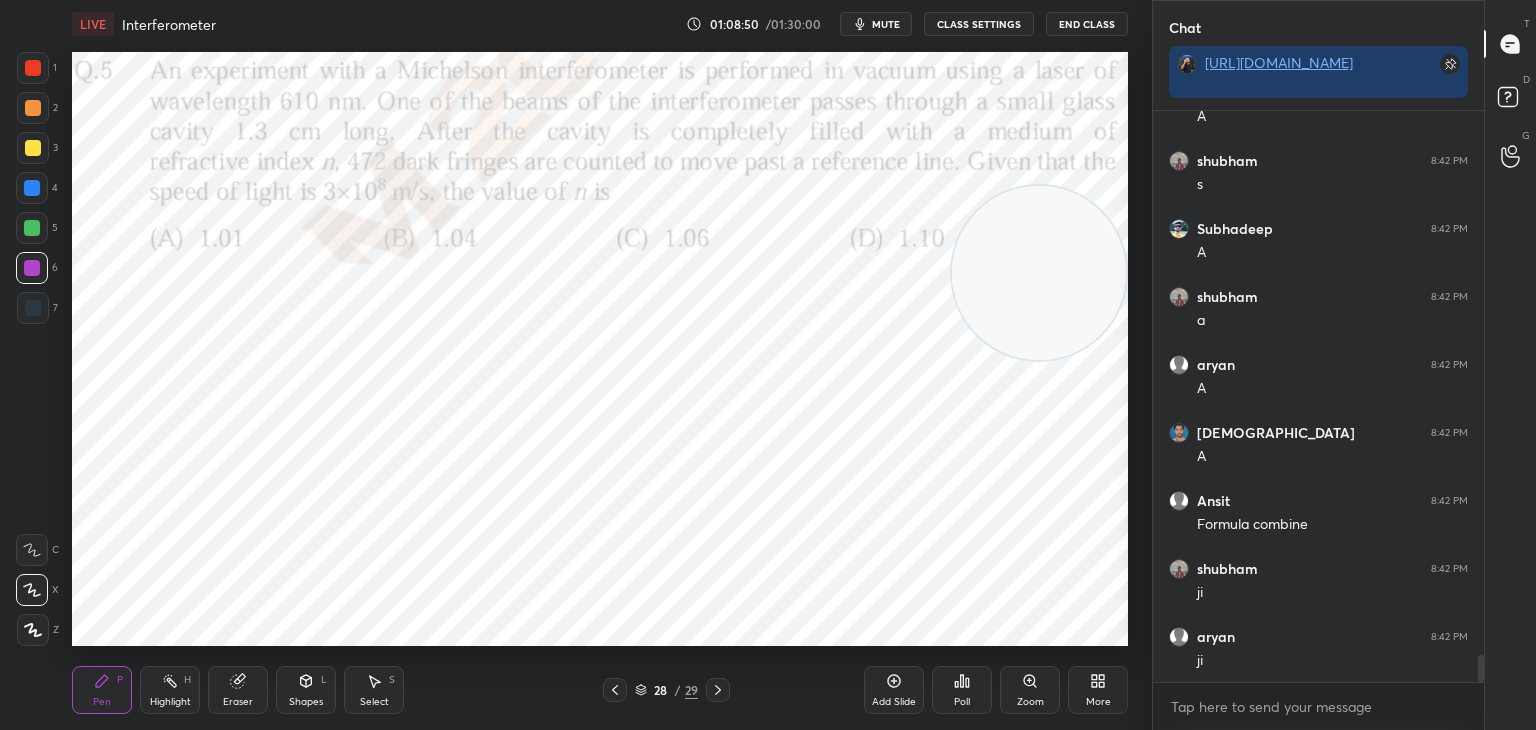 click at bounding box center (32, 228) 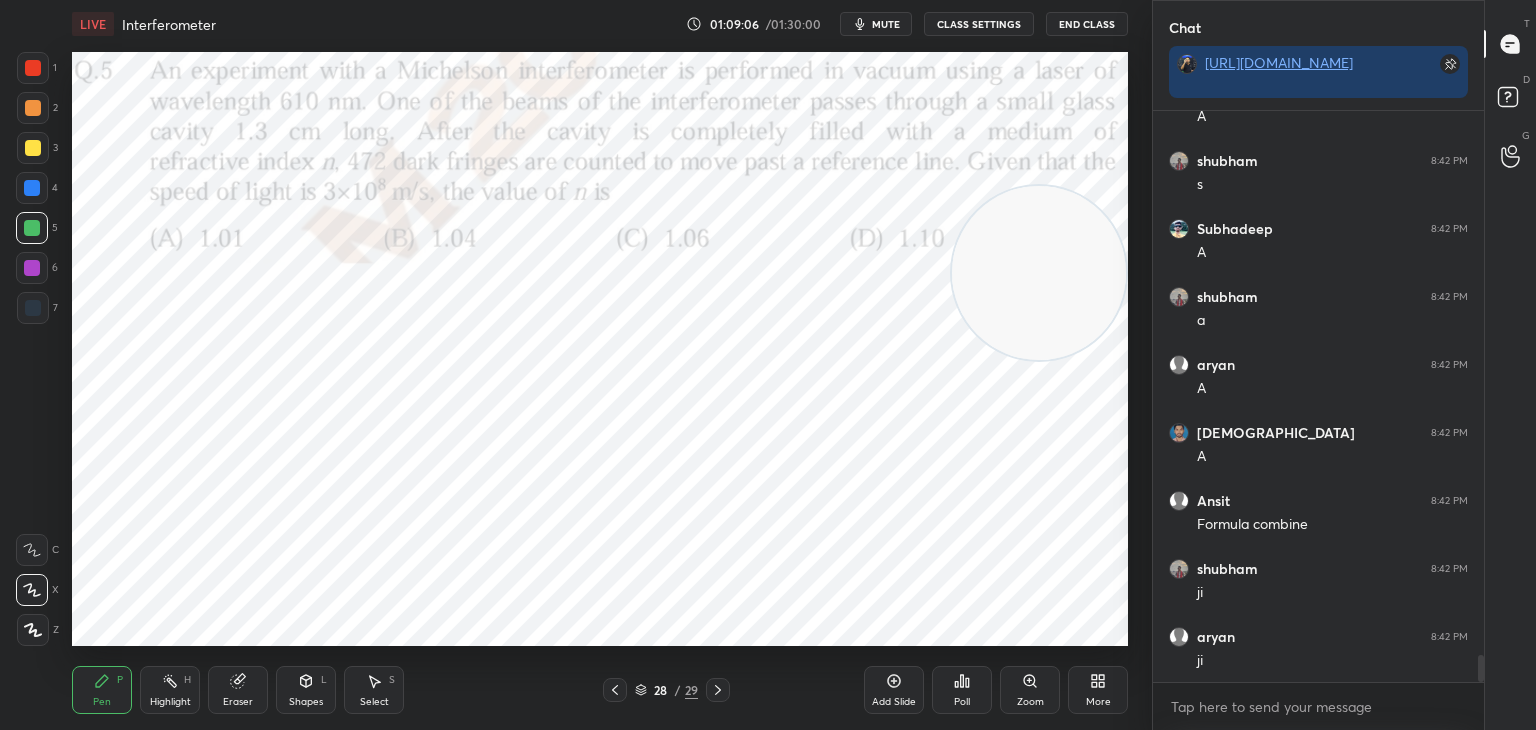 drag, startPoint x: 36, startPoint y: 57, endPoint x: 55, endPoint y: 70, distance: 23.021729 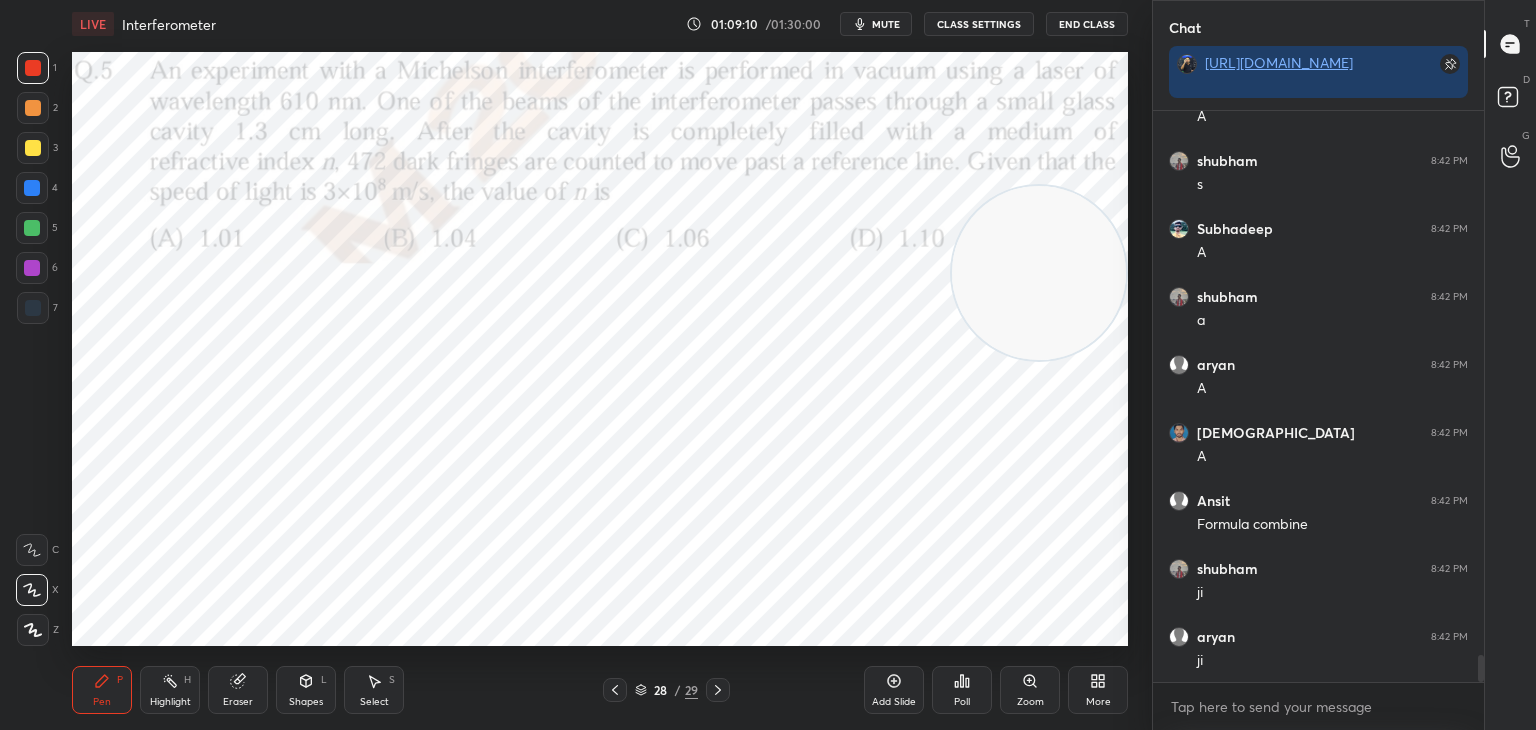 click on "Highlight H" at bounding box center (170, 690) 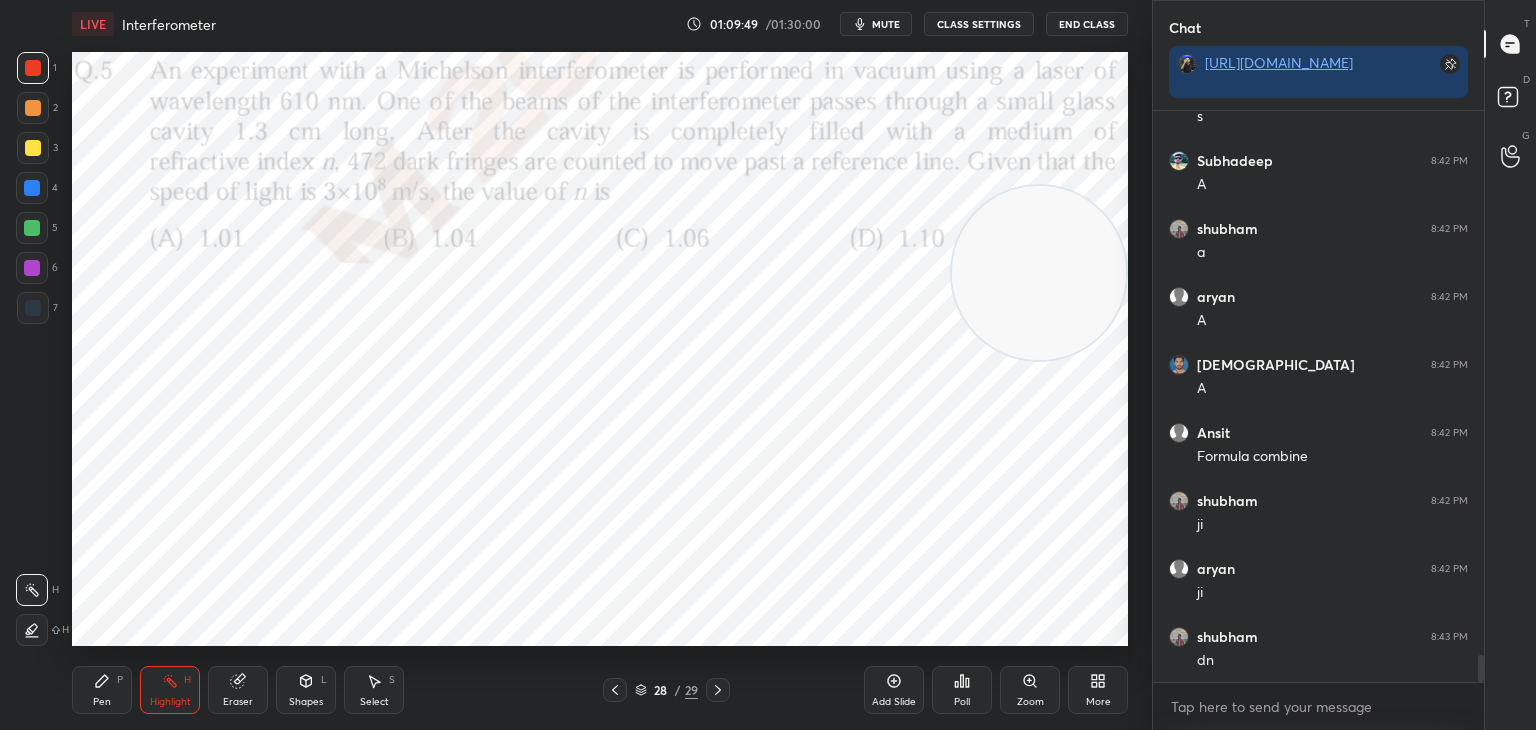 scroll, scrollTop: 11660, scrollLeft: 0, axis: vertical 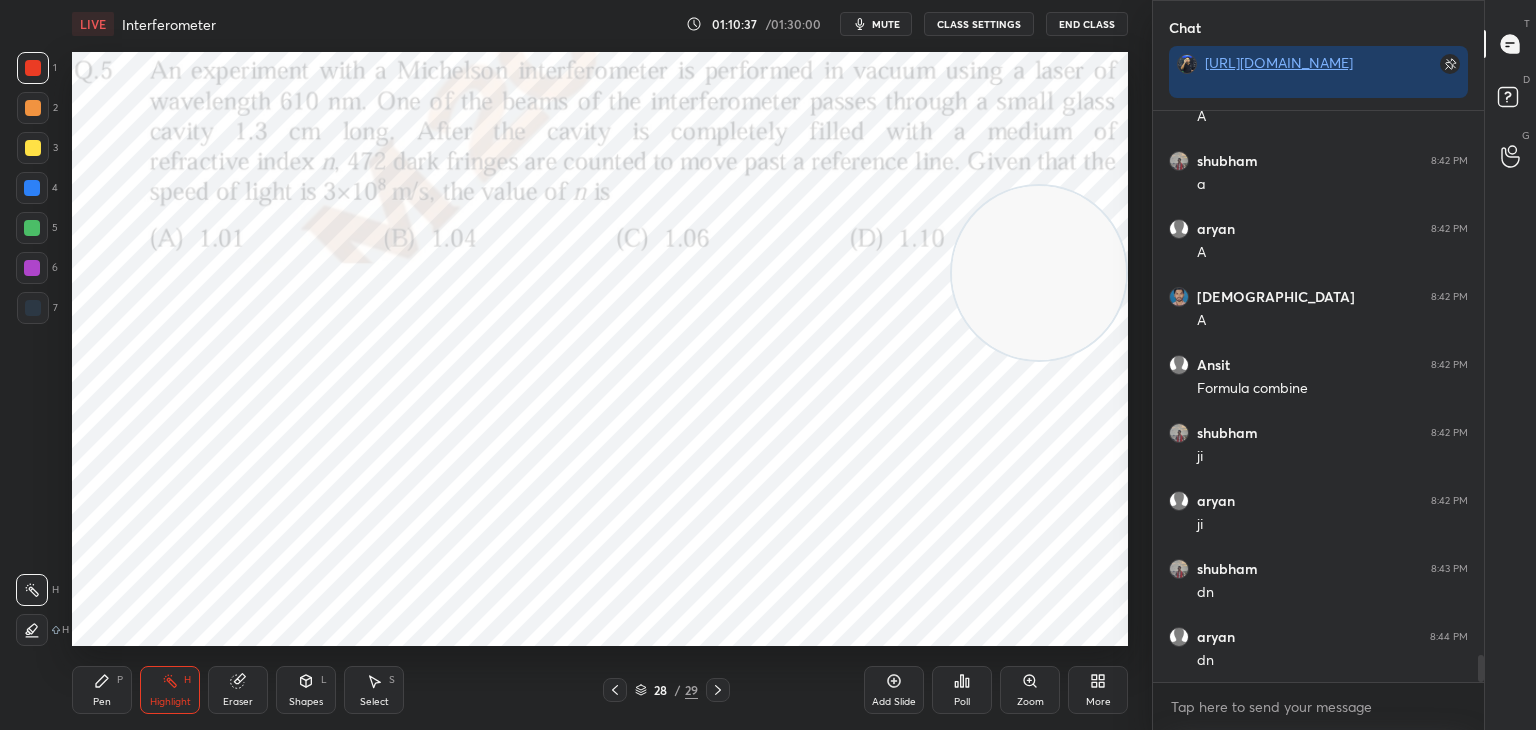 click 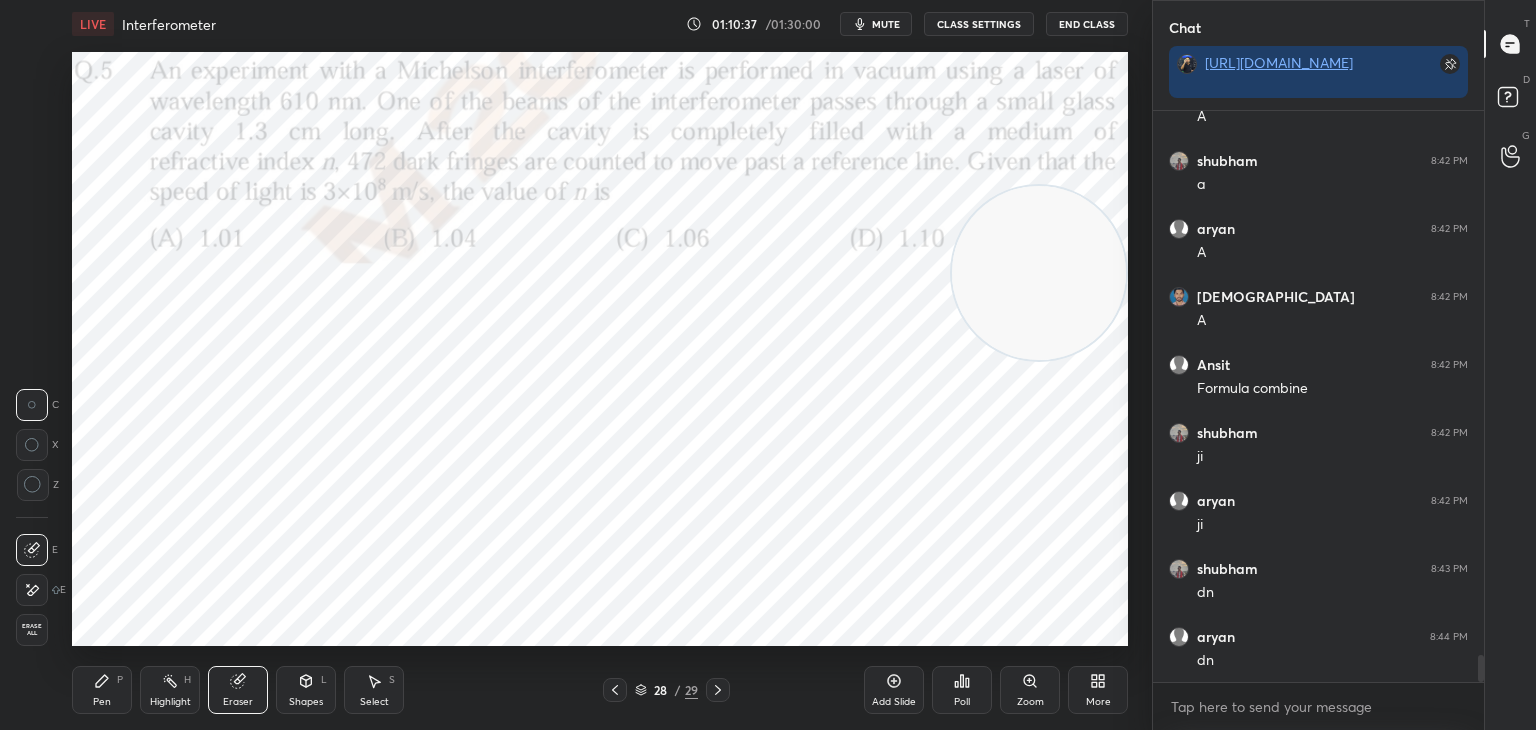 click on "Erase all" at bounding box center (32, 630) 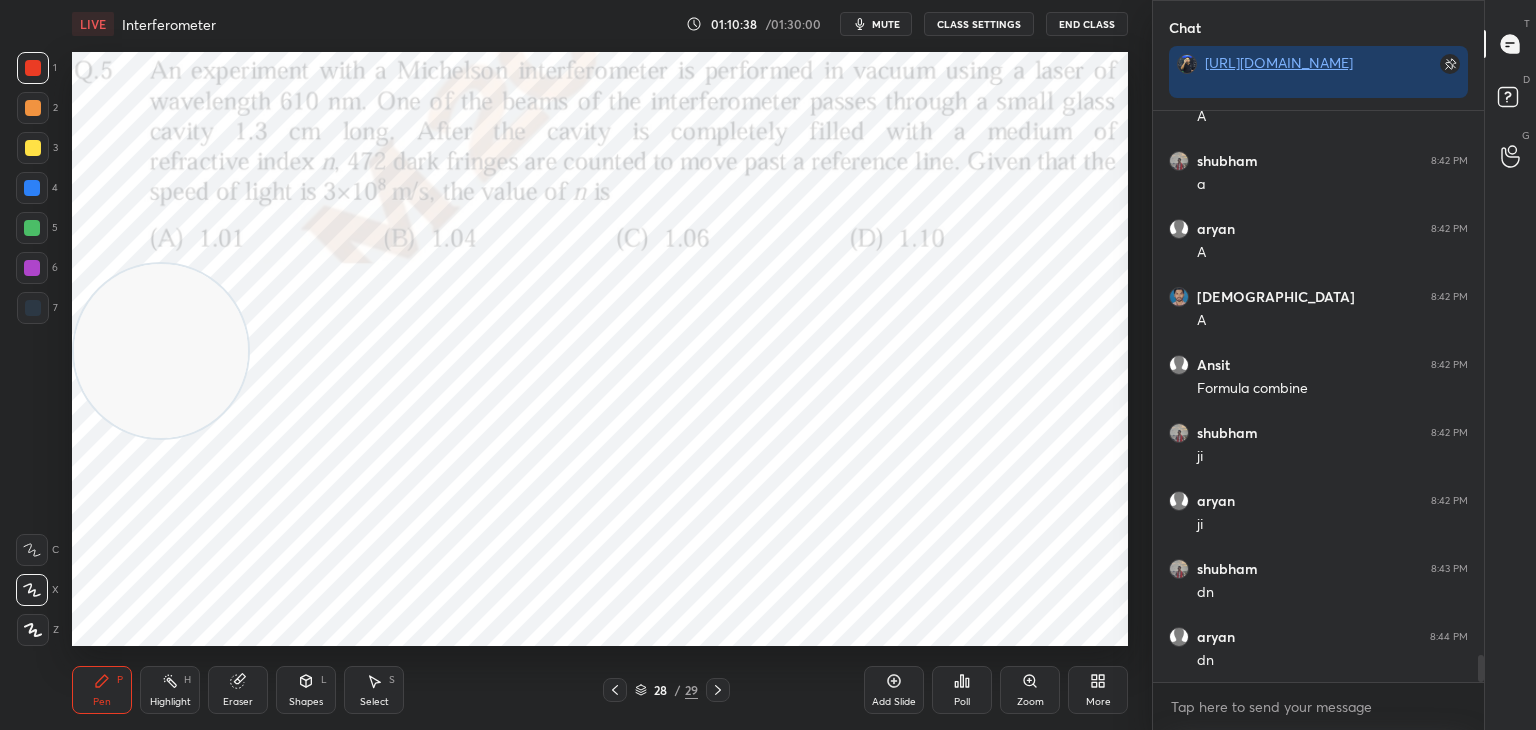 drag, startPoint x: 1053, startPoint y: 268, endPoint x: 0, endPoint y: 346, distance: 1055.8849 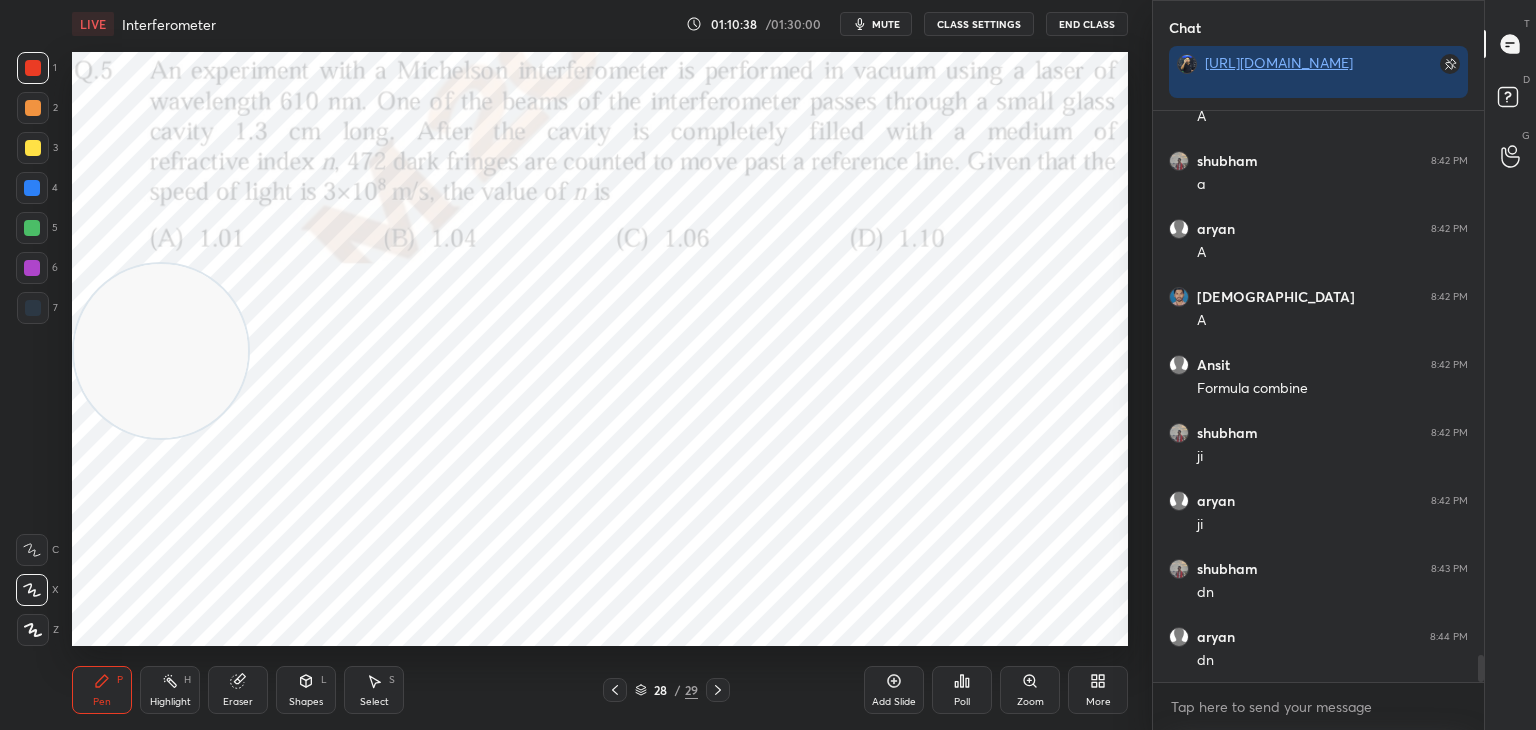 click on "1 2 3 4 5 6 7 C X Z C X Z E E Erase all   H H LIVE Interferometer 01:10:38 /  01:30:00 mute CLASS SETTINGS End Class Setting up your live class Poll for   secs No correct answer Start poll Back Interferometer • L11 of Detailed Course on Optics for IIT JAM, CUET 2026/27 [PERSON_NAME] Pen P Highlight H Eraser Shapes L Select S 28 / 29 Add Slide Poll Zoom More" at bounding box center (568, 365) 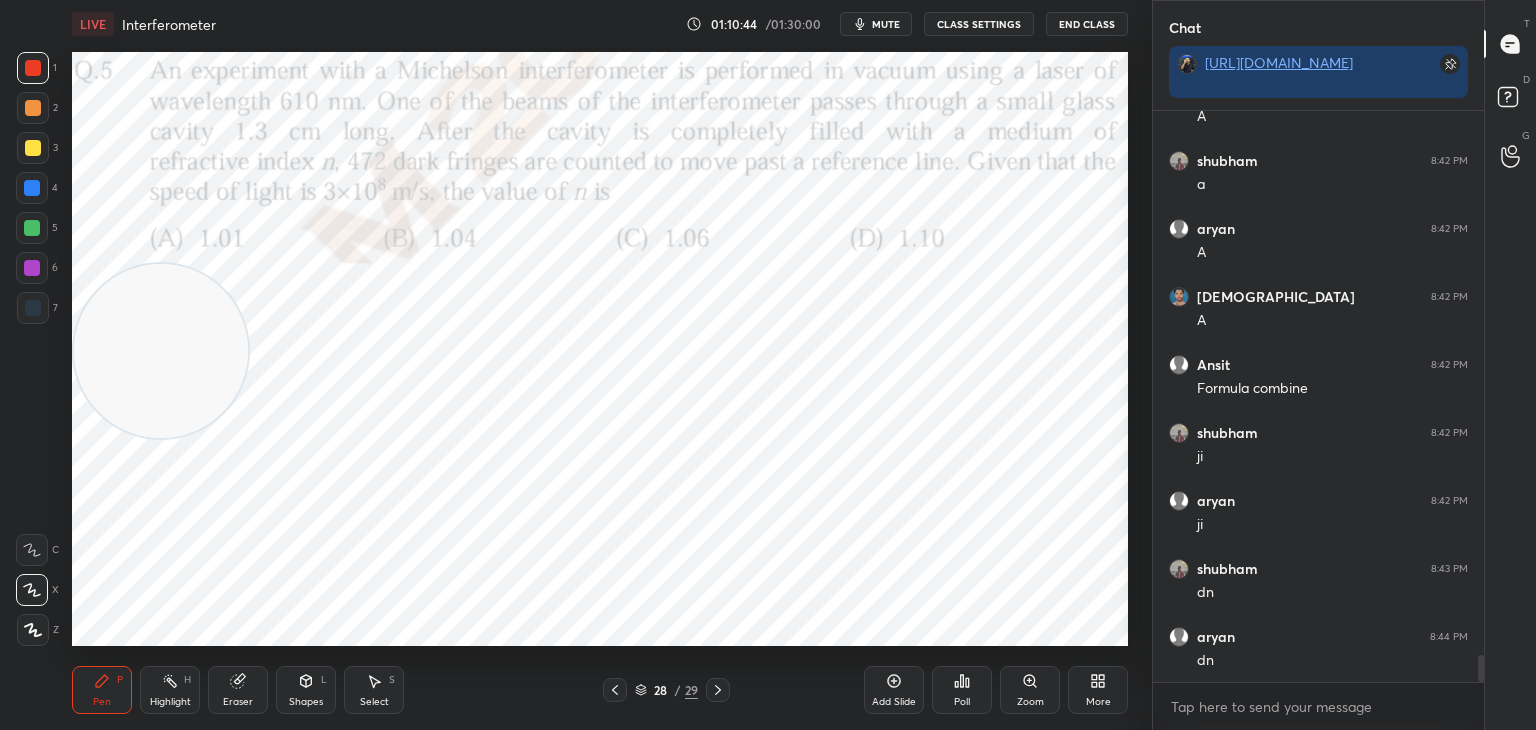 click on "Highlight" at bounding box center [170, 702] 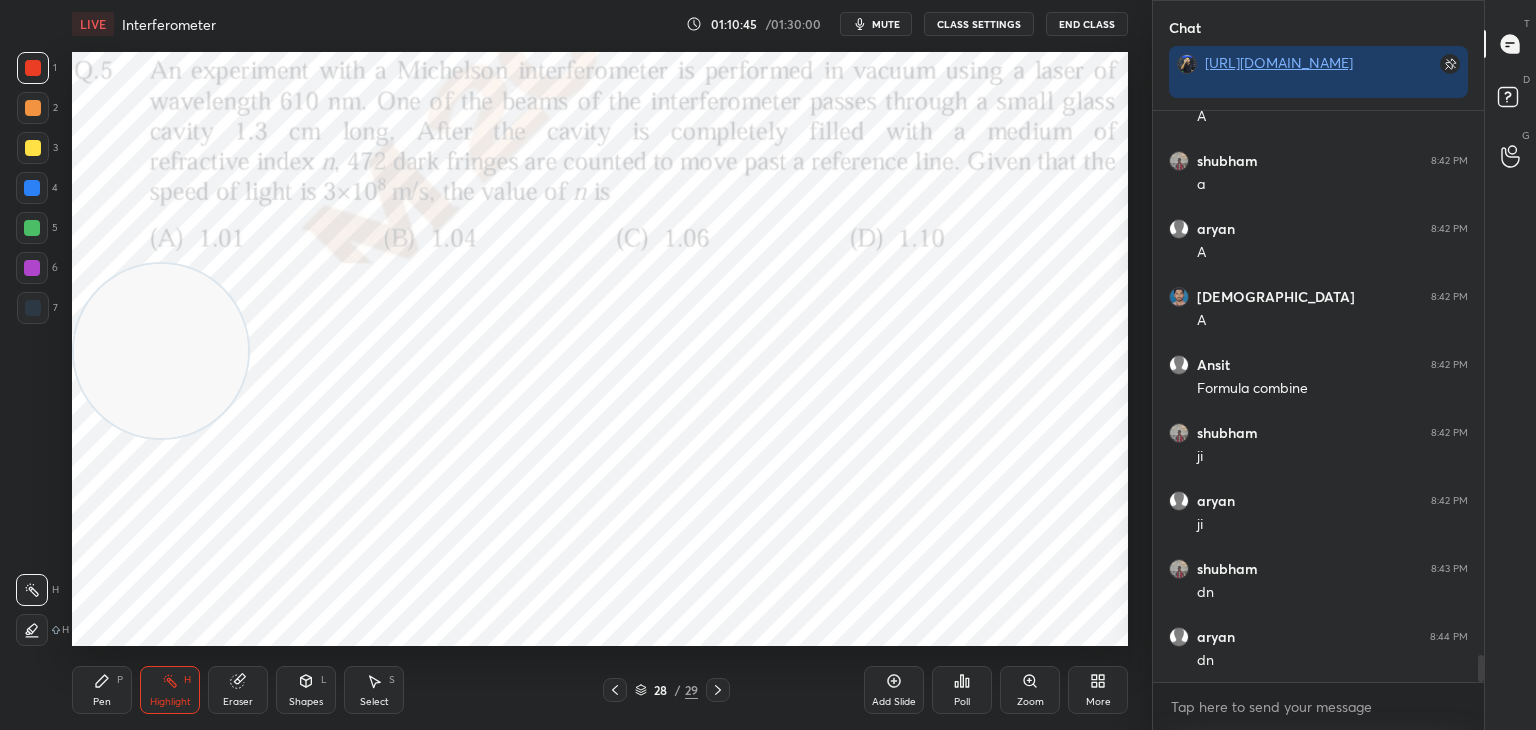 click 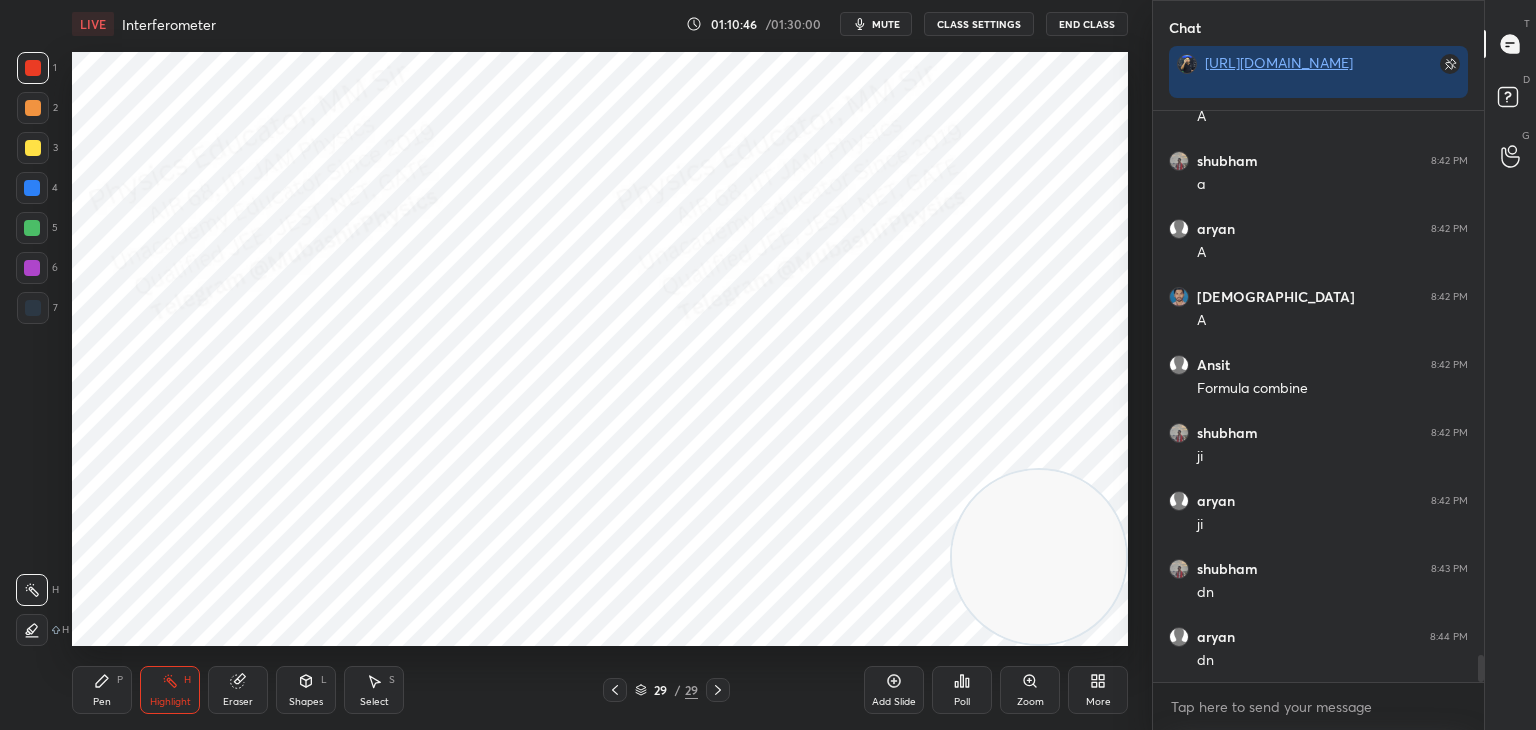 drag, startPoint x: 153, startPoint y: 352, endPoint x: 1072, endPoint y: 586, distance: 948.32324 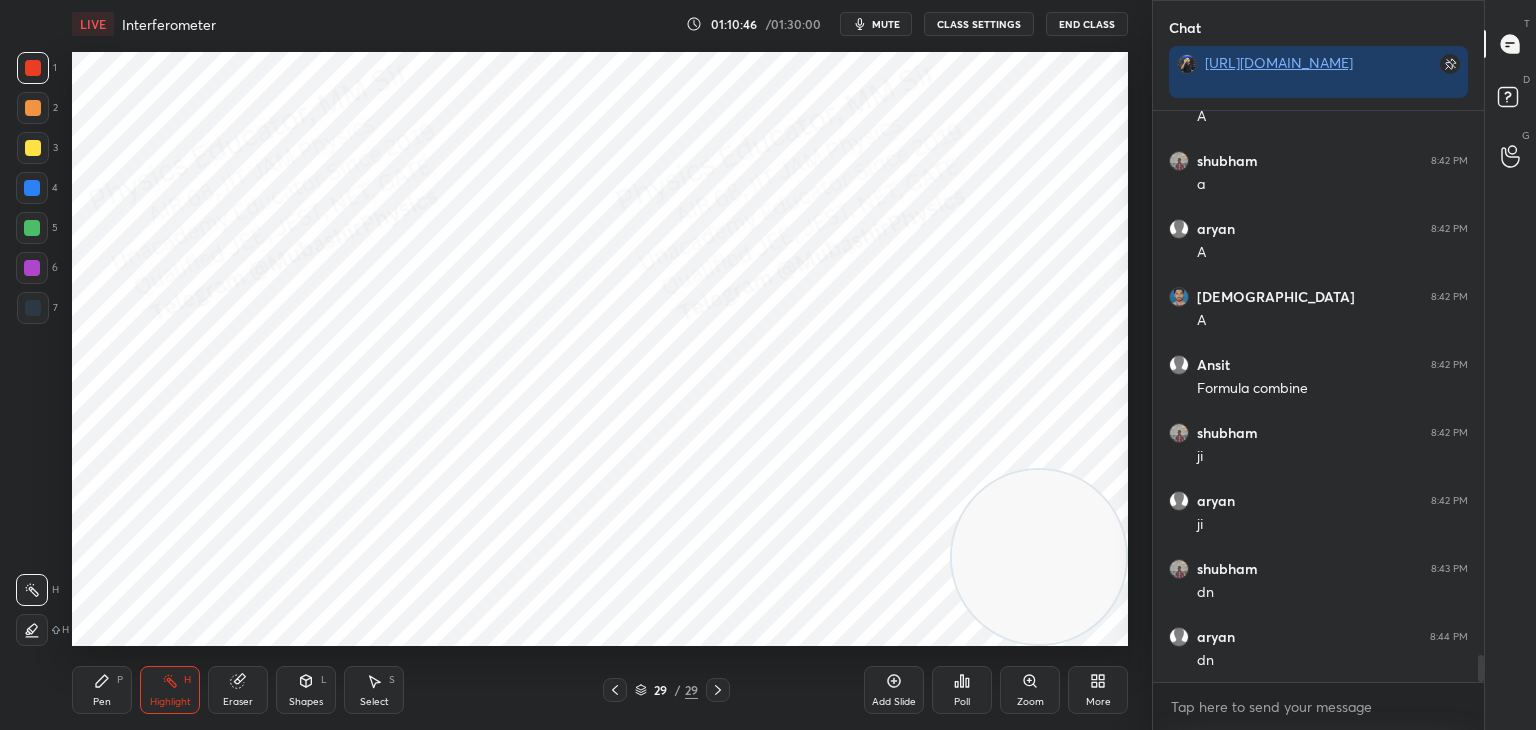 click at bounding box center (1039, 557) 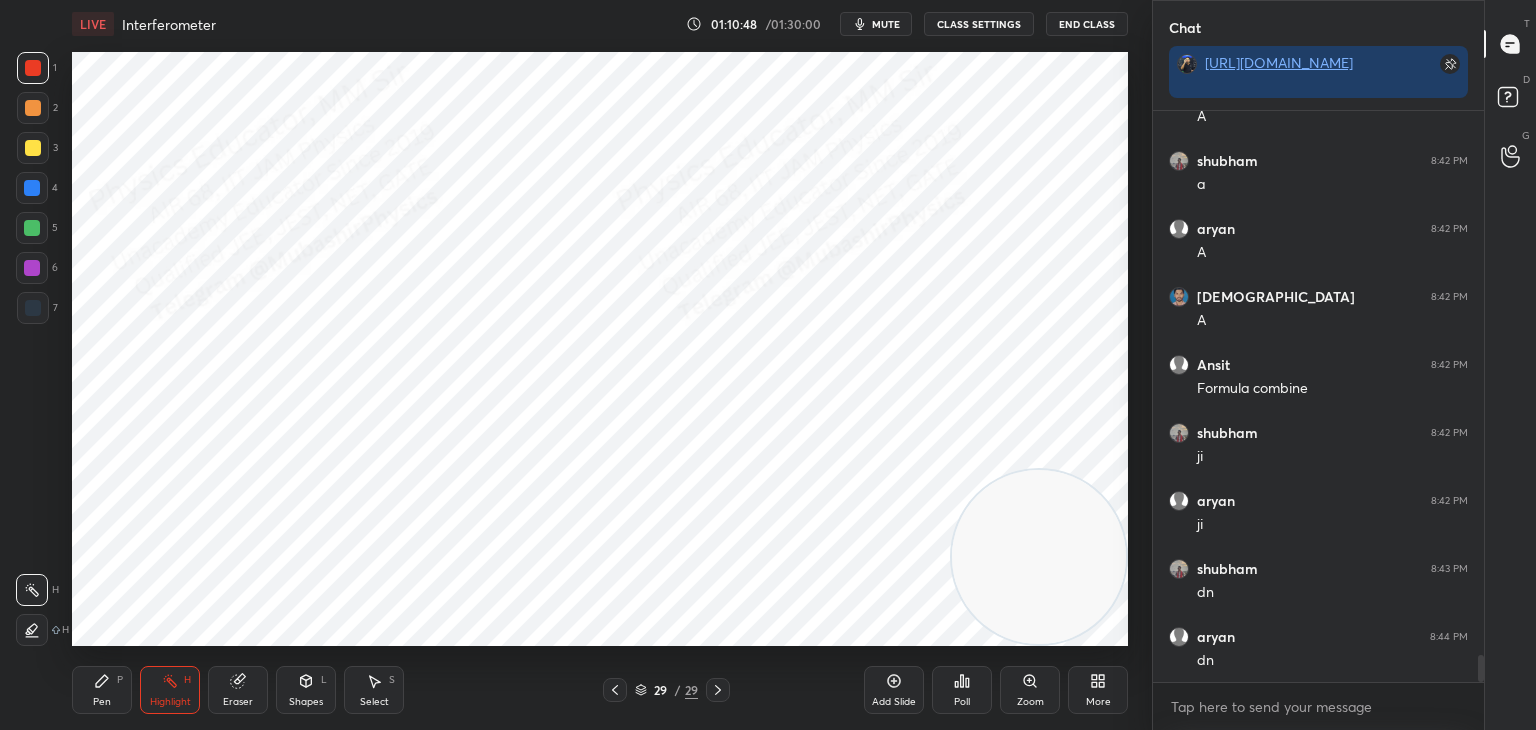 click 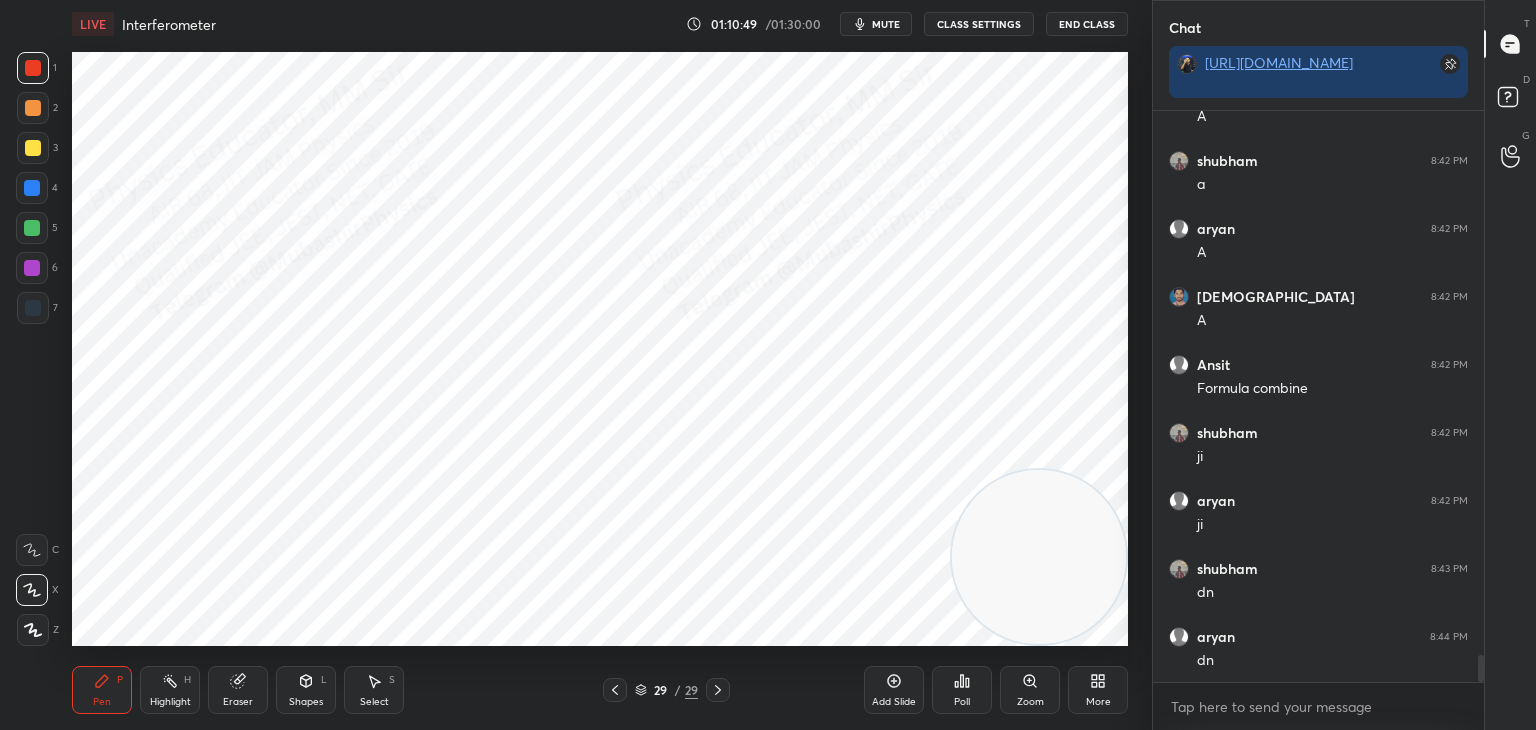 click at bounding box center [32, 188] 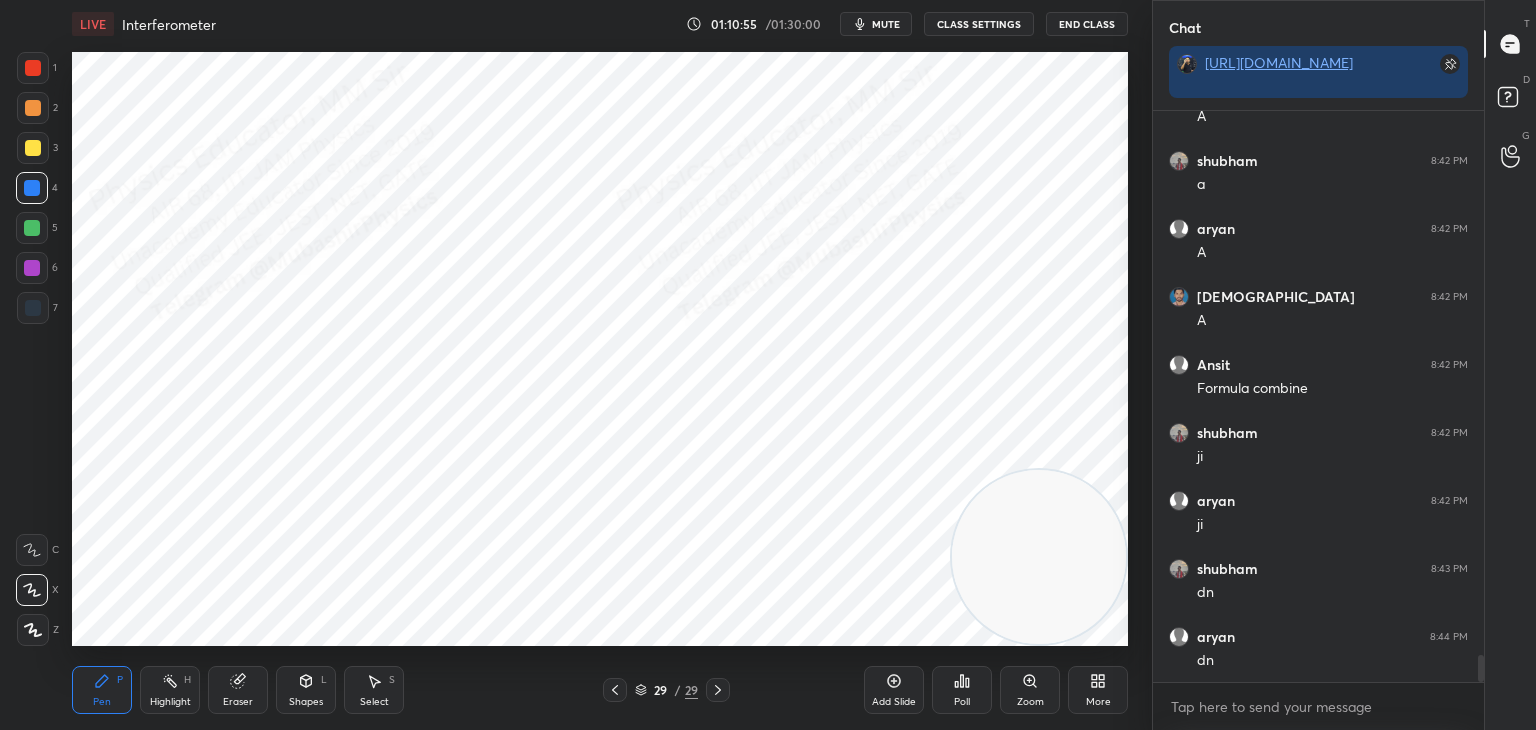 scroll, scrollTop: 11746, scrollLeft: 0, axis: vertical 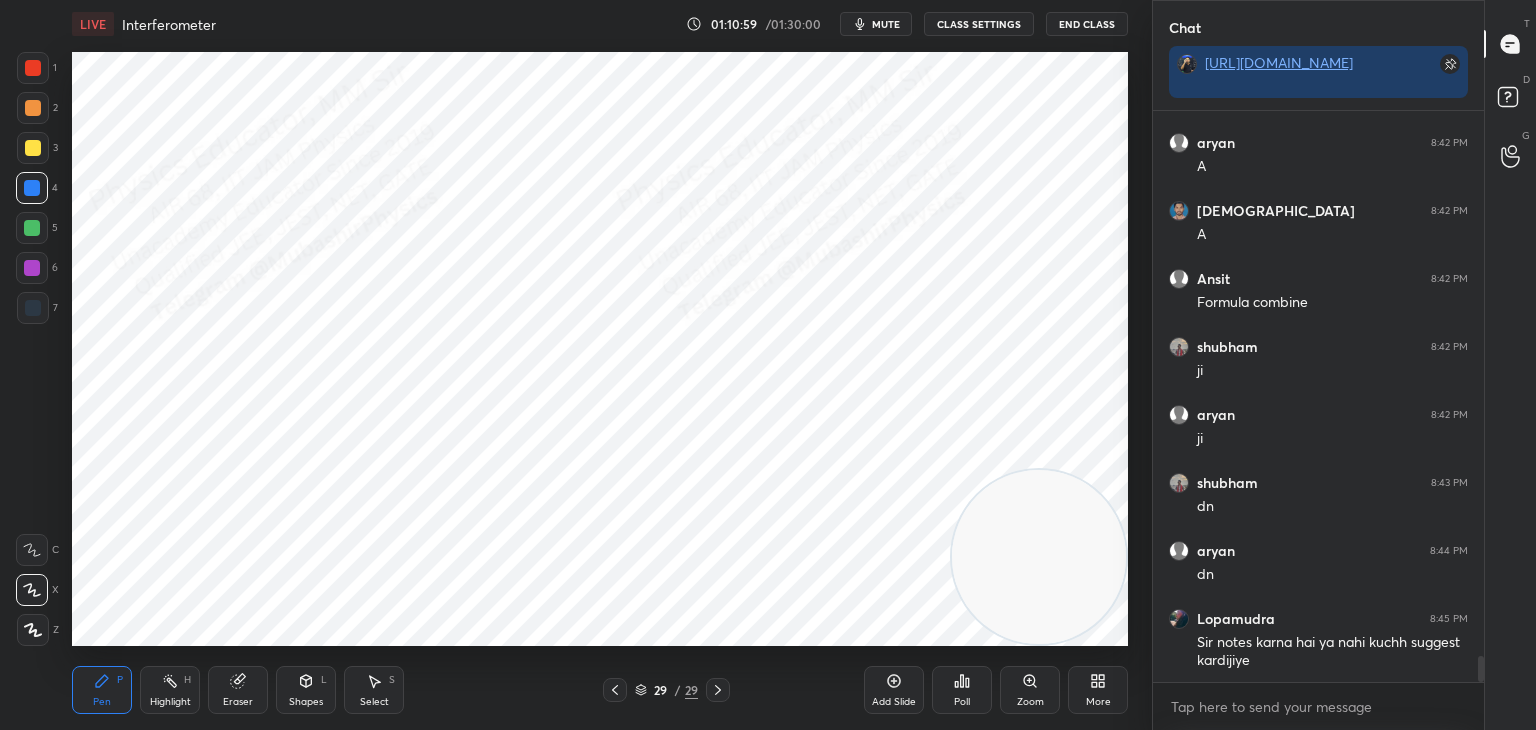 click on "Highlight H" at bounding box center (170, 690) 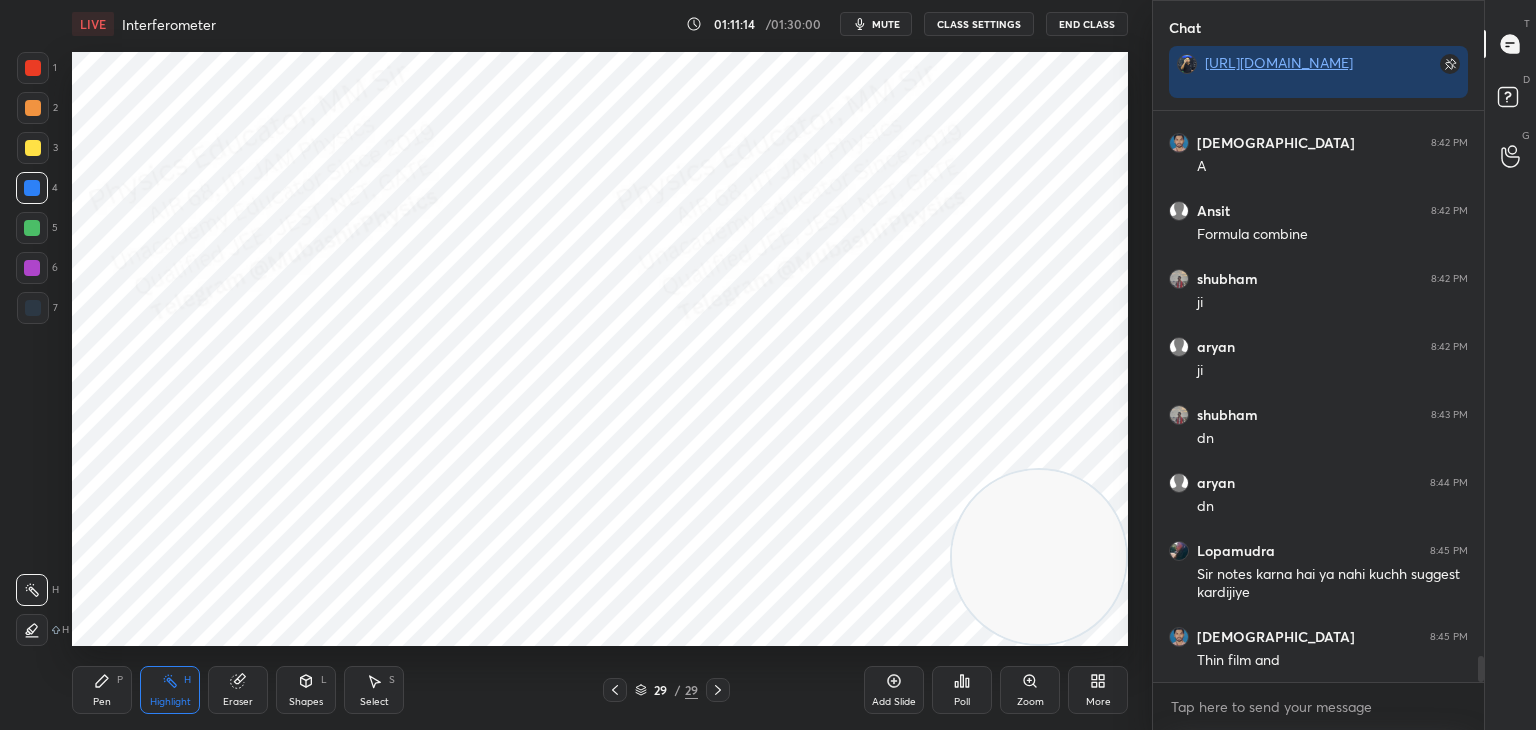 scroll, scrollTop: 11882, scrollLeft: 0, axis: vertical 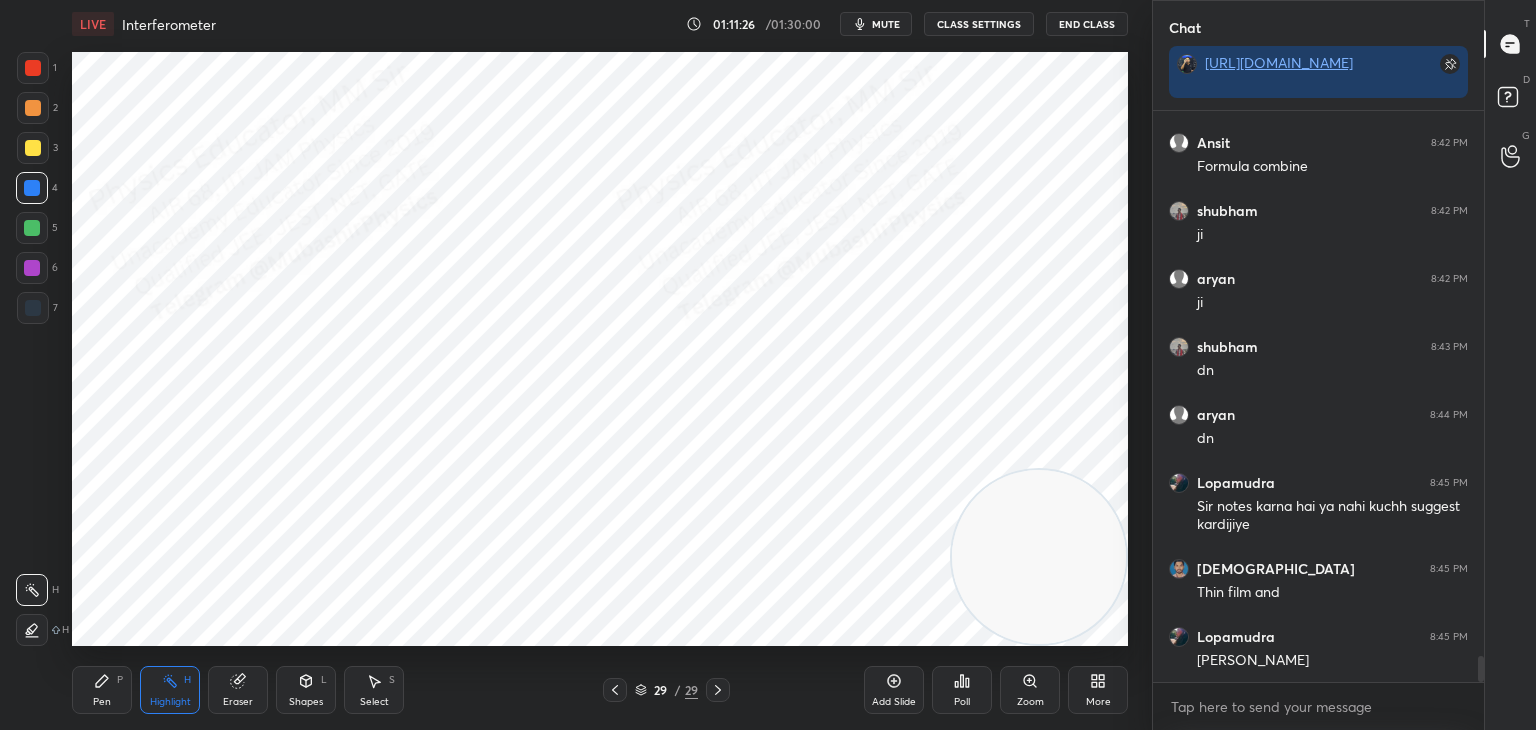 click on "Pen P" at bounding box center [102, 690] 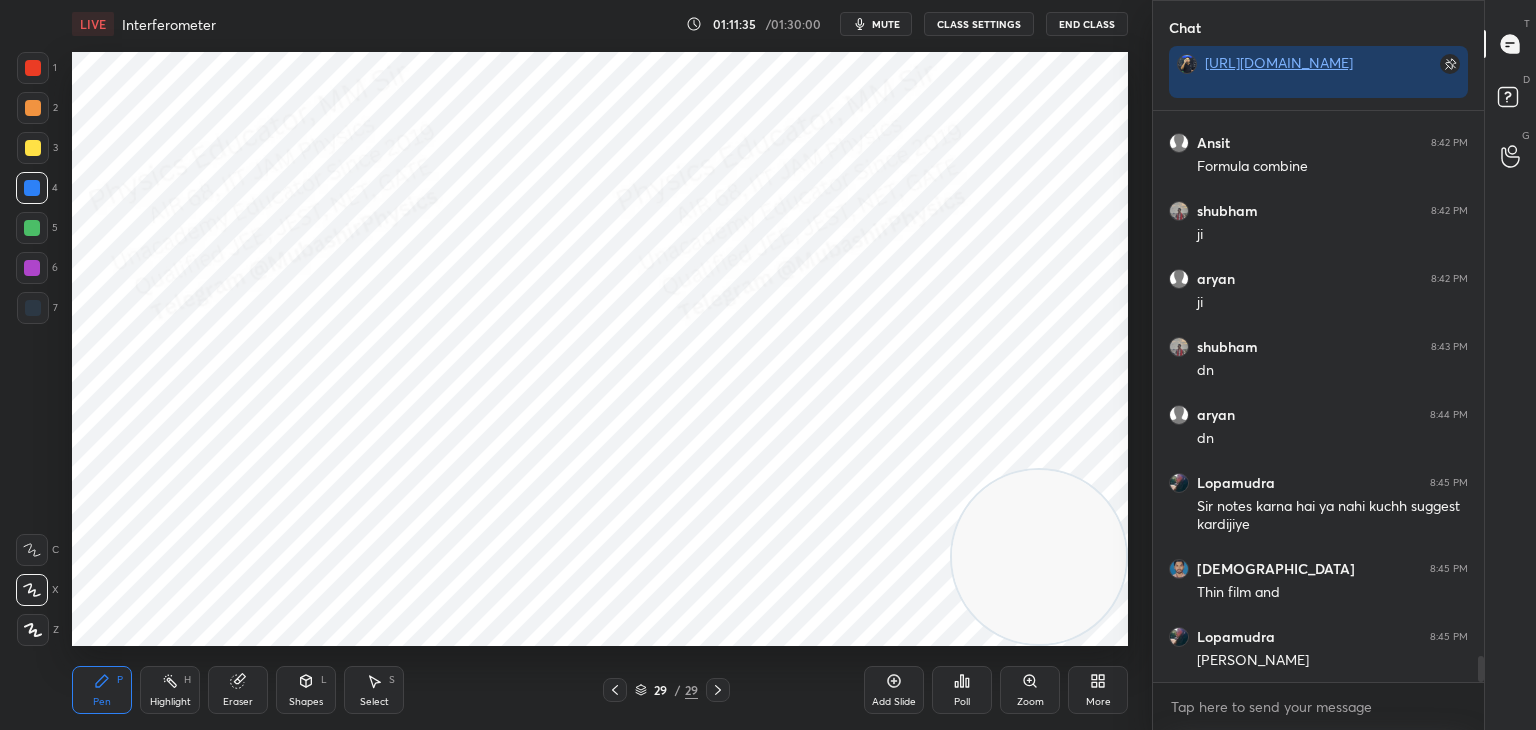 click on "Eraser" at bounding box center (238, 690) 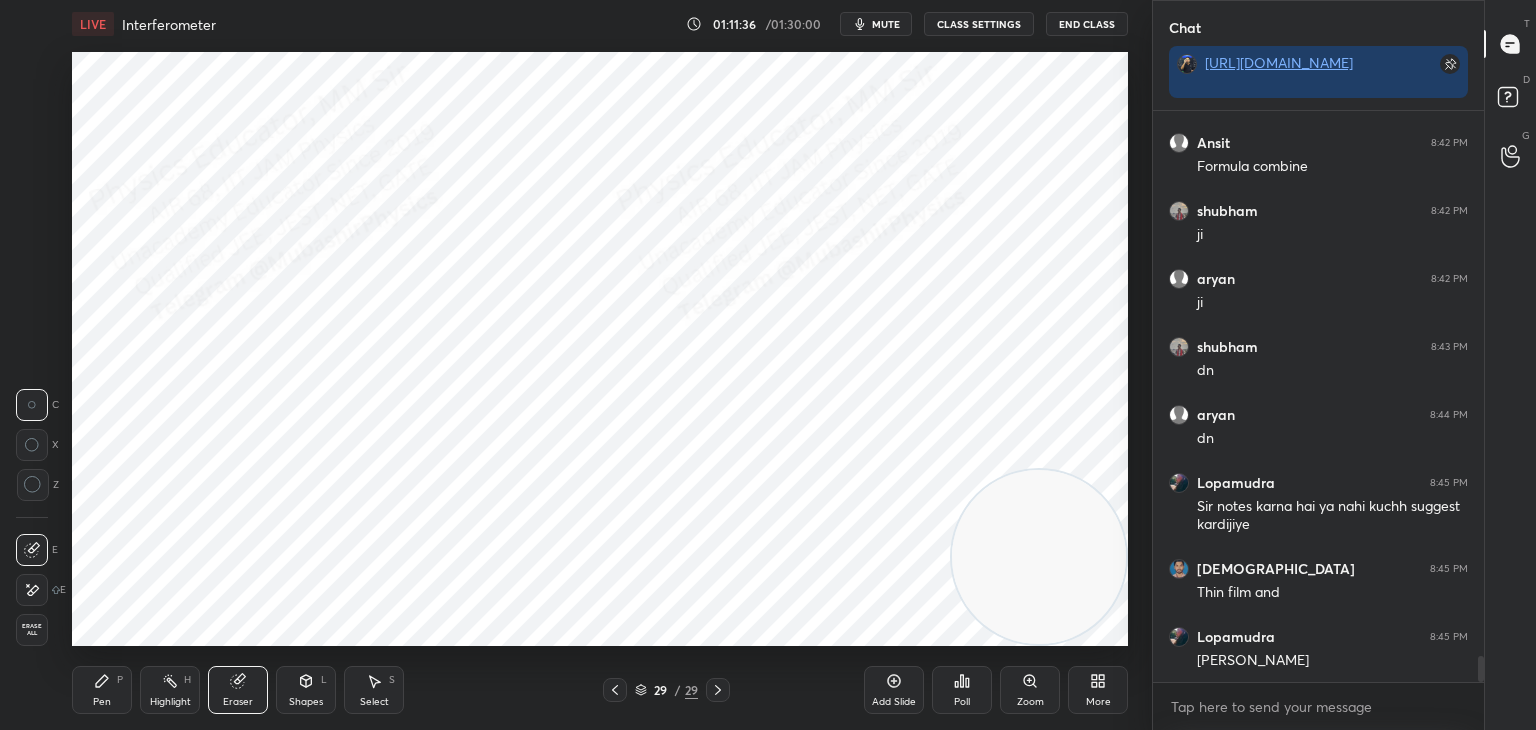 drag, startPoint x: 33, startPoint y: 636, endPoint x: 65, endPoint y: 632, distance: 32.24903 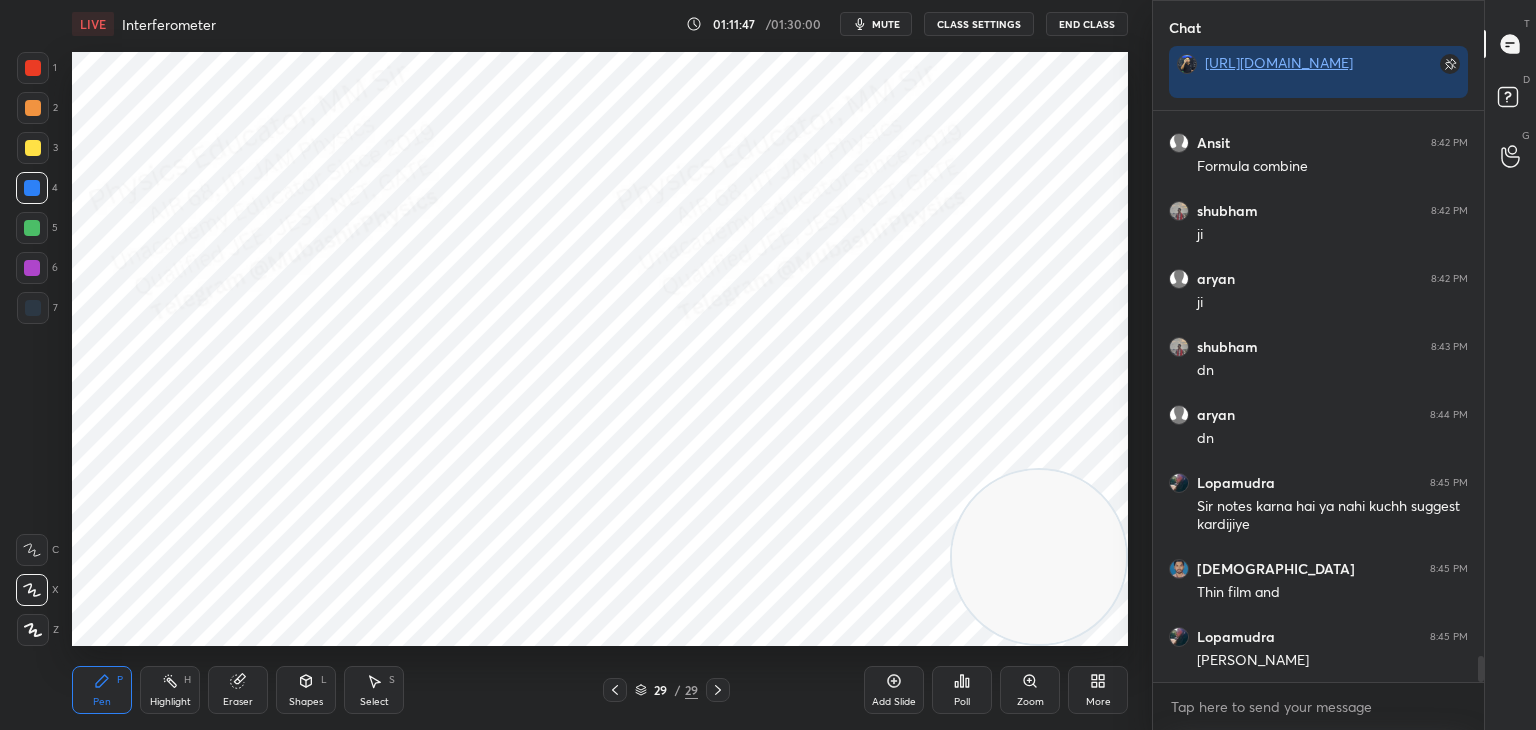 scroll, scrollTop: 11950, scrollLeft: 0, axis: vertical 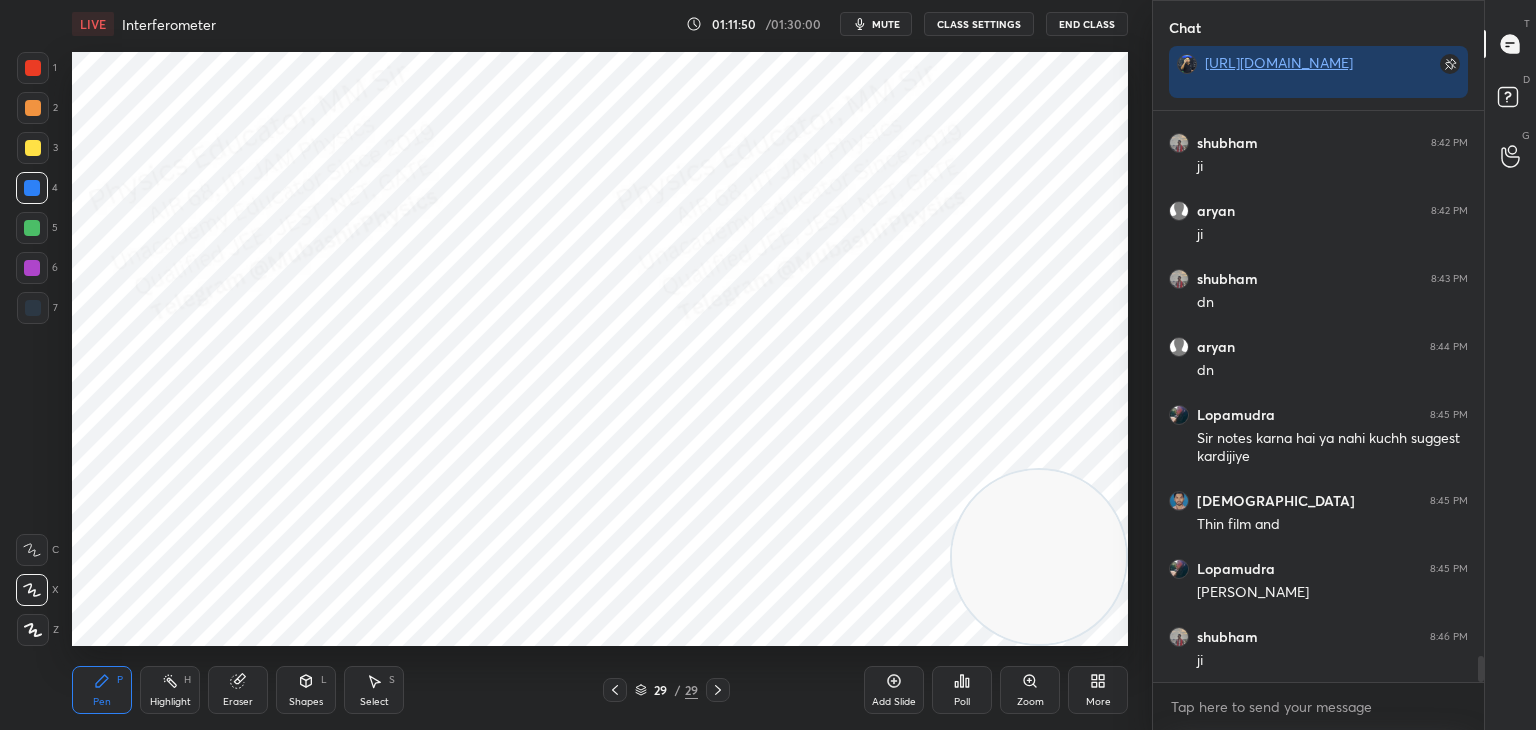 drag, startPoint x: 29, startPoint y: 72, endPoint x: 24, endPoint y: 81, distance: 10.29563 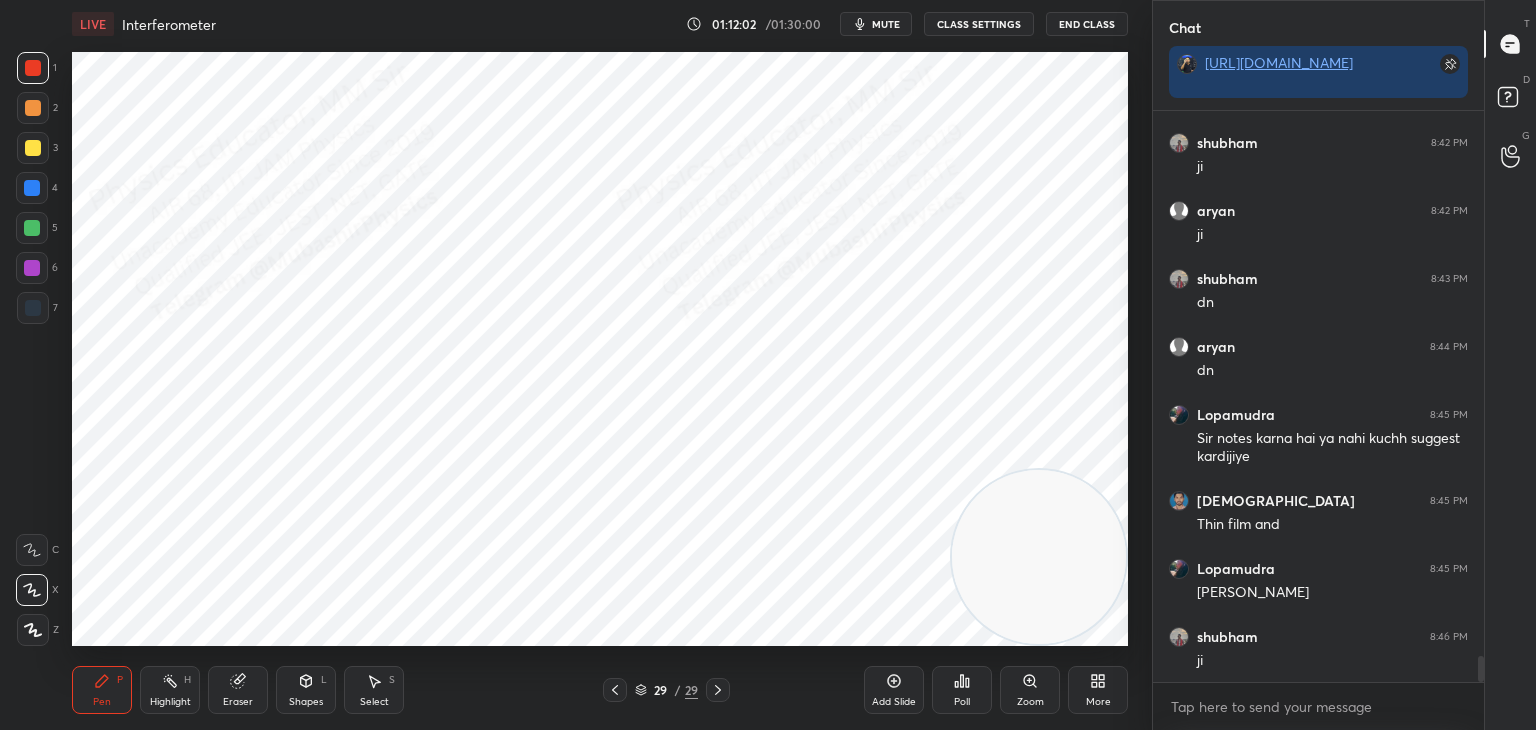 click at bounding box center [33, 308] 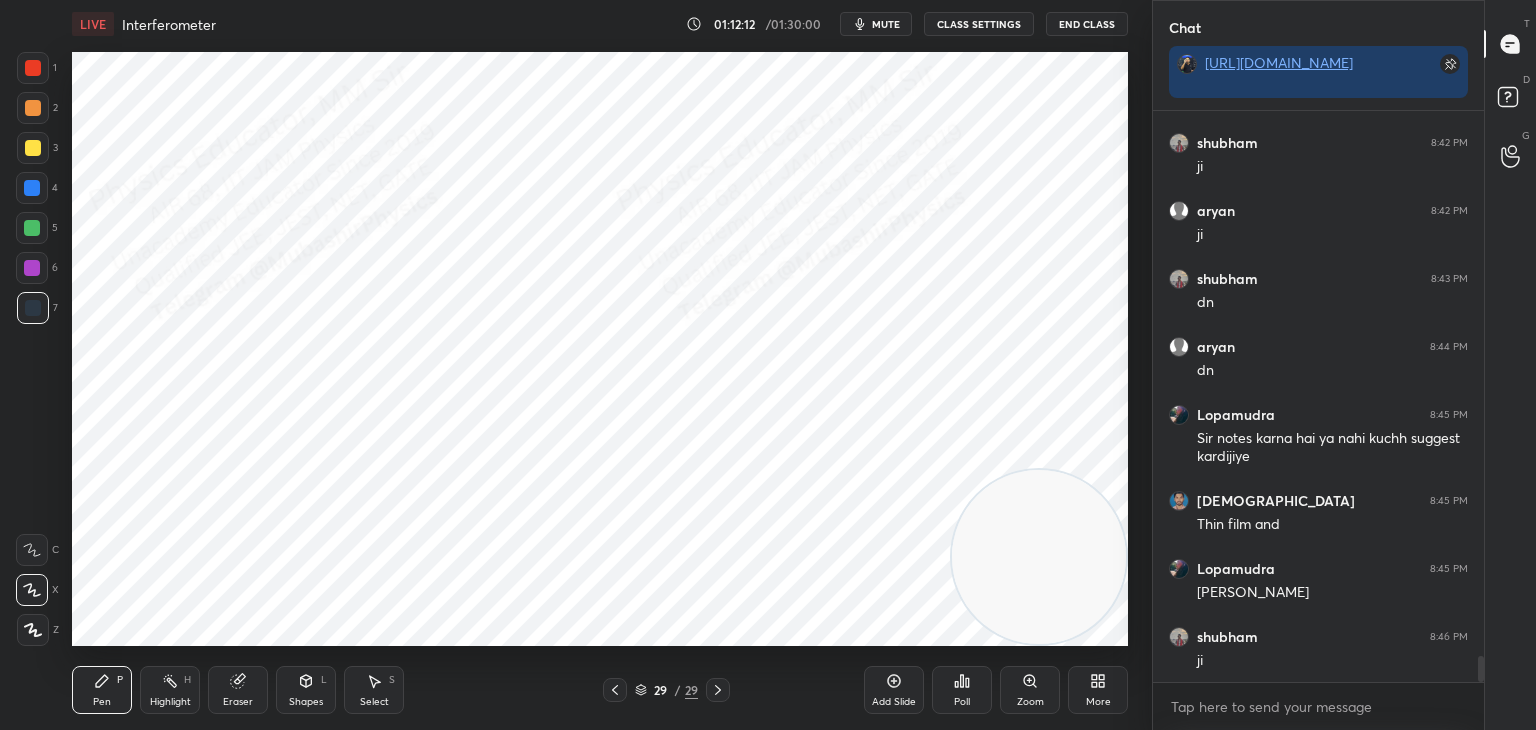 click at bounding box center (32, 268) 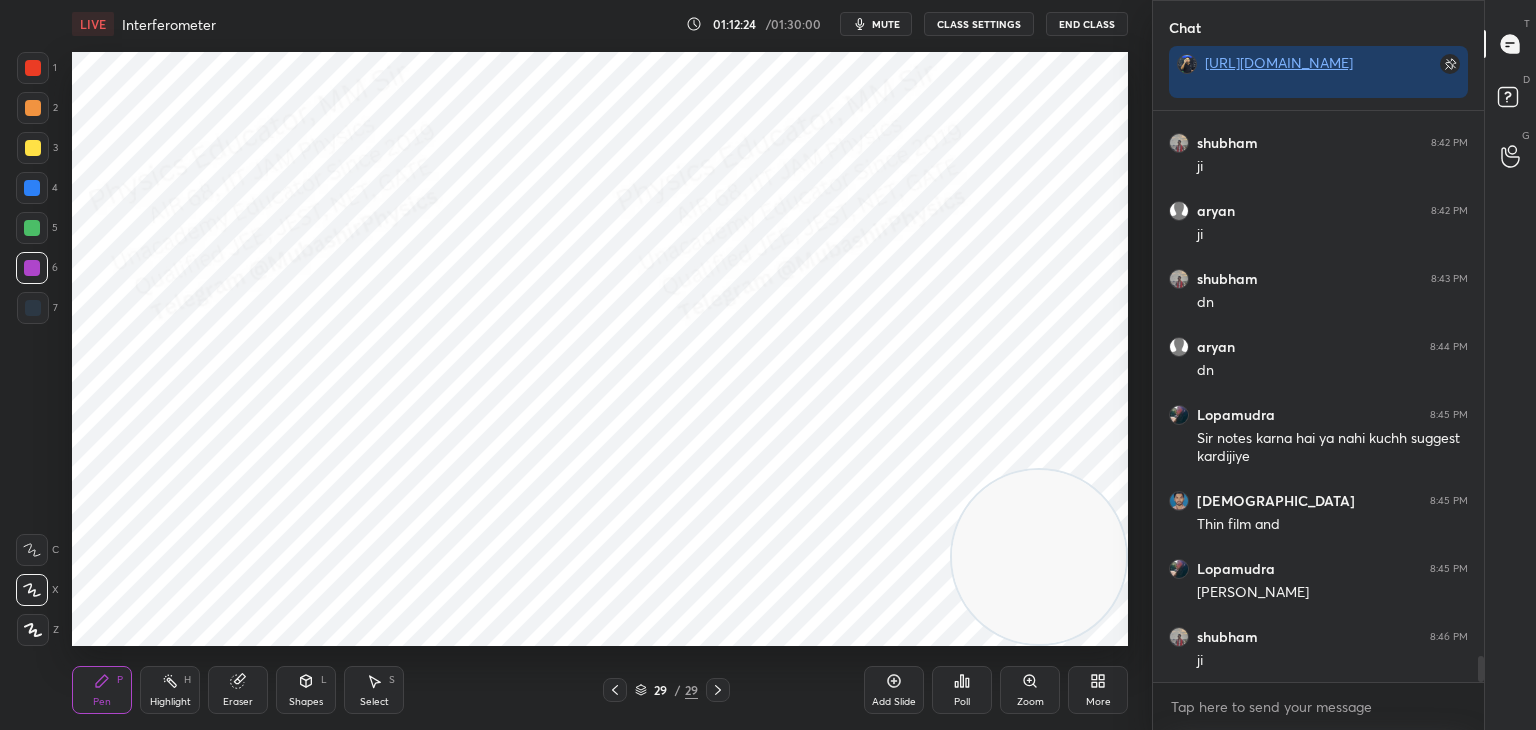 click at bounding box center (32, 228) 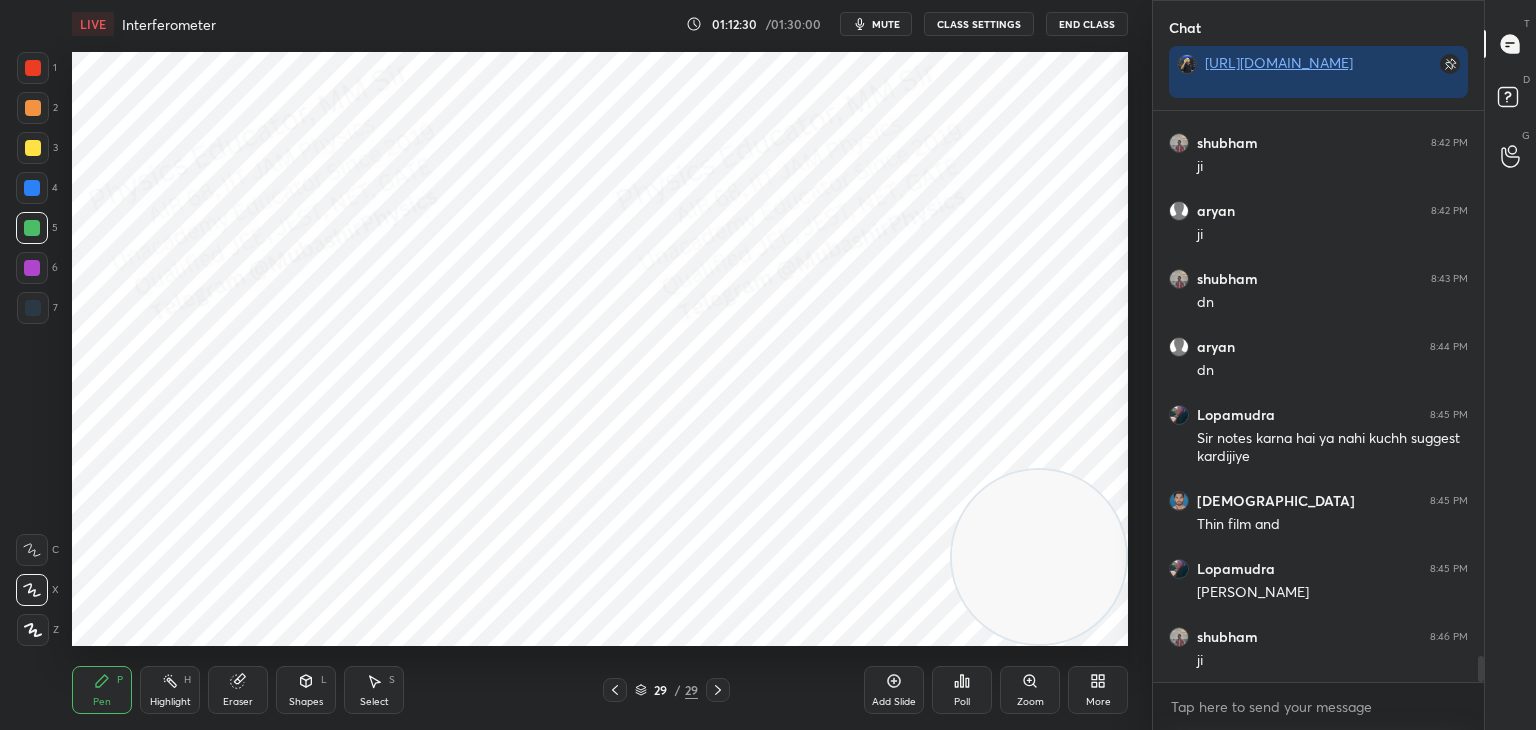 drag, startPoint x: 176, startPoint y: 692, endPoint x: 196, endPoint y: 688, distance: 20.396078 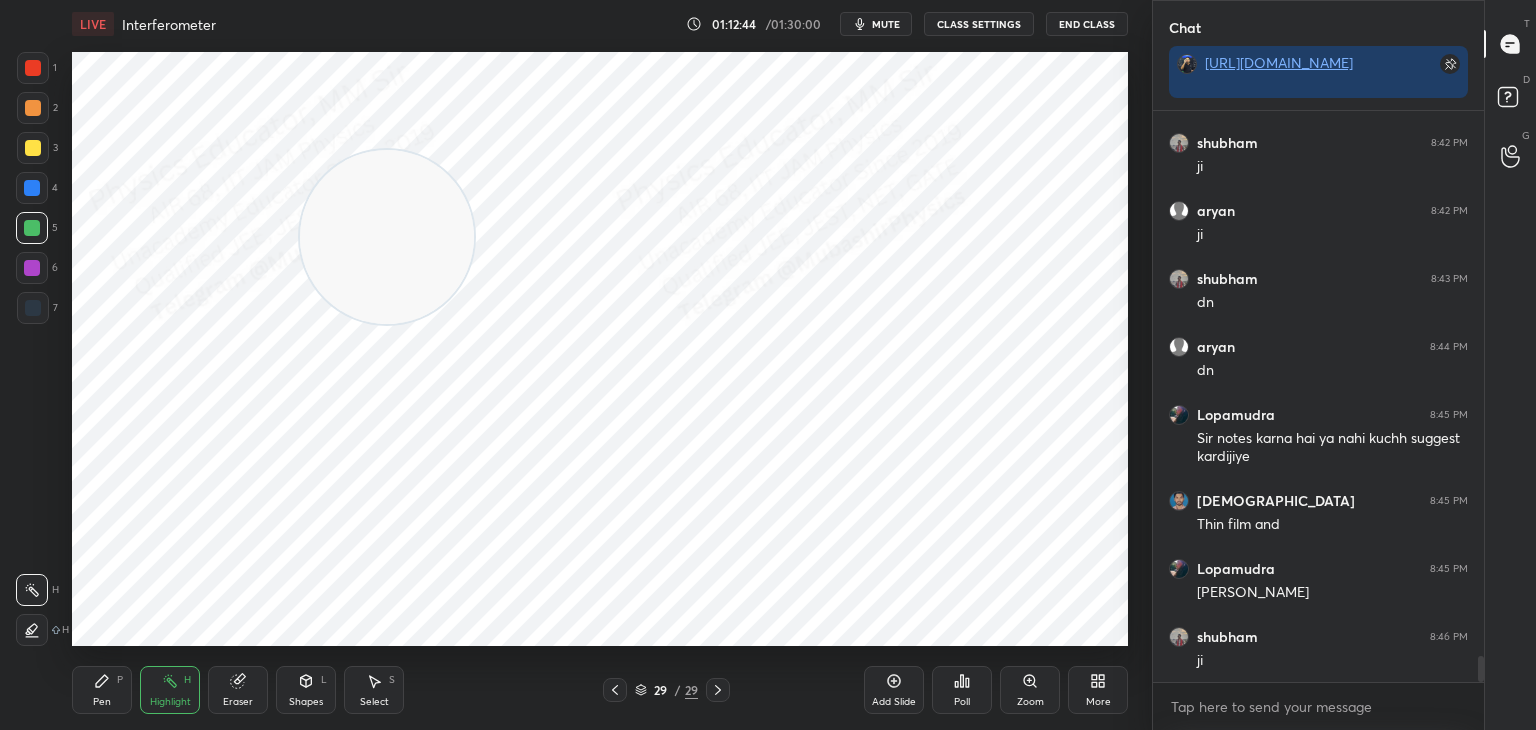 drag, startPoint x: 920, startPoint y: 456, endPoint x: 156, endPoint y: 184, distance: 810.97473 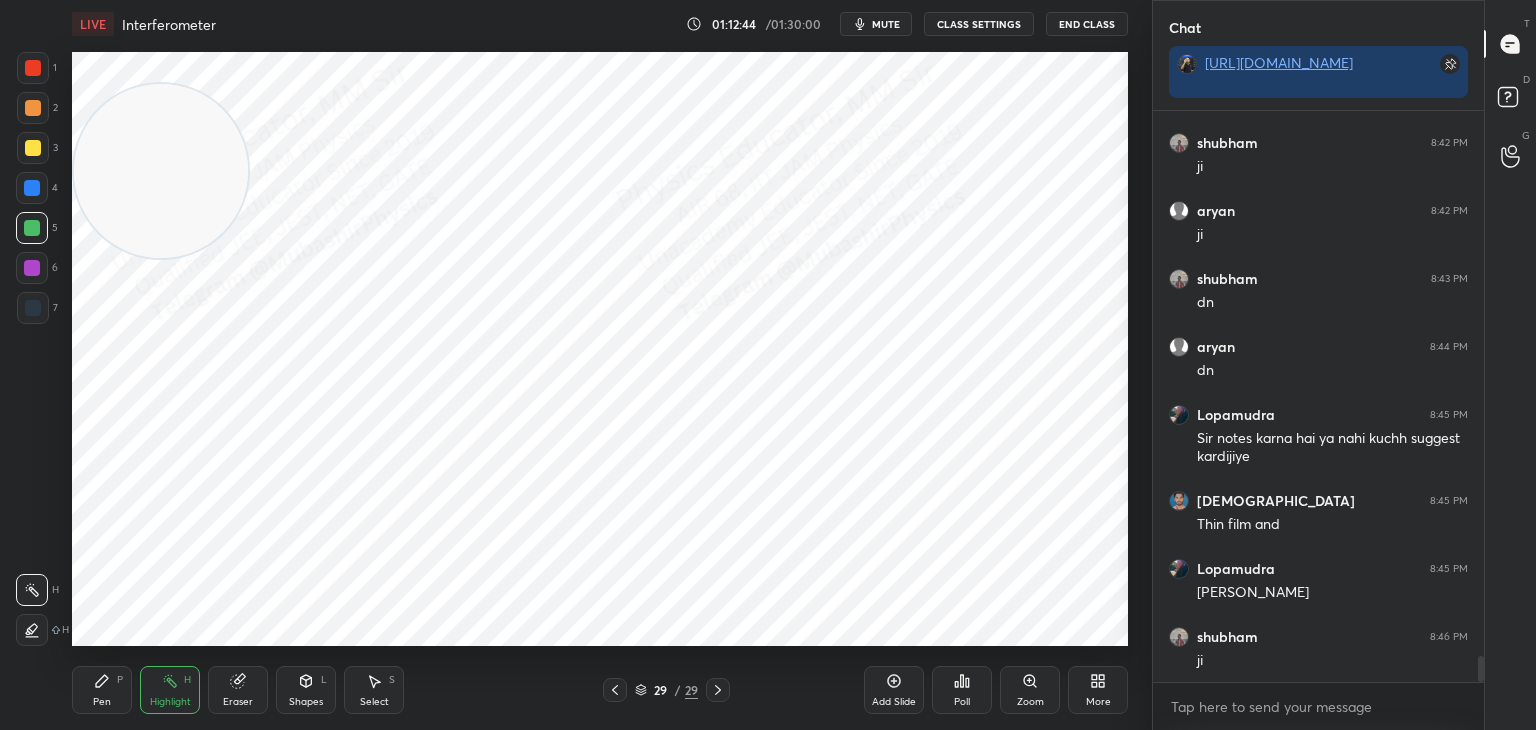 drag, startPoint x: 190, startPoint y: 188, endPoint x: 158, endPoint y: 141, distance: 56.859474 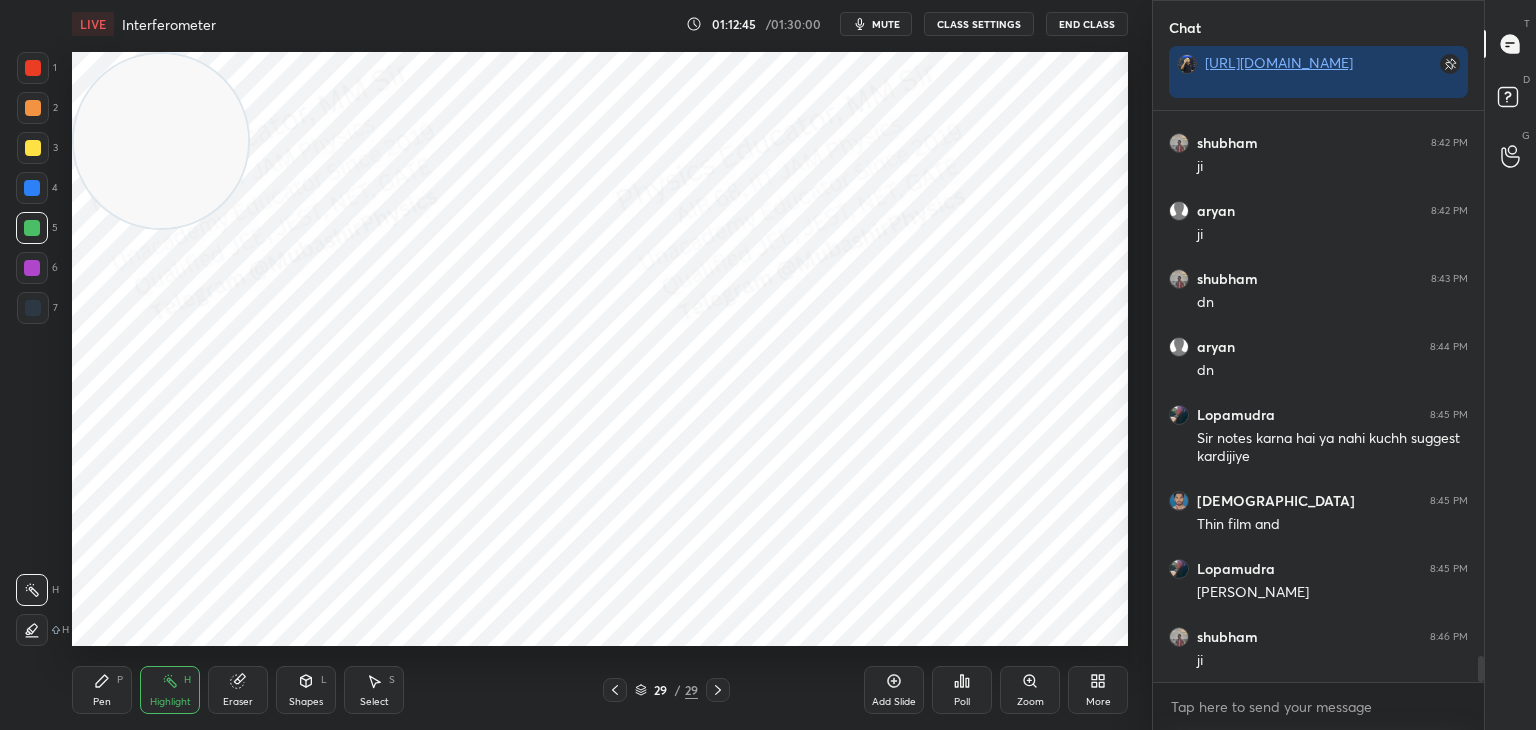 click at bounding box center (33, 108) 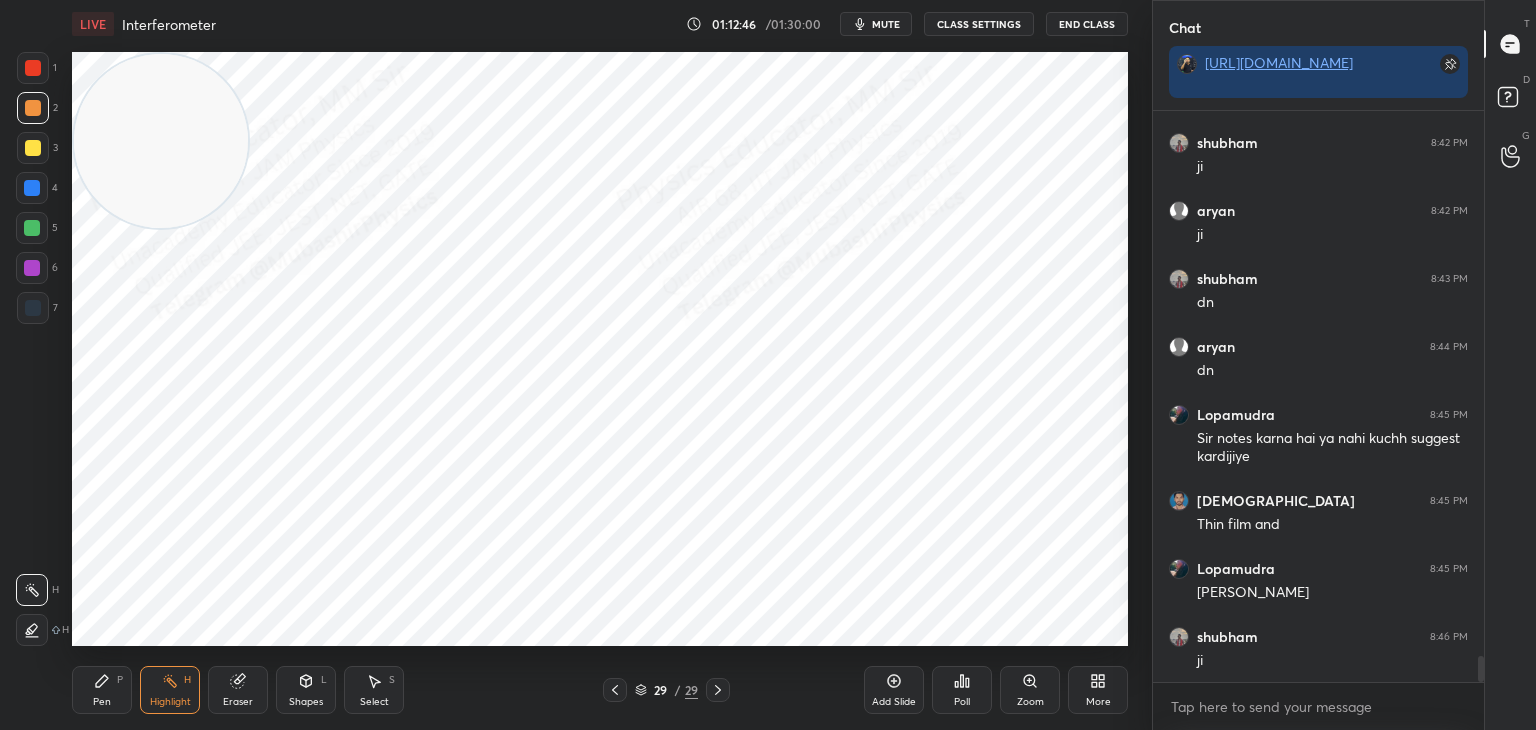 click on "Pen" at bounding box center (102, 702) 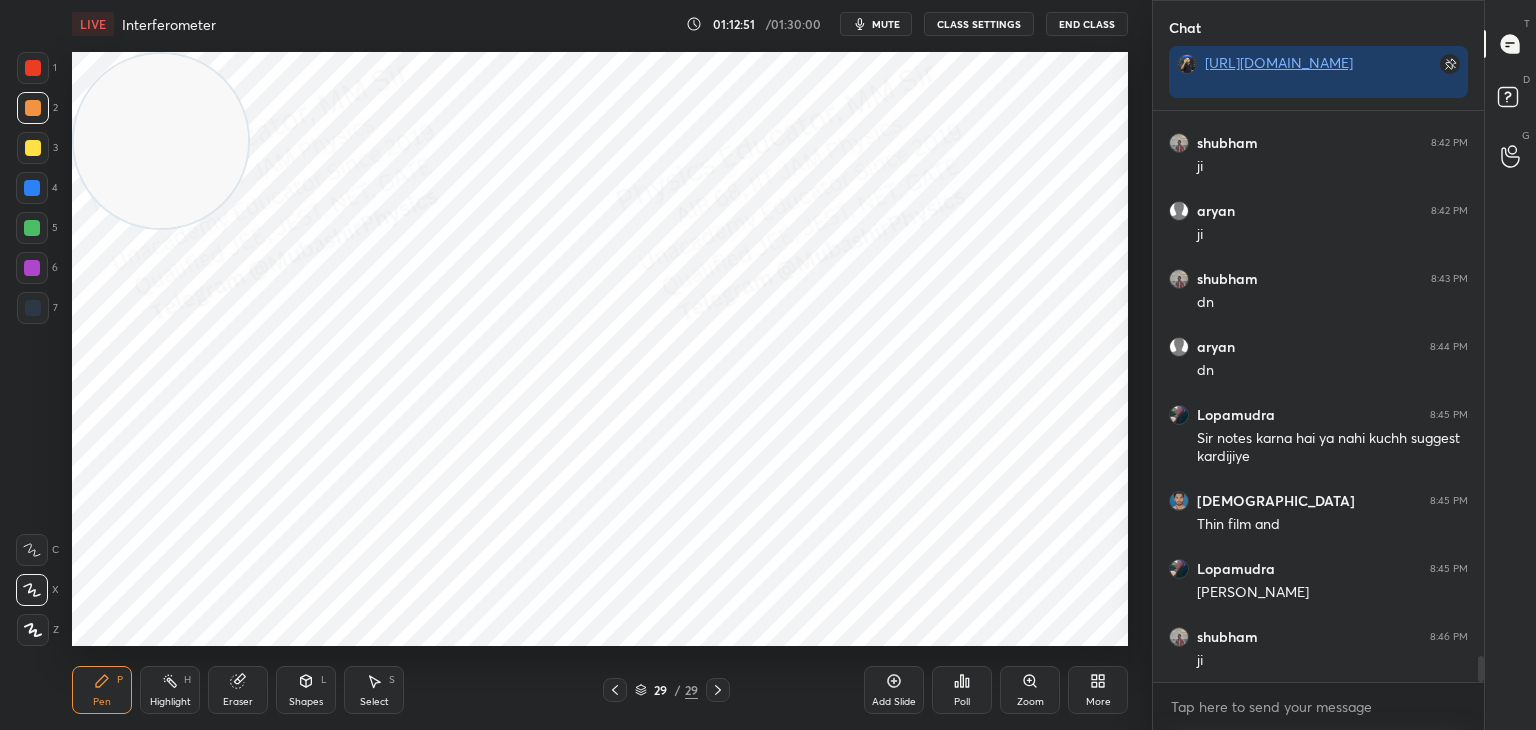 click at bounding box center [33, 308] 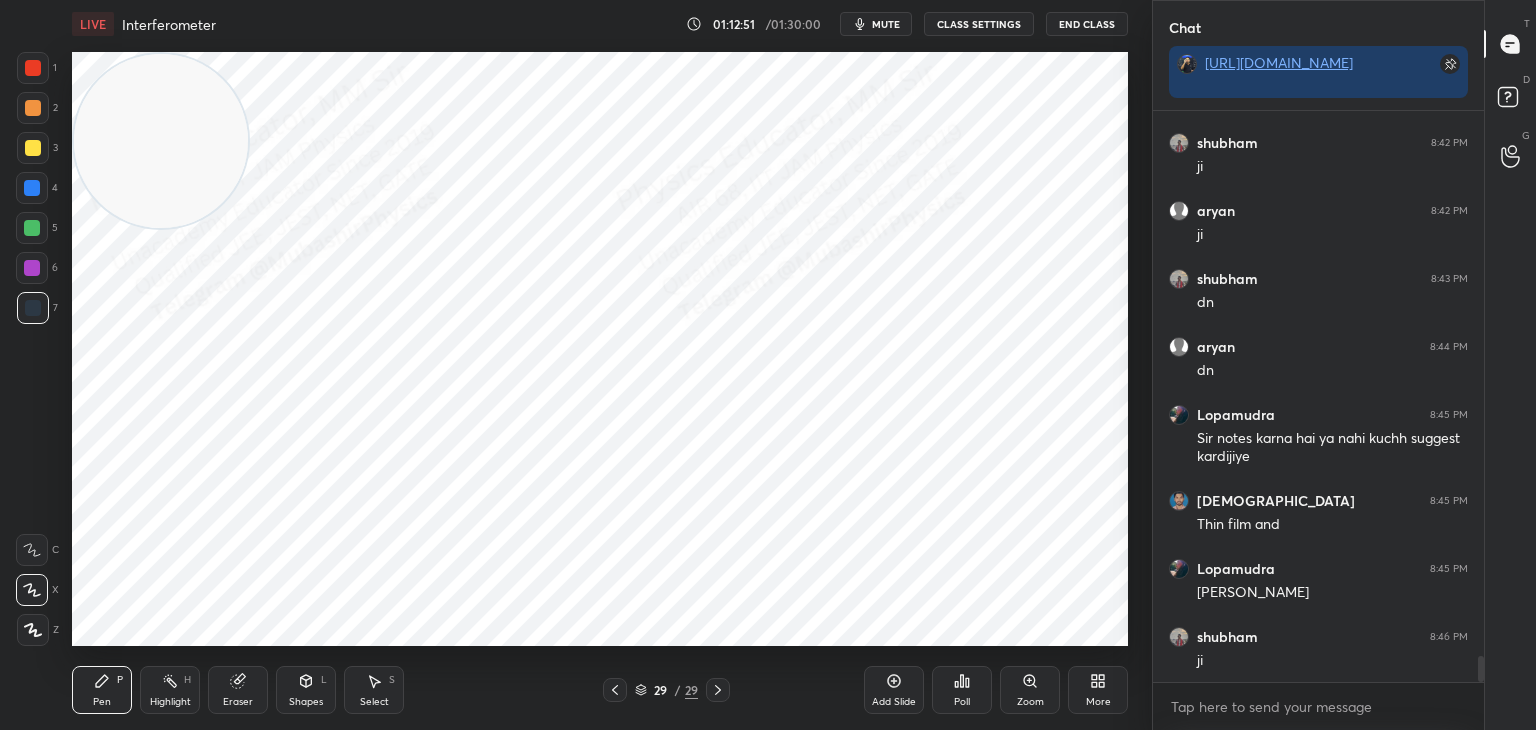 click at bounding box center (32, 188) 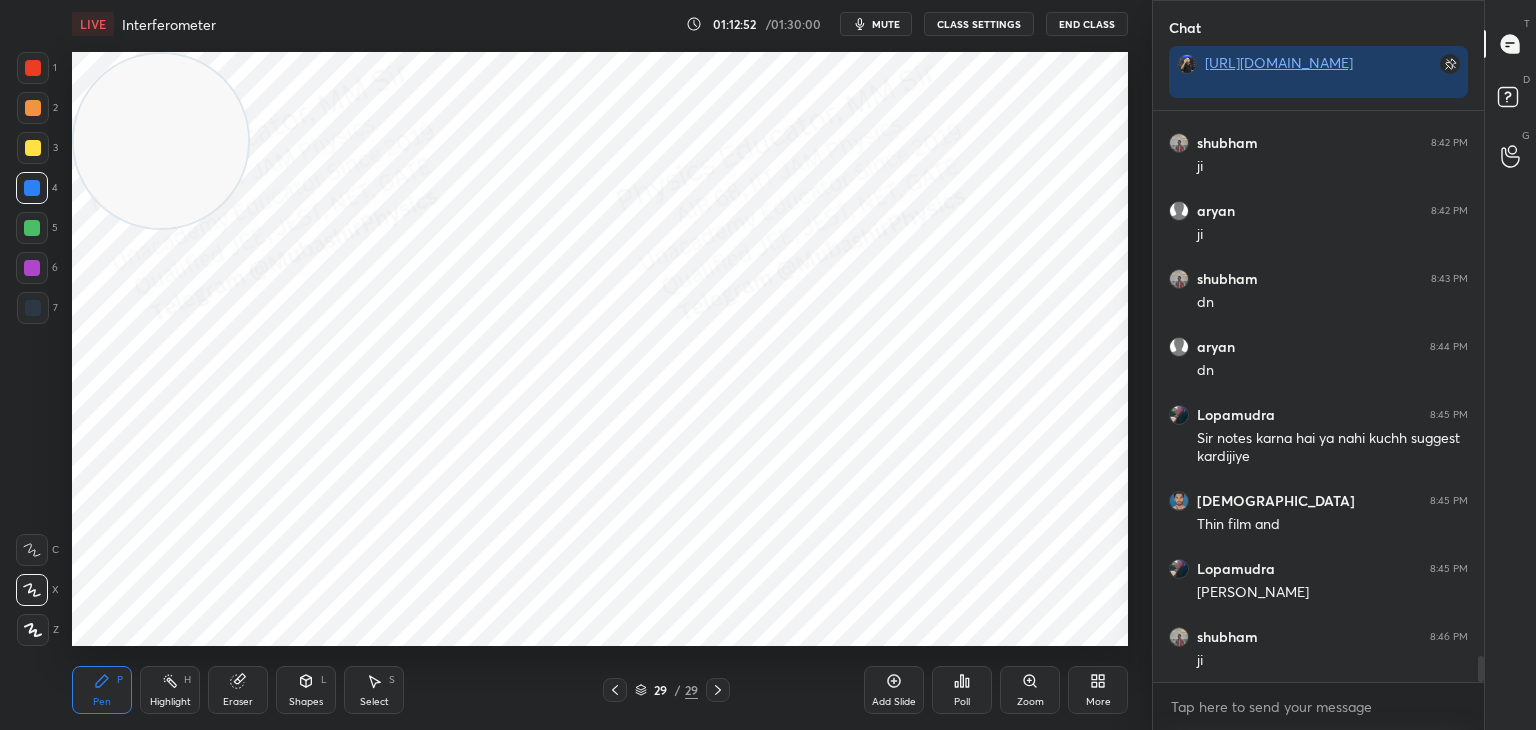 click at bounding box center [32, 228] 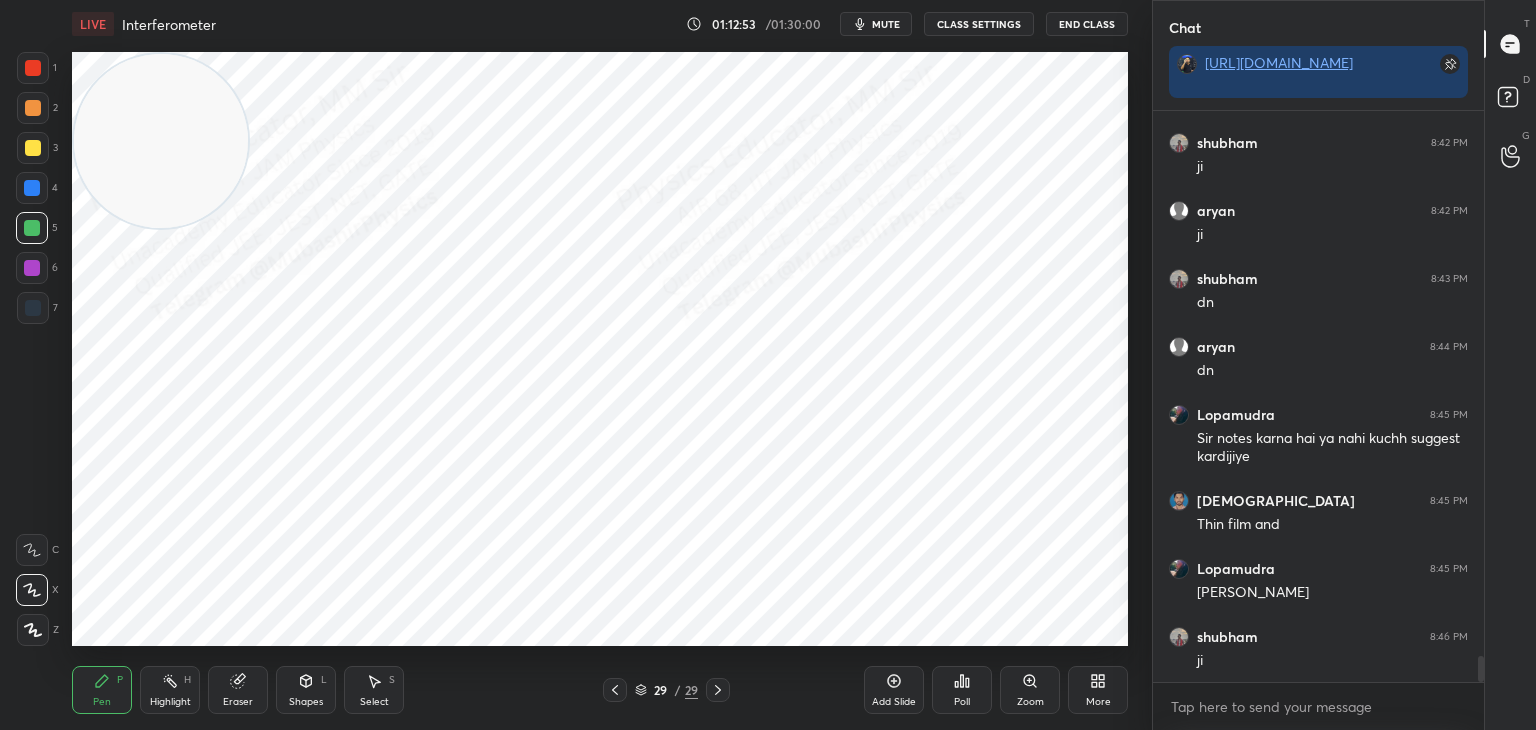 click at bounding box center (33, 68) 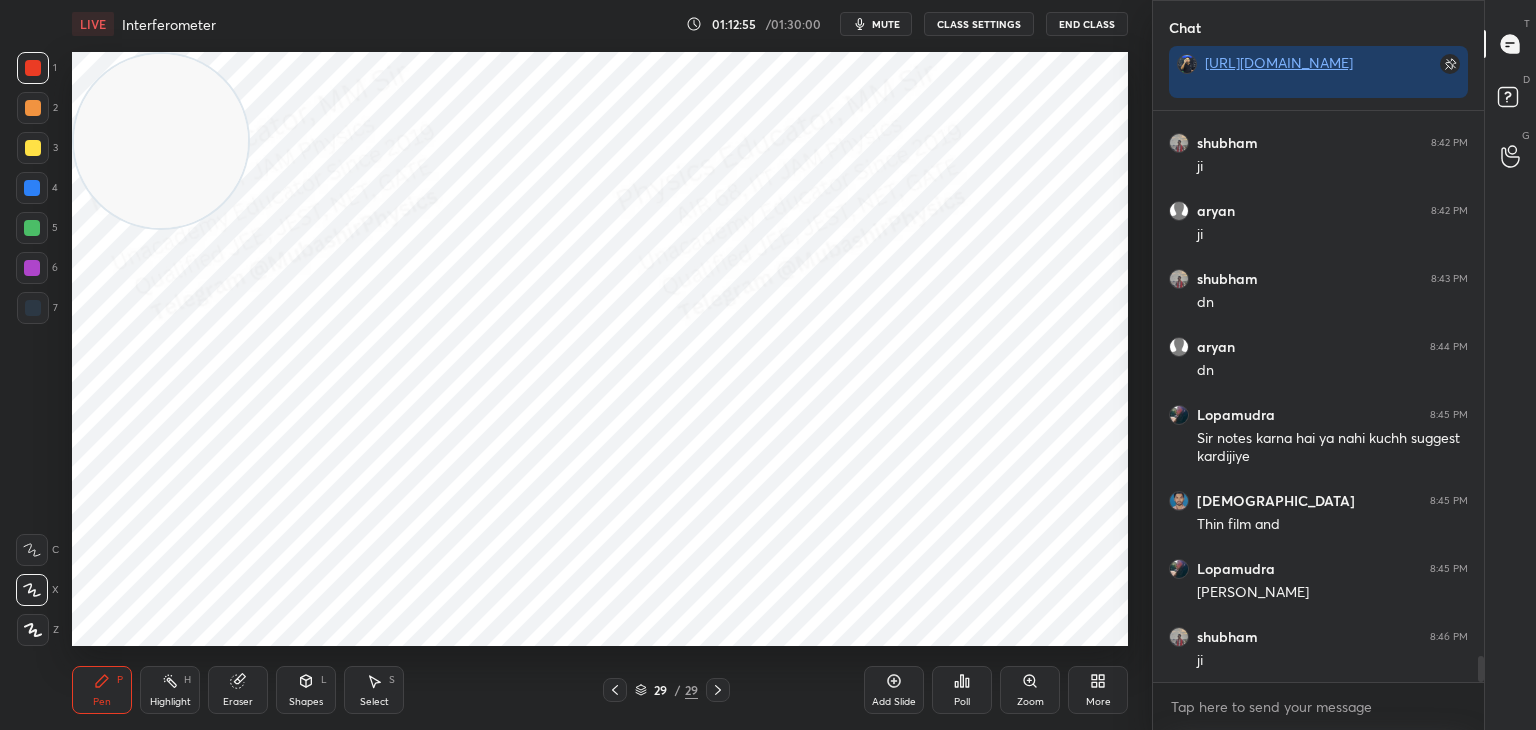drag, startPoint x: 25, startPoint y: 108, endPoint x: 67, endPoint y: 108, distance: 42 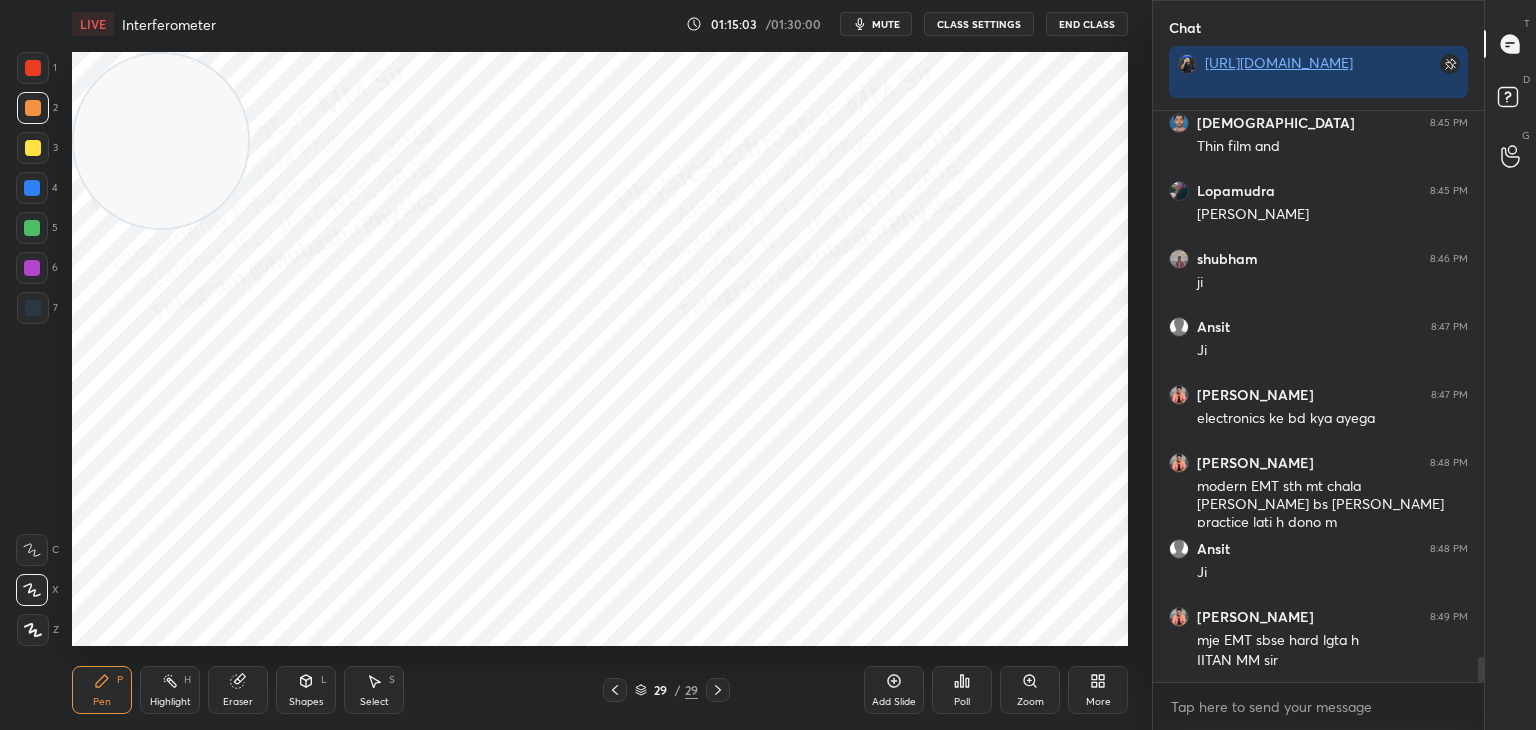 scroll, scrollTop: 12396, scrollLeft: 0, axis: vertical 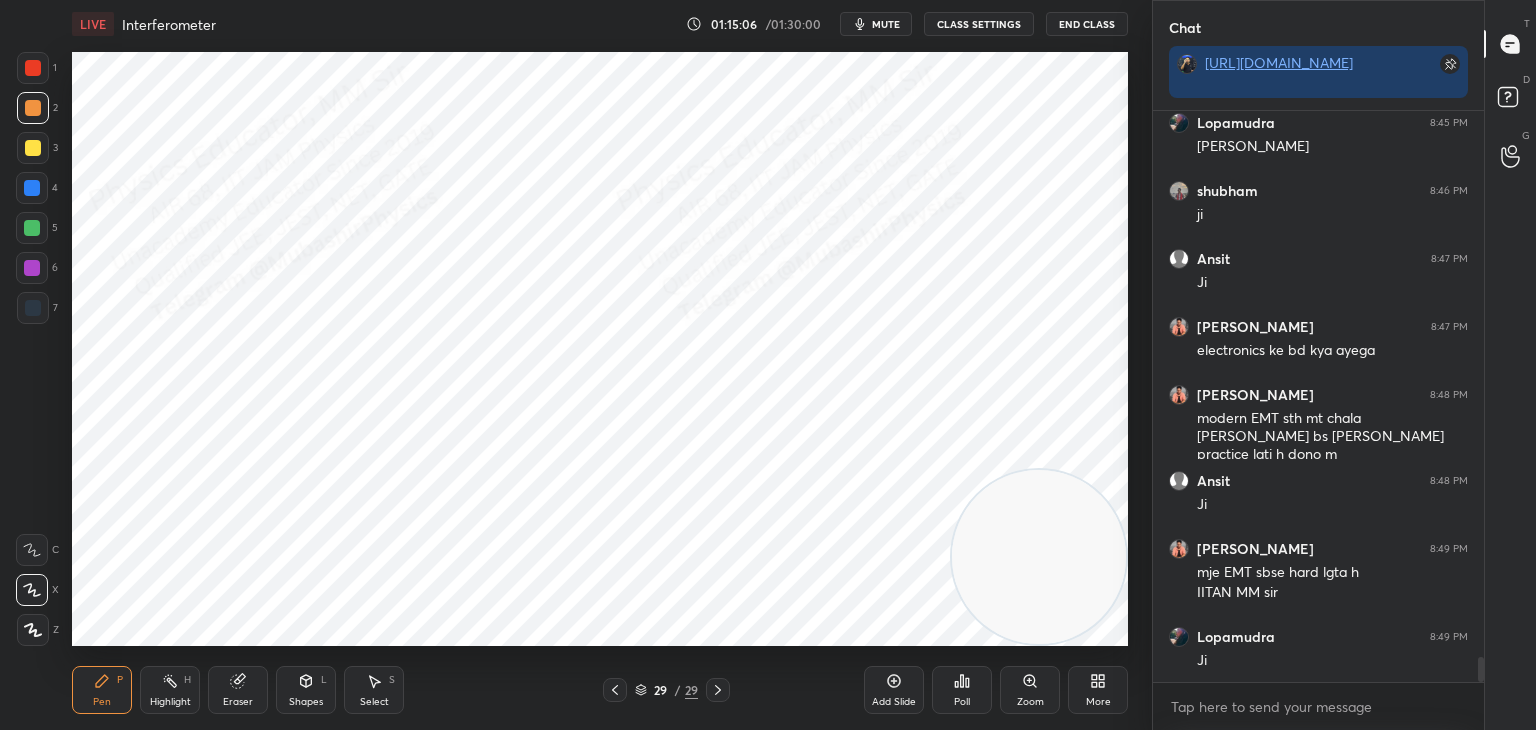 drag, startPoint x: 169, startPoint y: 142, endPoint x: 1152, endPoint y: 618, distance: 1092.1836 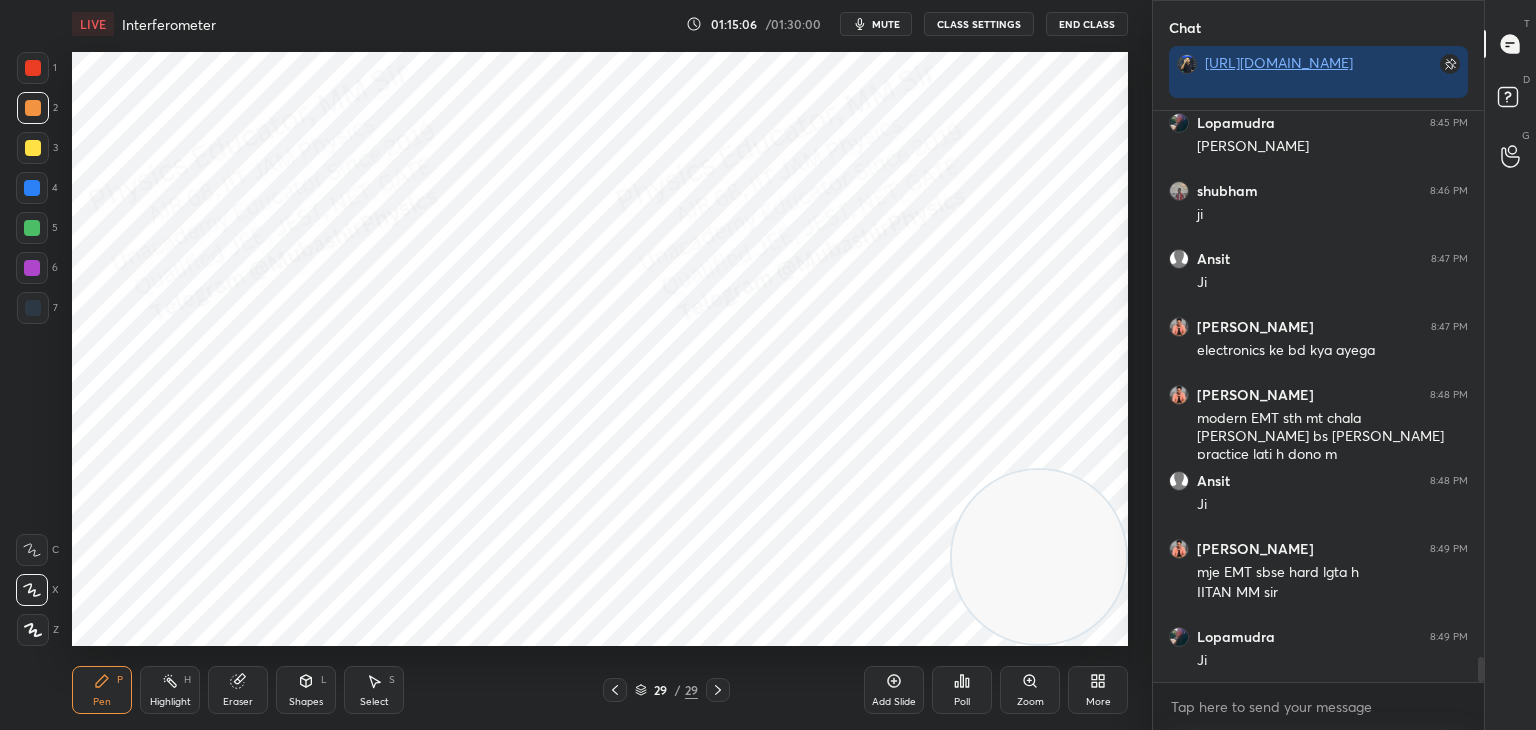 click on "1 2 3 4 5 6 7 C X Z C X Z E E Erase all   H H LIVE Interferometer 01:15:06 /  01:30:00 mute CLASS SETTINGS End Class Setting up your live class Poll for   secs No correct answer Start poll Back Interferometer • L11 of Detailed Course on Optics for IIT JAM, CUET 2026/27 [PERSON_NAME] Pen P Highlight H Eraser Shapes L Select S 29 / 29 Add Slide Poll Zoom More Chat [URL][DOMAIN_NAME] Krishna 8:45 PM Thin film and [PERSON_NAME] 8:45 PM [PERSON_NAME] 8:46 PM ji Ansit 8:47 PM [PERSON_NAME] 8:47 PM electronics ke bd kya ayega [PERSON_NAME] 8:48 PM modern EMT [GEOGRAPHIC_DATA] [PERSON_NAME] bs [PERSON_NAME] practice lgti h dono m Ansit 8:48 PM [PERSON_NAME] 8:49 PM mje EMT sbse hard lgta h IITAN MM [PERSON_NAME] 8:49 PM Ji JUMP TO LATEST Enable hand raising Enable raise hand to speak to learners. Once enabled, chat will be turned off temporarily. Enable x   Doubts asked by learners will show up here NEW DOUBTS ASKED No one has raised a hand yet Can't raise hand Got it T Messages (T) D Doubts (D) G Raise Hand (G)" at bounding box center [768, 365] 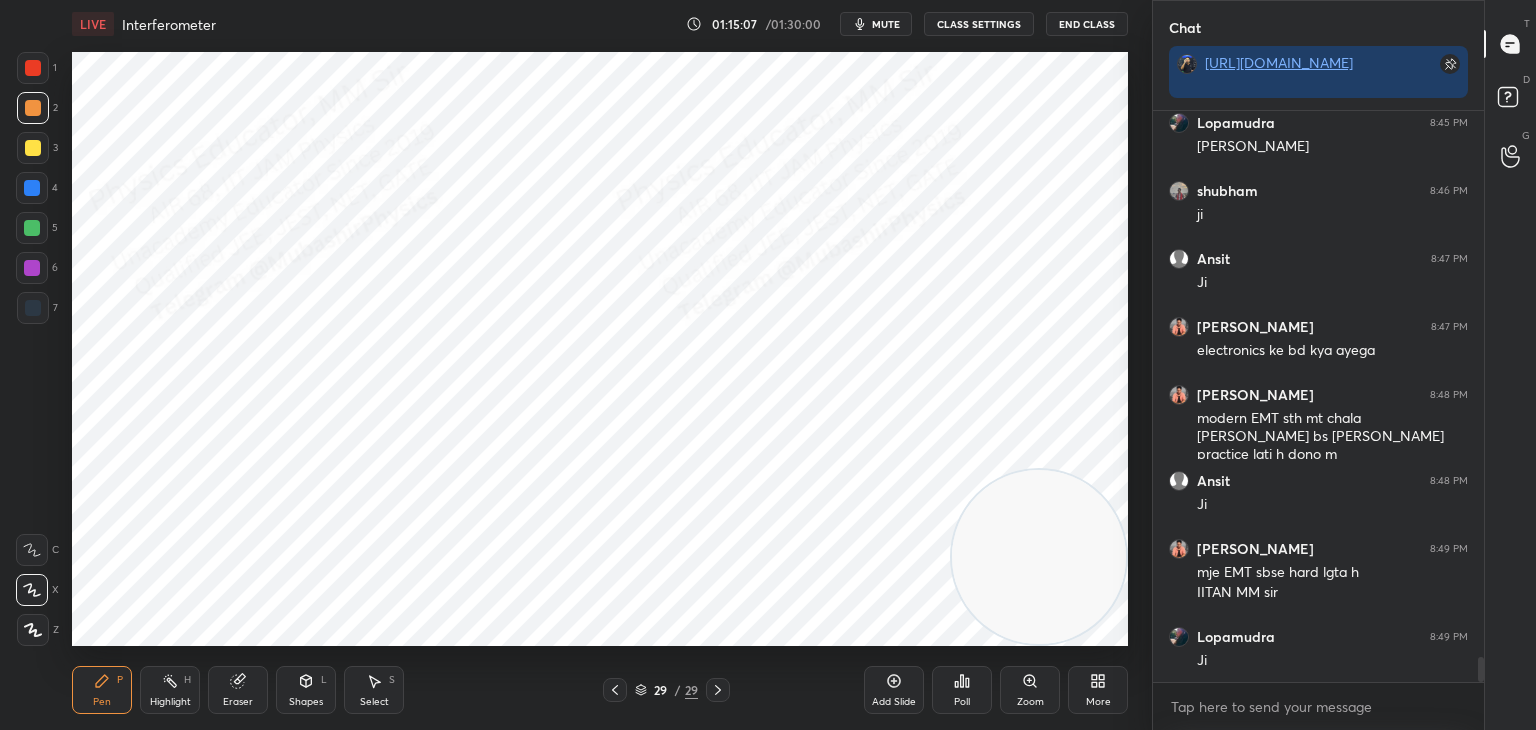 click on "Eraser" at bounding box center [238, 702] 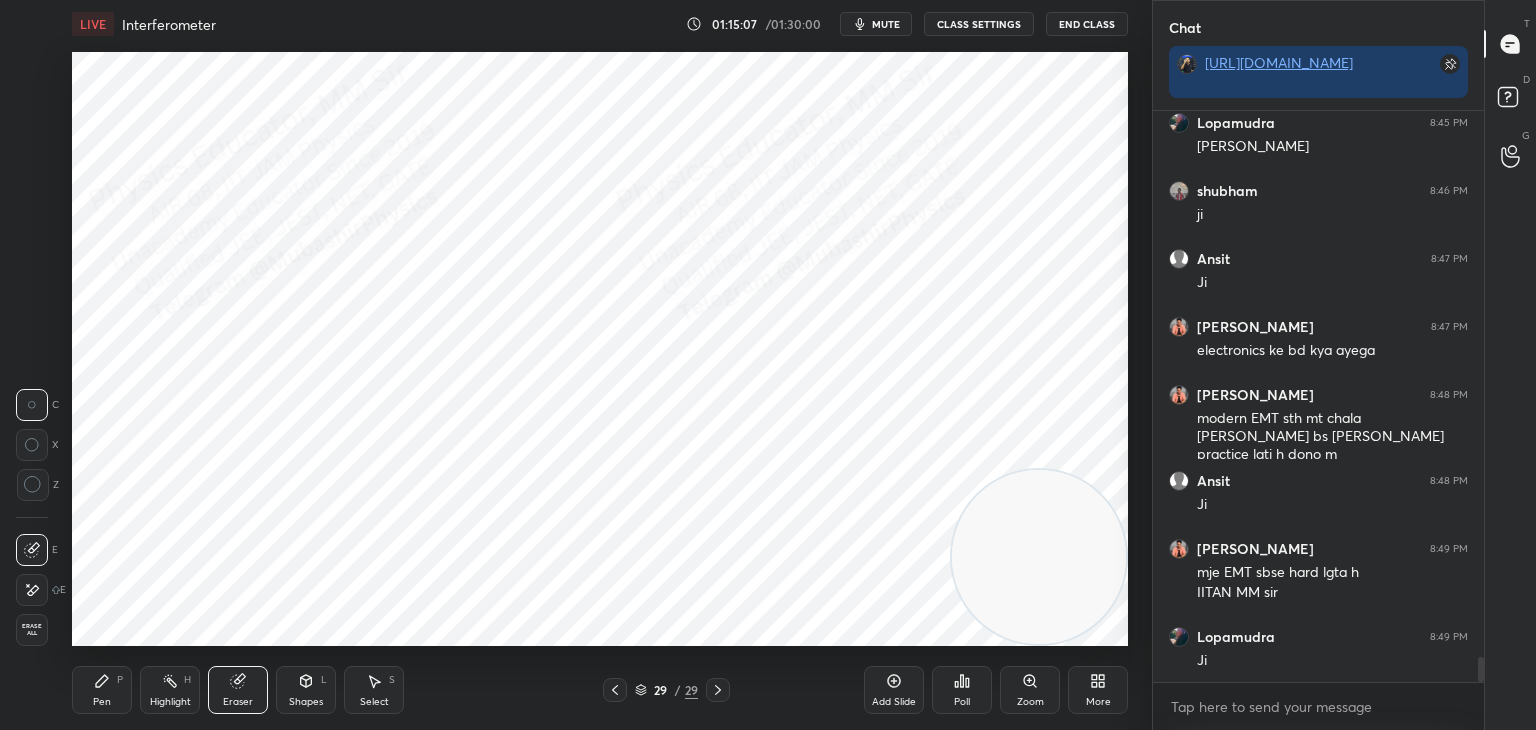 click on "Erase all" at bounding box center [32, 630] 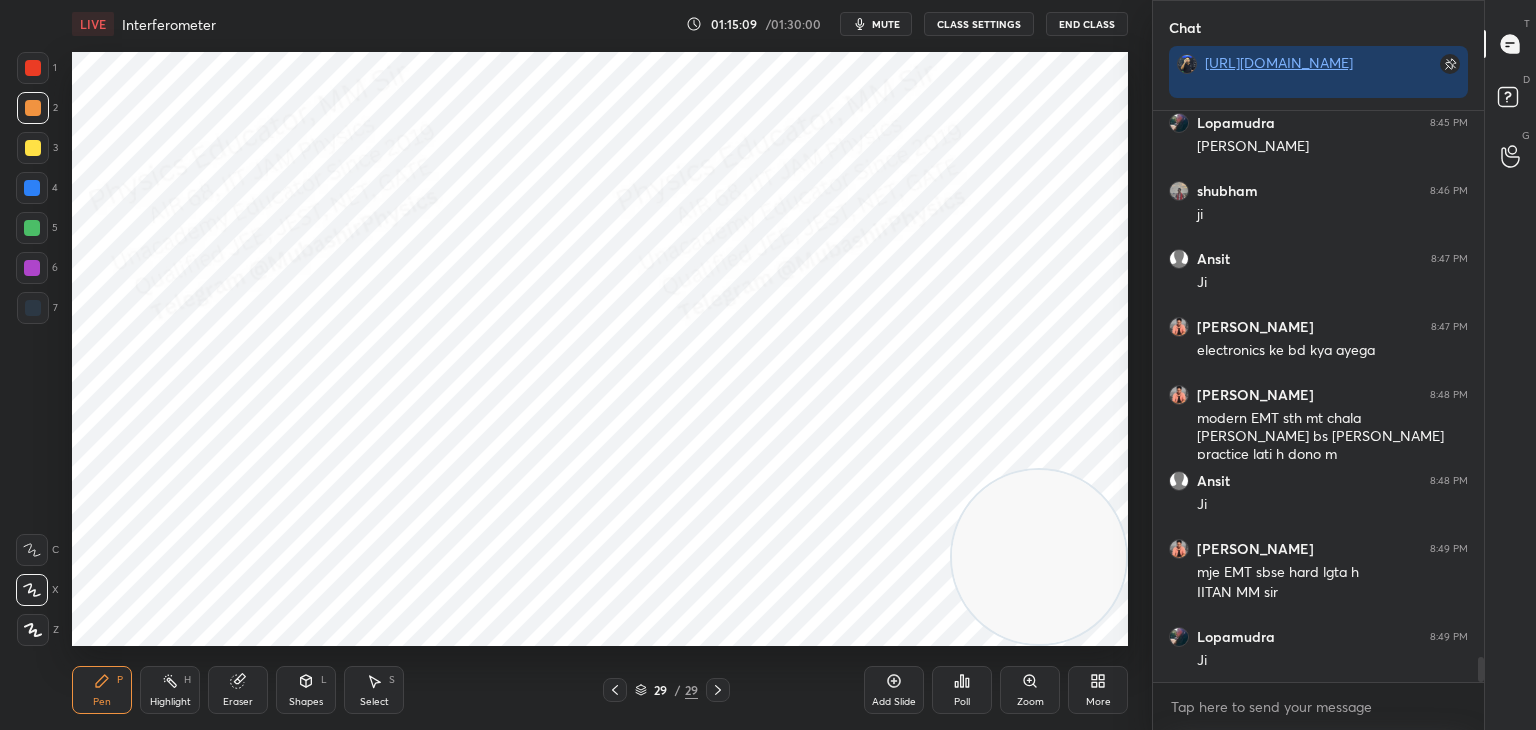 click at bounding box center (32, 188) 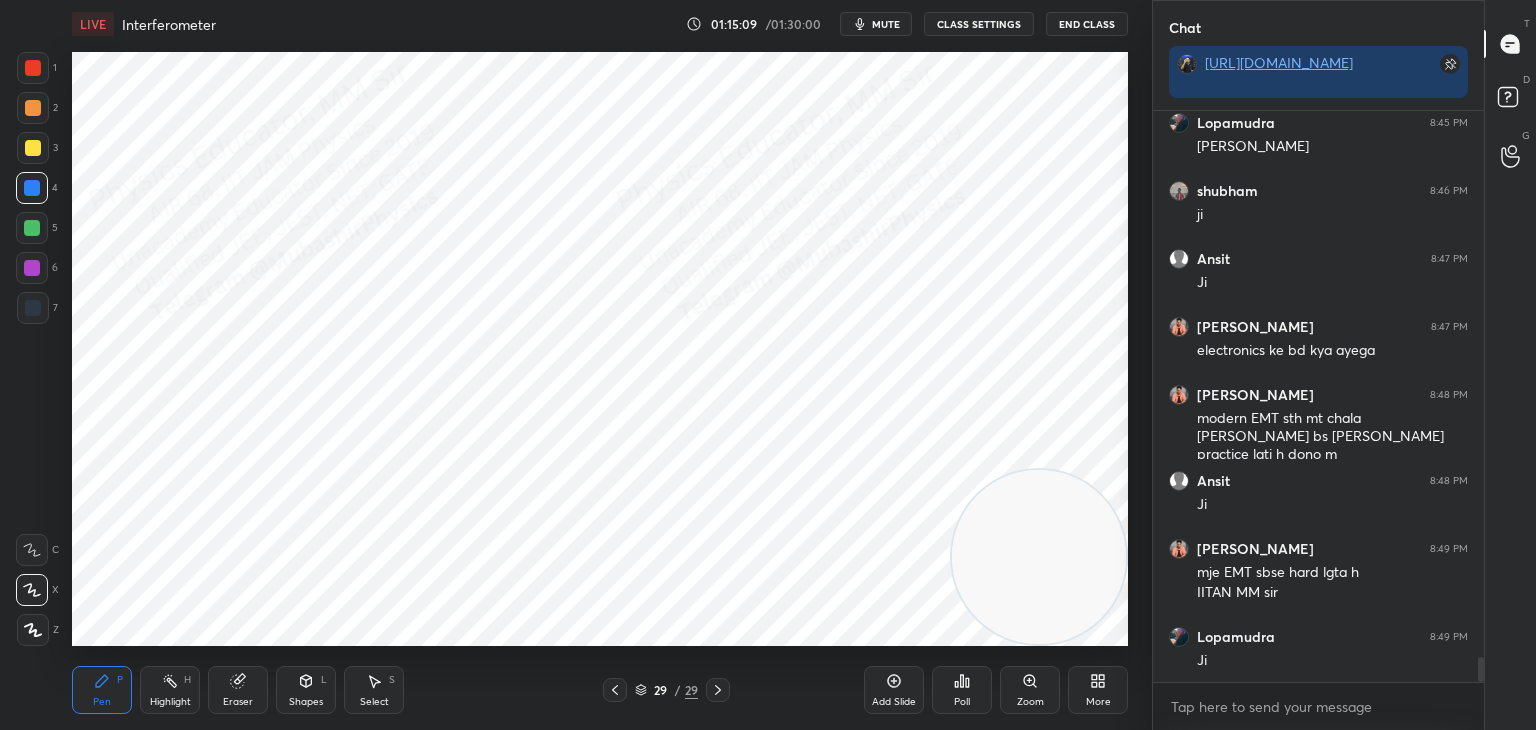 scroll, scrollTop: 12464, scrollLeft: 0, axis: vertical 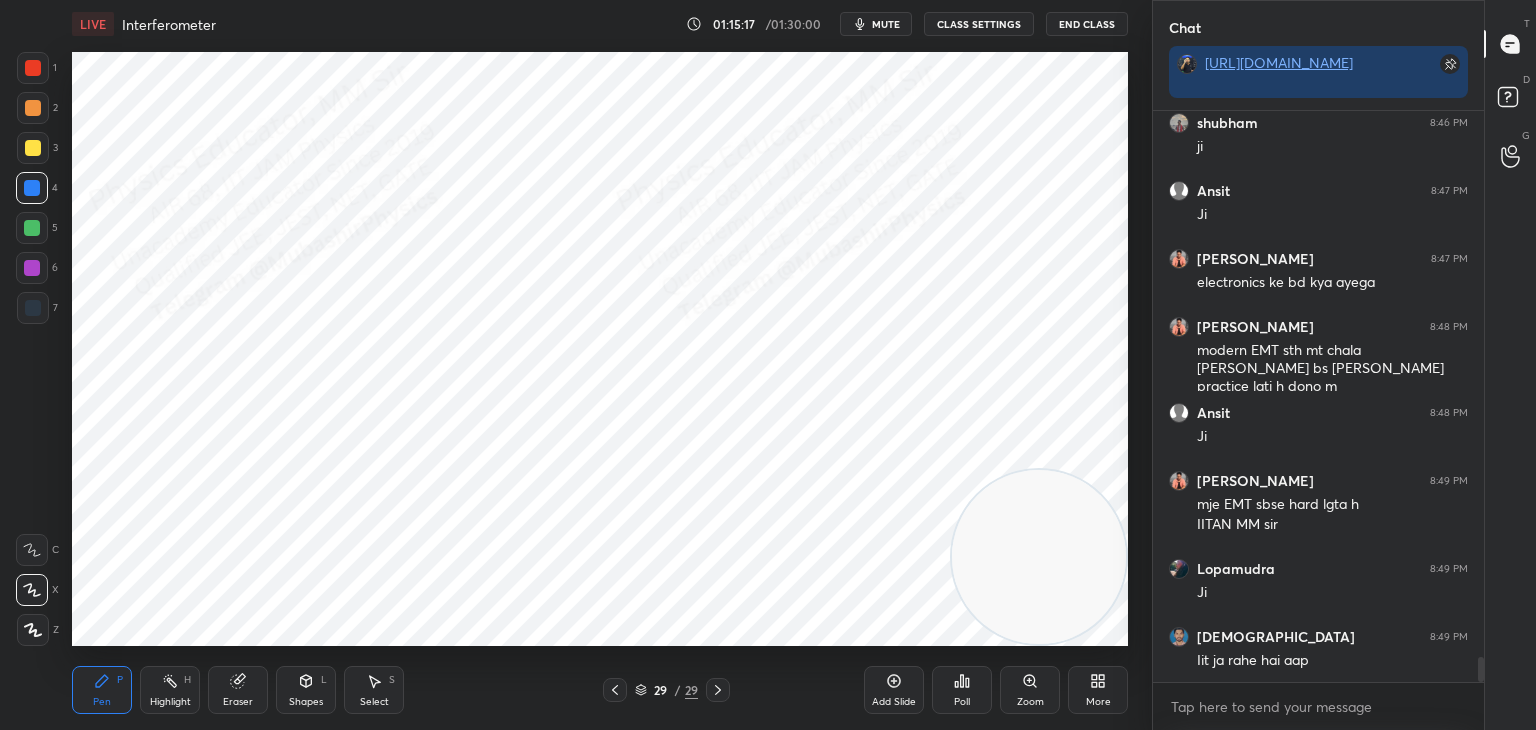drag, startPoint x: 36, startPoint y: 237, endPoint x: 59, endPoint y: 236, distance: 23.021729 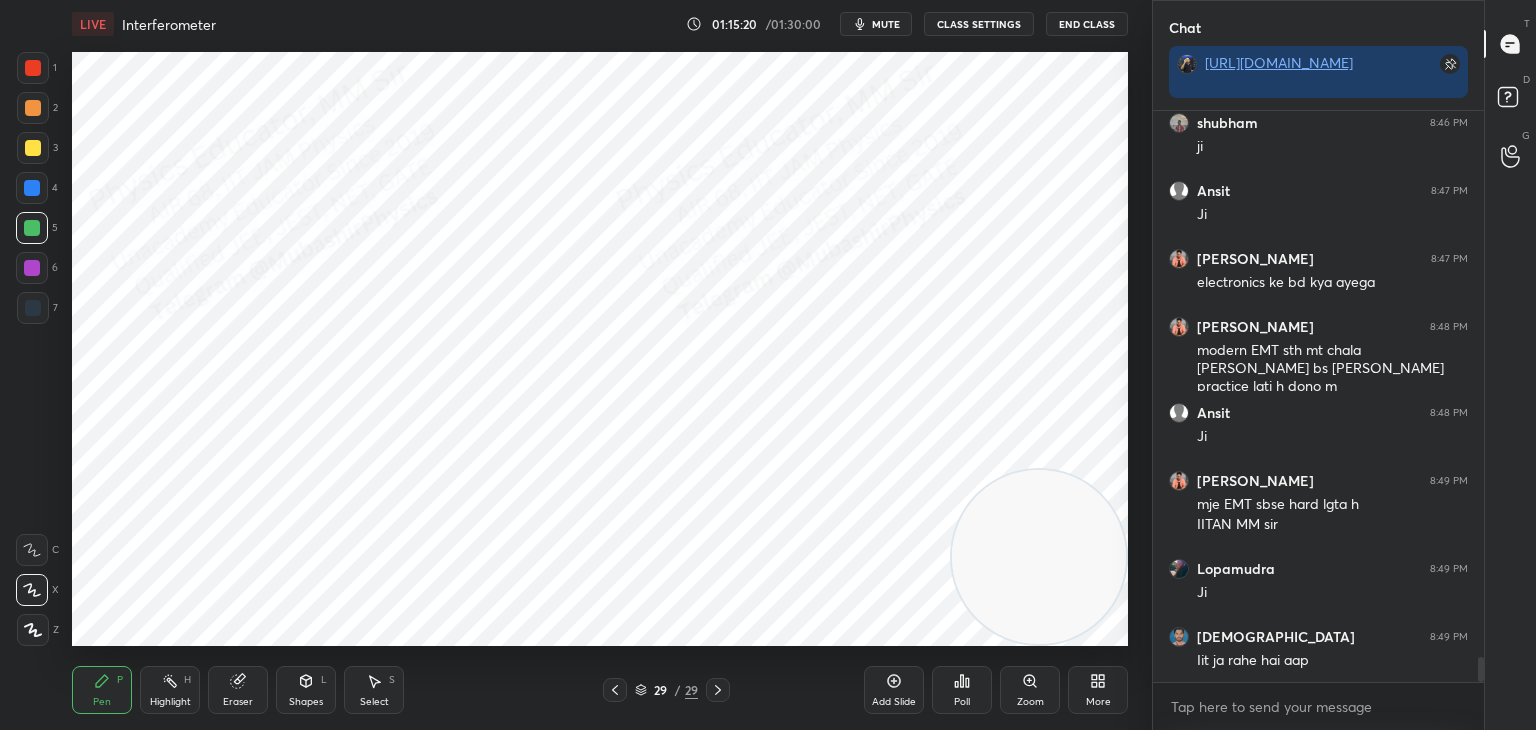 drag, startPoint x: 31, startPoint y: 277, endPoint x: 55, endPoint y: 293, distance: 28.84441 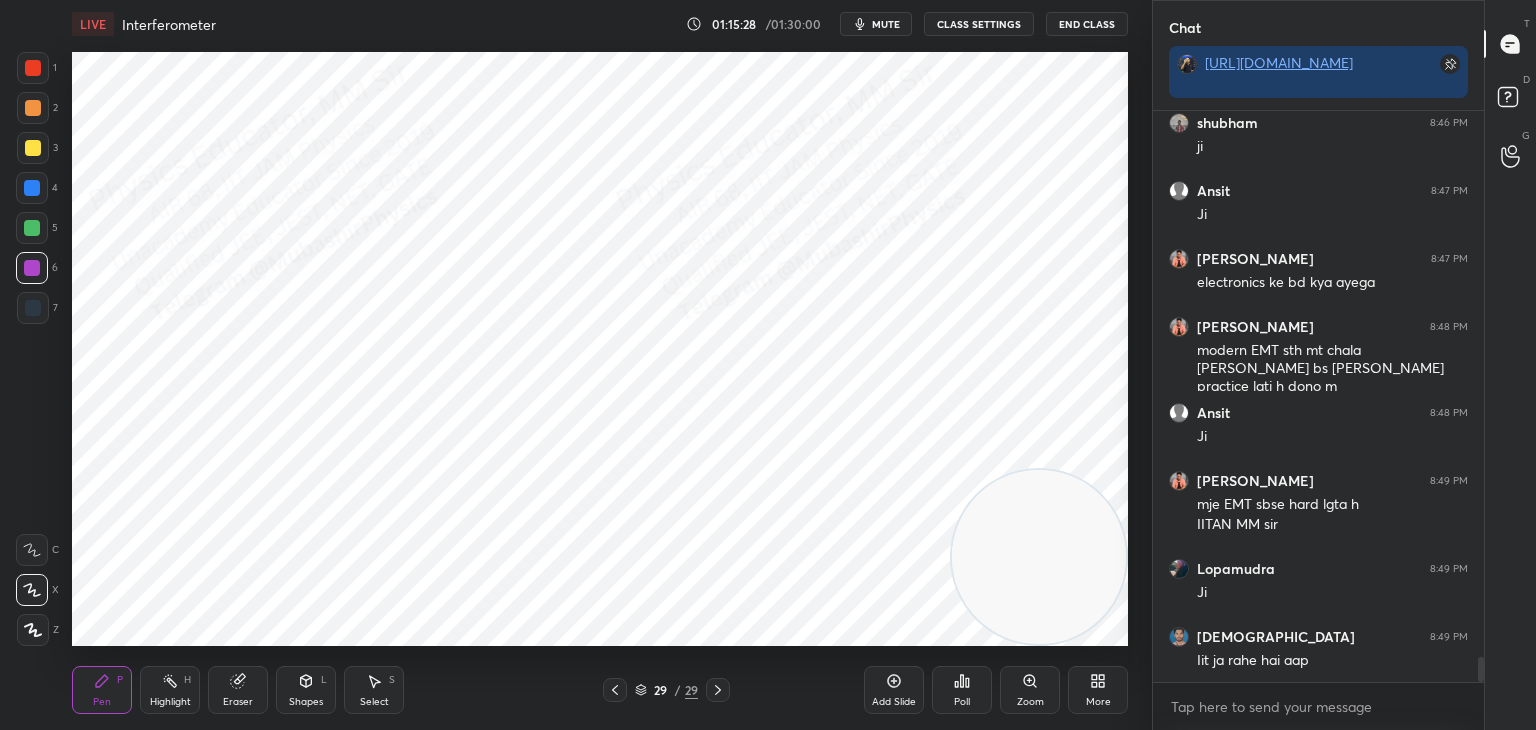 drag, startPoint x: 25, startPoint y: 110, endPoint x: 63, endPoint y: 129, distance: 42.48529 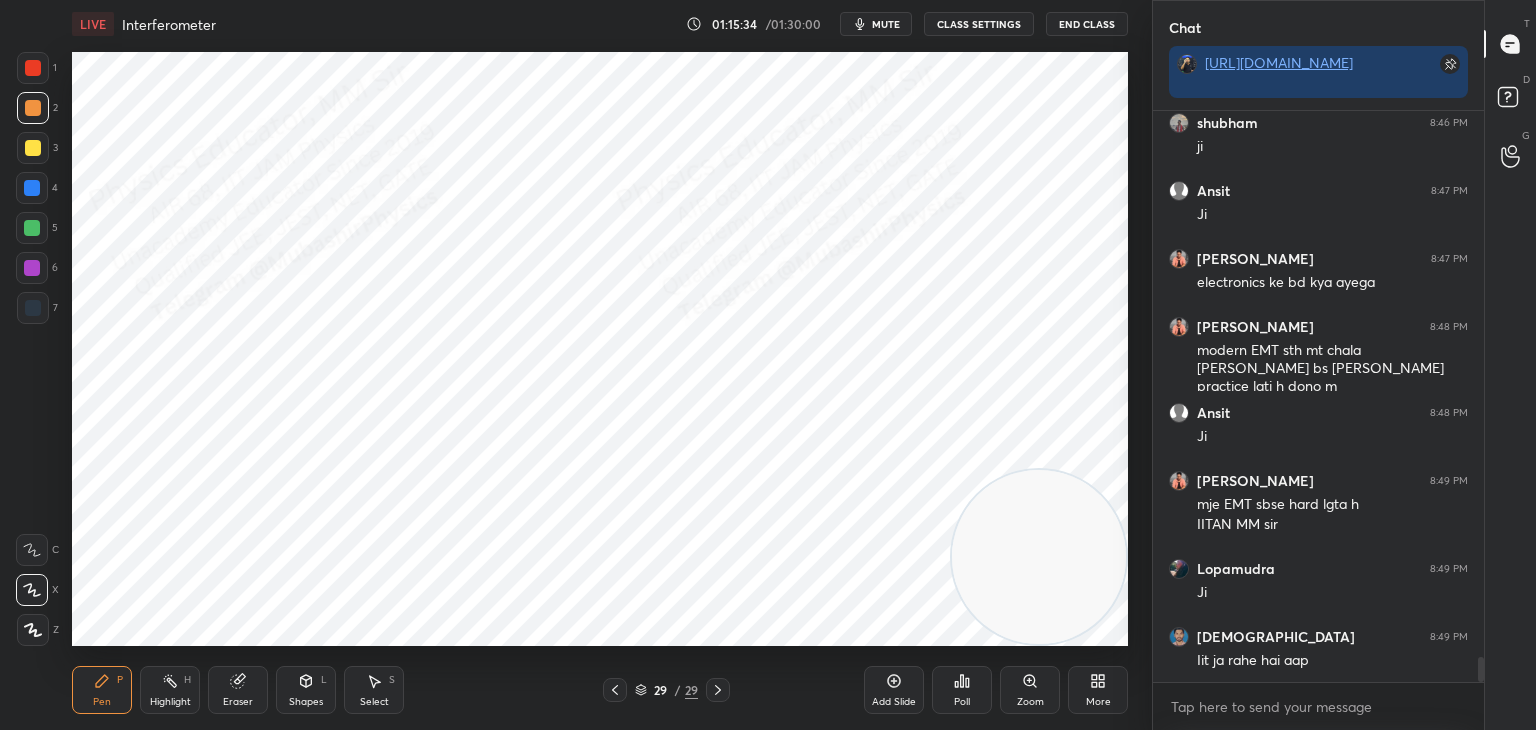 click at bounding box center (33, 308) 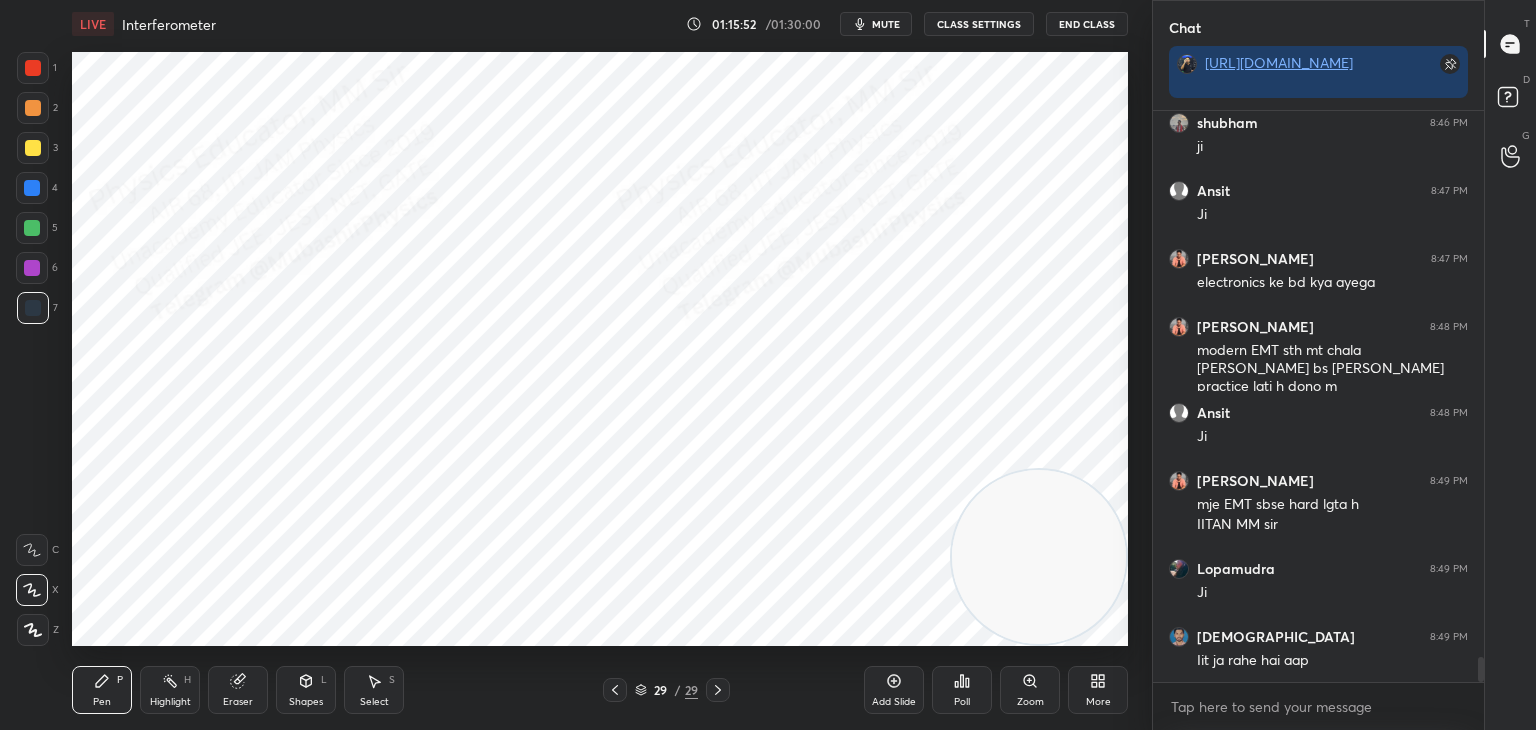 scroll, scrollTop: 12532, scrollLeft: 0, axis: vertical 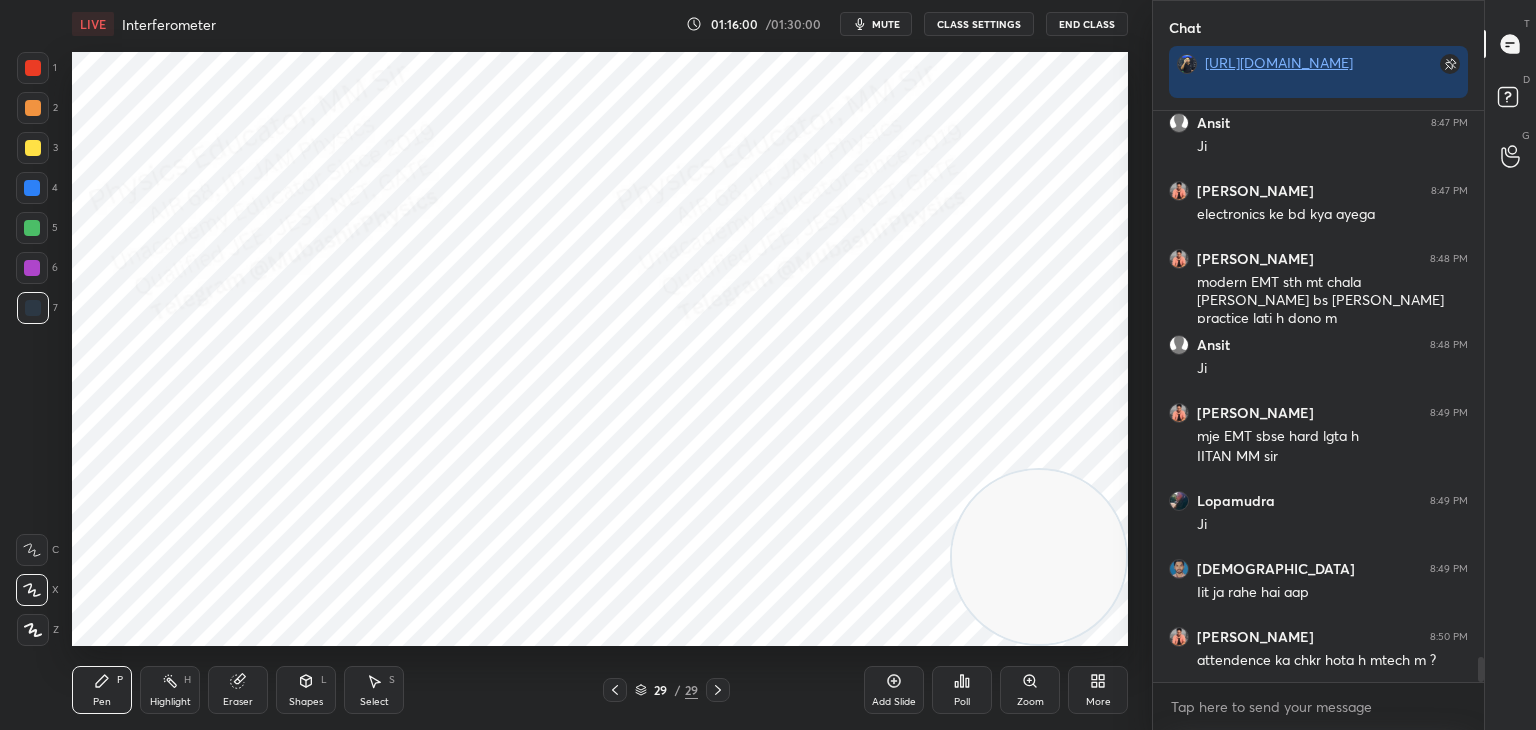 drag, startPoint x: 37, startPoint y: 72, endPoint x: 59, endPoint y: 70, distance: 22.090721 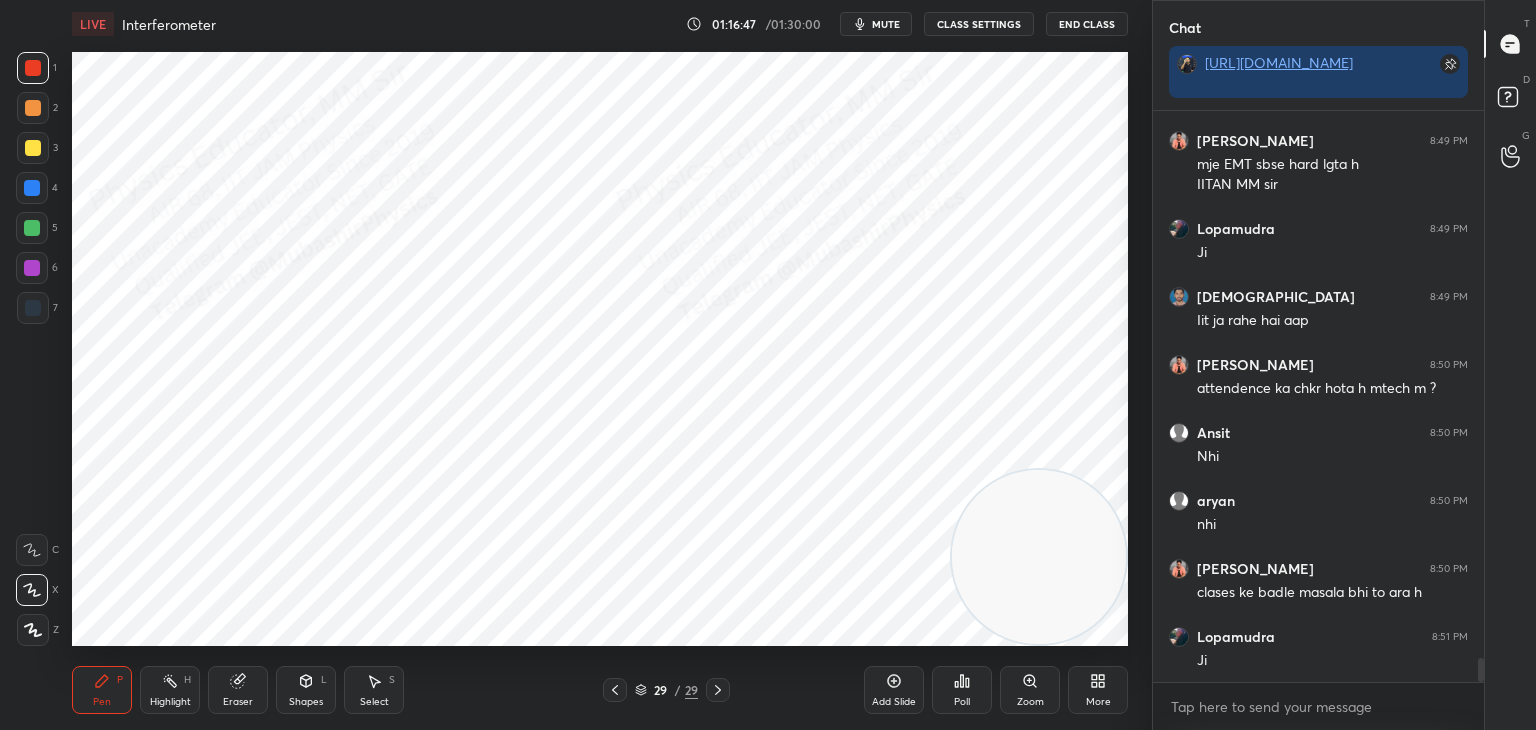 scroll, scrollTop: 12872, scrollLeft: 0, axis: vertical 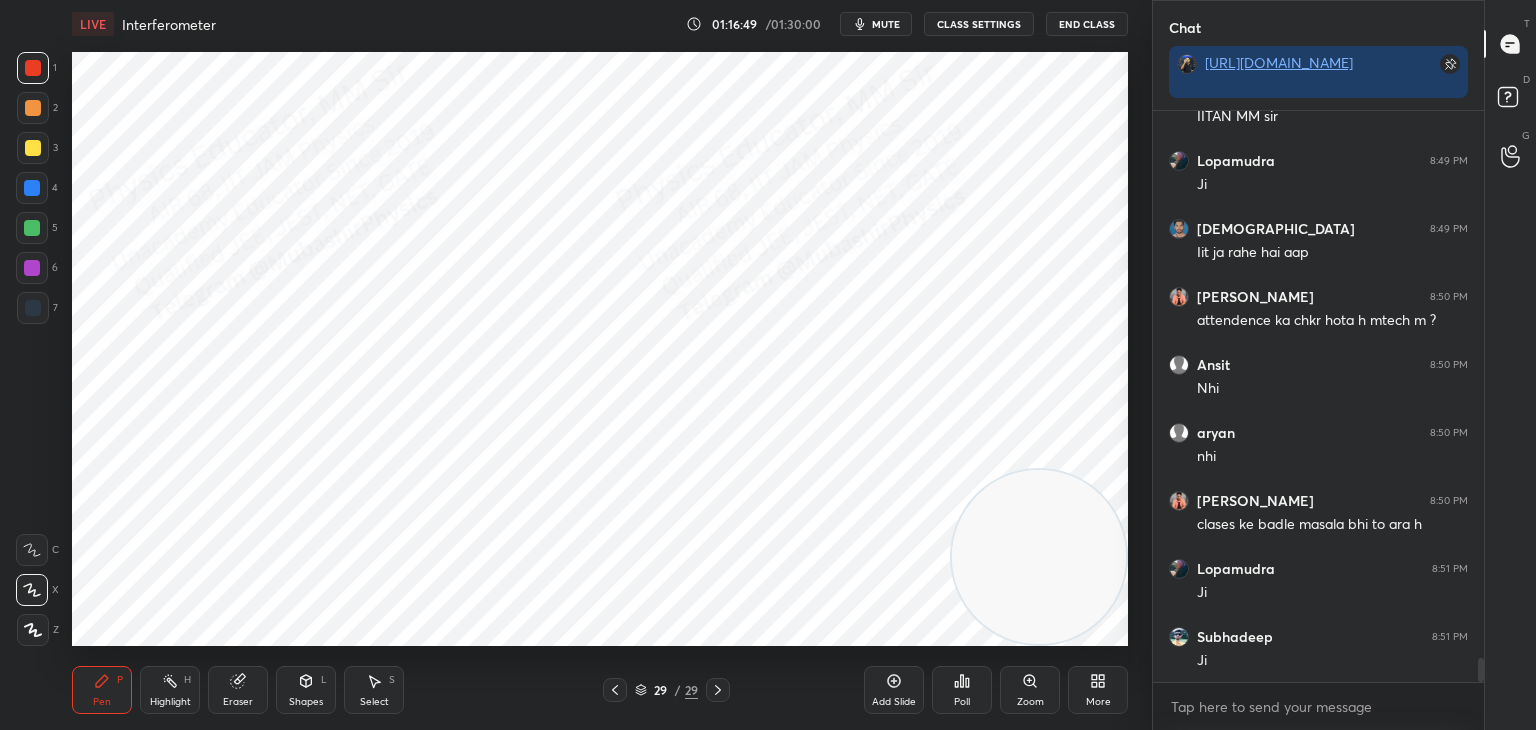 click 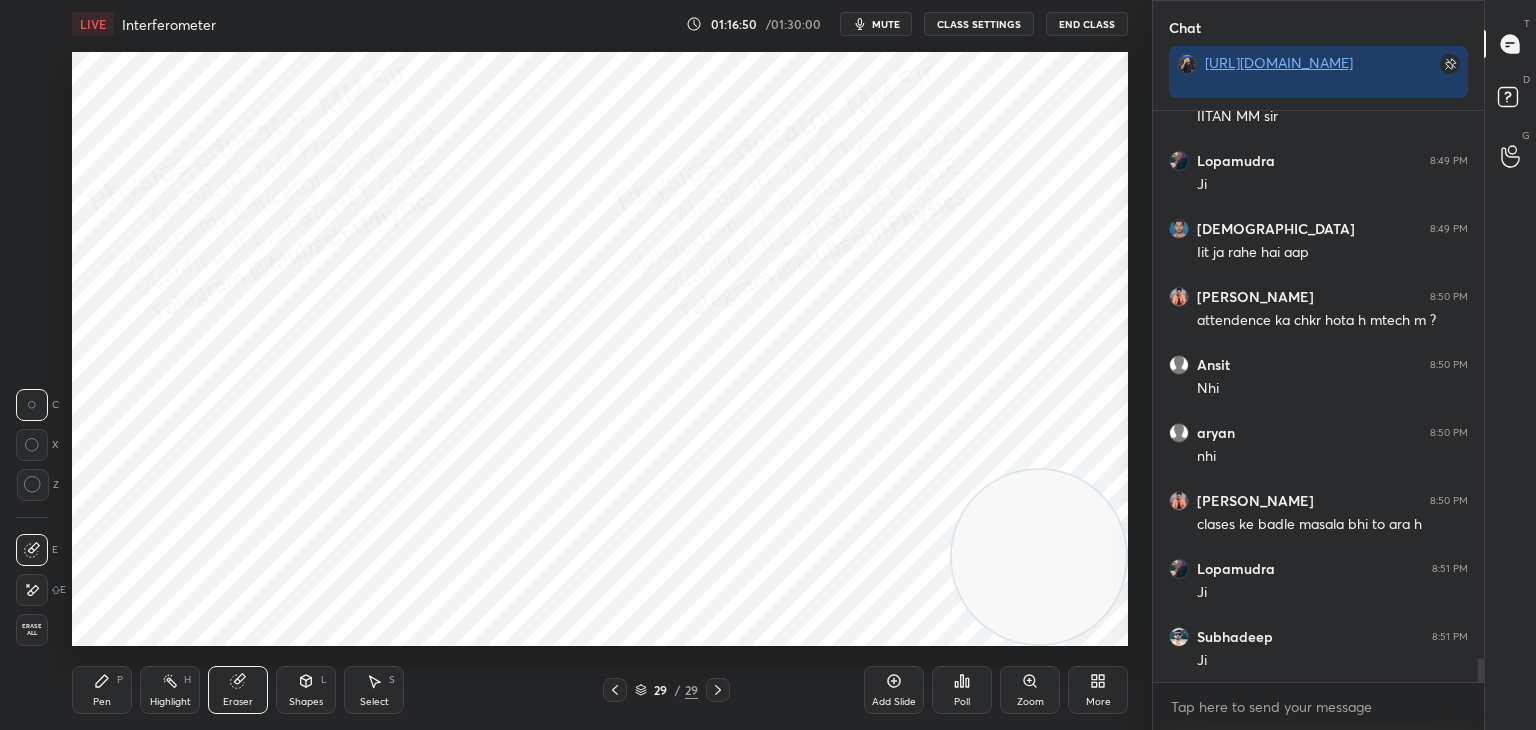 click on "1 2 3 4 5 6 7 C X Z C X Z E E Erase all   H H" at bounding box center [32, 349] 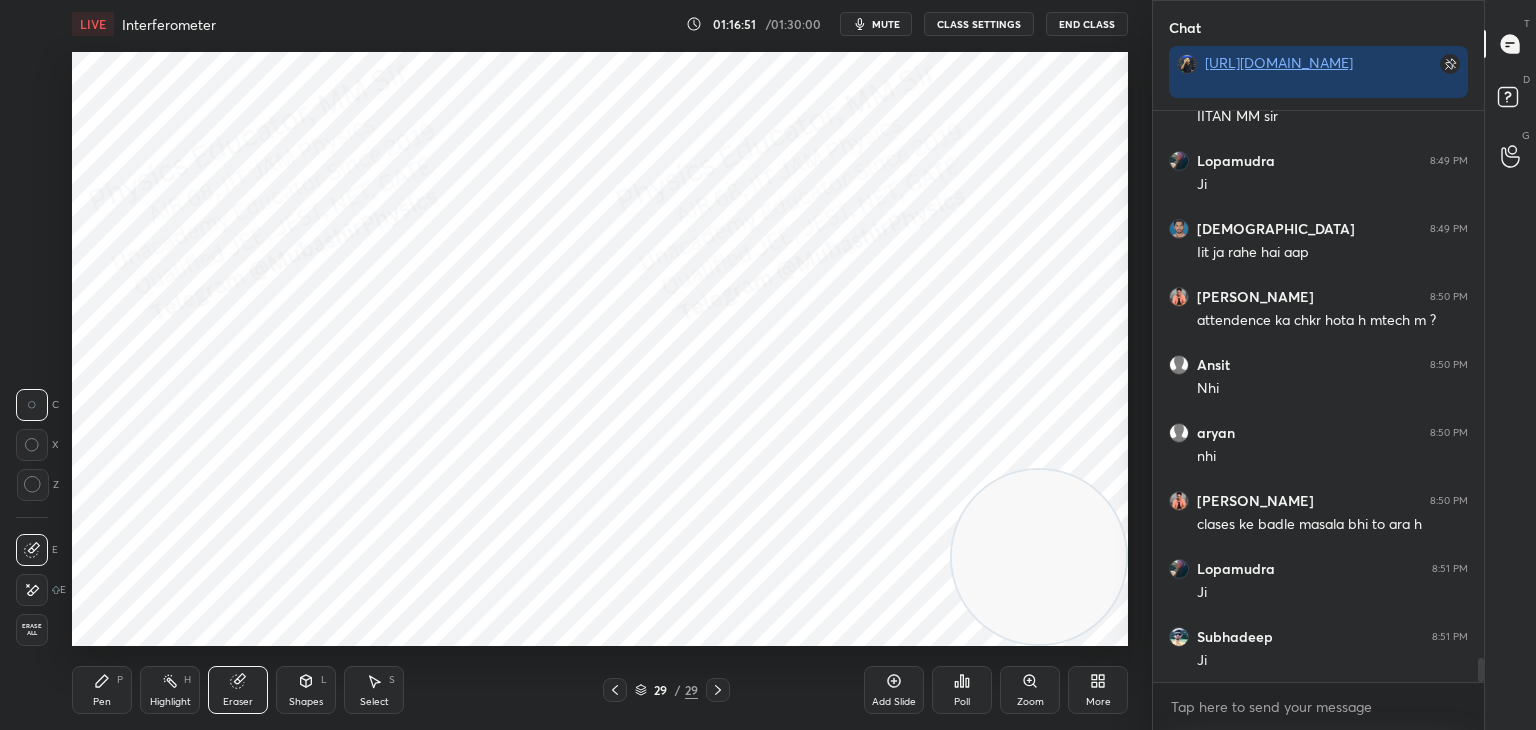 drag, startPoint x: 36, startPoint y: 630, endPoint x: 175, endPoint y: 665, distance: 143.33876 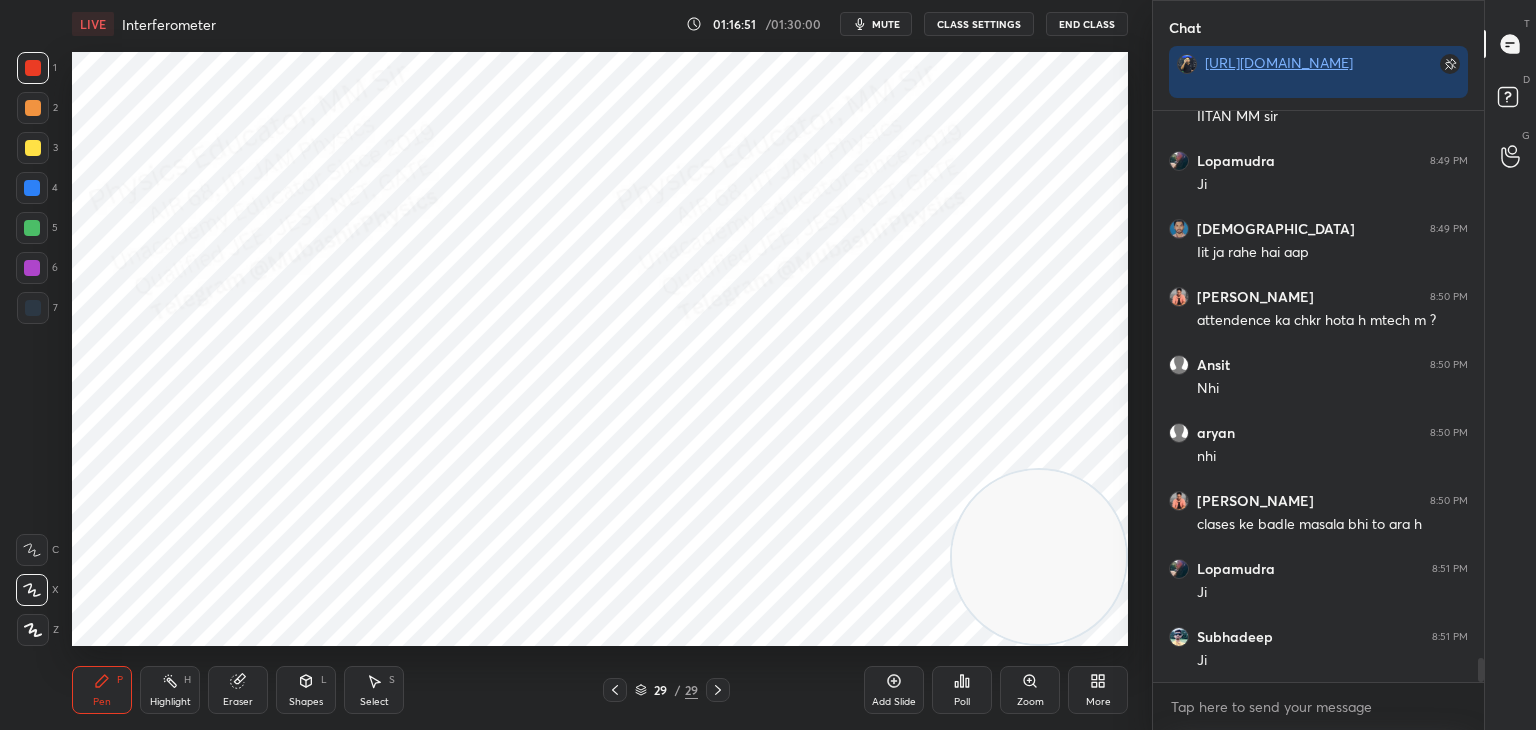 click 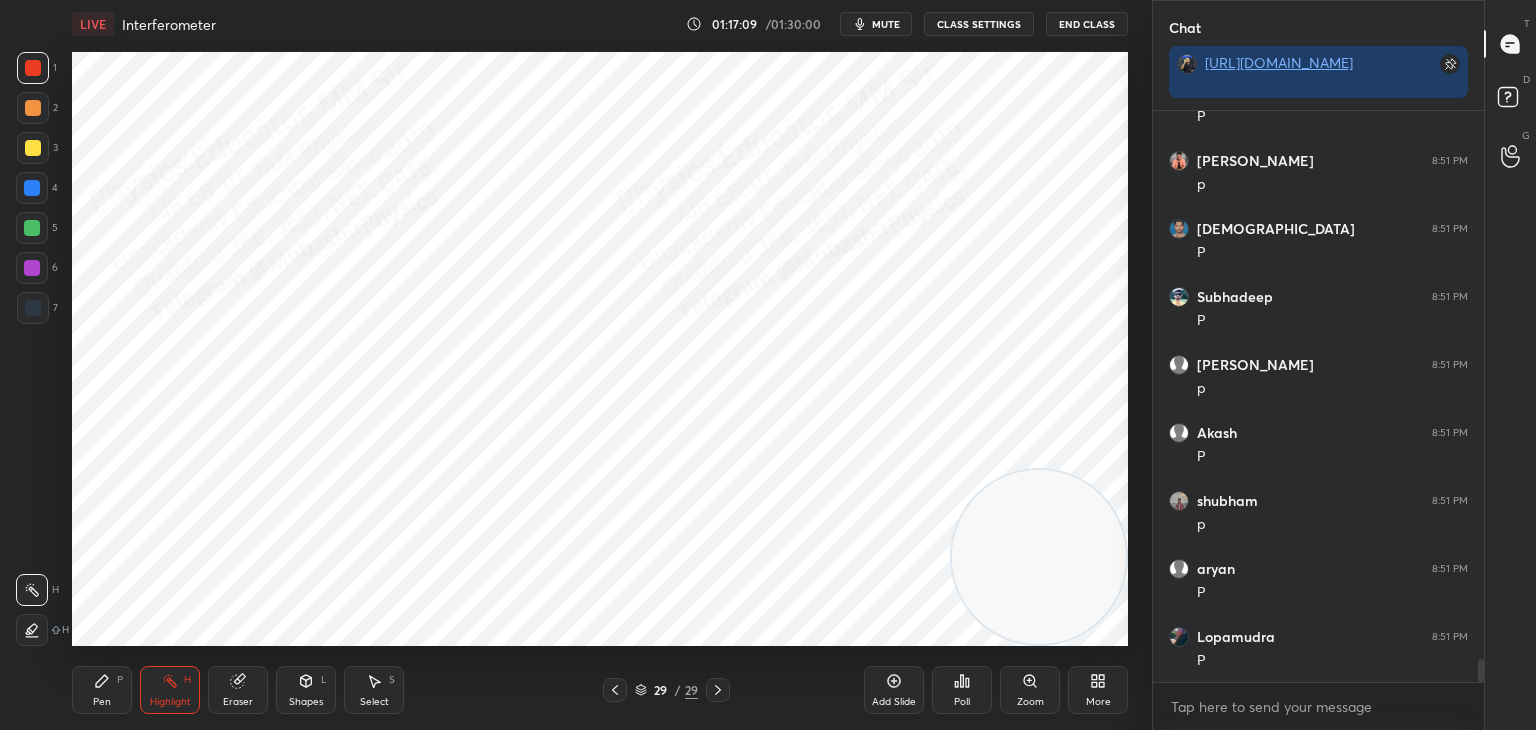 scroll, scrollTop: 13620, scrollLeft: 0, axis: vertical 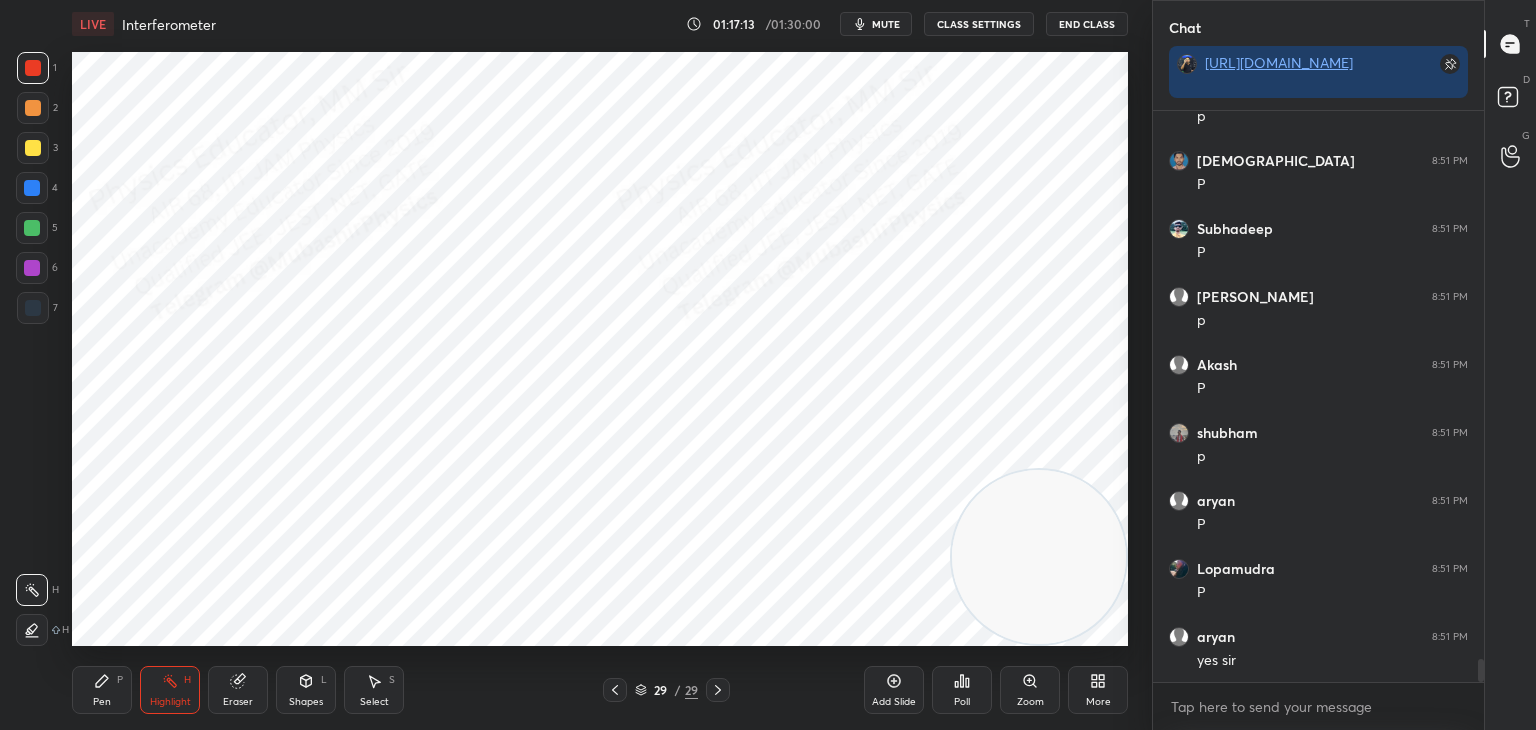 drag, startPoint x: 1480, startPoint y: 666, endPoint x: 1349, endPoint y: 698, distance: 134.85178 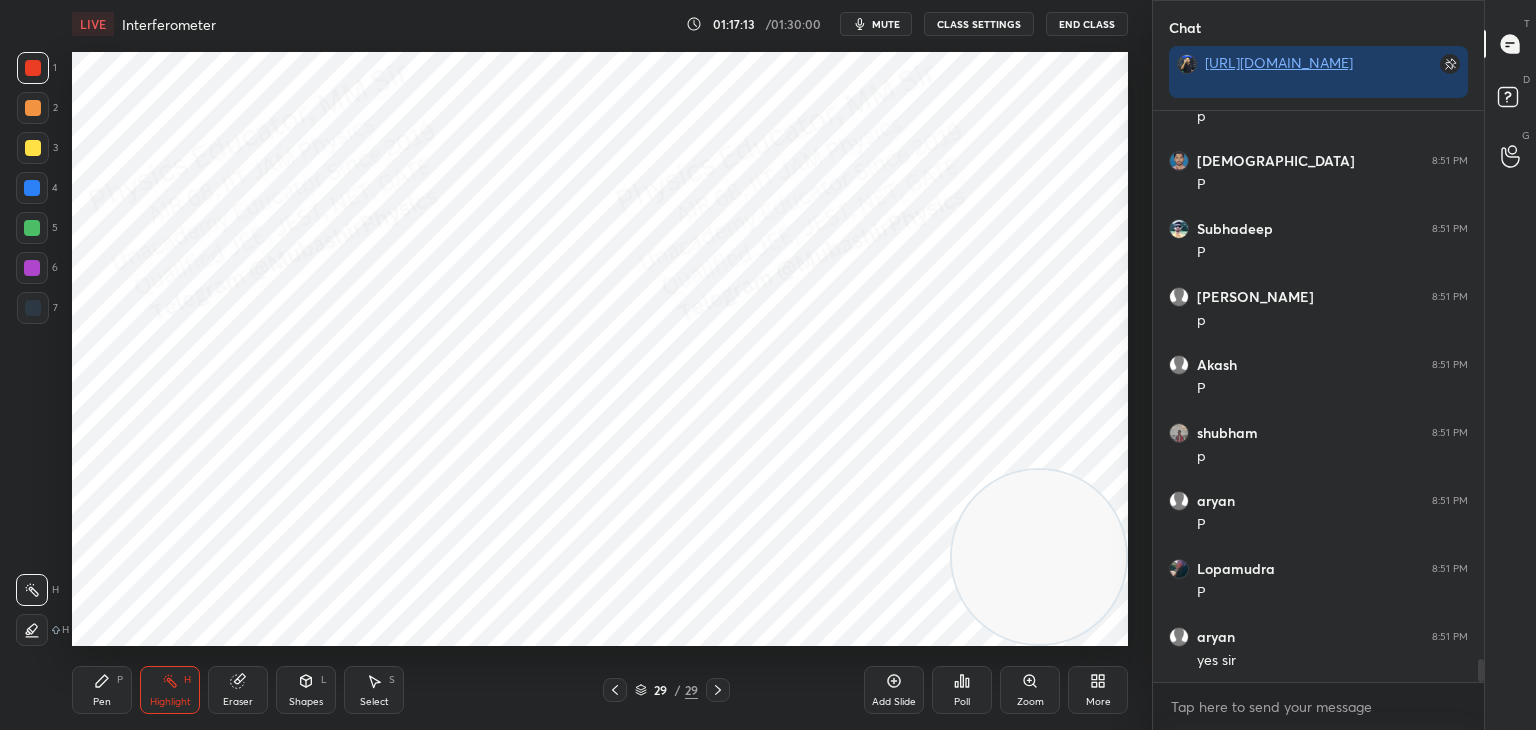 click on "Ansit 8:51 PM P [PERSON_NAME] 8:51 PM p [PERSON_NAME] 8:51 PM P [PERSON_NAME] 8:51 PM P Ani 8:51 PM p Akash 8:51 PM P [PERSON_NAME] 8:51 PM p aryan 8:51 PM P [PERSON_NAME] 8:51 PM P aryan 8:51 PM yes sir JUMP TO LATEST Enable hand raising Enable raise hand to speak to learners. Once enabled, chat will be turned off temporarily. Enable x" at bounding box center (1318, 420) 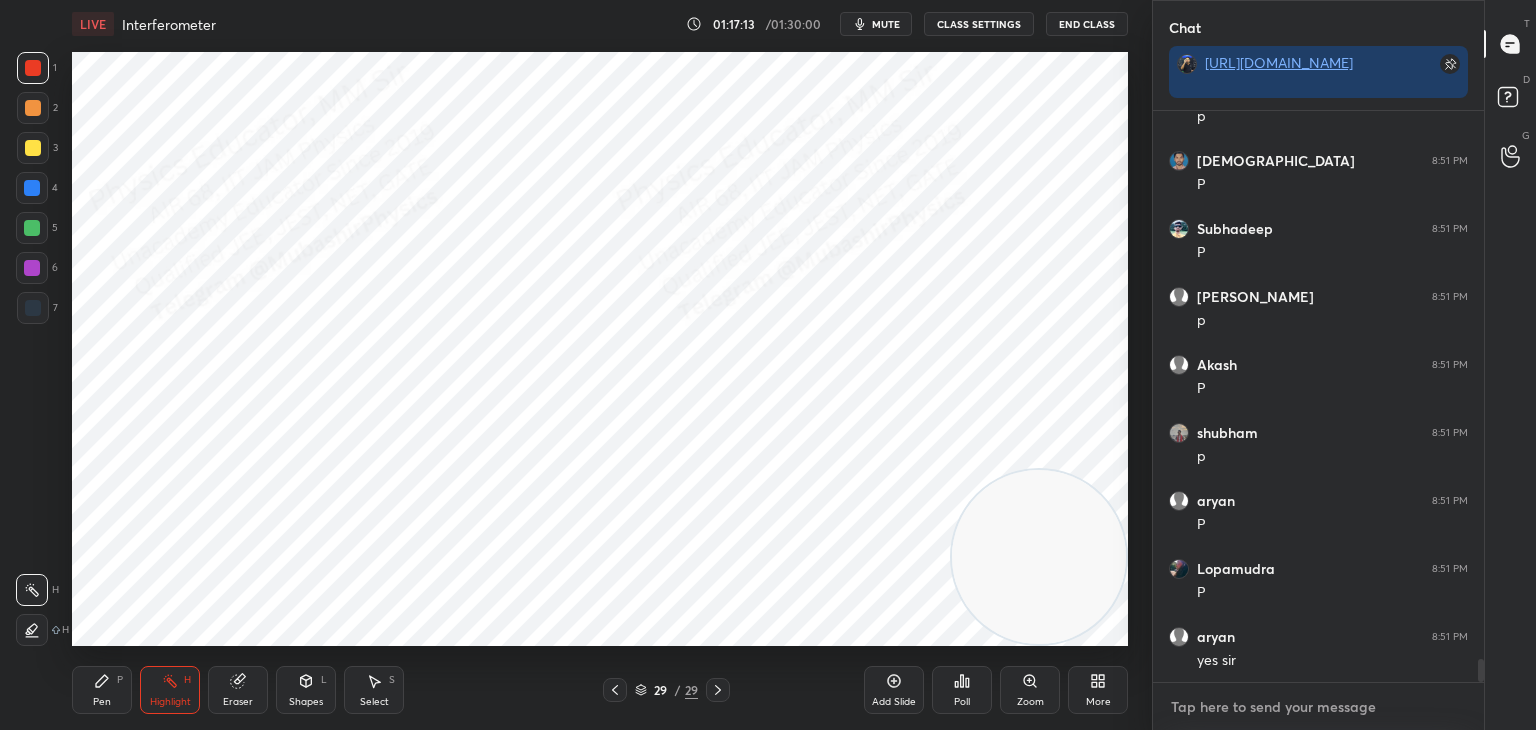 drag, startPoint x: 1337, startPoint y: 692, endPoint x: 1417, endPoint y: 686, distance: 80.224686 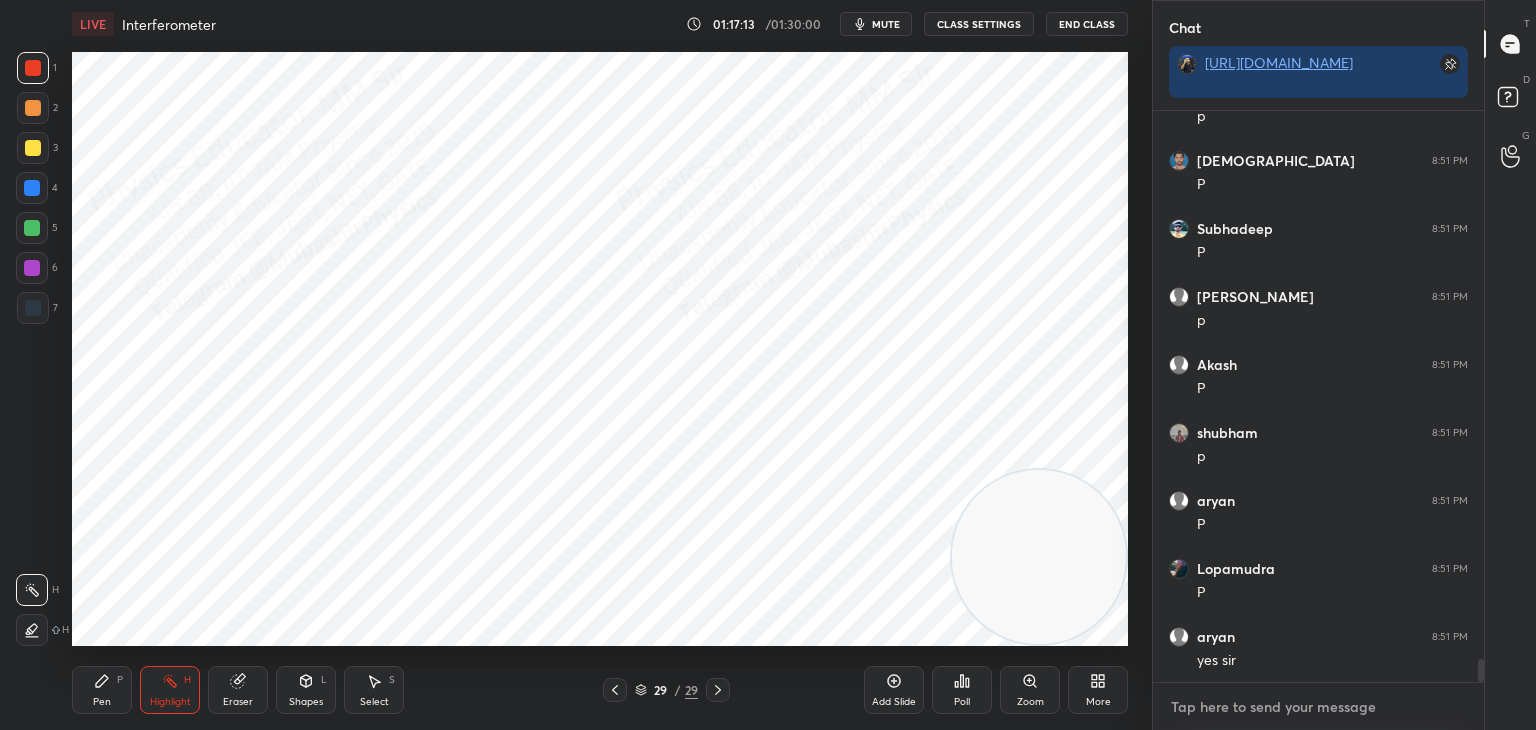 click at bounding box center [1318, 707] 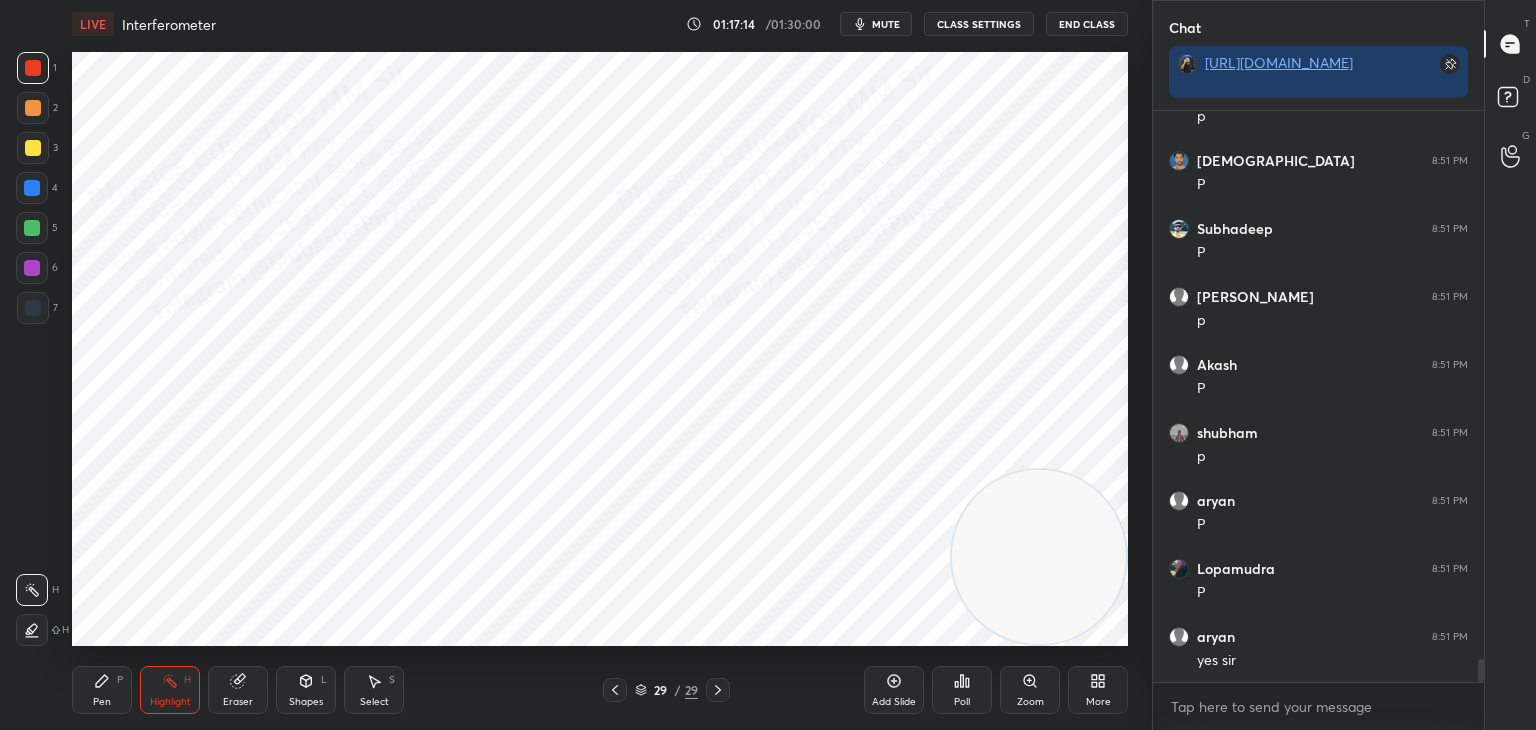drag, startPoint x: 1481, startPoint y: 668, endPoint x: 1424, endPoint y: 690, distance: 61.09828 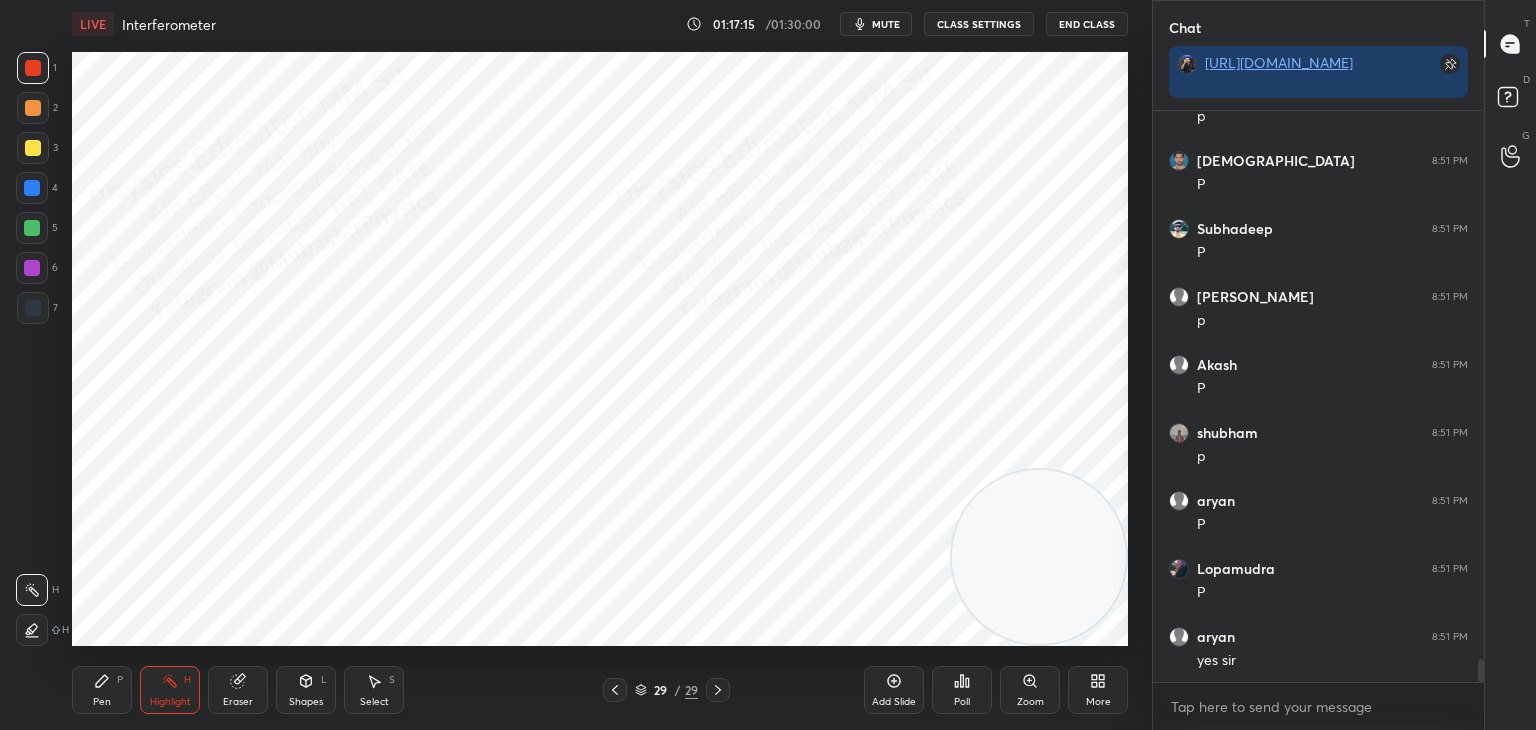 click on "x" at bounding box center [1318, 706] 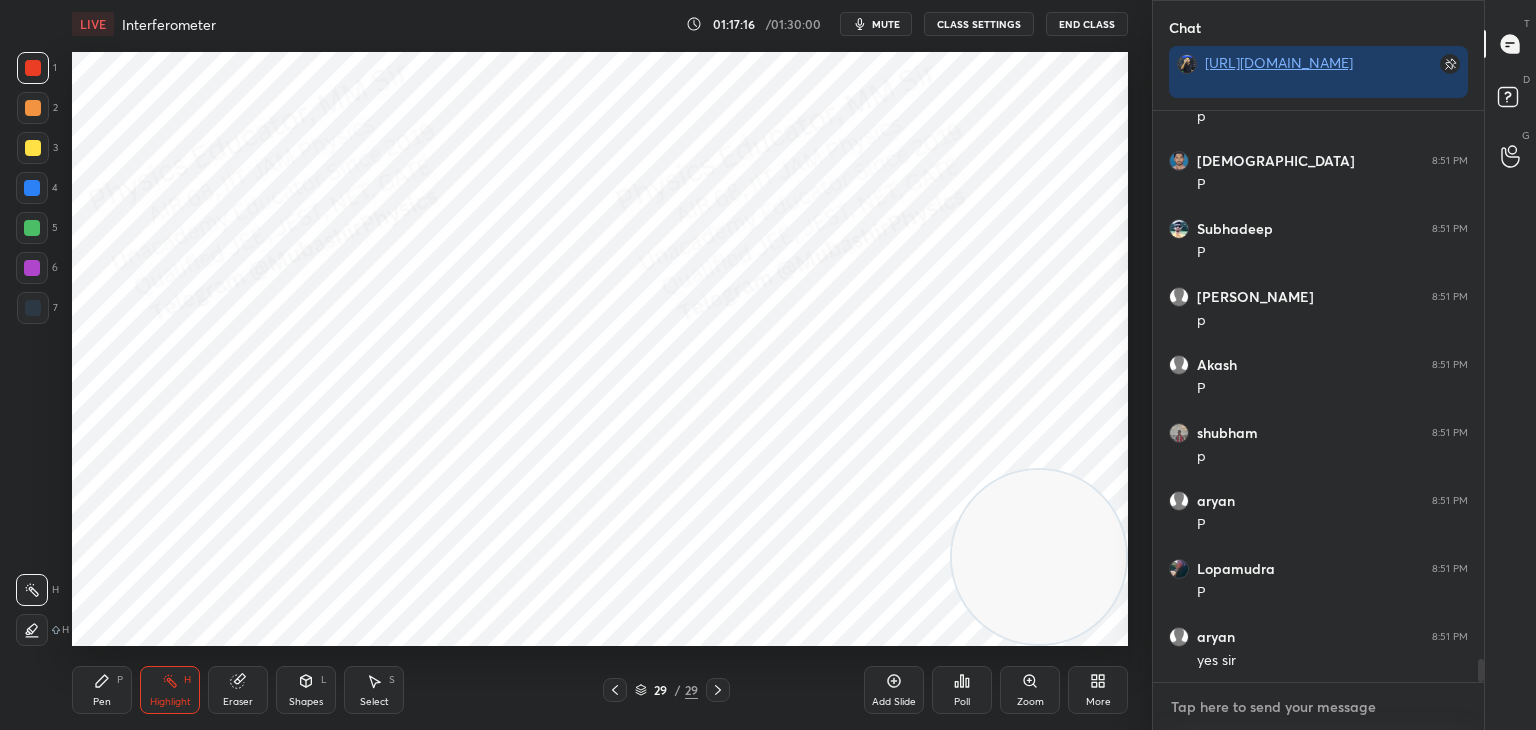 click at bounding box center (1318, 707) 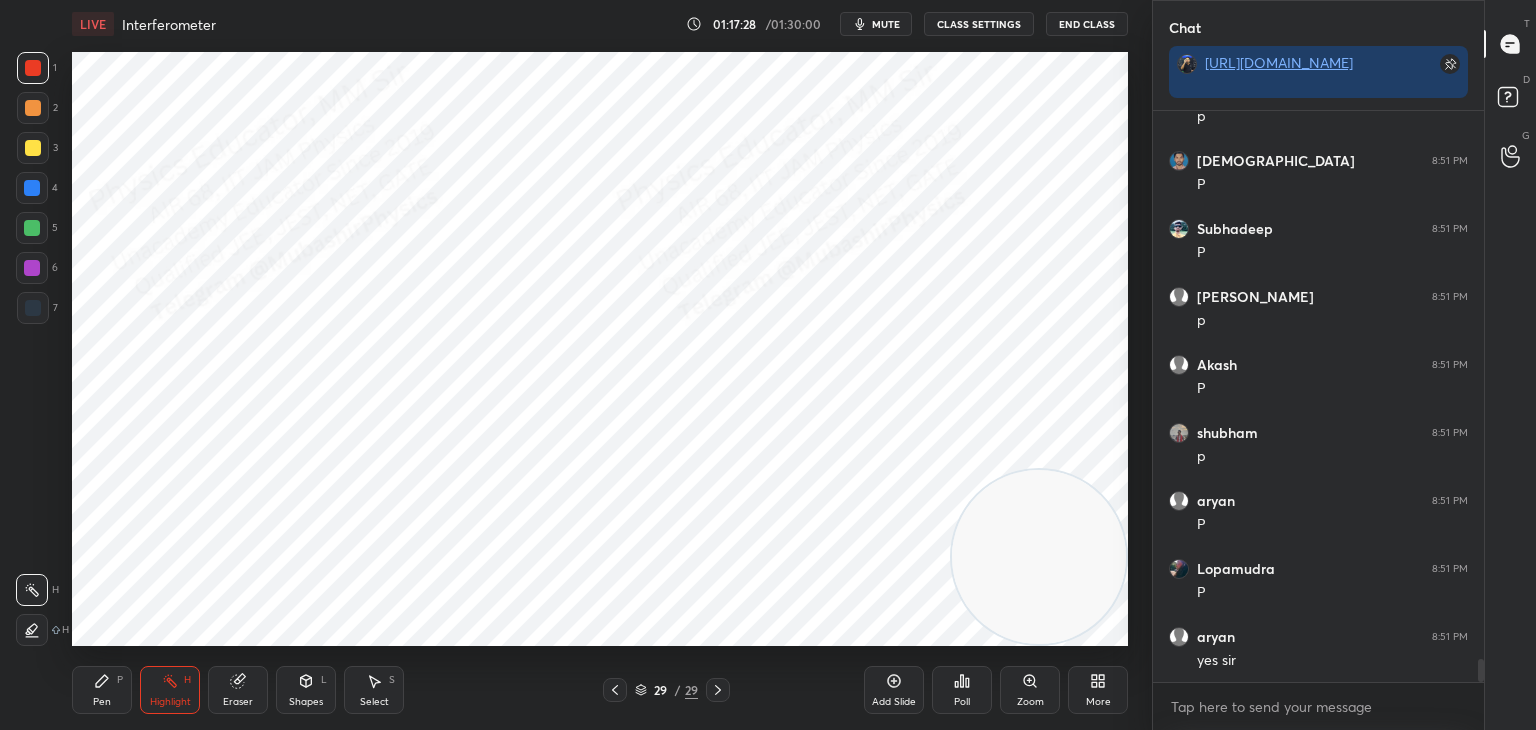 click on "Pen P" at bounding box center [102, 690] 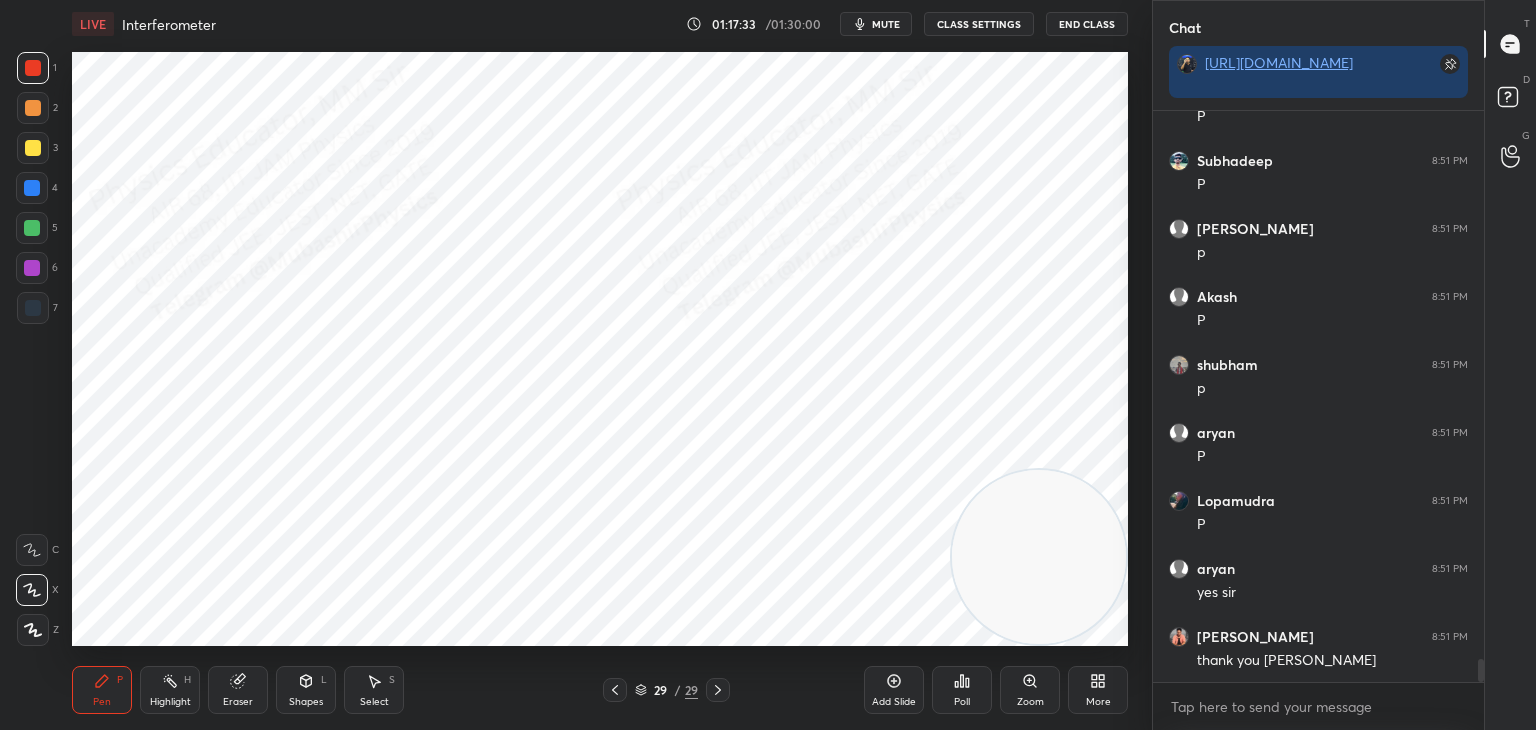 scroll, scrollTop: 13756, scrollLeft: 0, axis: vertical 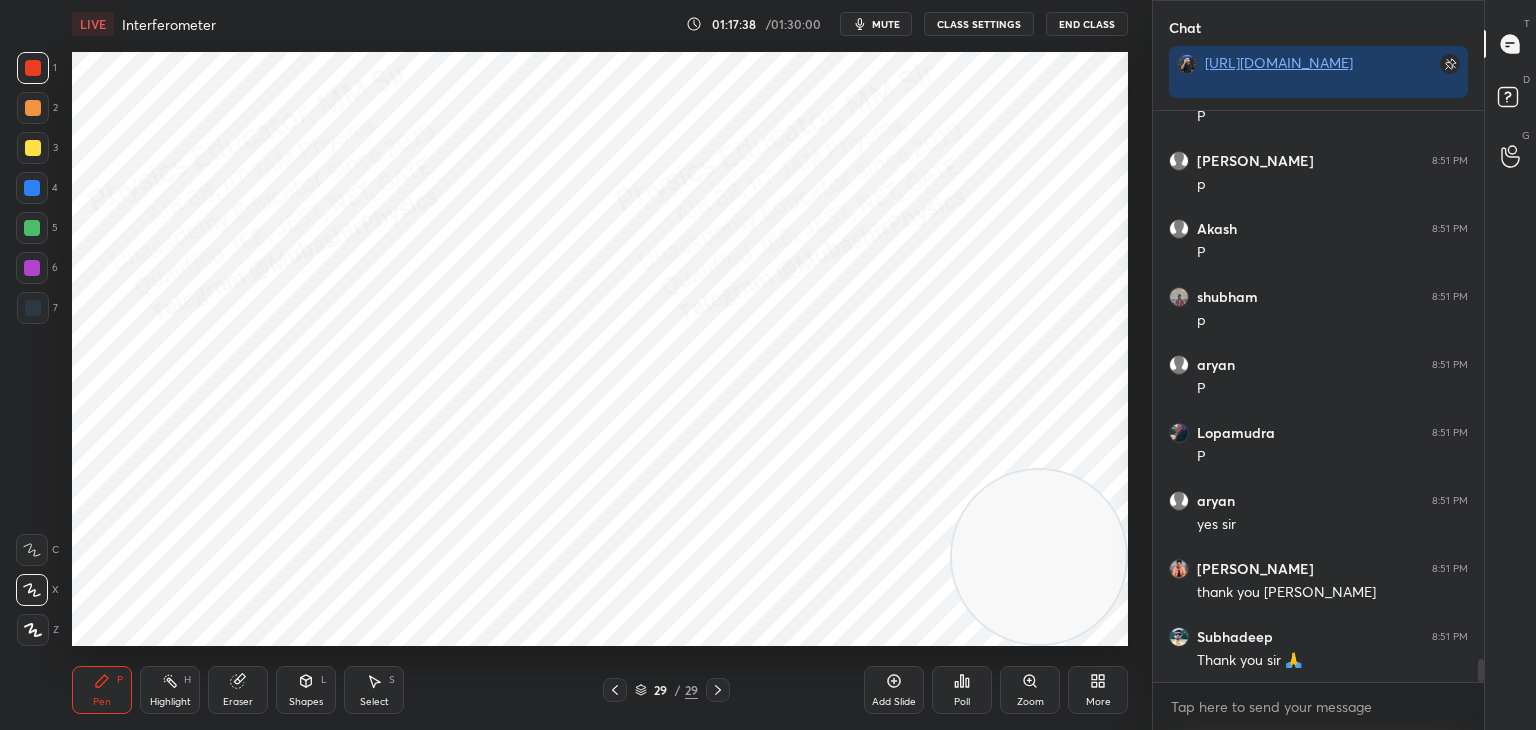 click at bounding box center [32, 188] 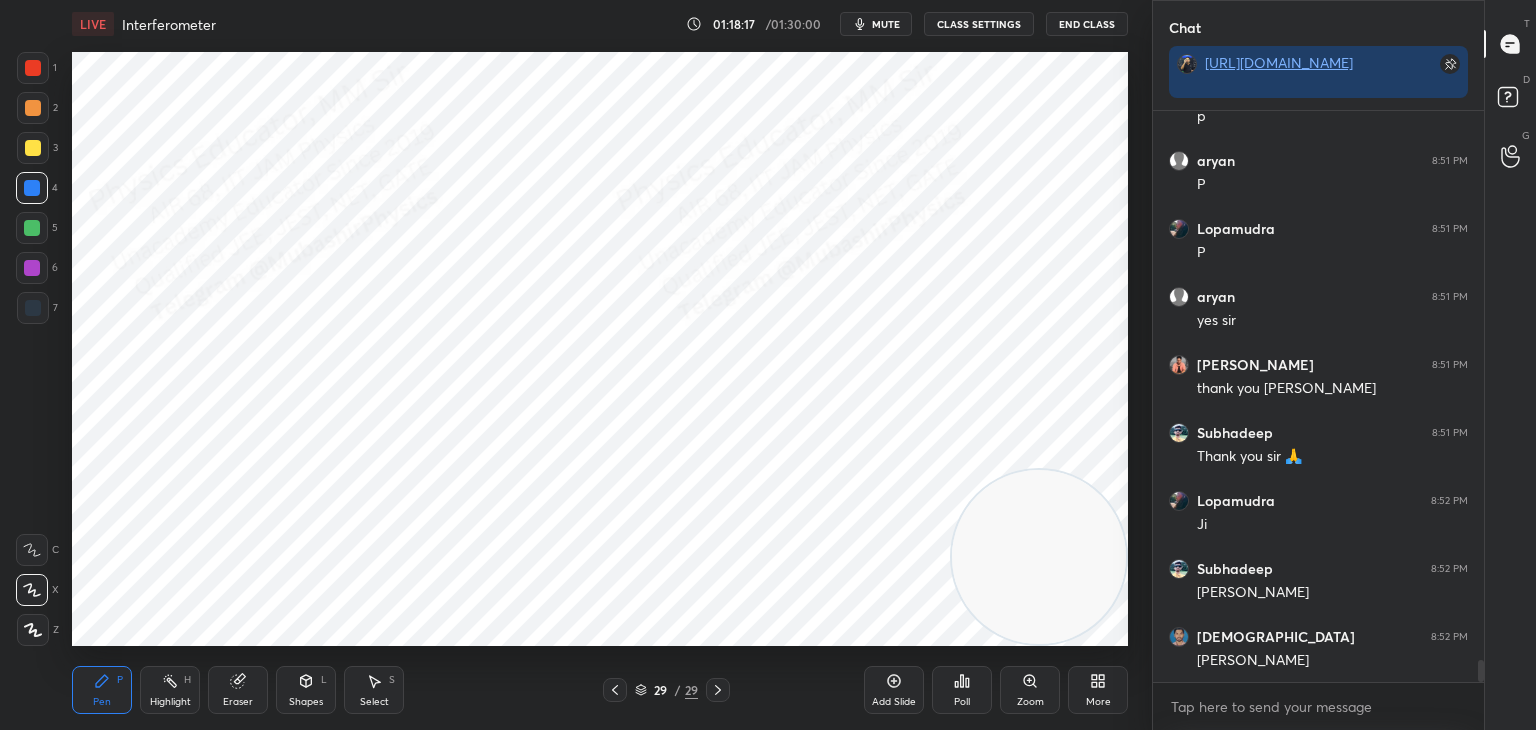scroll, scrollTop: 14028, scrollLeft: 0, axis: vertical 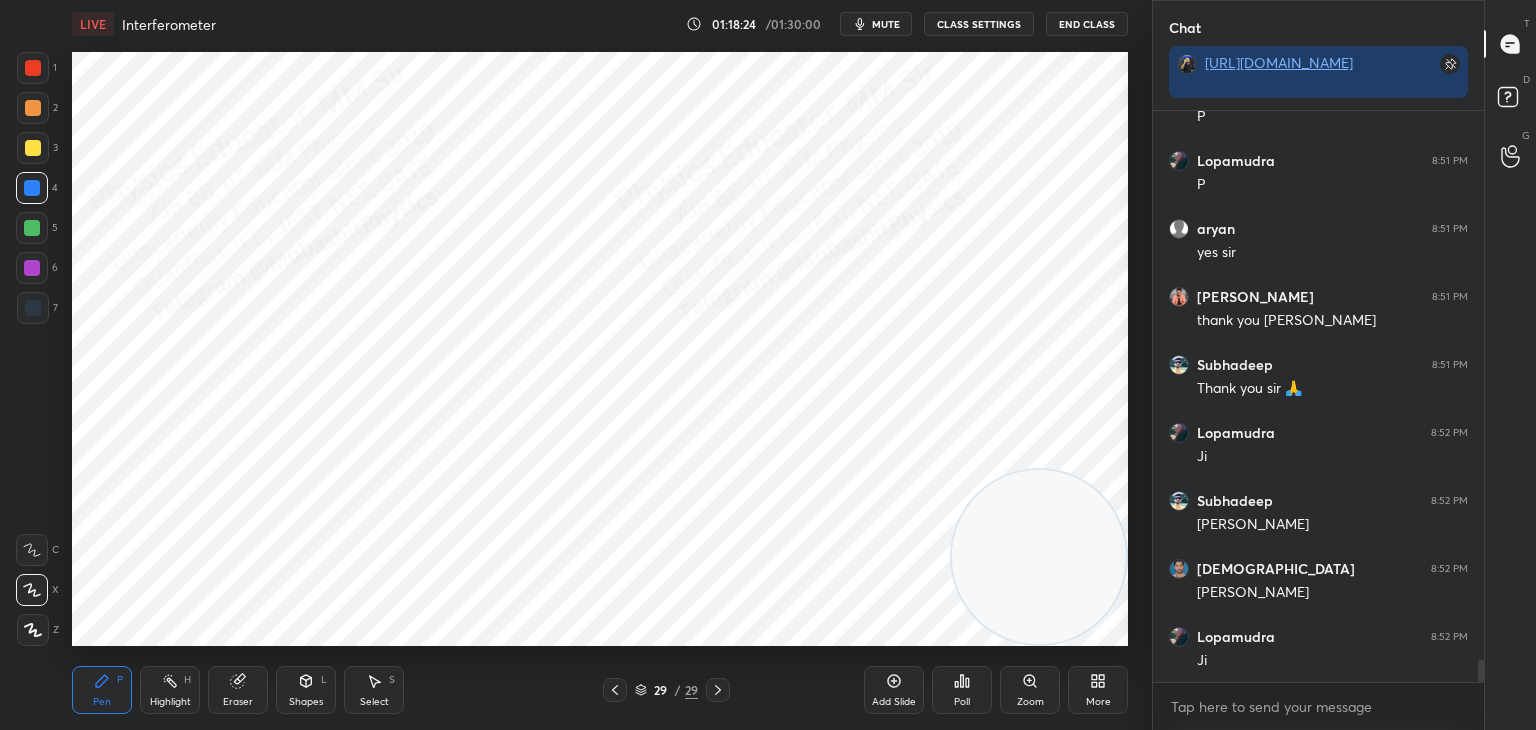 click on "Eraser" at bounding box center (238, 690) 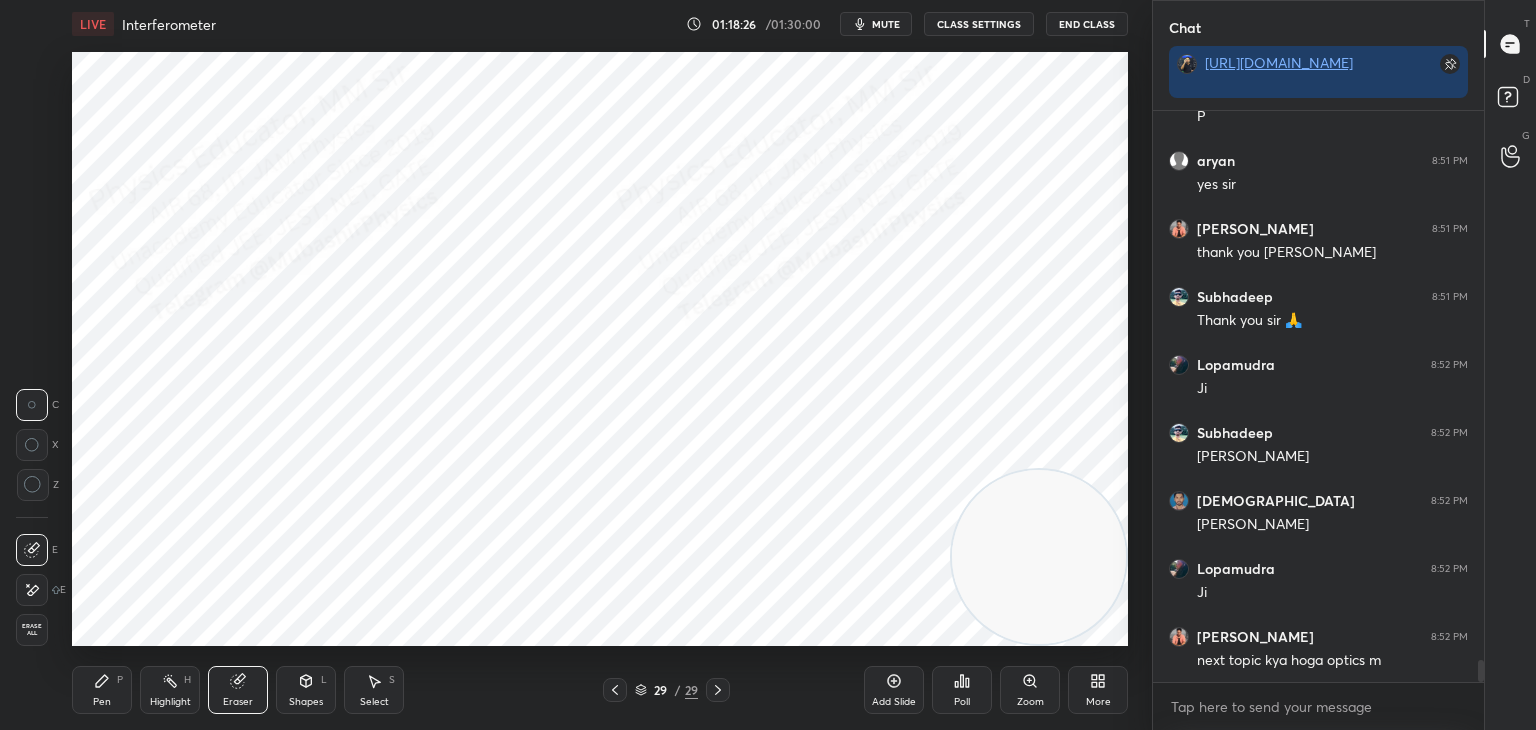 scroll, scrollTop: 14164, scrollLeft: 0, axis: vertical 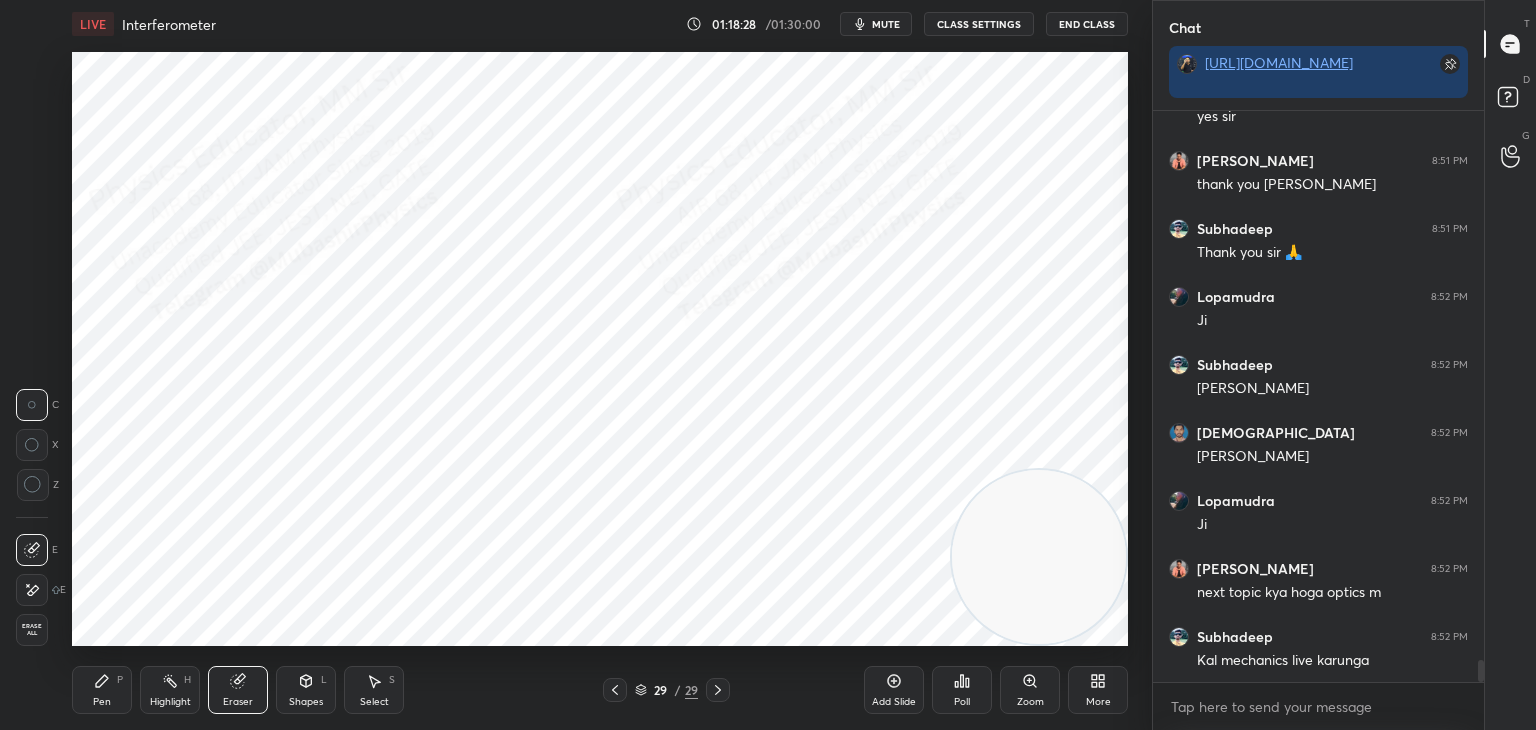 click on "Erase all" at bounding box center (32, 630) 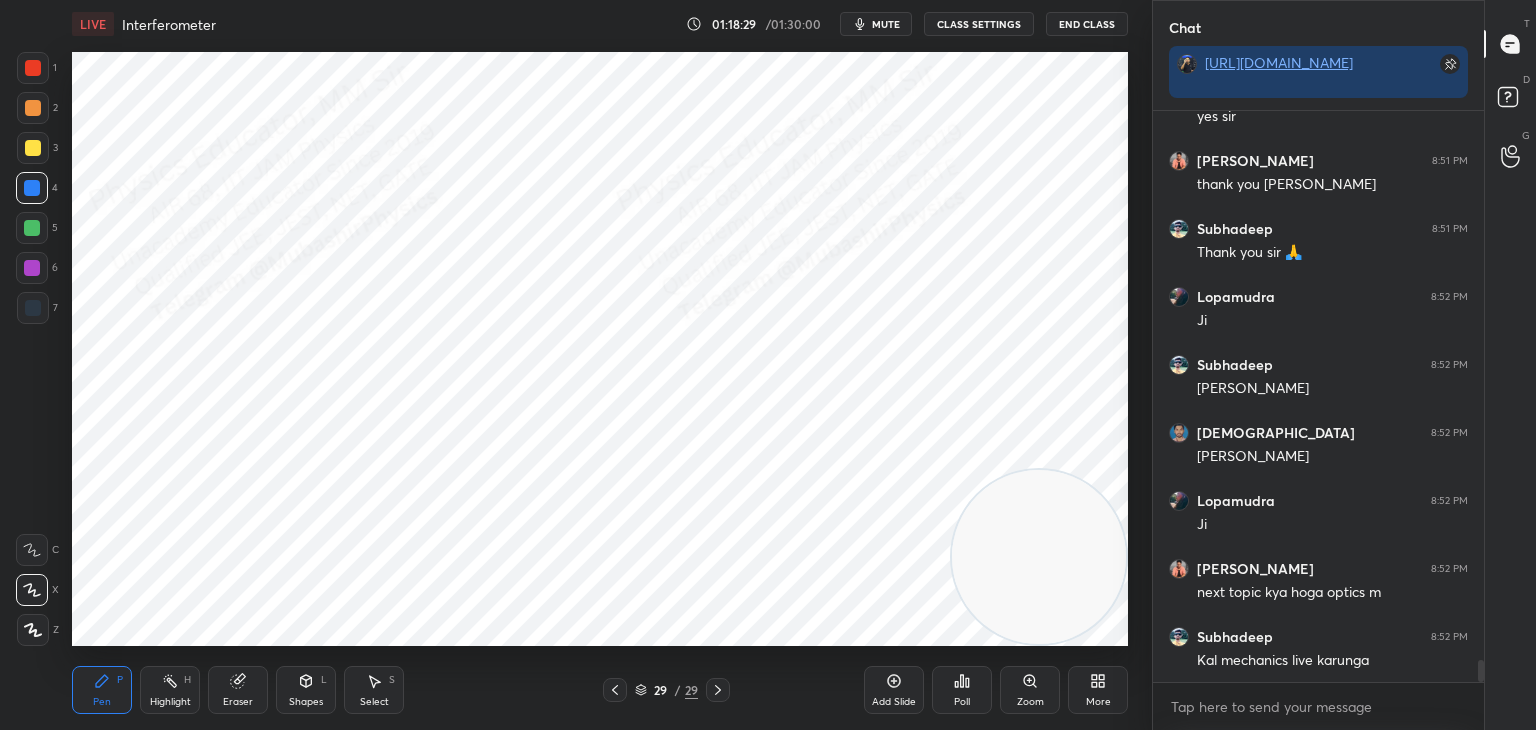 click on "Highlight H" at bounding box center (170, 690) 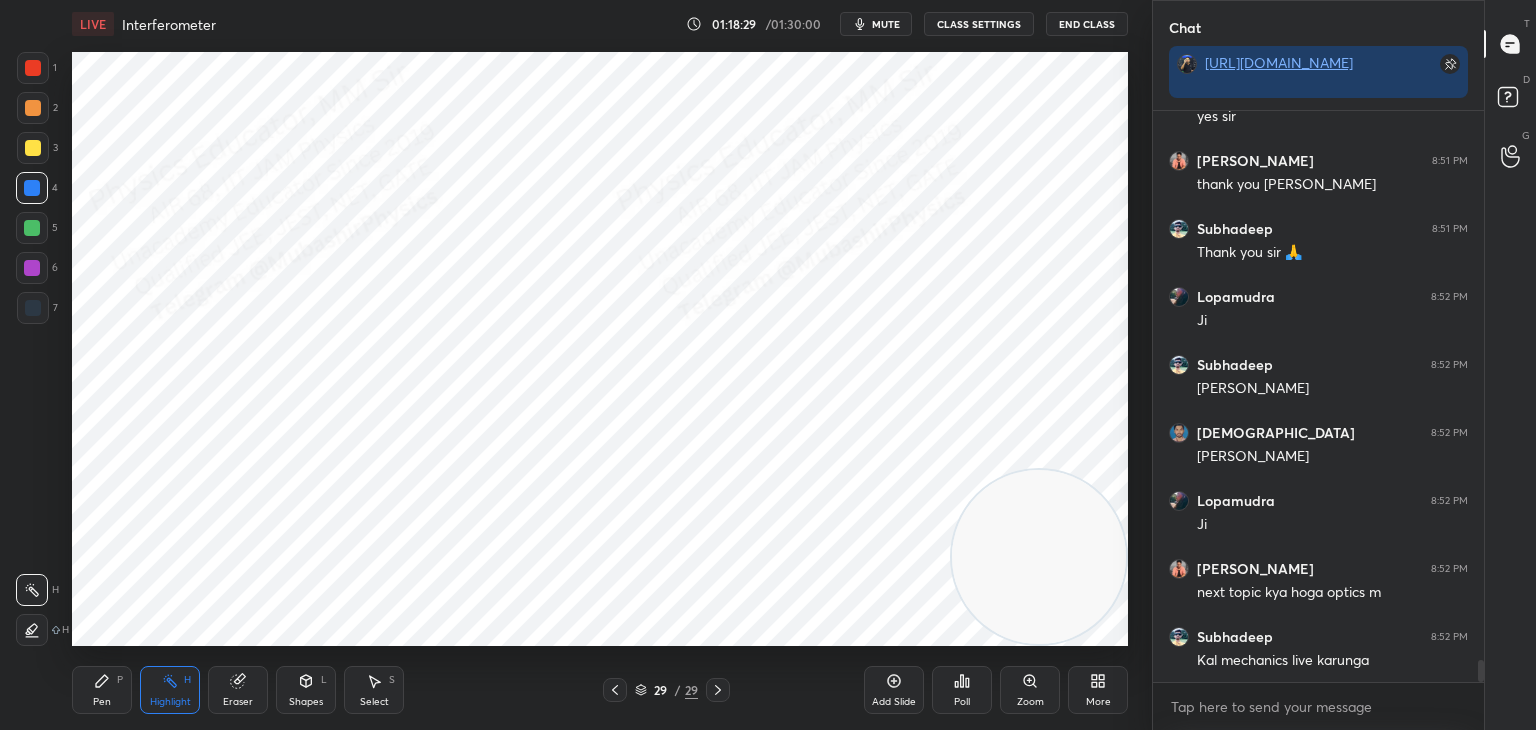click on "Pen" at bounding box center (102, 702) 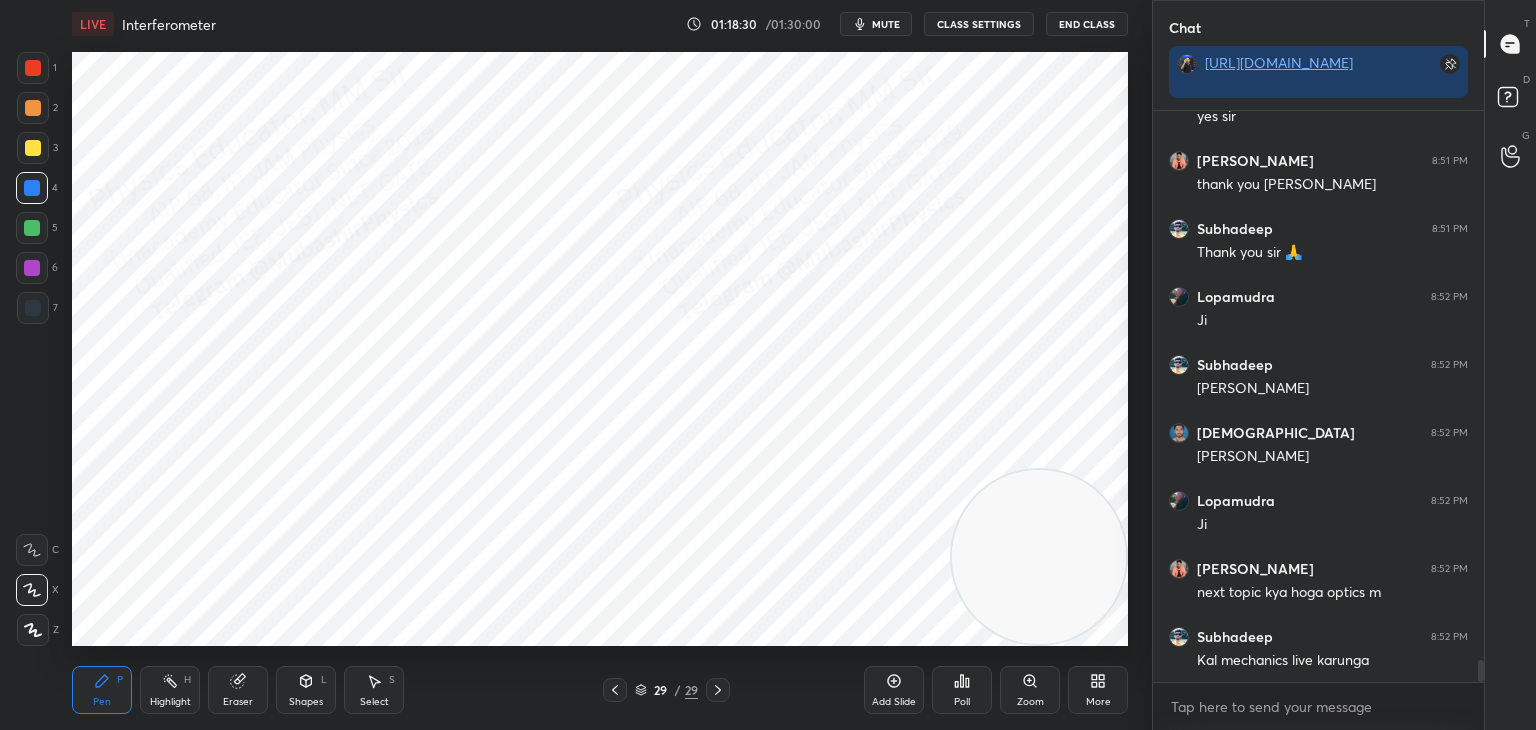 click 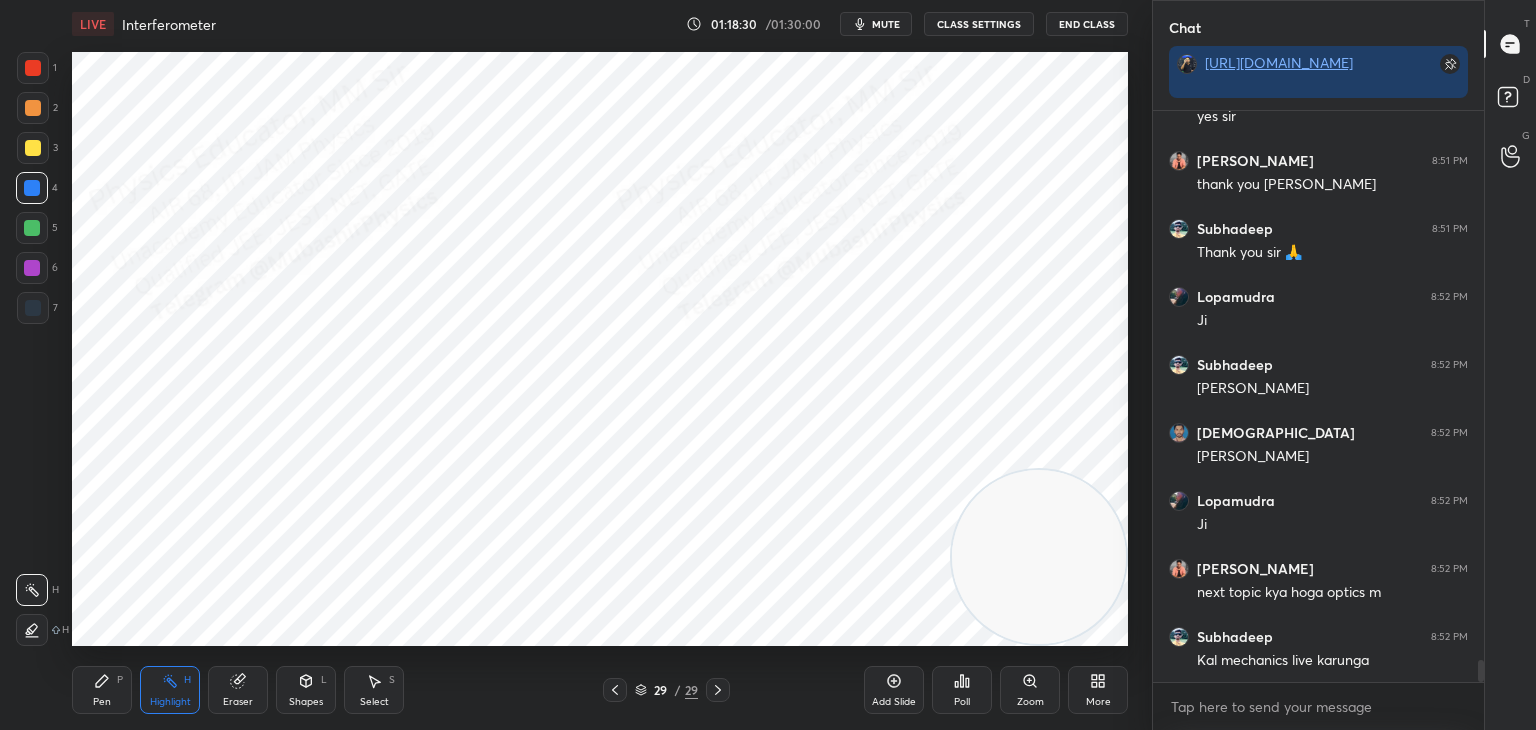 click on "Pen P" at bounding box center [102, 690] 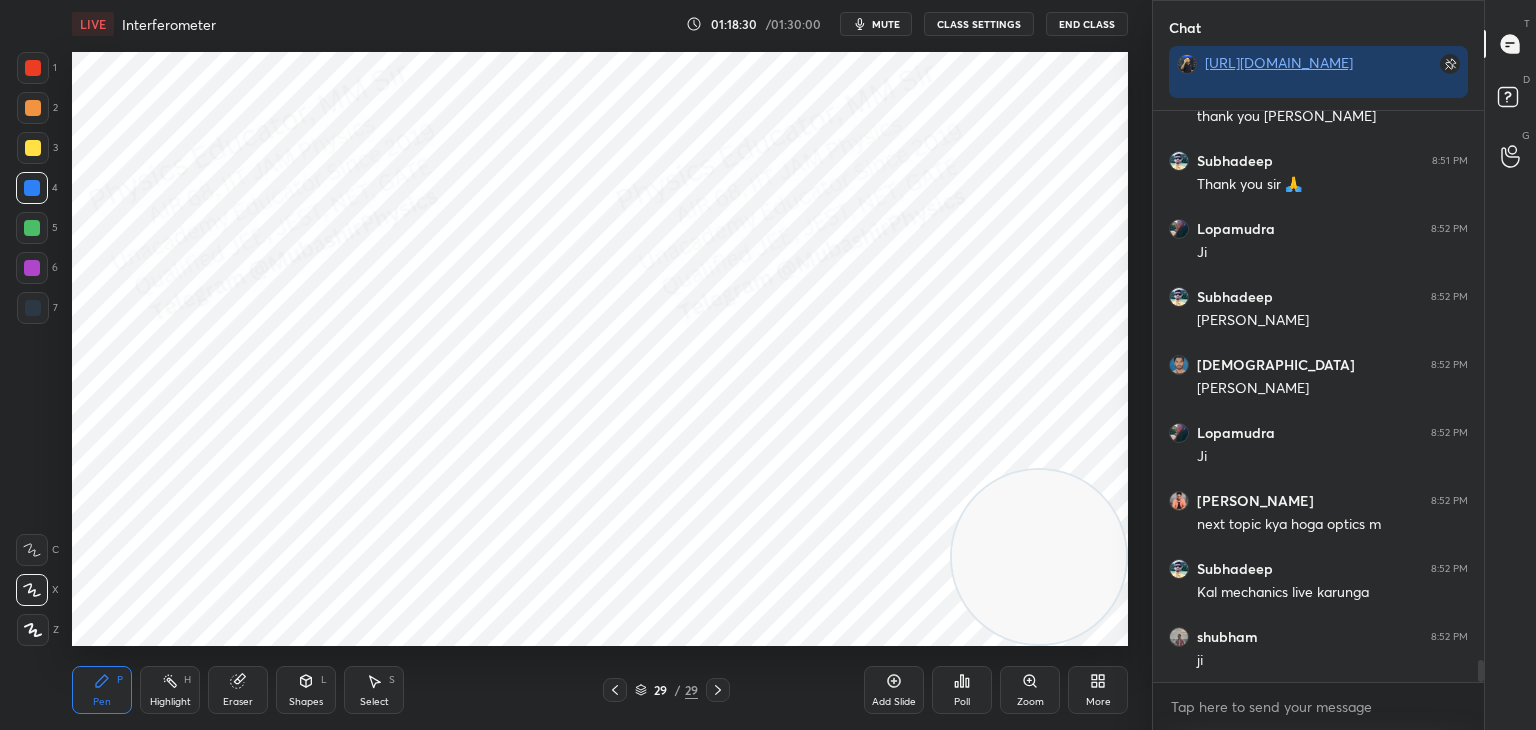 drag, startPoint x: 180, startPoint y: 688, endPoint x: 132, endPoint y: 688, distance: 48 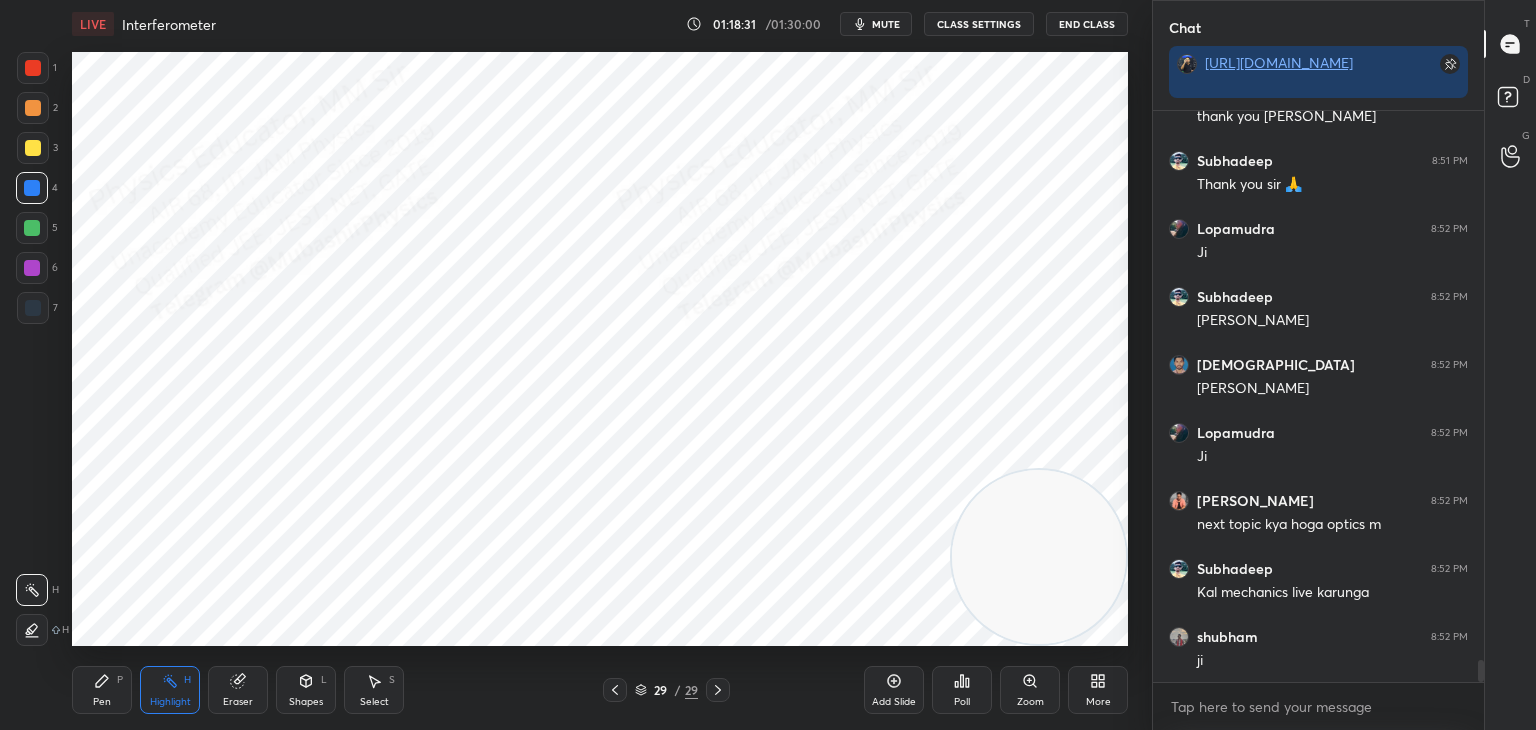 click on "Pen P" at bounding box center [102, 690] 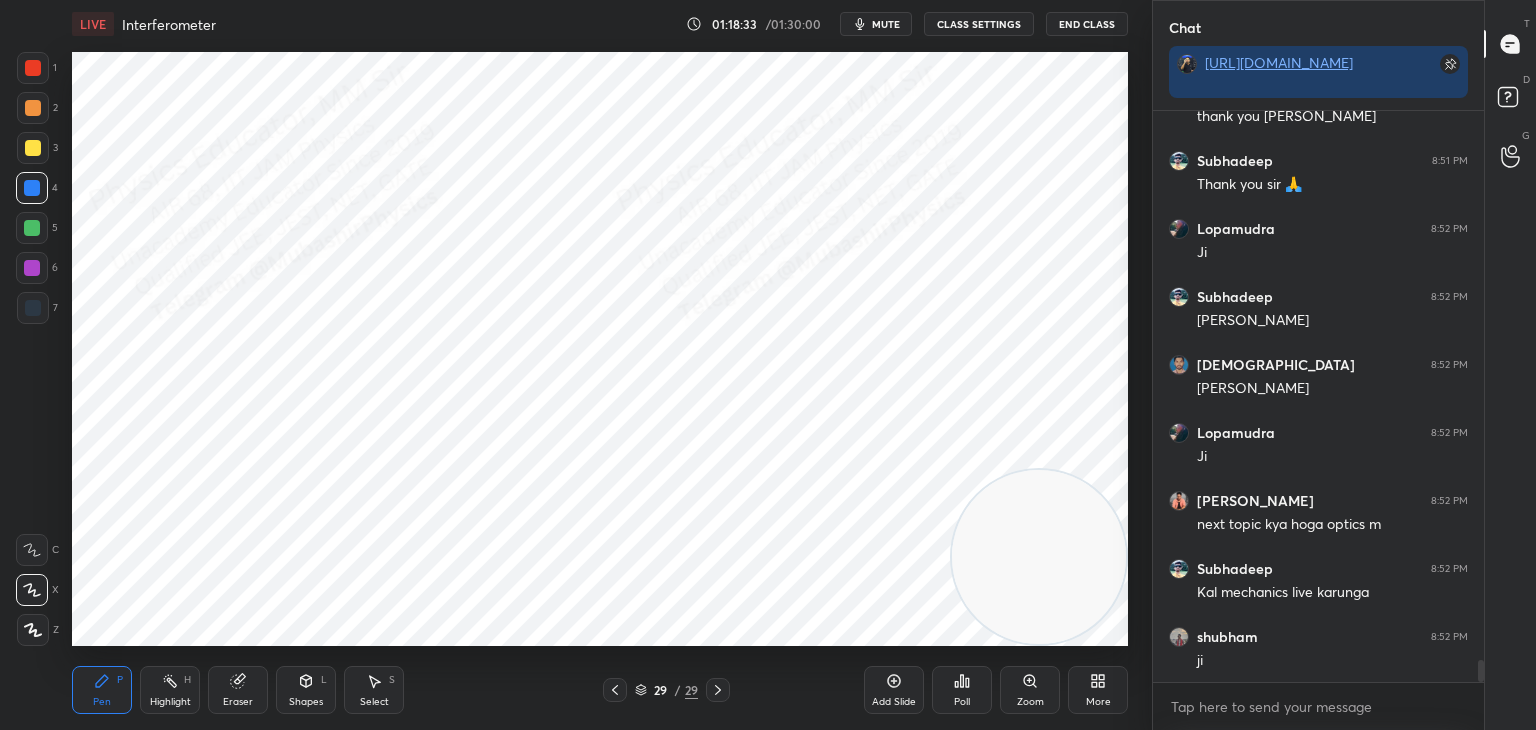 click at bounding box center [33, 68] 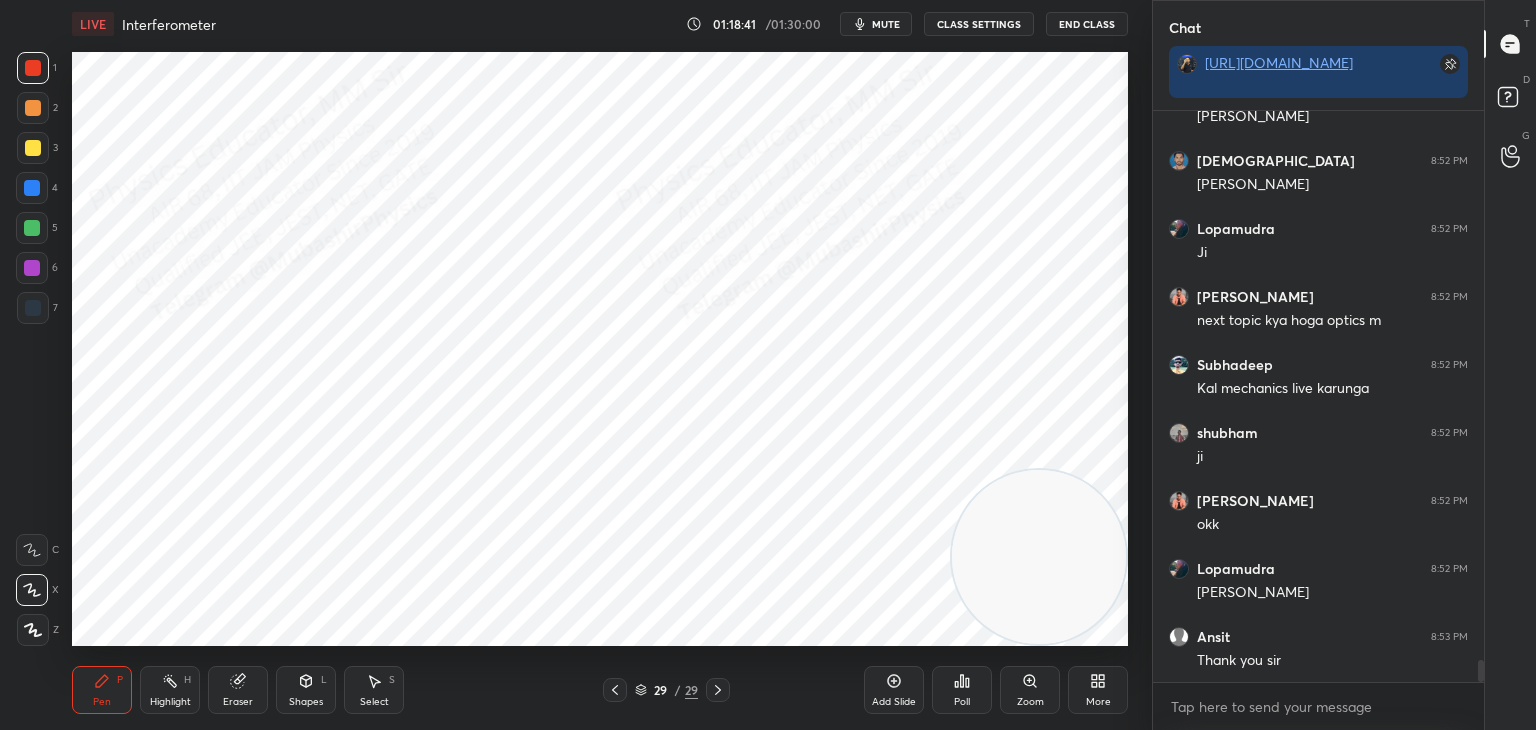 scroll, scrollTop: 14504, scrollLeft: 0, axis: vertical 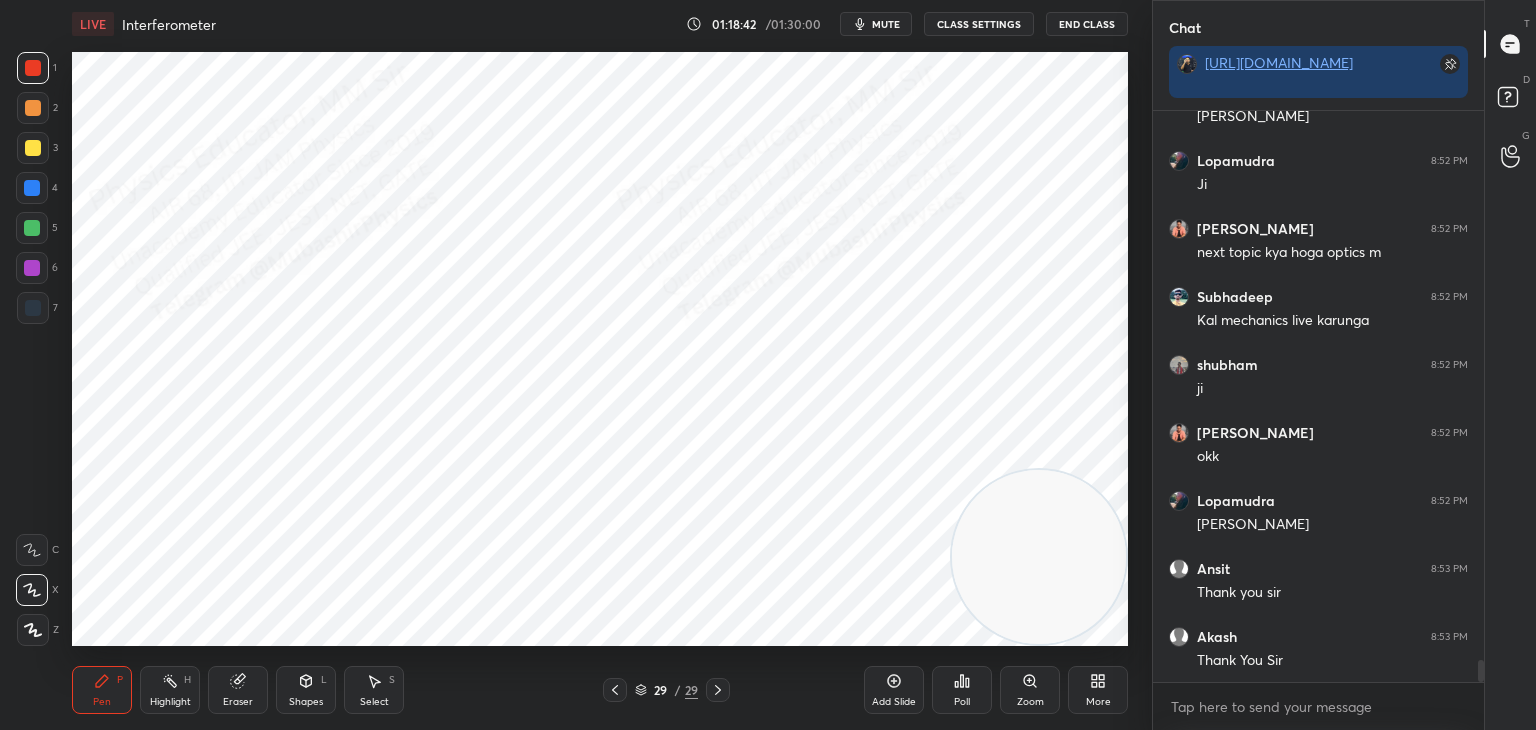 drag, startPoint x: 29, startPoint y: 186, endPoint x: 61, endPoint y: 221, distance: 47.423622 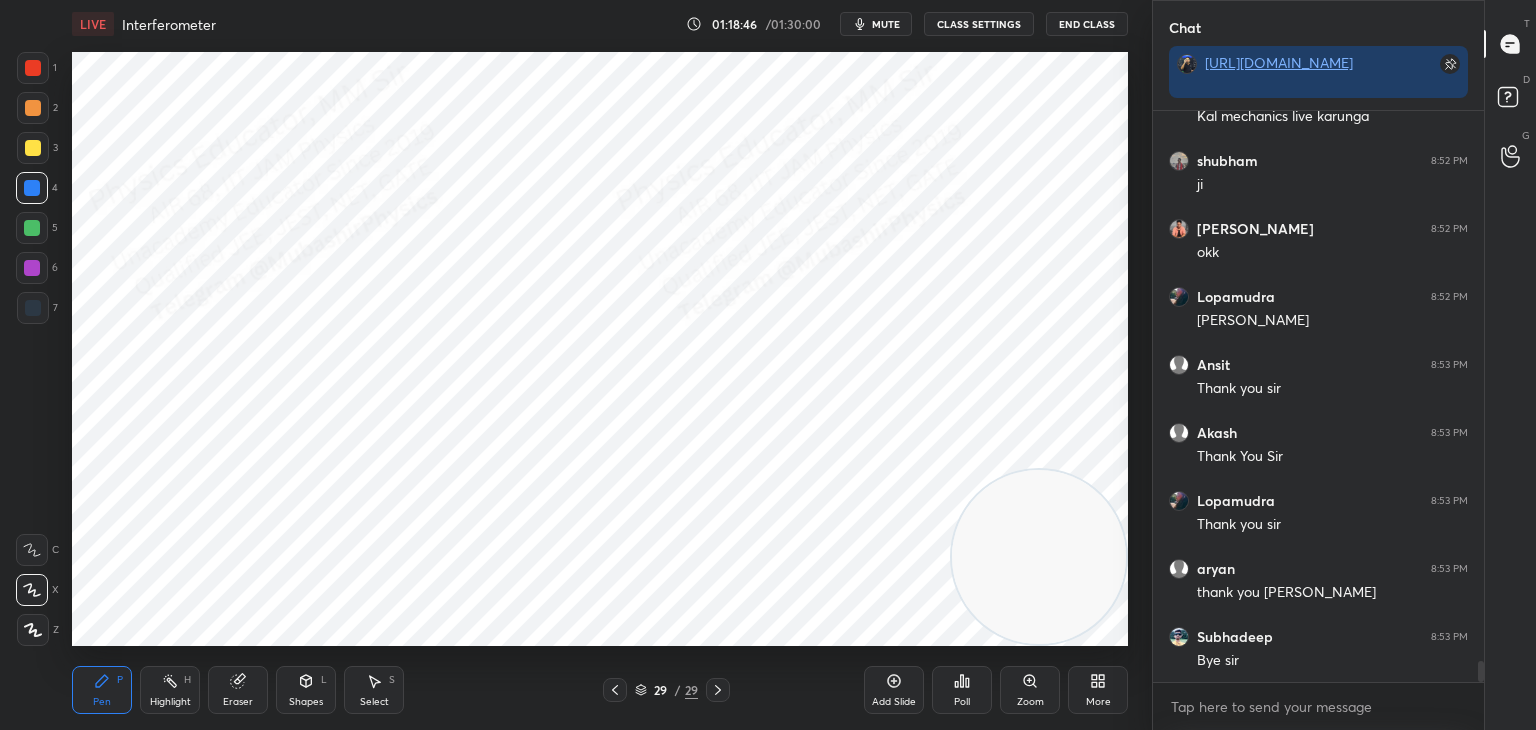scroll, scrollTop: 14776, scrollLeft: 0, axis: vertical 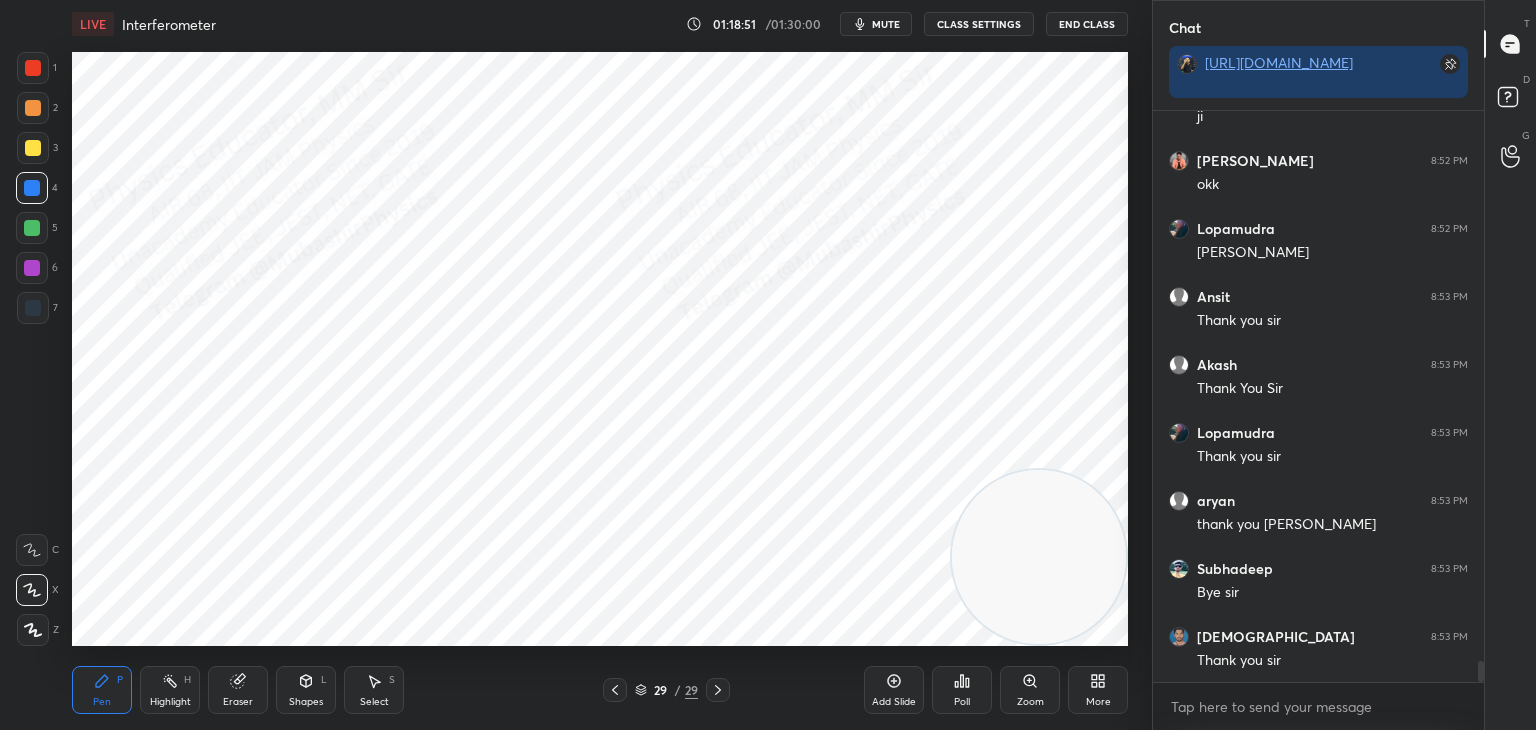 click on "Highlight H" at bounding box center (170, 690) 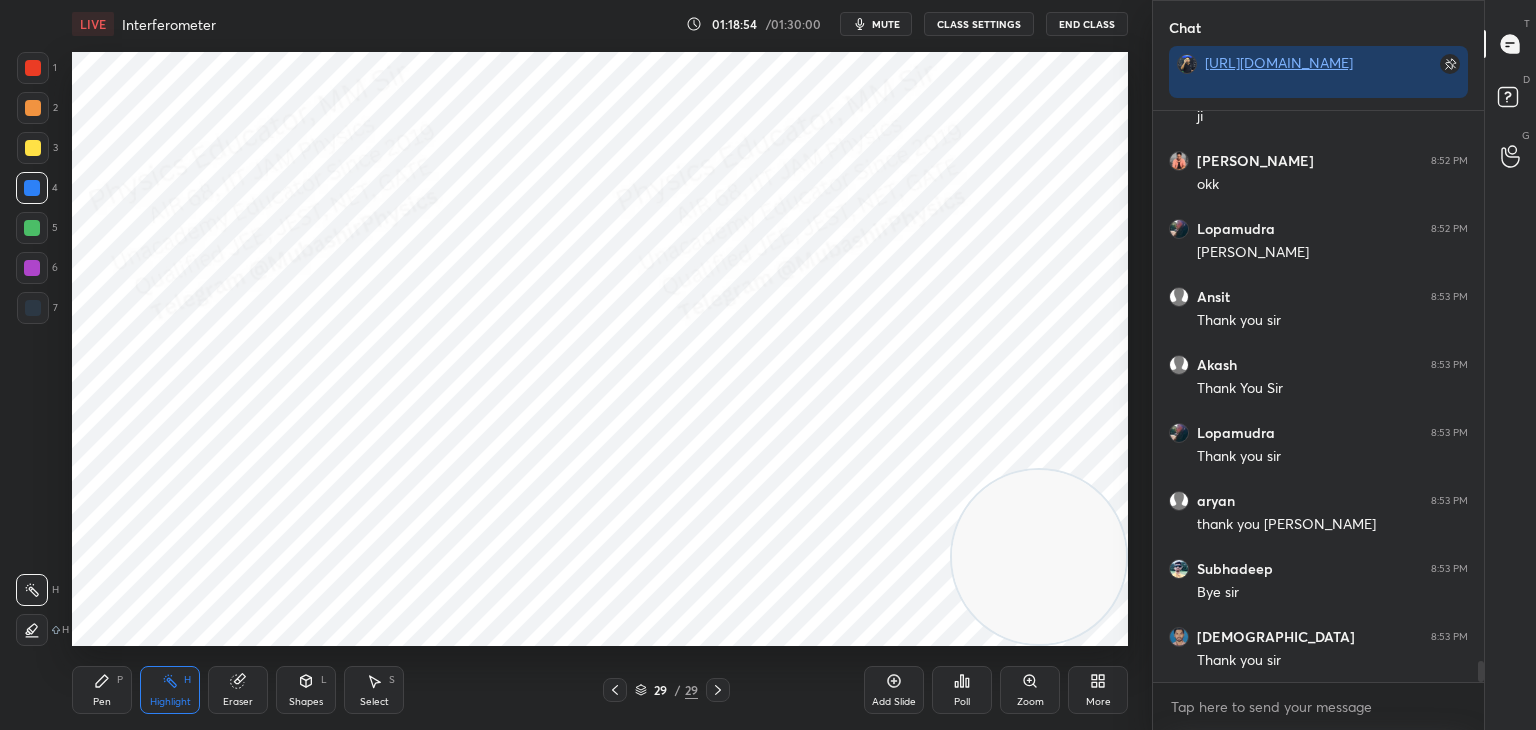 click on "End Class" at bounding box center [1087, 24] 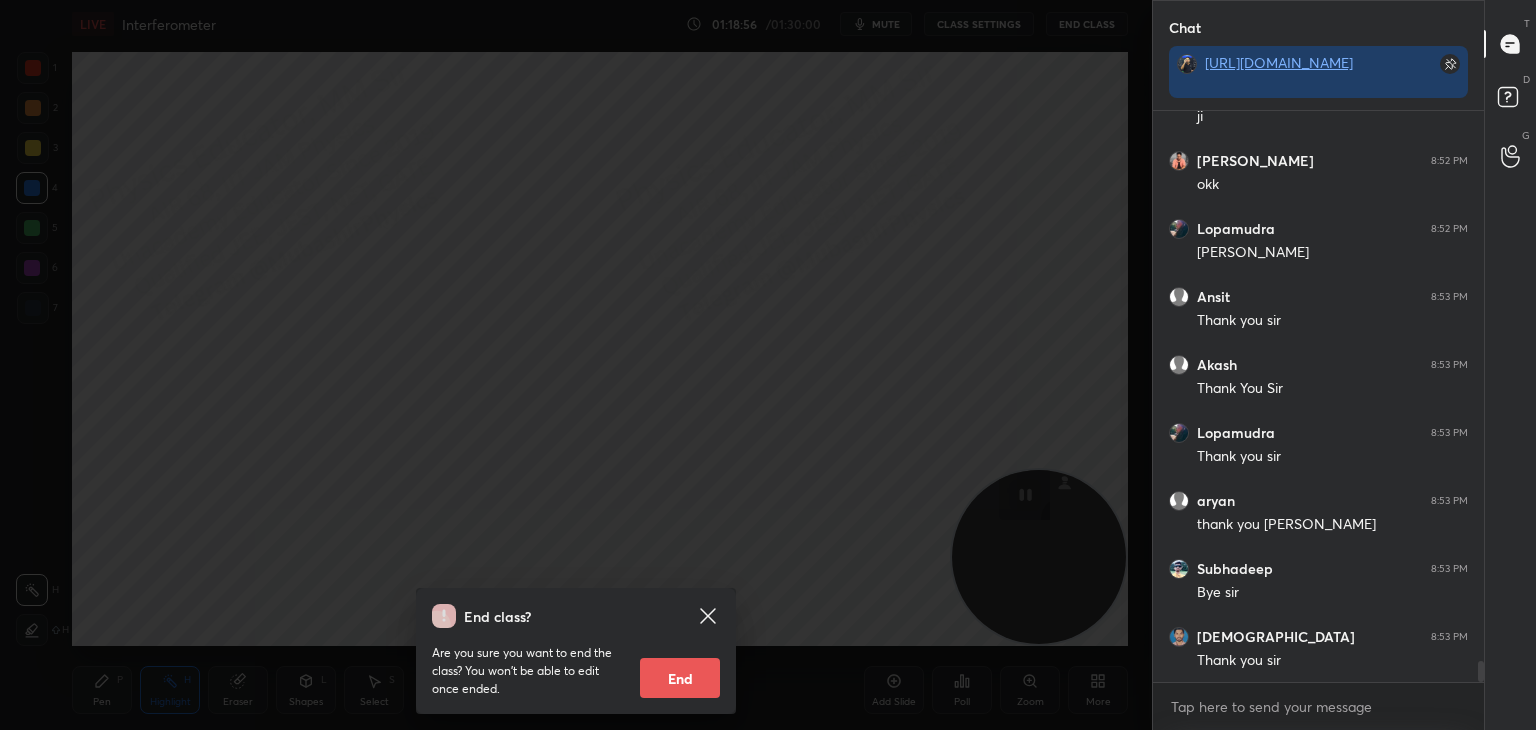 click on "End" at bounding box center [680, 678] 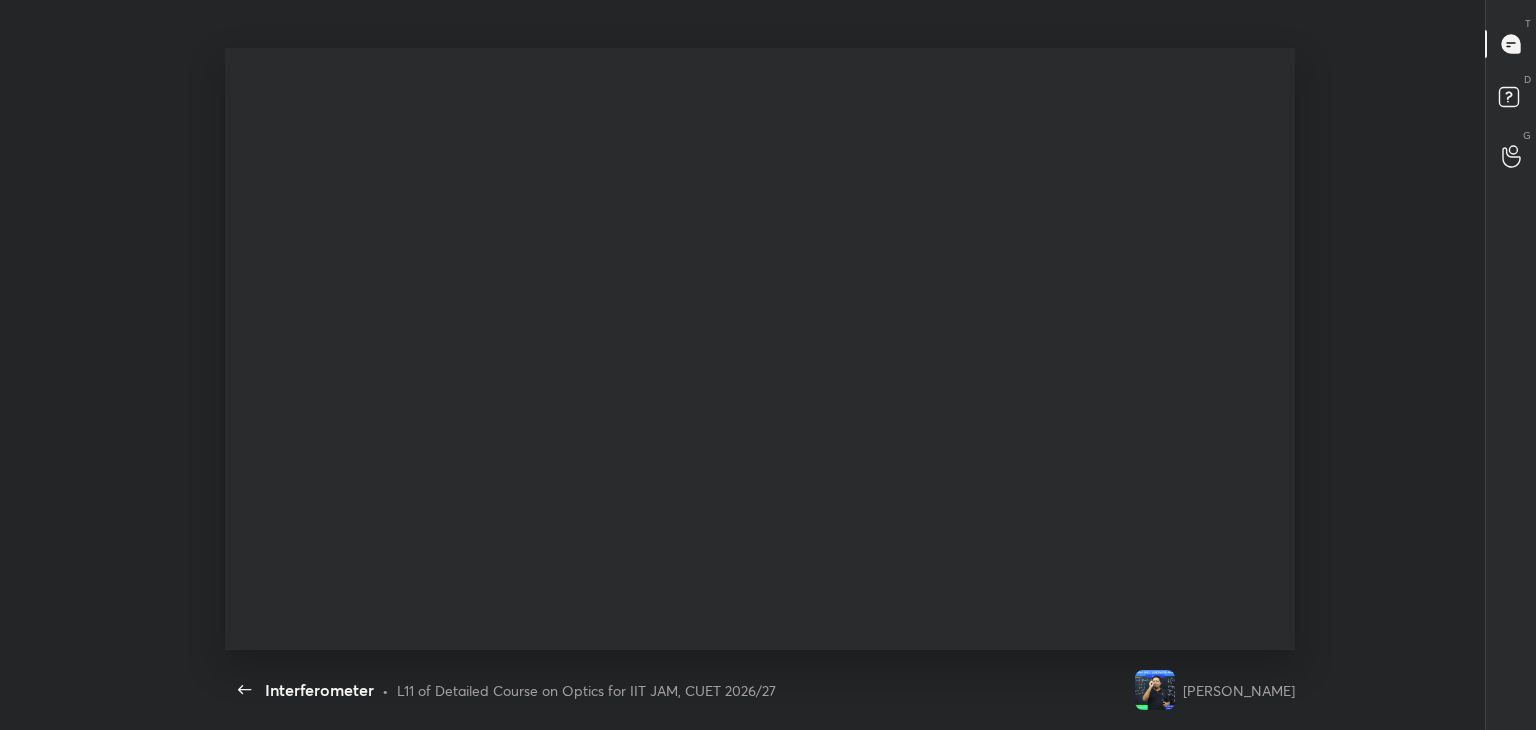 scroll, scrollTop: 99397, scrollLeft: 98807, axis: both 